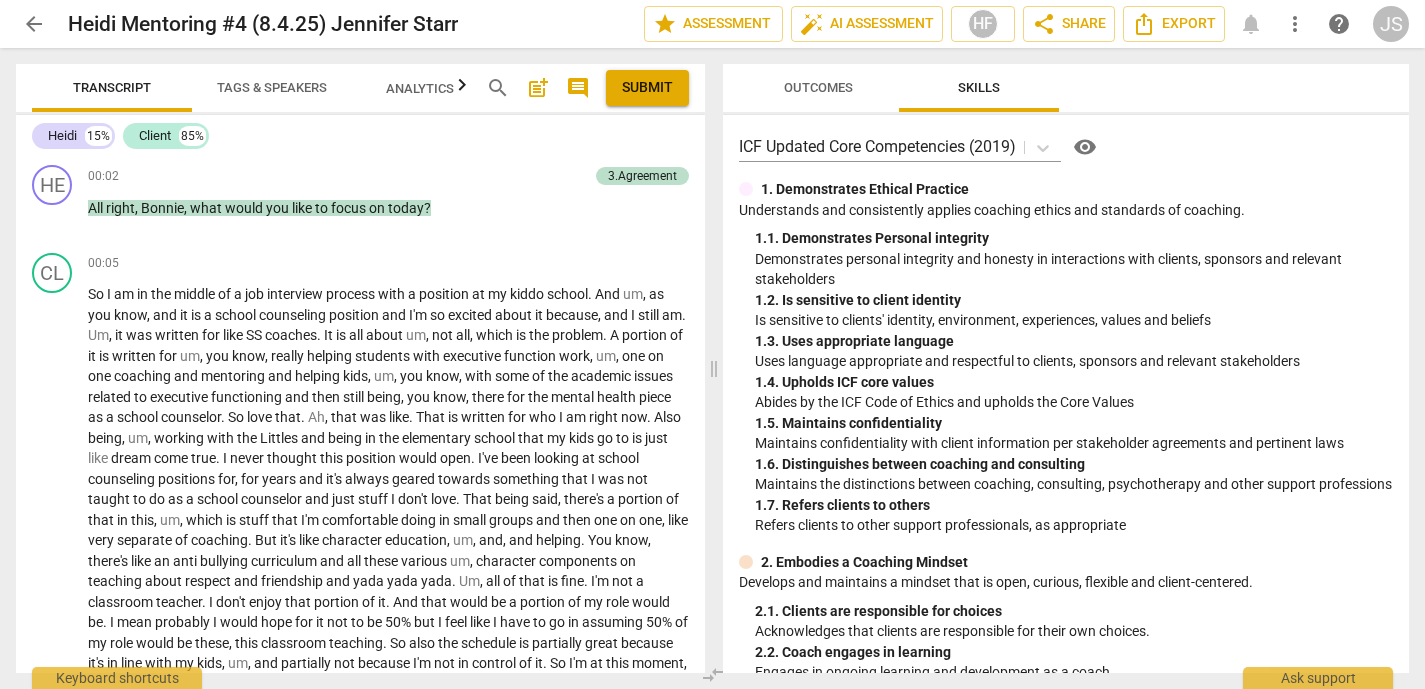 scroll, scrollTop: 0, scrollLeft: 0, axis: both 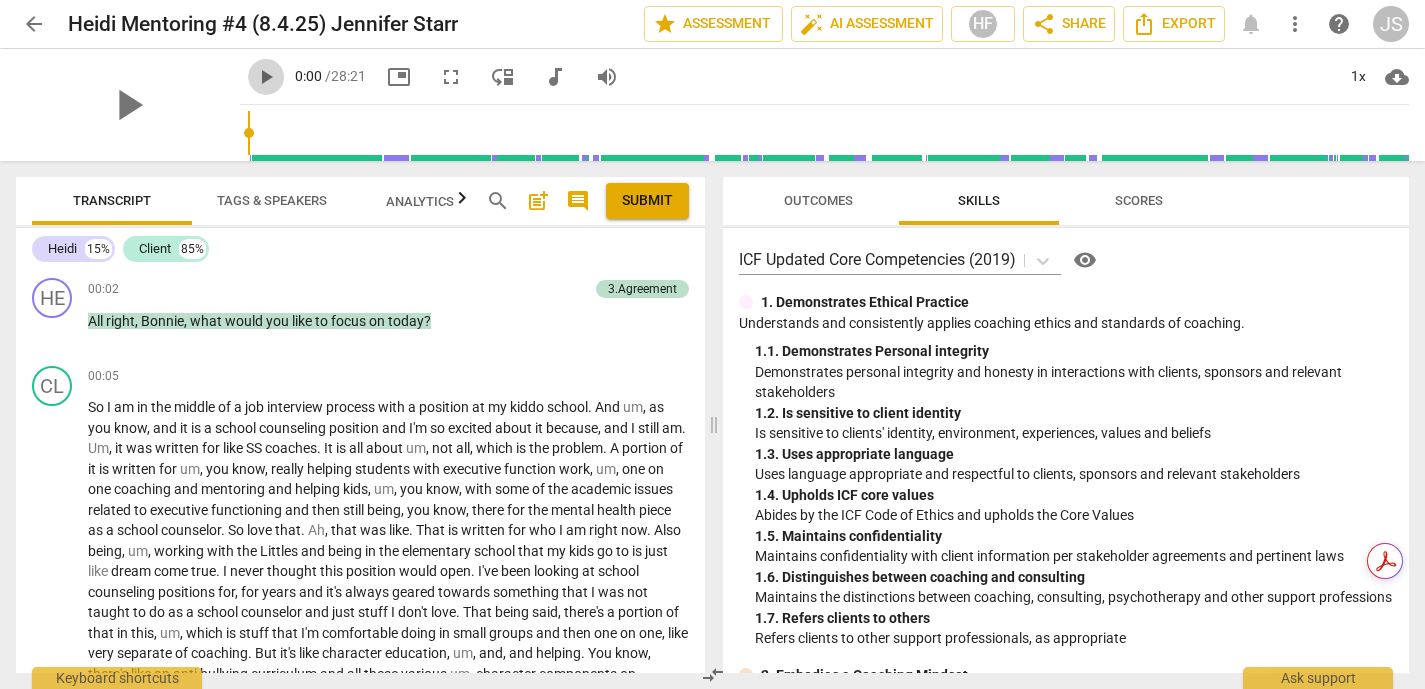 click on "play_arrow" at bounding box center [266, 77] 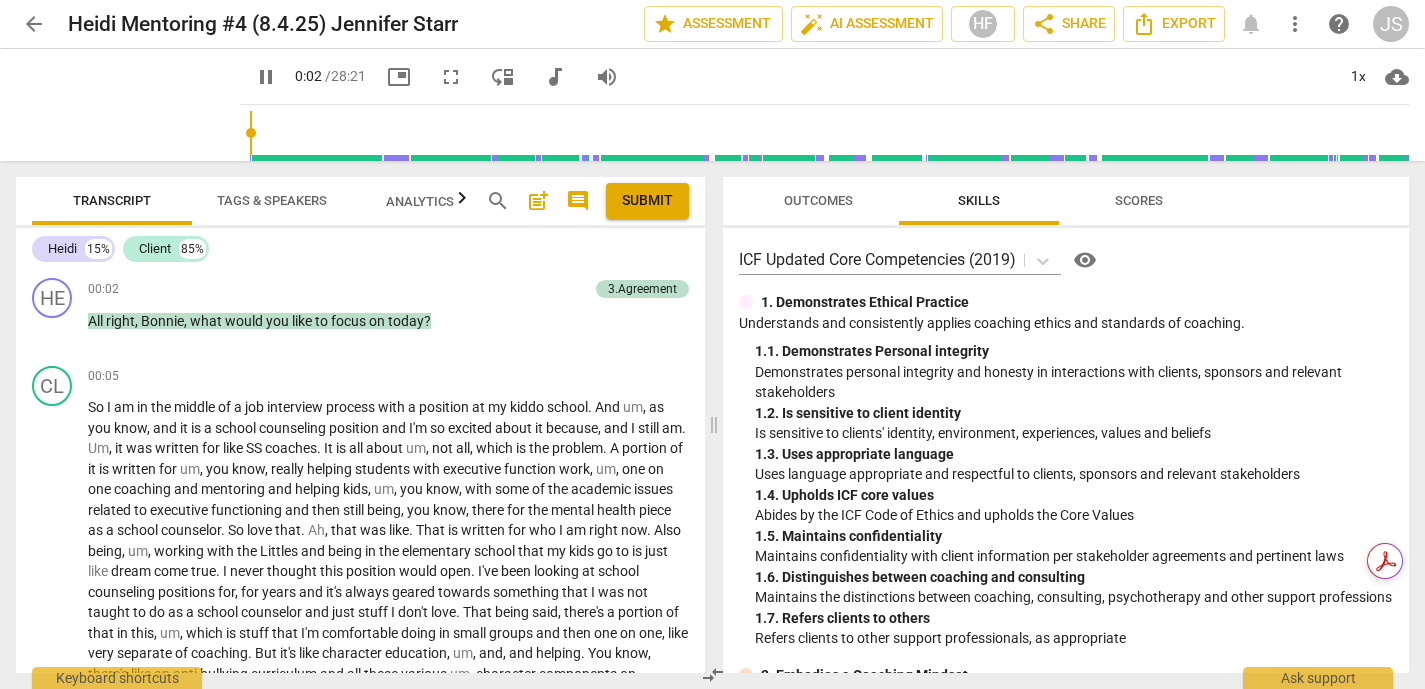 click on "Outcomes" at bounding box center [818, 200] 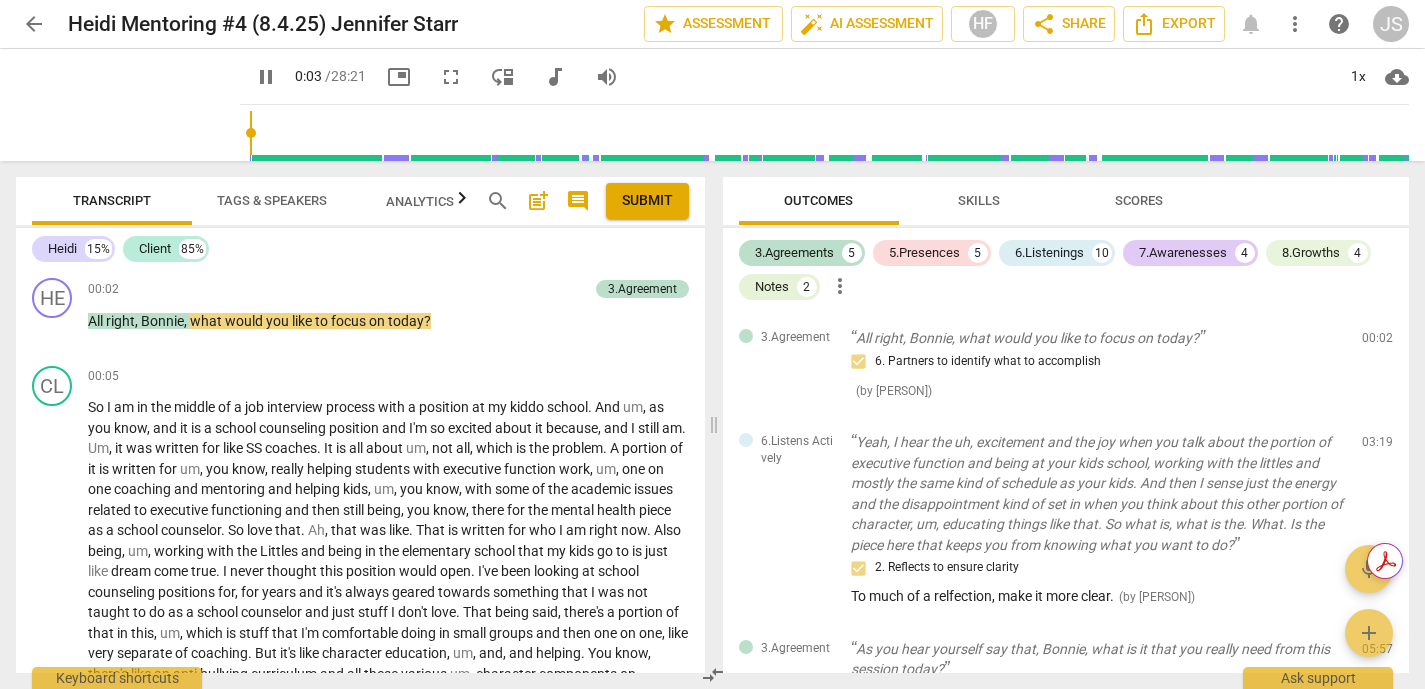 click on "comment" at bounding box center (578, 201) 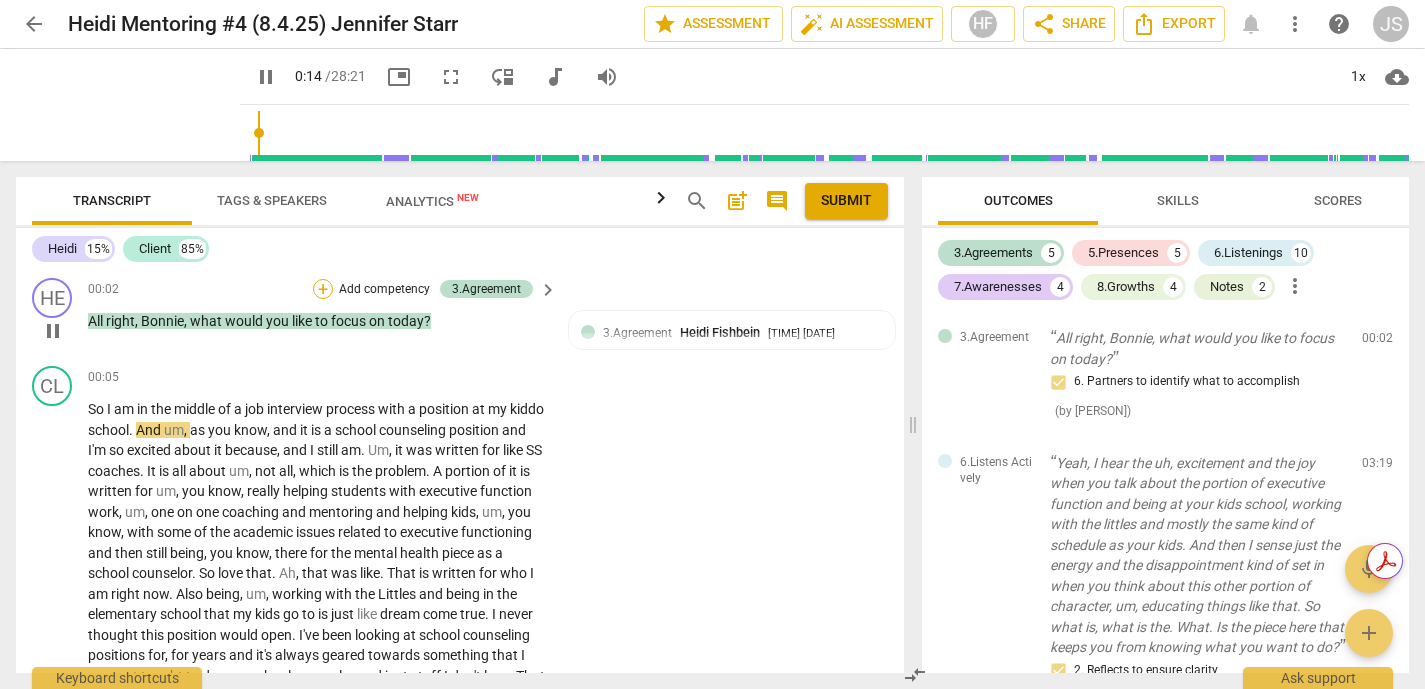 click on "+" at bounding box center [323, 289] 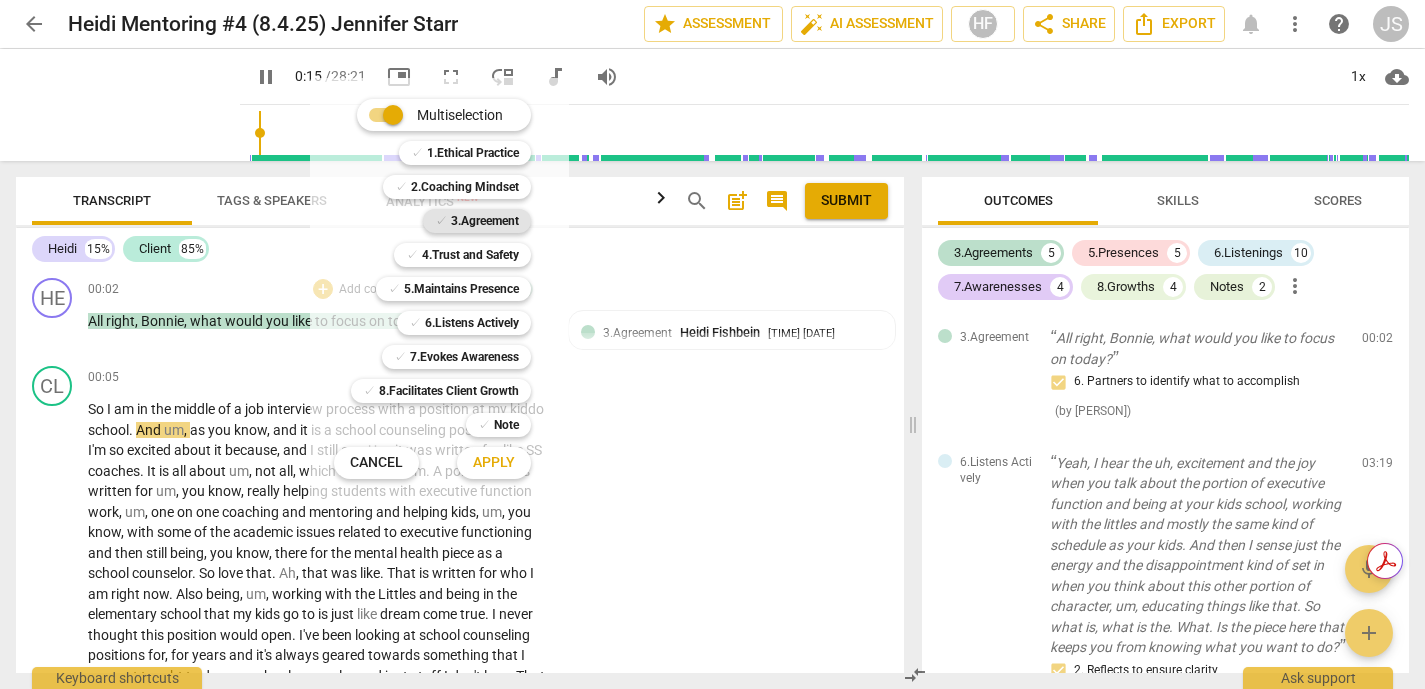 click on "3.Agreement" at bounding box center (485, 221) 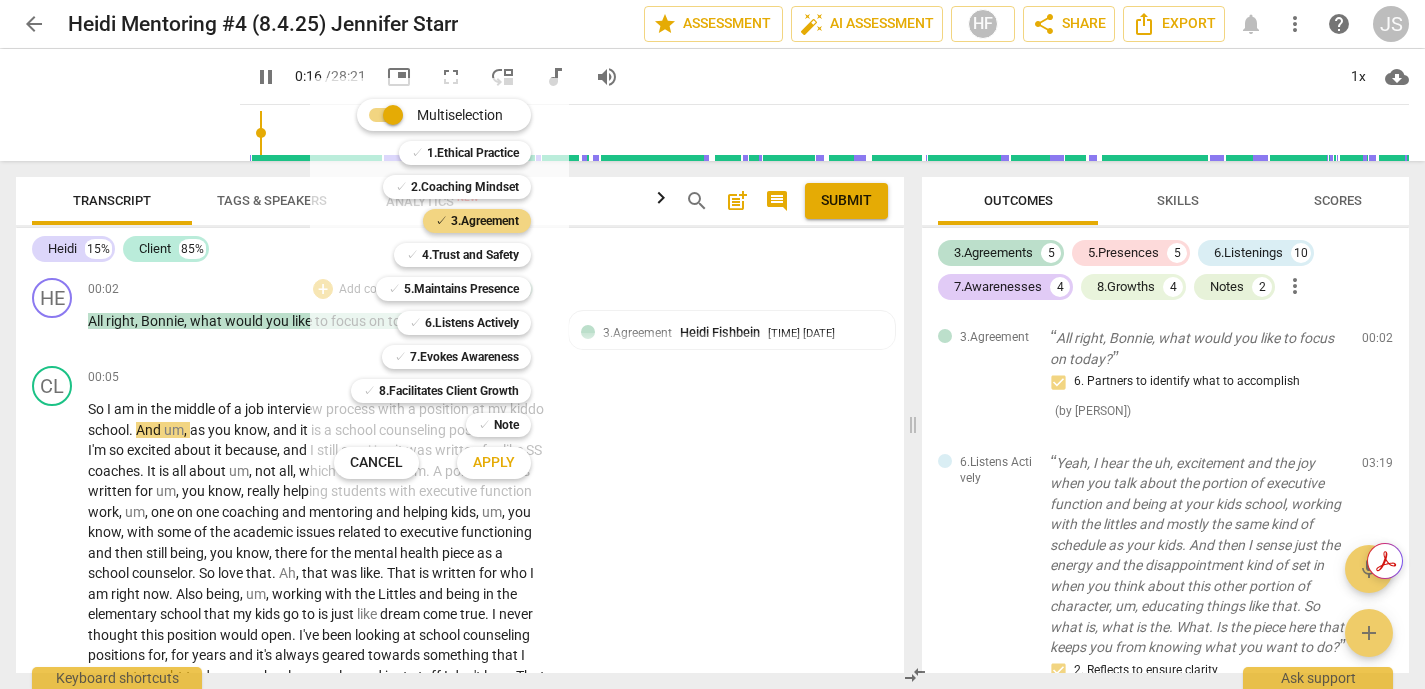 click on "Apply" at bounding box center [494, 463] 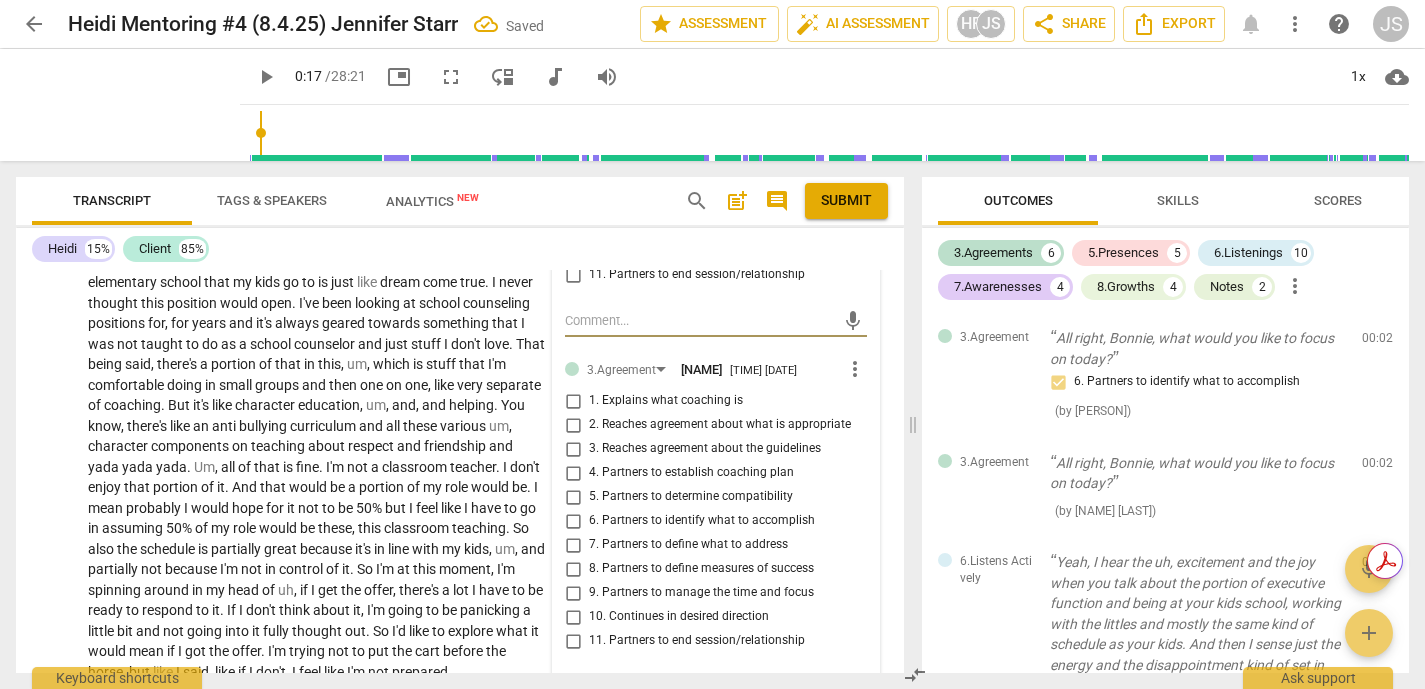 scroll, scrollTop: 338, scrollLeft: 0, axis: vertical 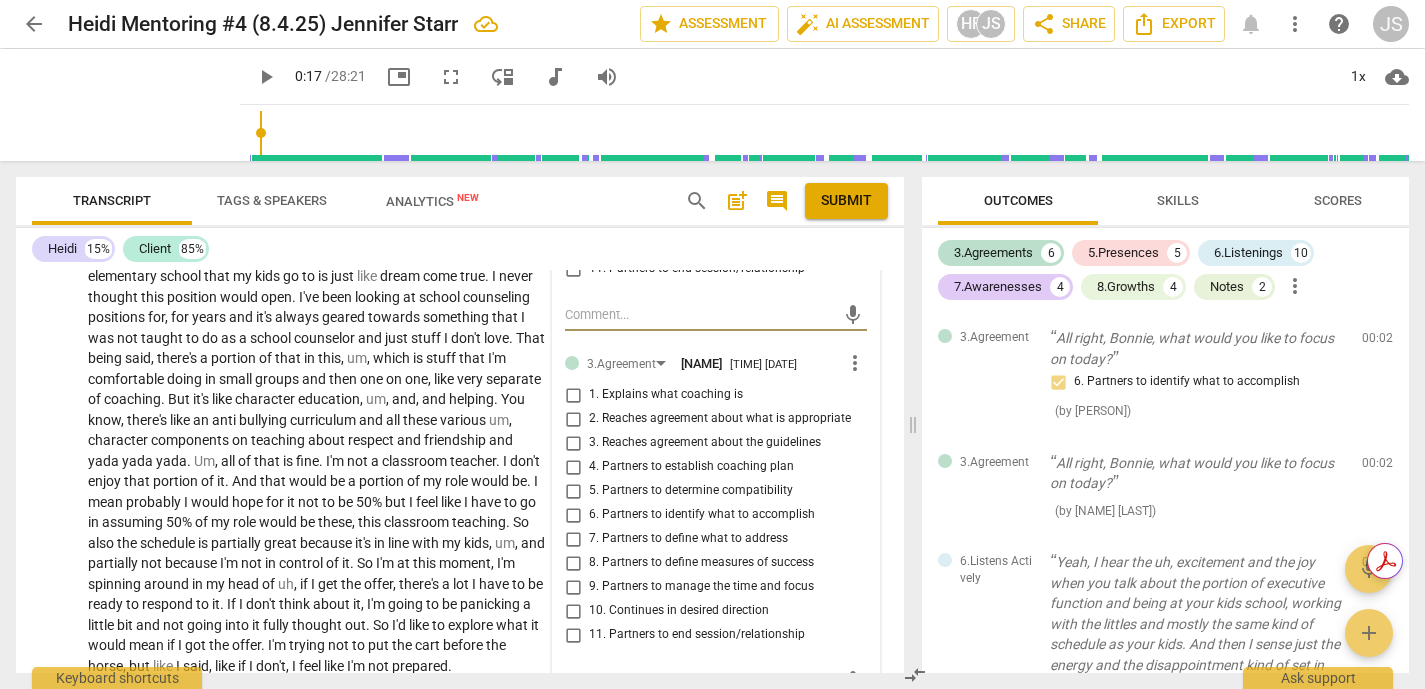 click on "6. Partners to identify what to accomplish" at bounding box center [573, 515] 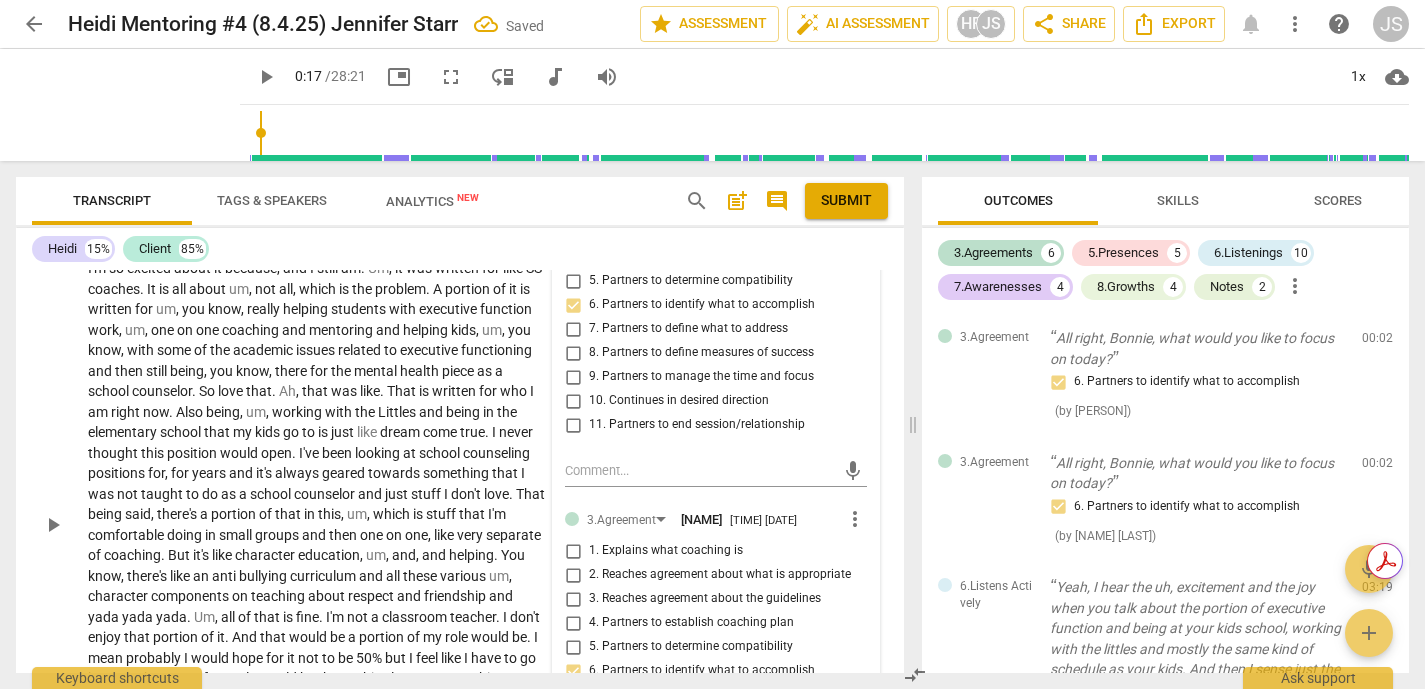 scroll, scrollTop: 213, scrollLeft: 0, axis: vertical 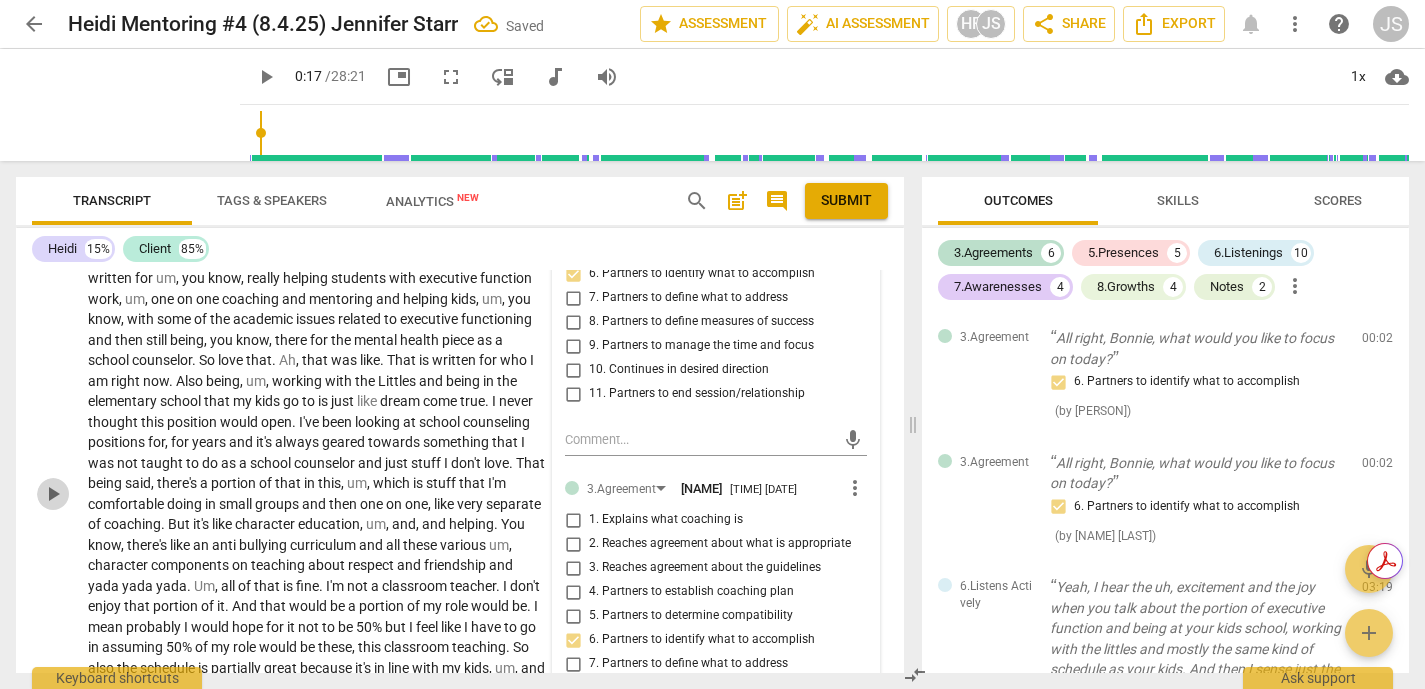 click on "play_arrow" at bounding box center (53, 494) 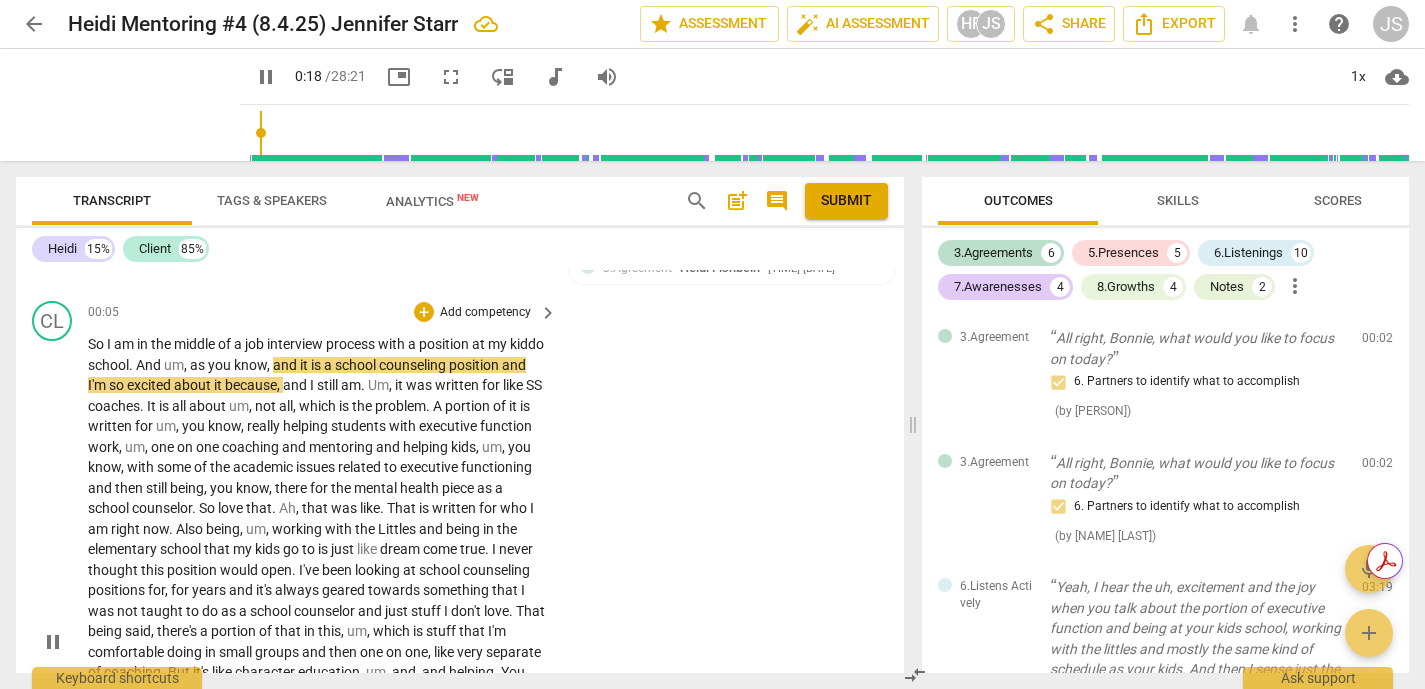 scroll, scrollTop: 101, scrollLeft: 0, axis: vertical 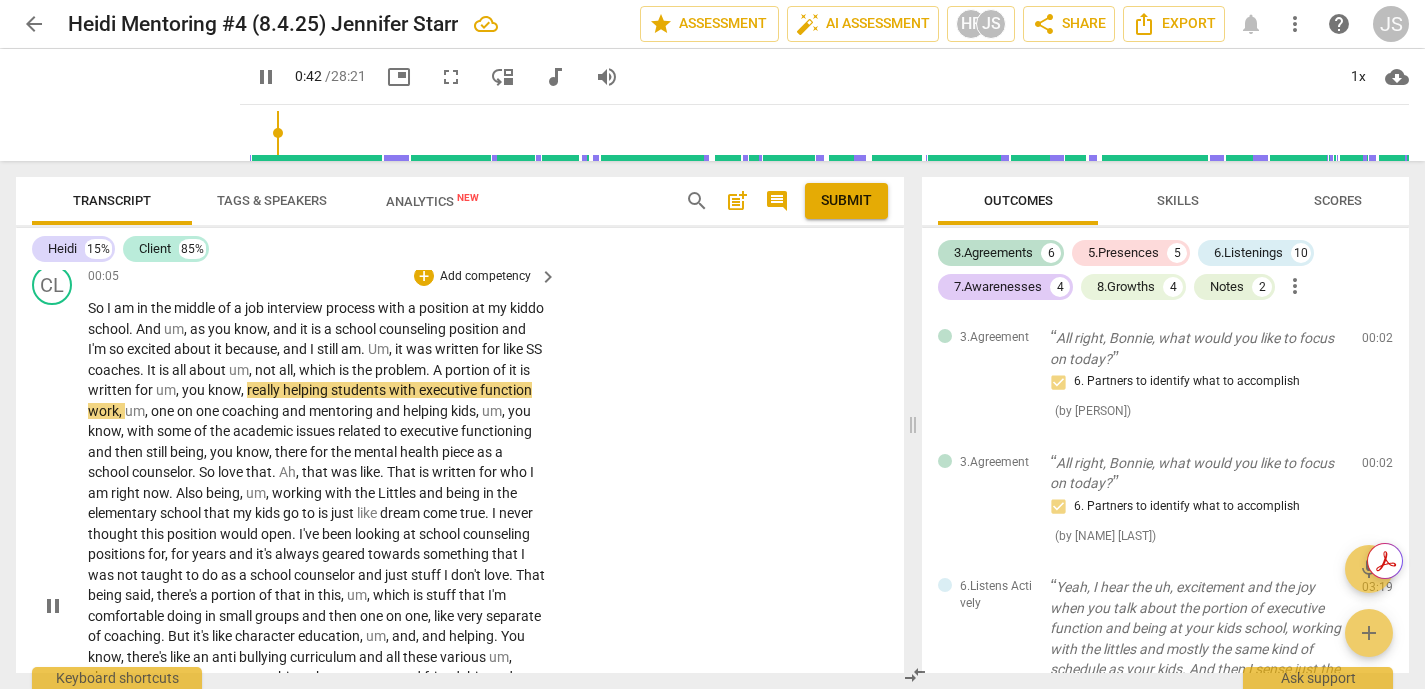 click on "a" at bounding box center [499, 452] 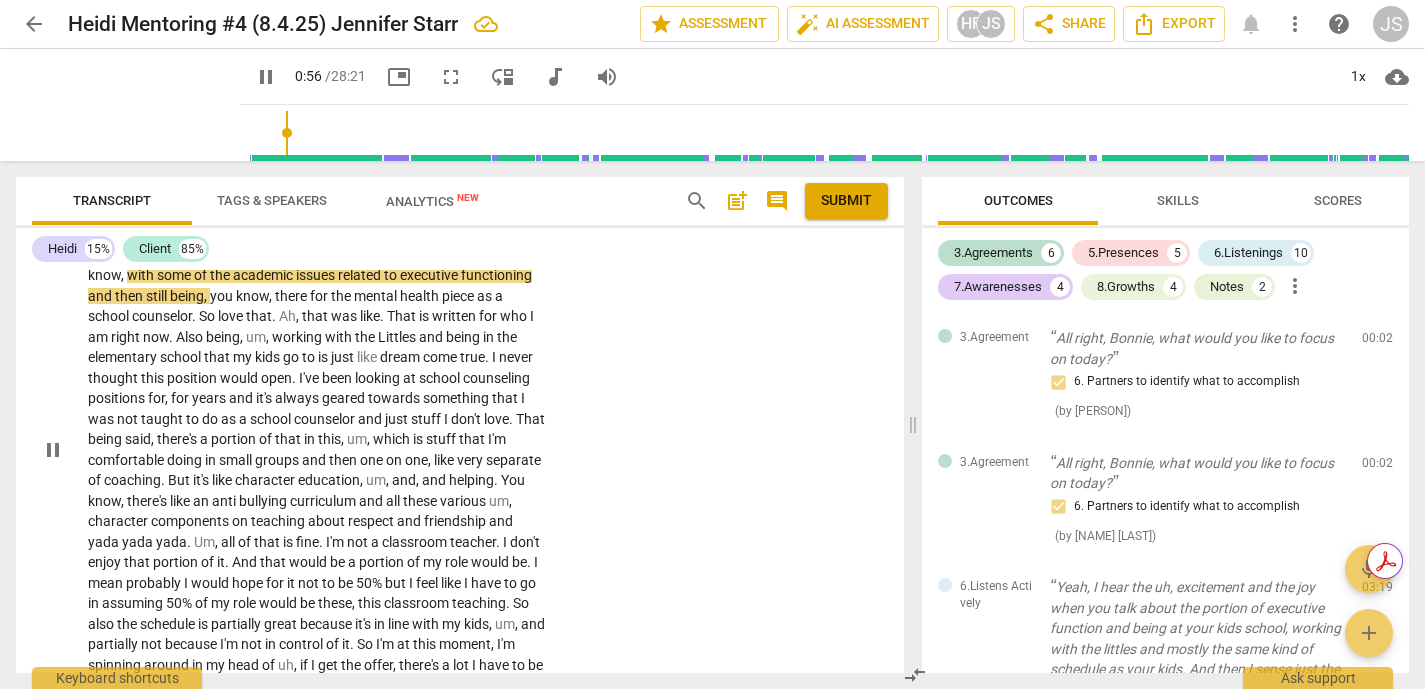 scroll, scrollTop: 262, scrollLeft: 0, axis: vertical 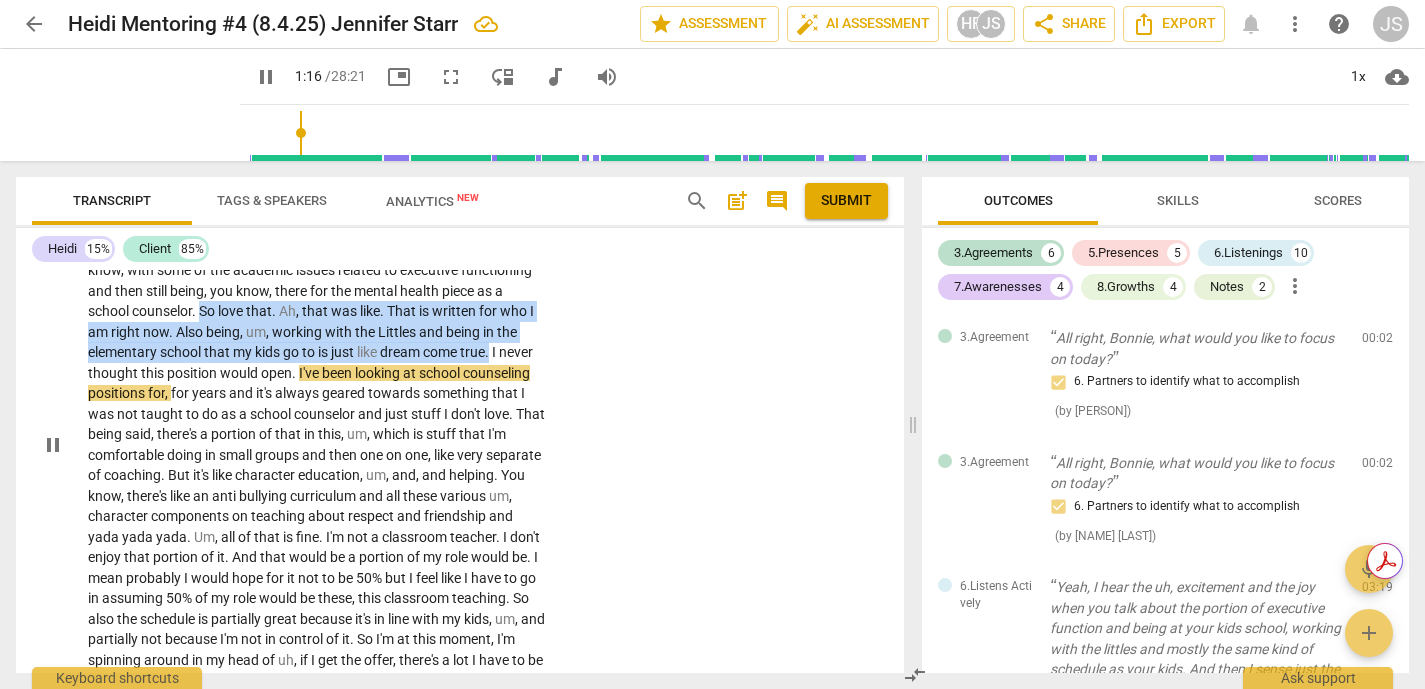 drag, startPoint x: 268, startPoint y: 314, endPoint x: 153, endPoint y: 372, distance: 128.7983 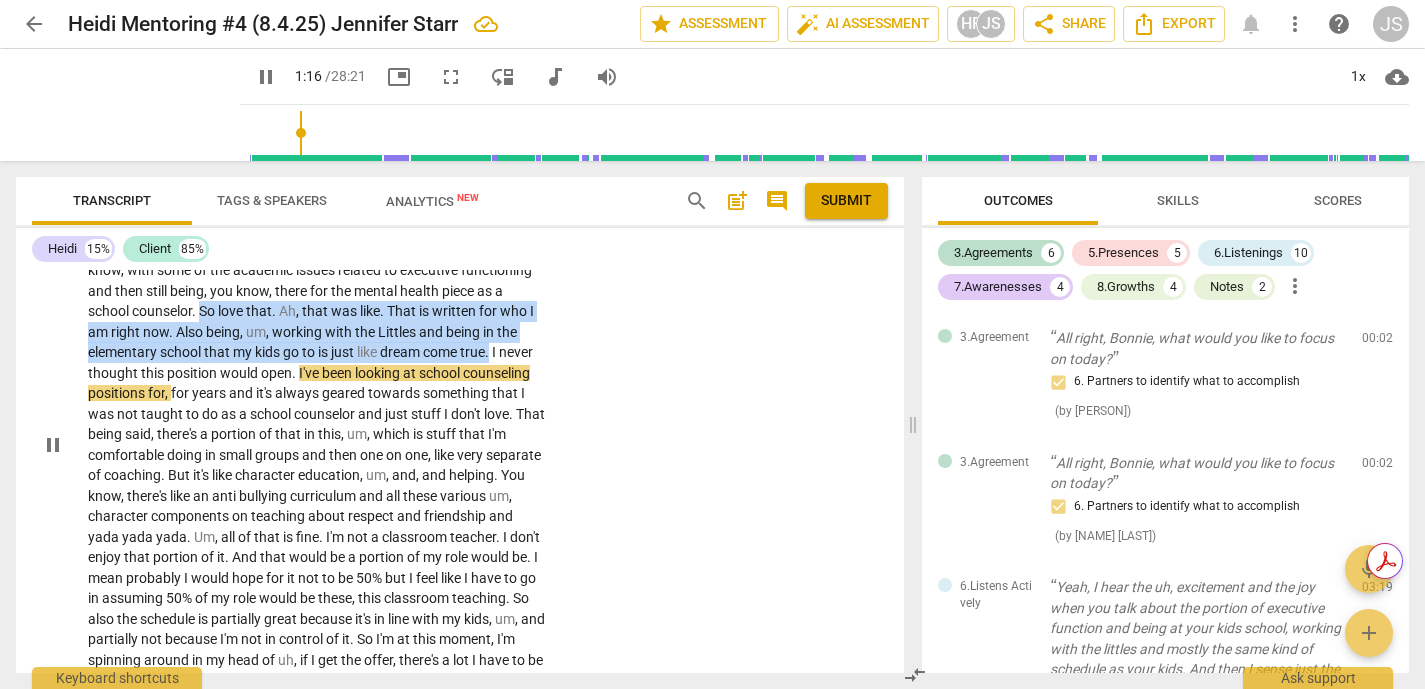 click on "So I am in the middle of a job interview process with a position at my kiddo school . And um , as you know , and it is a school counseling position and I'm so excited about it because , and I still am . Um , it was written for like SS coaches . It is all about um , not all , which is the problem . A portion of it is written for um , you know , really helping students with executive function work , um , one on one coaching and mentoring and helping kids , um , you know , with some of the academic issues related to executive functioning and then still being , you know , there for the mental health piece as a school counselor . So love that . Ah , that was like . That is written for who I am right now . Also being , um , working with the" at bounding box center (317, 444) 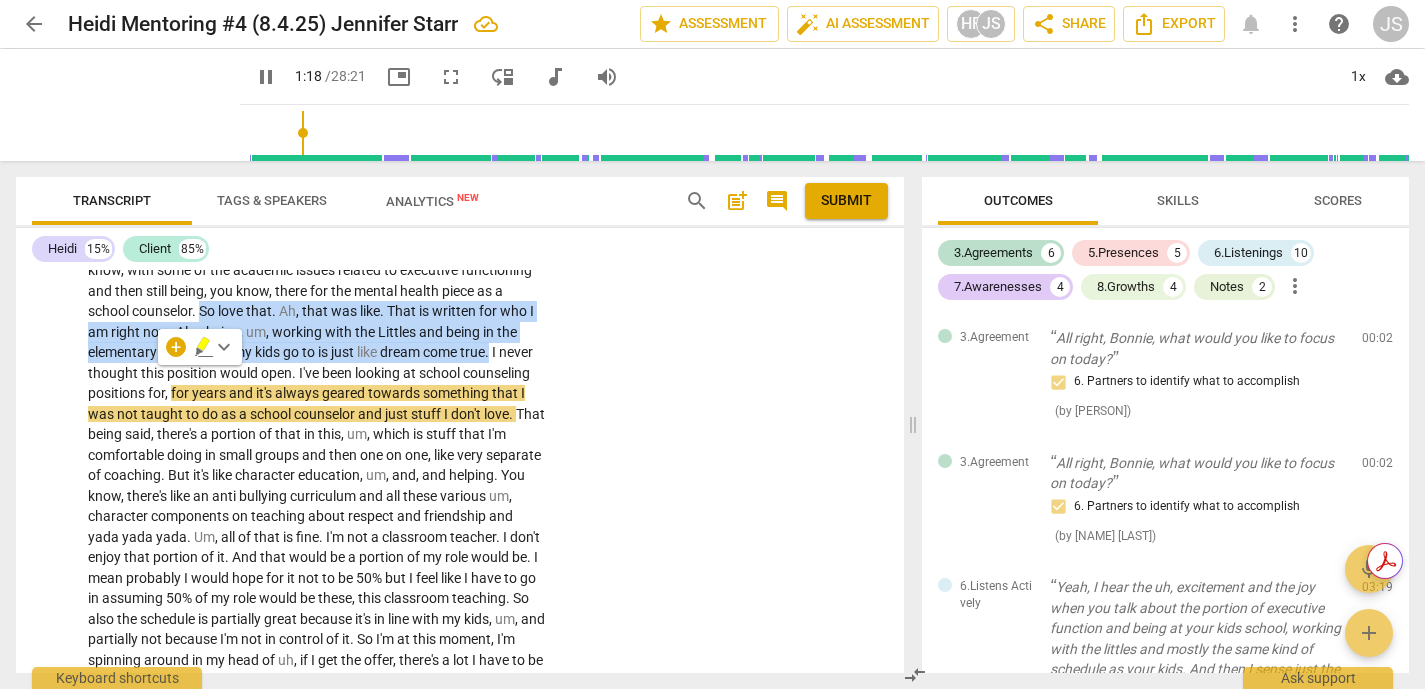 click 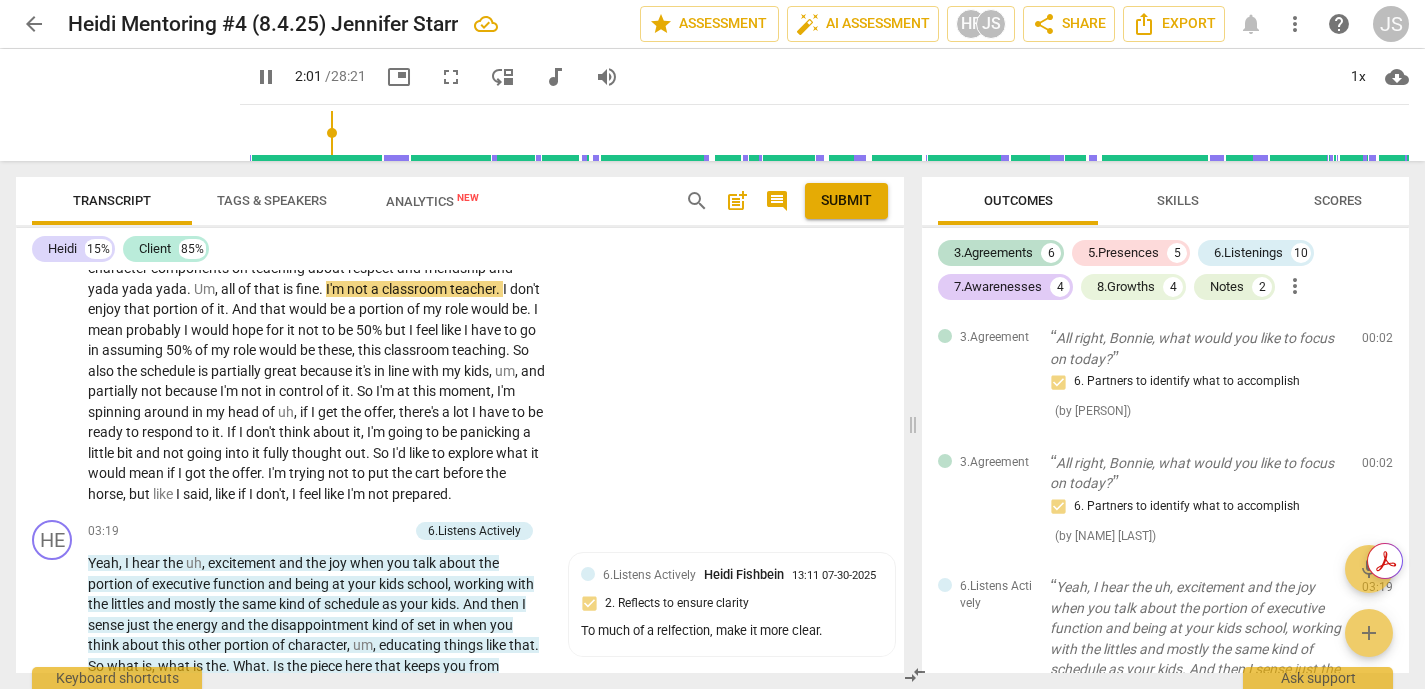 scroll, scrollTop: 508, scrollLeft: 0, axis: vertical 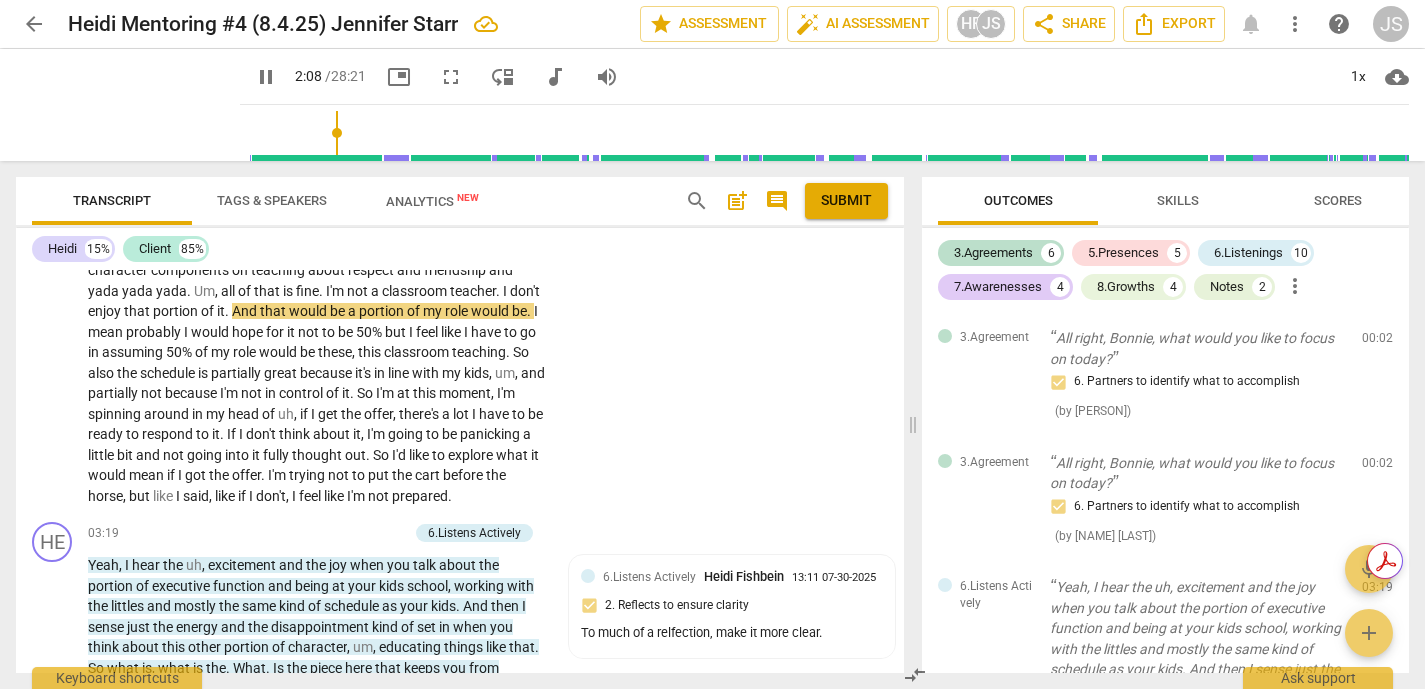 click on "I'm" at bounding box center (336, 291) 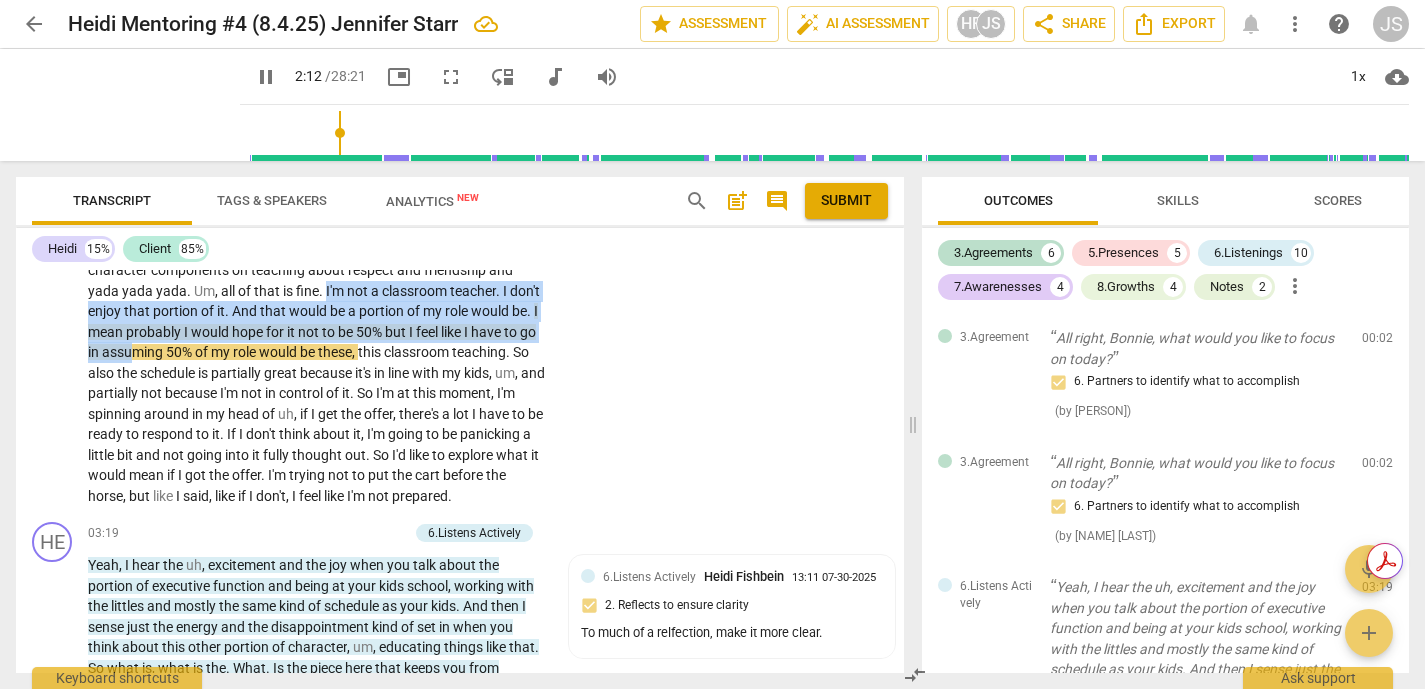 drag, startPoint x: 417, startPoint y: 291, endPoint x: 232, endPoint y: 352, distance: 194.79733 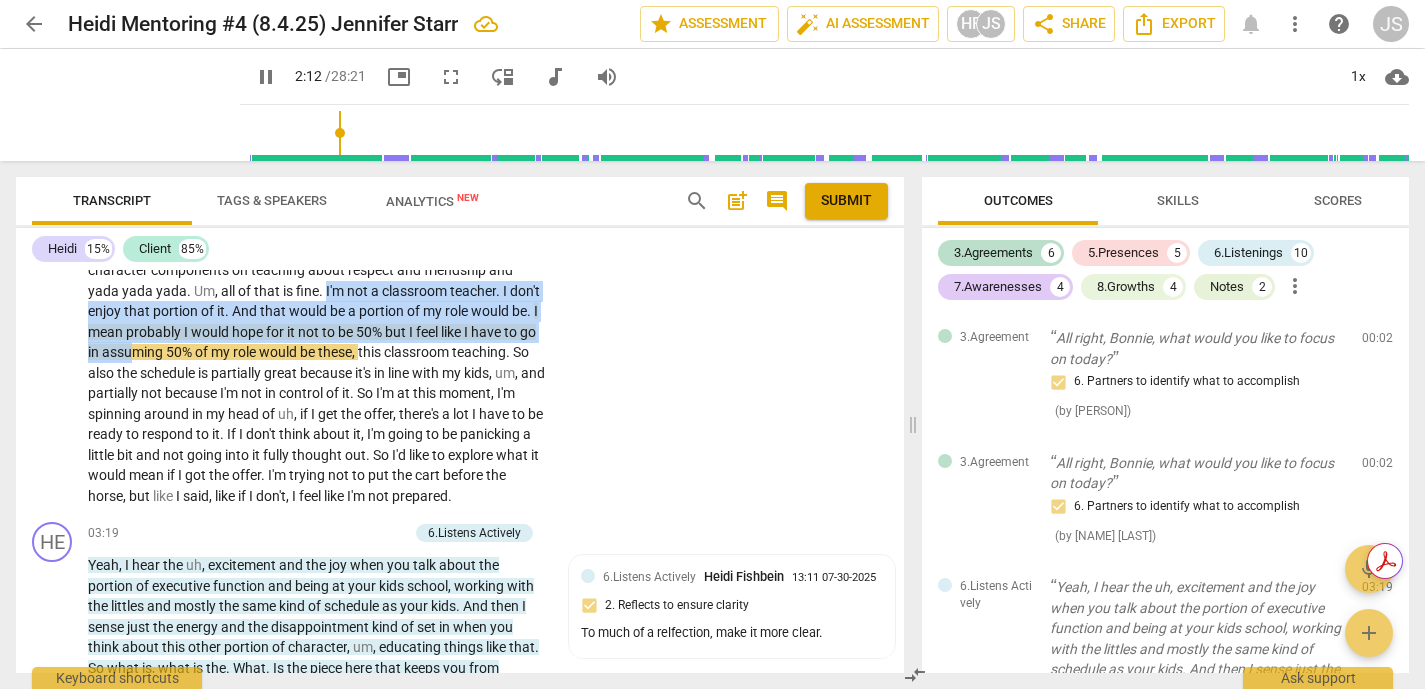 click on "So I am in the middle of a job interview process with a position at my kiddo school . And um , as you know , and it is a school counseling position and I'm so excited about it because , and I still am . Um , it was written for like SS coaches . It is all about um , not all , which is the problem . A portion of it is written for um , you know , really helping students with executive function work , um , one on one coaching and mentoring and helping kids , um , you know , with some of the academic issues related to executive functioning and then still being , you know , there for the mental health piece as a school counselor . So love that . Ah , that was like . That is written for who I am right now . Also being , um , working with the" at bounding box center (317, 198) 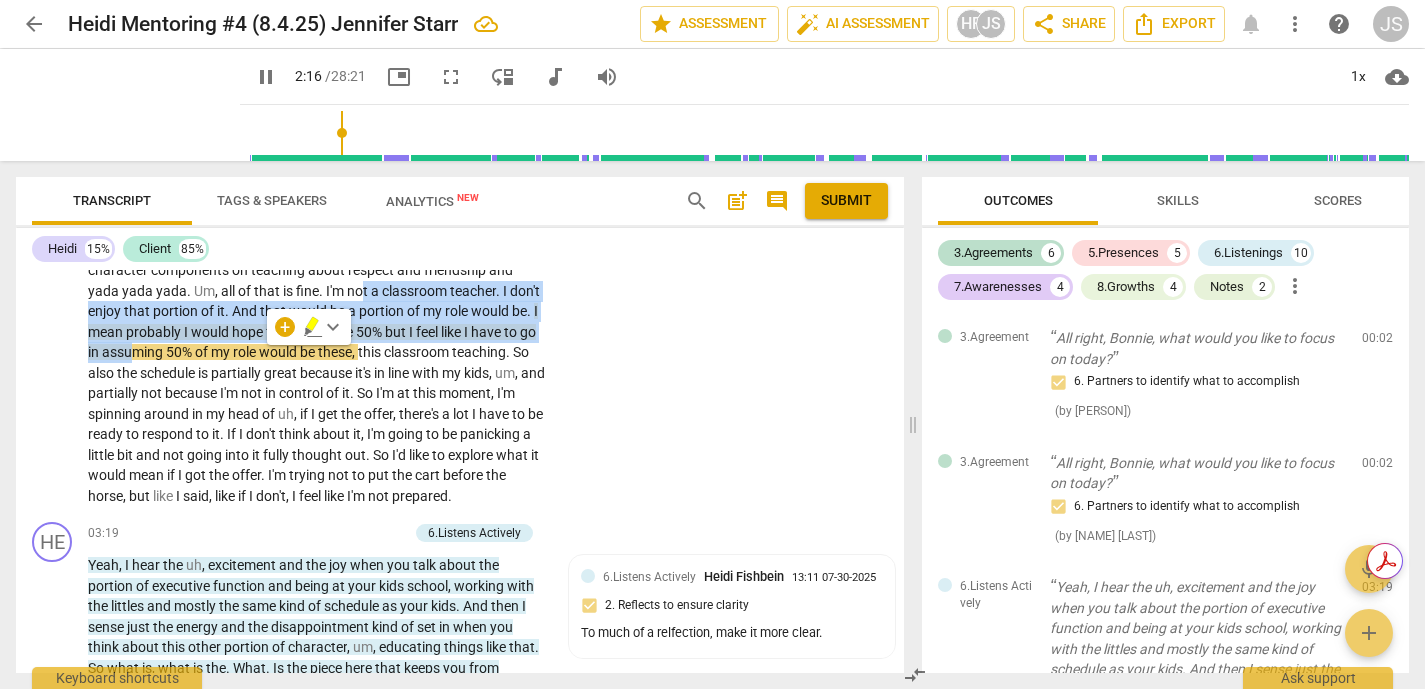 drag, startPoint x: 232, startPoint y: 352, endPoint x: 453, endPoint y: 290, distance: 229.53214 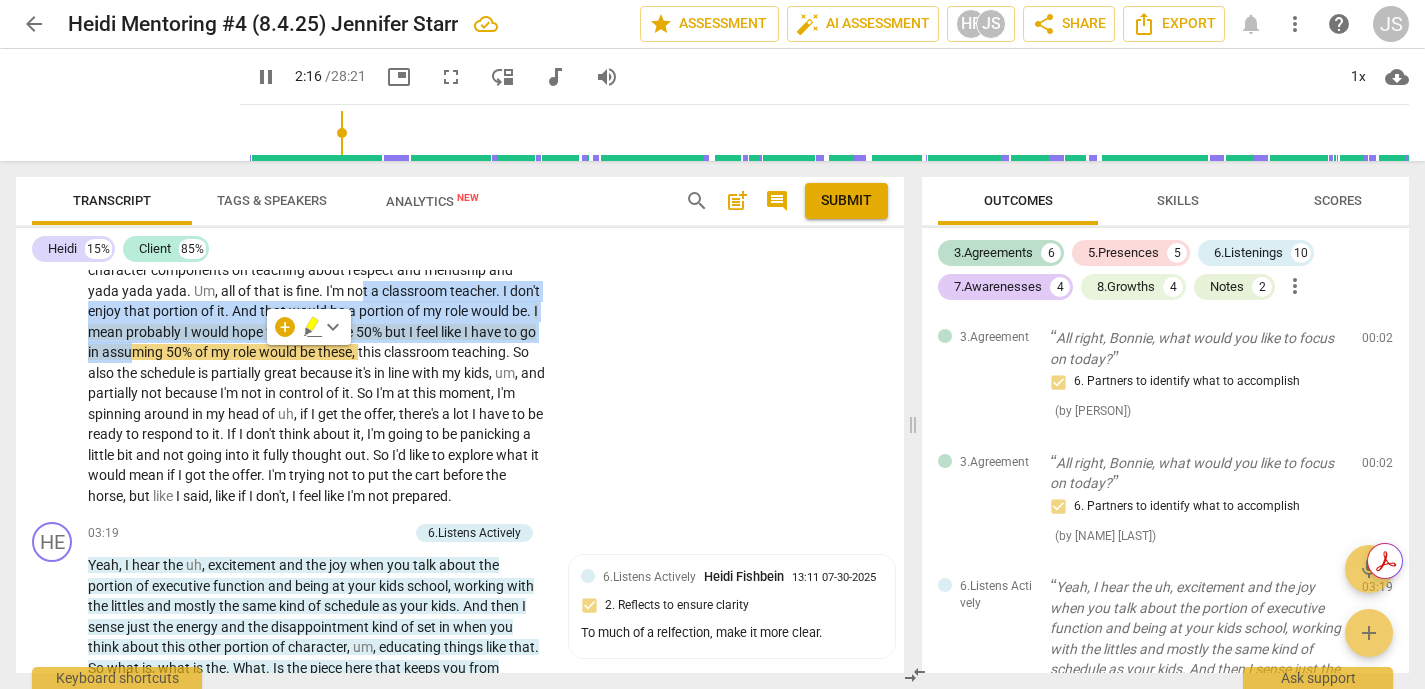 click on "So I am in the middle of a job interview process with a position at my kiddo school . And um , as you know , and it is a school counseling position and I'm so excited about it because , and I still am . Um , it was written for like SS coaches . It is all about um , not all , which is the problem . A portion of it is written for um , you know , really helping students with executive function work , um , one on one coaching and mentoring and helping kids , um , you know , with some of the academic issues related to executive functioning and then still being , you know , there for the mental health piece as a school counselor . So love that . Ah , that was like . That is written for who I am right now . Also being , um , working with the" at bounding box center (317, 198) 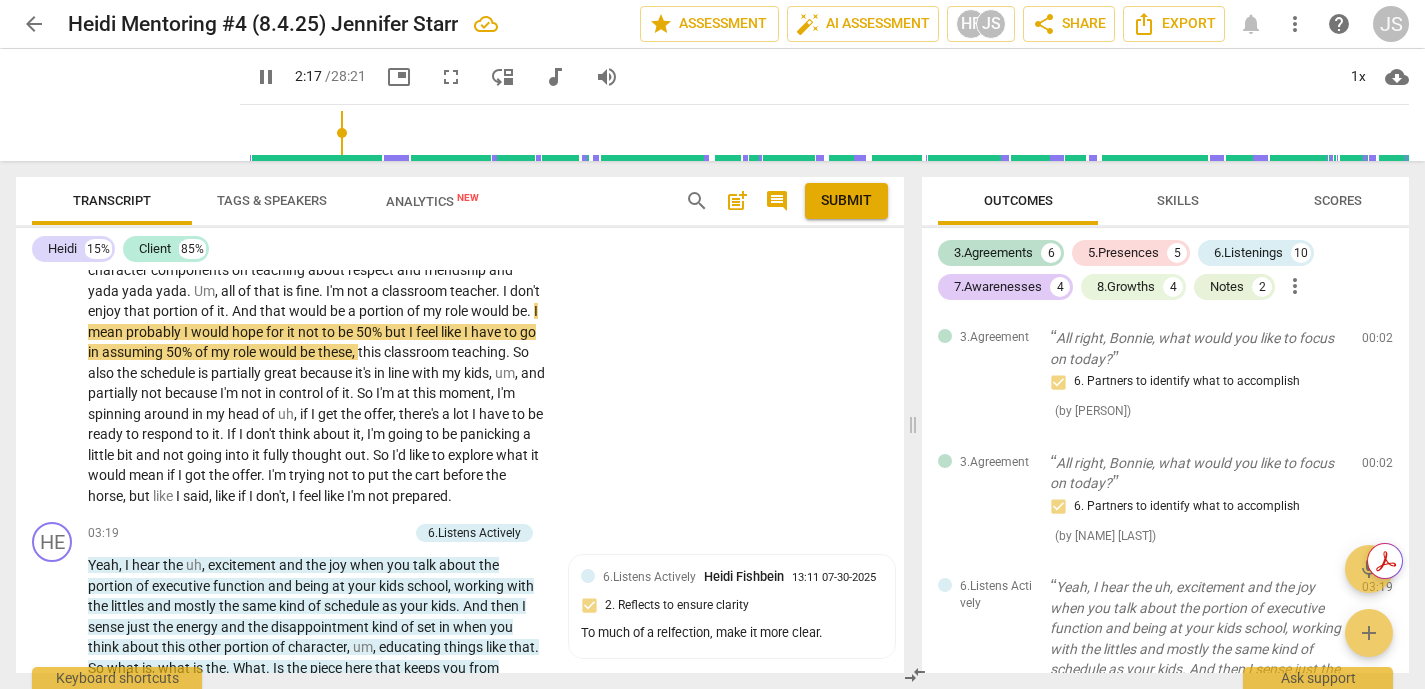 click on "CL play_arrow pause 00:05 + Add competency keyboard_arrow_right So I am in the middle of a job interview process with a position at my kiddo school. And um, as you know, and it is a school counseling position and I'm so excited about it because, and I still am. Um, it was written for like SS coaches. It is all about um, not all, which is the problem. A portion of it is written for um, you know, really helping students with executive function work, um, one on one coaching and mentoring and helping kids, um, you know, with some of the academic issues related to executive functioning and then still being, you know, there for the mental health piece as a school counselor. So love that. Ah, that was like. That is written for who I am" at bounding box center [460, 182] 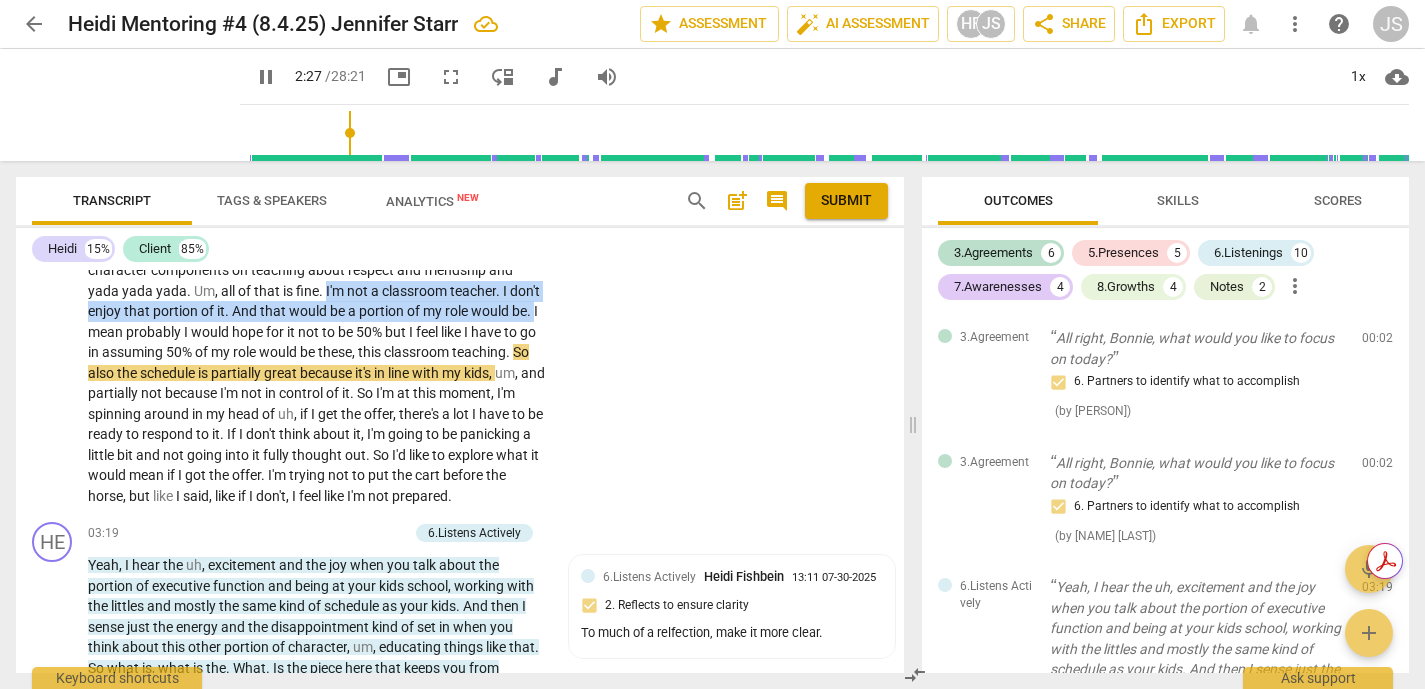 drag, startPoint x: 418, startPoint y: 290, endPoint x: 177, endPoint y: 331, distance: 244.46268 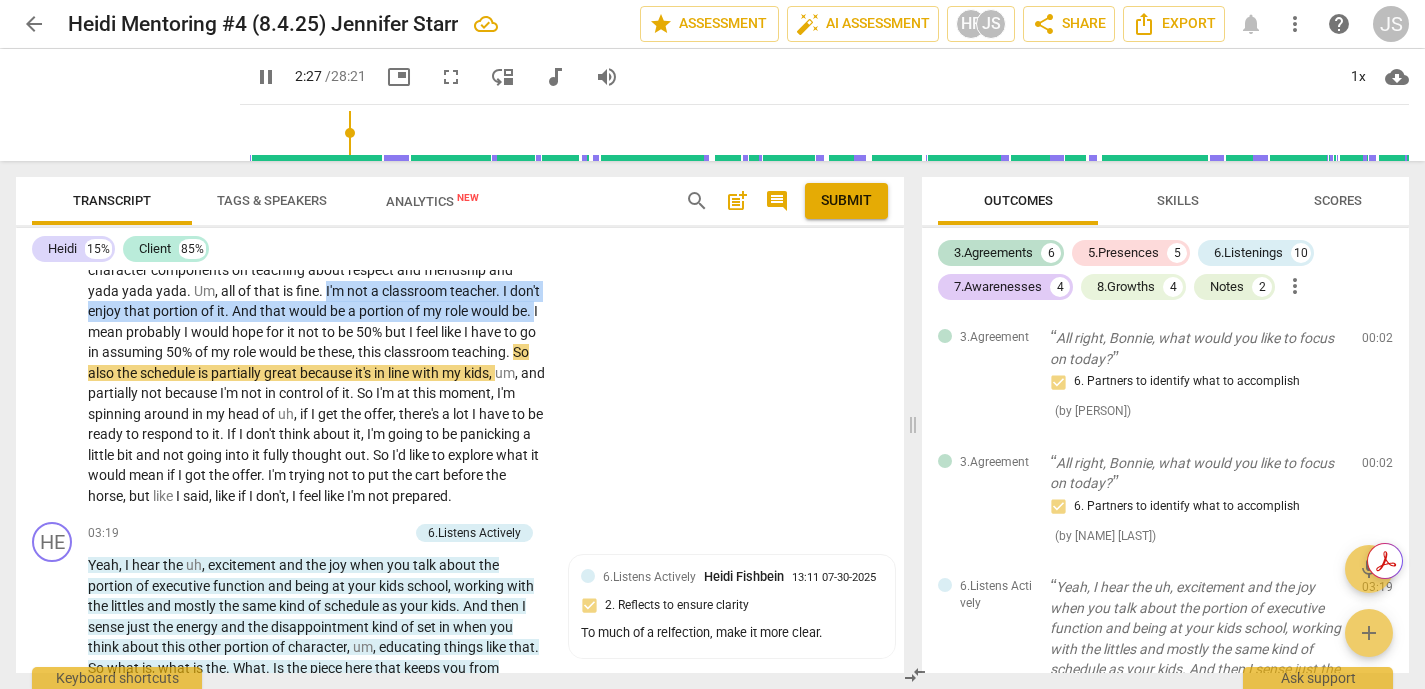 click on "So I am in the middle of a job interview process with a position at my kiddo school . And um , as you know , and it is a school counseling position and I'm so excited about it because , and I still am . Um , it was written for like SS coaches . It is all about um , not all , which is the problem . A portion of it is written for um , you know , really helping students with executive function work , um , one on one coaching and mentoring and helping kids , um , you know , with some of the academic issues related to executive functioning and then still being , you know , there for the mental health piece as a school counselor . So love that . Ah , that was like . That is written for who I am right now . Also being , um , working with the" at bounding box center [317, 198] 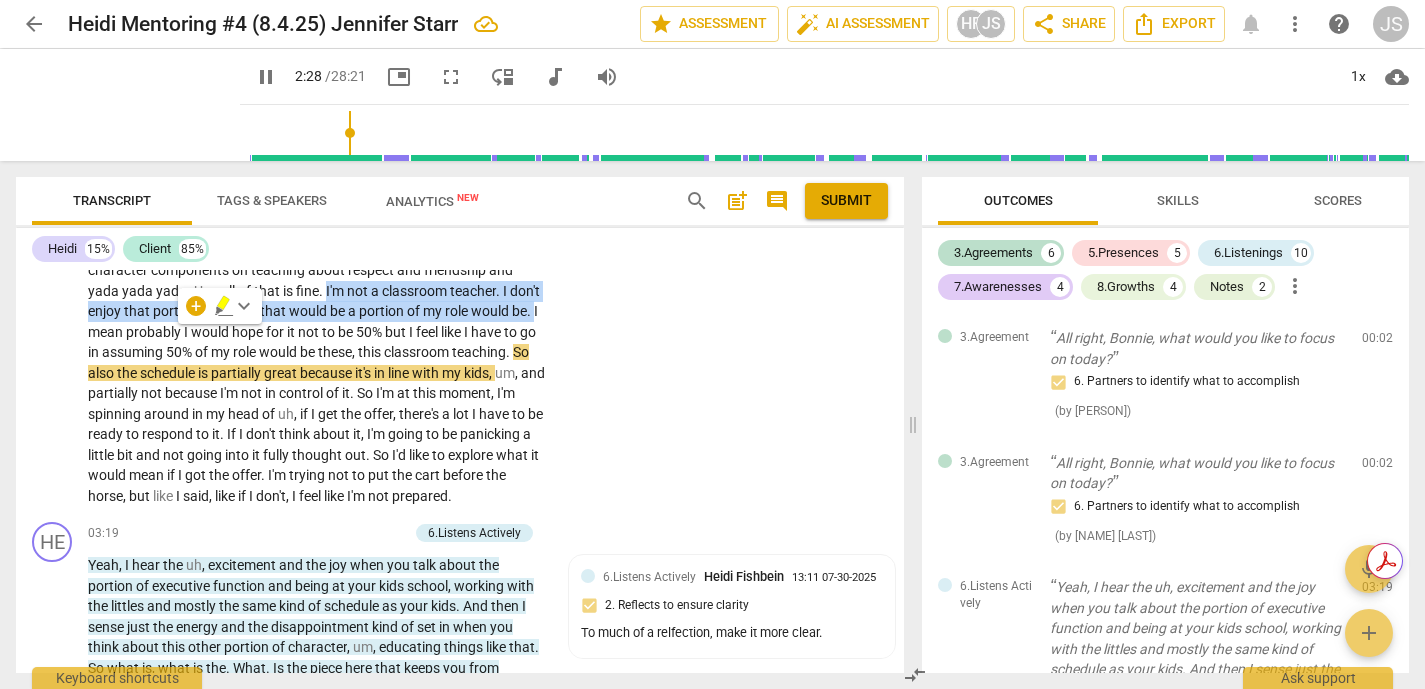 click 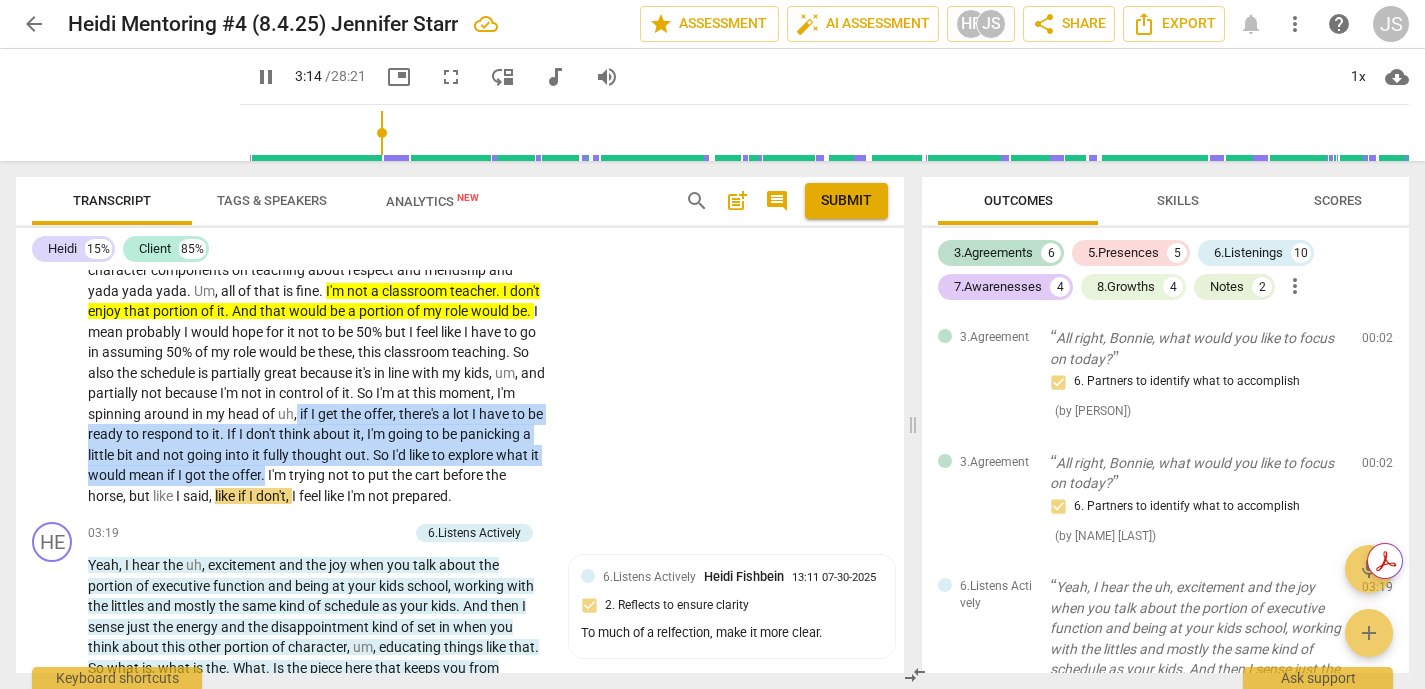 drag, startPoint x: 443, startPoint y: 415, endPoint x: 419, endPoint y: 475, distance: 64.62198 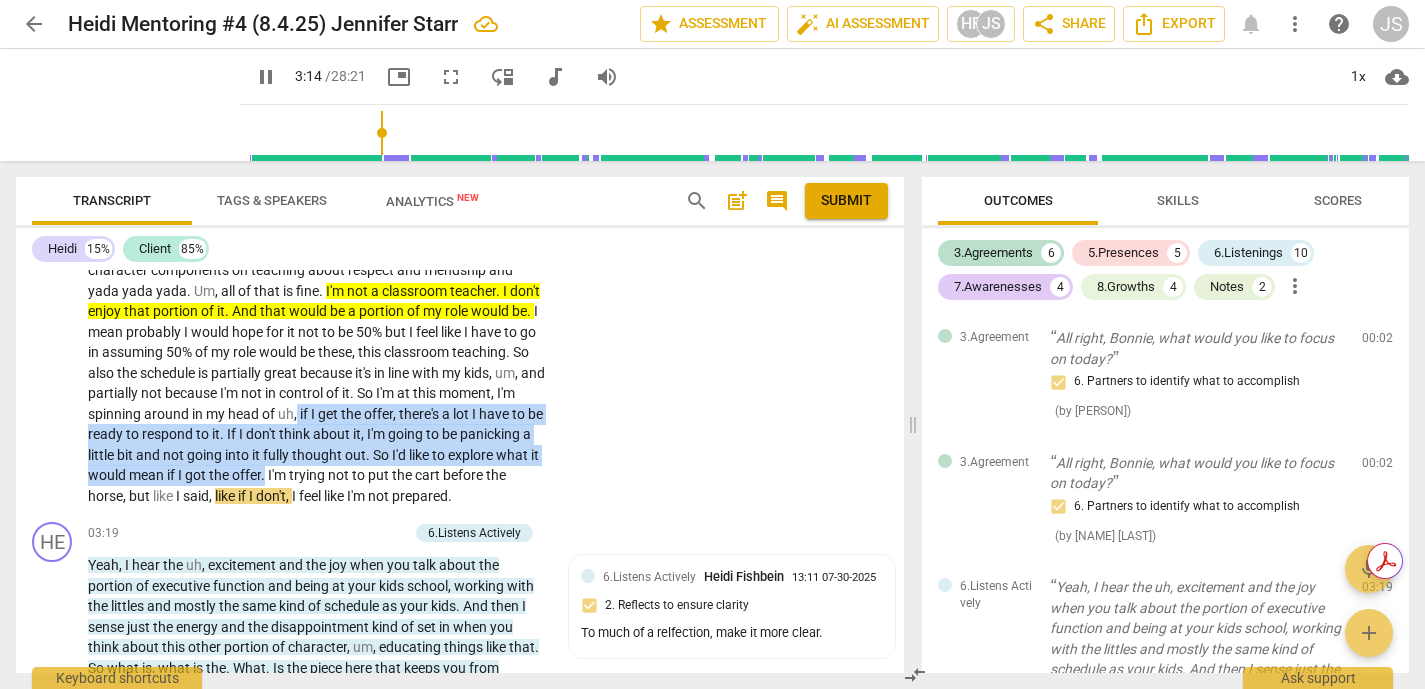 click on "So I am in the middle of a job interview process with a position at my kiddo school . And um , as you know , and it is a school counseling position and I'm so excited about it because , and I still am . Um , it was written for like SS coaches . It is all about um , not all , which is the problem . A portion of it is written for um , you know , really helping students with executive function work , um , one on one coaching and mentoring and helping kids , um , you know , with some of the academic issues related to executive functioning and then still being , you know , there for the mental health piece as a school counselor . So love that . Ah , that was like . That is written for who I am right now . Also being , um , working with the" at bounding box center (317, 198) 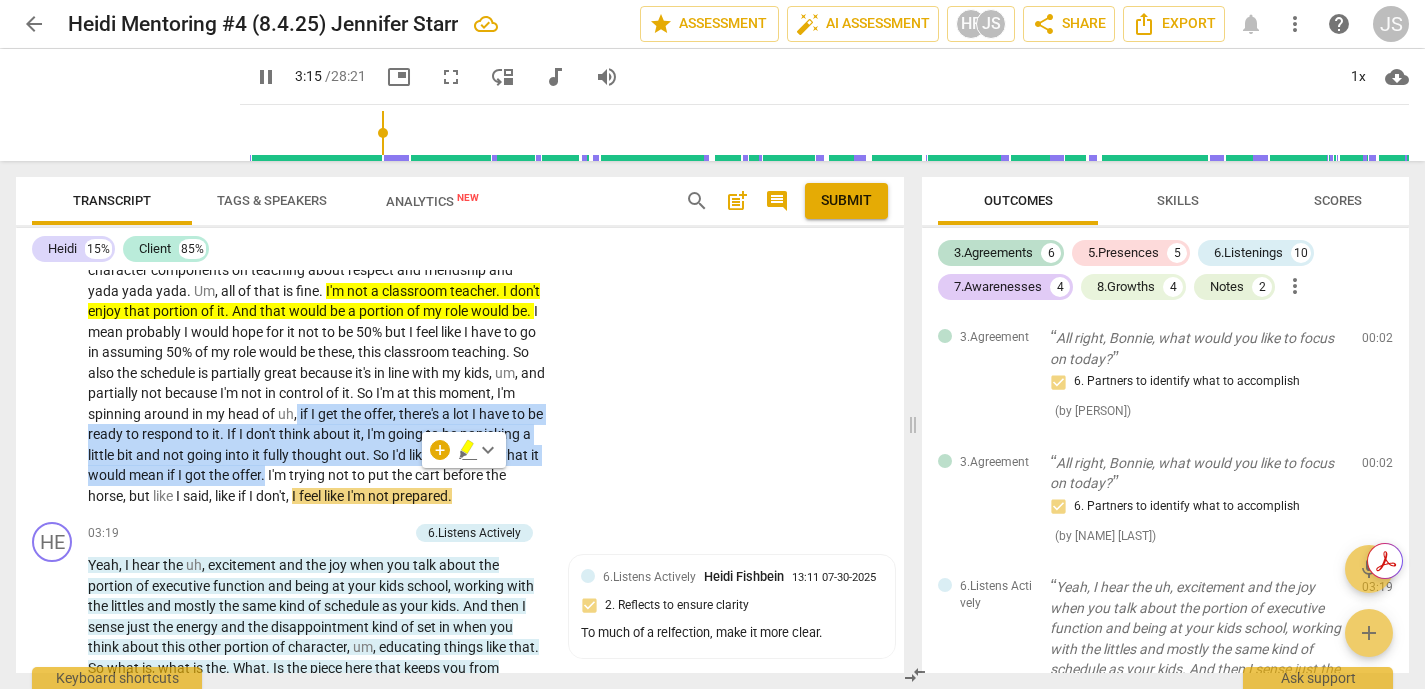 click 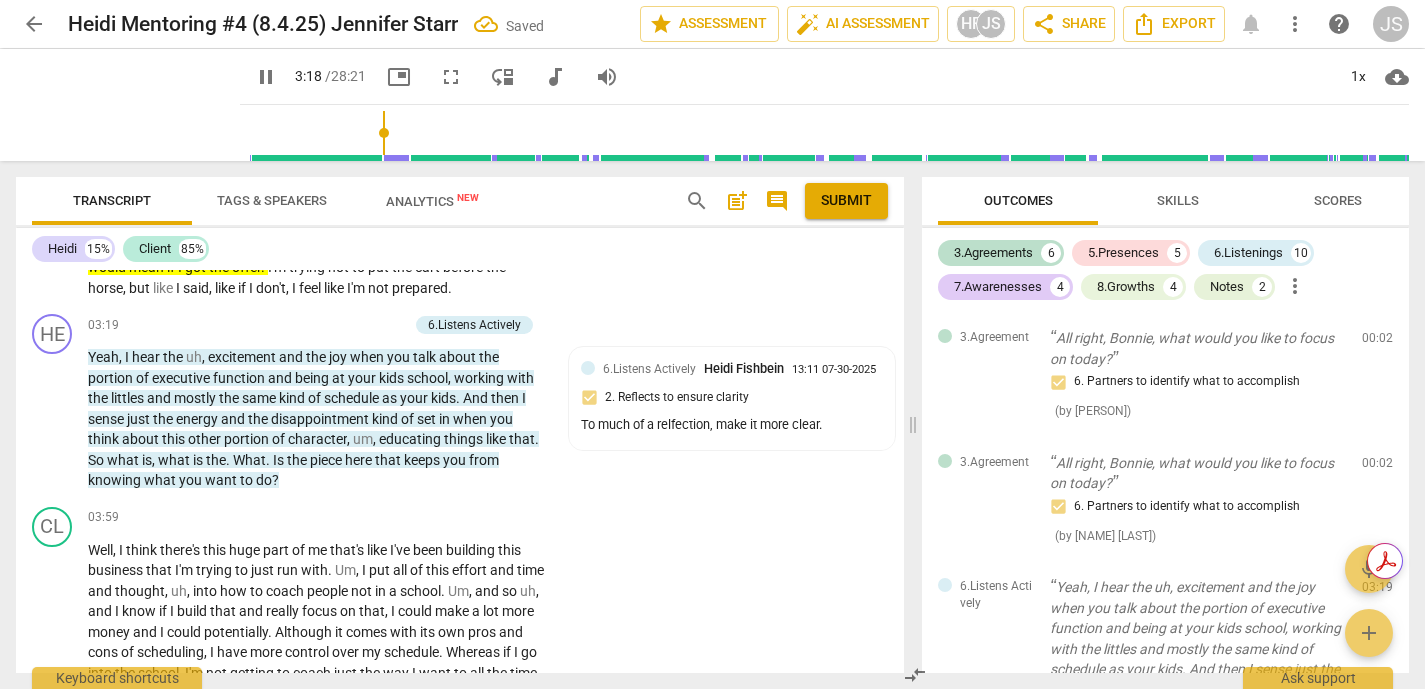 scroll, scrollTop: 710, scrollLeft: 0, axis: vertical 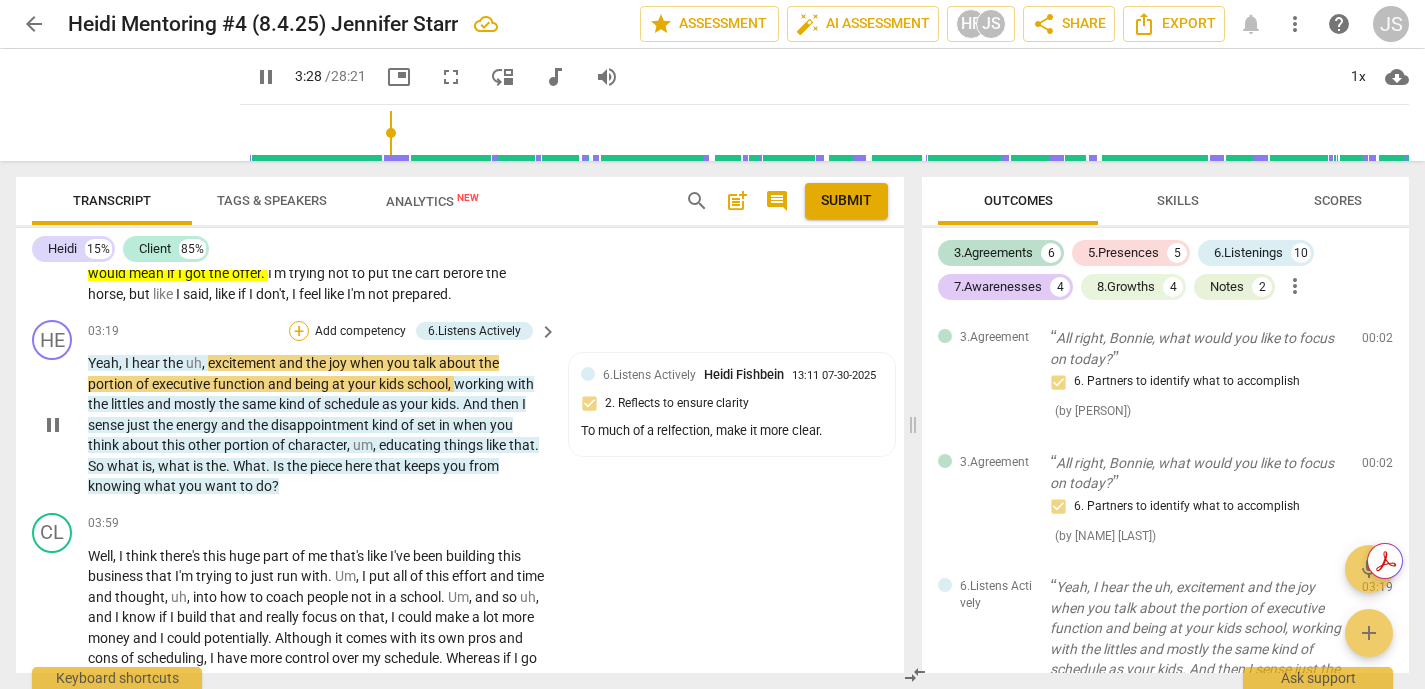 click on "+" at bounding box center (299, 331) 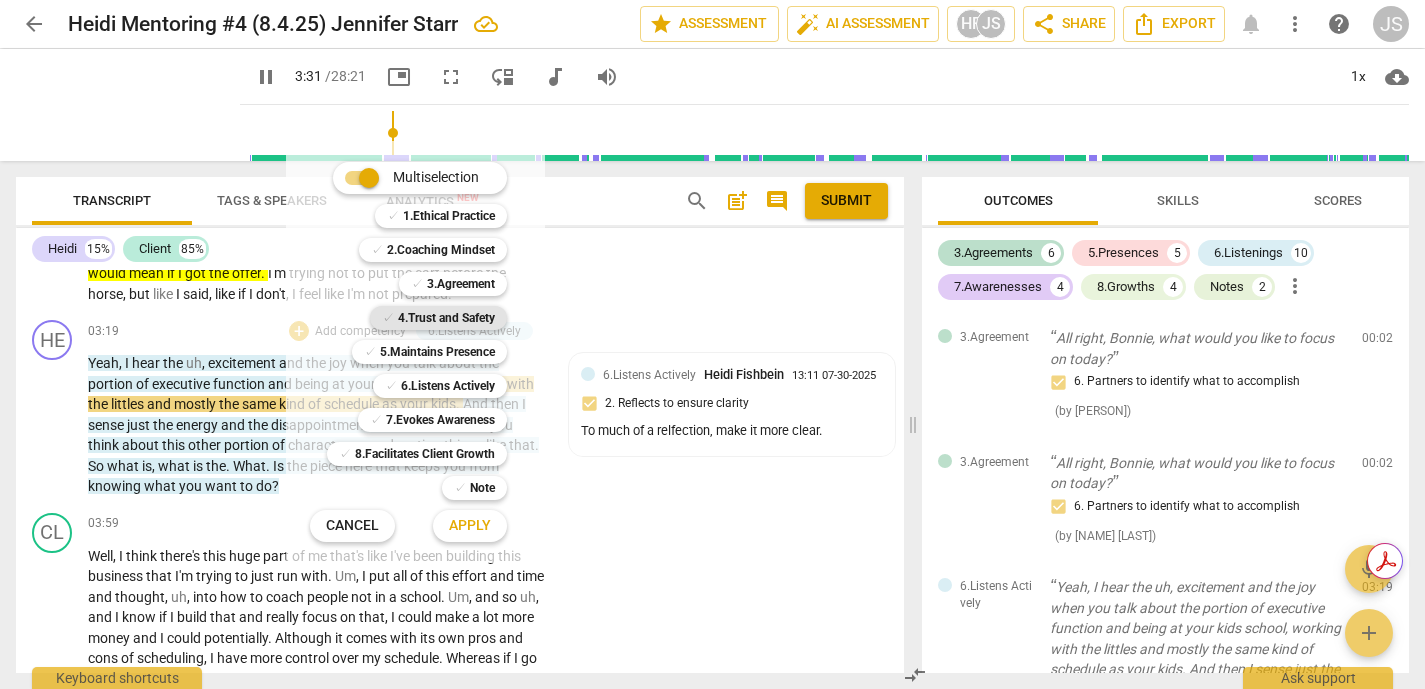 click on "4.Trust and Safety" at bounding box center [446, 318] 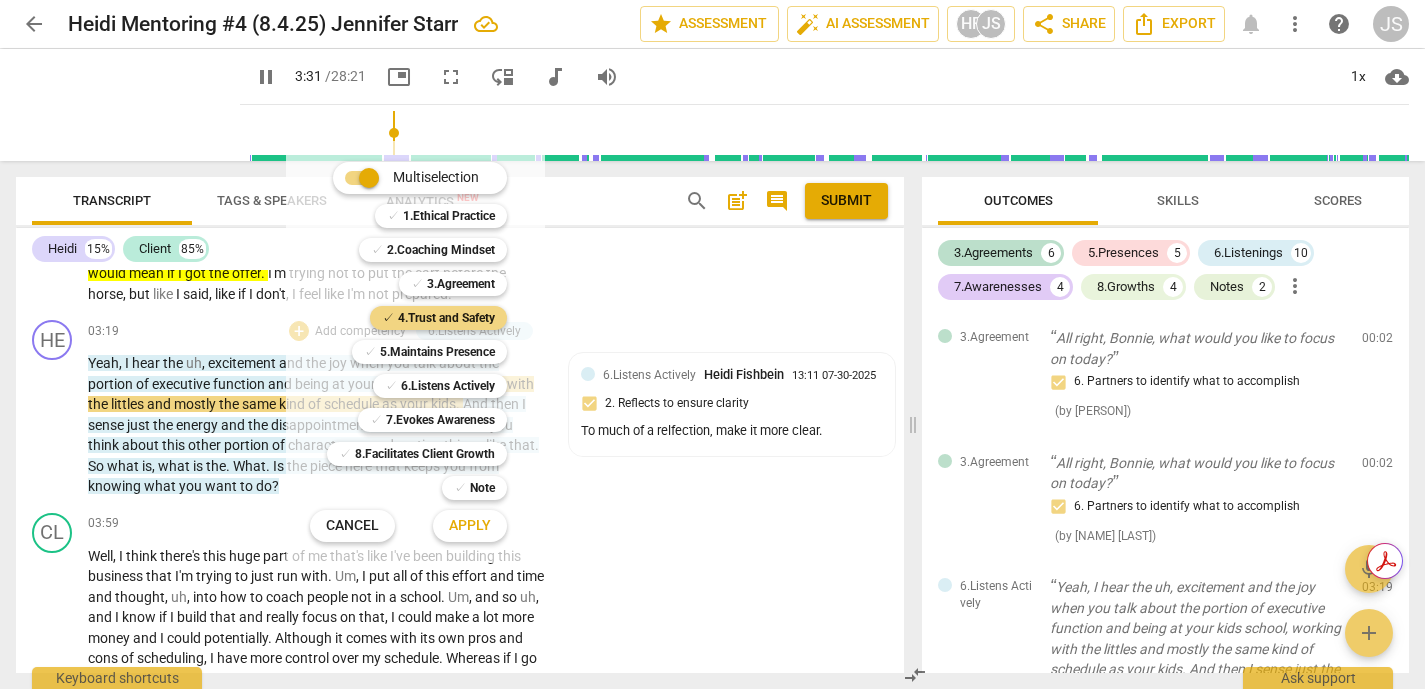 click on "Apply" at bounding box center [470, 526] 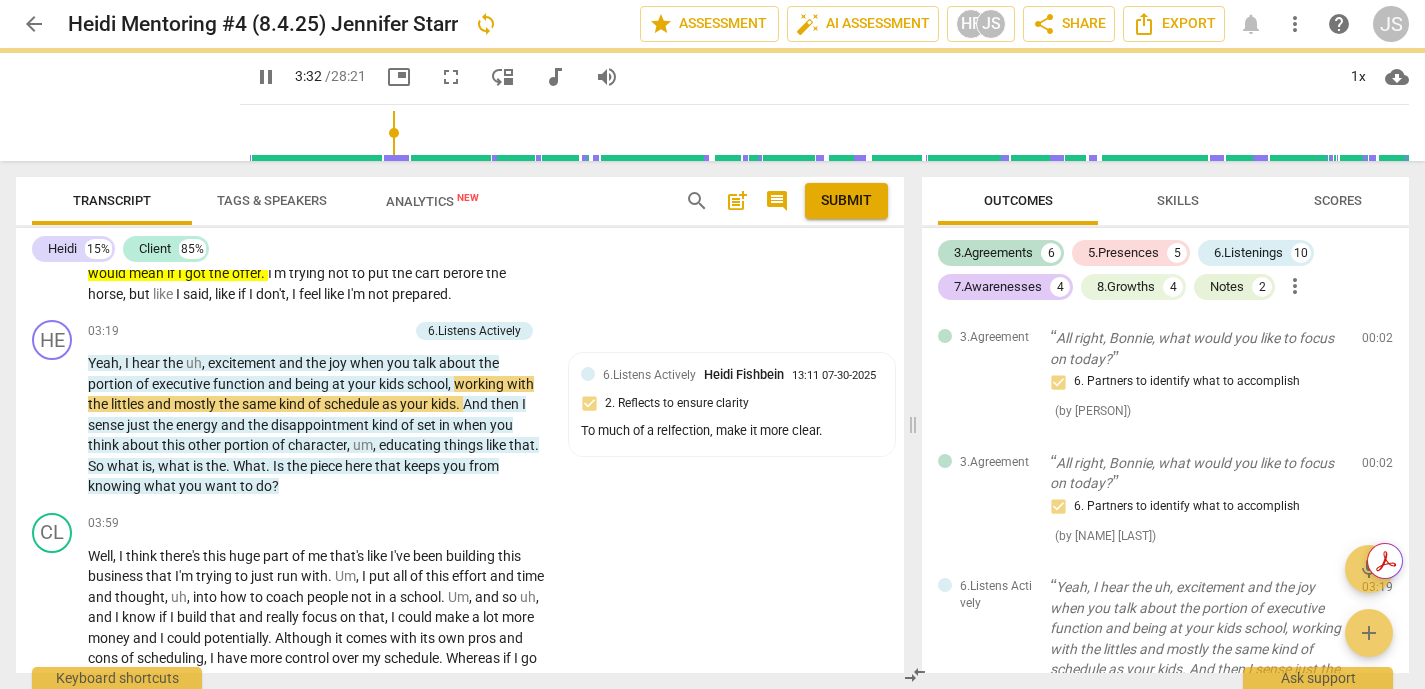 type on "212" 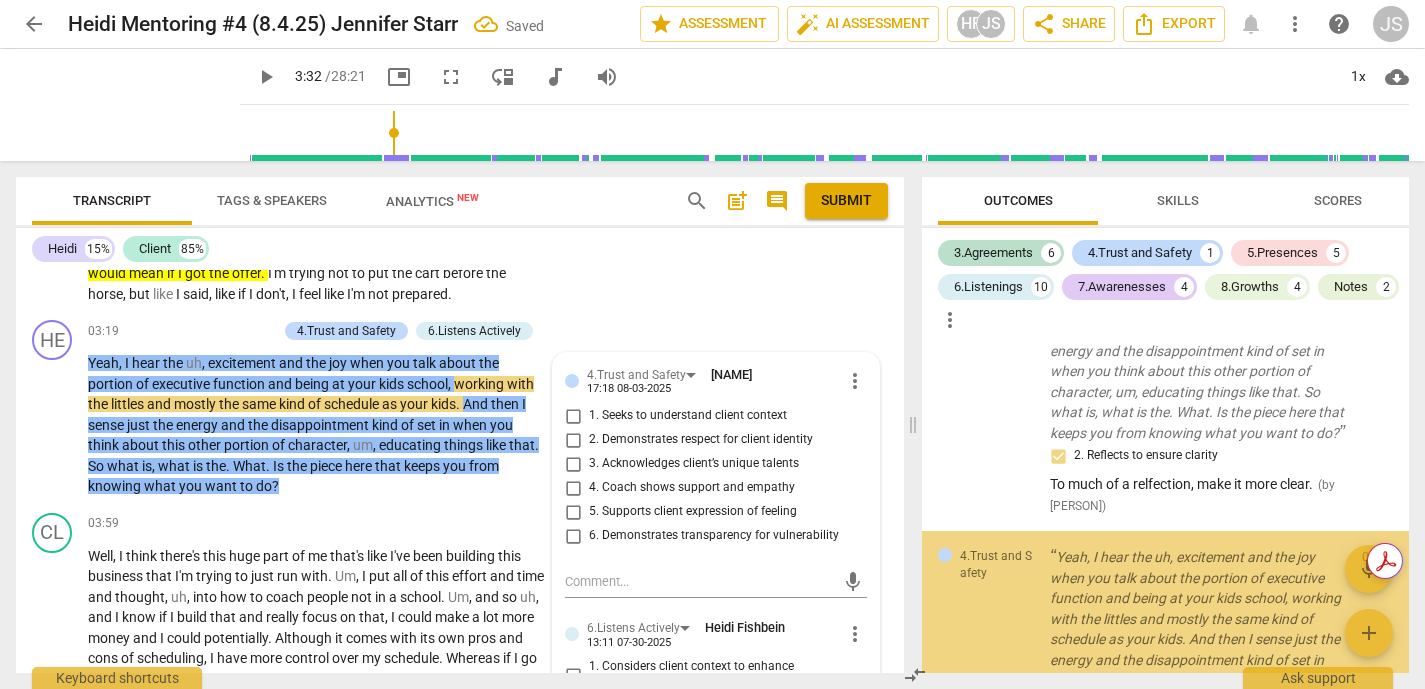 scroll, scrollTop: 557, scrollLeft: 0, axis: vertical 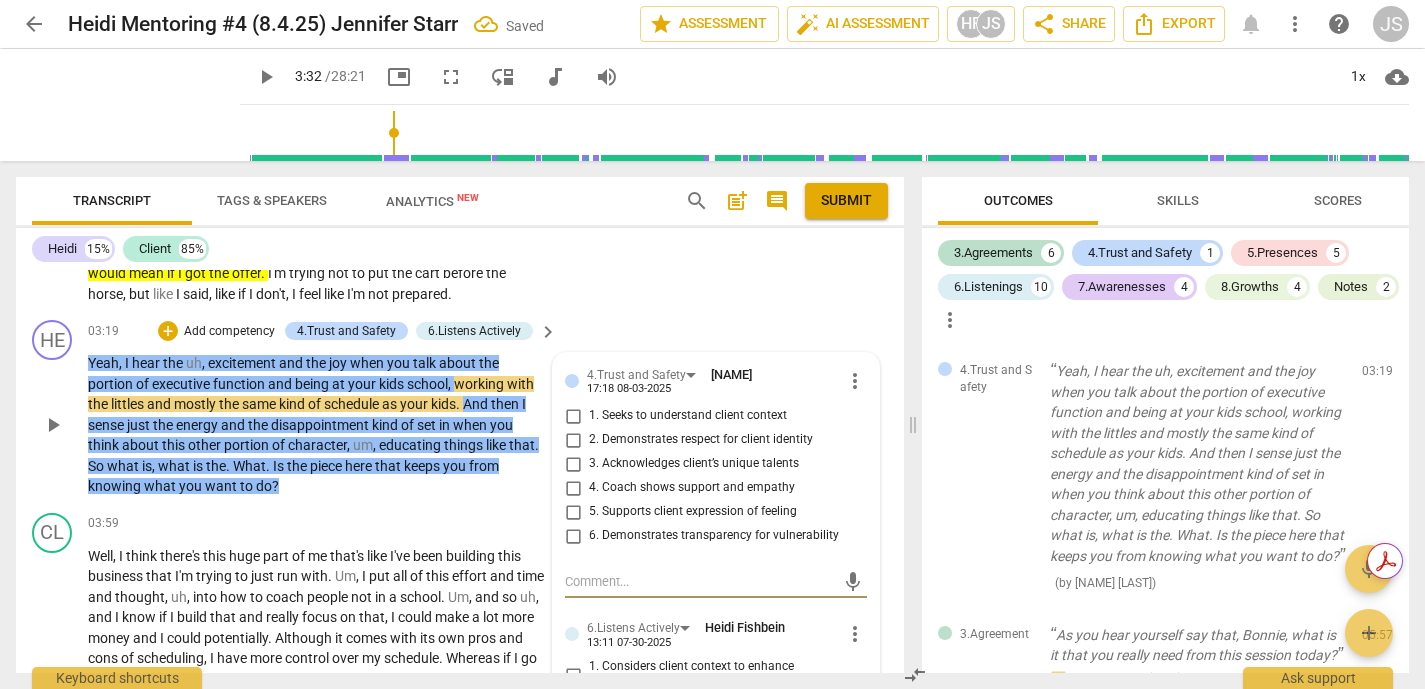 click on "3. Acknowledges client’s unique talents" at bounding box center [573, 464] 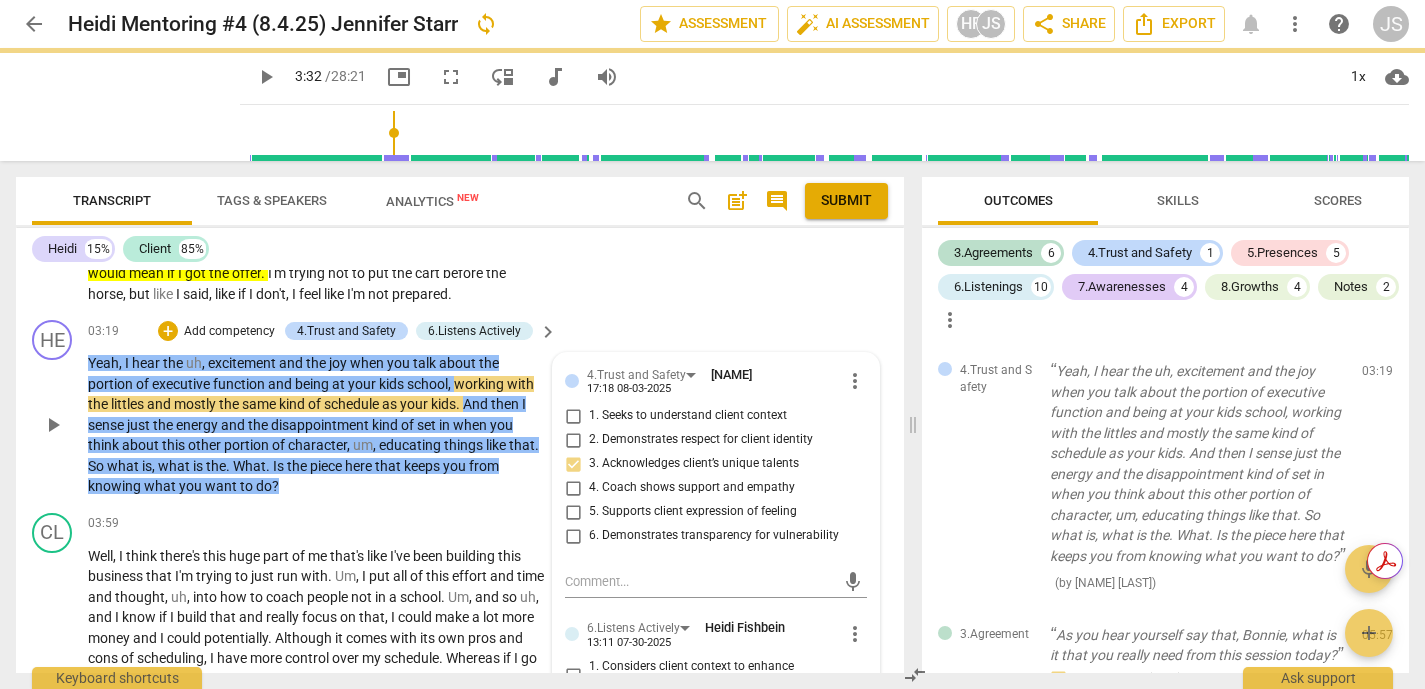 click on "4. Coach shows support and empathy" at bounding box center (573, 488) 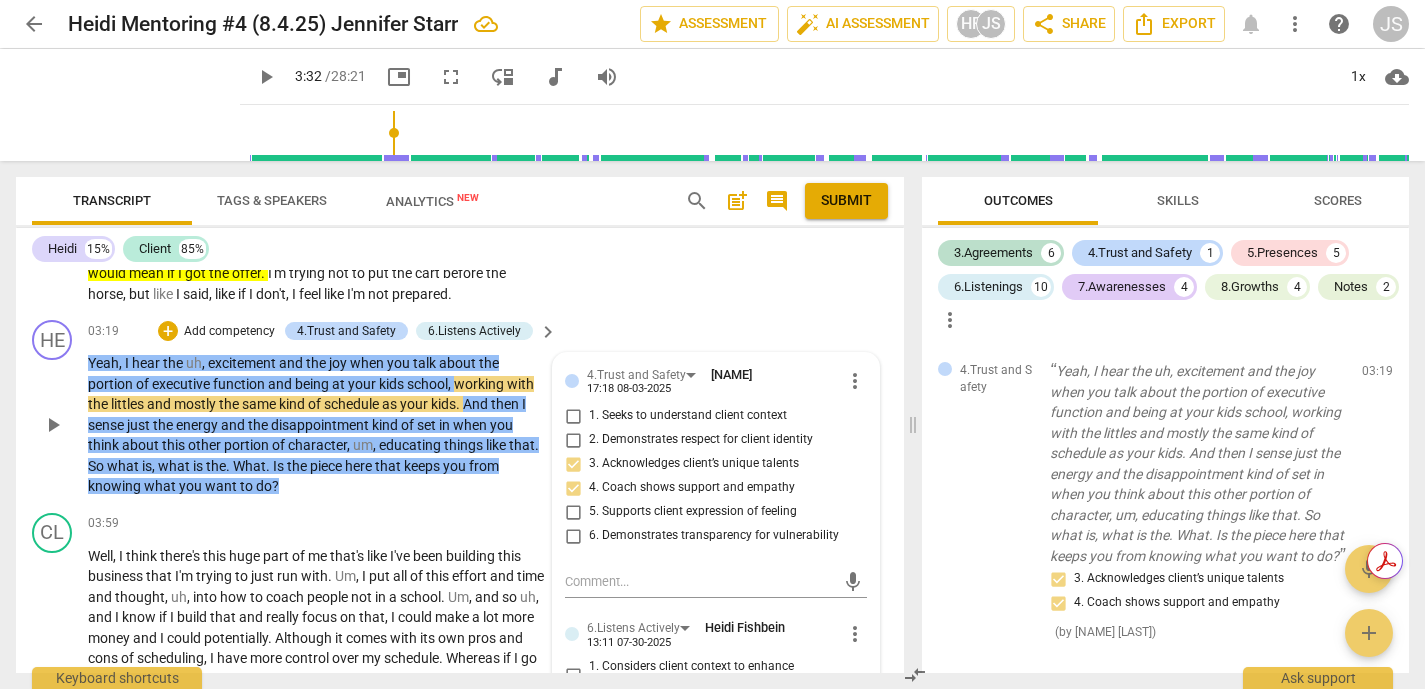 click on "2. Demonstrates respect for client identity" at bounding box center (573, 440) 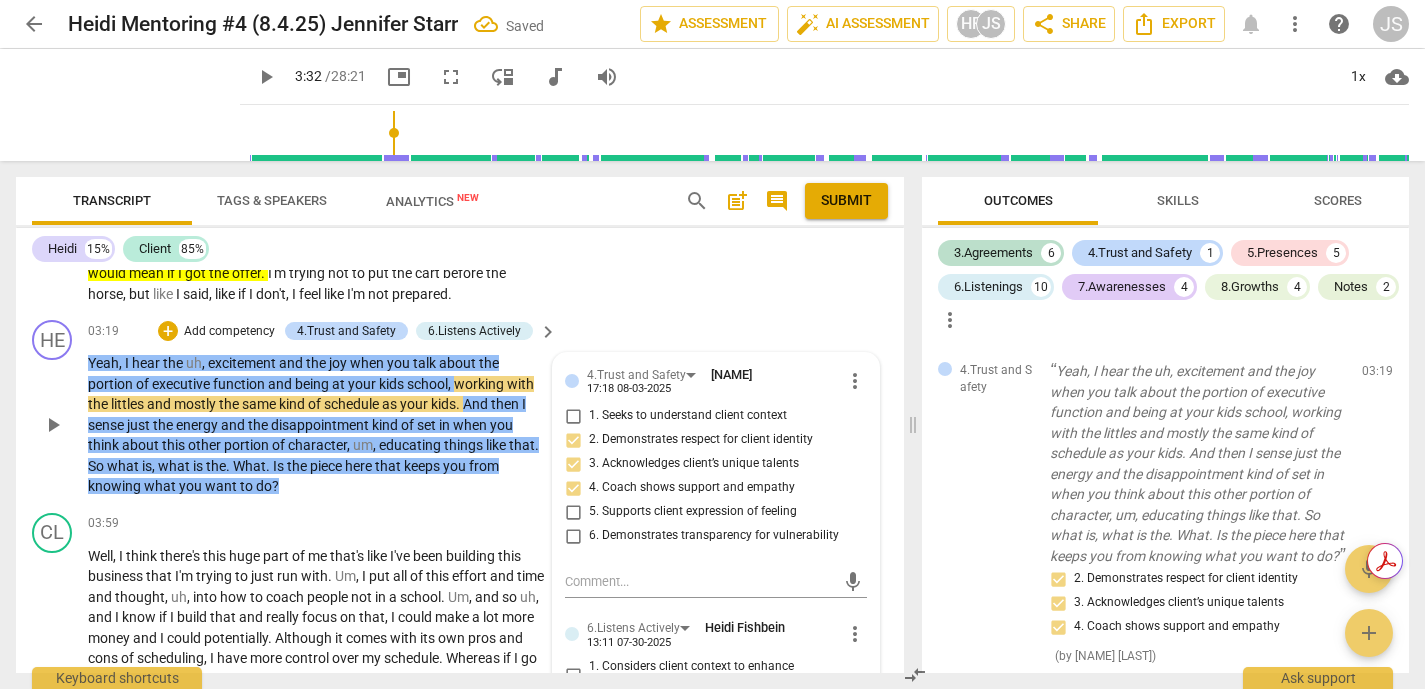 click on "play_arrow" at bounding box center (53, 425) 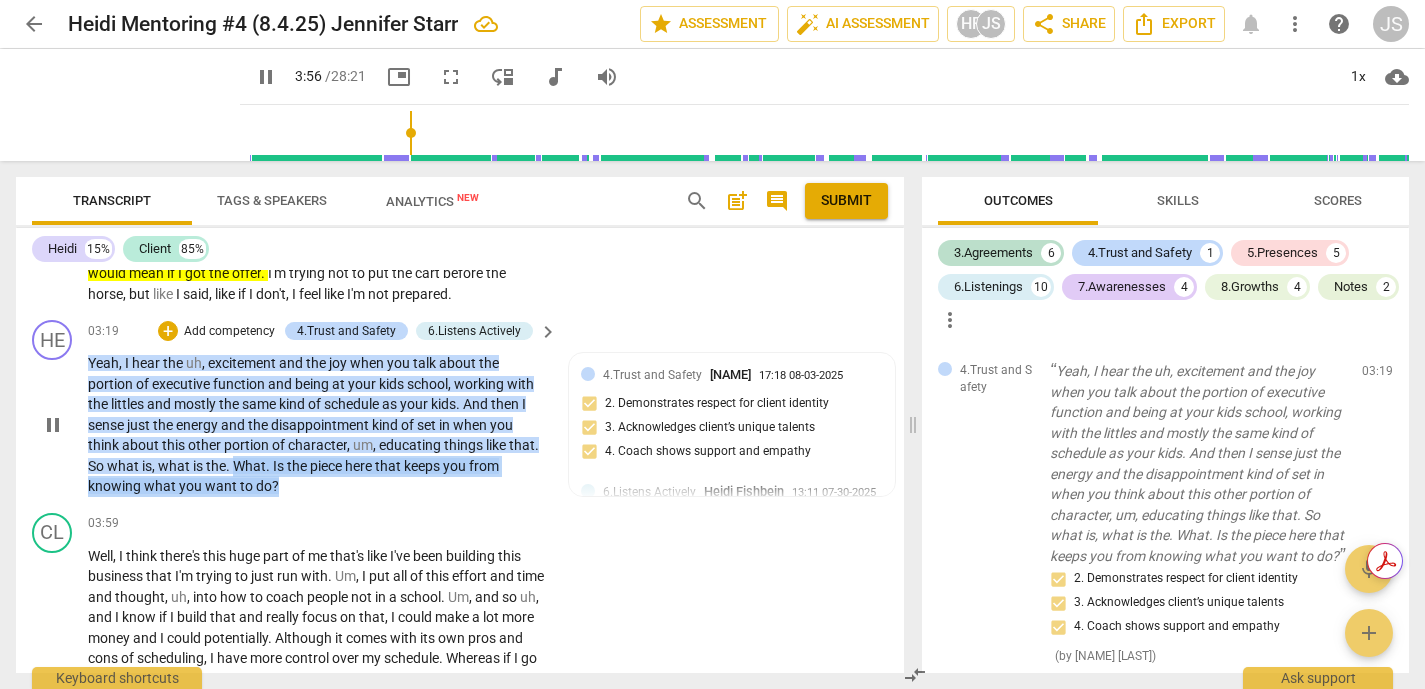drag, startPoint x: 284, startPoint y: 510, endPoint x: 233, endPoint y: 484, distance: 57.245087 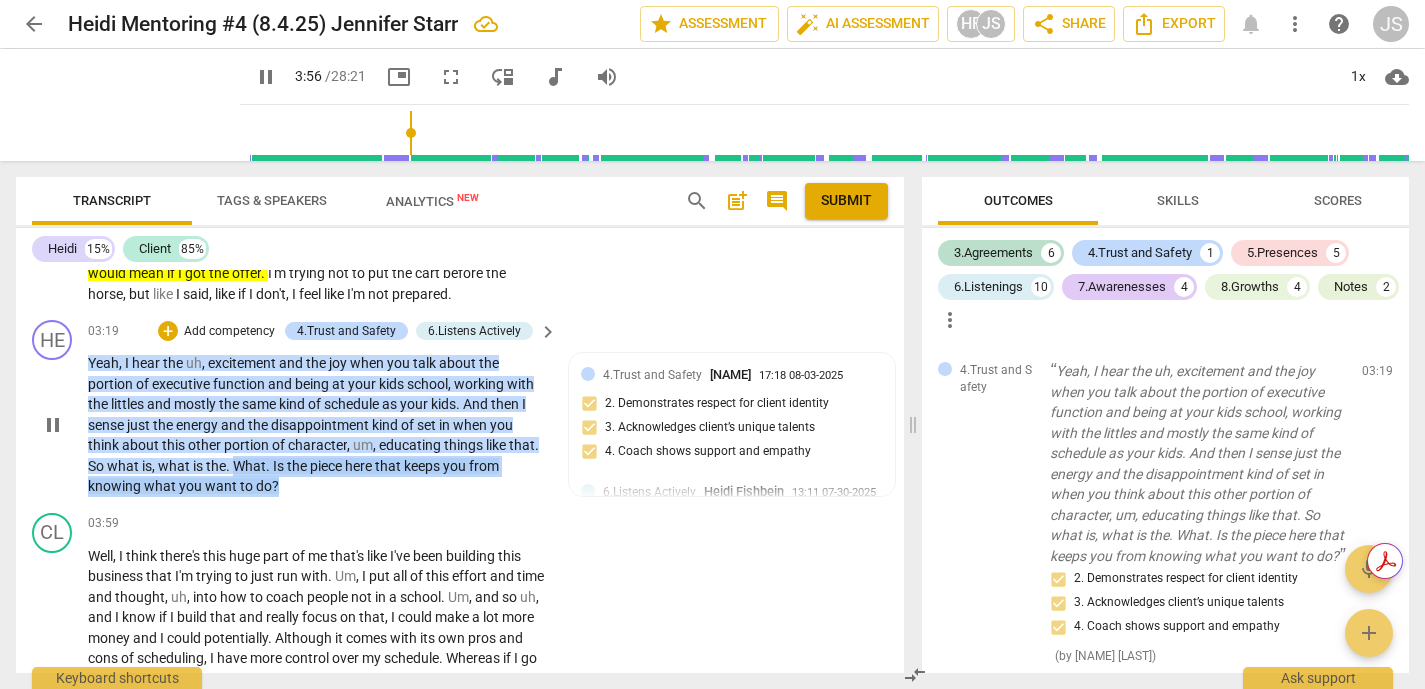 click on "Yeah, I hear the uh, excitement and the joy when you talk about the portion of executive function and being at your kids school, working with the littles and mostly the same kind of schedule as your kids. And then I sense just the energy and the disappointment kind of set in when you think about this other portion of character, um, educating things like that. So what is, what is the. What. Is the piece here that keeps you from knowing what you want to do?" at bounding box center (317, 425) 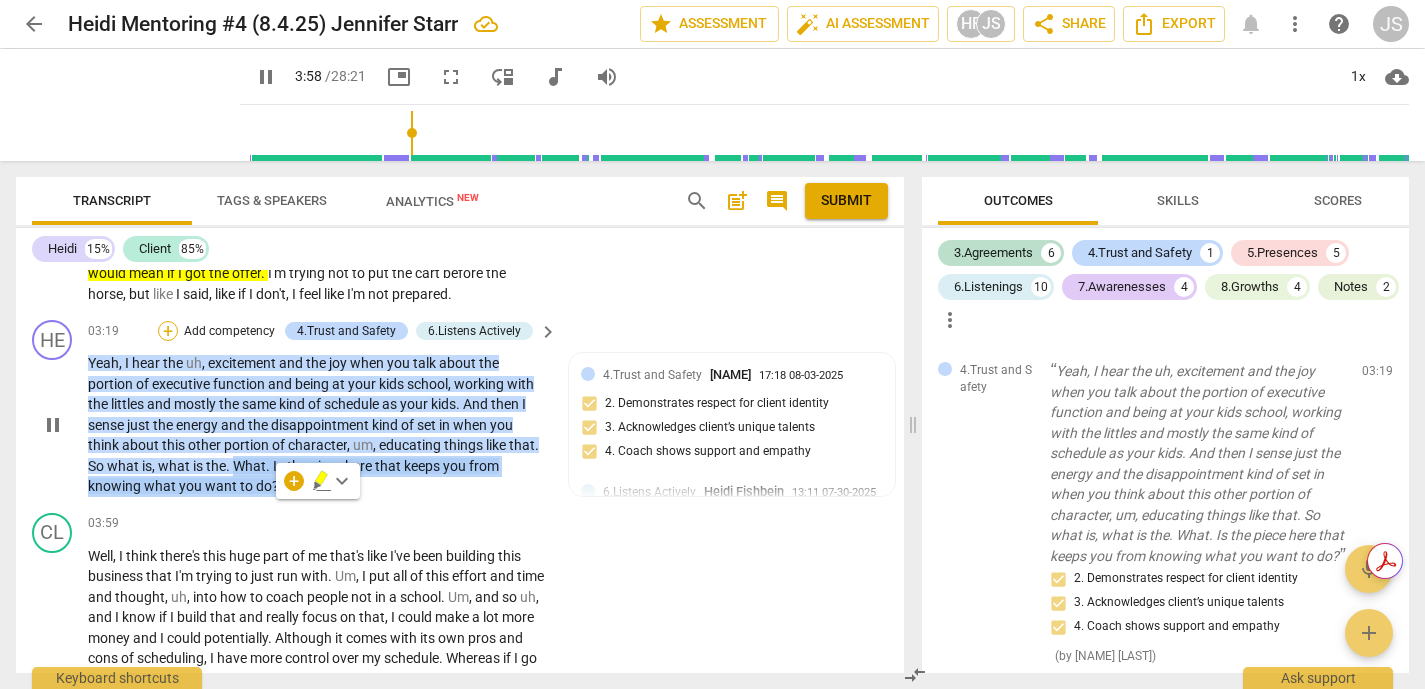 click on "+" at bounding box center (168, 331) 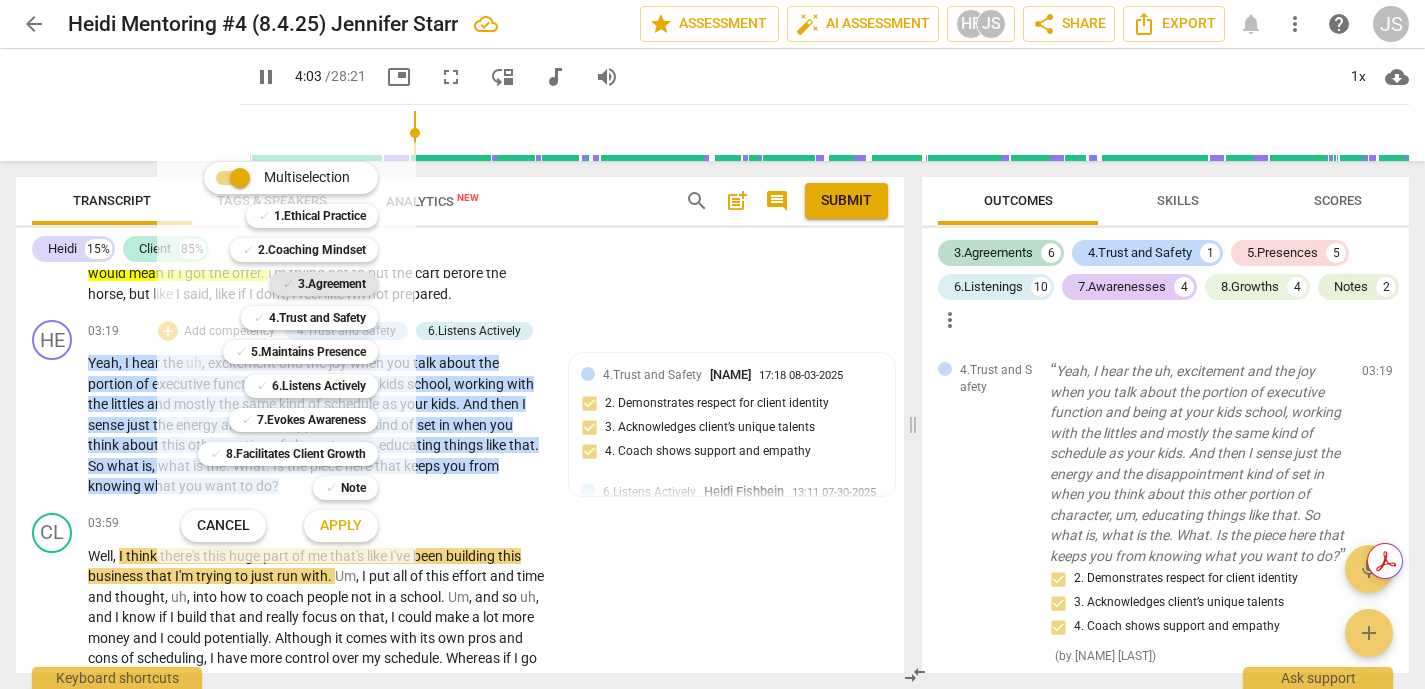 click on "3.Agreement" at bounding box center [332, 284] 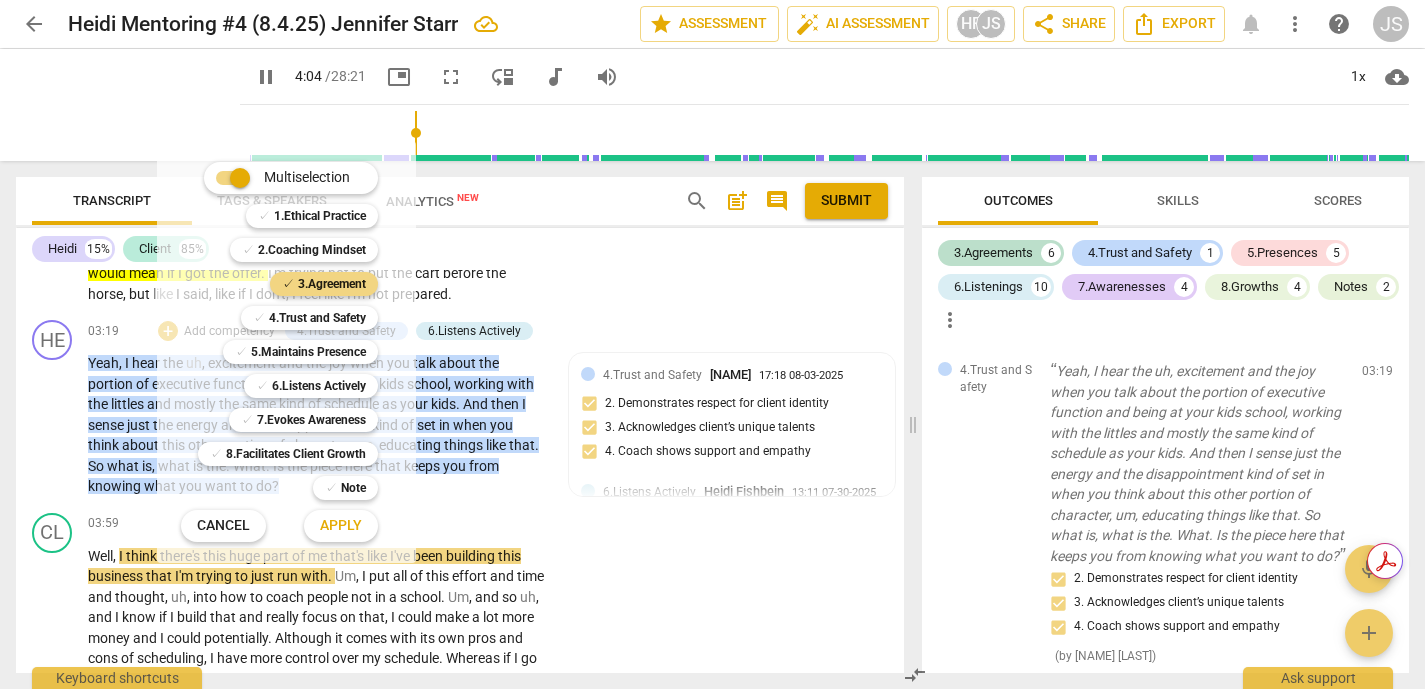 click on "Apply" at bounding box center [341, 526] 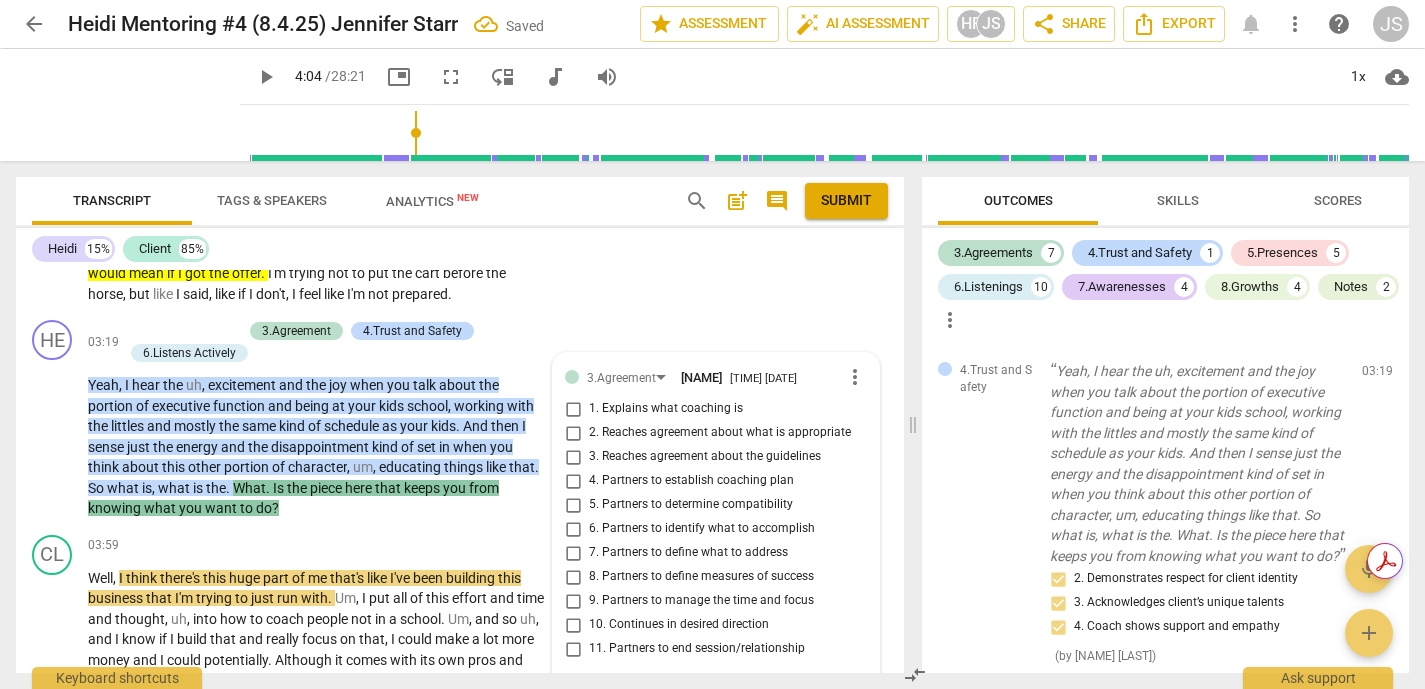 scroll, scrollTop: 961, scrollLeft: 0, axis: vertical 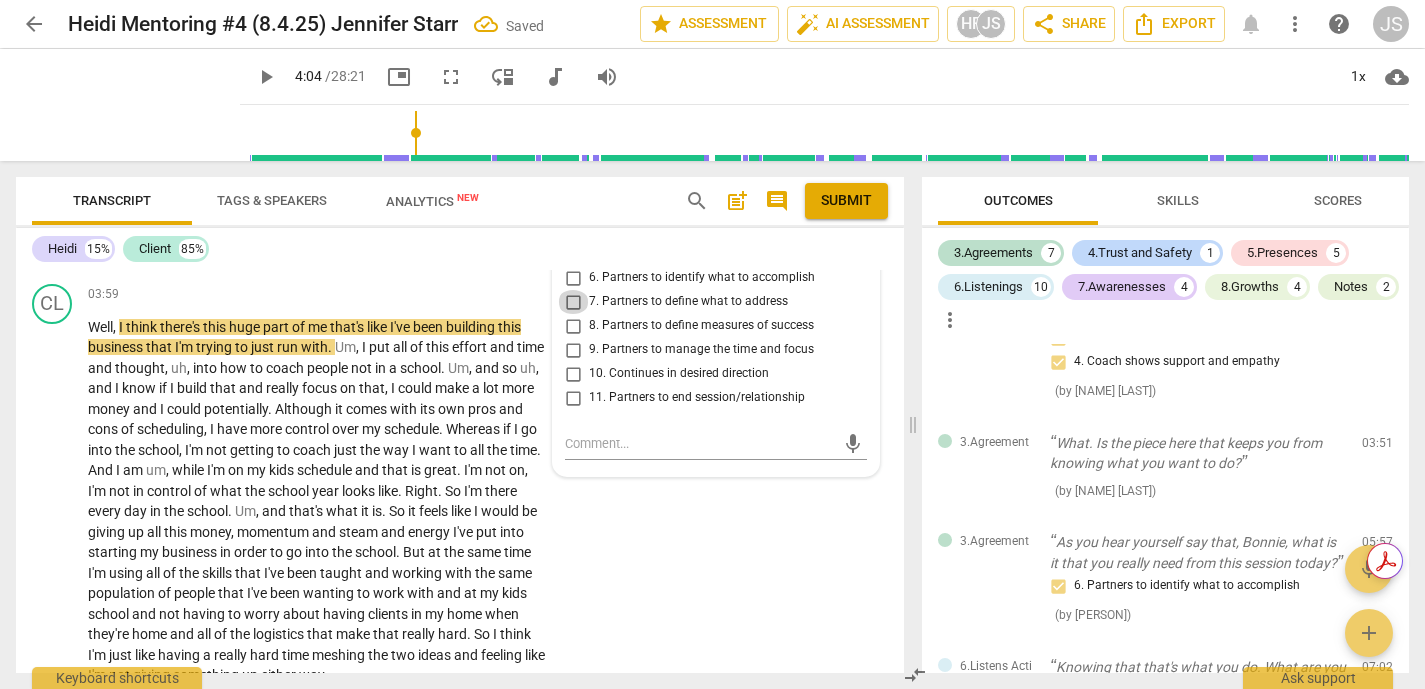 click on "7. Partners to define what to address" at bounding box center [573, 302] 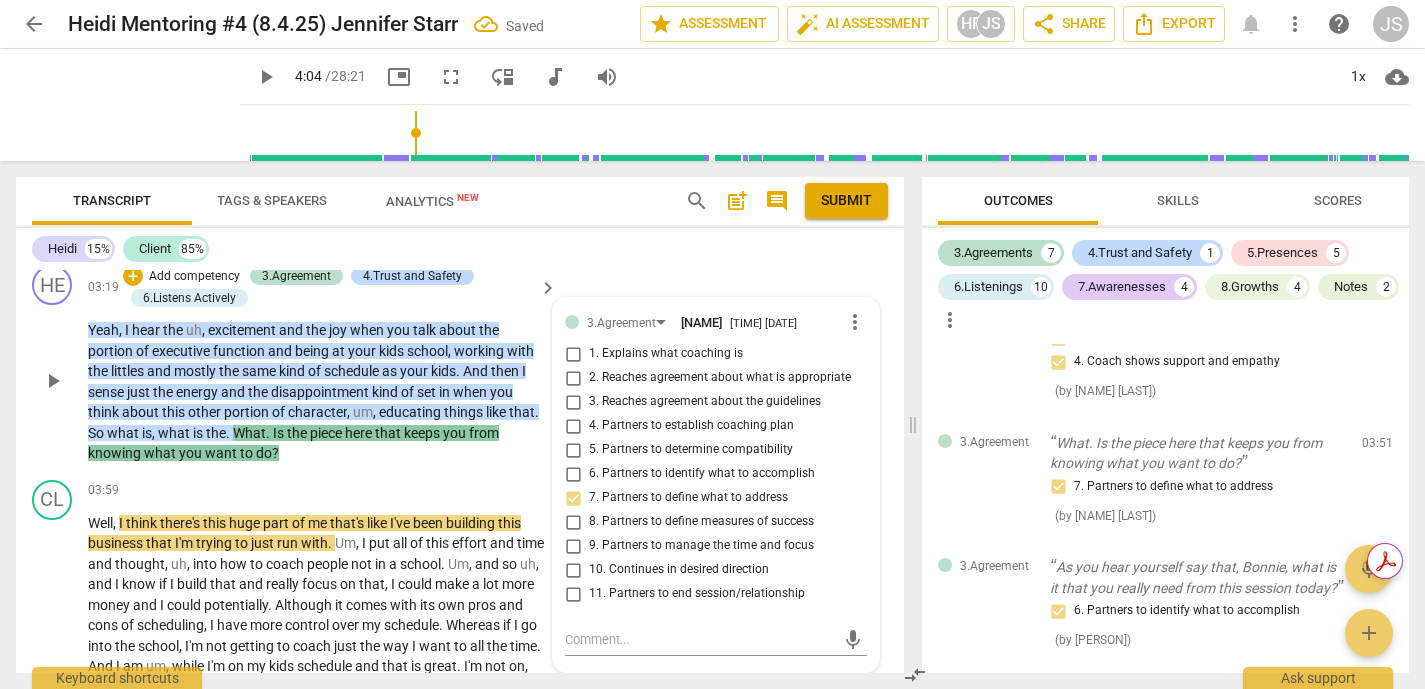 scroll, scrollTop: 746, scrollLeft: 0, axis: vertical 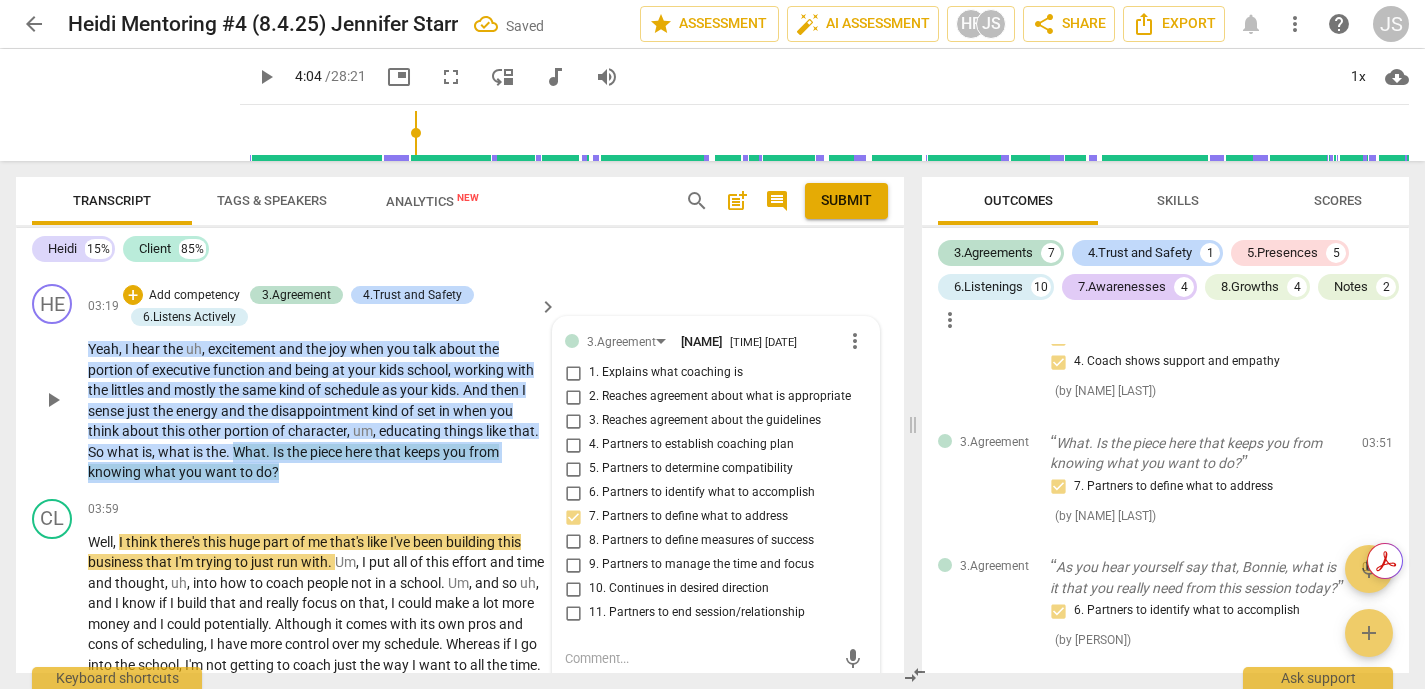 drag, startPoint x: 276, startPoint y: 495, endPoint x: 234, endPoint y: 469, distance: 49.396355 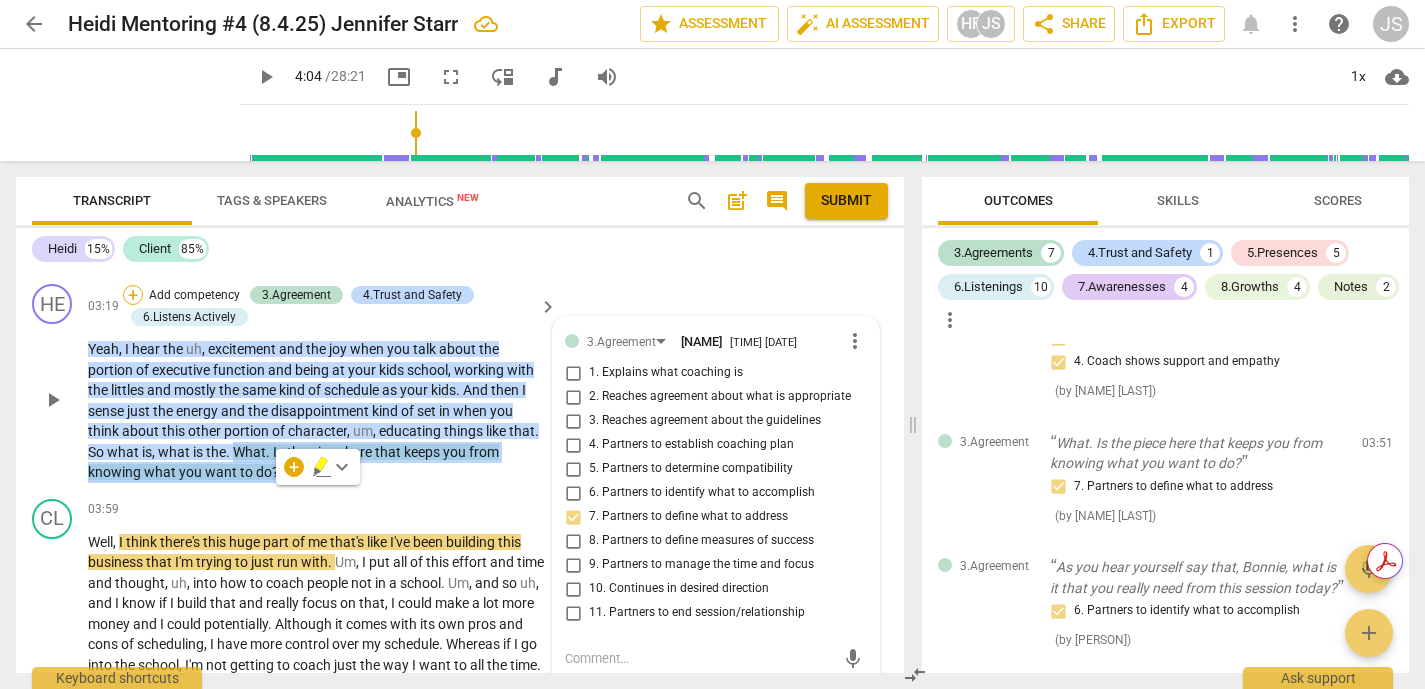 click on "+" at bounding box center [133, 295] 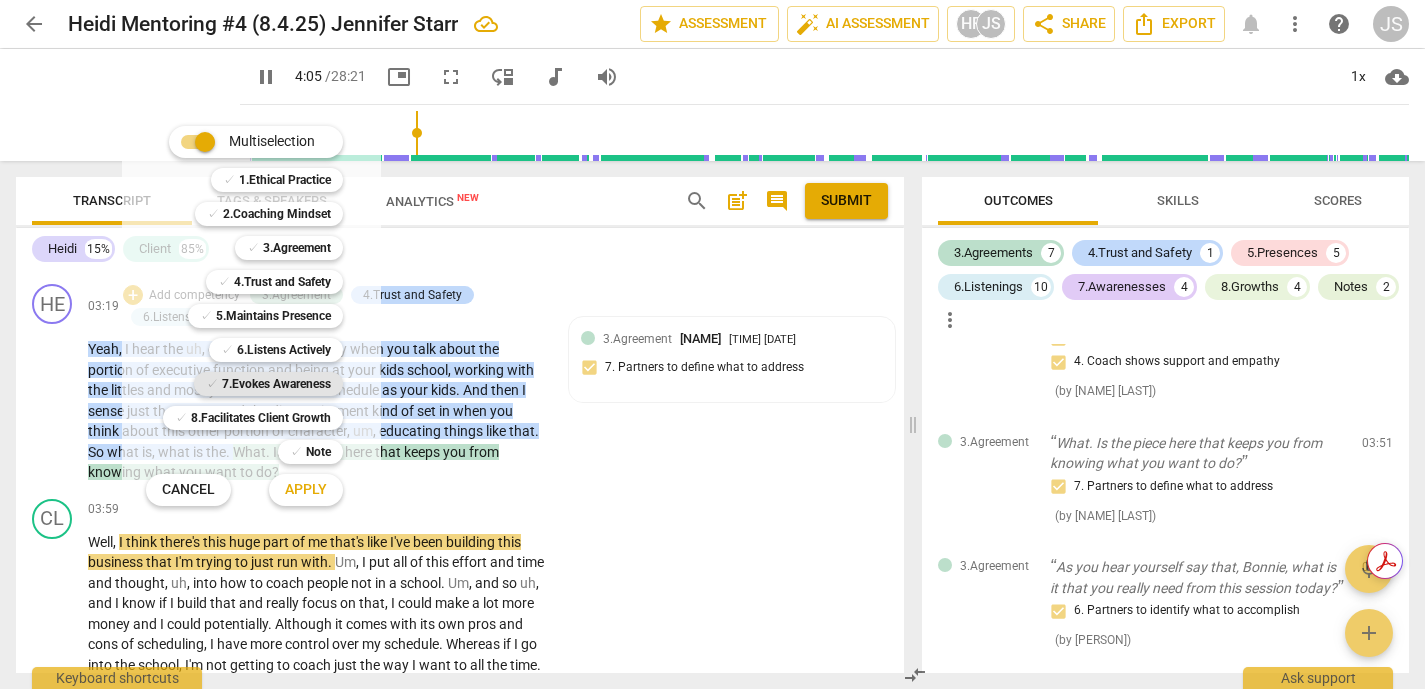 click on "7.Evokes Awareness" at bounding box center (276, 384) 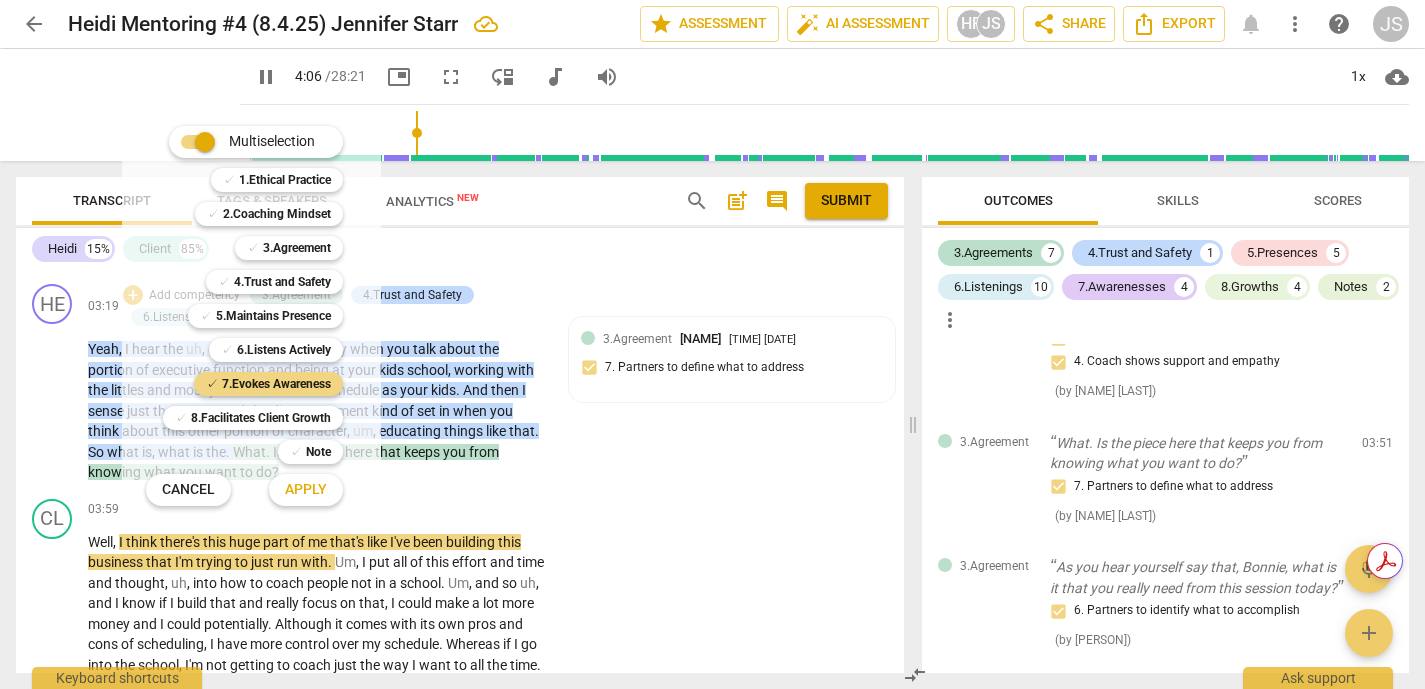 click on "Apply" at bounding box center (306, 490) 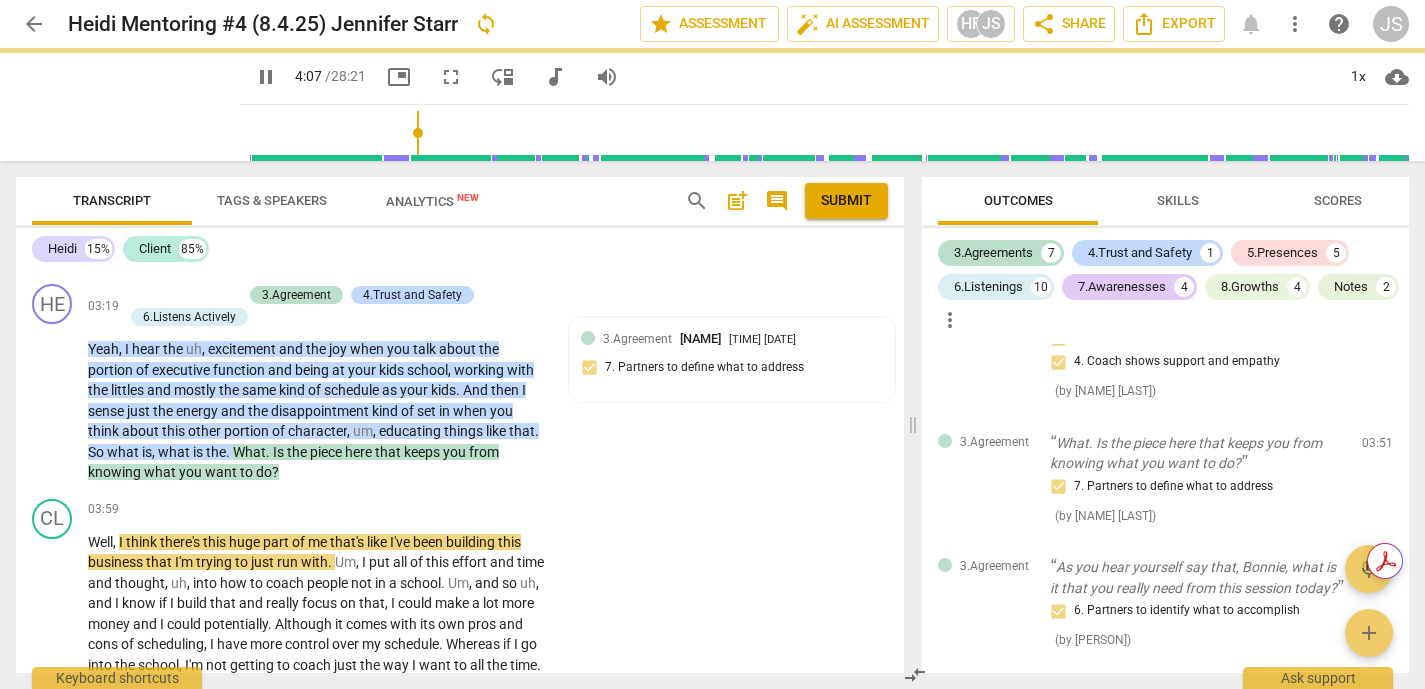 type on "247" 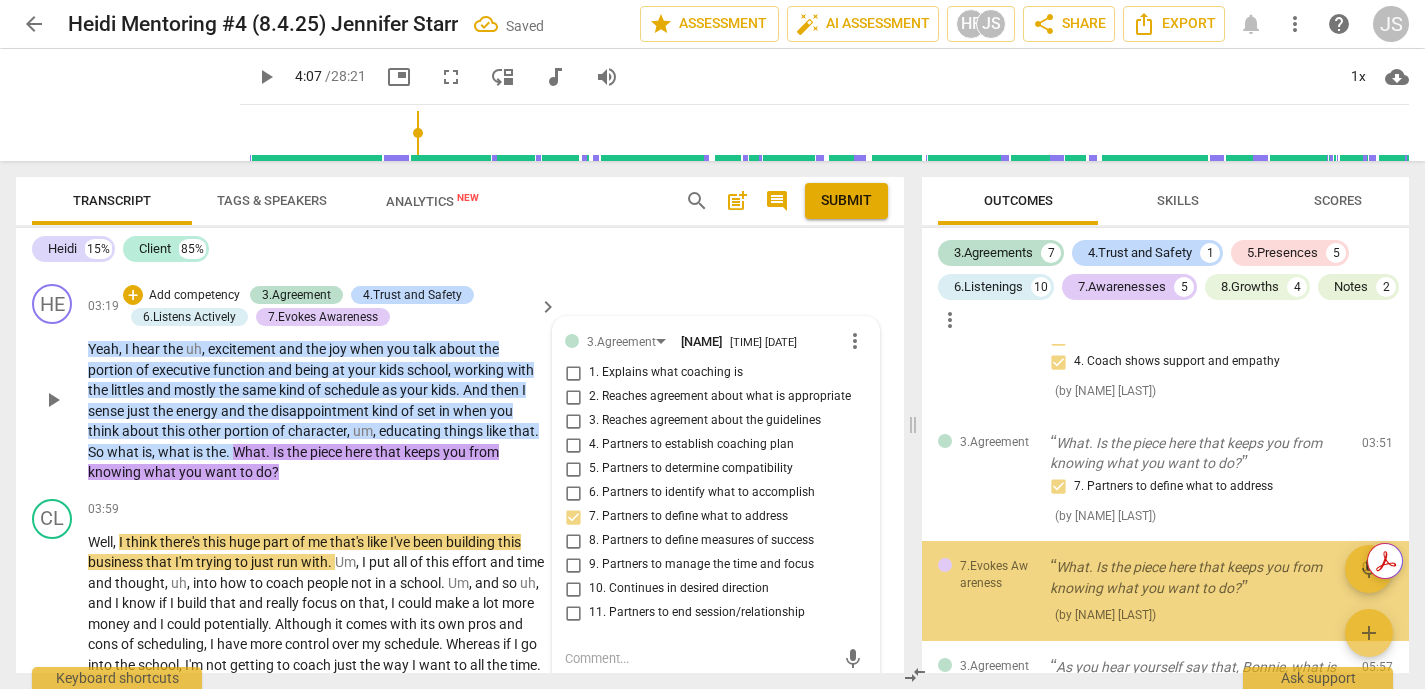 scroll, scrollTop: 961, scrollLeft: 0, axis: vertical 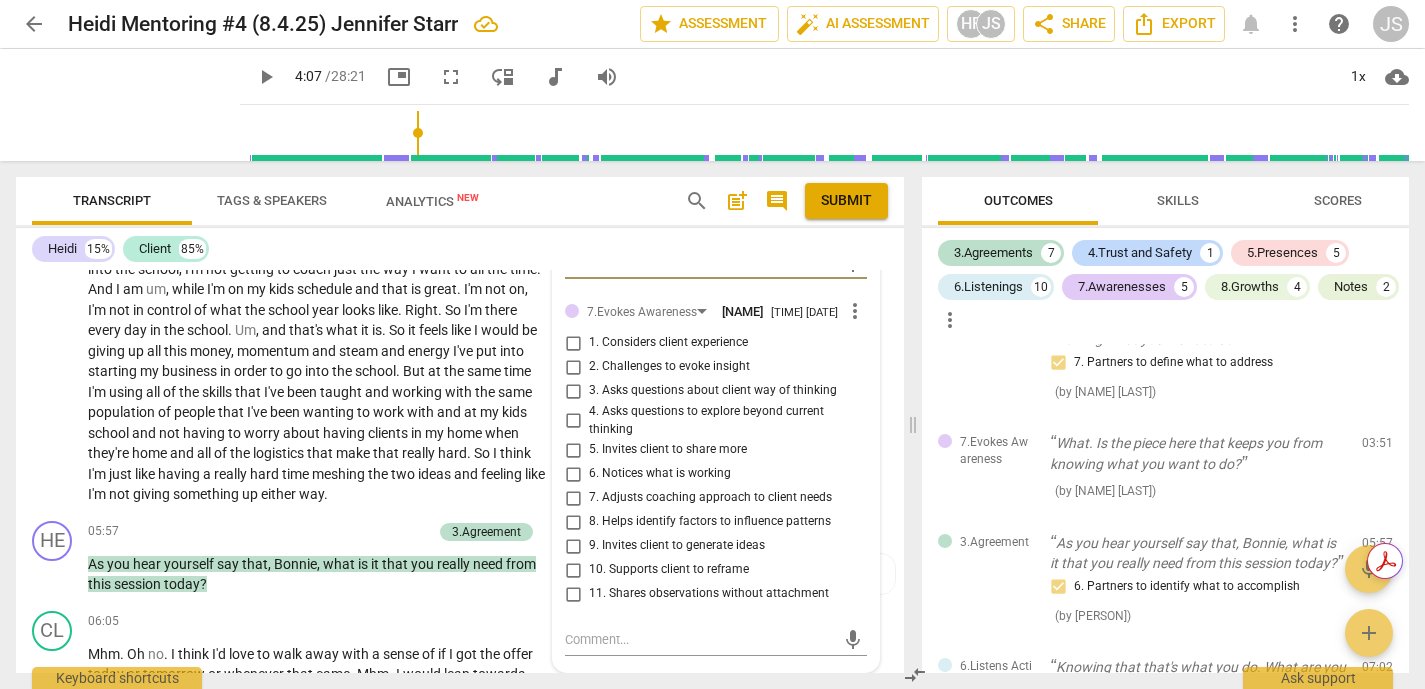 click on "1. Considers client experience" at bounding box center (573, 343) 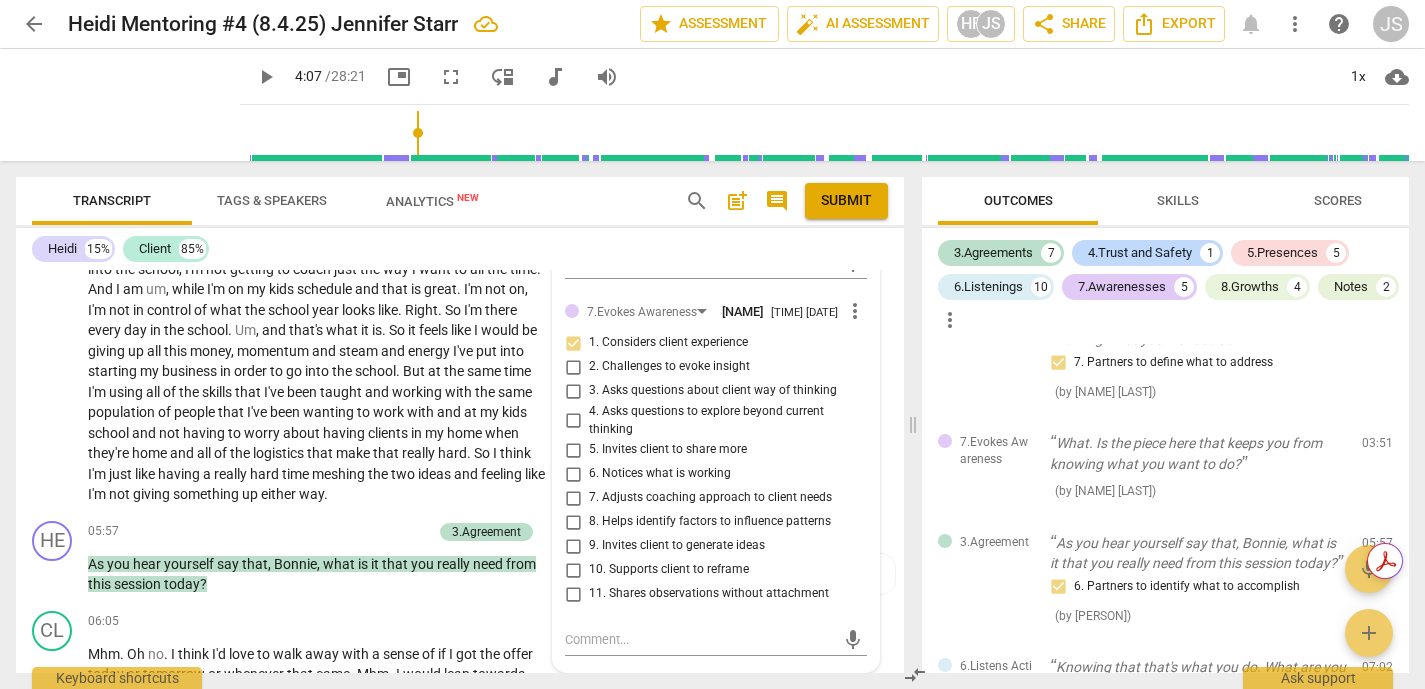 click on "2. Challenges to evoke insight" at bounding box center [573, 367] 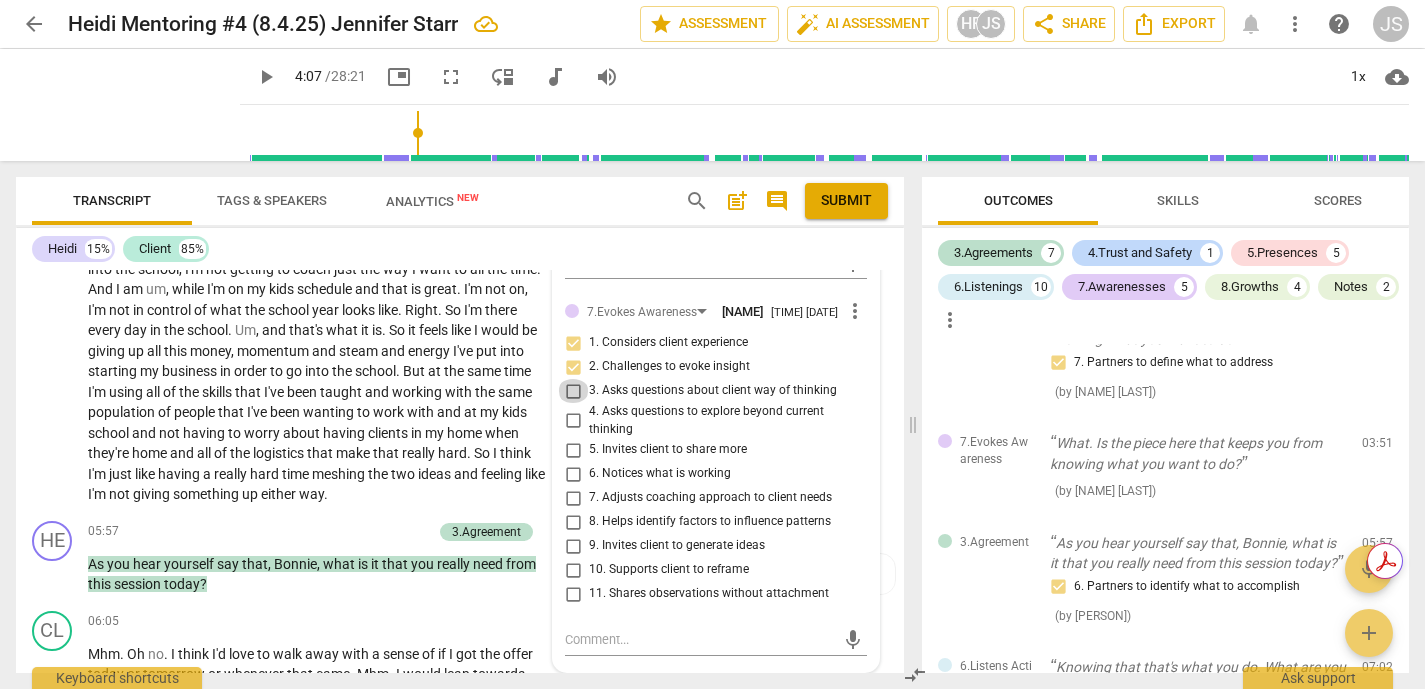 click on "3. Asks questions about client way of thinking" at bounding box center [573, 391] 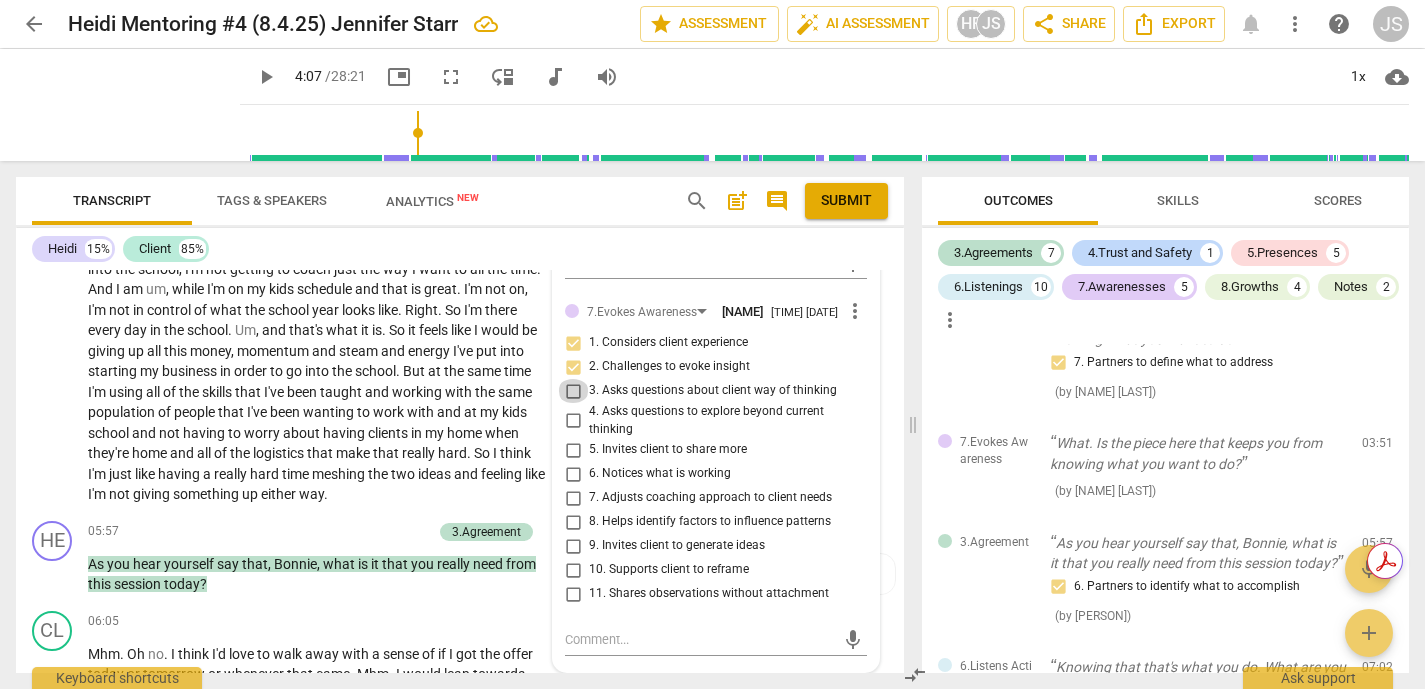 checkbox on "true" 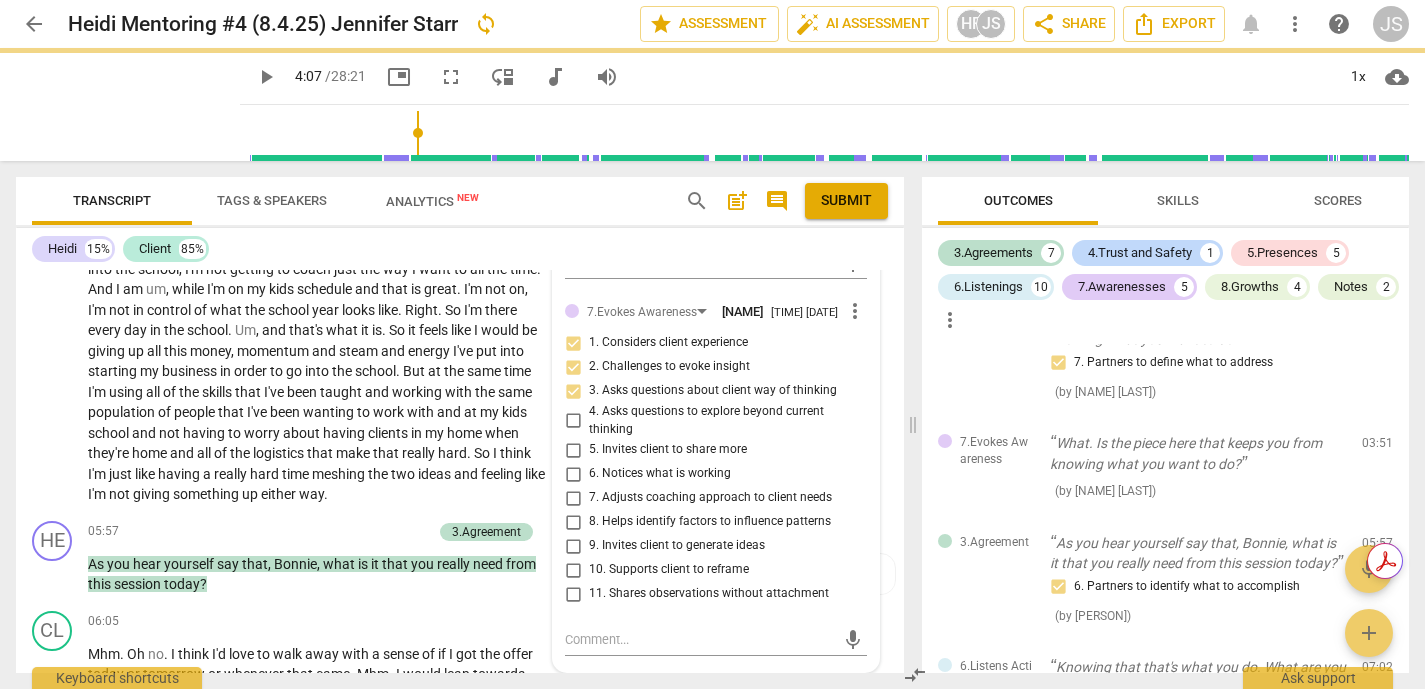 click on "4. Asks questions to explore beyond current thinking" at bounding box center [573, 421] 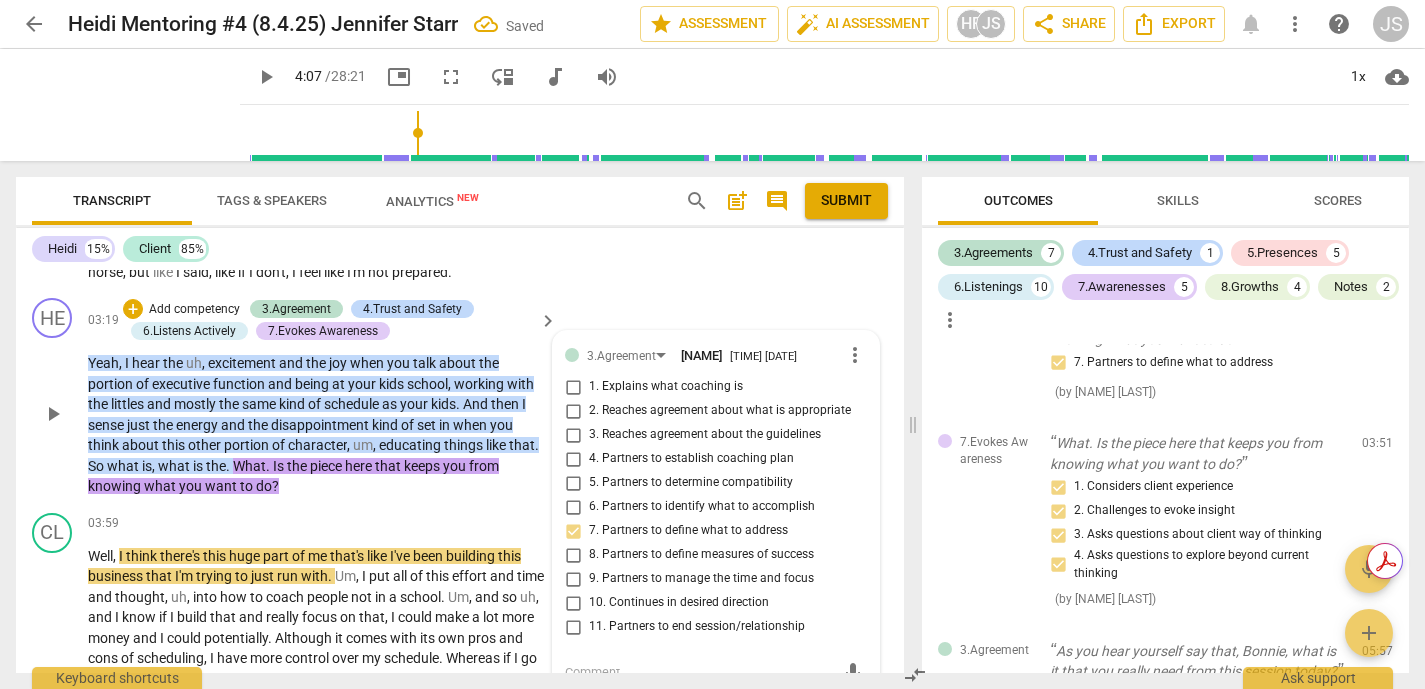 scroll, scrollTop: 716, scrollLeft: 0, axis: vertical 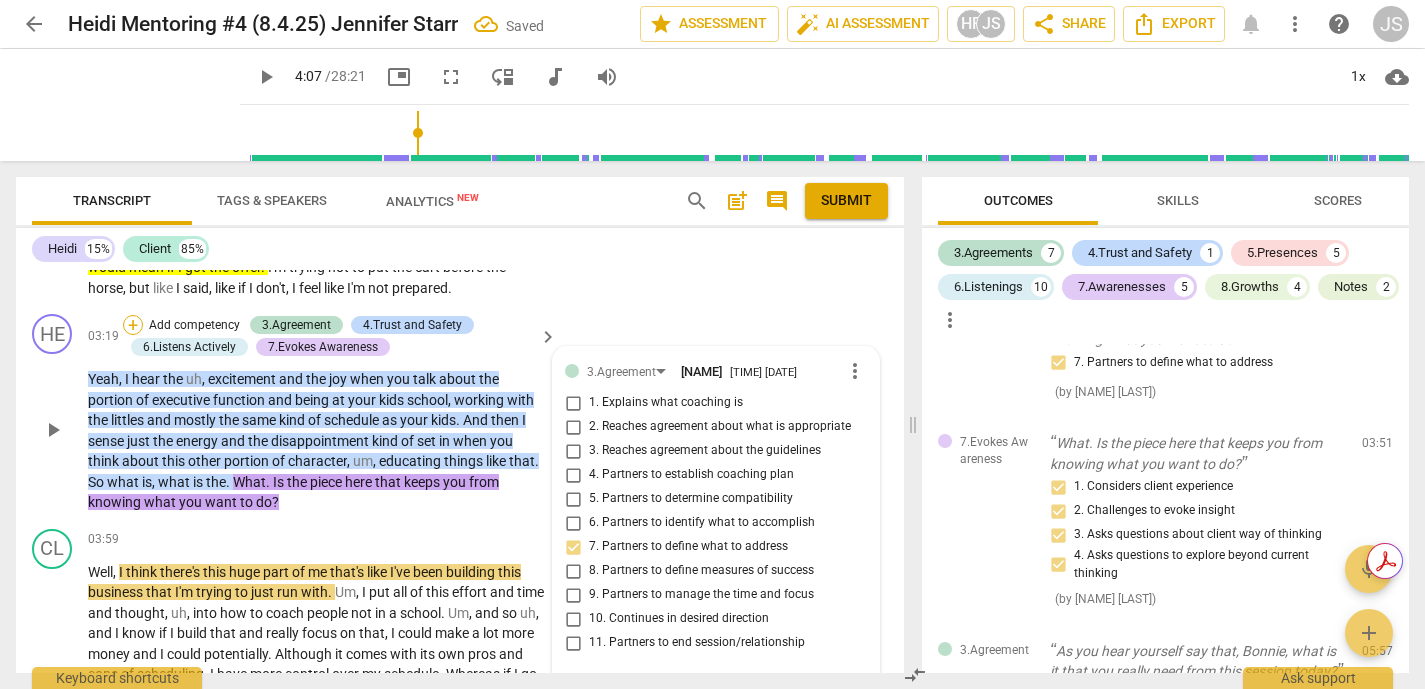 click on "+" at bounding box center [133, 325] 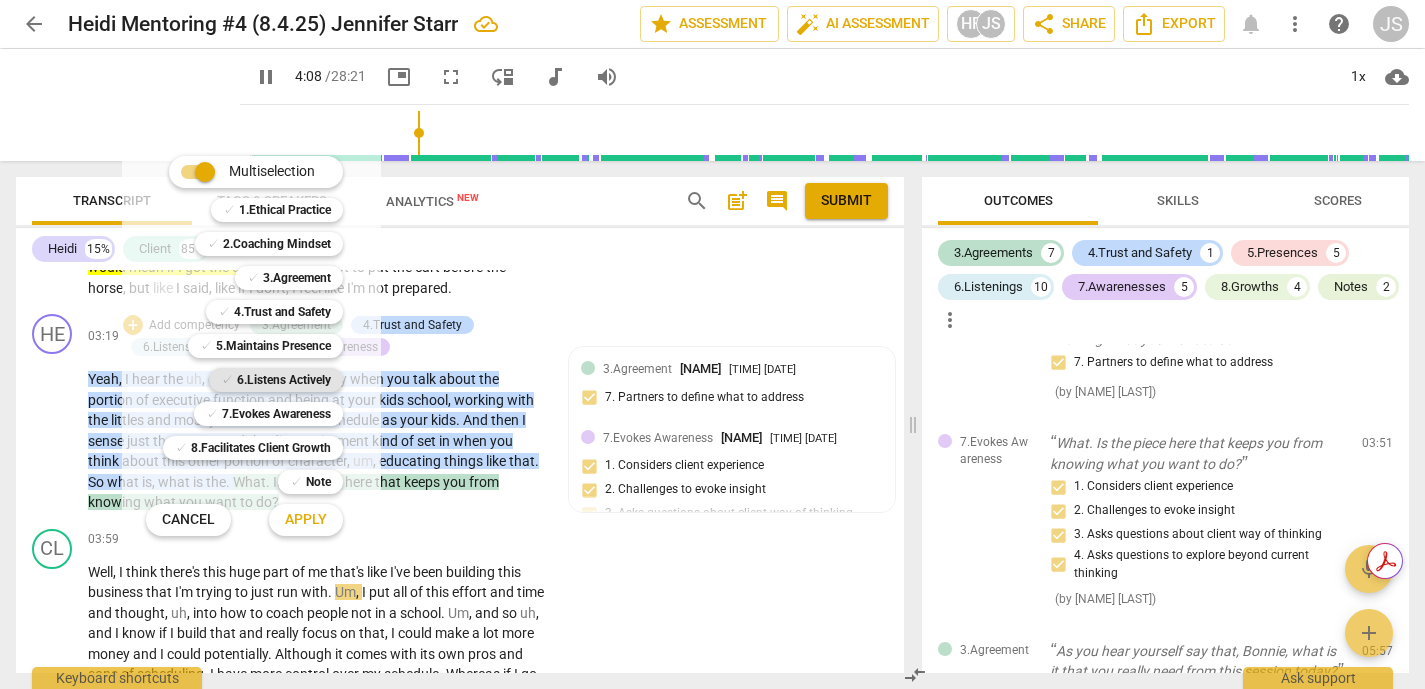 click on "6.Listens Actively" at bounding box center (284, 380) 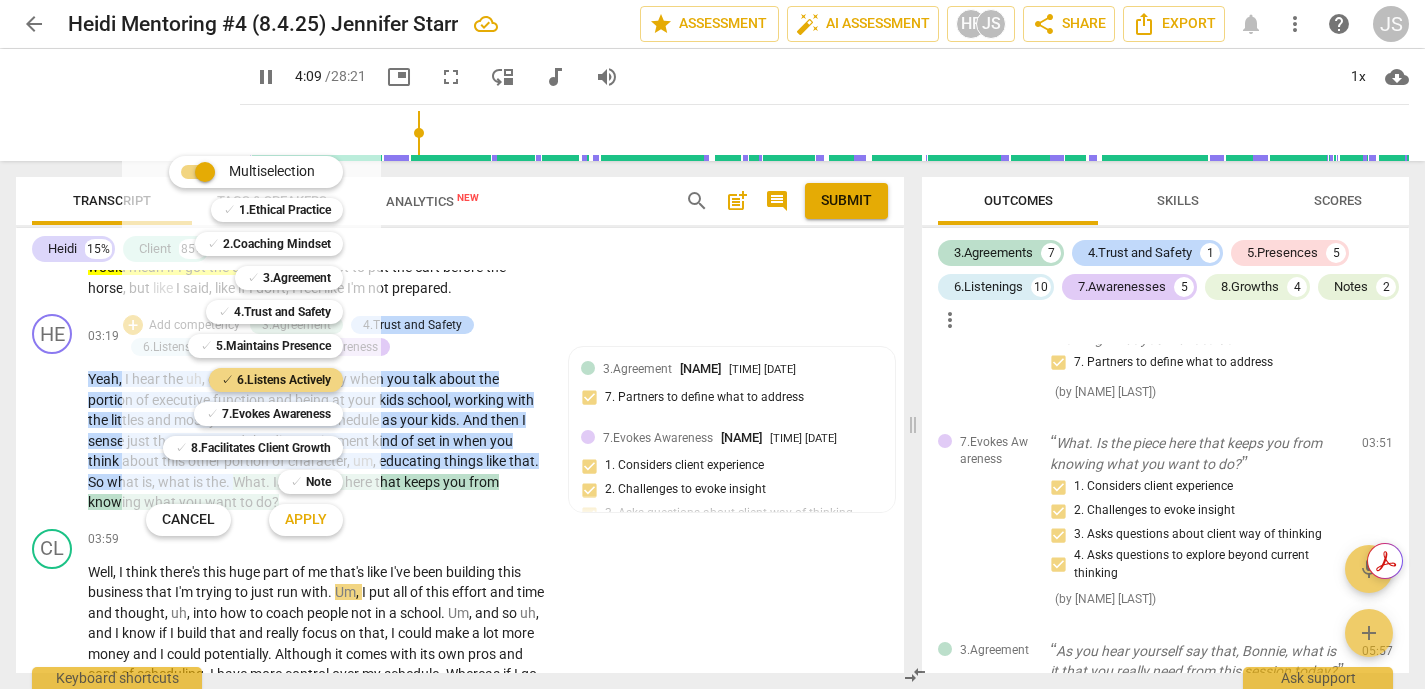 click on "Apply" at bounding box center [306, 520] 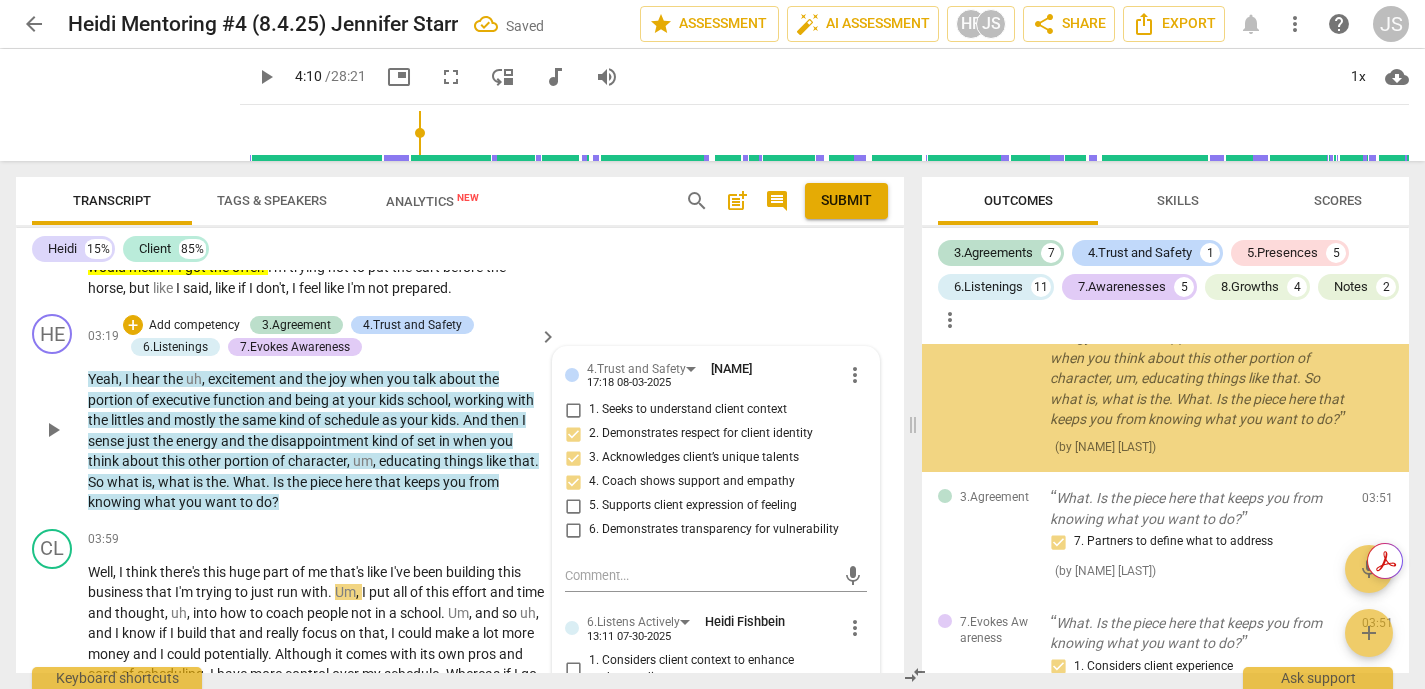 scroll, scrollTop: 914, scrollLeft: 0, axis: vertical 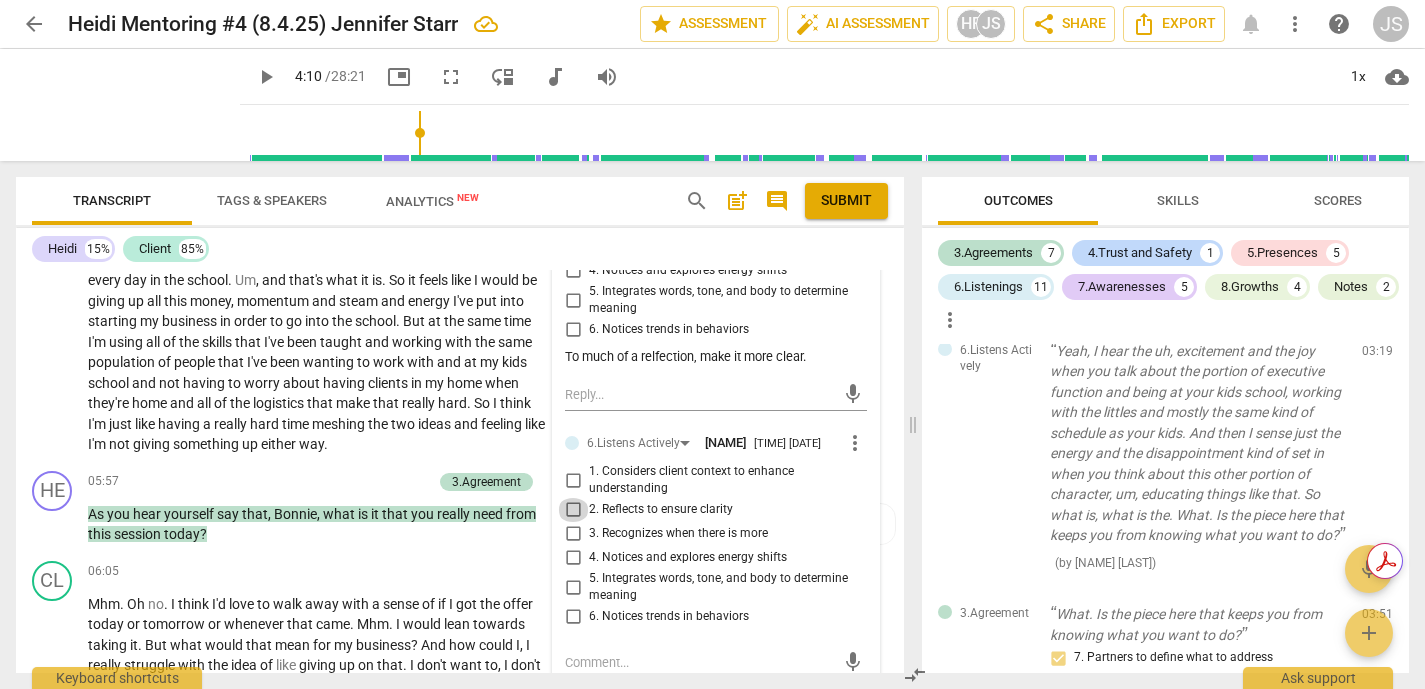click on "2. Reflects to ensure clarity" at bounding box center (573, 510) 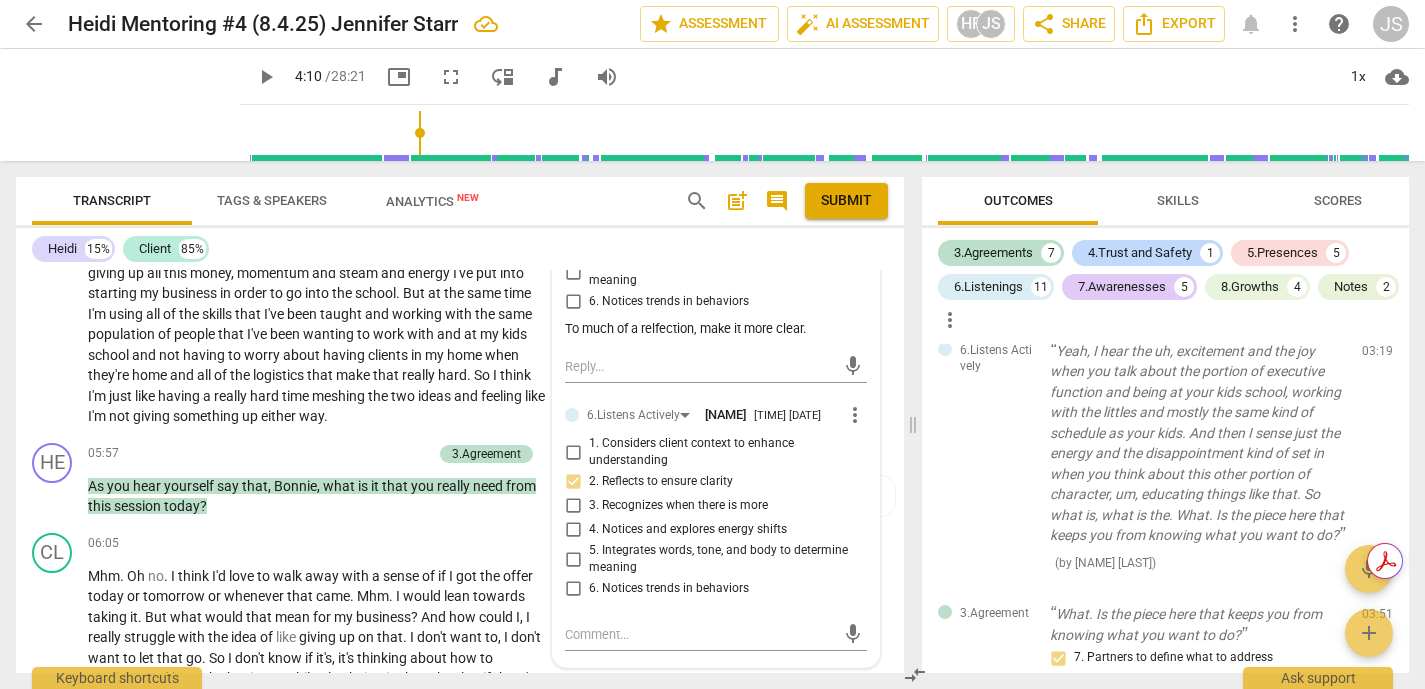 scroll, scrollTop: 1223, scrollLeft: 0, axis: vertical 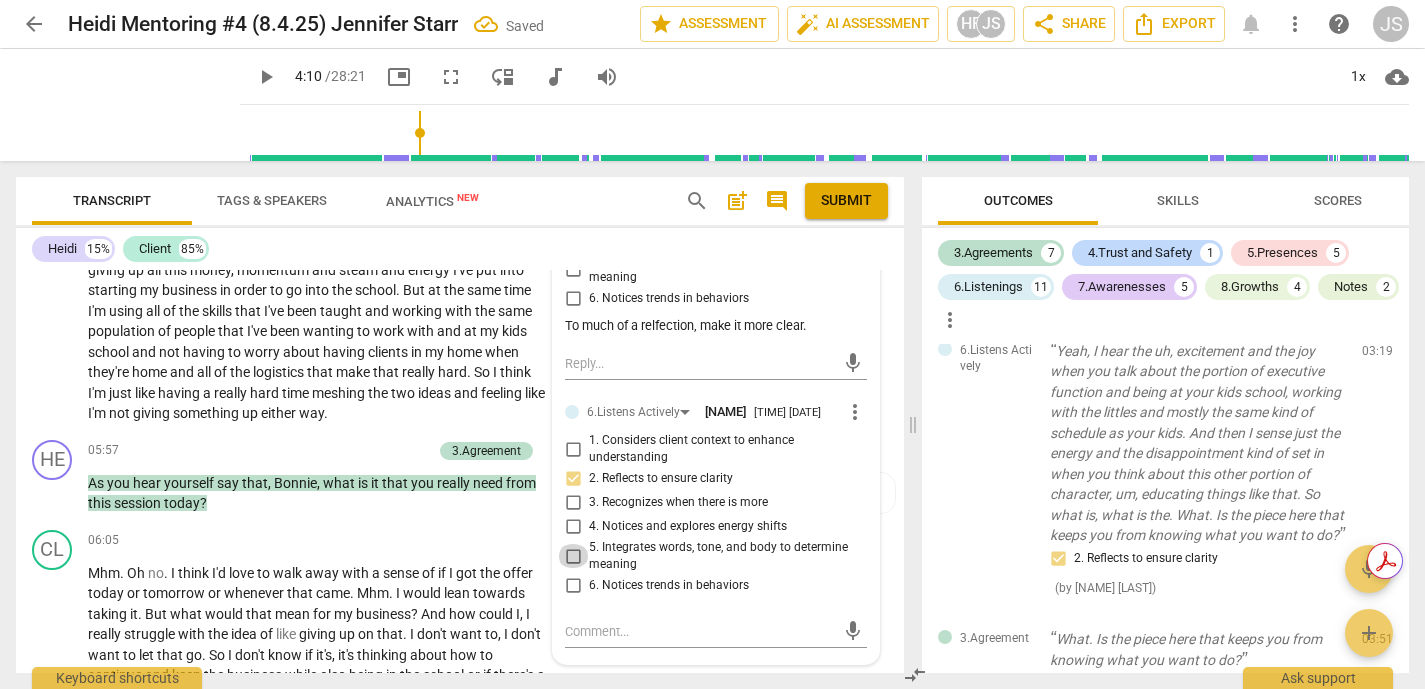 click on "5. Integrates words, tone, and body to determine meaning" at bounding box center (573, 556) 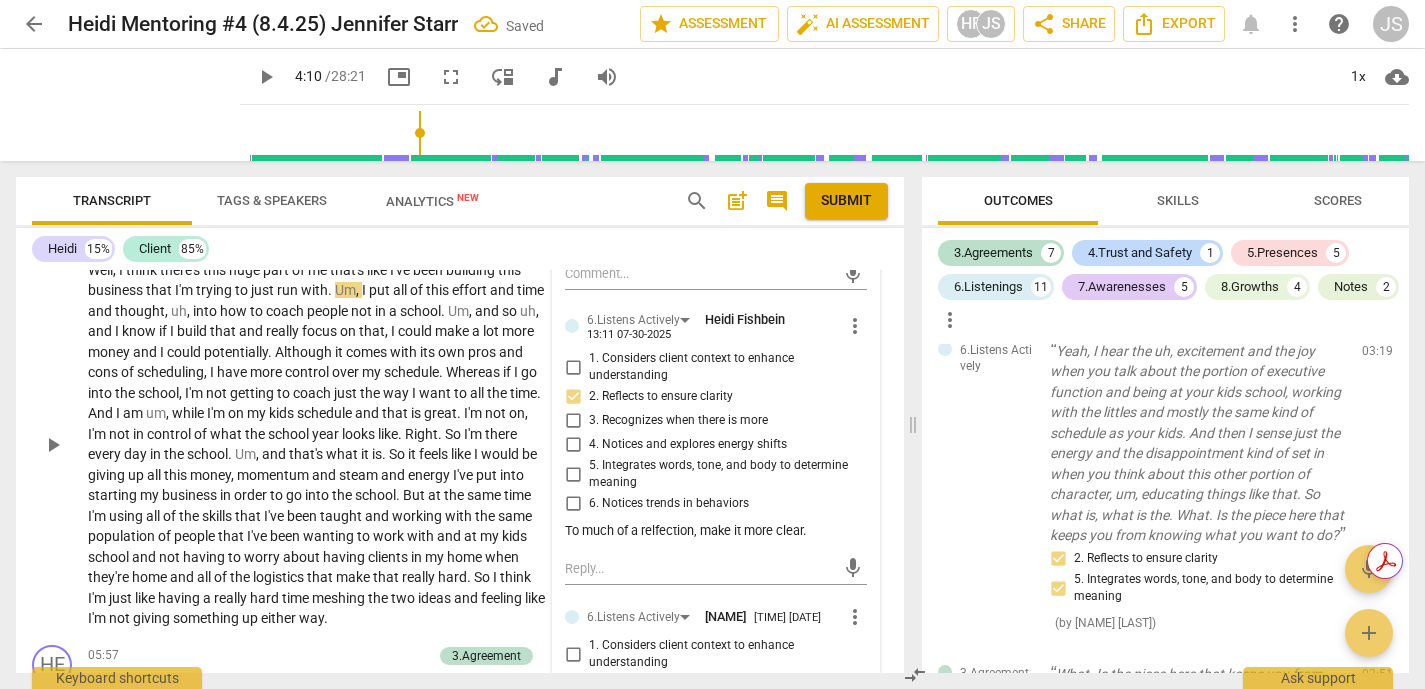 scroll, scrollTop: 1041, scrollLeft: 0, axis: vertical 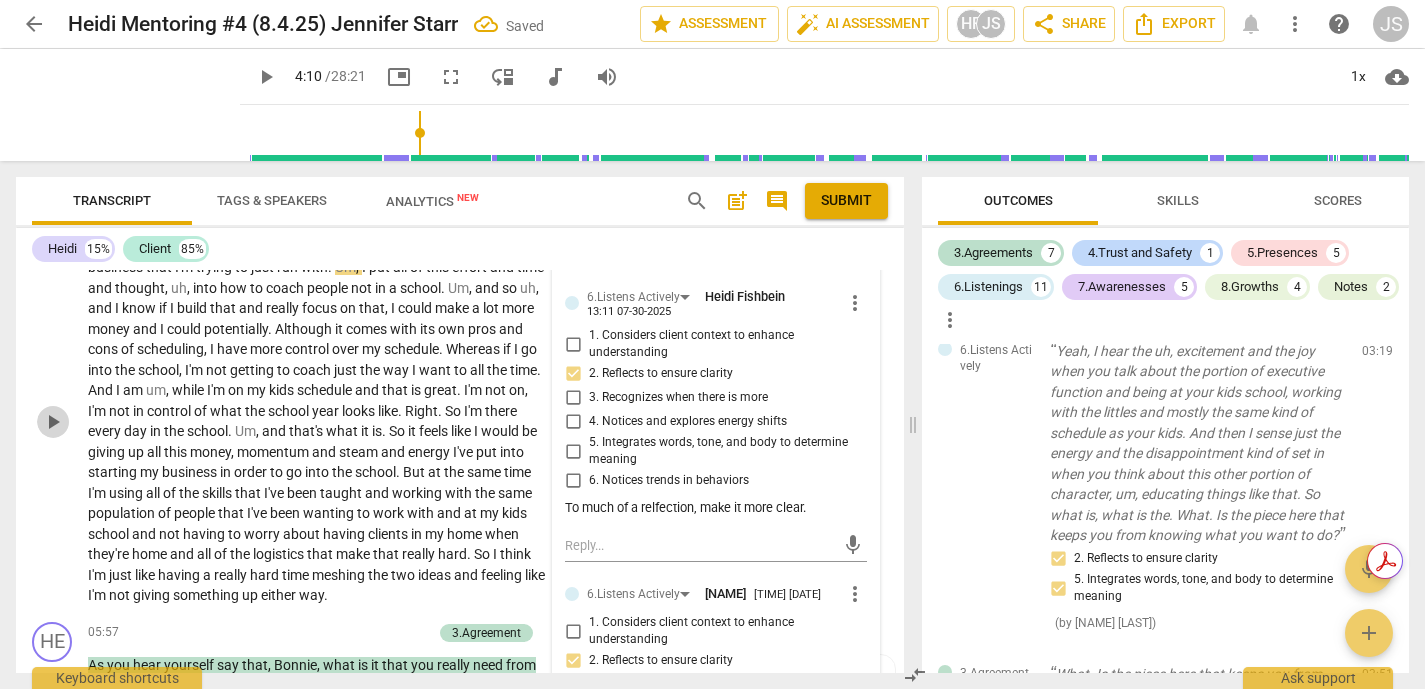 click on "play_arrow" at bounding box center (53, 422) 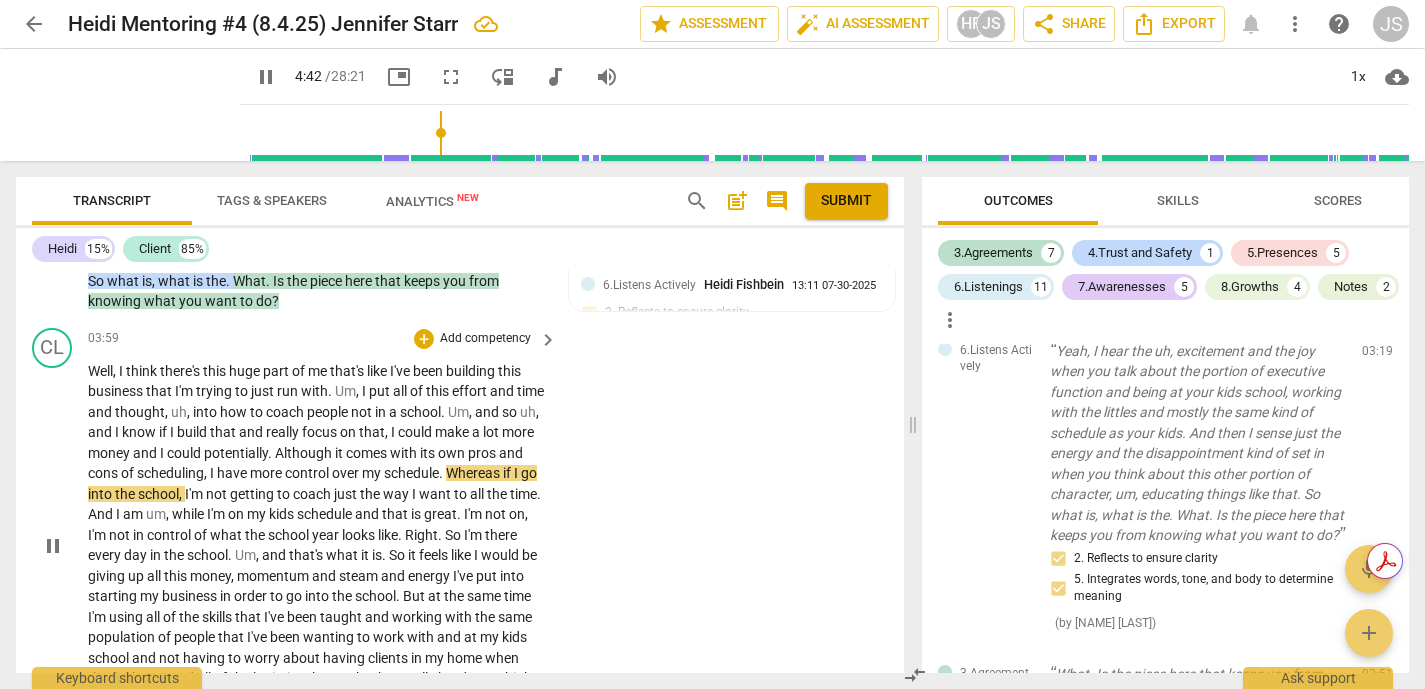 scroll, scrollTop: 955, scrollLeft: 0, axis: vertical 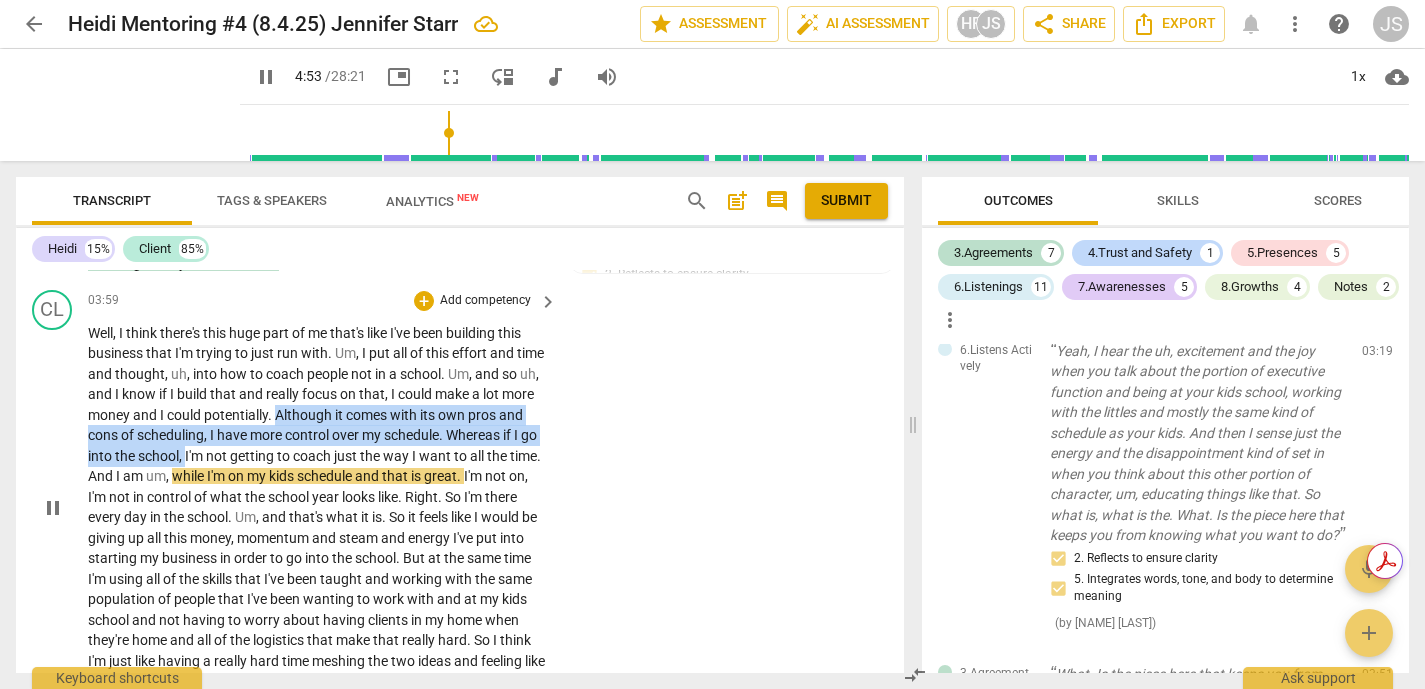 drag, startPoint x: 314, startPoint y: 429, endPoint x: 223, endPoint y: 473, distance: 101.07918 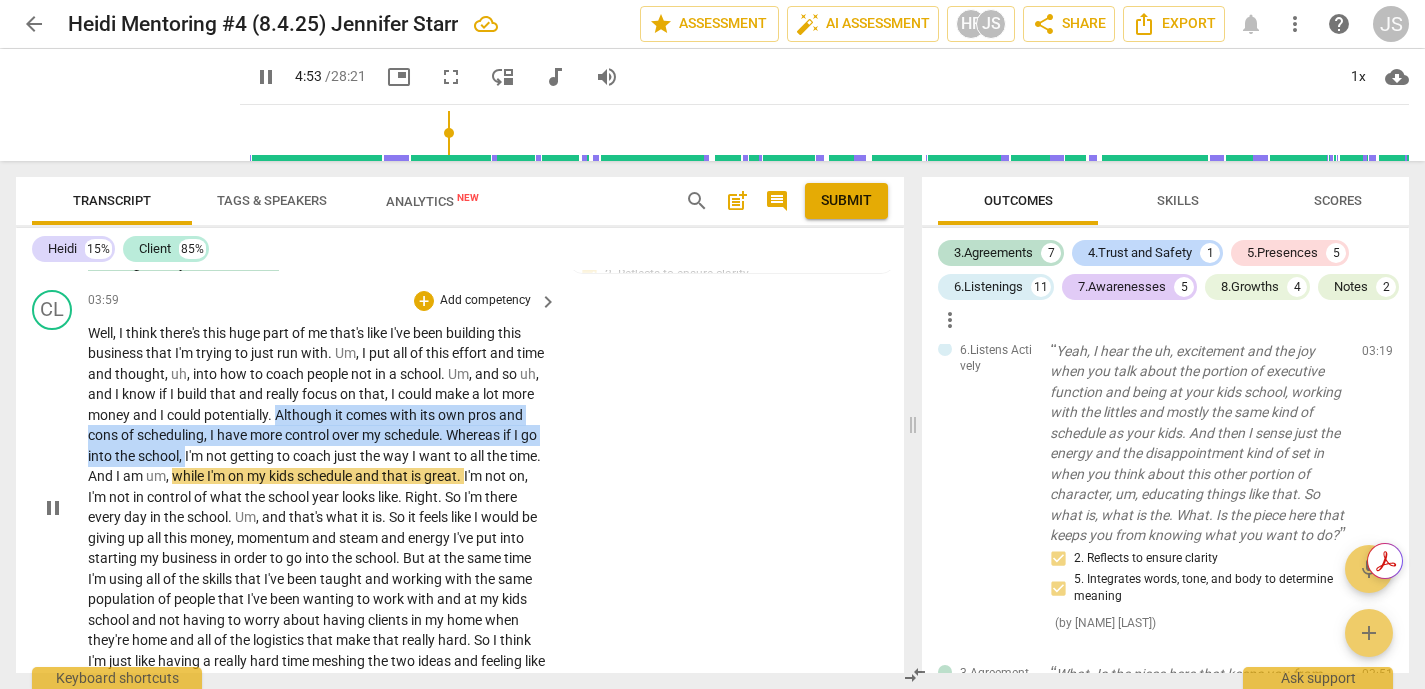 click on "Well, I think there's this huge part of me that's like I've been building this business that I'm trying to just run with. Um, I put all of this effort and time and thought, uh, into how to coach people not in a school. Um, and so uh, and I know if I build that and really focus on that, I could make a lot more money and I could potentially. Although it comes with its own pros and cons of scheduling, I have more control over my schedule. Whereas if I go into the school, I'm not getting to coach just the way I want to all the time. And I am um, while I'm on my kids schedule and that is great. I'm not on, I'm not in control of what the school year looks like. Right. So I'm there every day in the school." at bounding box center [317, 507] 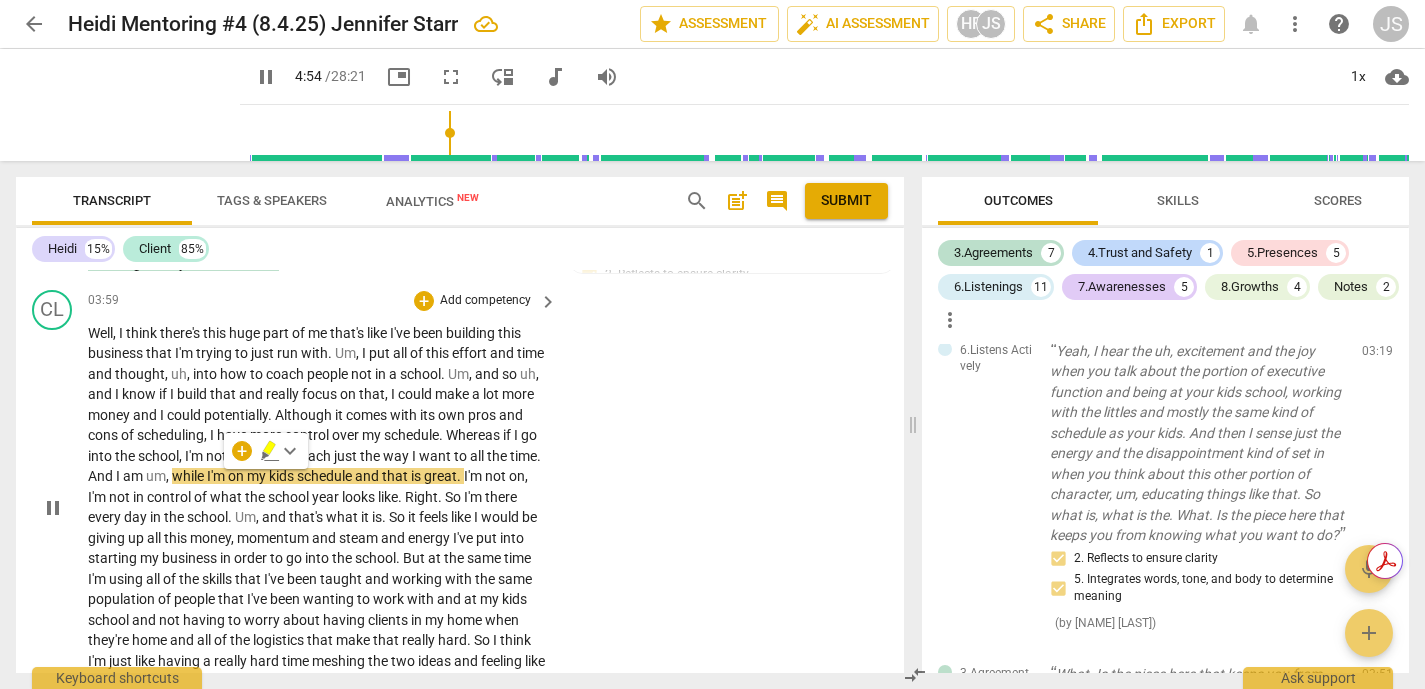 click on "CL play_arrow pause 03:59 + Add competency keyboard_arrow_right Well , I think there's this huge part of me that's like I've been building this business that I'm trying to just run with . Um , I put all of this effort and time and thought , uh , into how to coach people not in a school . Um , and so uh , and I know if I build that and really focus on that , I could make a lot more money and I could potentially . Although it comes with its own pros and cons of scheduling , I have more control over my schedule . Whereas if I go into the school , I'm not getting to coach just the way I want to all the time . And I am um , while I'm on my kids schedule and that is great . I'm not on , I'm not in control of what the school year looks like . ." at bounding box center [460, 491] 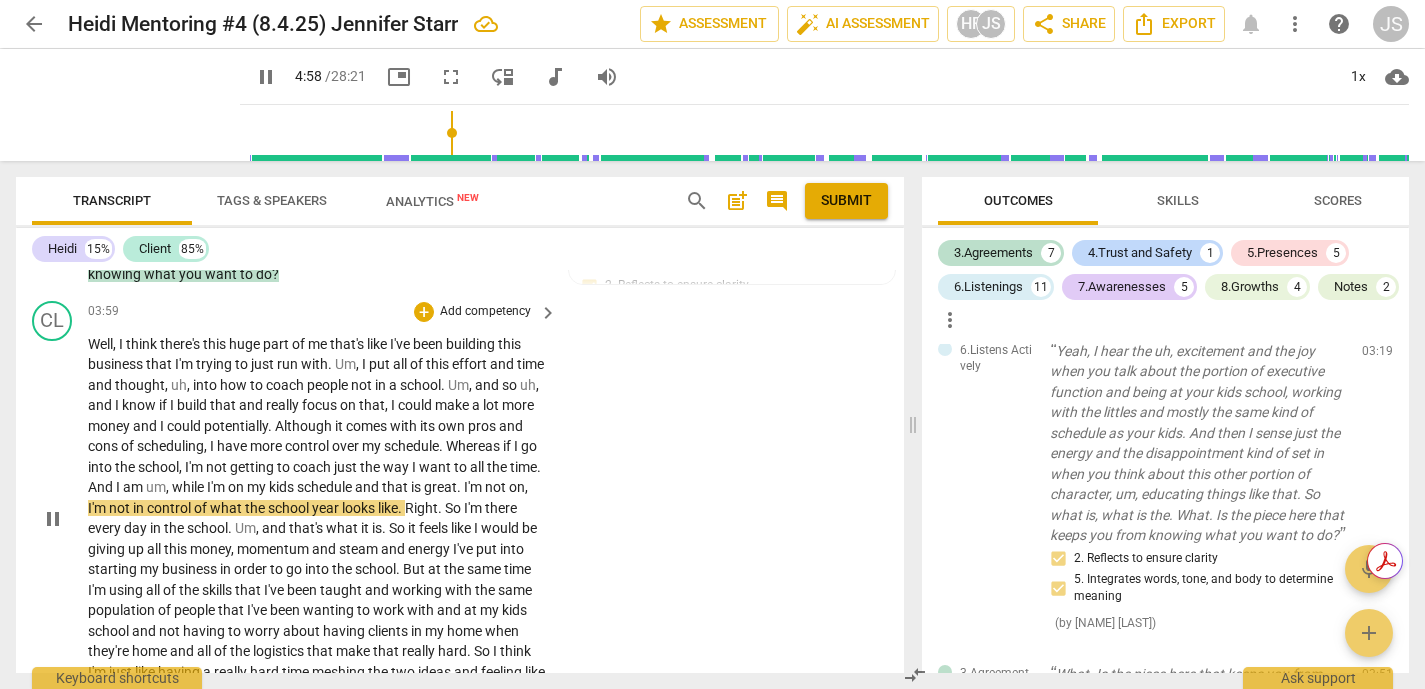 scroll, scrollTop: 922, scrollLeft: 0, axis: vertical 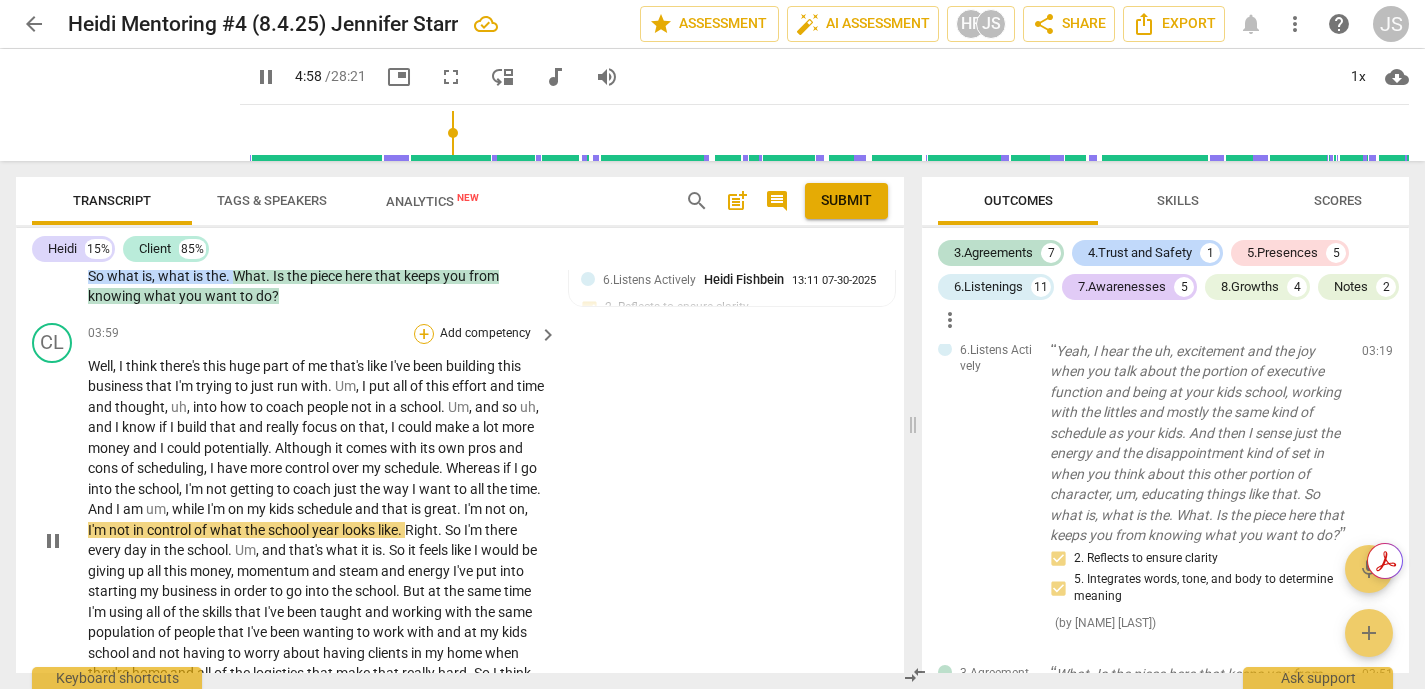 click on "+" at bounding box center (424, 334) 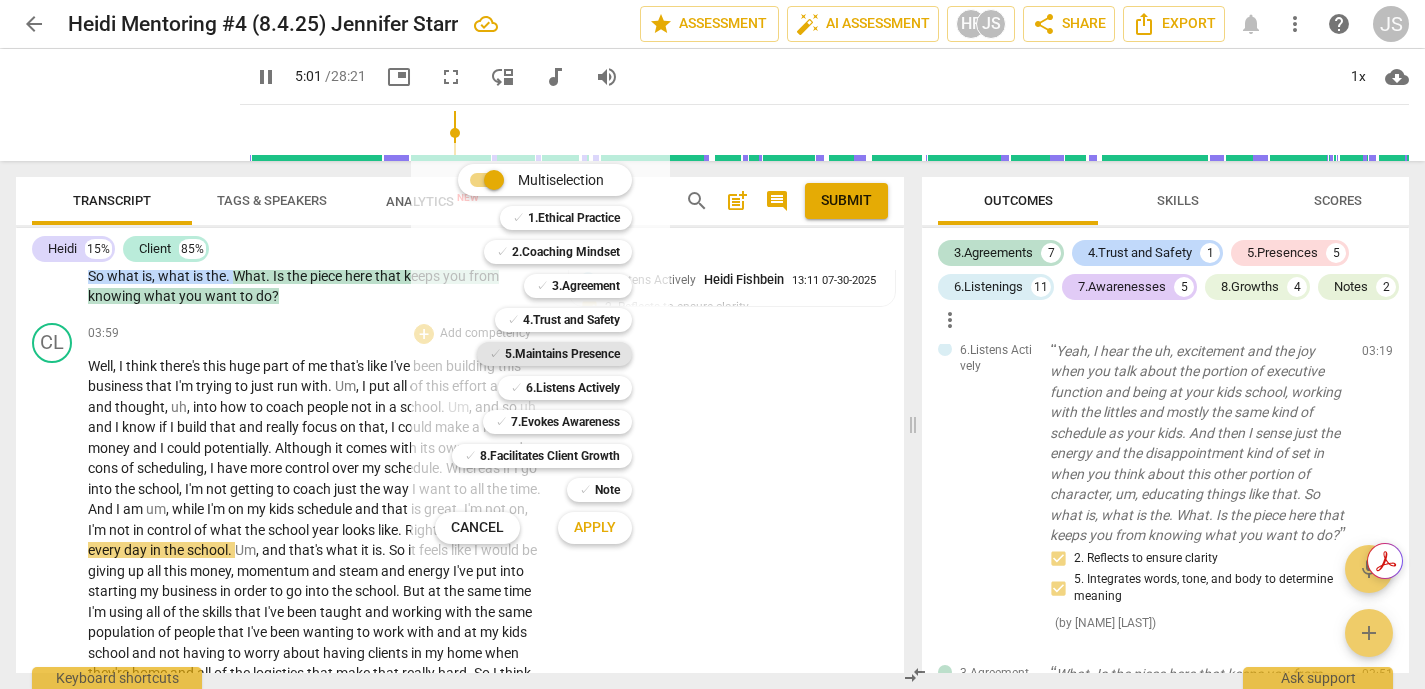 click on "5.Maintains Presence" at bounding box center (562, 354) 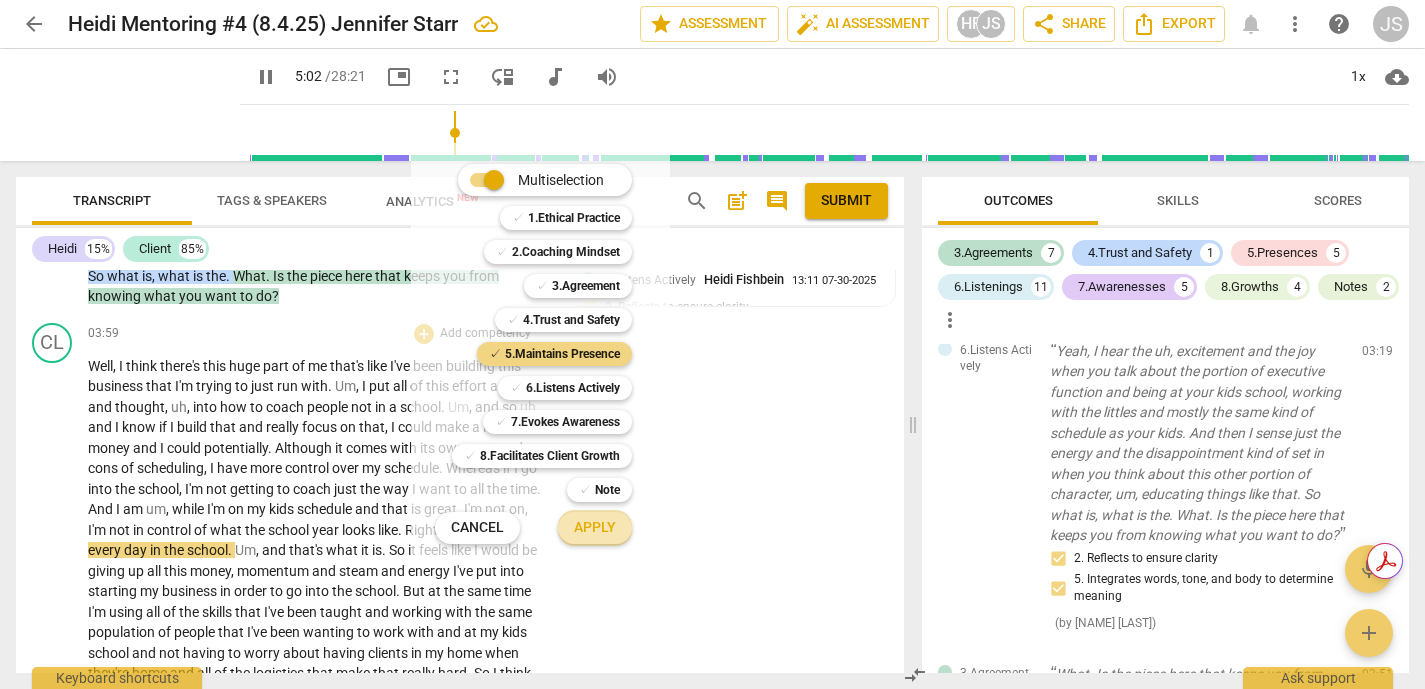 click on "Apply" at bounding box center (595, 528) 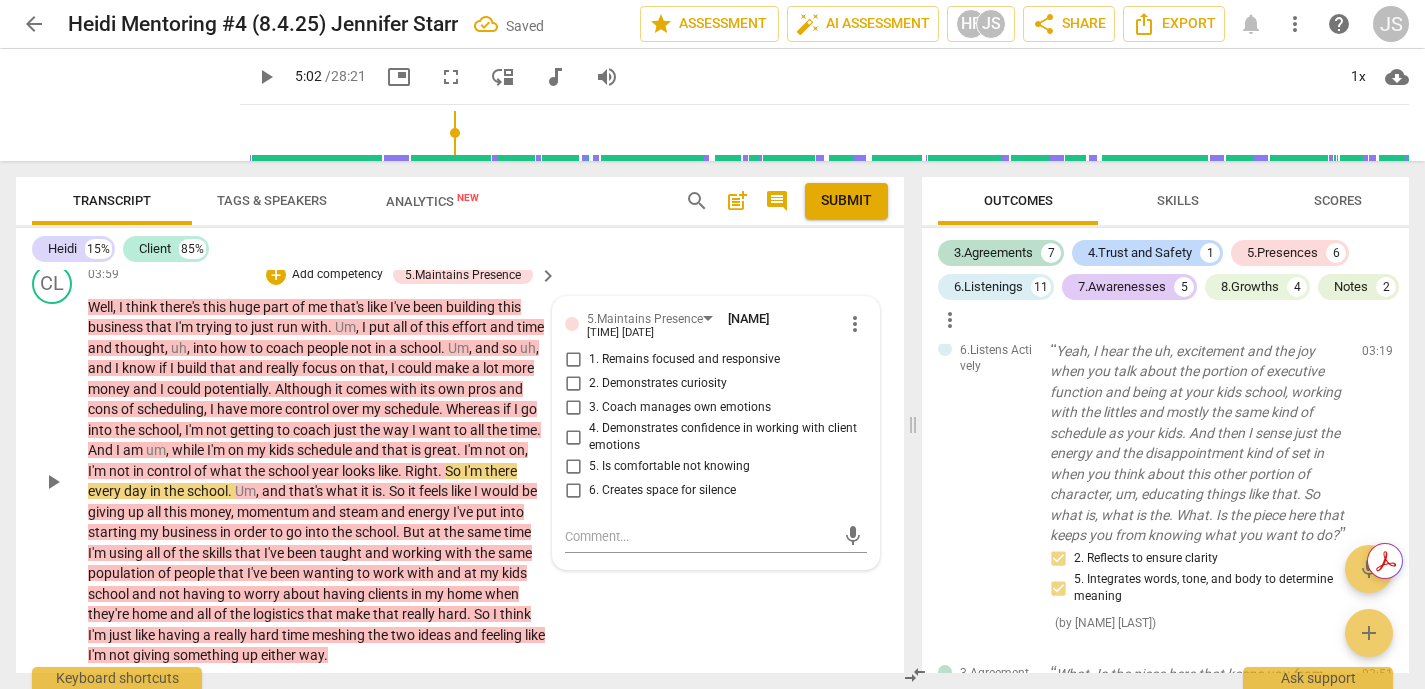 scroll, scrollTop: 994, scrollLeft: 0, axis: vertical 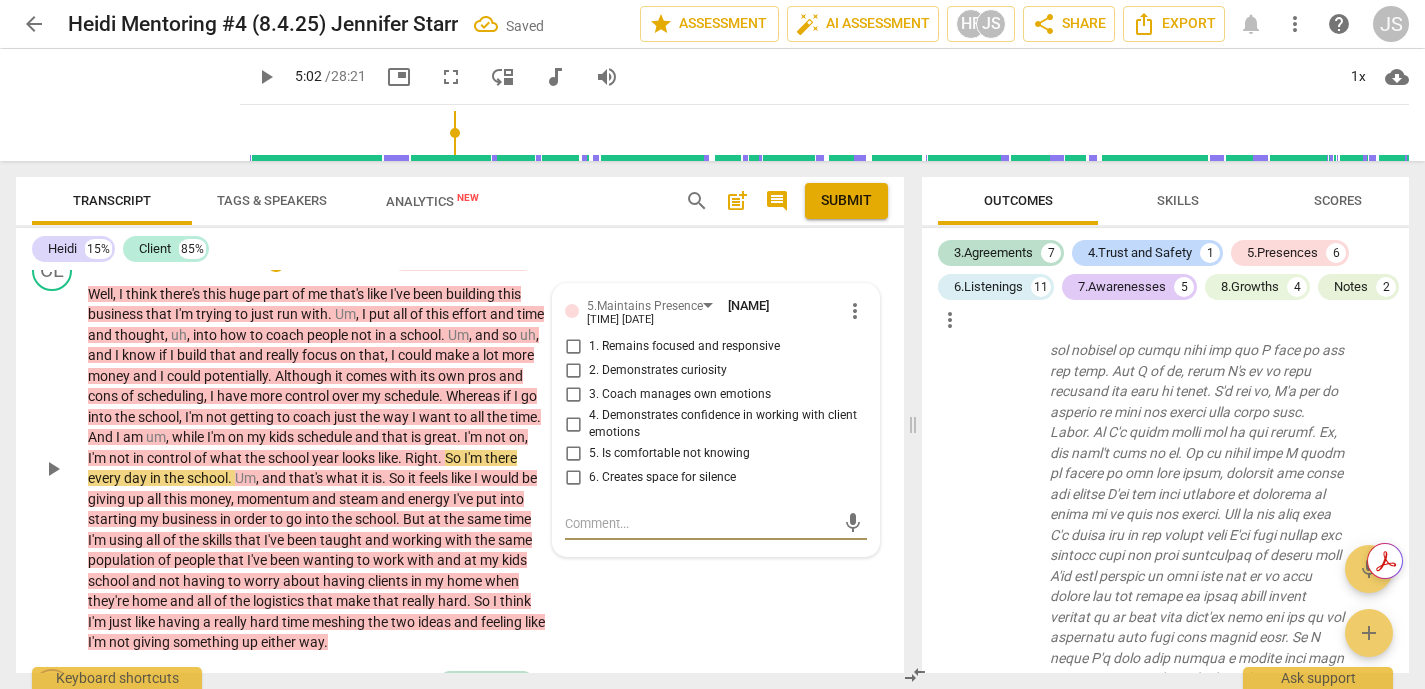 type on "M" 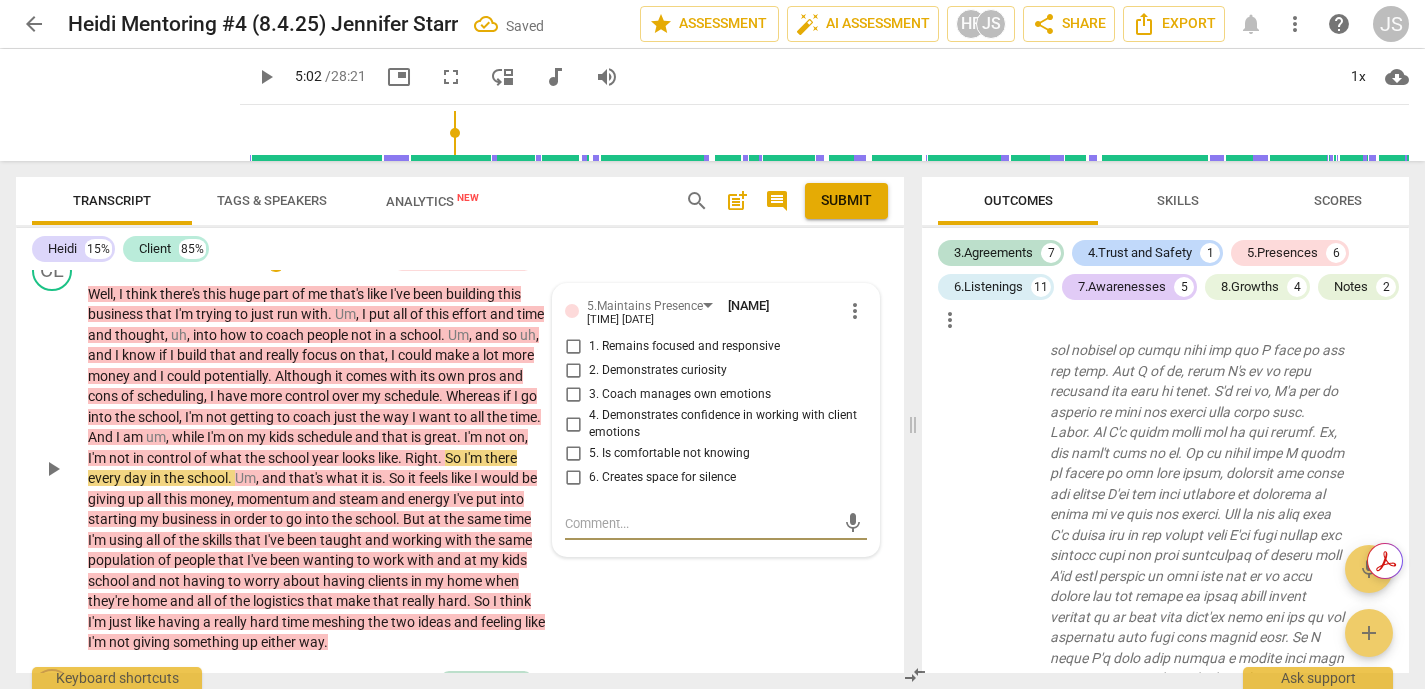 type on "M" 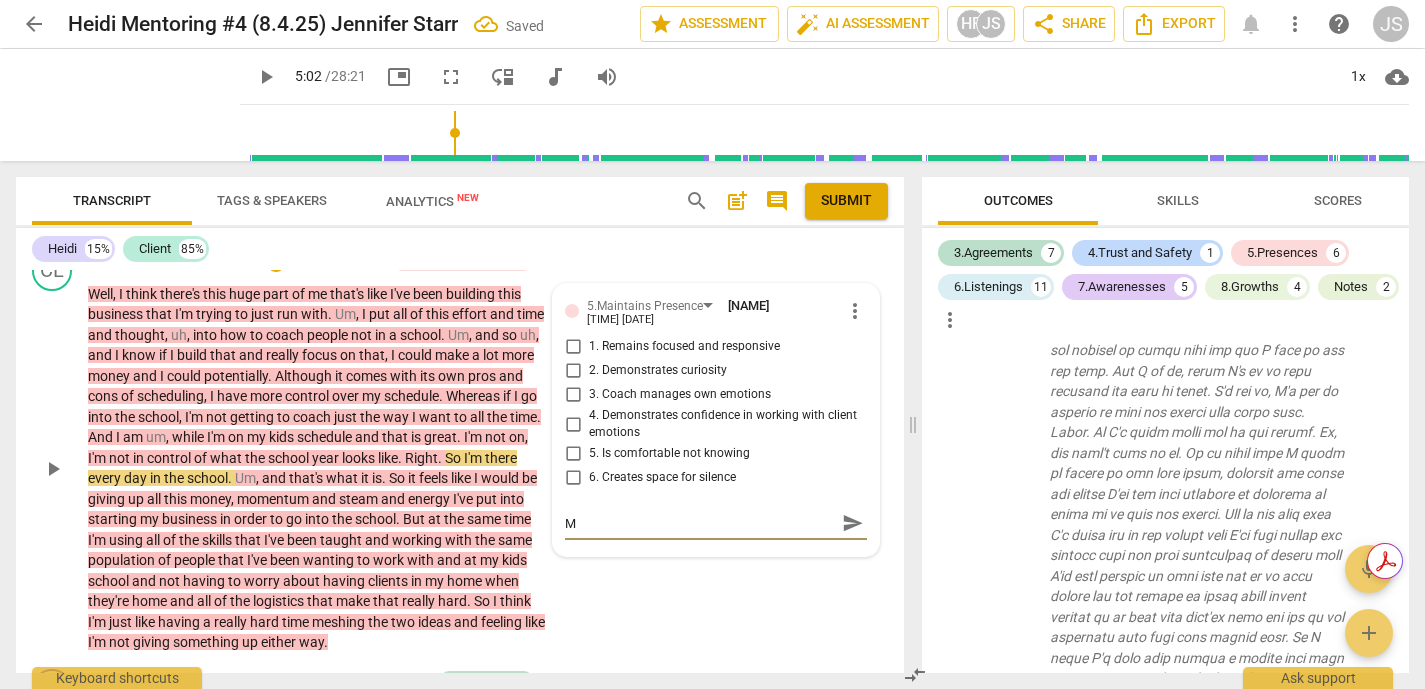 type on "Mo" 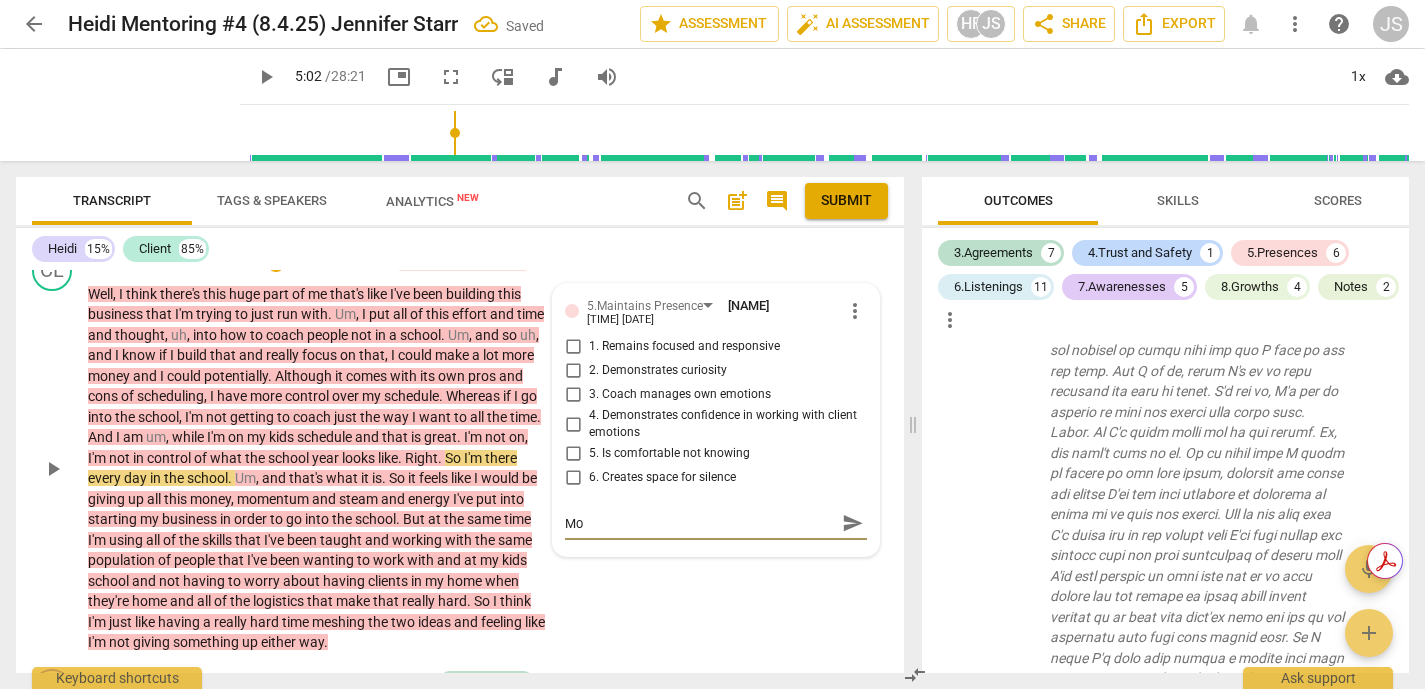 type on "Mor" 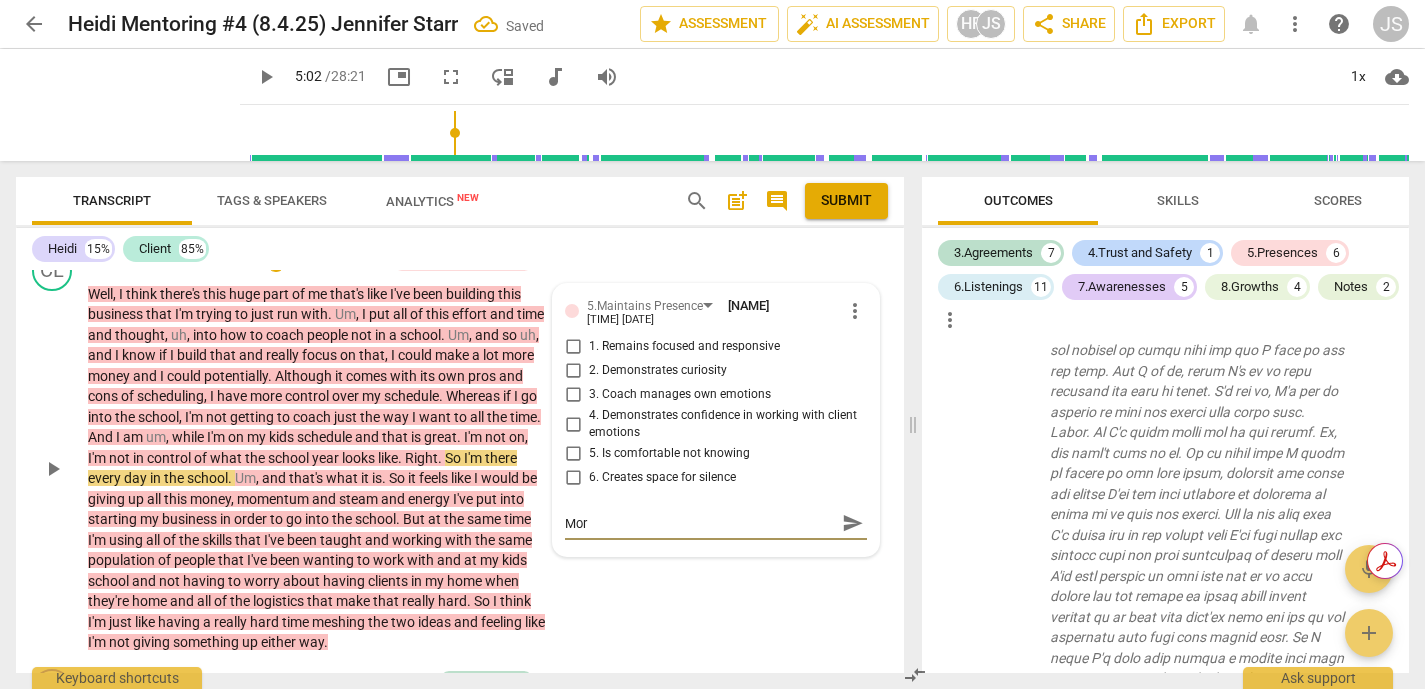 type on "More" 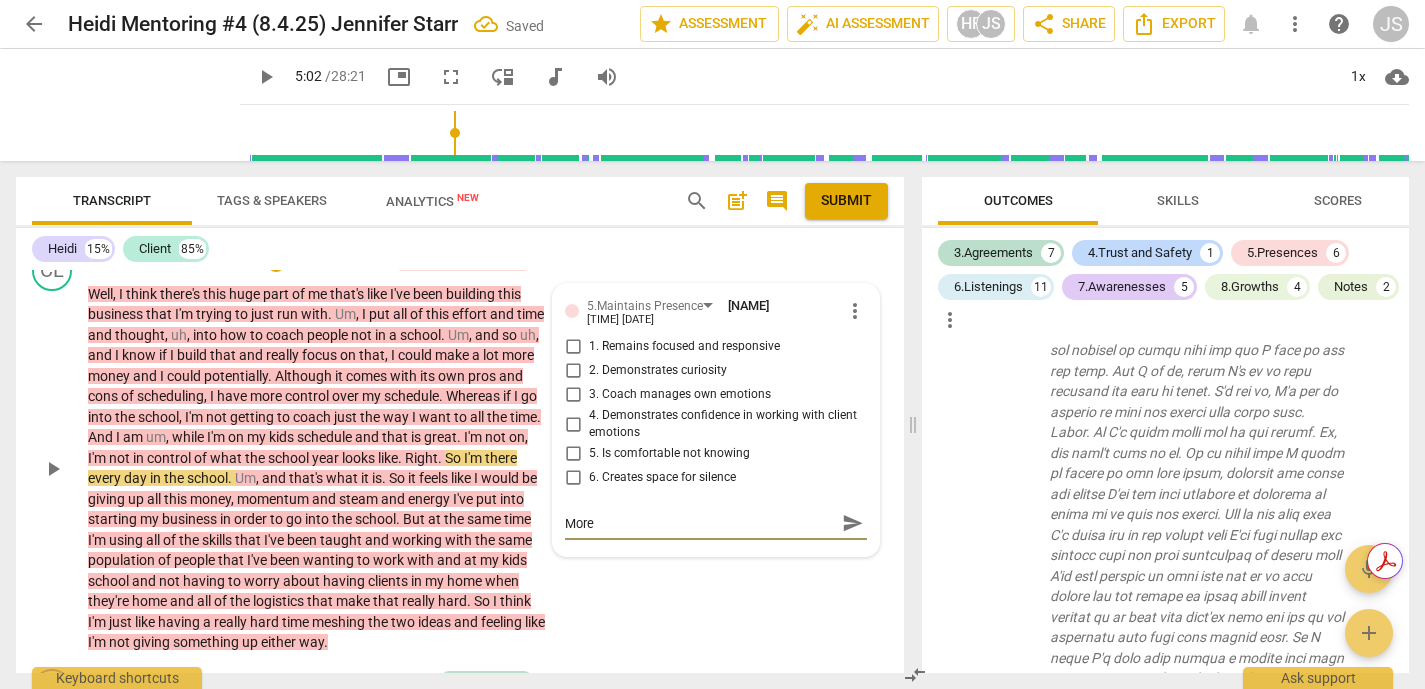 type on "More" 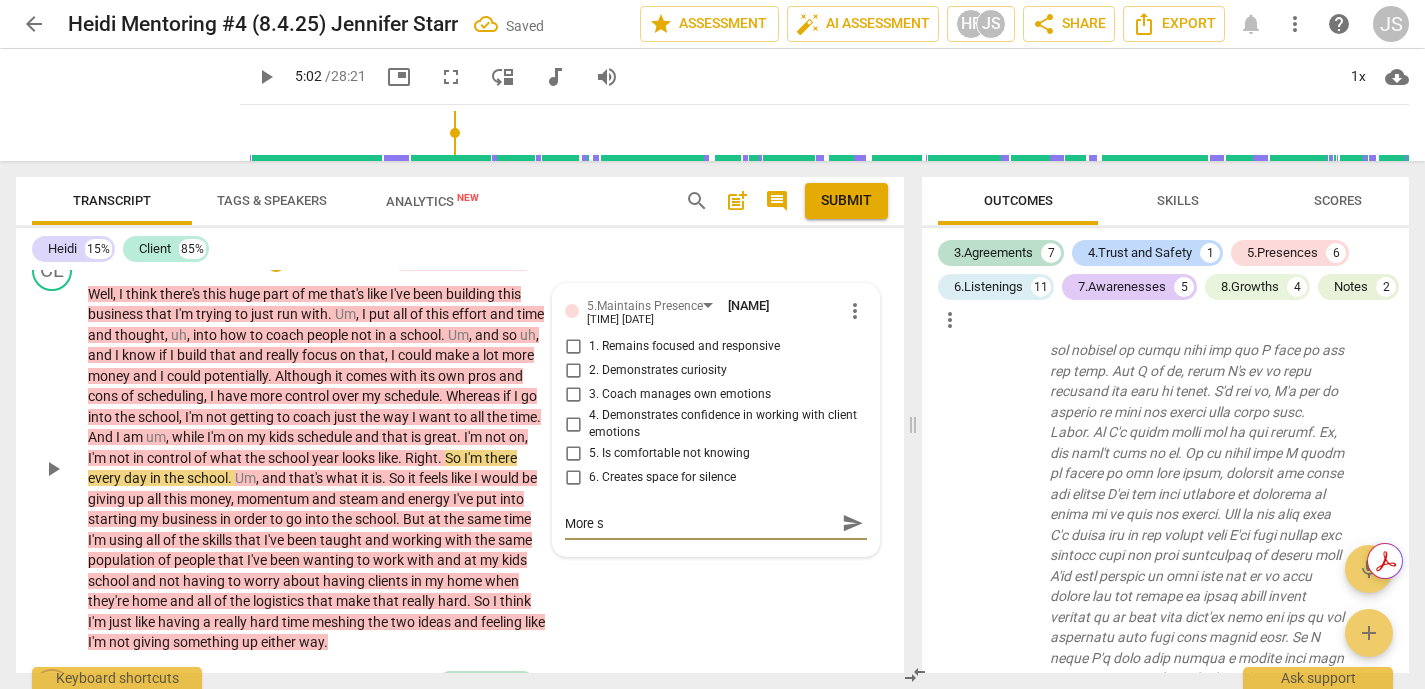 type on "More sp" 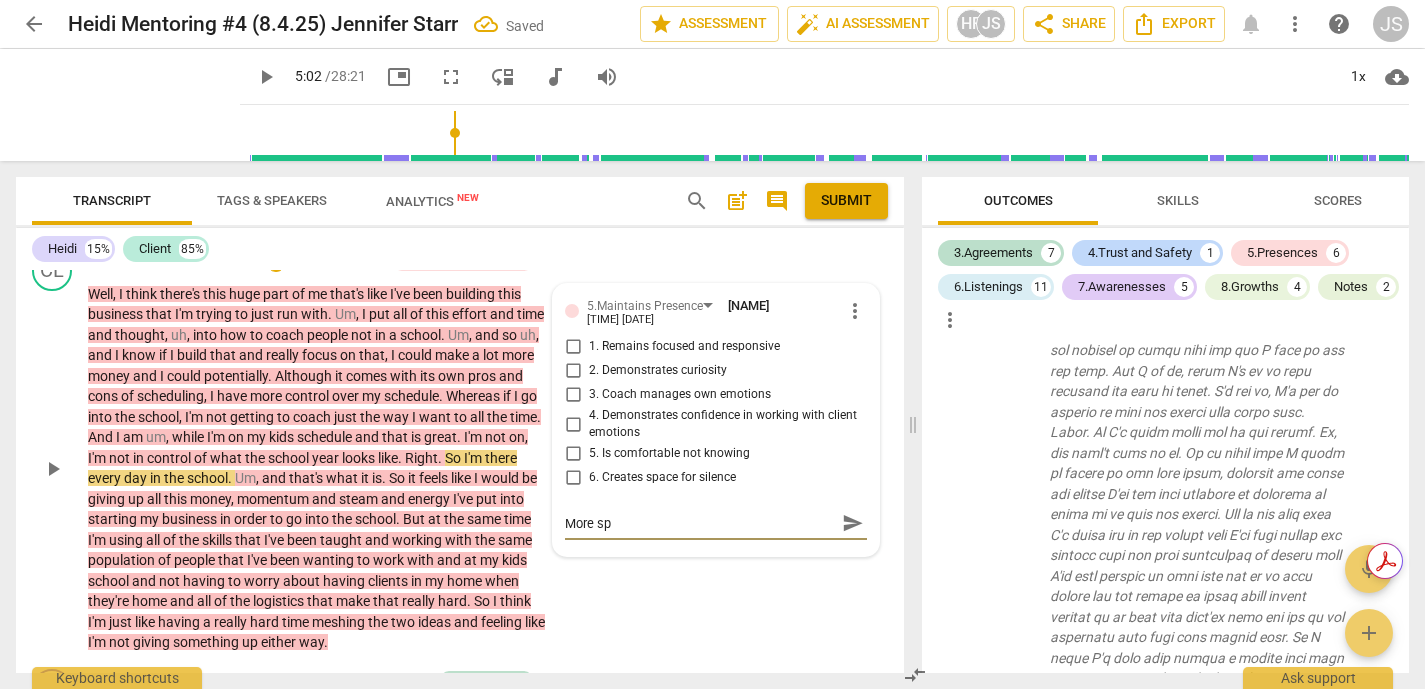 type on "More spa" 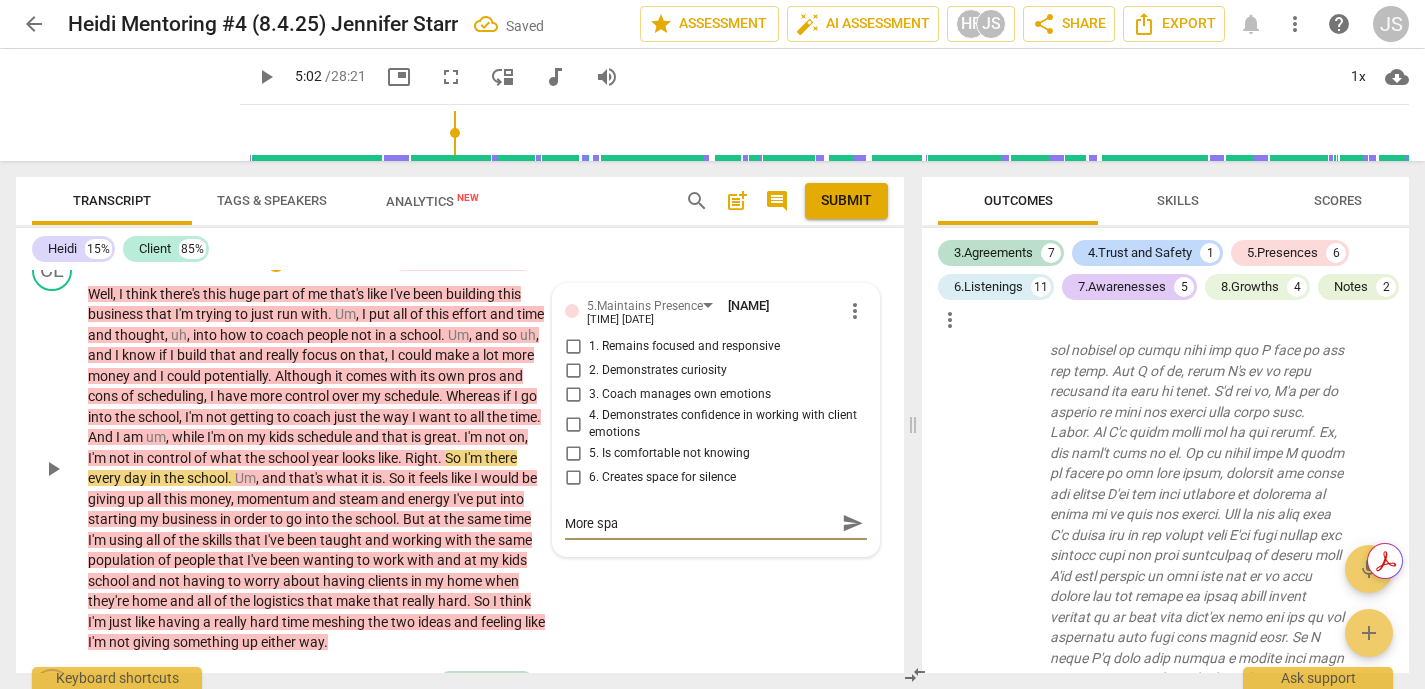 type on "More spac" 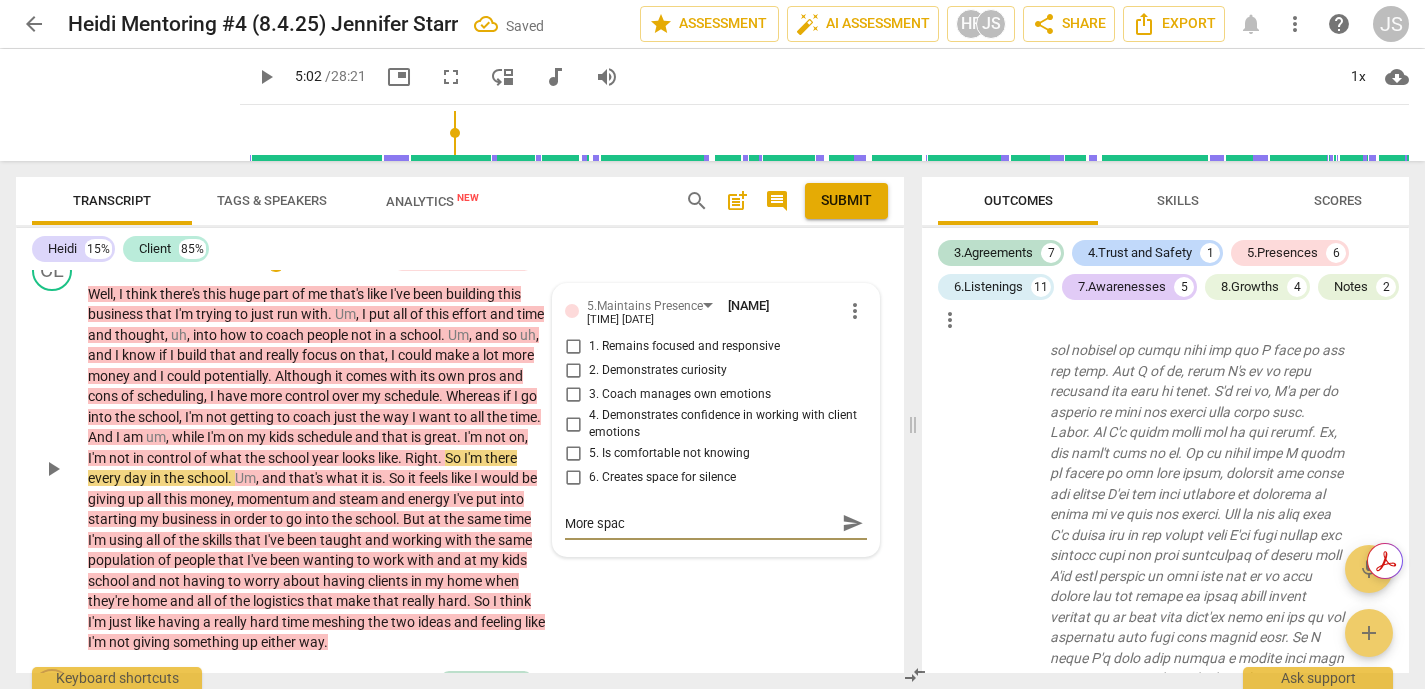 type on "More spaci" 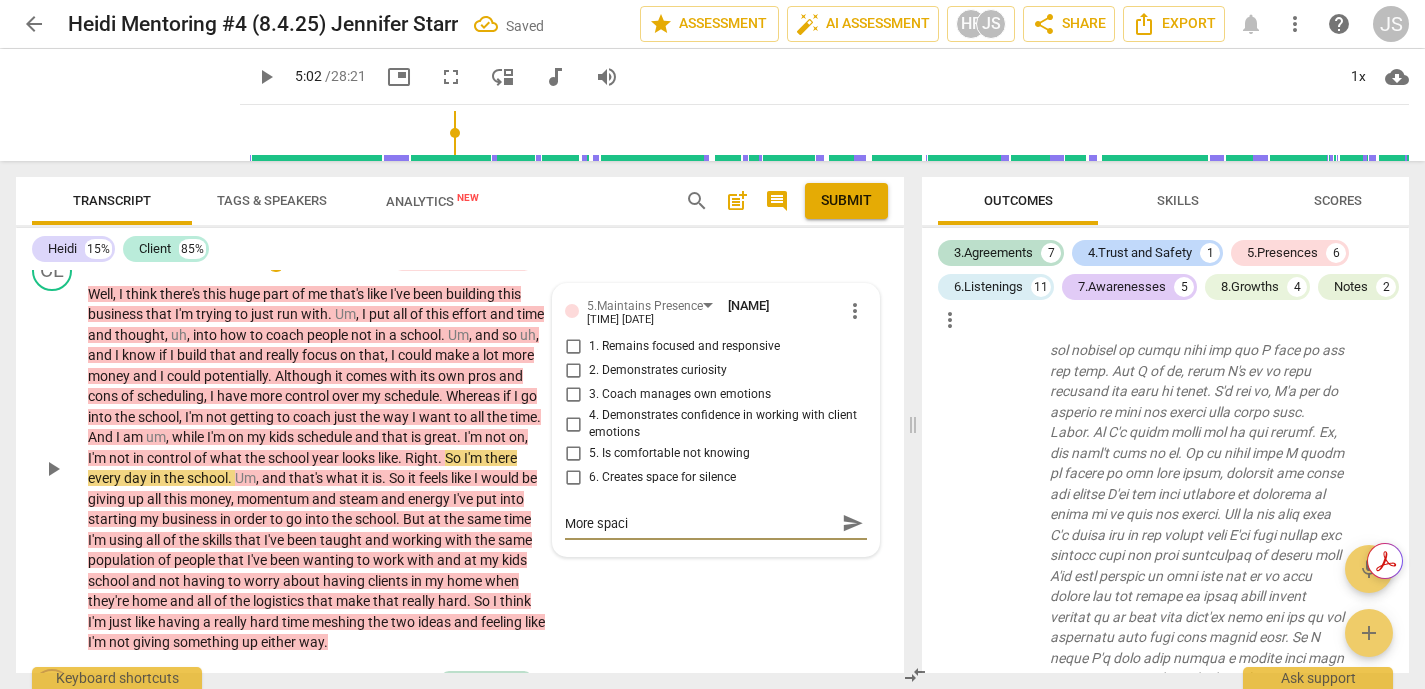 type on "More spacio" 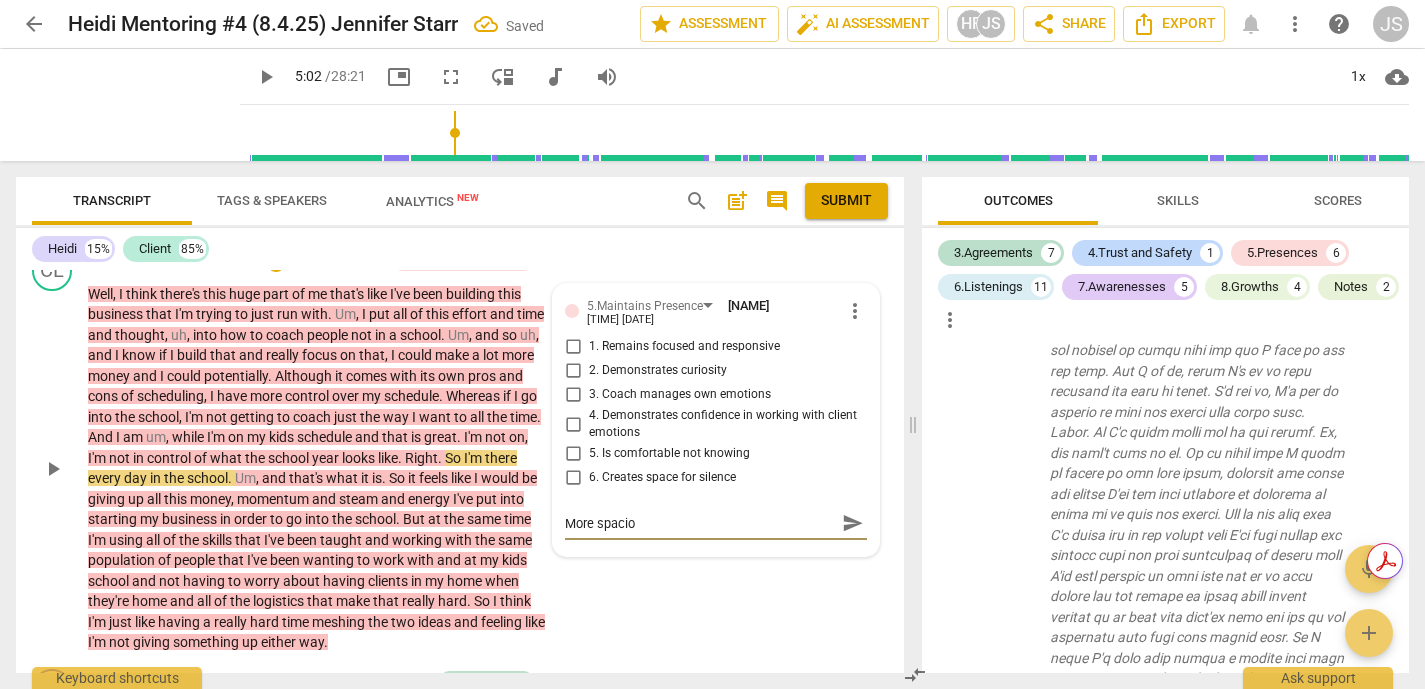 type on "More spaciou" 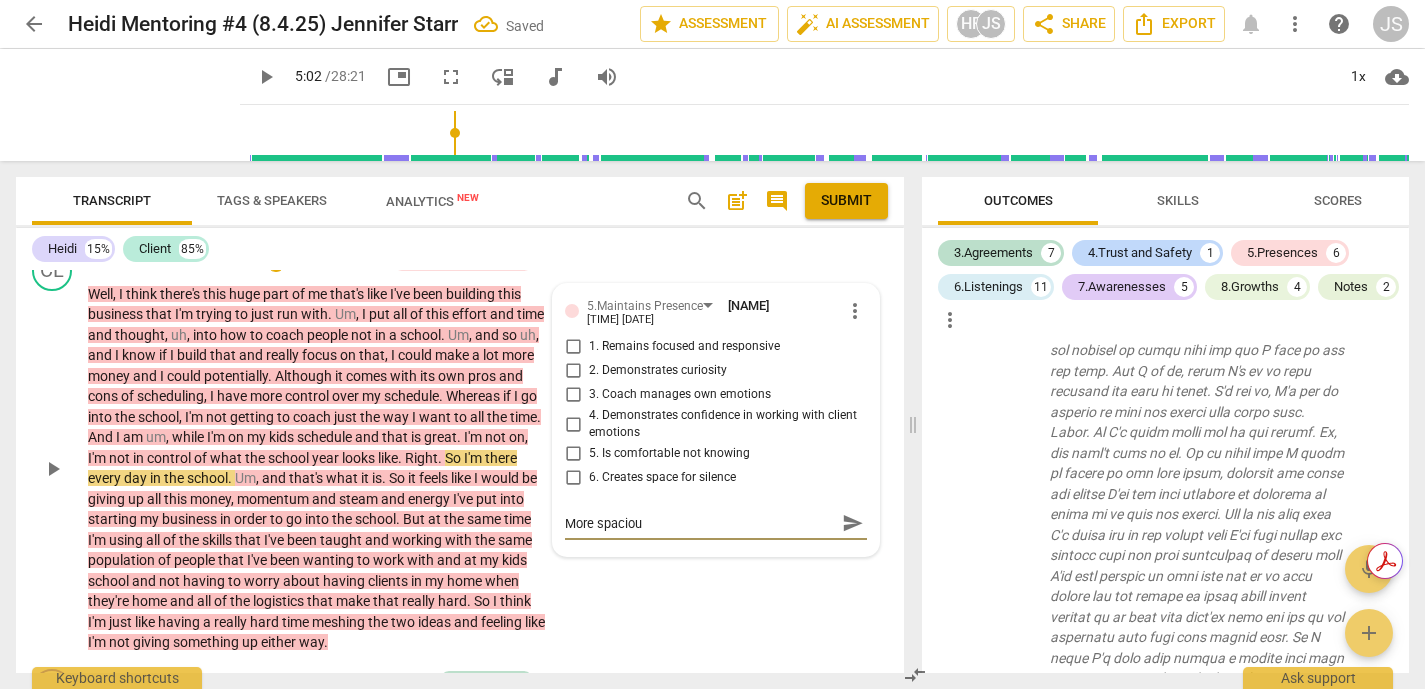 type on "More spacious" 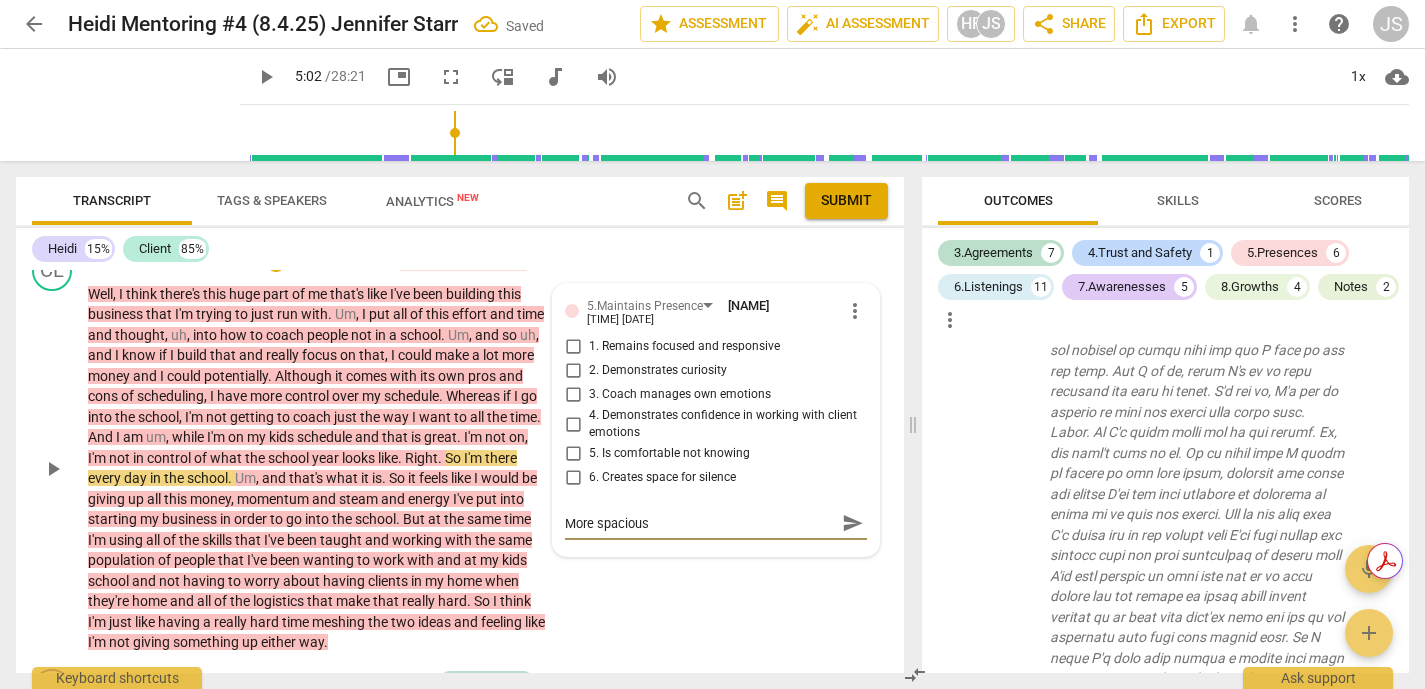 type on "More spaciousn" 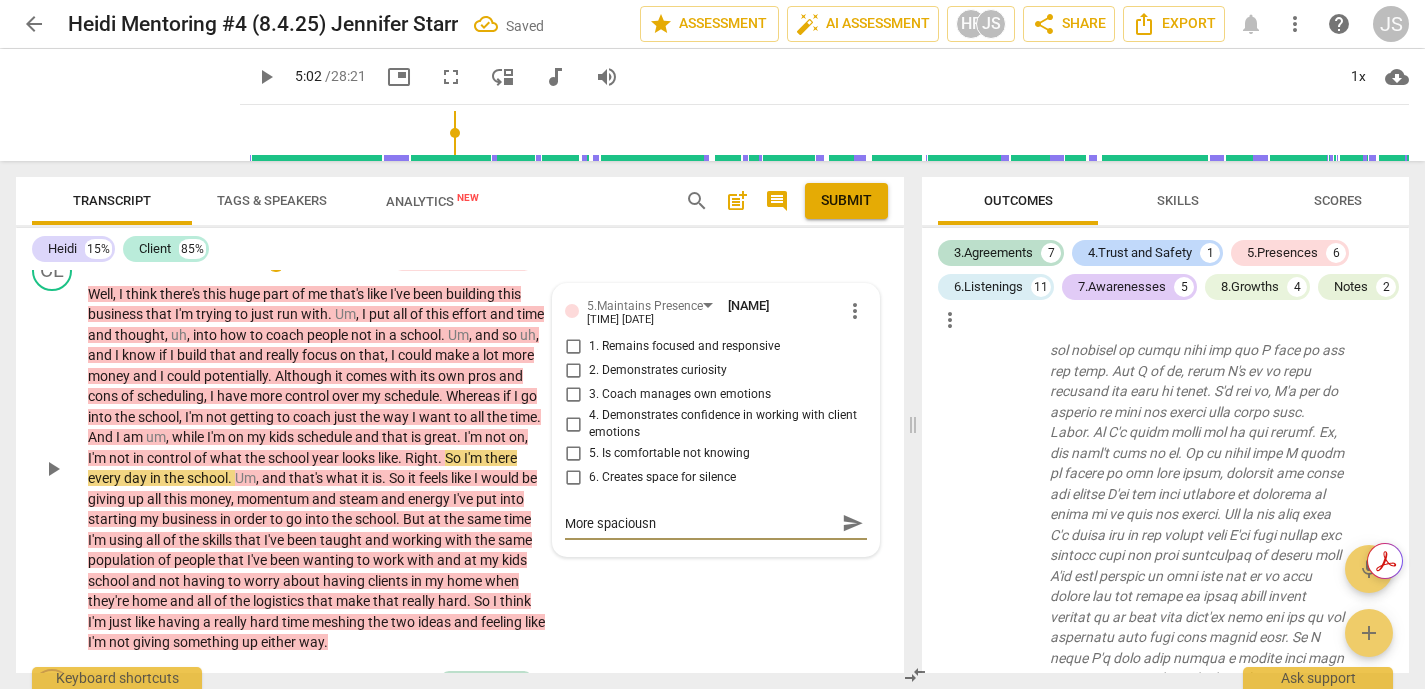 type on "More spaciousne" 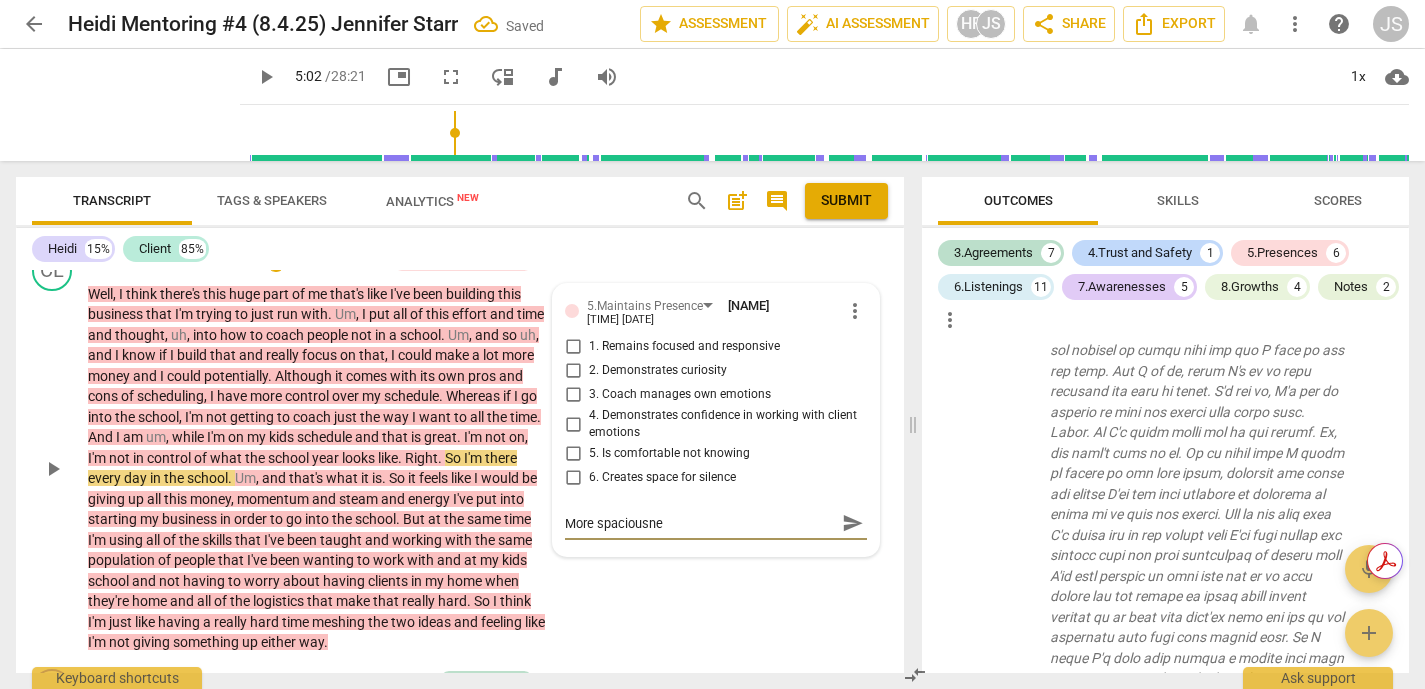 type on "More spaciousnes" 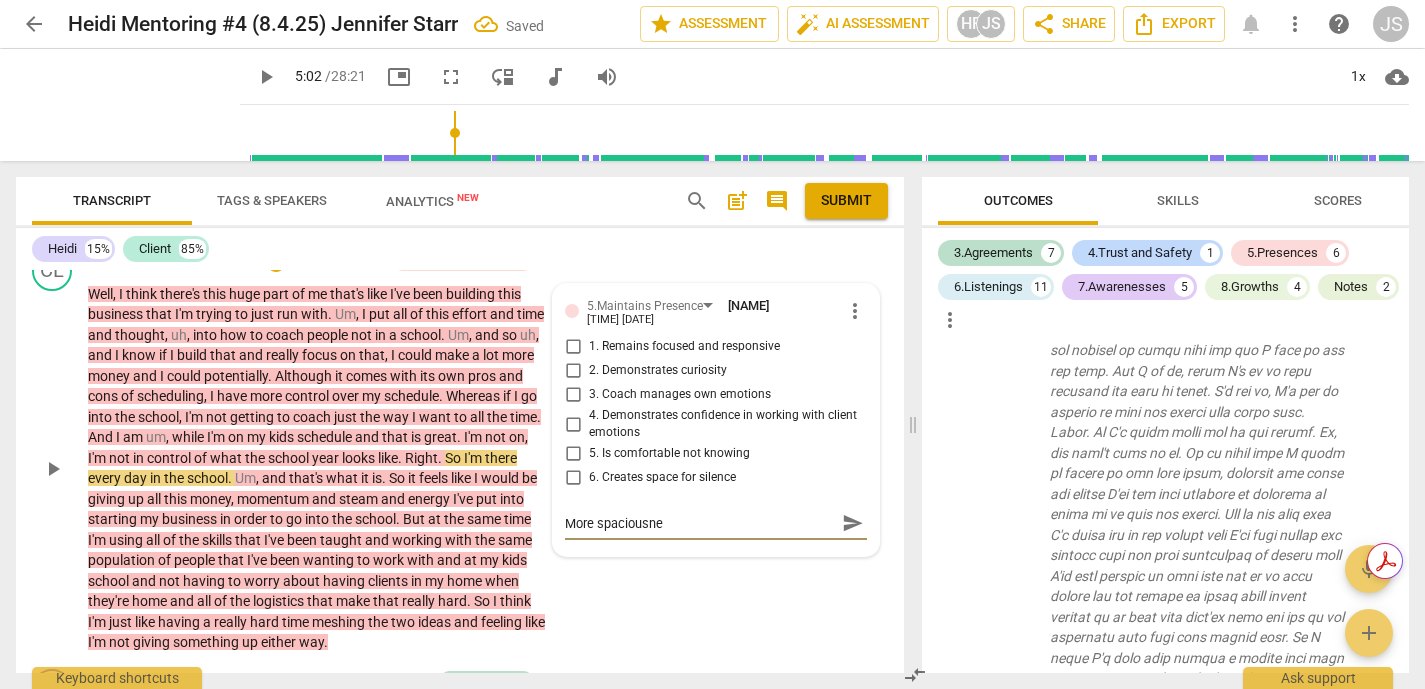 type on "More spaciousnes" 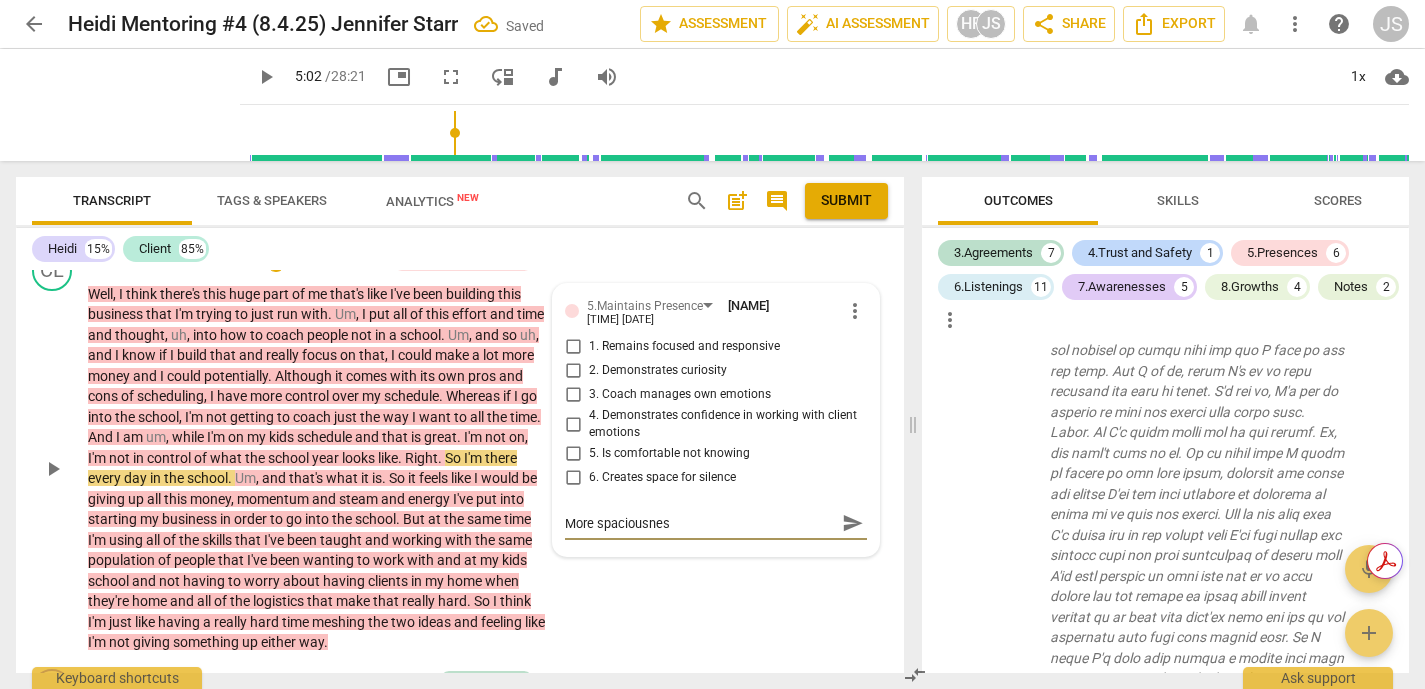 type on "More spaciousness" 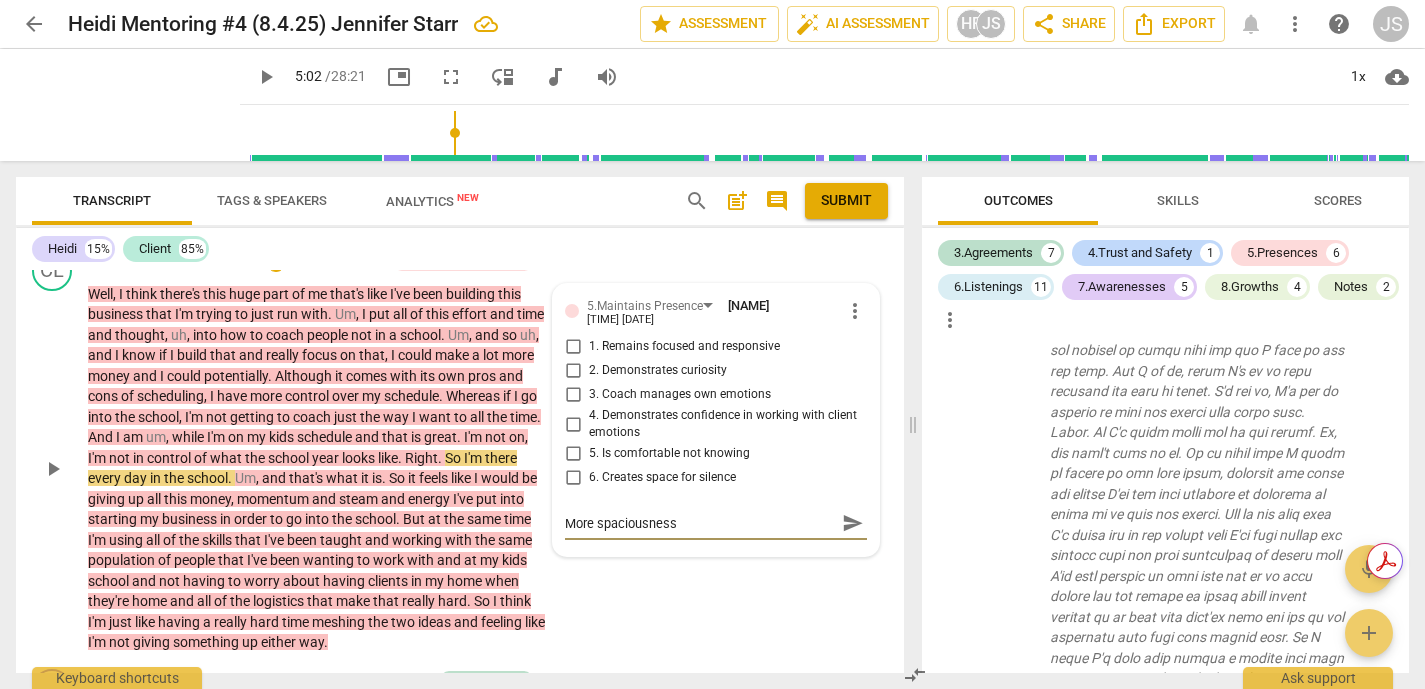 type on "More spaciousness" 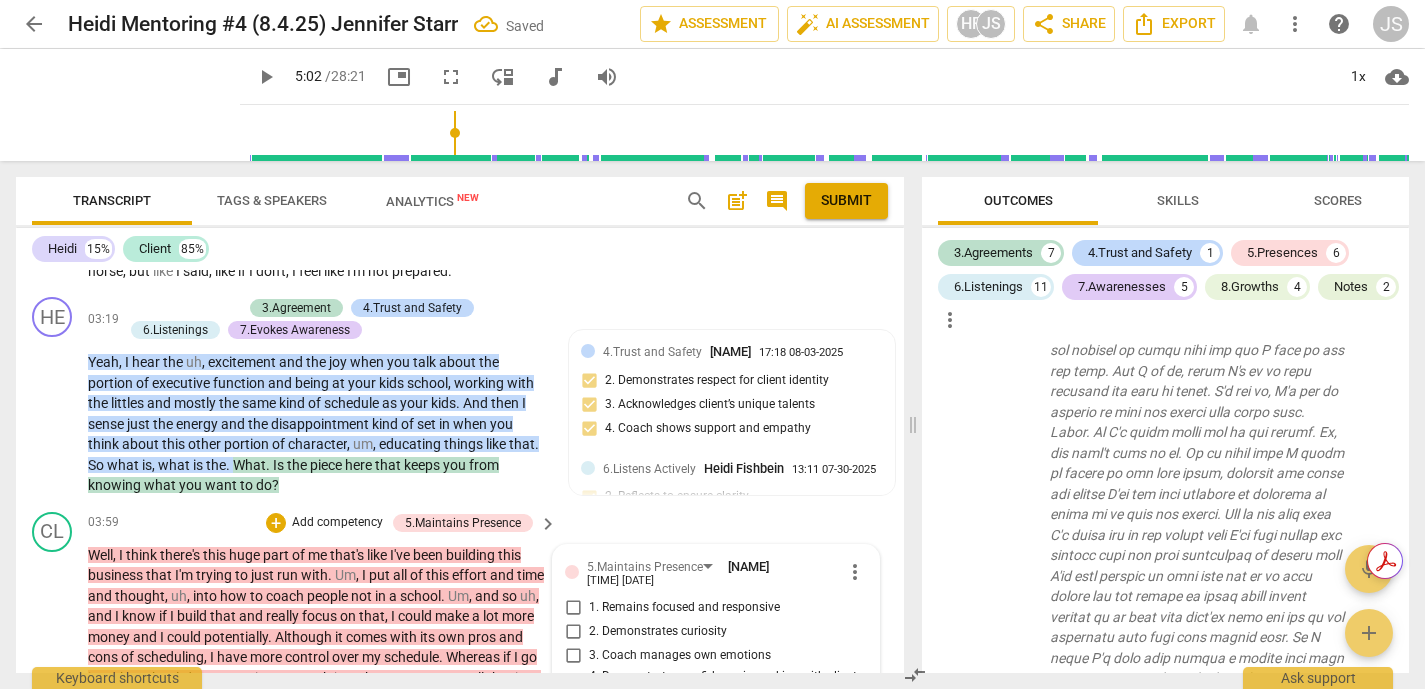 scroll, scrollTop: 706, scrollLeft: 0, axis: vertical 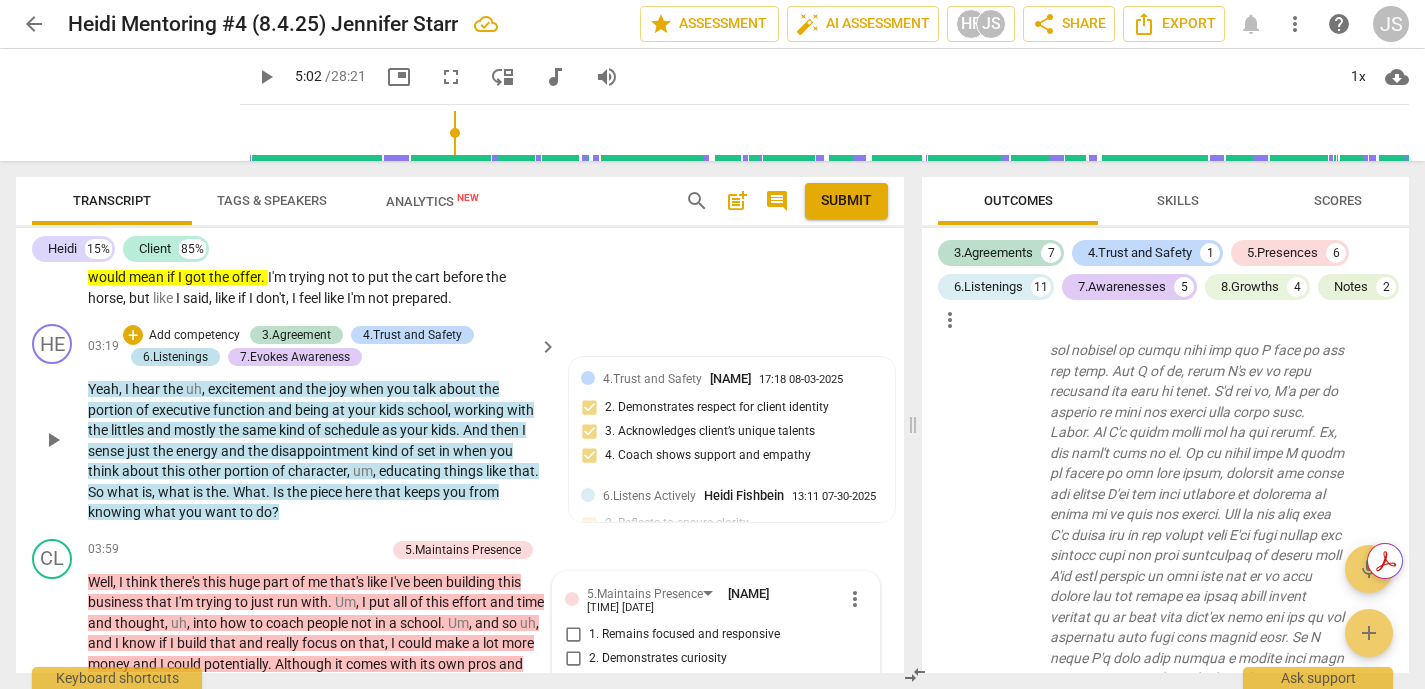 click on "6.Listenings" at bounding box center (175, 357) 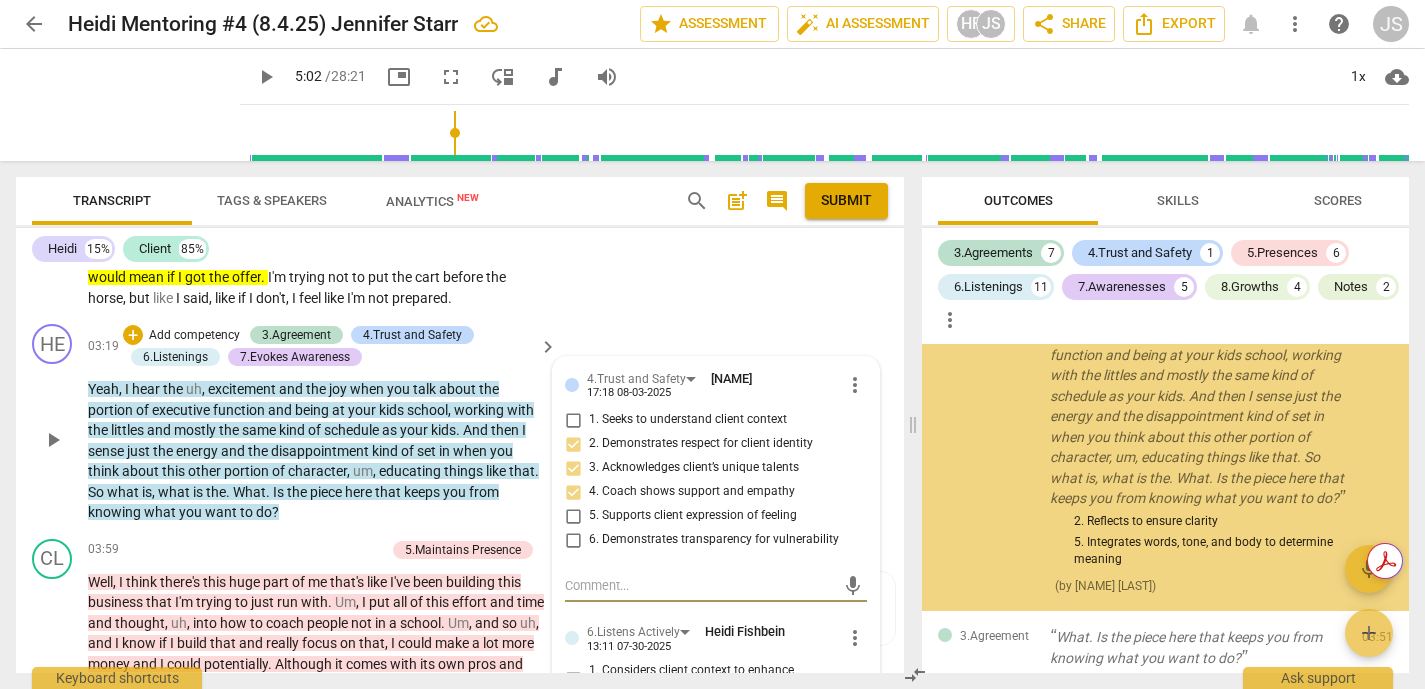 scroll, scrollTop: 944, scrollLeft: 0, axis: vertical 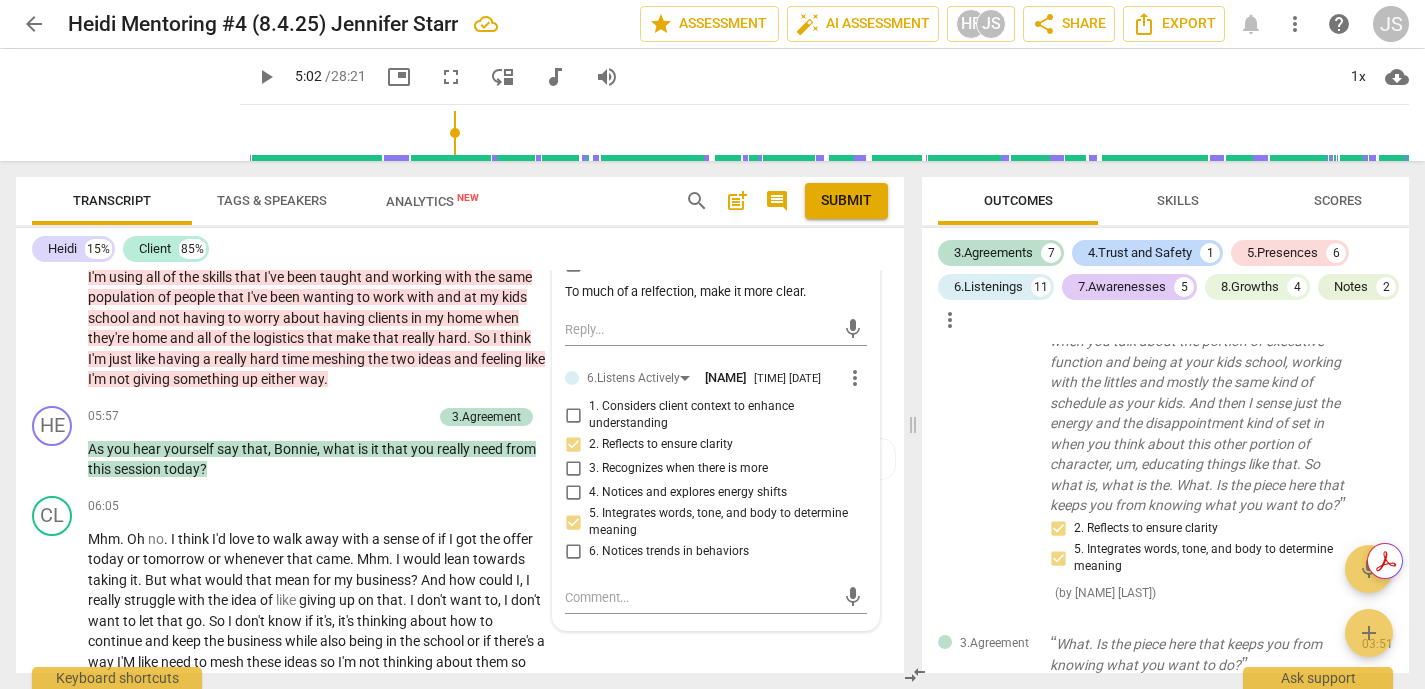 click on "4. Notices and explores energy shifts" at bounding box center (573, 493) 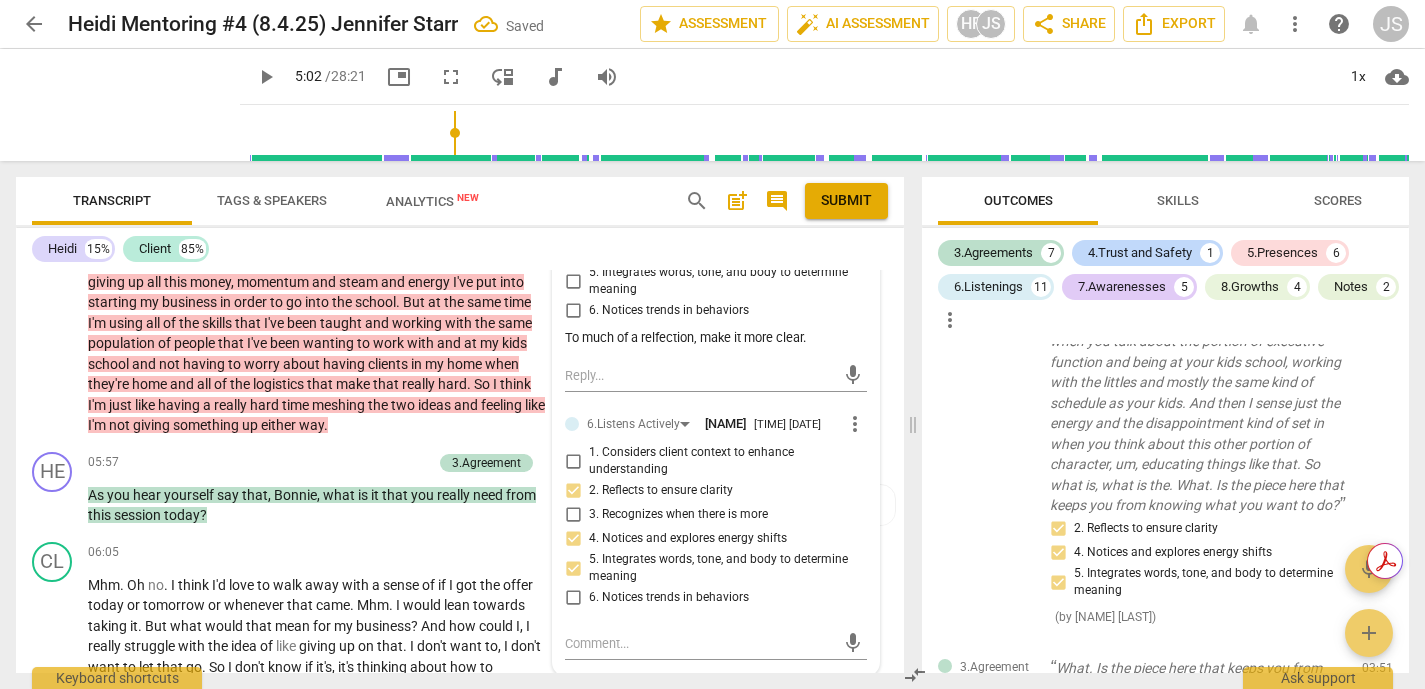 scroll, scrollTop: 1237, scrollLeft: 0, axis: vertical 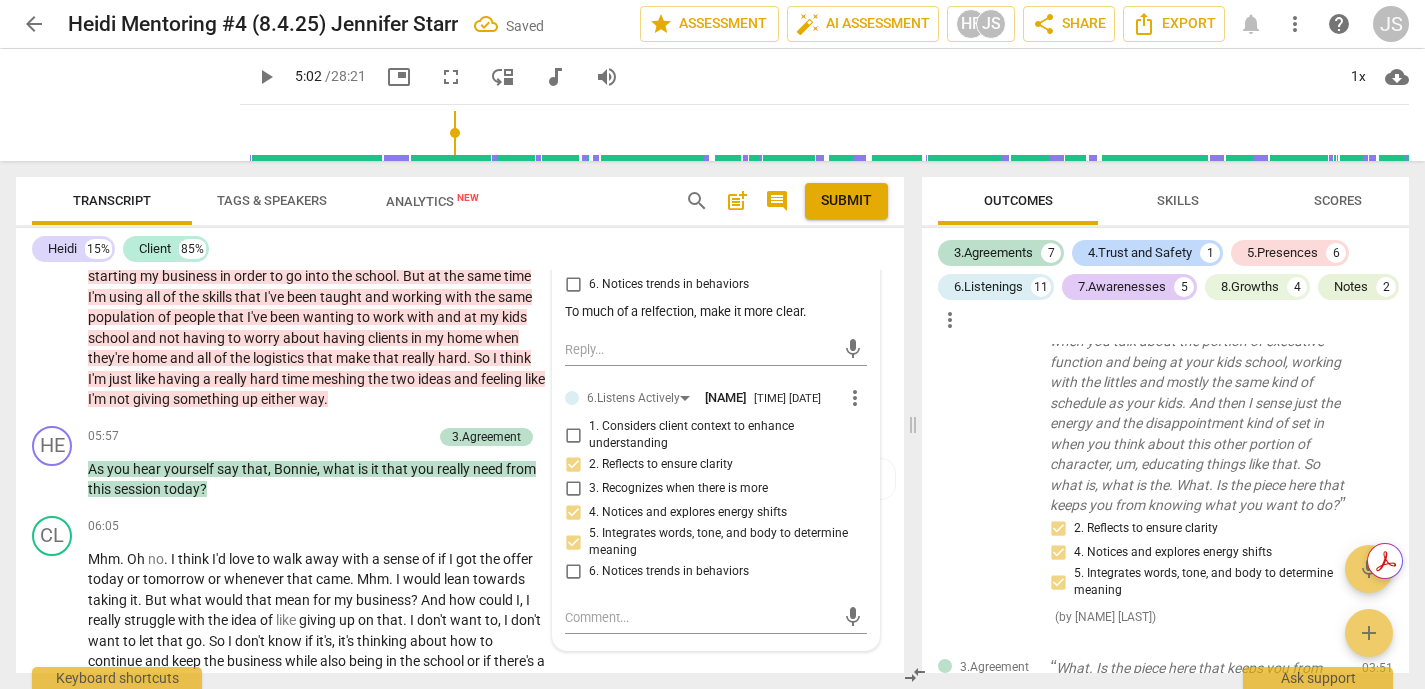 click on "3. Recognizes when there is more" at bounding box center [573, 489] 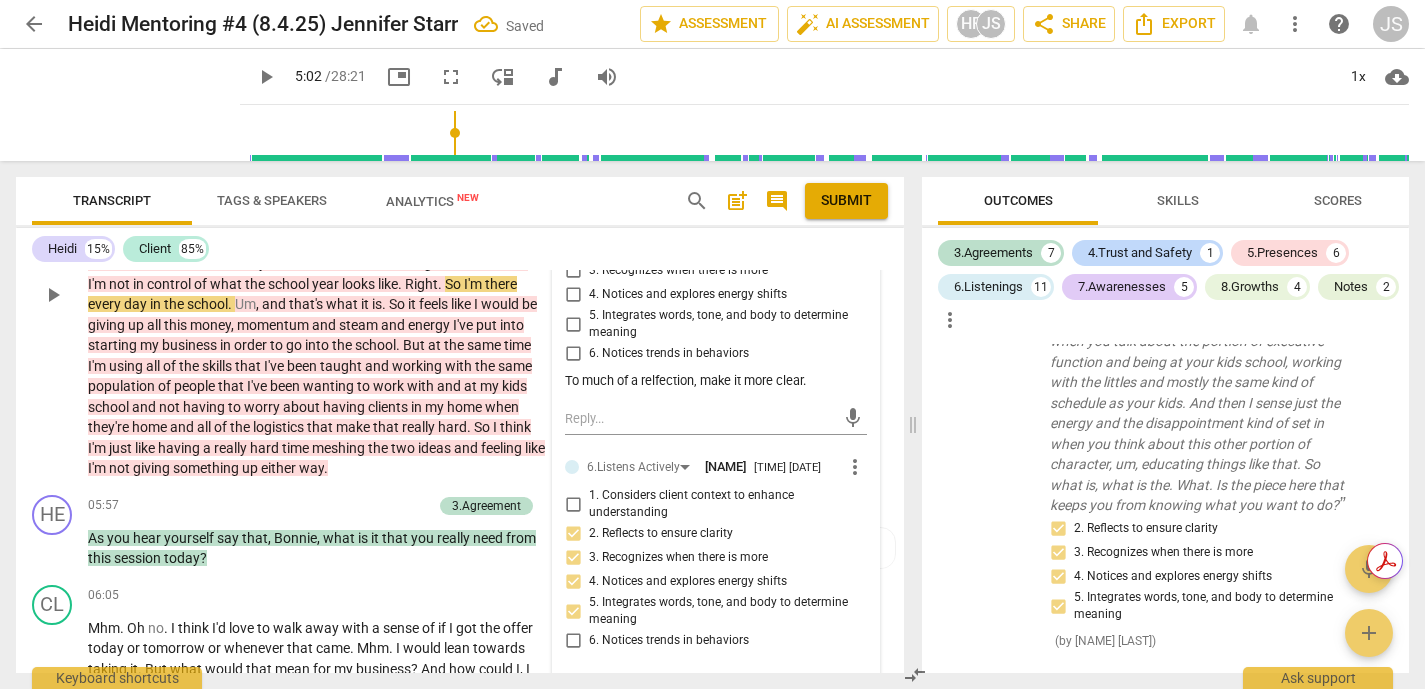 scroll, scrollTop: 1165, scrollLeft: 0, axis: vertical 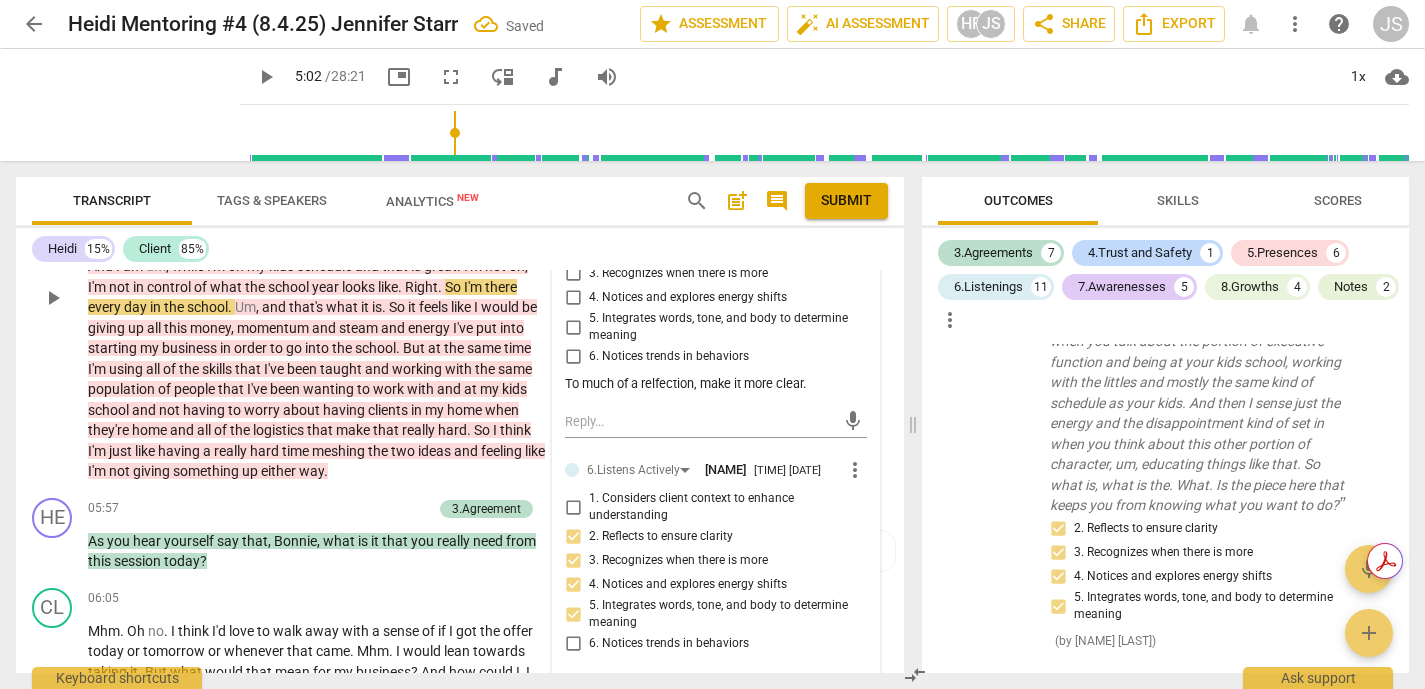 click on "play_arrow" at bounding box center [53, 298] 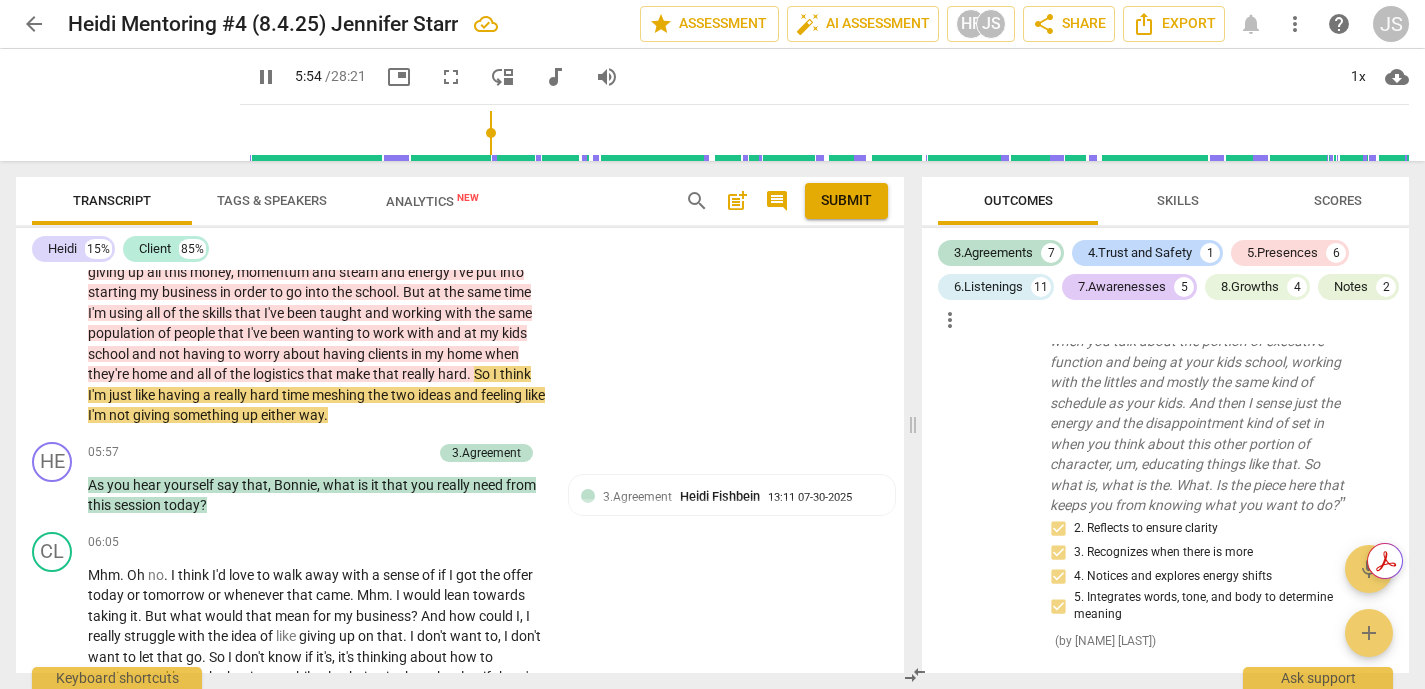 scroll, scrollTop: 1273, scrollLeft: 0, axis: vertical 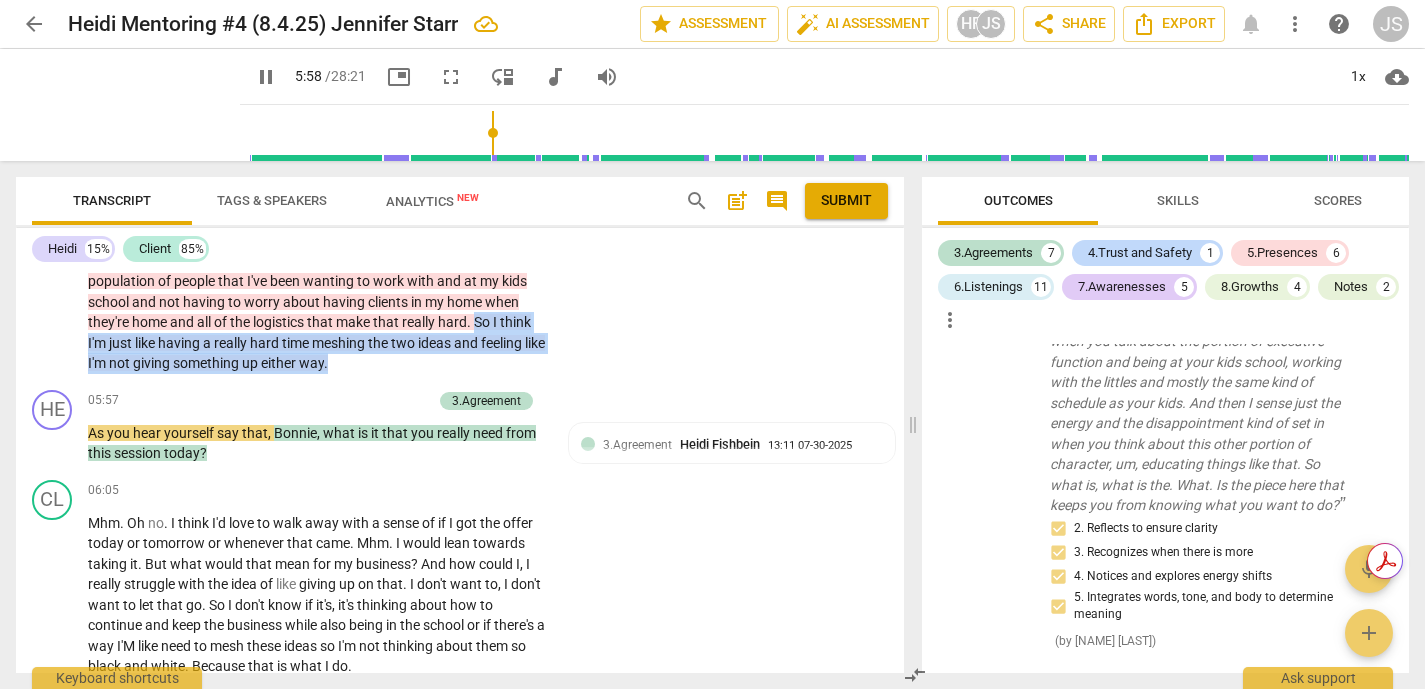 drag, startPoint x: 126, startPoint y: 363, endPoint x: 483, endPoint y: 387, distance: 357.80582 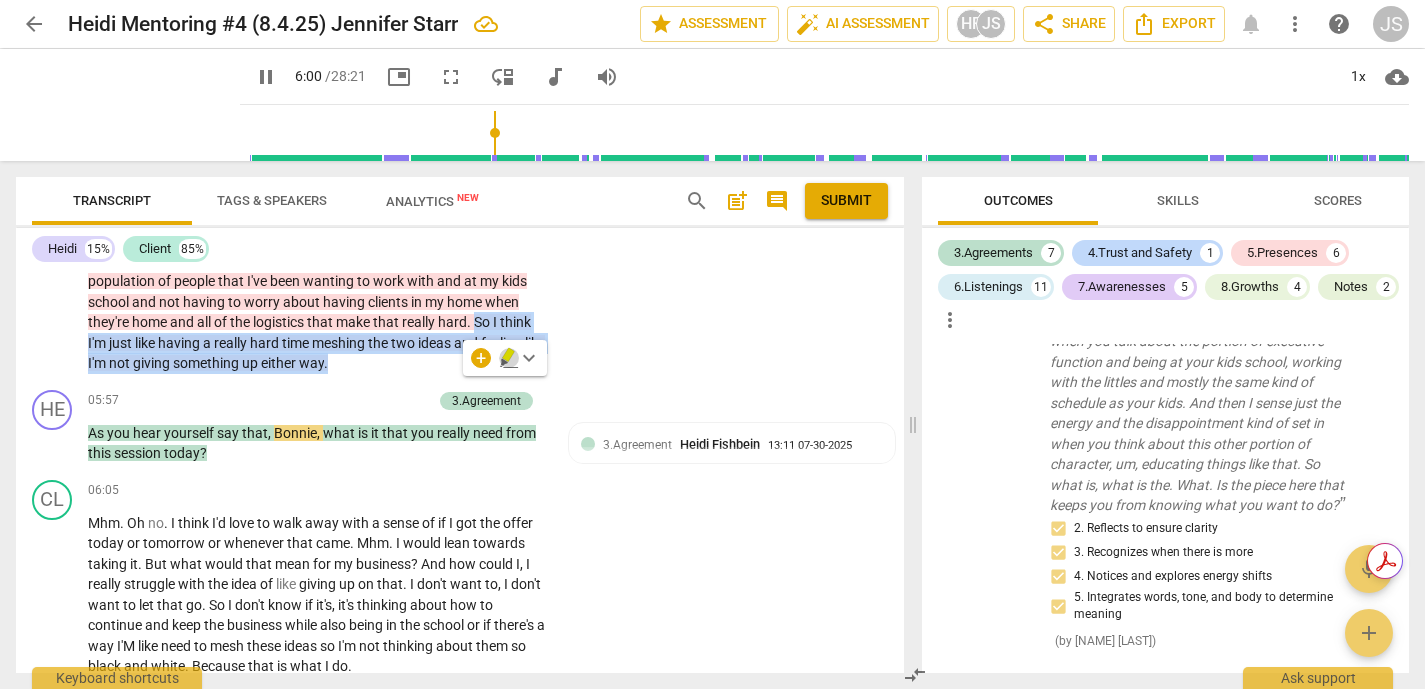 click 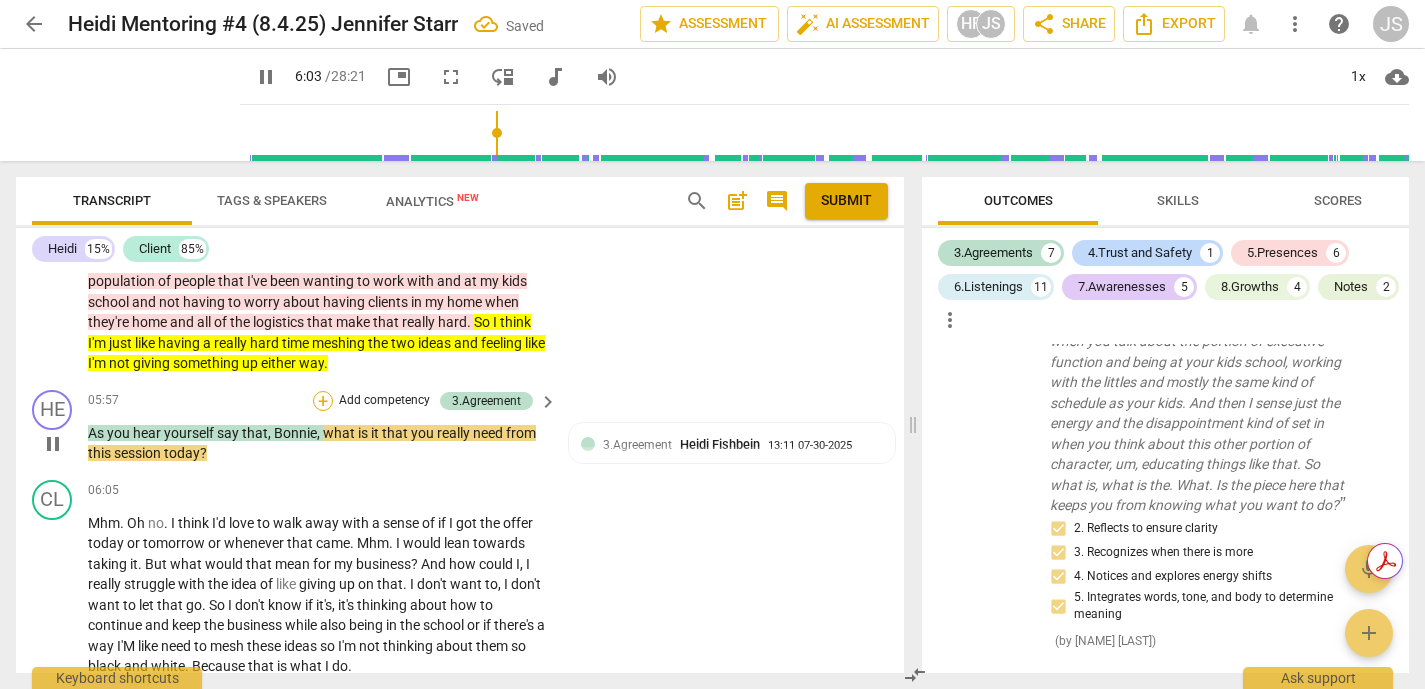 click on "+" at bounding box center [323, 401] 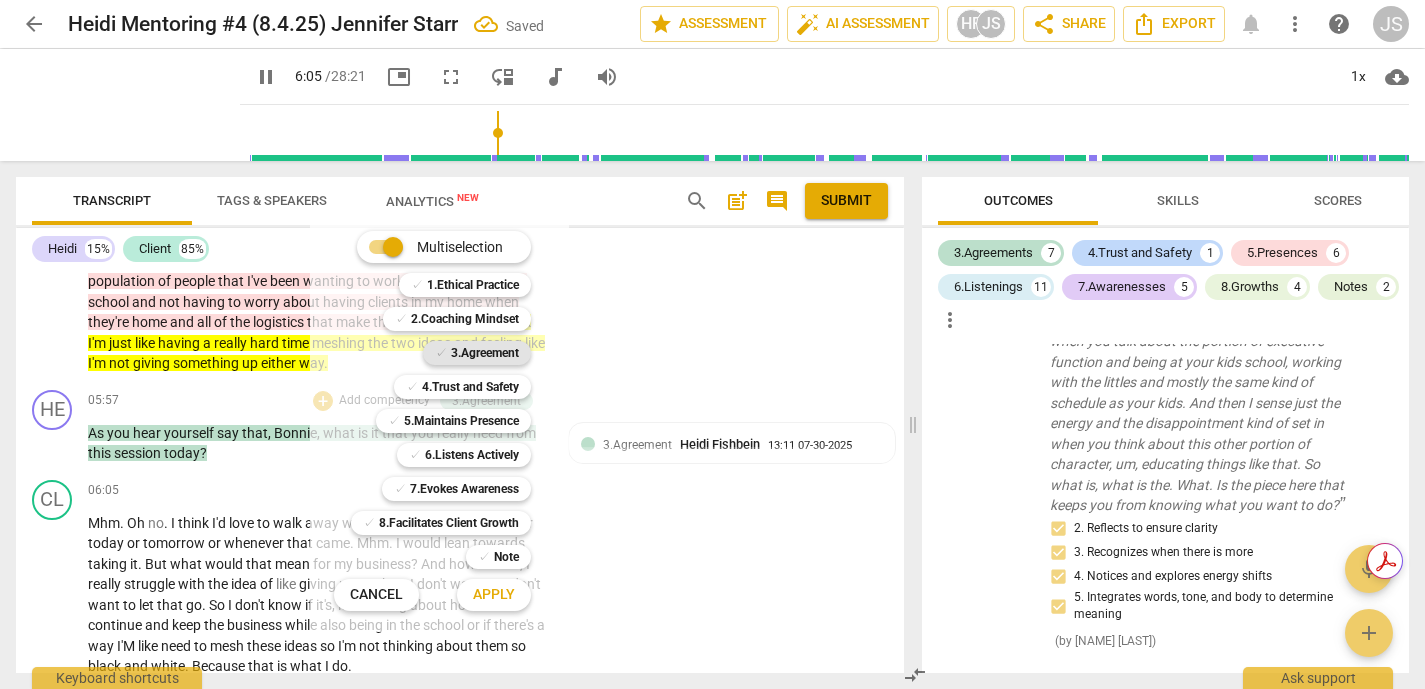 click on "3.Agreement" at bounding box center (485, 353) 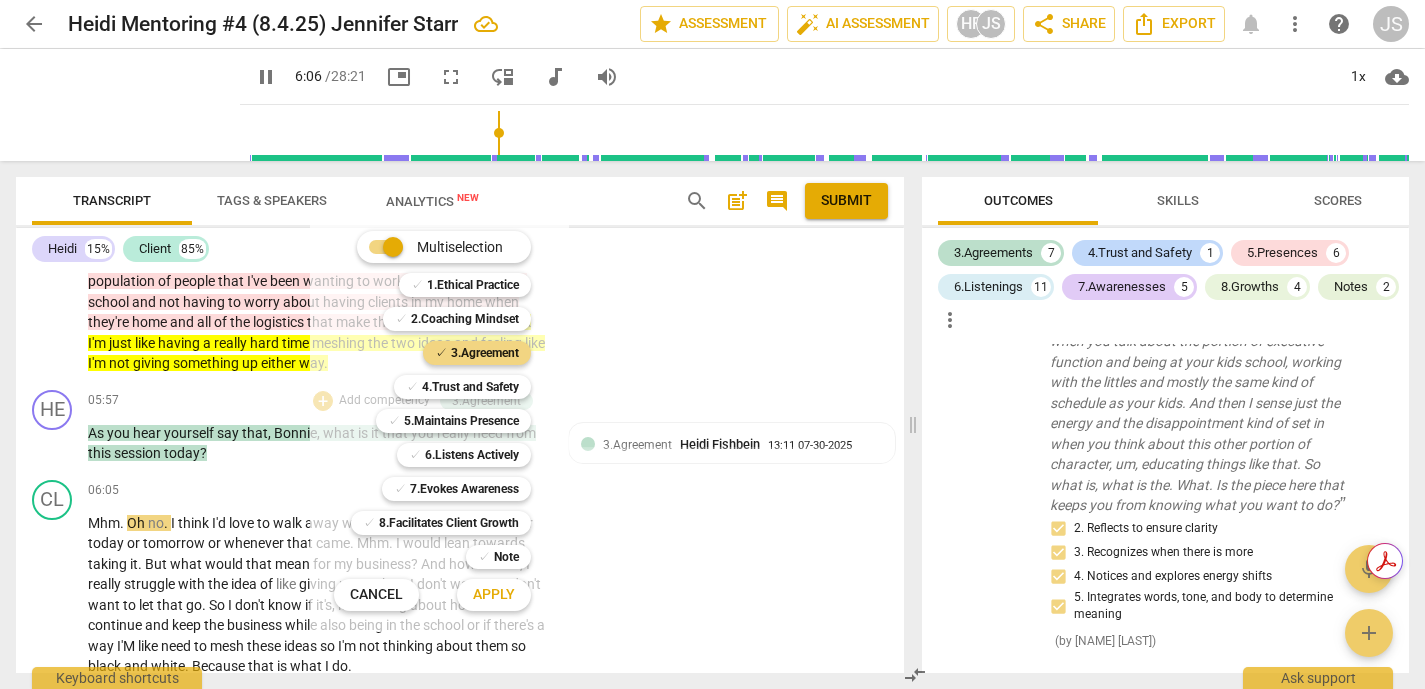 click on "Apply" at bounding box center (494, 595) 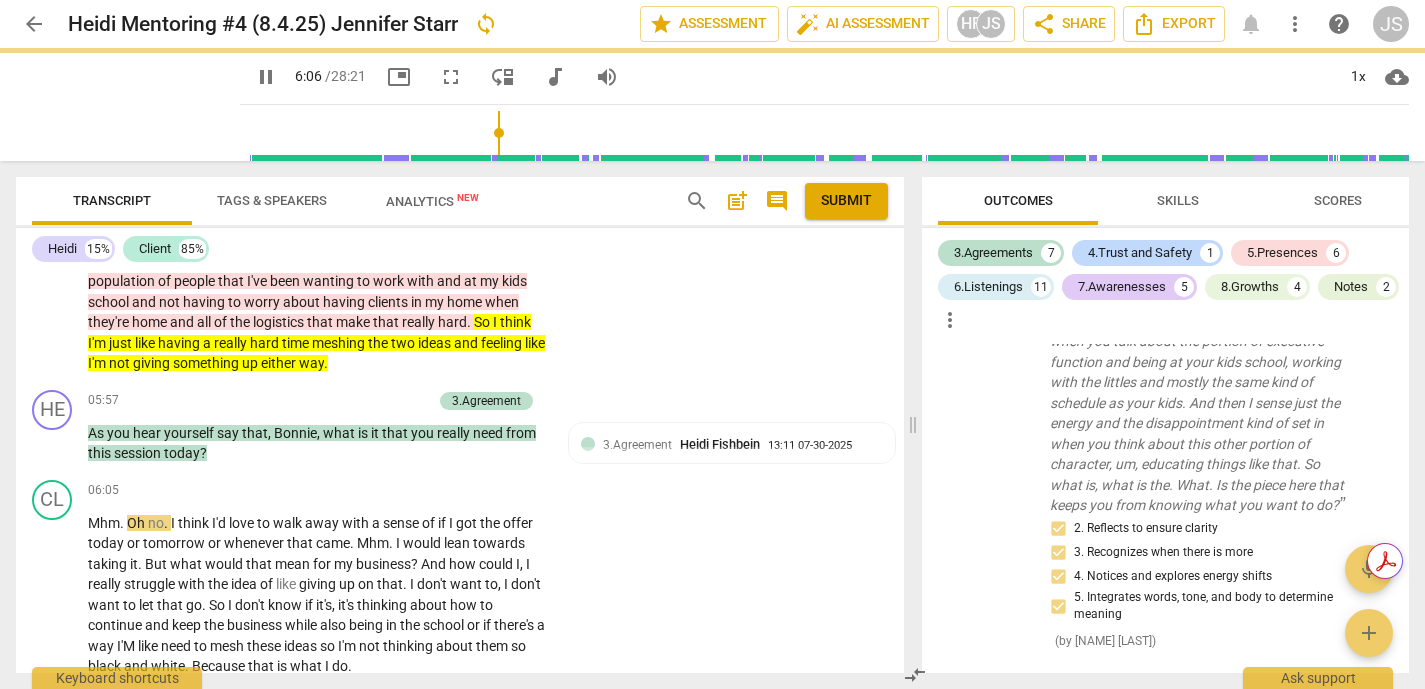 type on "366" 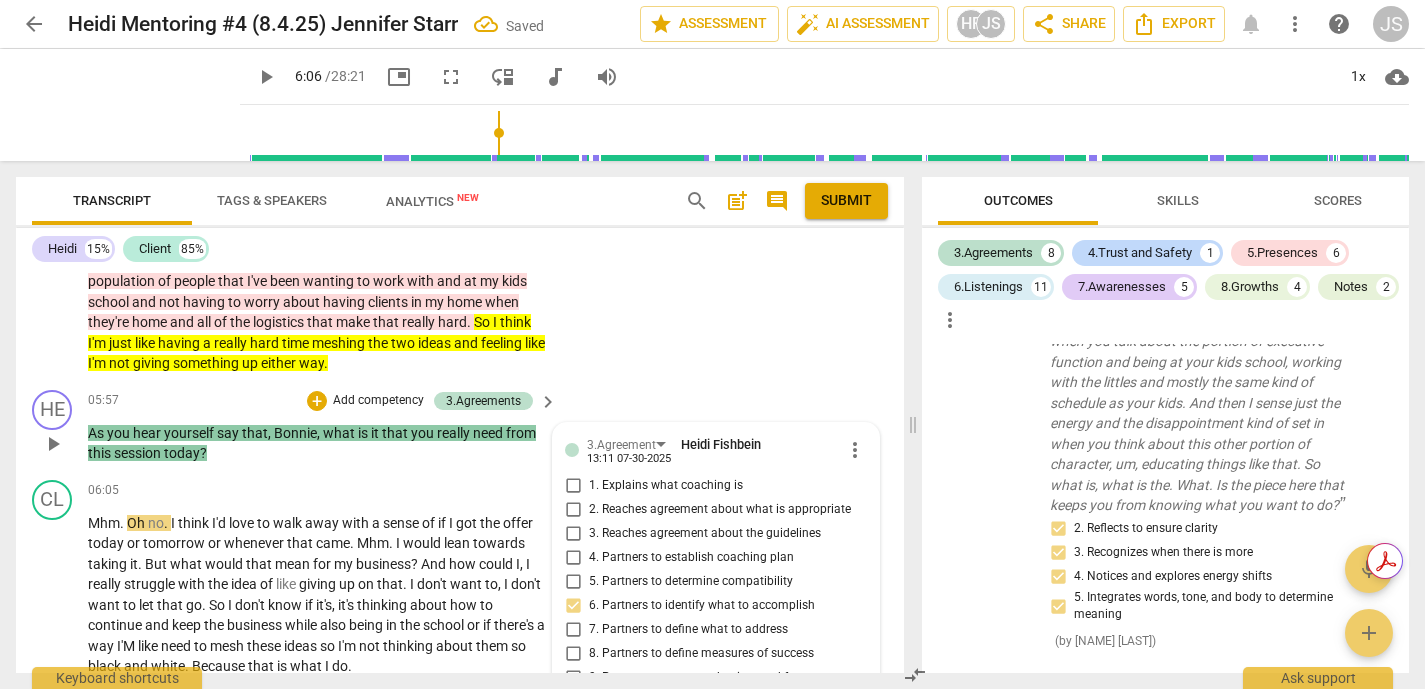 scroll, scrollTop: 1593, scrollLeft: 0, axis: vertical 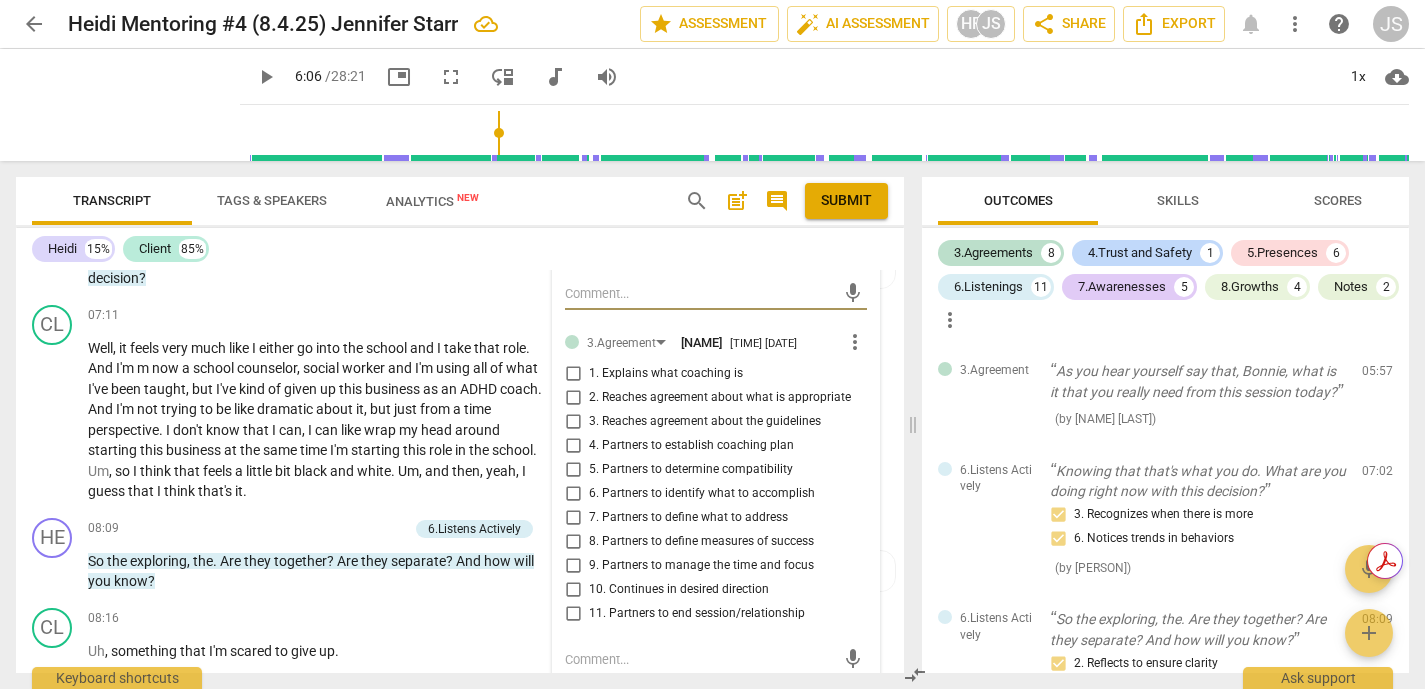 click on "6. Partners to identify what to accomplish" at bounding box center (573, 494) 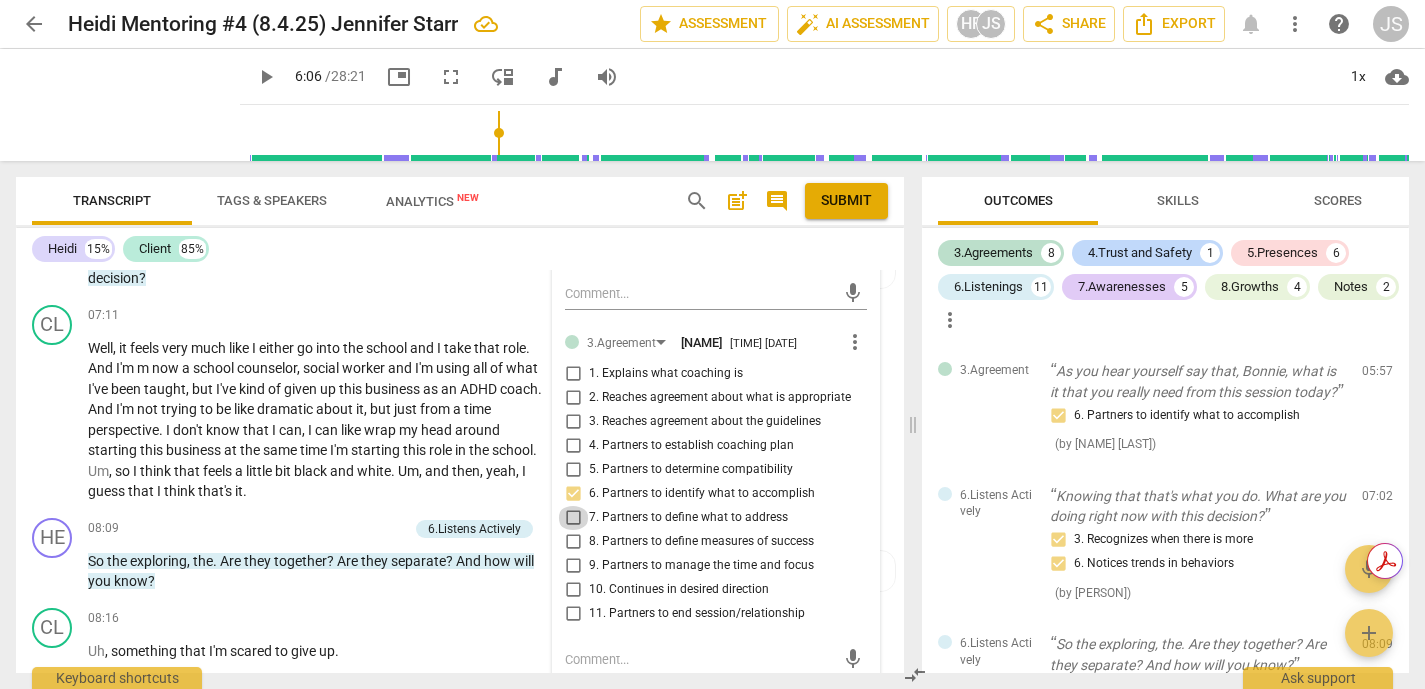 click on "7. Partners to define what to address" at bounding box center (573, 518) 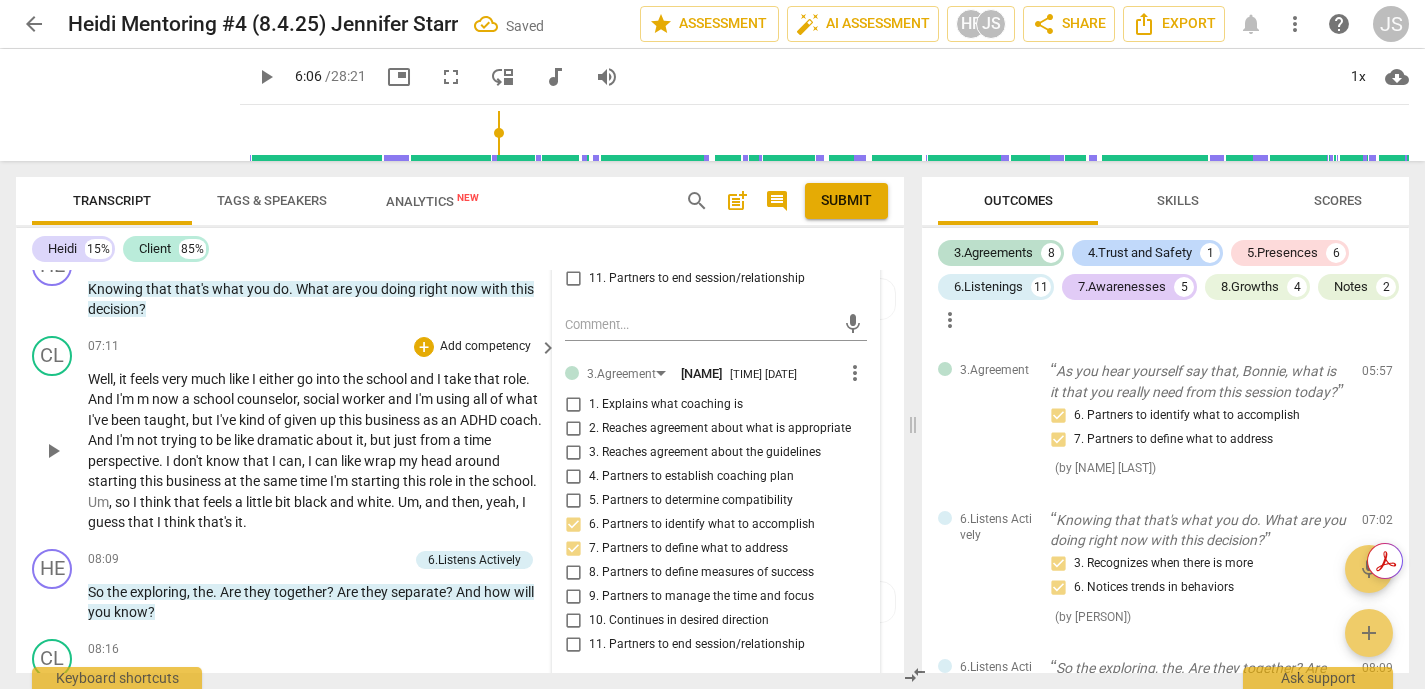 scroll, scrollTop: 1636, scrollLeft: 0, axis: vertical 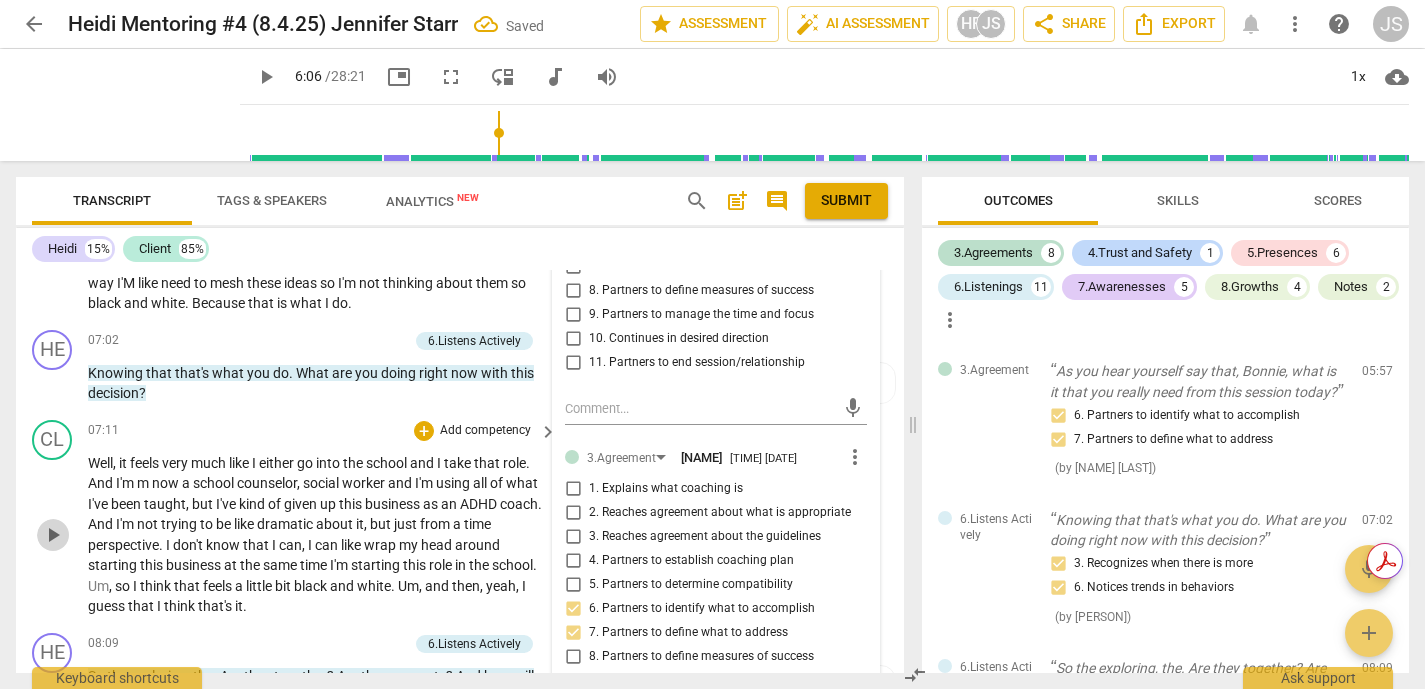 click on "play_arrow" at bounding box center (53, 535) 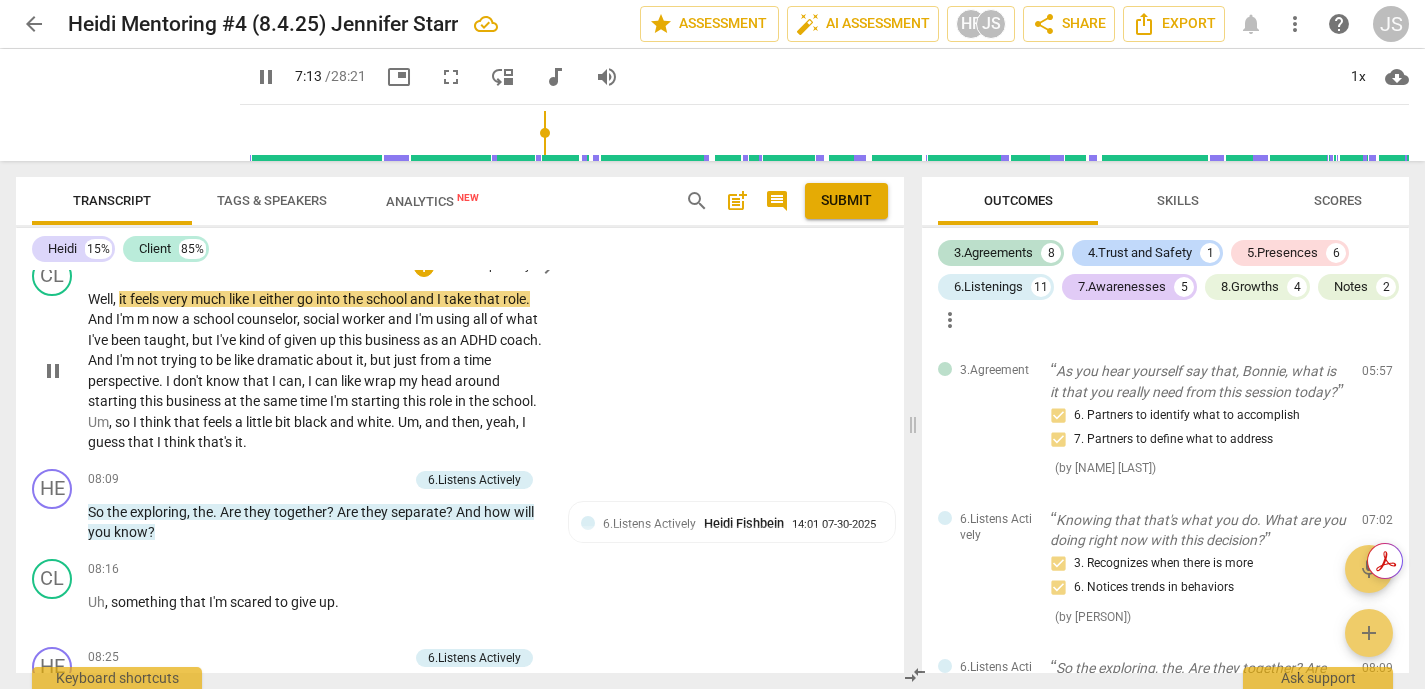 scroll, scrollTop: 1821, scrollLeft: 0, axis: vertical 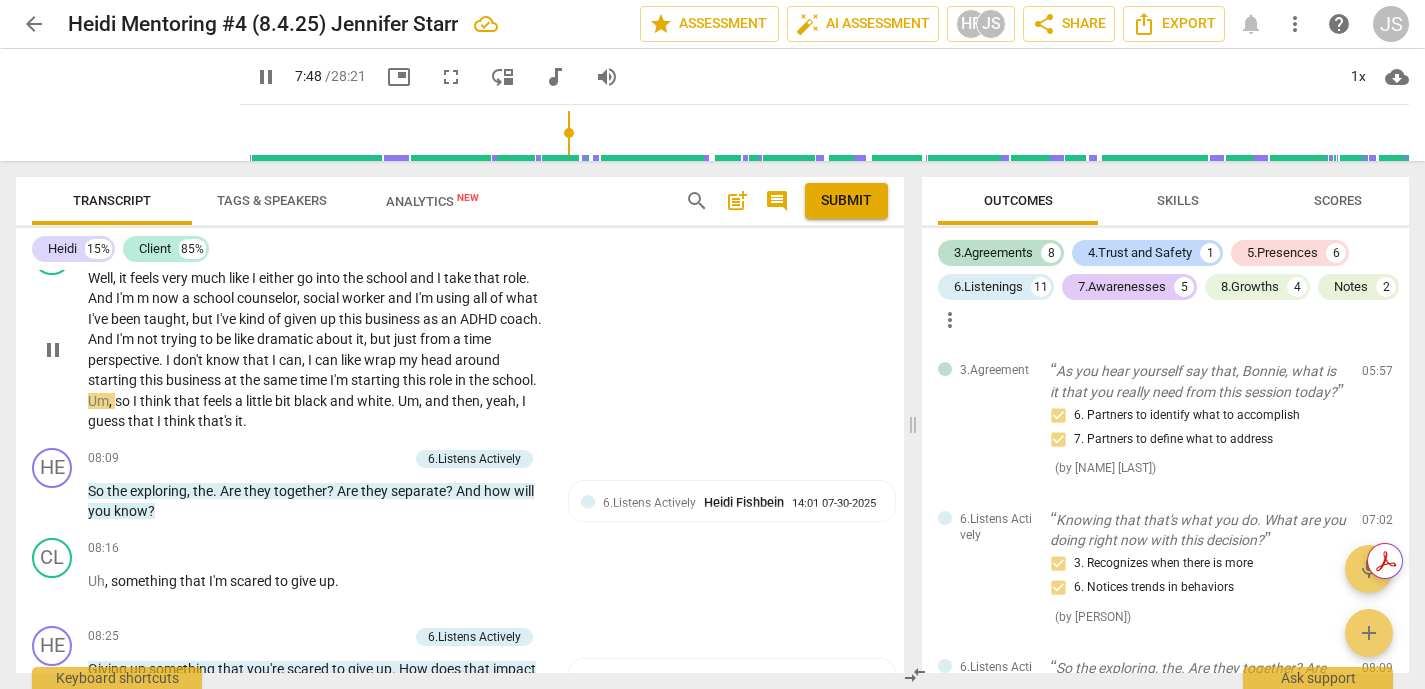 click on "I" at bounding box center (311, 360) 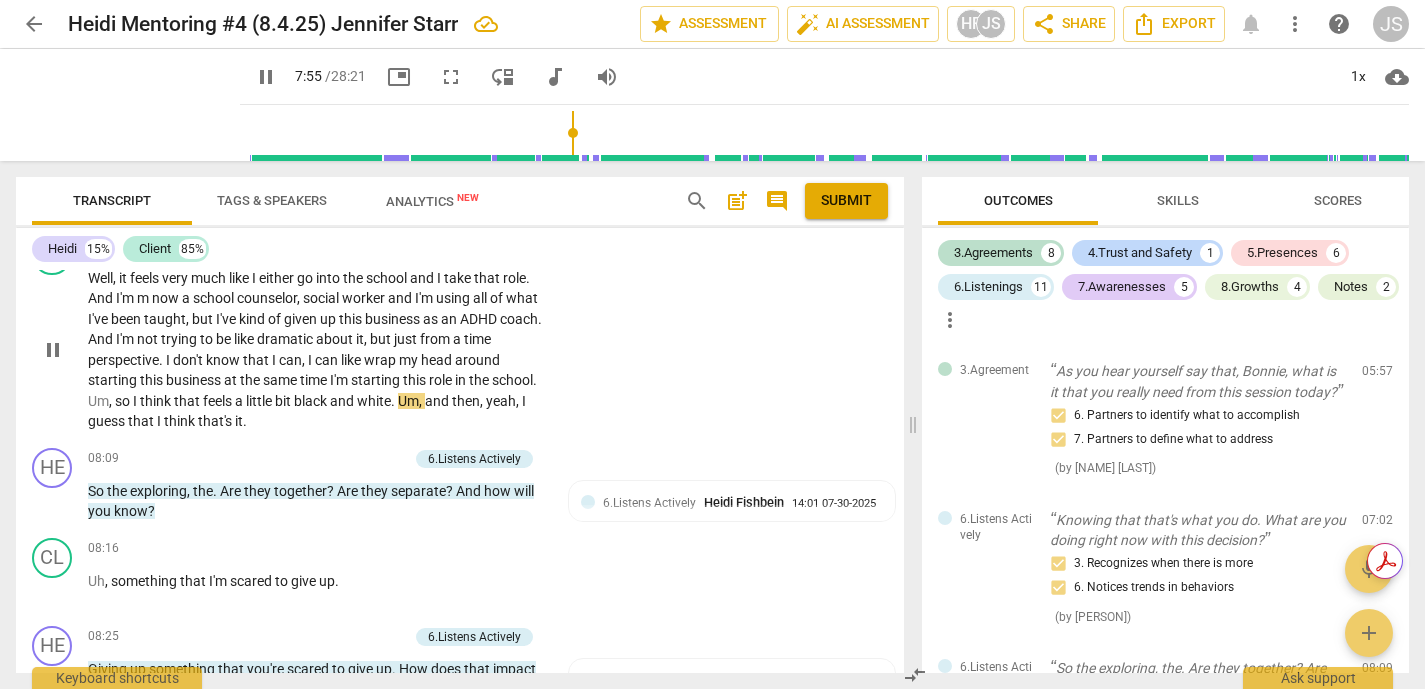 drag, startPoint x: 165, startPoint y: 382, endPoint x: 195, endPoint y: 398, distance: 34 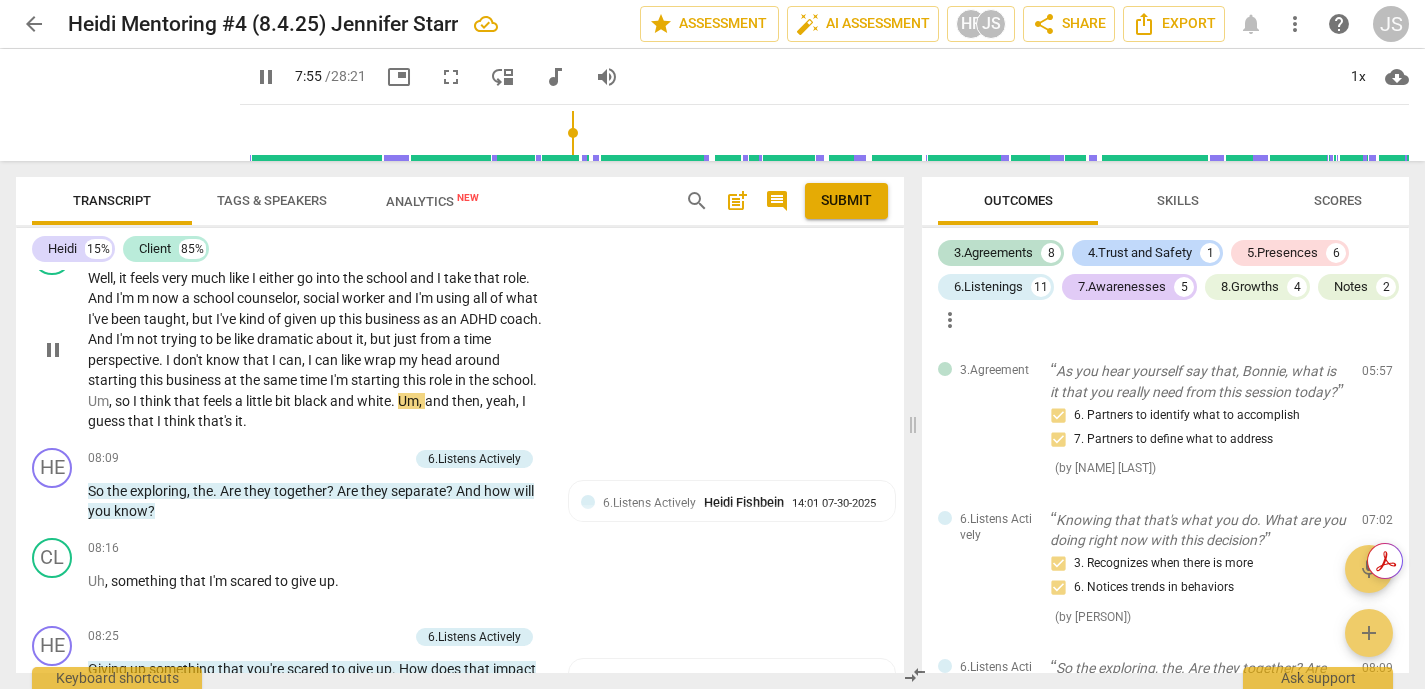 click on "Well , it feels very much like I either go into the school and I take that role . And I'm now a school counselor , social worker and I'm using all of what I've been taught , but I've kind of given up this business as an ADHD coach . And I'm not trying to be like dramatic about it , but just from a time perspective . I don't know that I can , I can like wrap my head around starting this business at the same time I'm starting this role in the school . Um , so I think that feels a little bit black and white . Um , and then , yeah , I guess that I think that's it ." at bounding box center [317, 350] 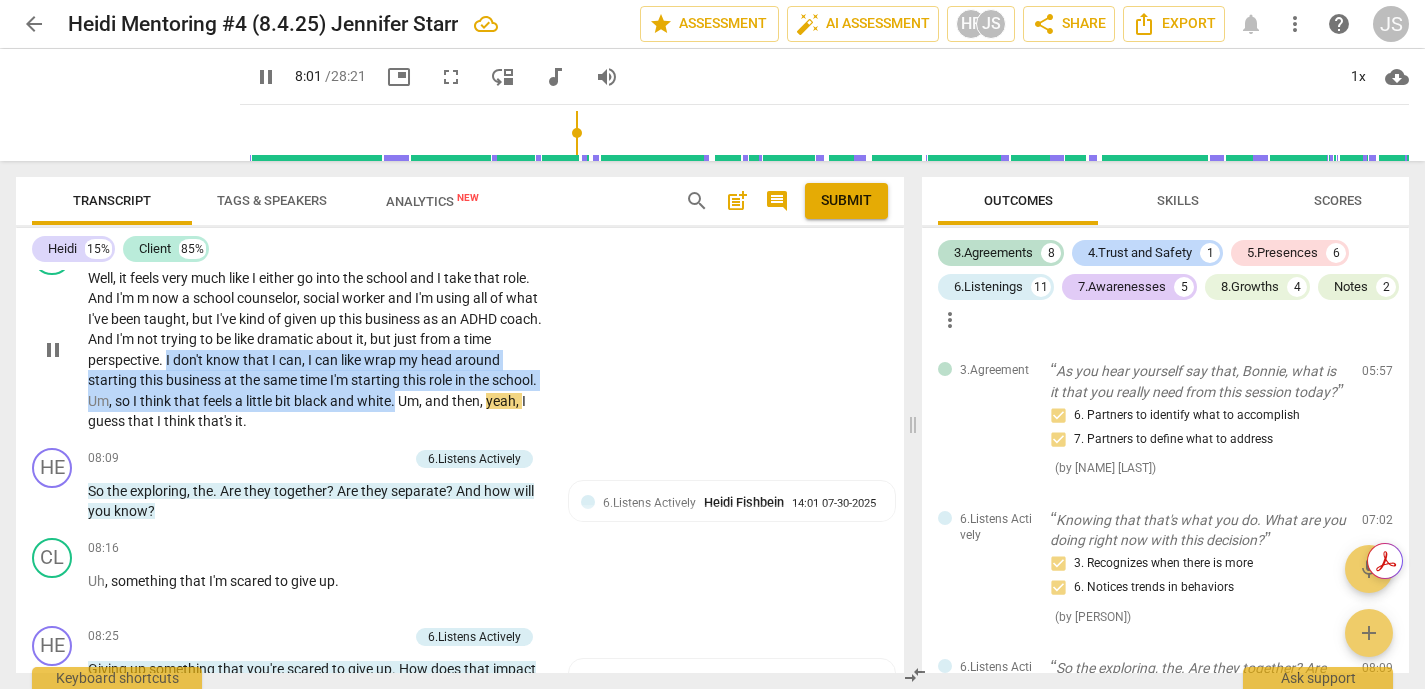 drag, startPoint x: 166, startPoint y: 382, endPoint x: 446, endPoint y: 420, distance: 282.5668 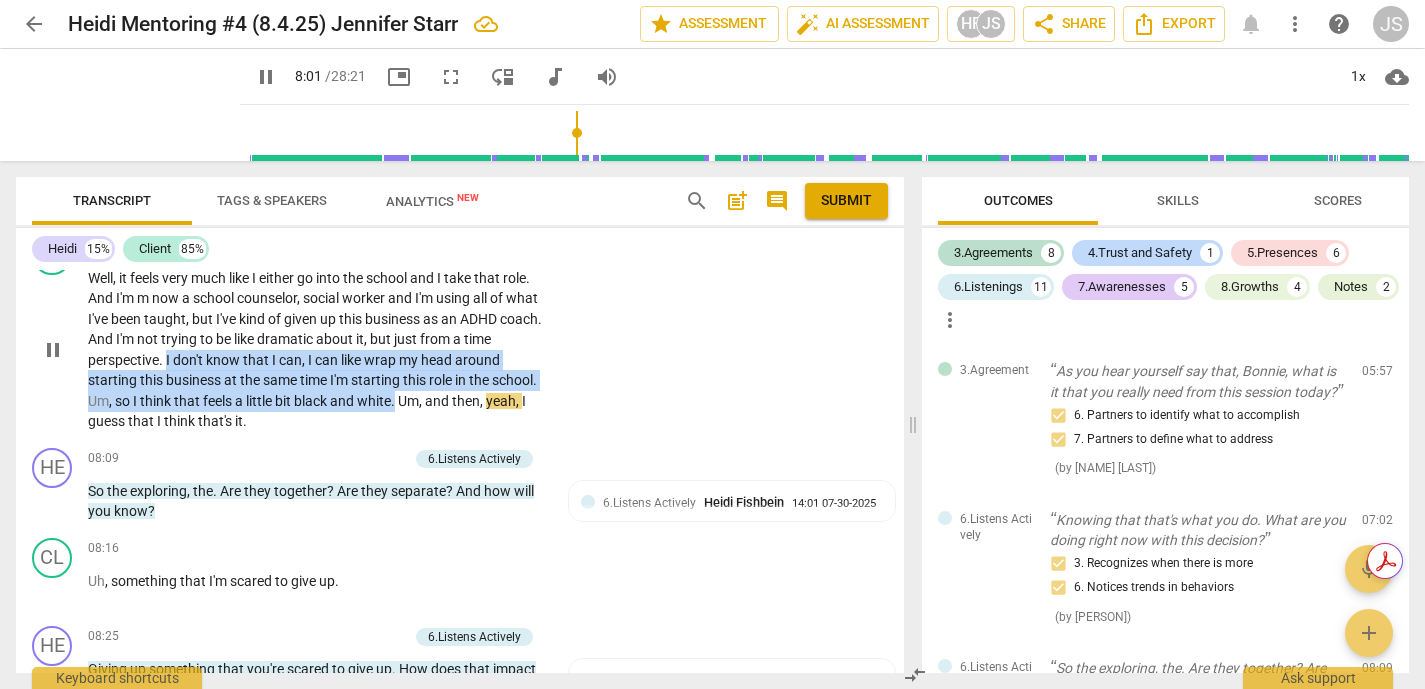 click on "Well , it feels very much like I either go into the school and I take that role . And I'm now a school counselor , social worker and I'm using all of what I've been taught , but I've kind of given up this business as an ADHD coach . And I'm not trying to be like dramatic about it , but just from a time perspective . I don't know that I can , I can like wrap my head around starting this business at the same time I'm starting this role in the school . Um , so I think that feels a little bit black and white . Um , and then , yeah , I guess that I think that's it ." at bounding box center [317, 350] 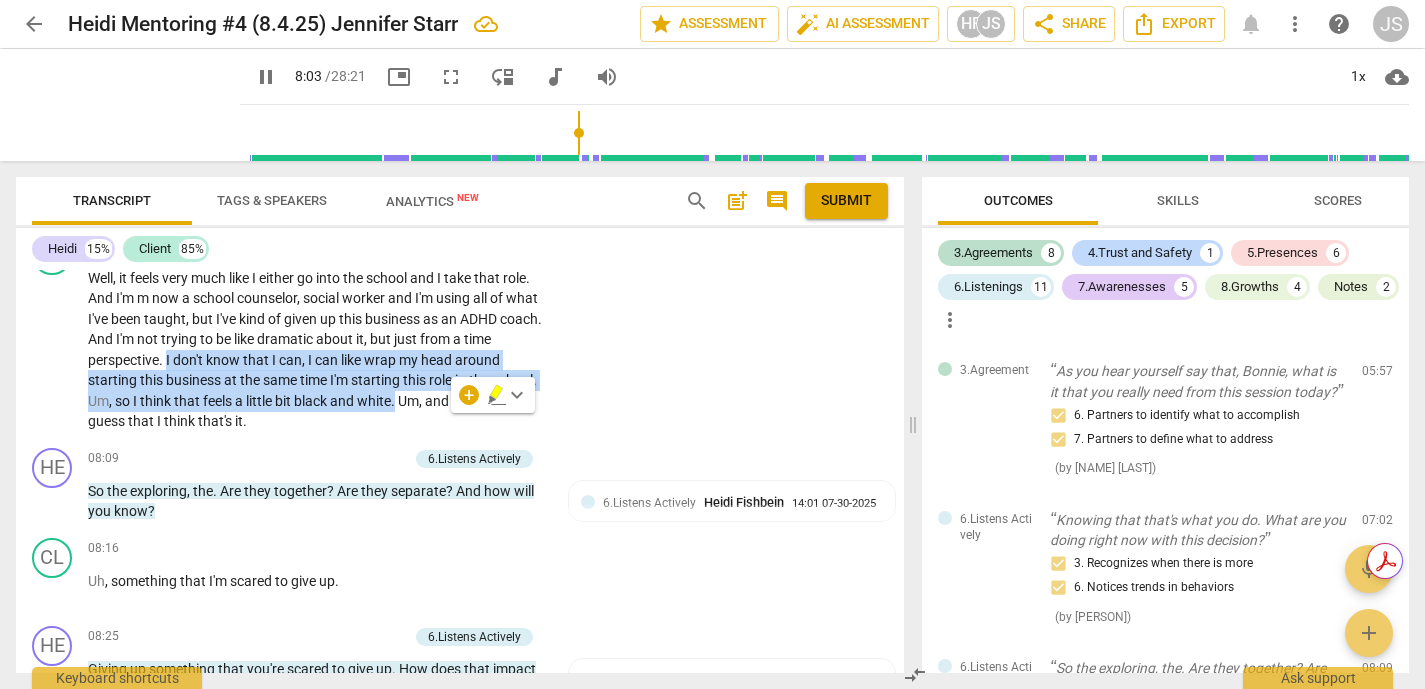 click 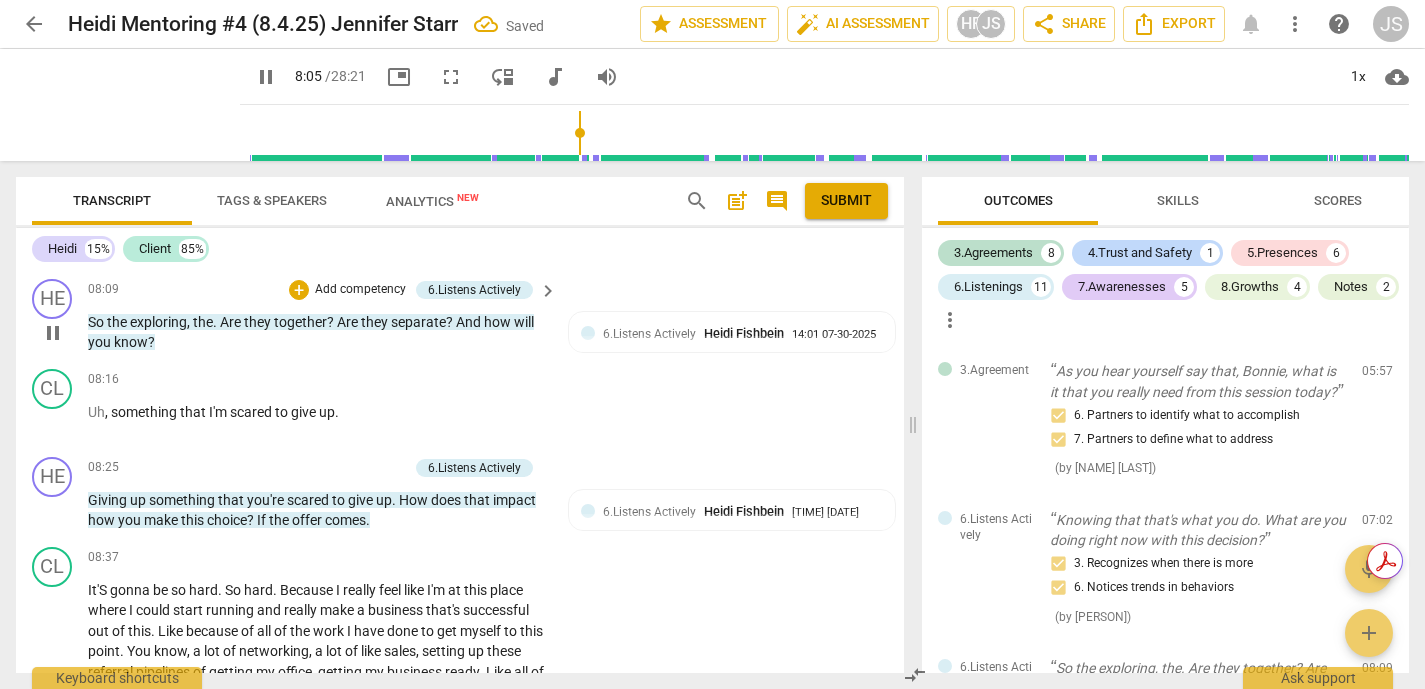 scroll, scrollTop: 1996, scrollLeft: 0, axis: vertical 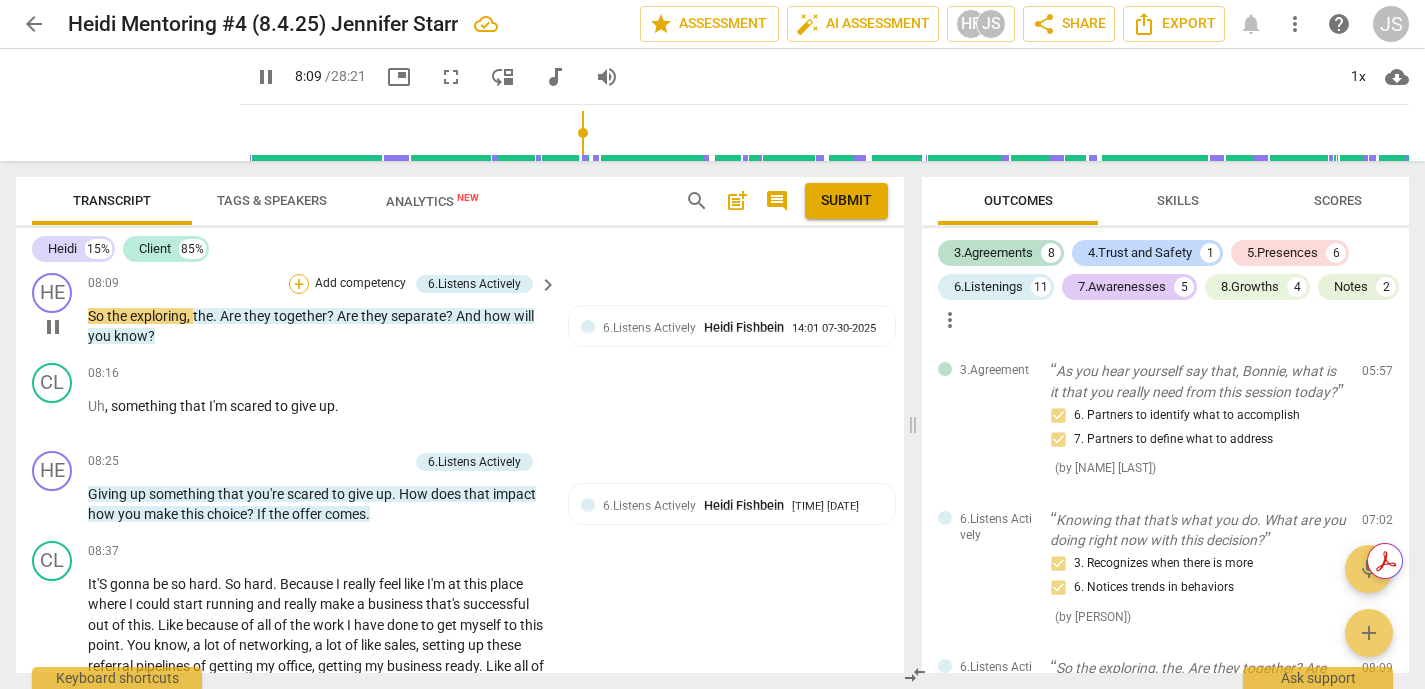 click on "+" at bounding box center [299, 284] 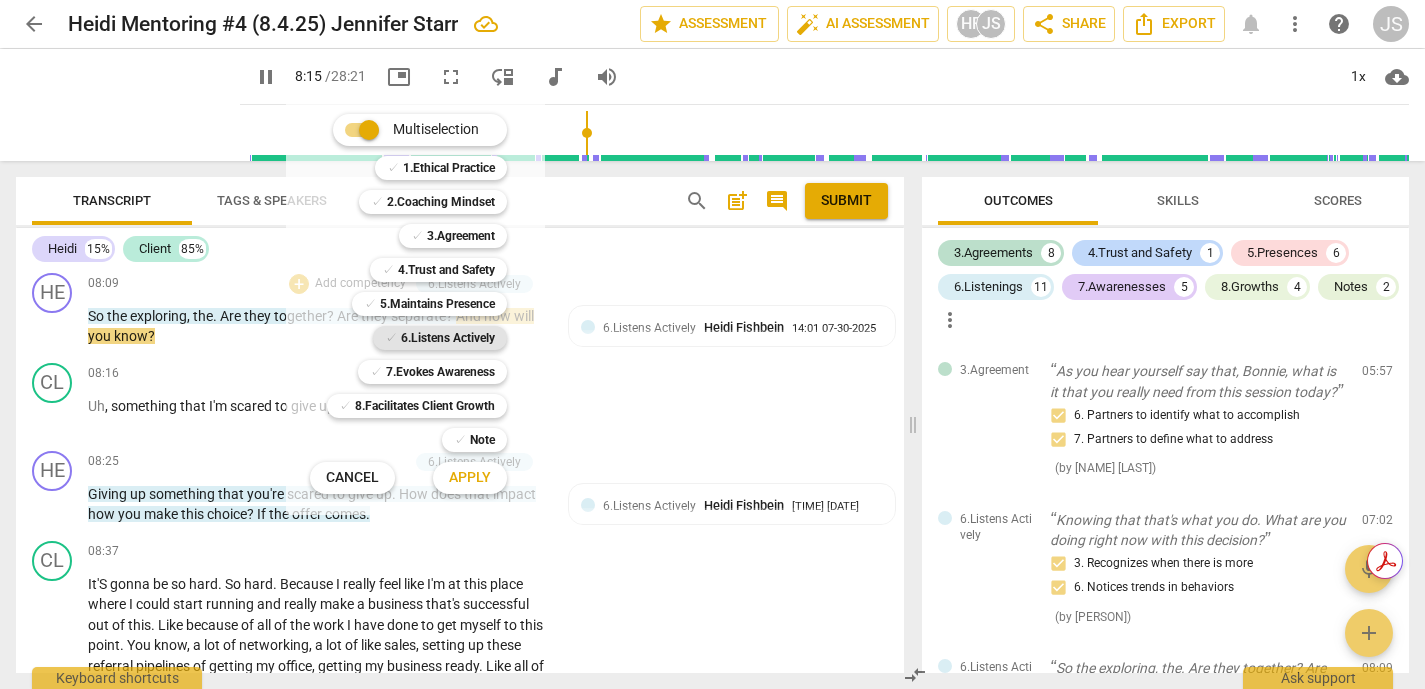 click on "6.Listens Actively" at bounding box center (448, 338) 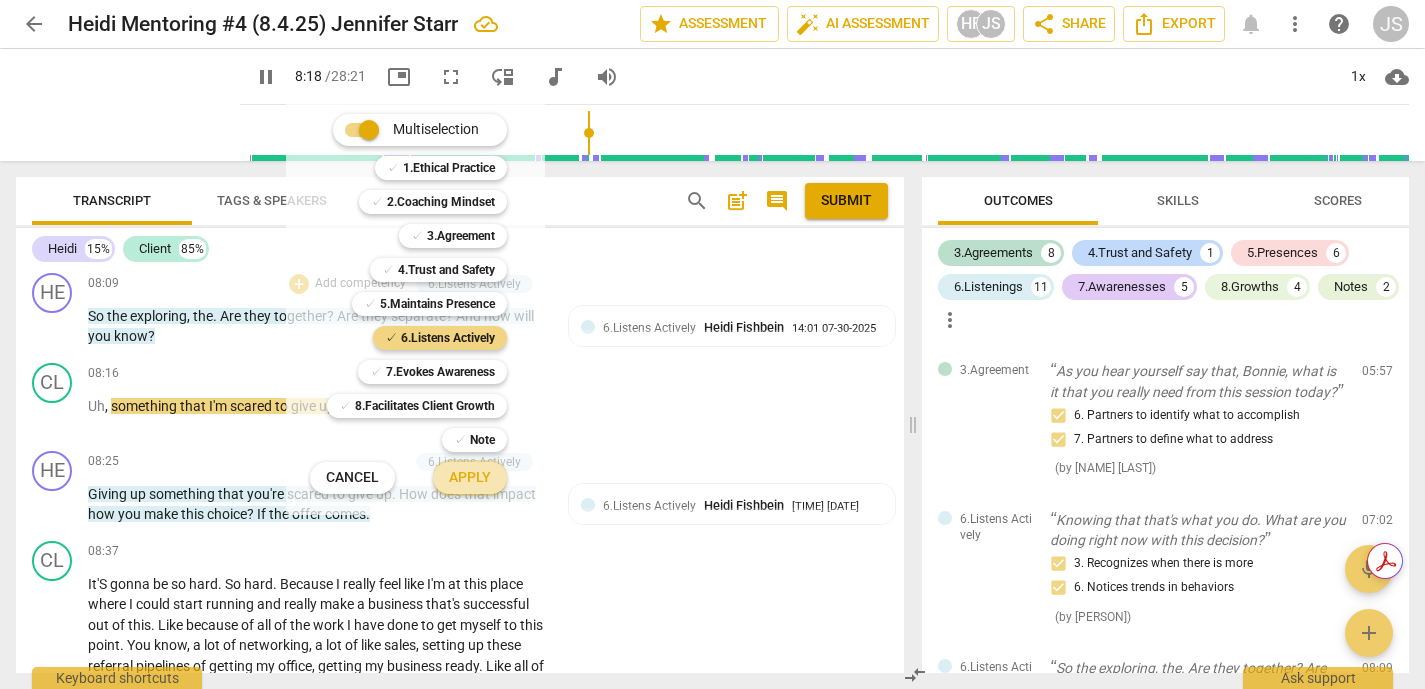 click on "Apply" at bounding box center (470, 478) 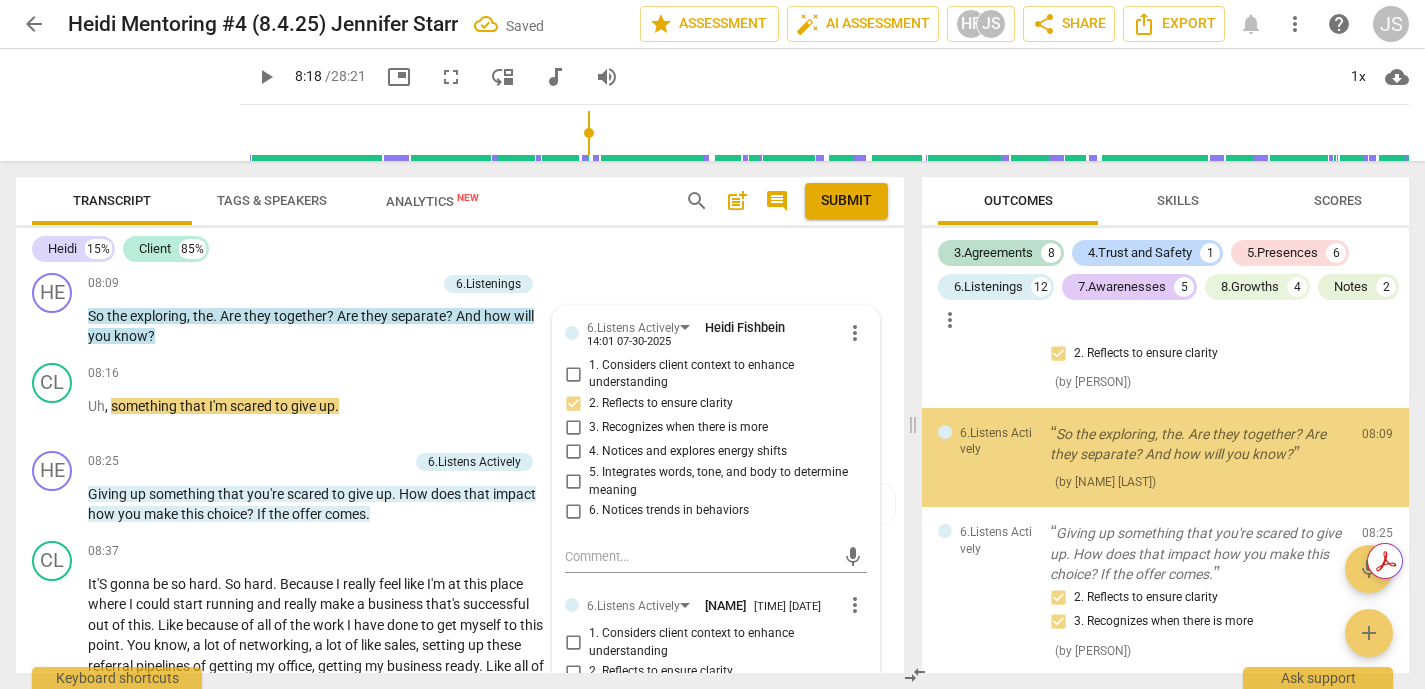 scroll, scrollTop: 2786, scrollLeft: 0, axis: vertical 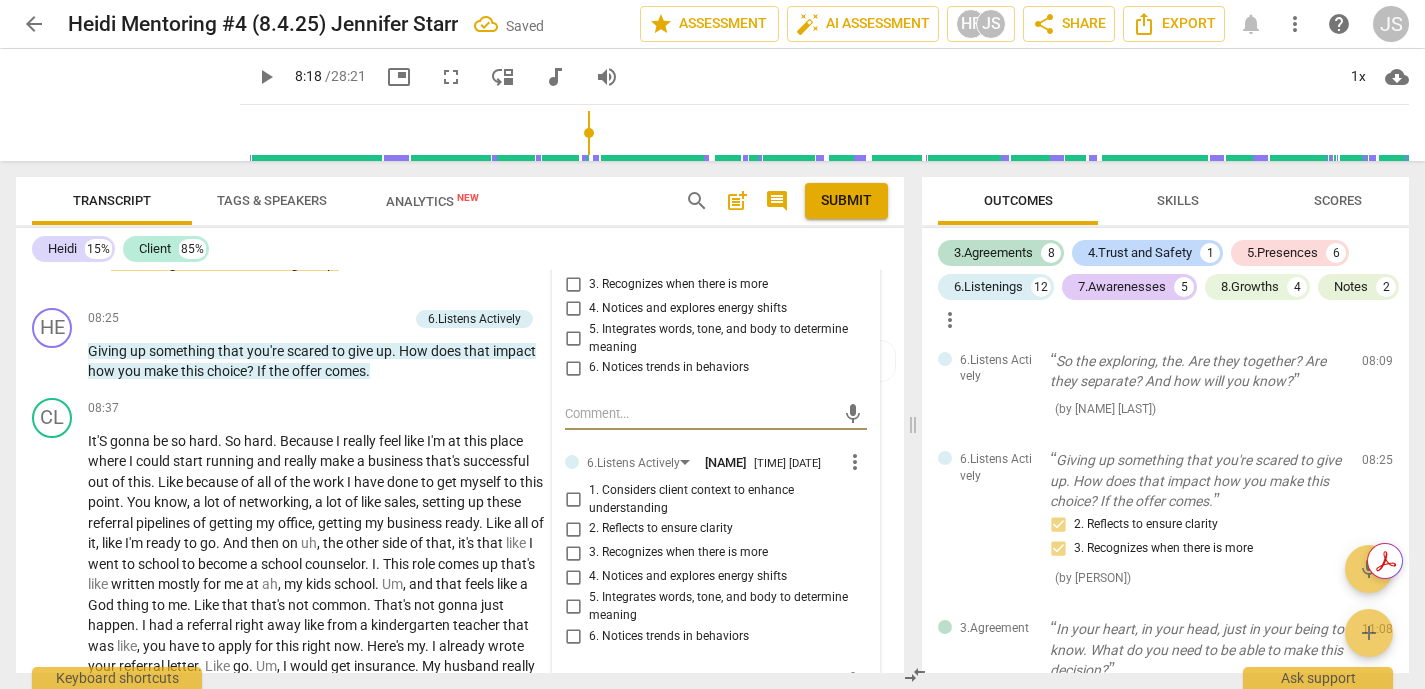 click on "2. Reflects to ensure clarity" at bounding box center (573, 529) 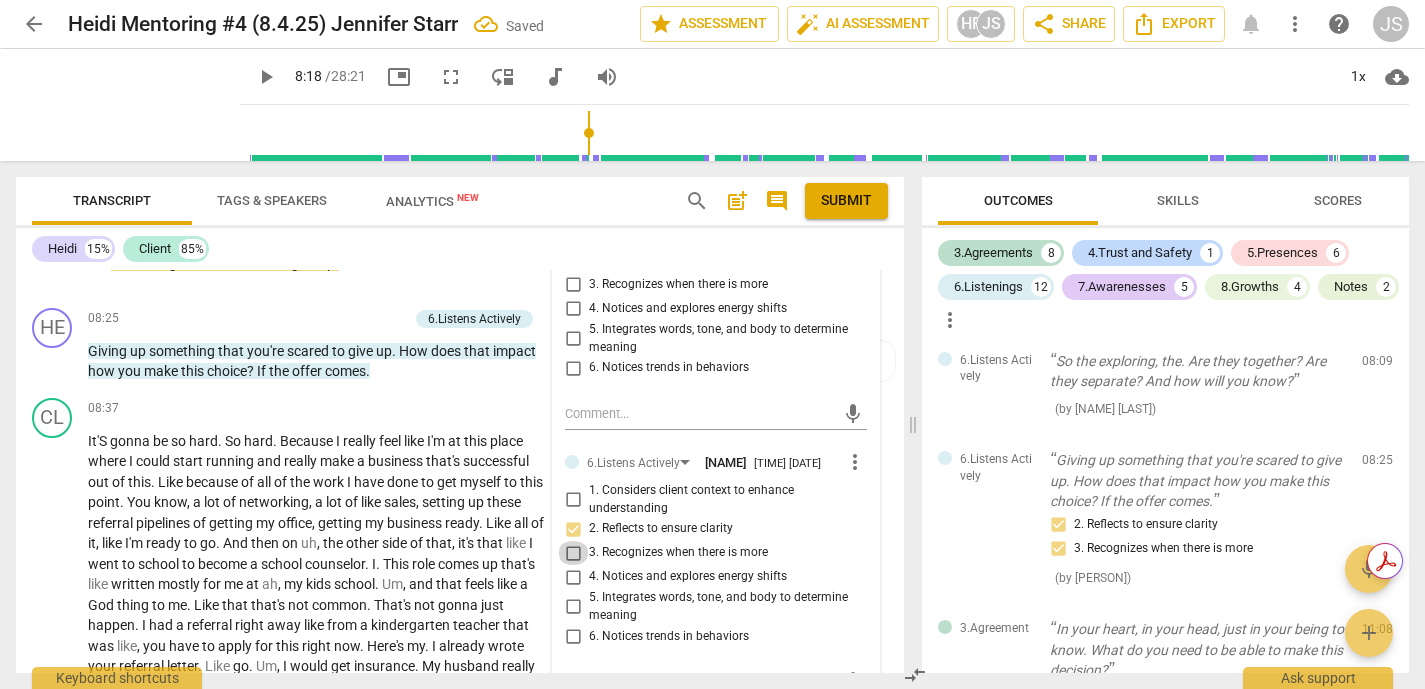 click on "3. Recognizes when there is more" at bounding box center [573, 553] 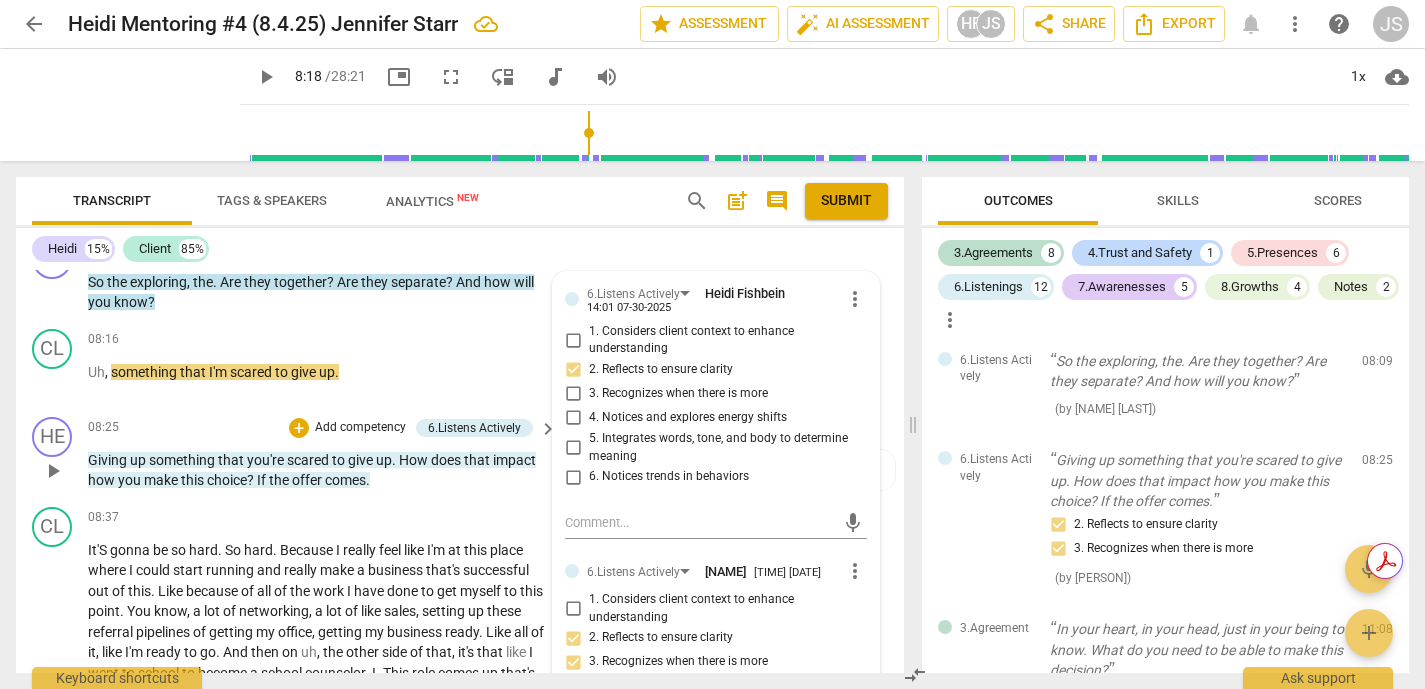 scroll, scrollTop: 2006, scrollLeft: 0, axis: vertical 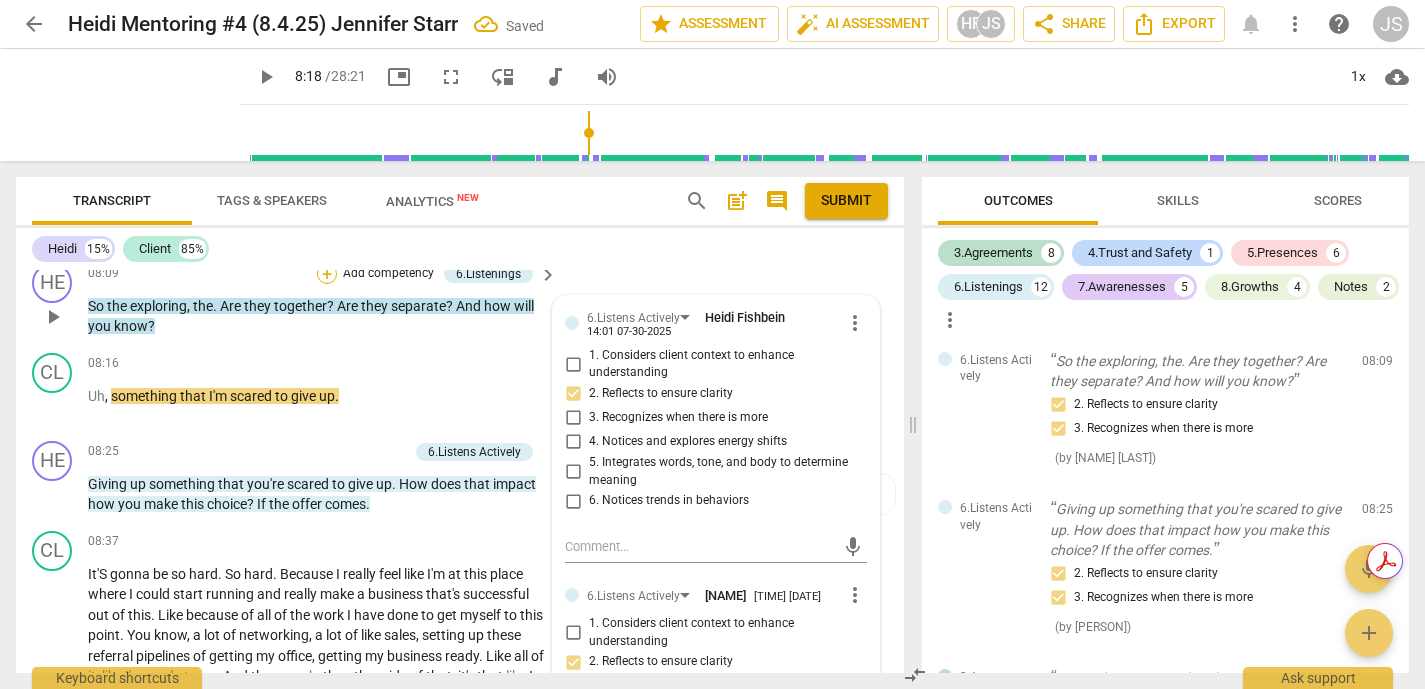 click on "+" at bounding box center [327, 274] 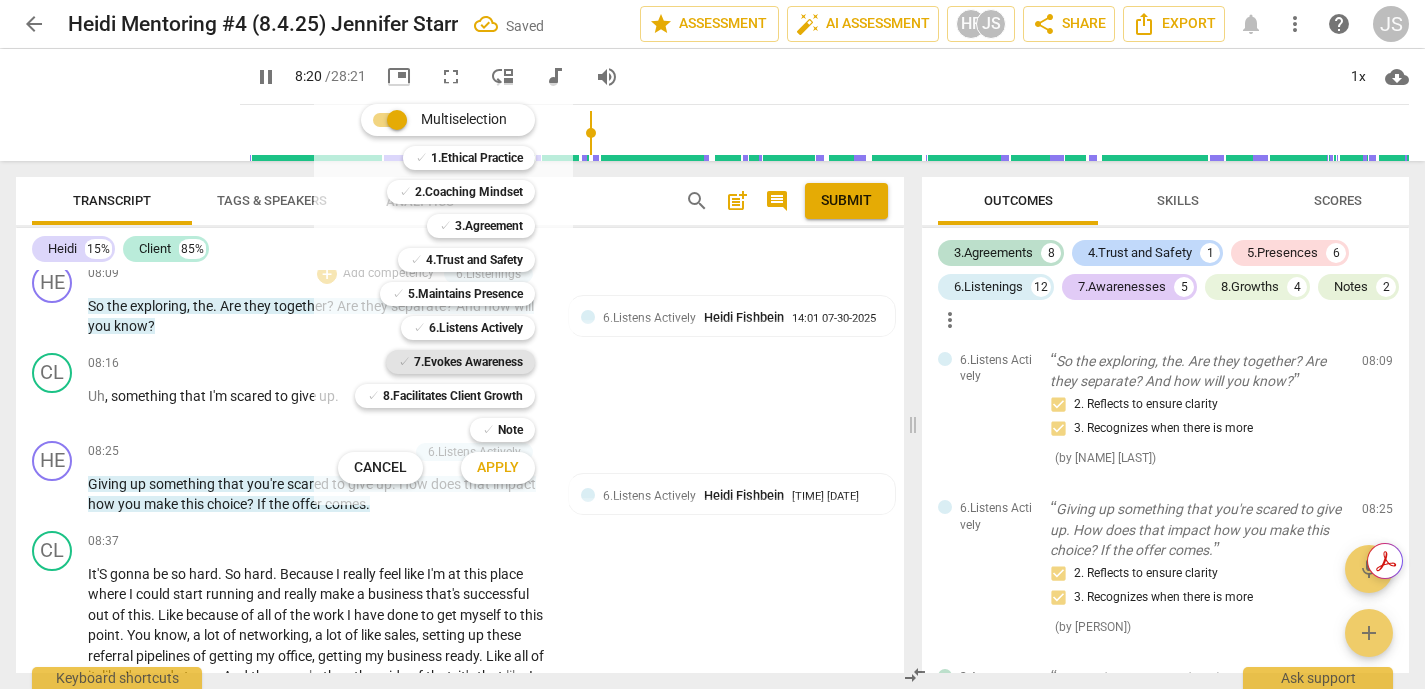 click on "7.Evokes Awareness" at bounding box center (468, 362) 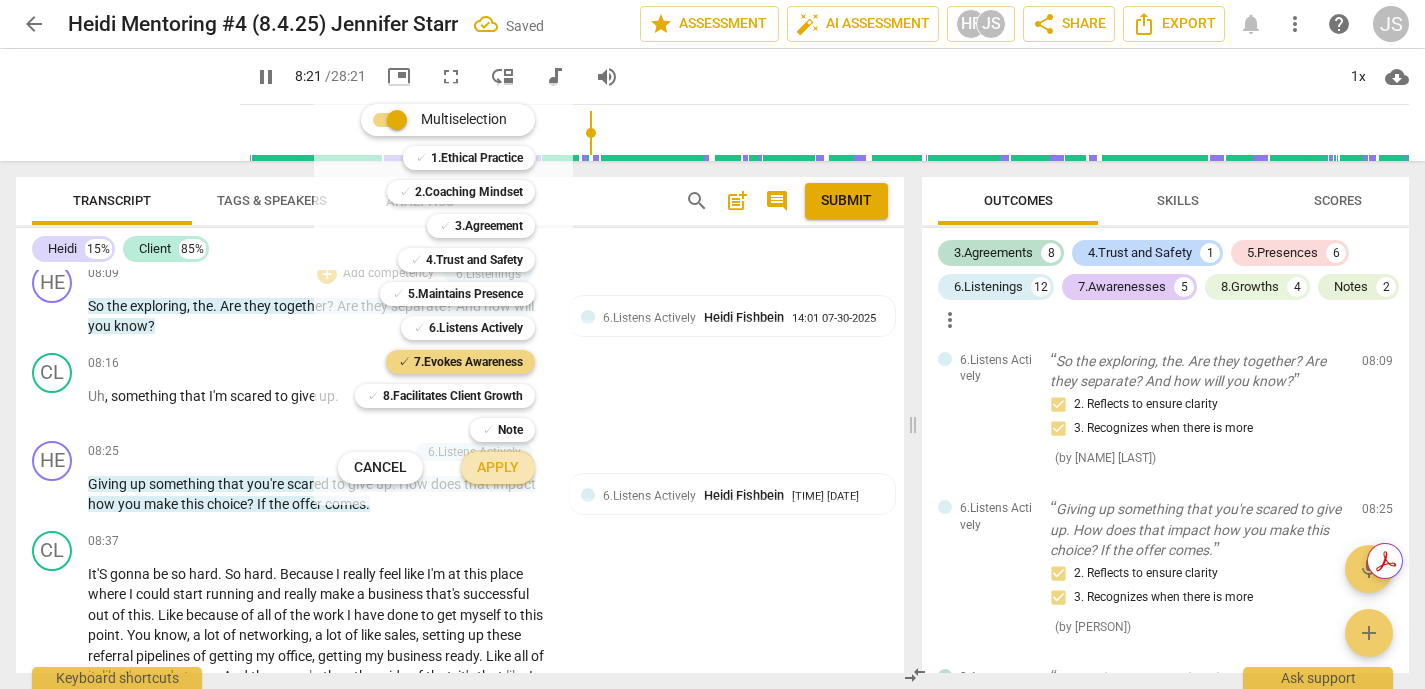 click on "Apply" at bounding box center [498, 468] 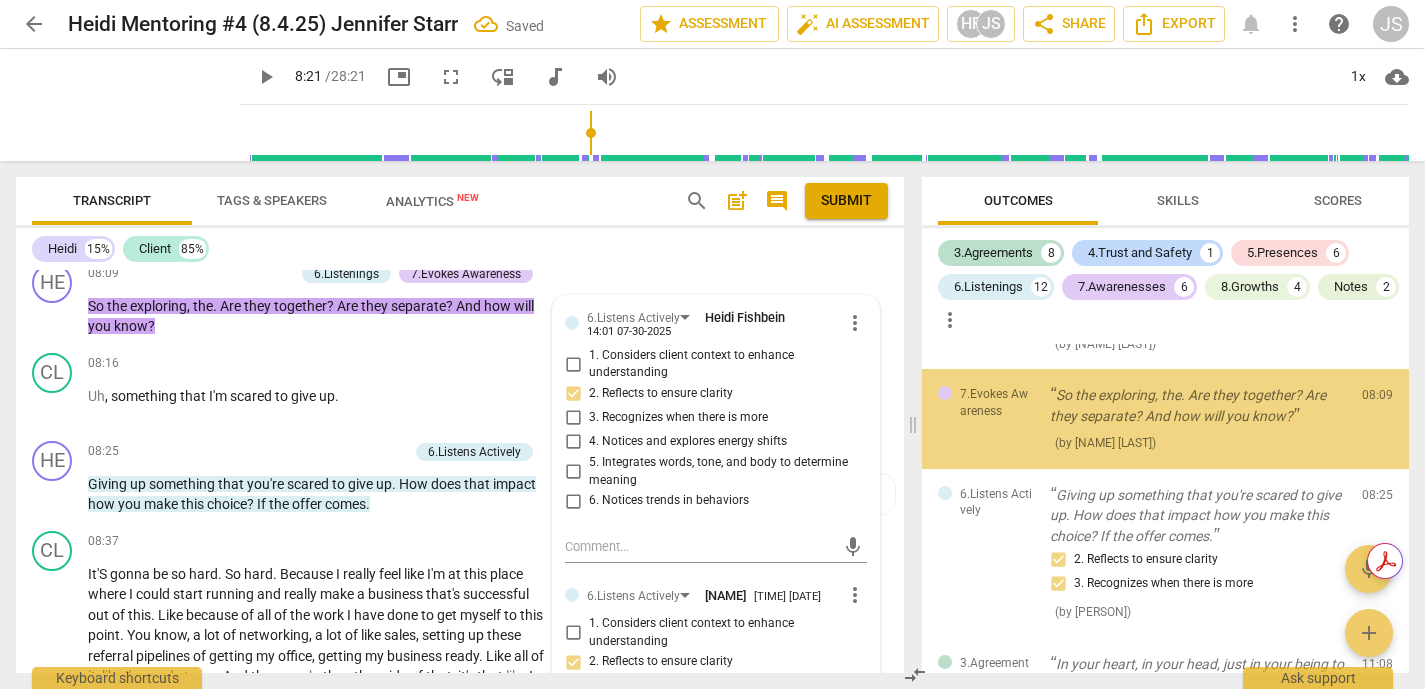 scroll, scrollTop: 2934, scrollLeft: 0, axis: vertical 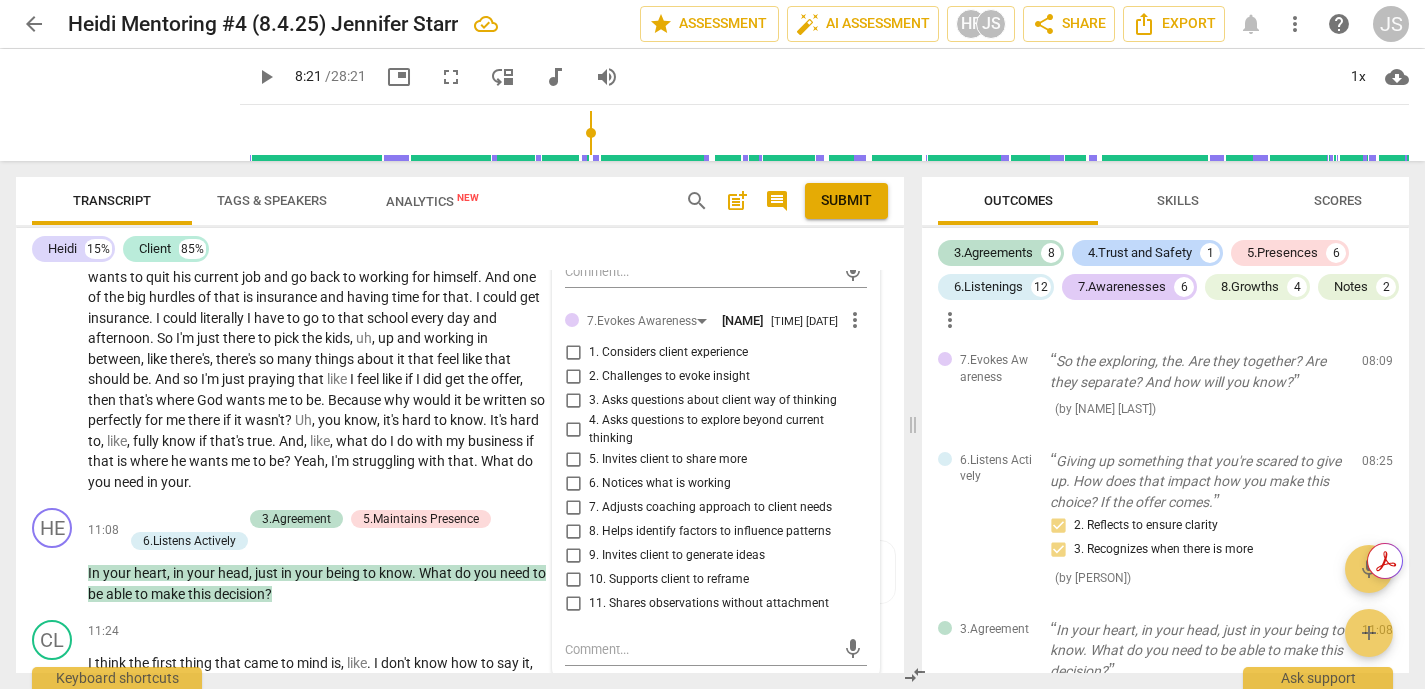 click on "1. Considers client experience" at bounding box center [573, 352] 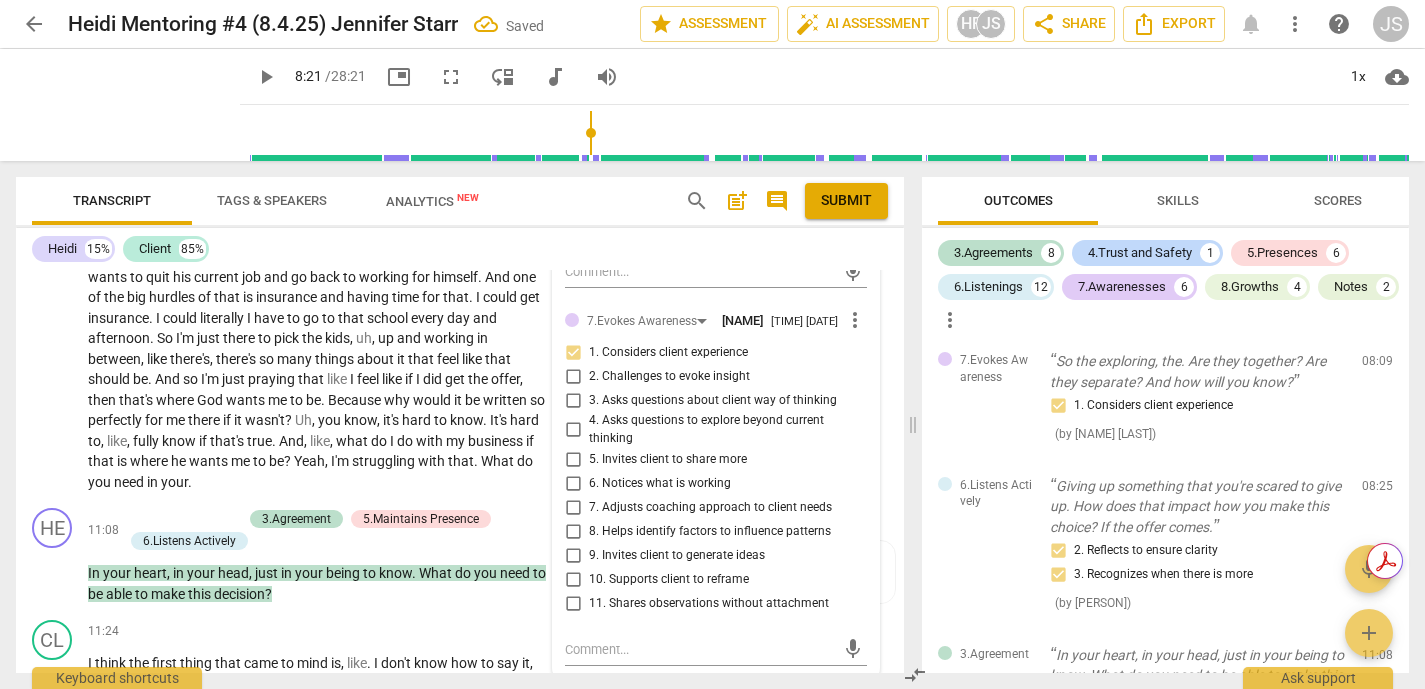 click on "3. Asks questions about client way of thinking" at bounding box center (573, 400) 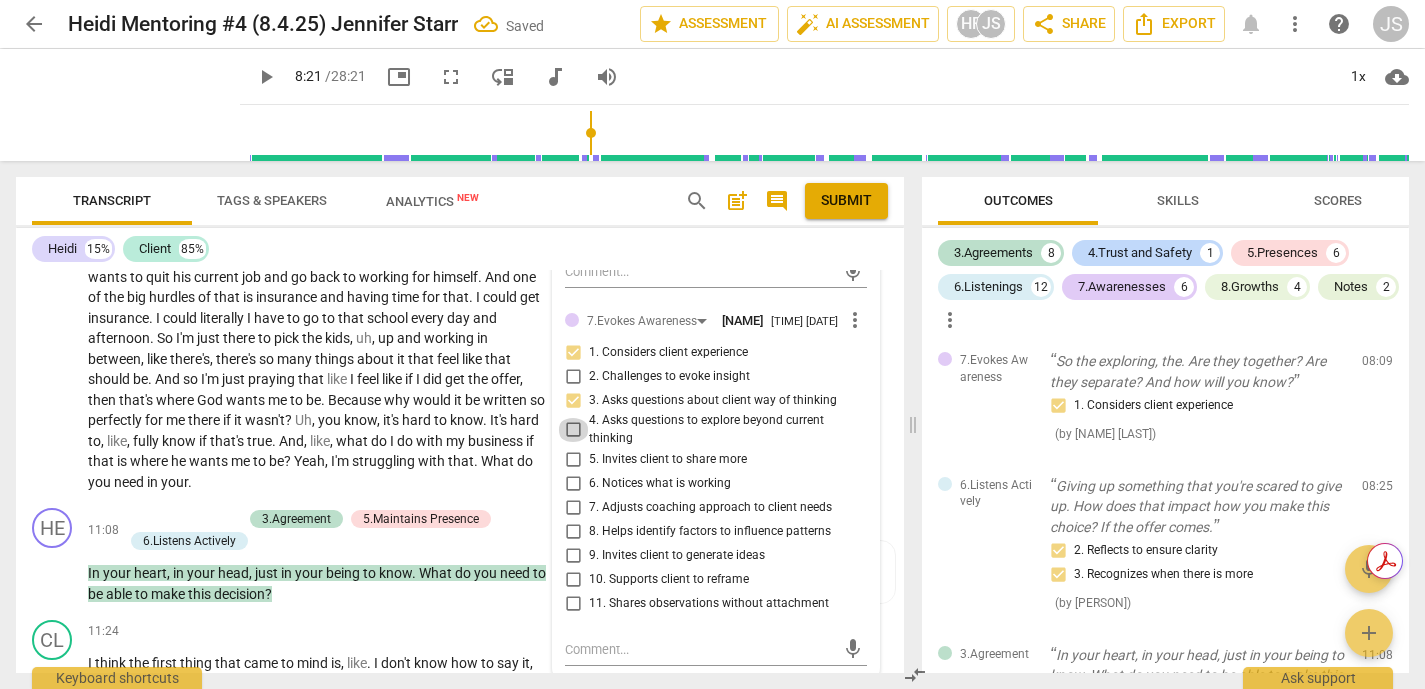 click on "4. Asks questions to explore beyond current thinking" at bounding box center [573, 430] 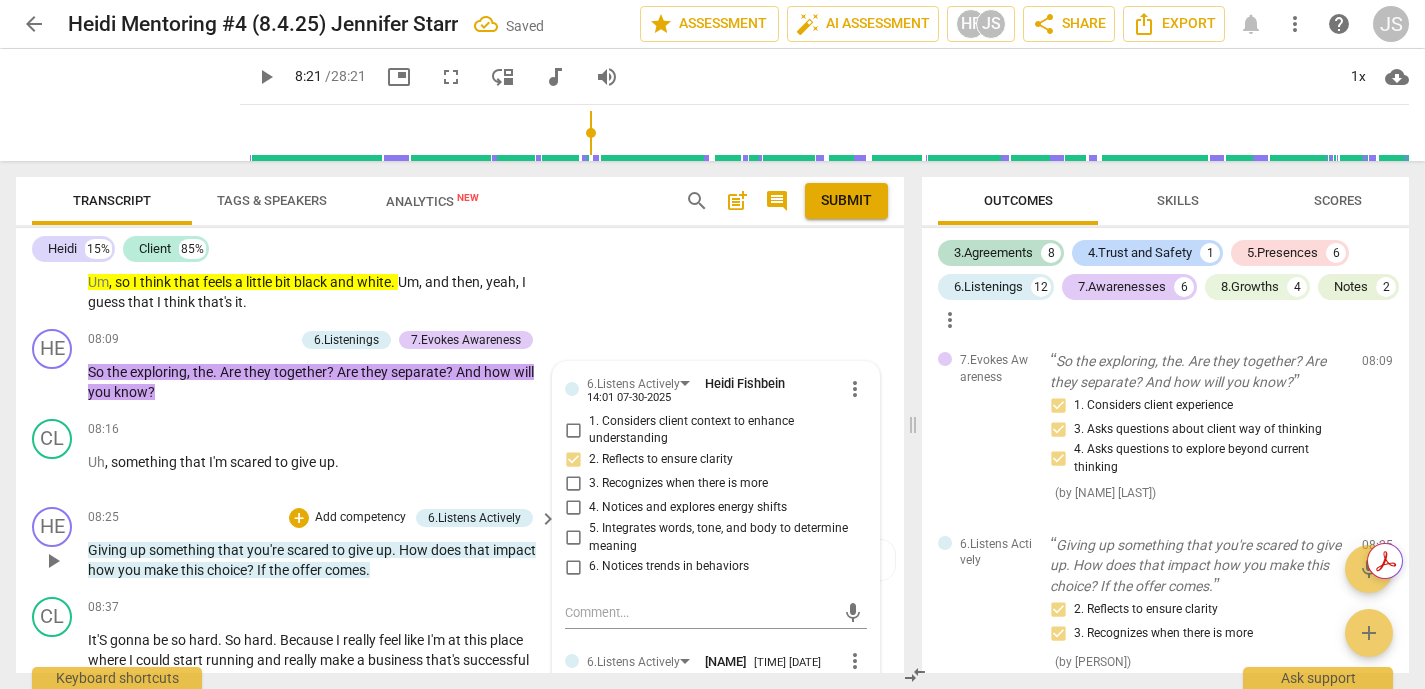 scroll, scrollTop: 1913, scrollLeft: 0, axis: vertical 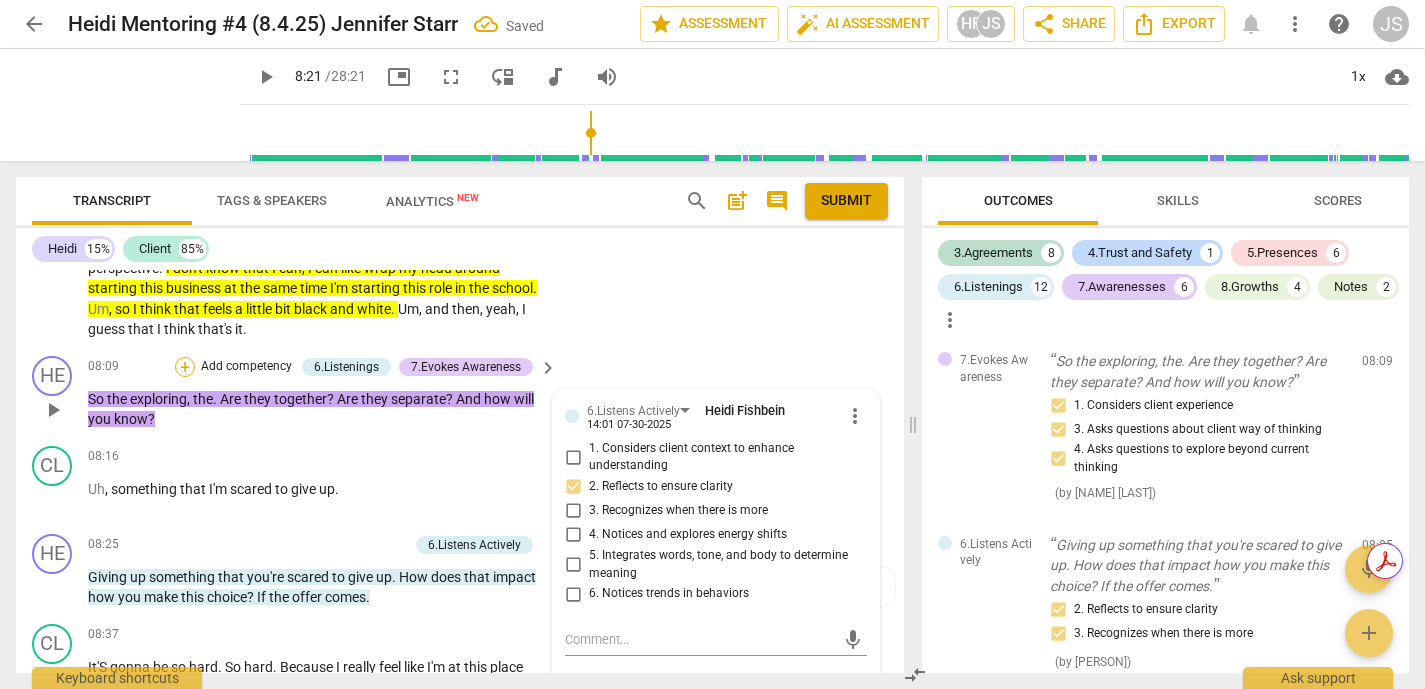 click on "+" at bounding box center [185, 367] 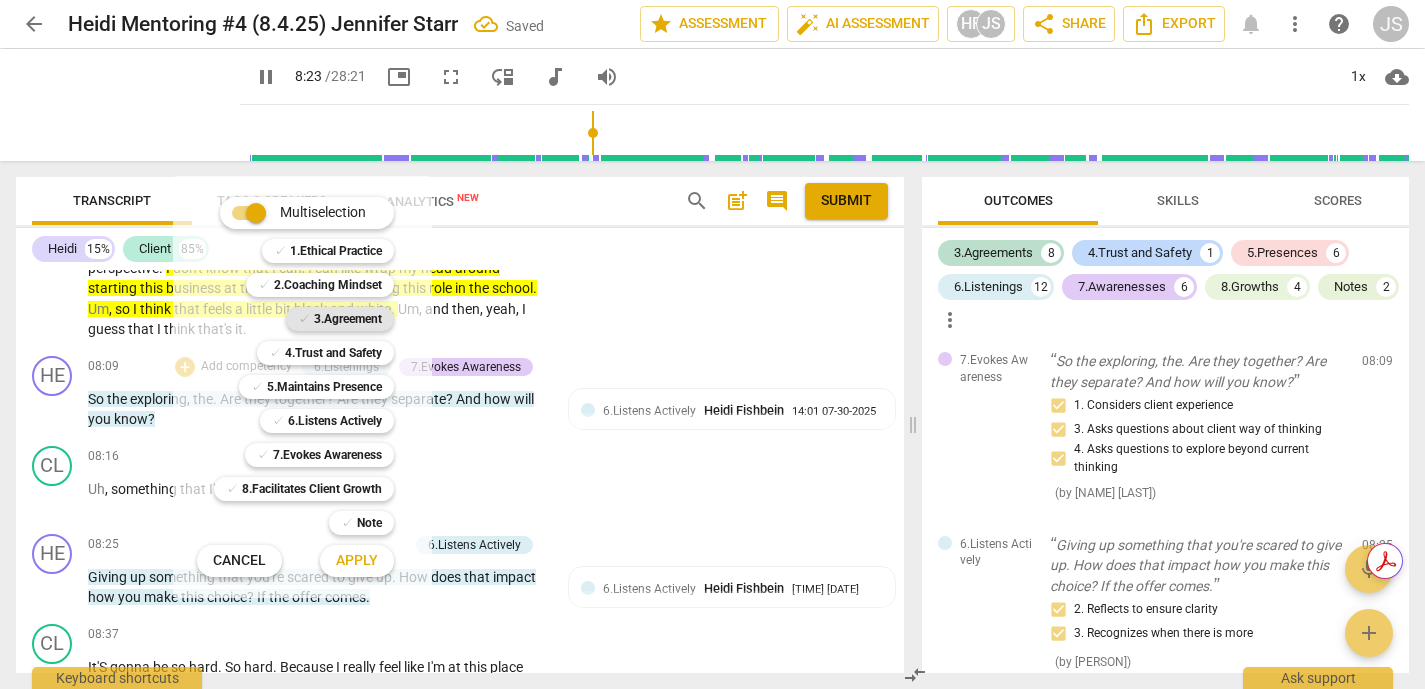 click on "3.Agreement" at bounding box center [348, 319] 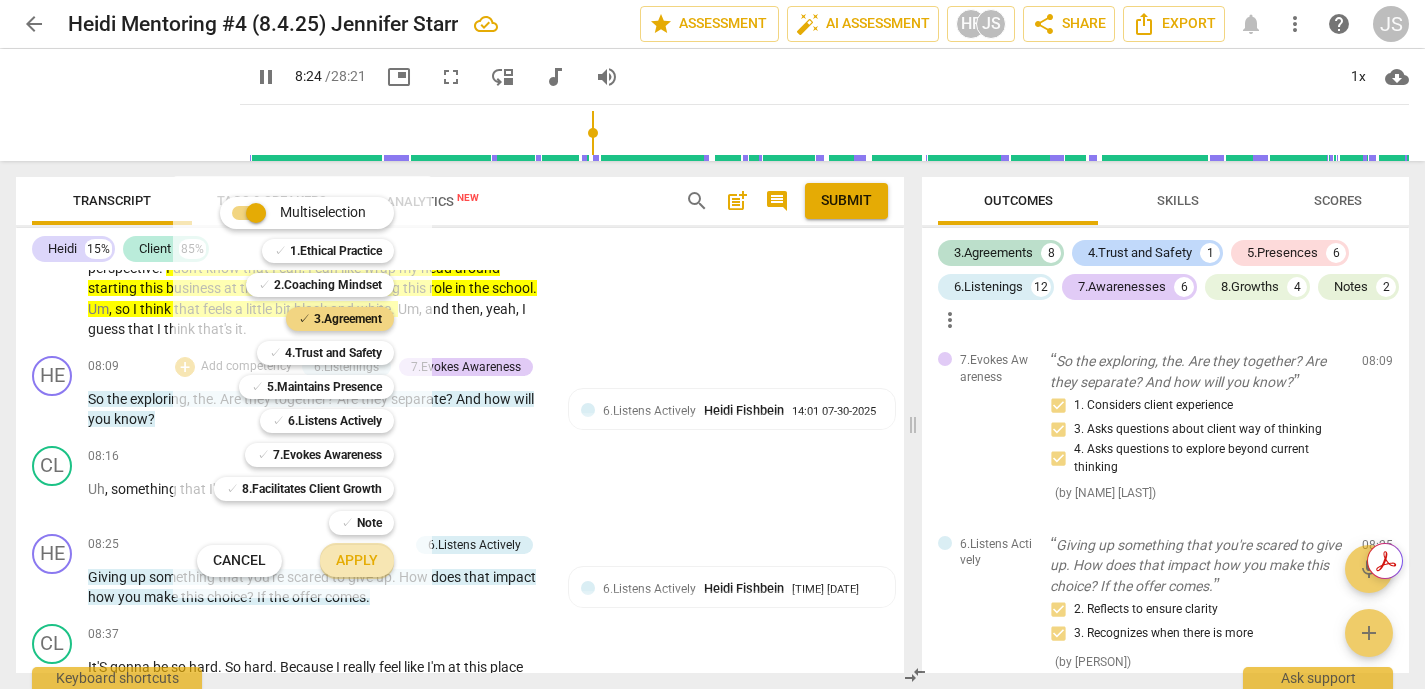 click on "Apply" at bounding box center (357, 561) 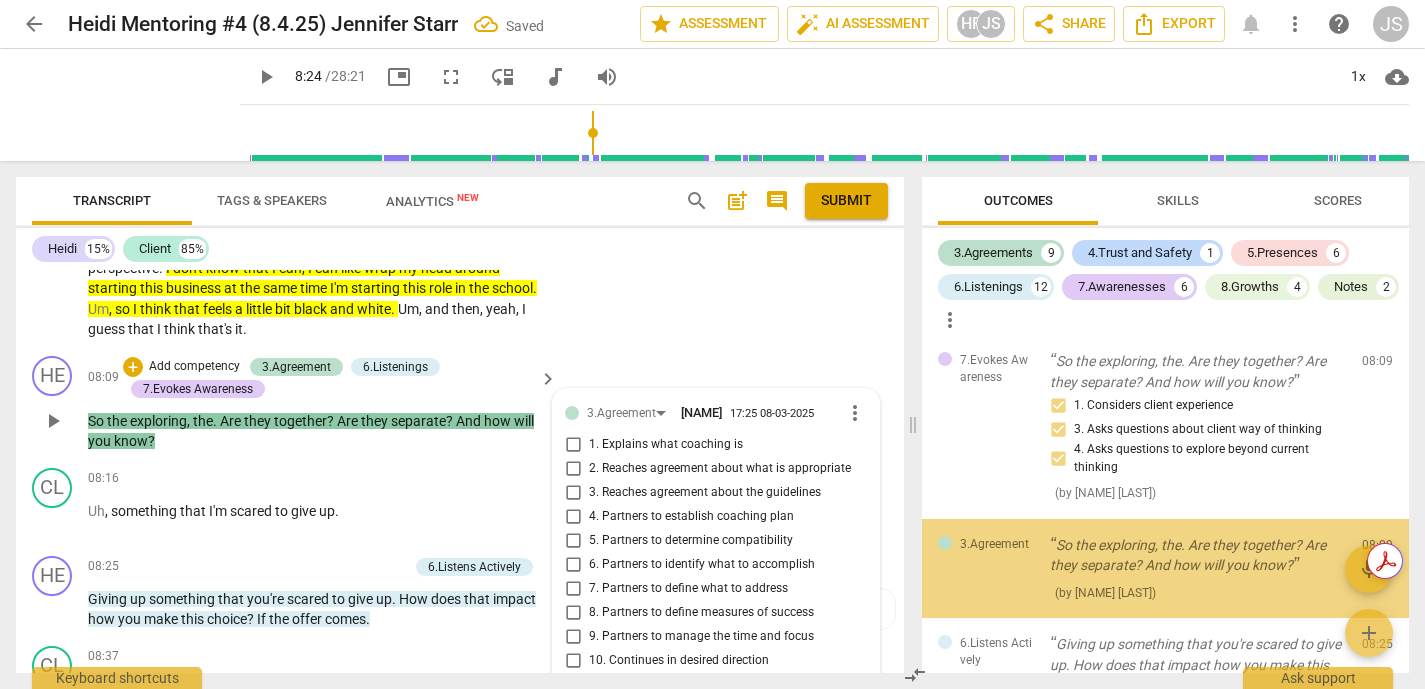 scroll, scrollTop: 2199, scrollLeft: 0, axis: vertical 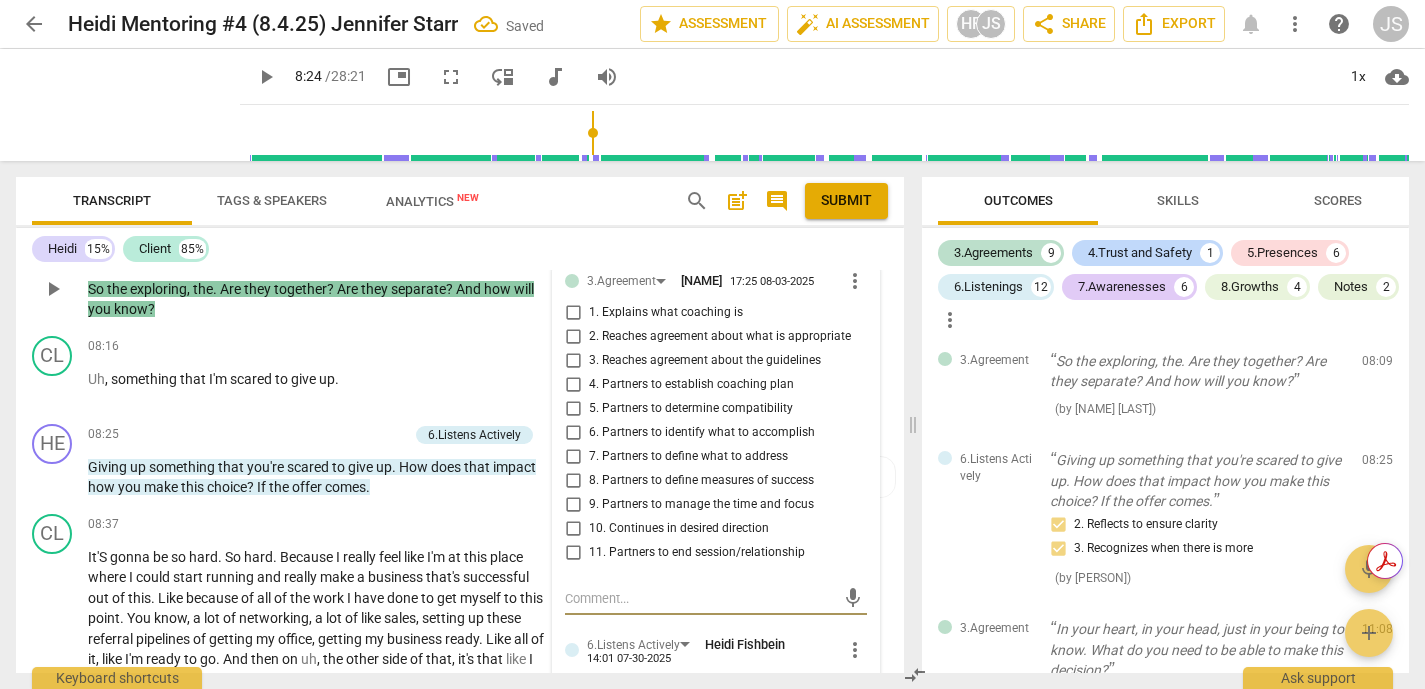 click on "8. Partners to define measures of success" at bounding box center [573, 481] 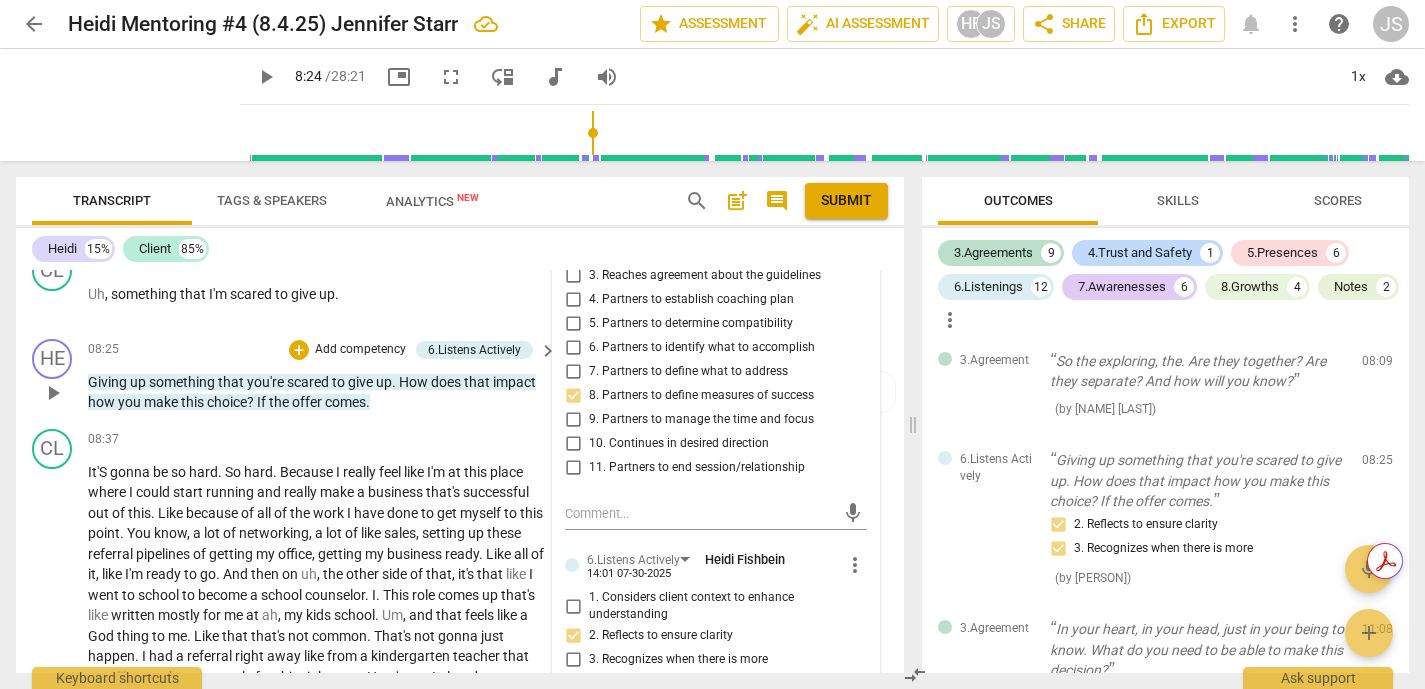 scroll, scrollTop: 2147, scrollLeft: 0, axis: vertical 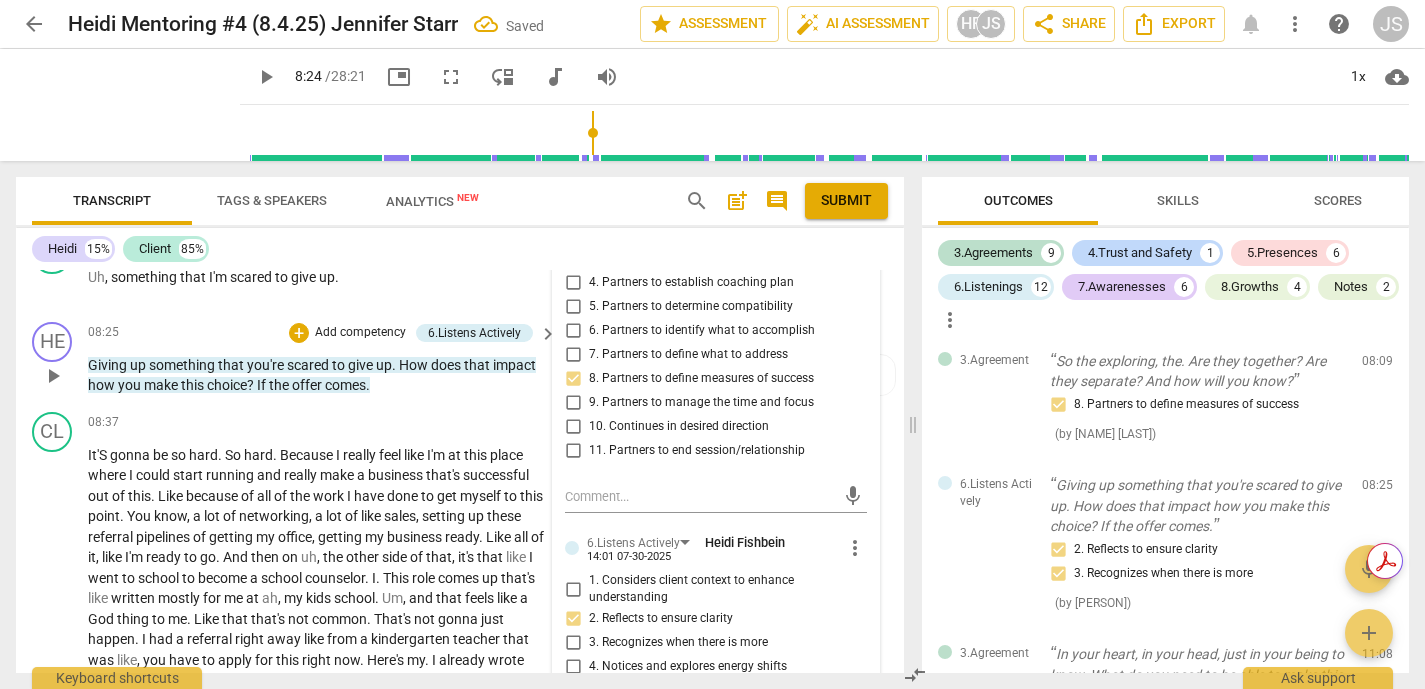 click on "play_arrow" at bounding box center (53, 376) 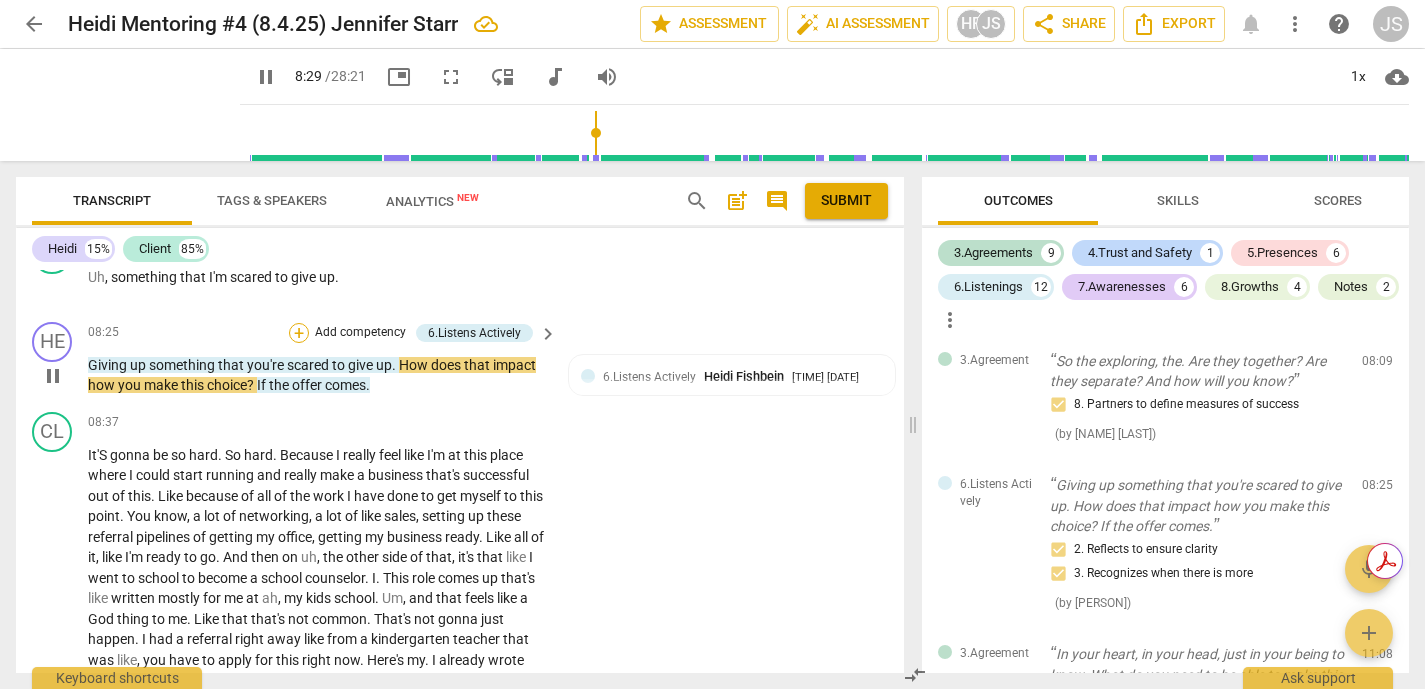 click on "+" at bounding box center [299, 333] 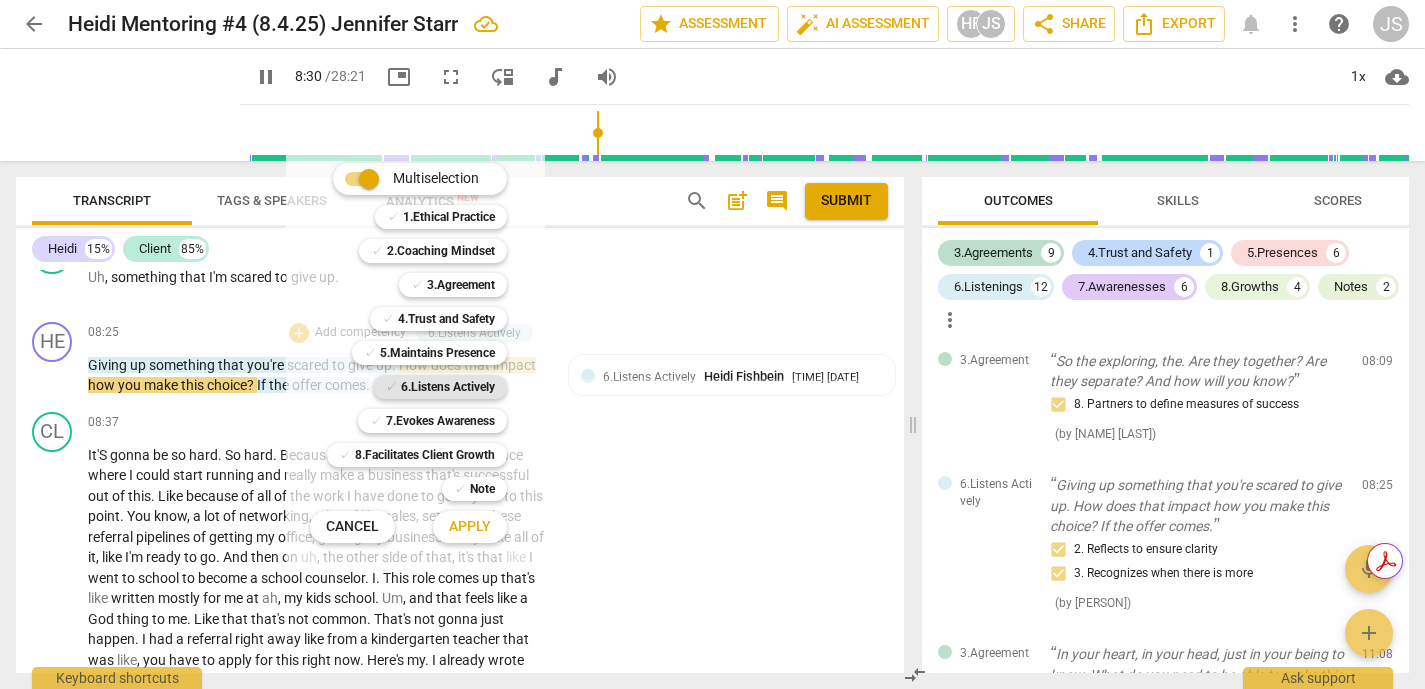 click on "6.Listens Actively" at bounding box center (448, 387) 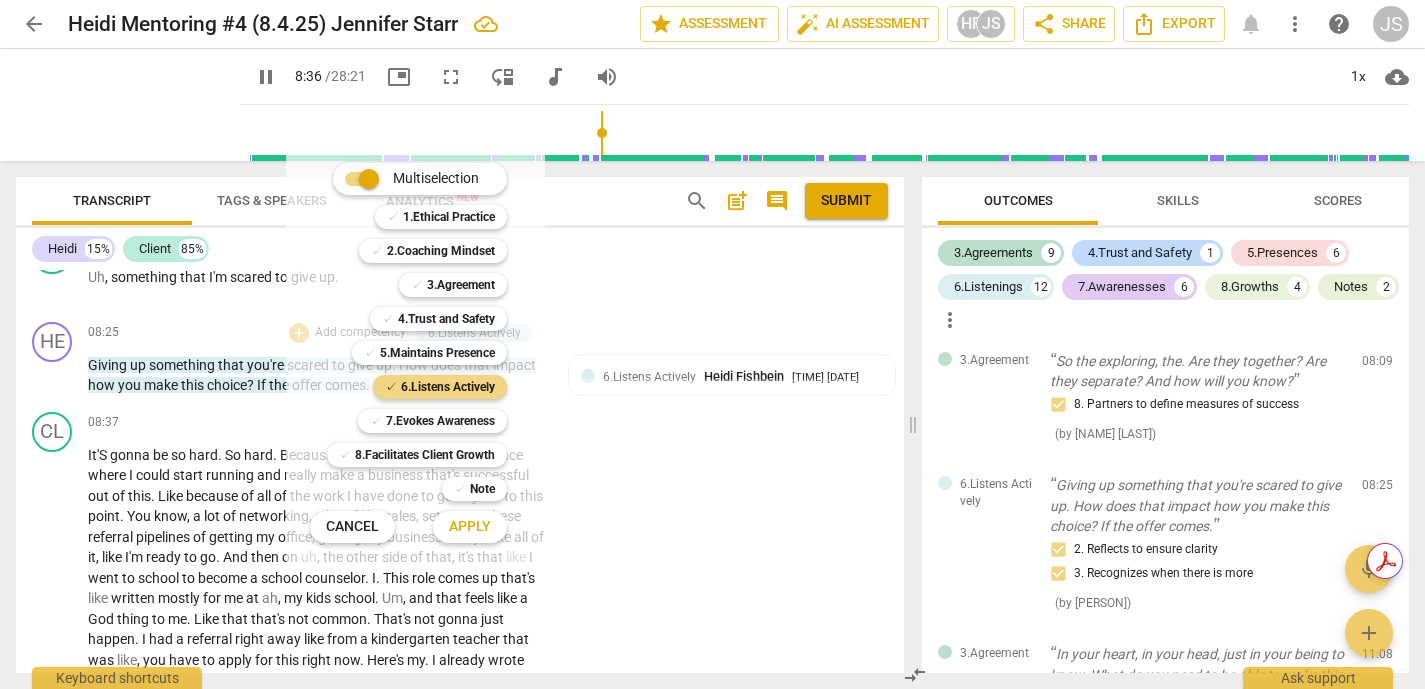 click on "Apply" at bounding box center [470, 527] 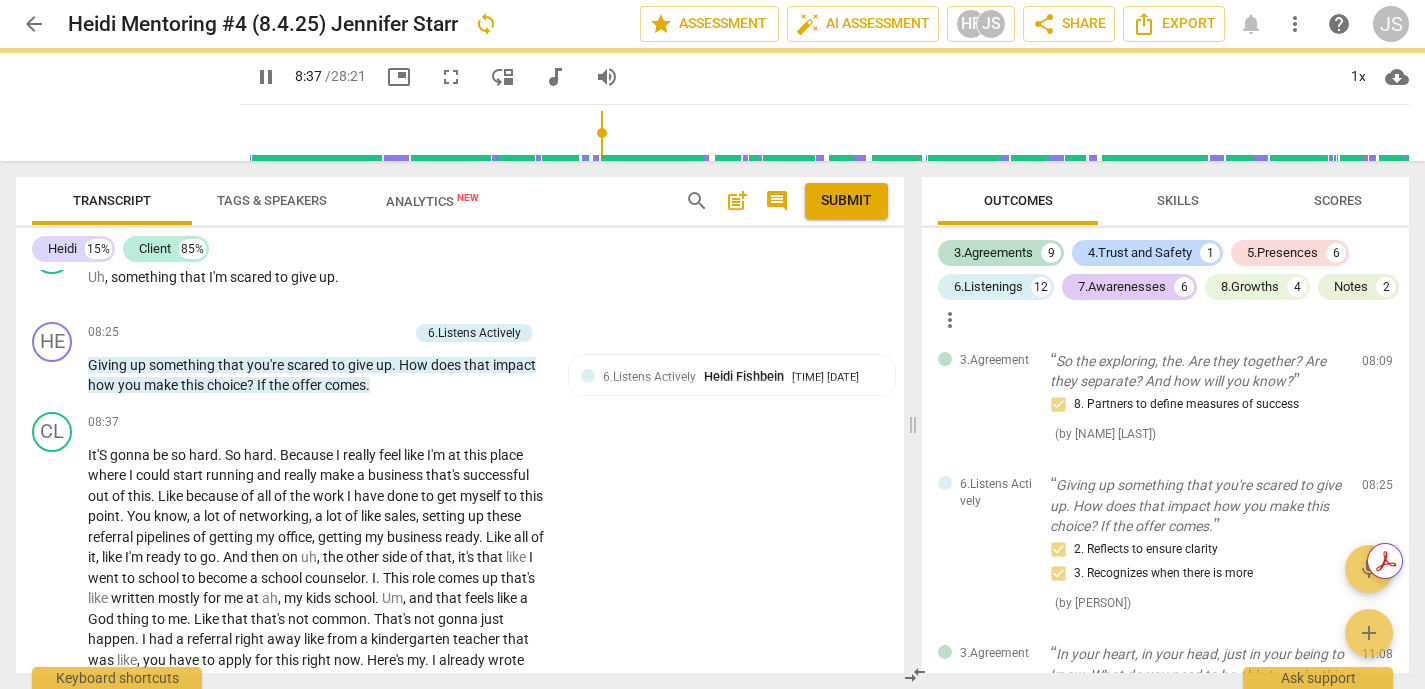 type on "517" 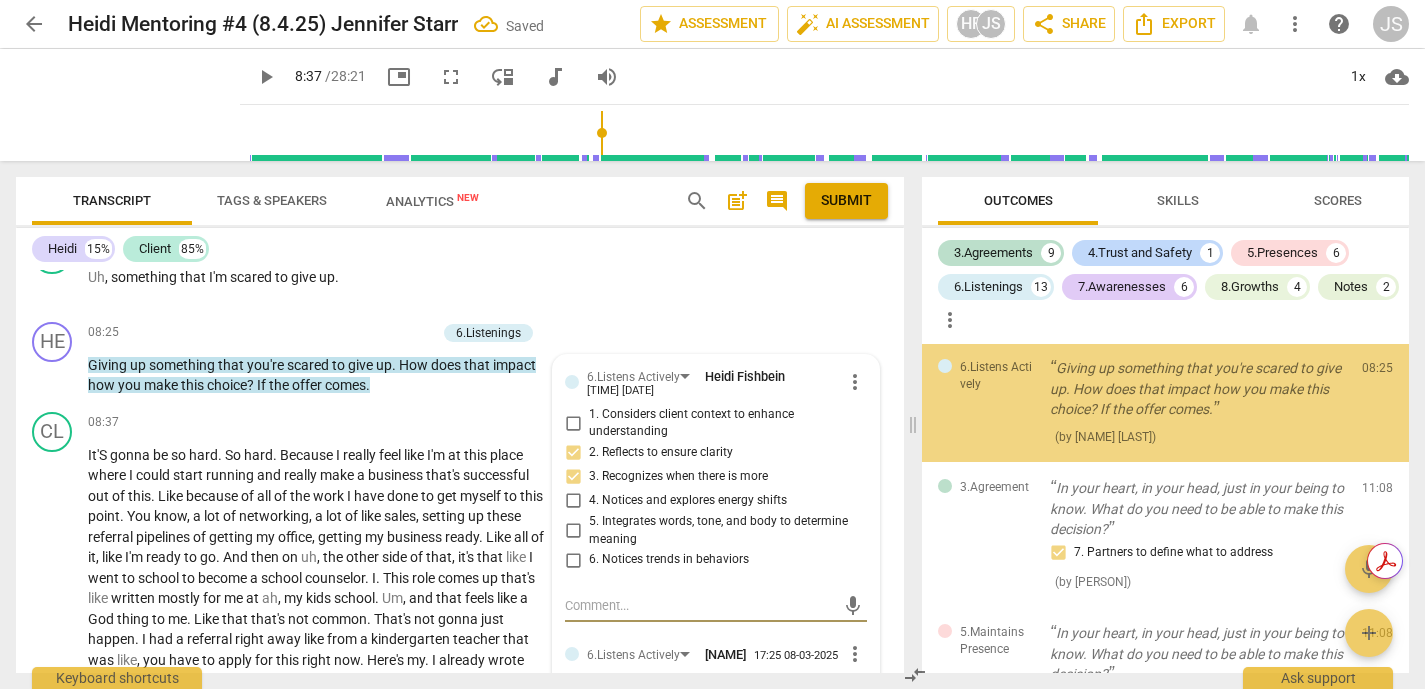 scroll, scrollTop: 3422, scrollLeft: 0, axis: vertical 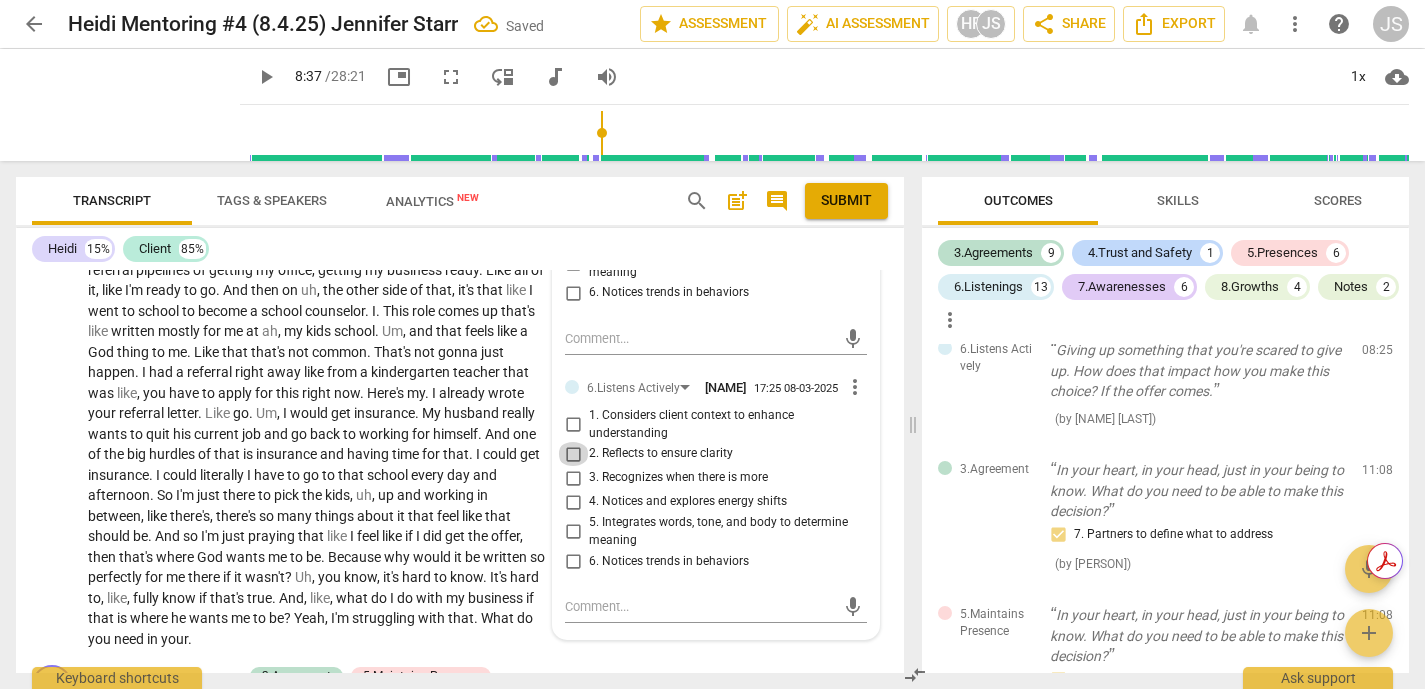 click on "2. Reflects to ensure clarity" at bounding box center [573, 454] 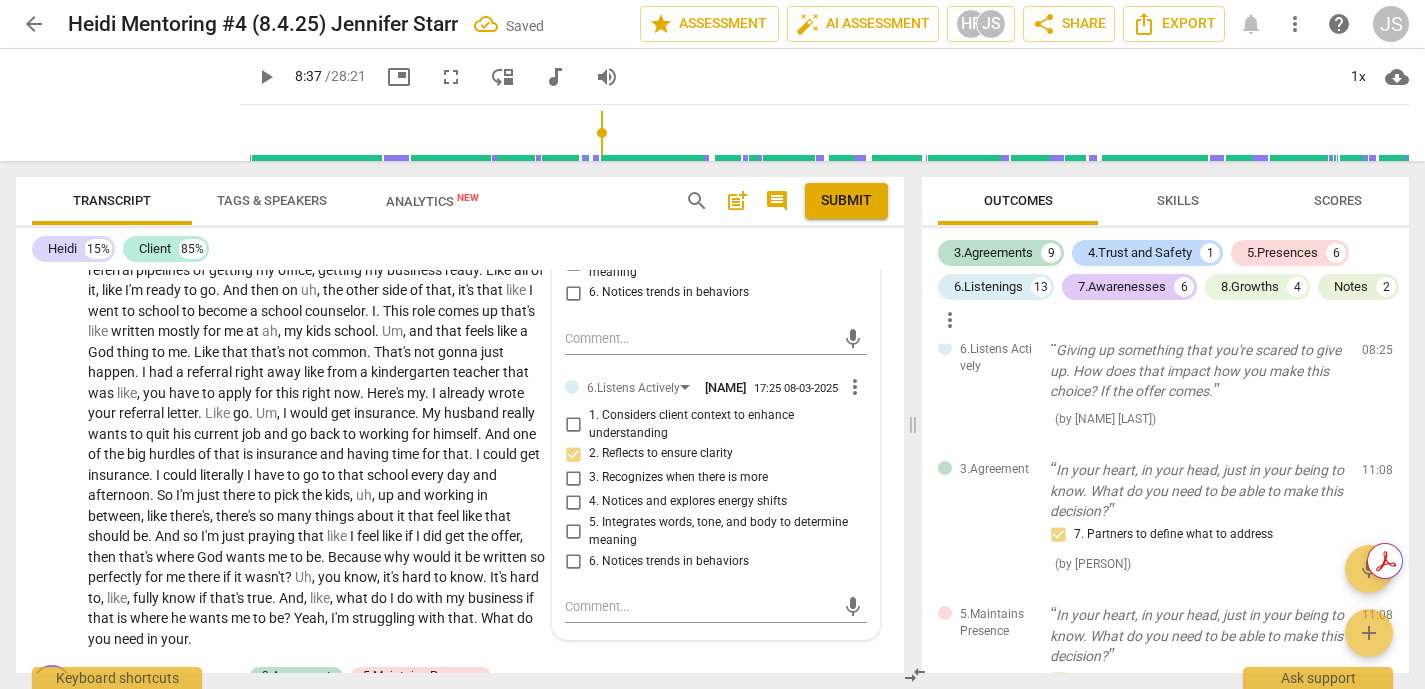 click on "3. Recognizes when there is more" at bounding box center (573, 478) 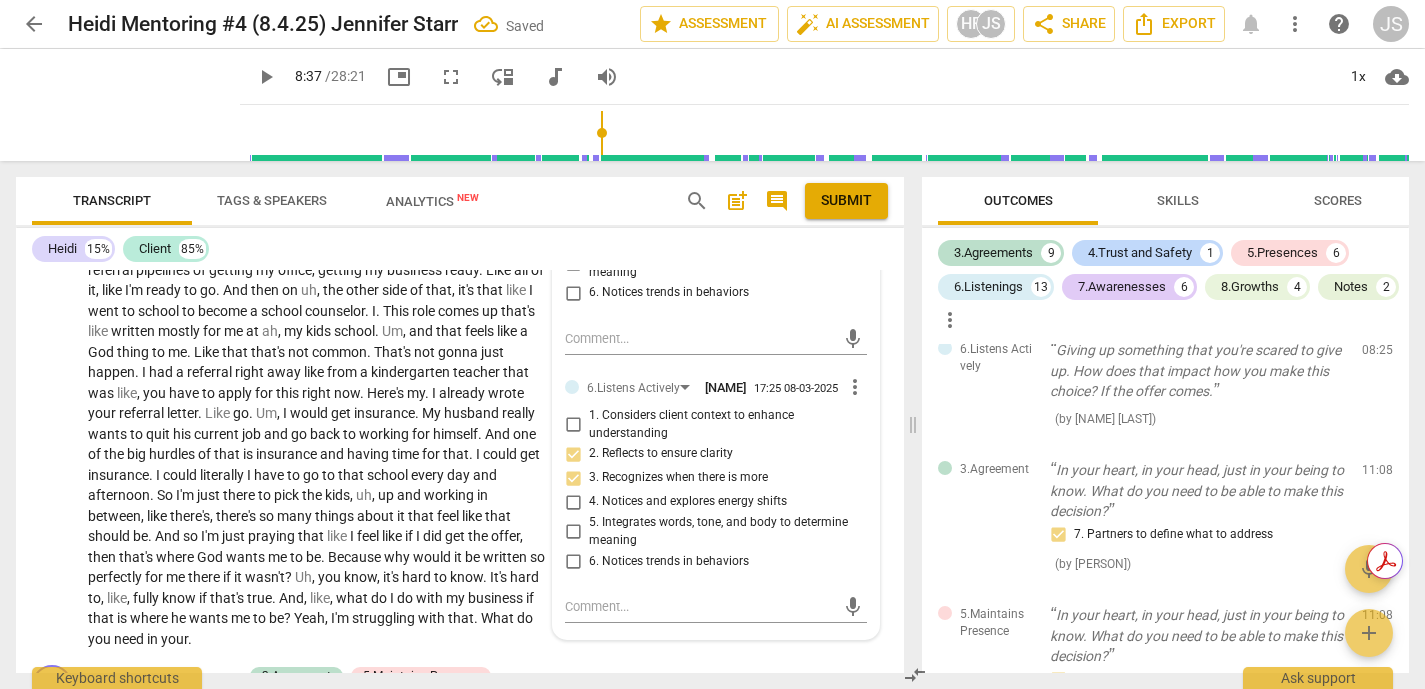 click on "5. Integrates words, tone, and body to determine meaning" at bounding box center (573, 532) 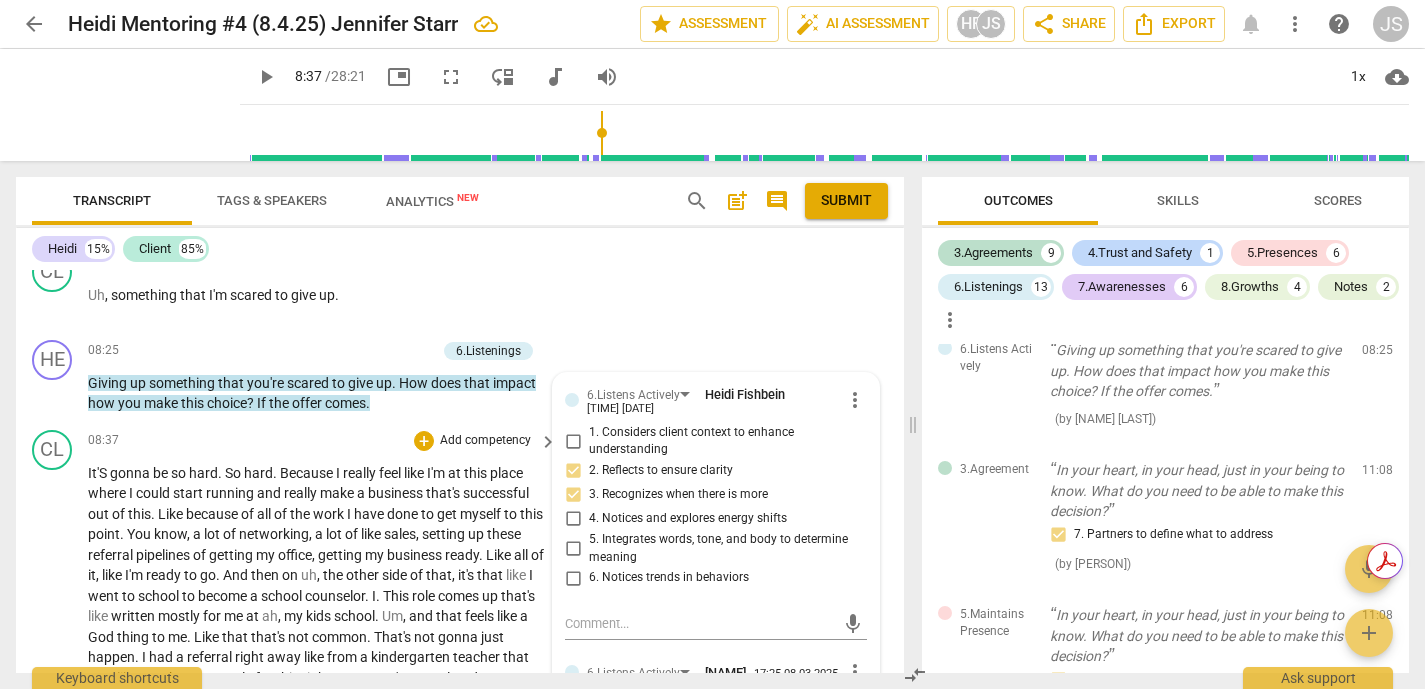 scroll, scrollTop: 2127, scrollLeft: 0, axis: vertical 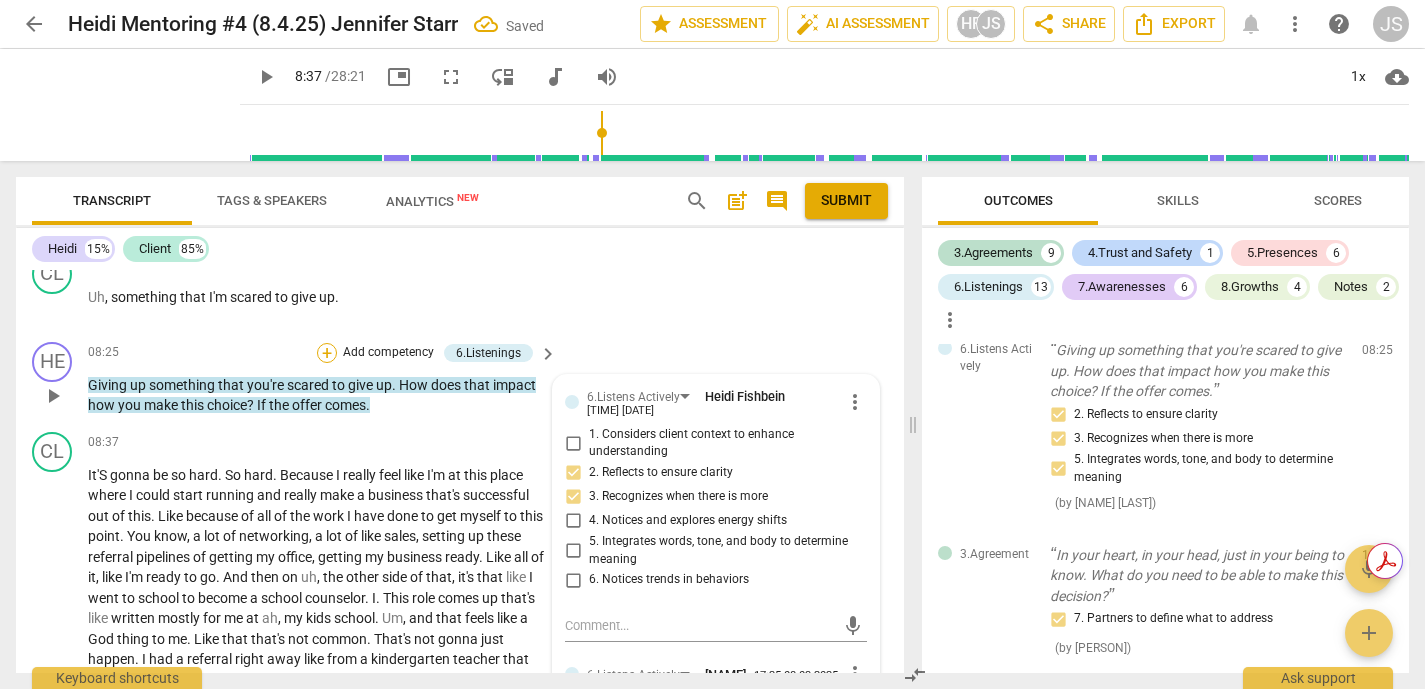 click on "+" at bounding box center [327, 353] 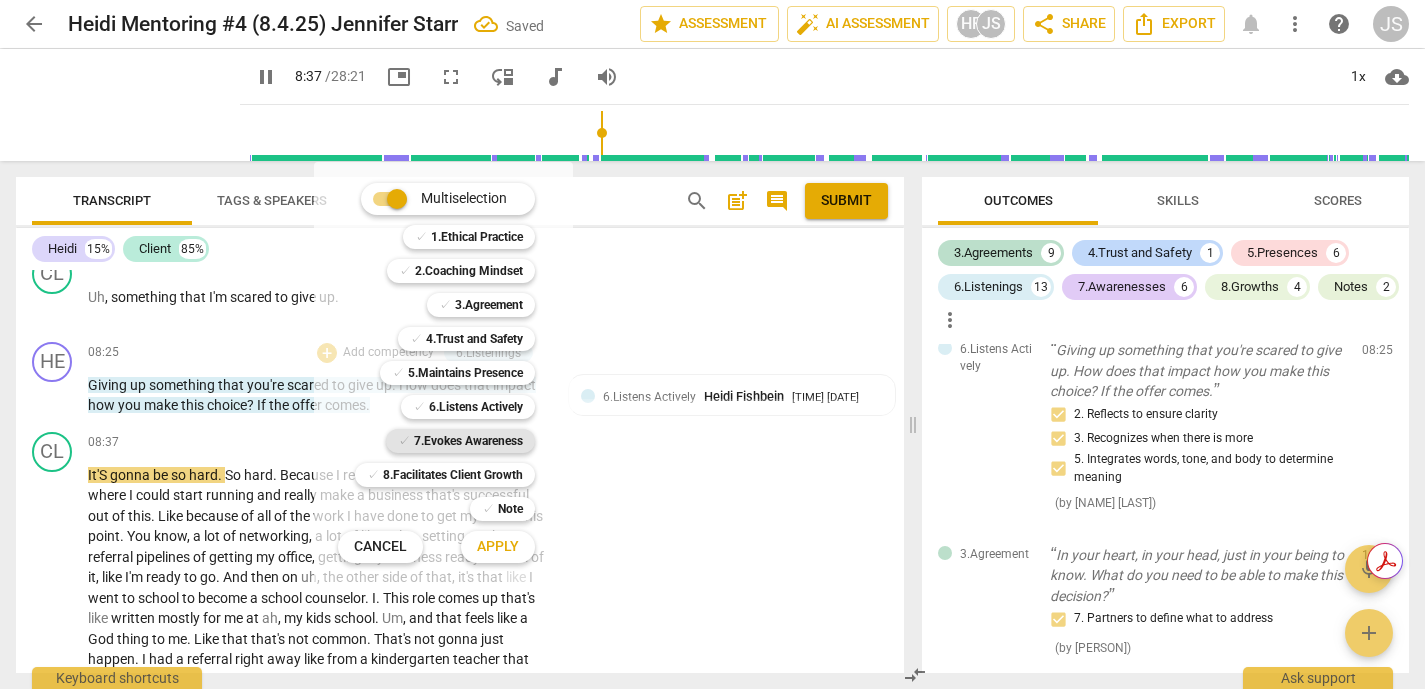 click on "7.Evokes Awareness" at bounding box center [468, 441] 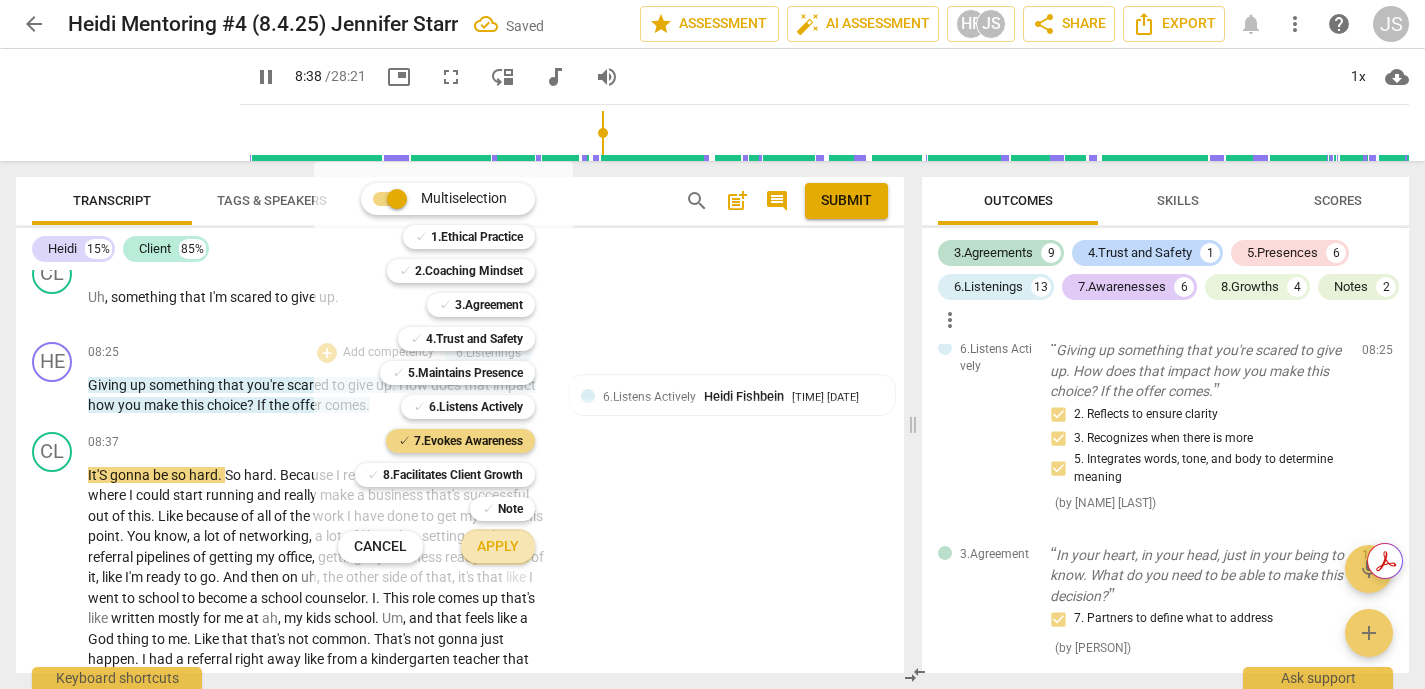 click on "Apply" at bounding box center [498, 547] 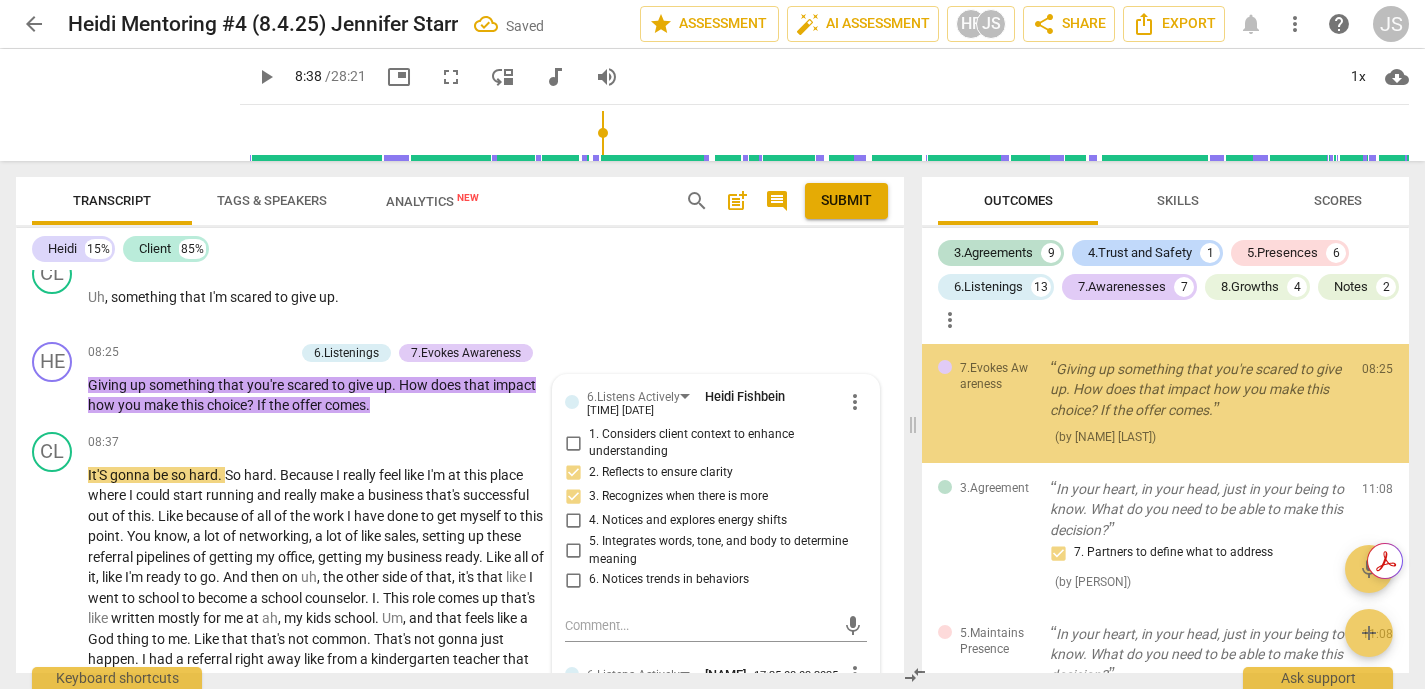 scroll, scrollTop: 3626, scrollLeft: 0, axis: vertical 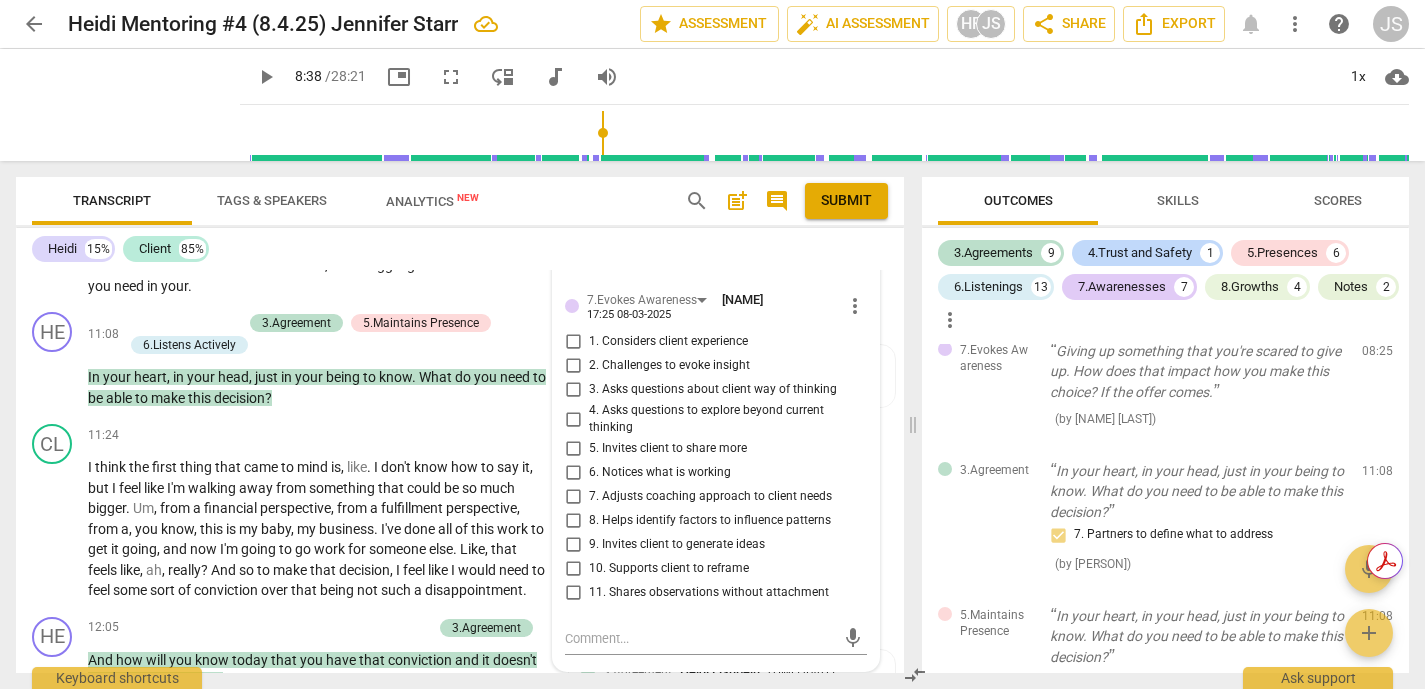 click on "3. Asks questions about client way of thinking" at bounding box center (573, 390) 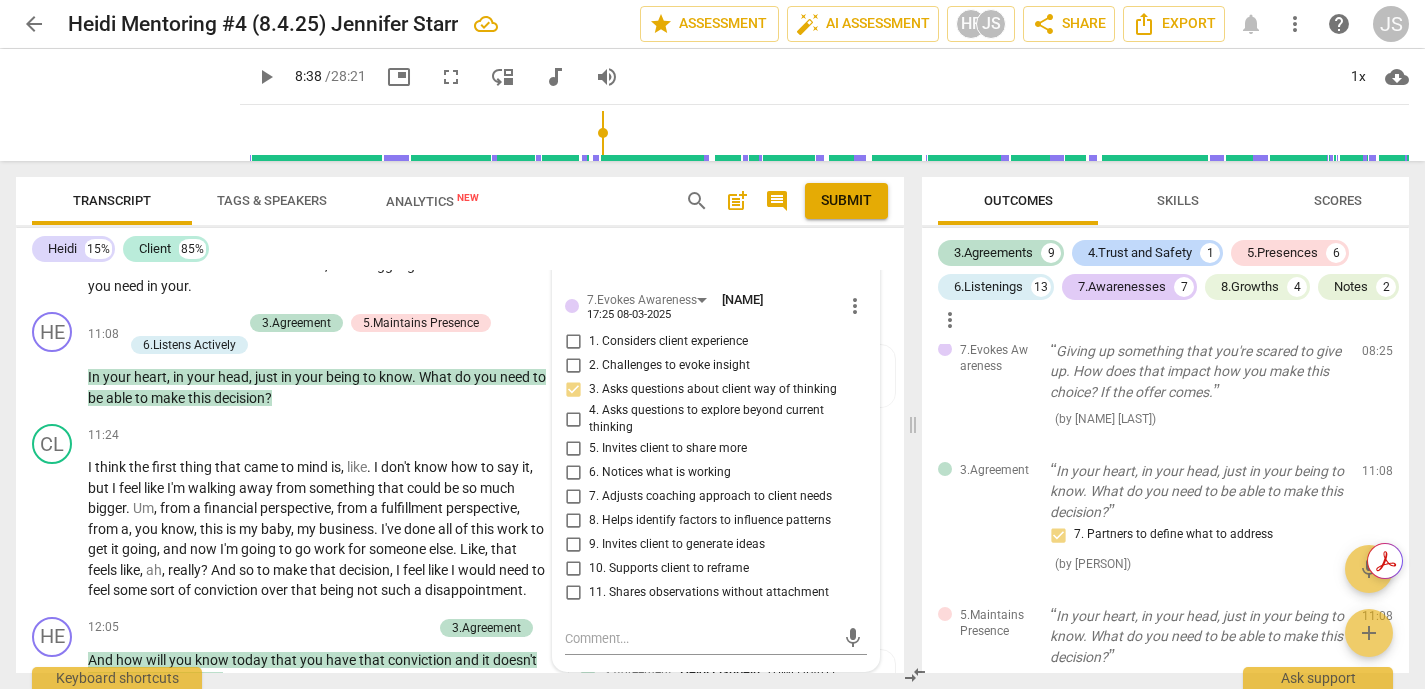 click on "2. Challenges to evoke insight" at bounding box center (573, 366) 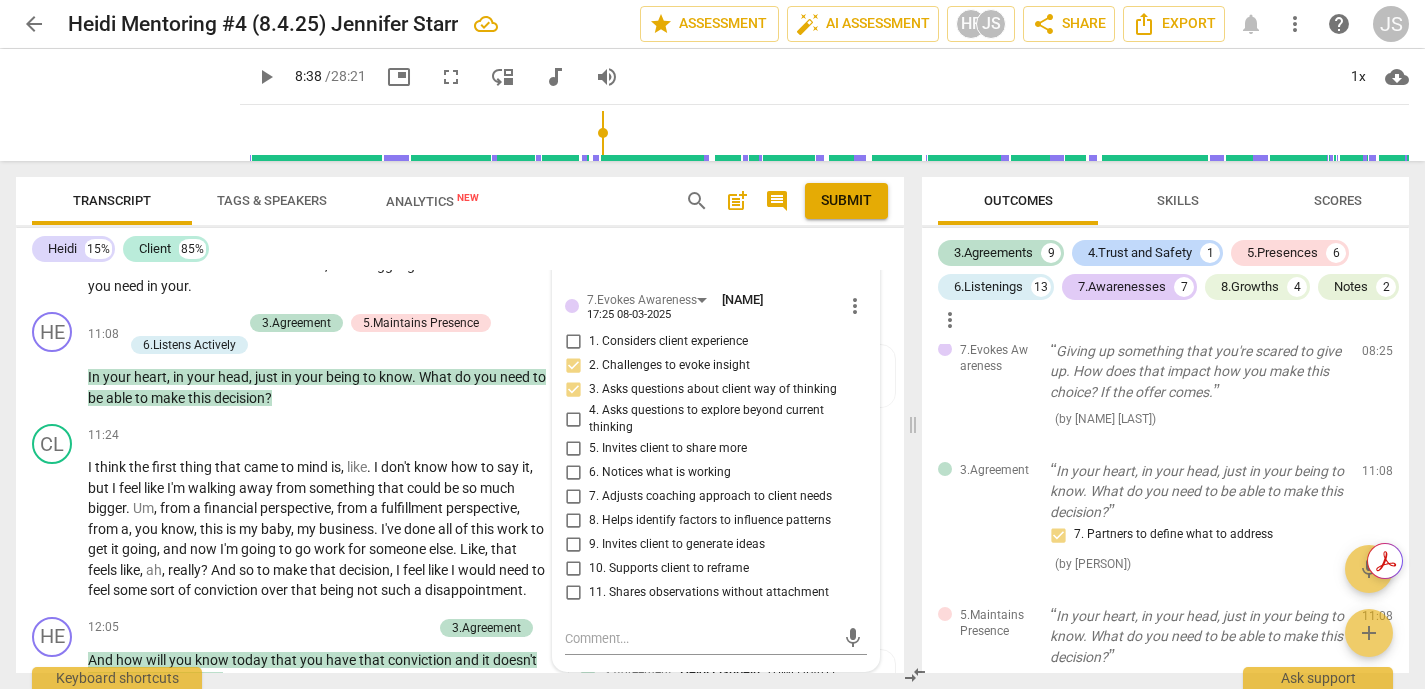 click on "4. Asks questions to explore beyond current thinking" at bounding box center (573, 419) 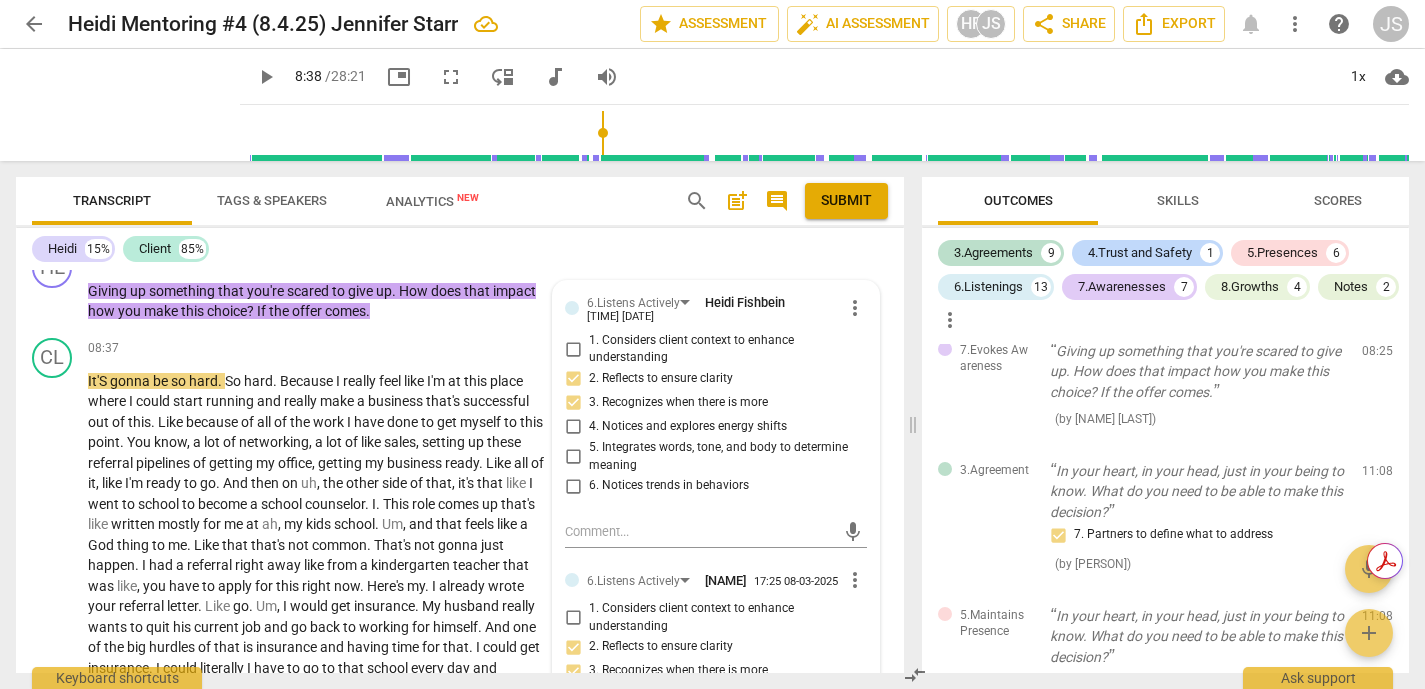 scroll, scrollTop: 2219, scrollLeft: 0, axis: vertical 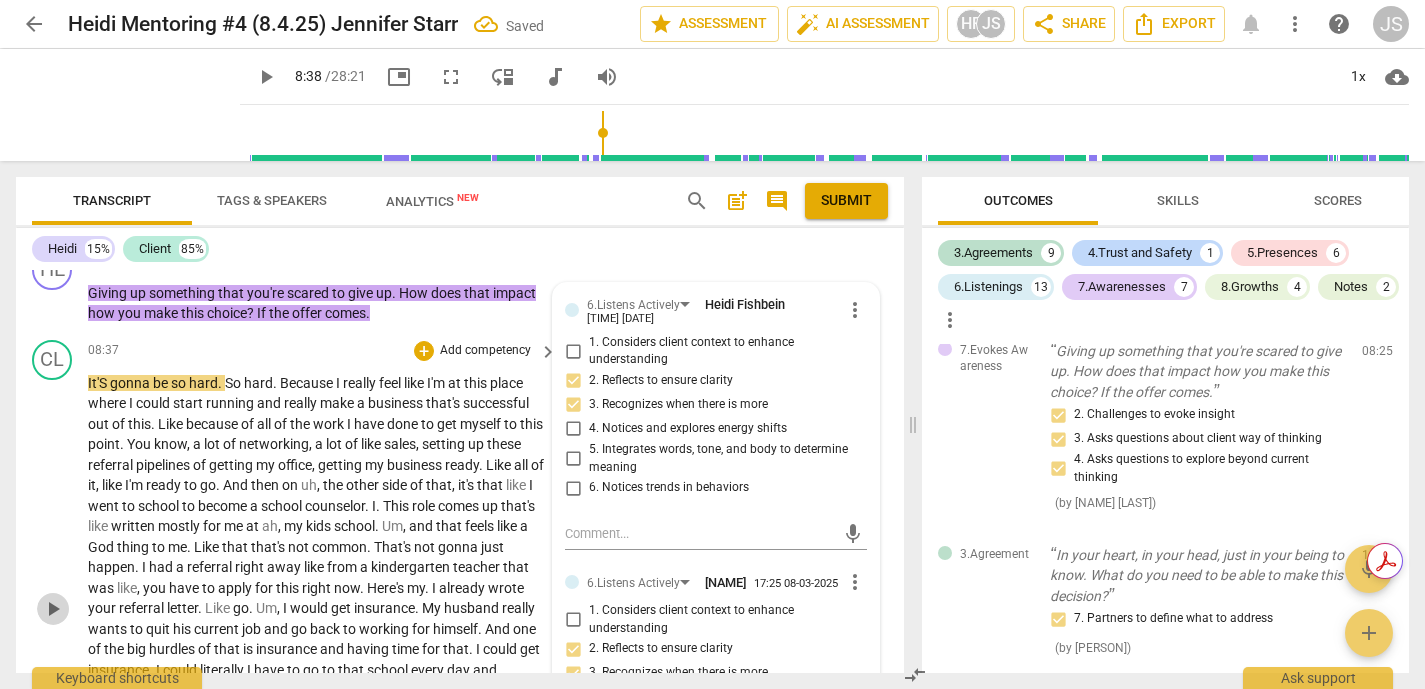 click on "play_arrow" at bounding box center [53, 609] 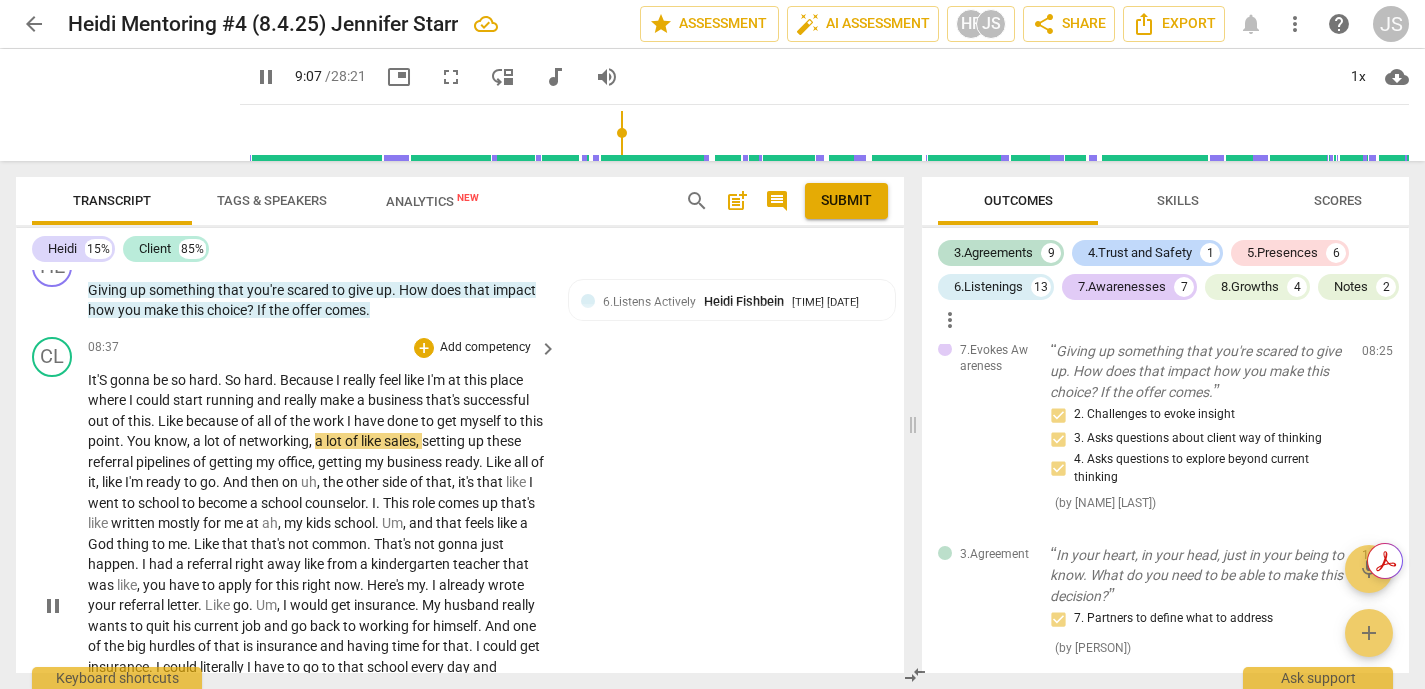 scroll, scrollTop: 2224, scrollLeft: 0, axis: vertical 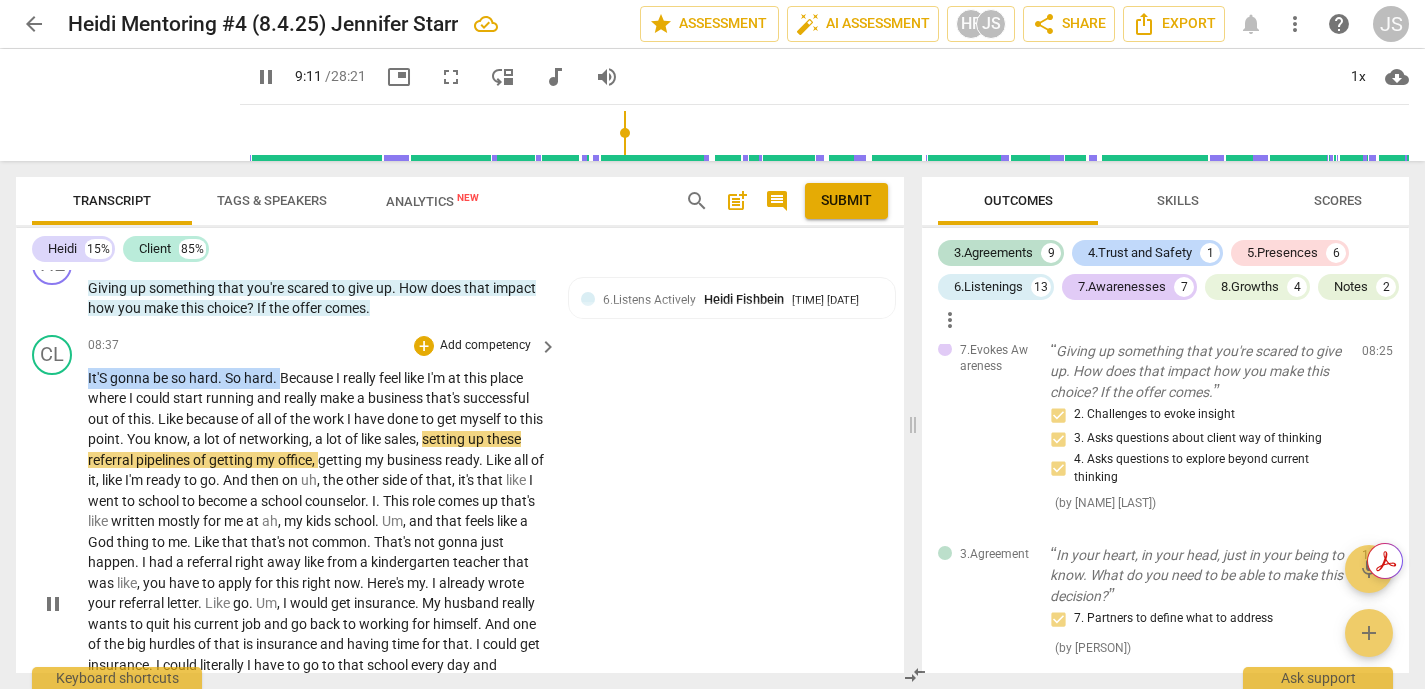 drag, startPoint x: 87, startPoint y: 392, endPoint x: 278, endPoint y: 392, distance: 191 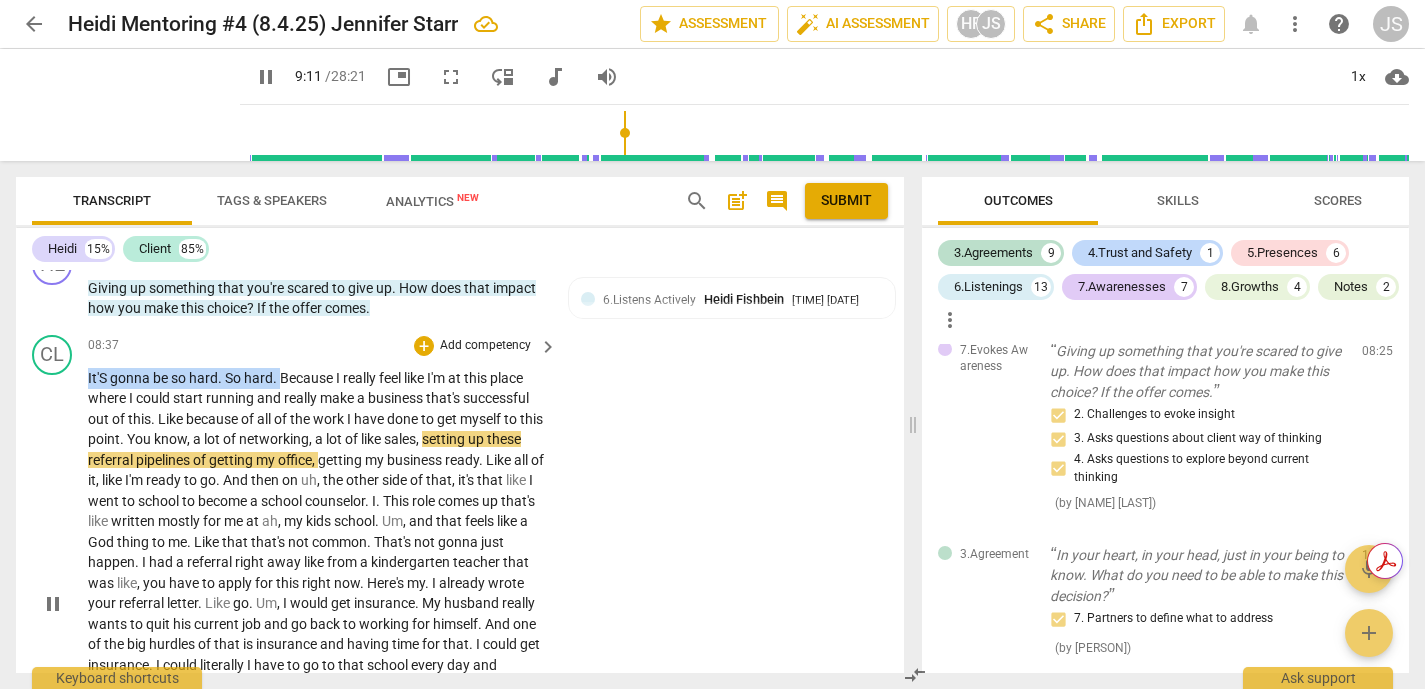 click on "It'S gonna be so hard. So hard. Because I really feel like I'm at this place where I could start running and really make a business that's successful out of this. Like because of all of the work I have done to get myself to this point. You know, a lot of networking, a lot of like sales, setting up these referral pipelines of getting my office, getting my business ready. Like all of it, like I'm ready to go. And then on uh, the other side of that, it's that like I went to school to become a school counselor. I. This role comes up that's like written mostly for me at ah, my kids school. Um, and that feels like a God thing to me. Like that that's not common. That's not gonna just happen. I had a referral right" at bounding box center (317, 604) 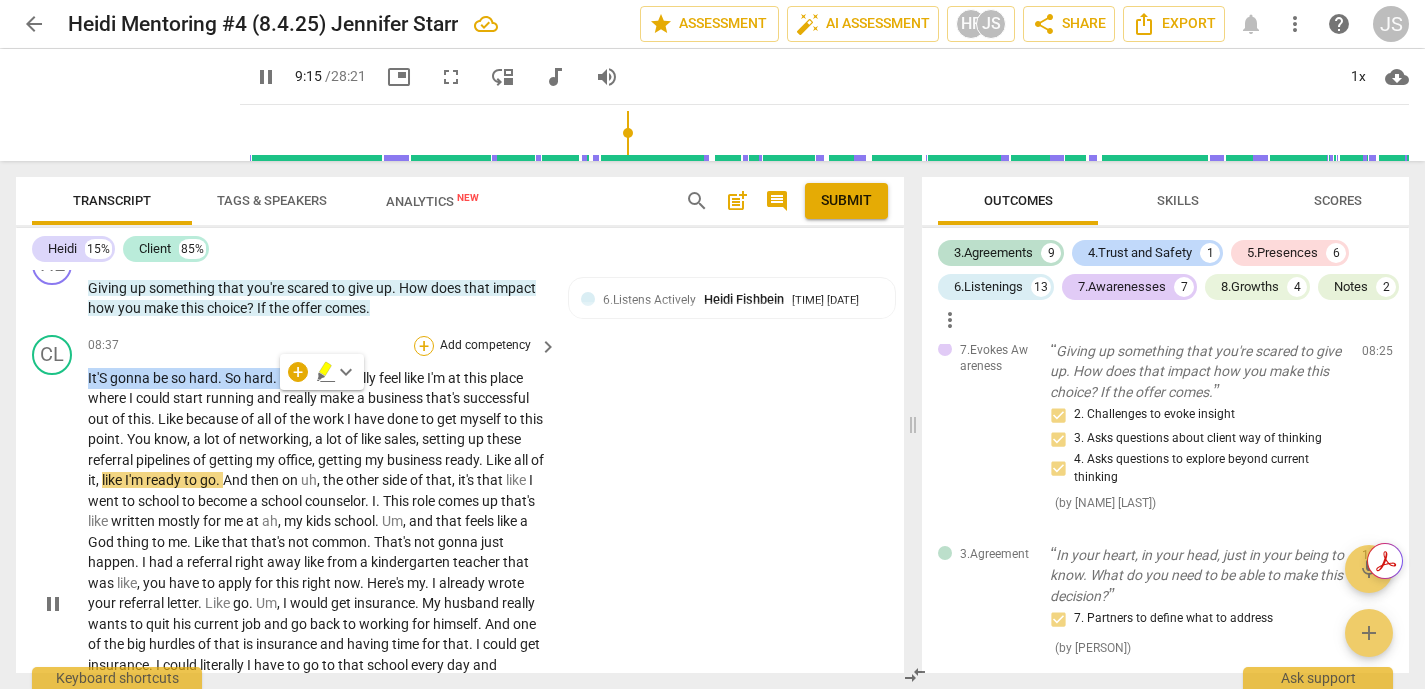 click on "+" at bounding box center (424, 346) 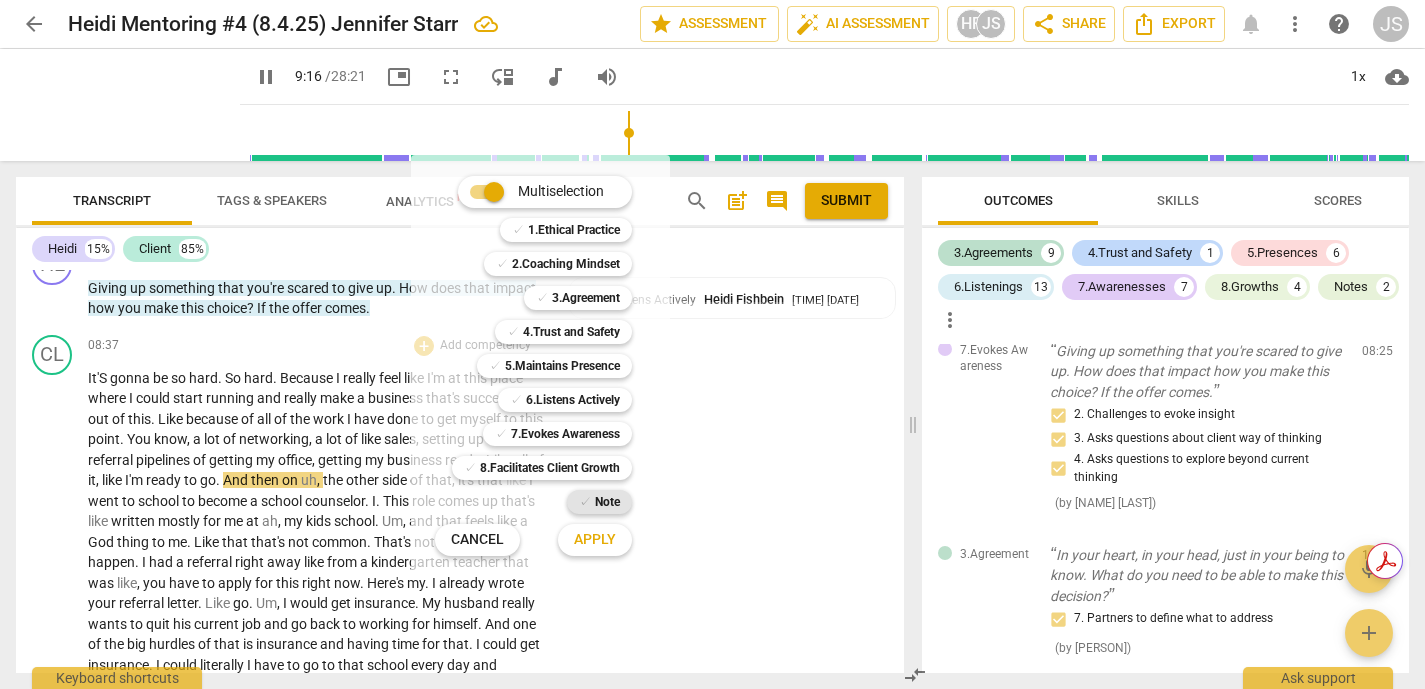 click on "Note" at bounding box center (607, 502) 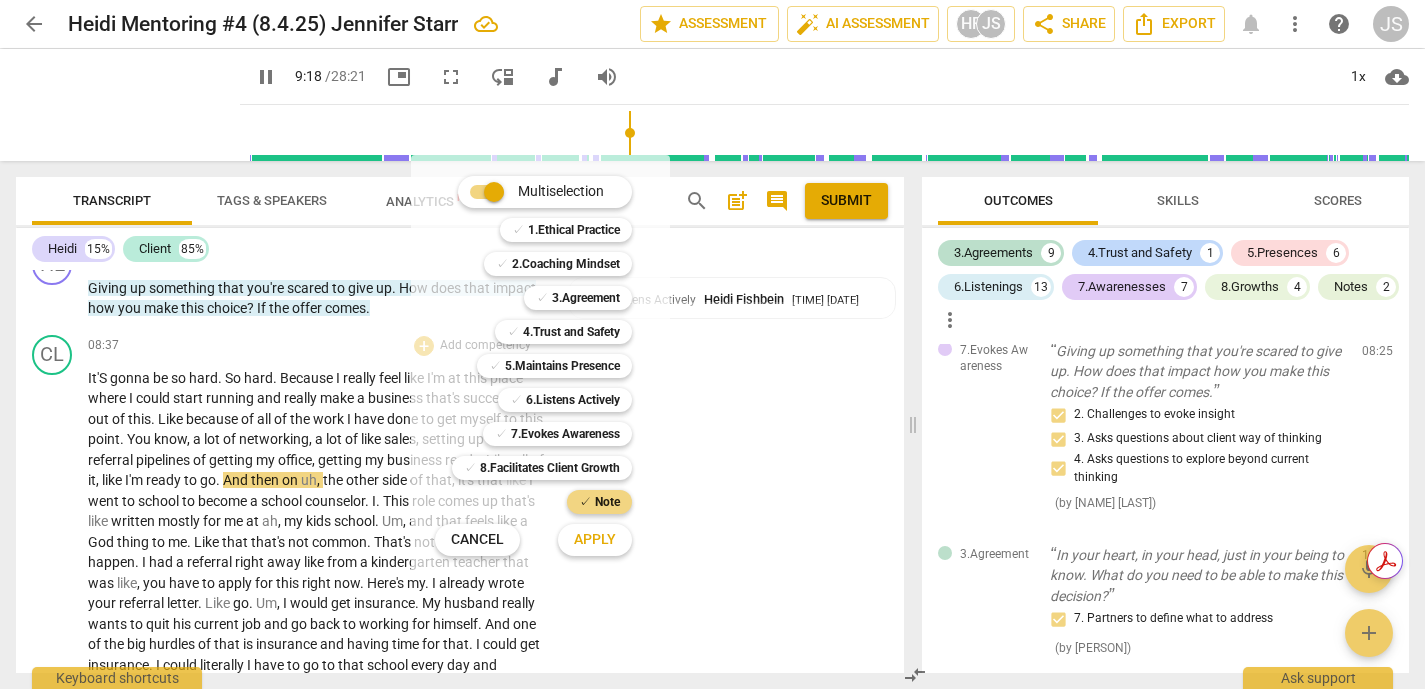 click on "Apply" at bounding box center [595, 540] 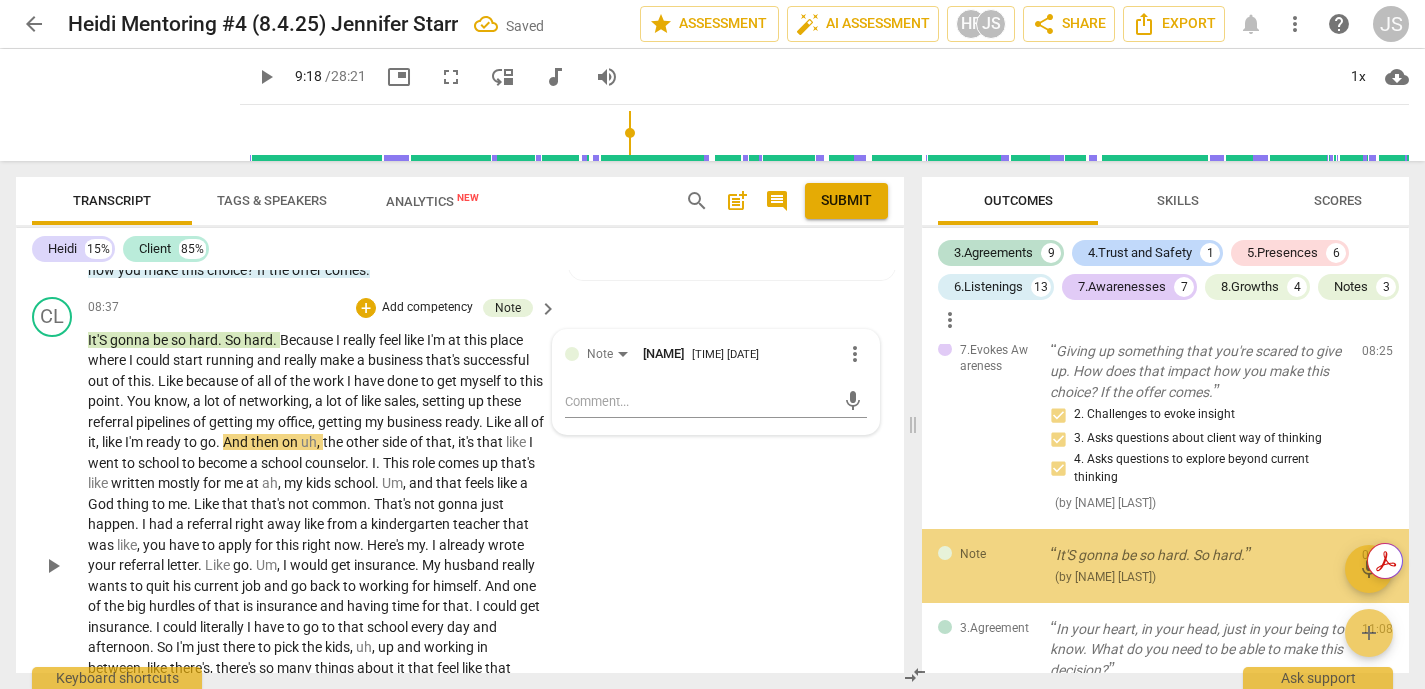 scroll, scrollTop: 2360, scrollLeft: 0, axis: vertical 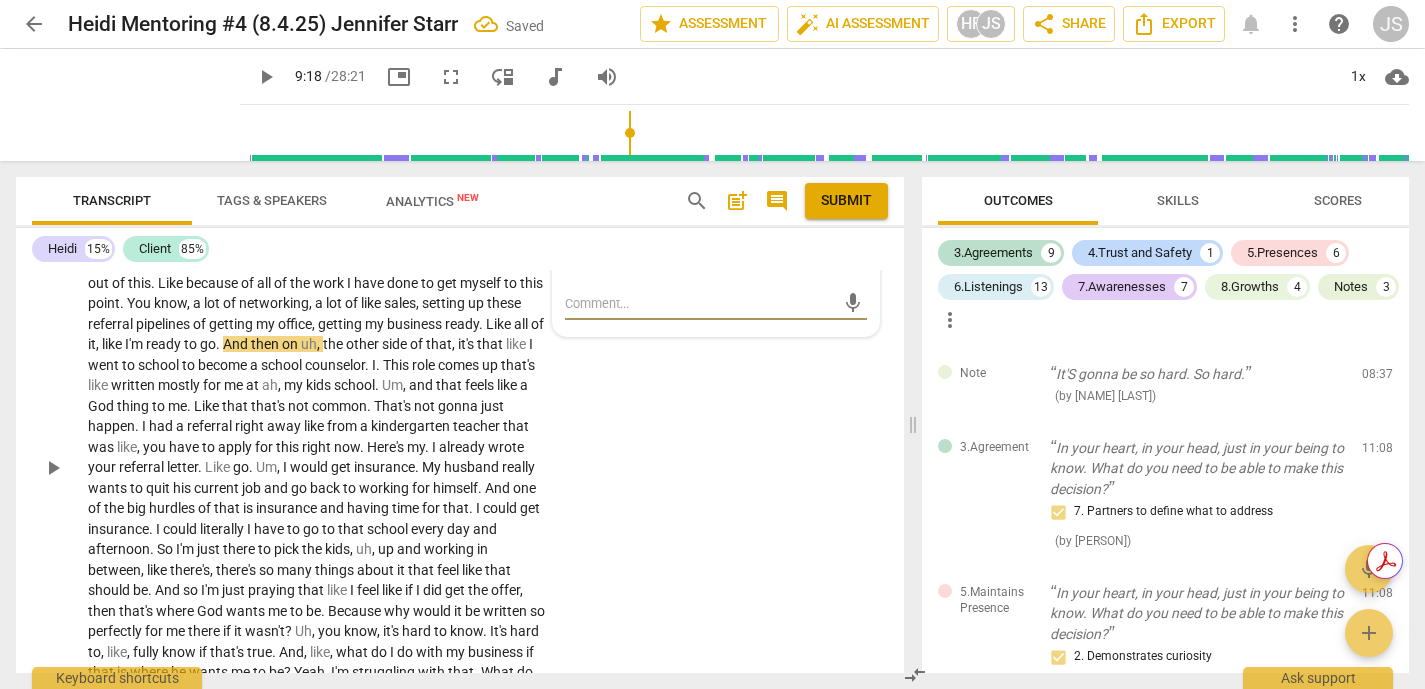 type on "W" 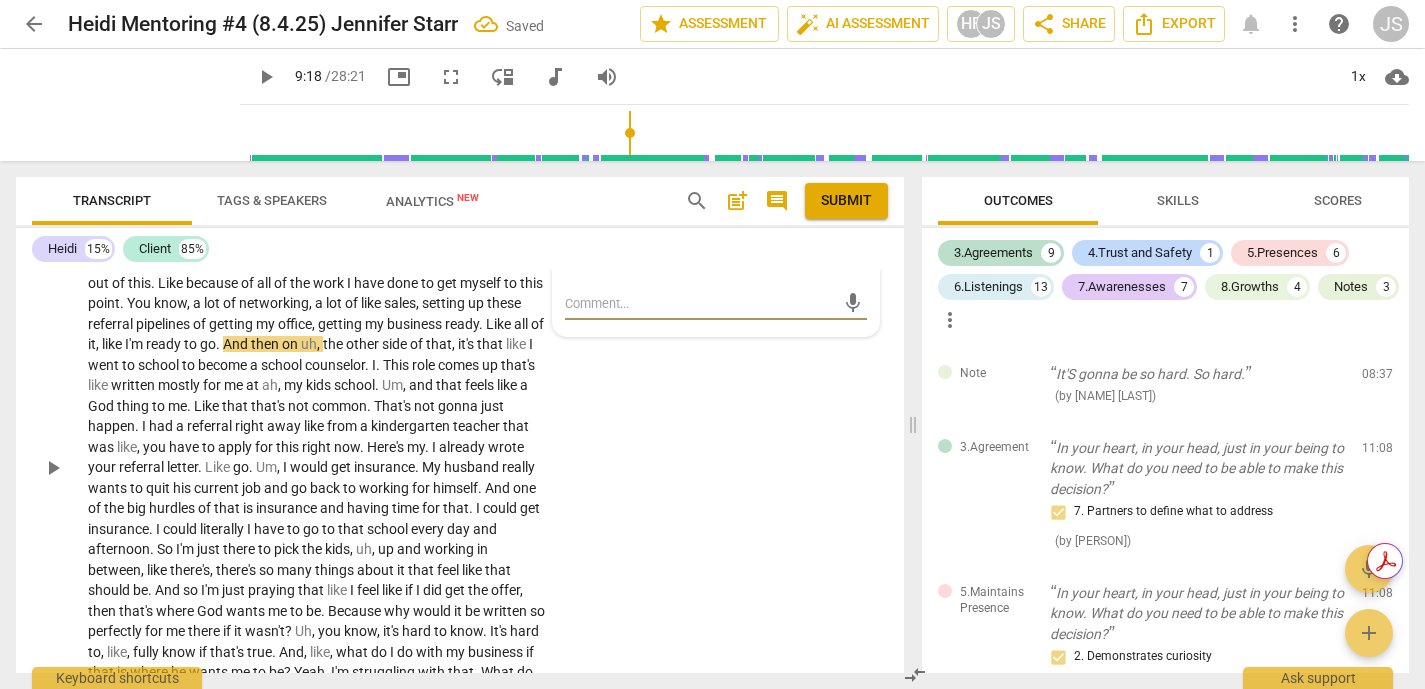type on "W" 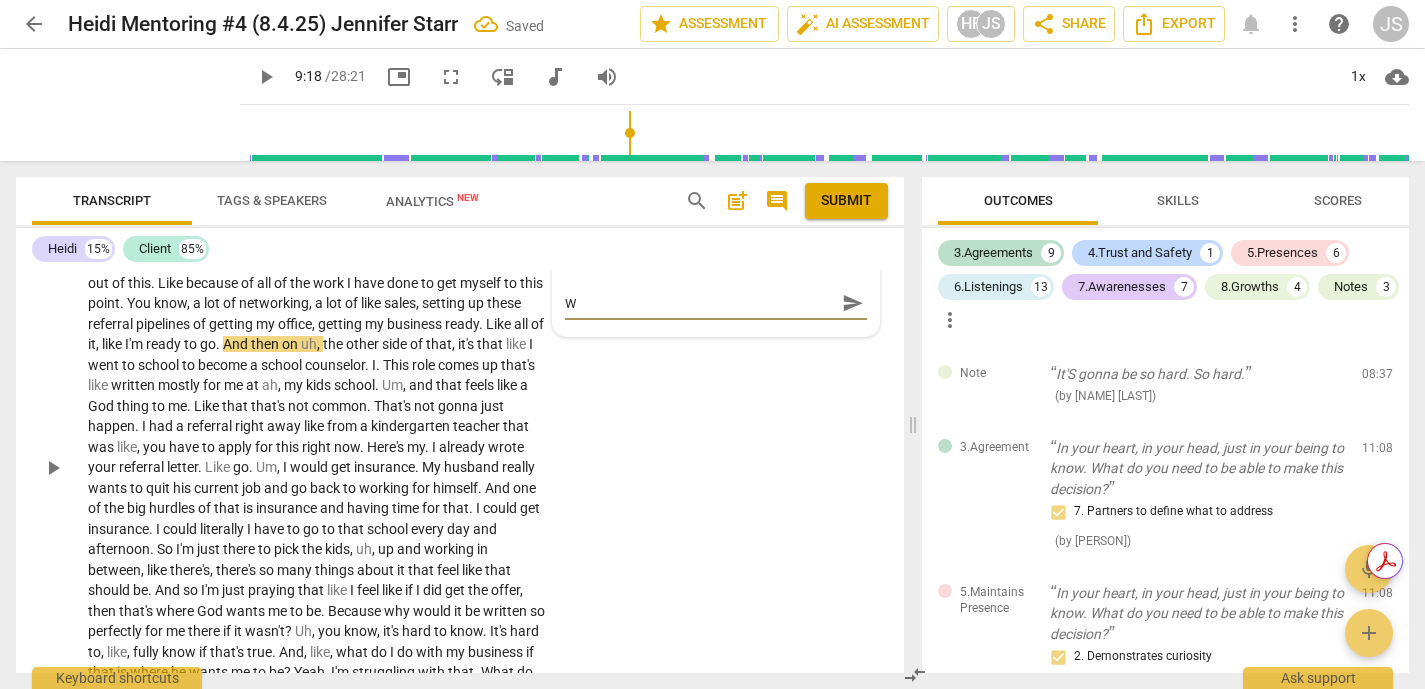 type on "Wh" 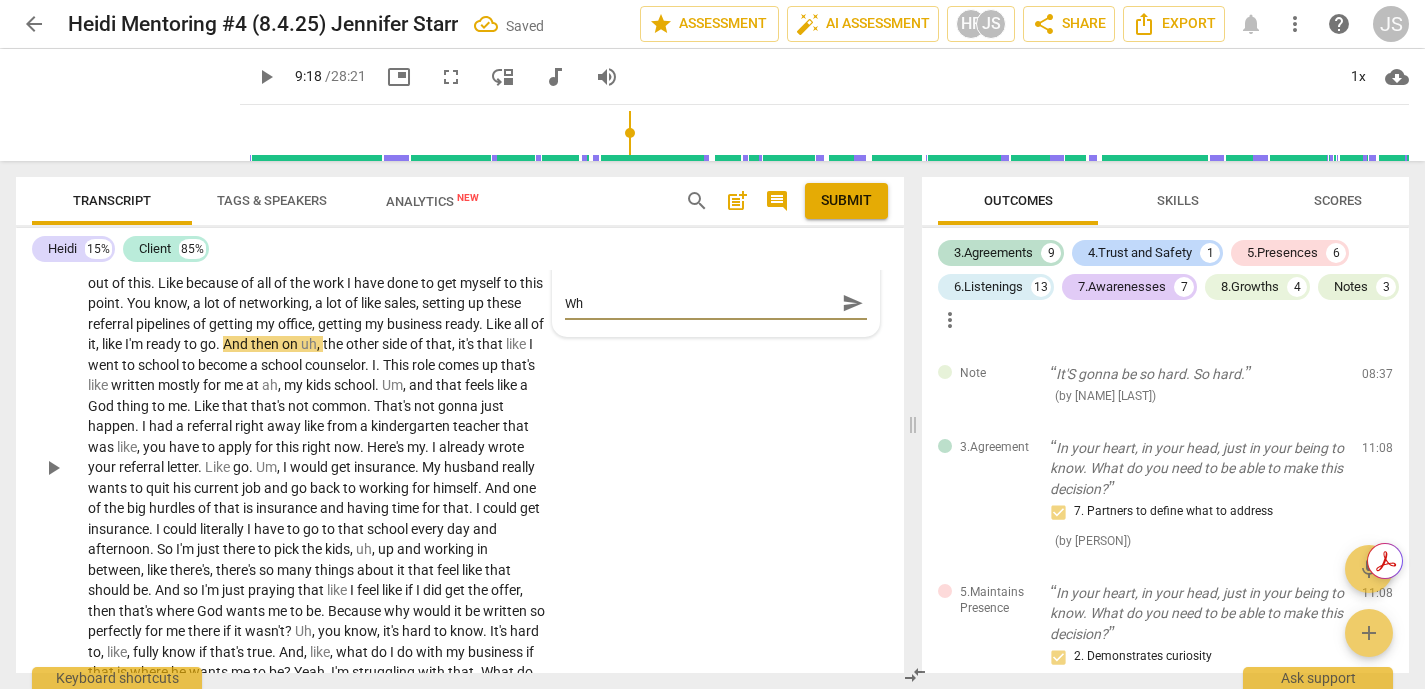 type on "Wha" 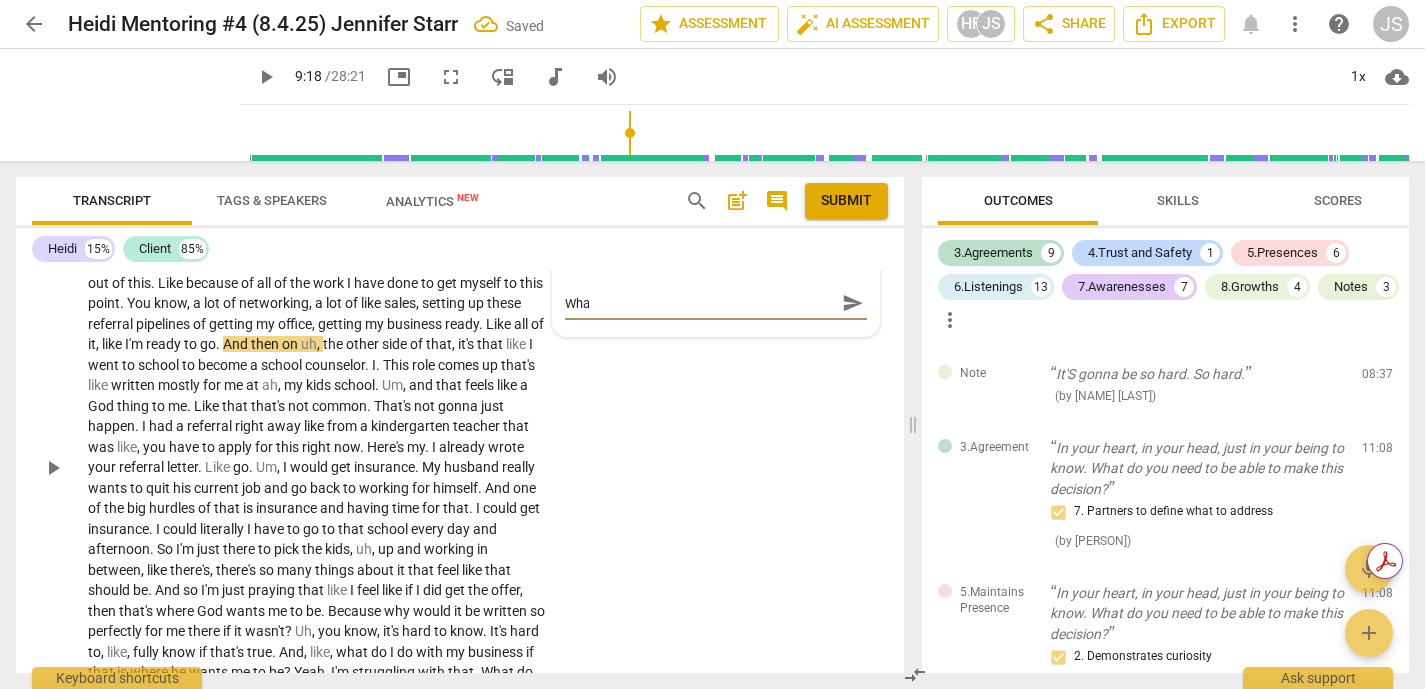 type on "What" 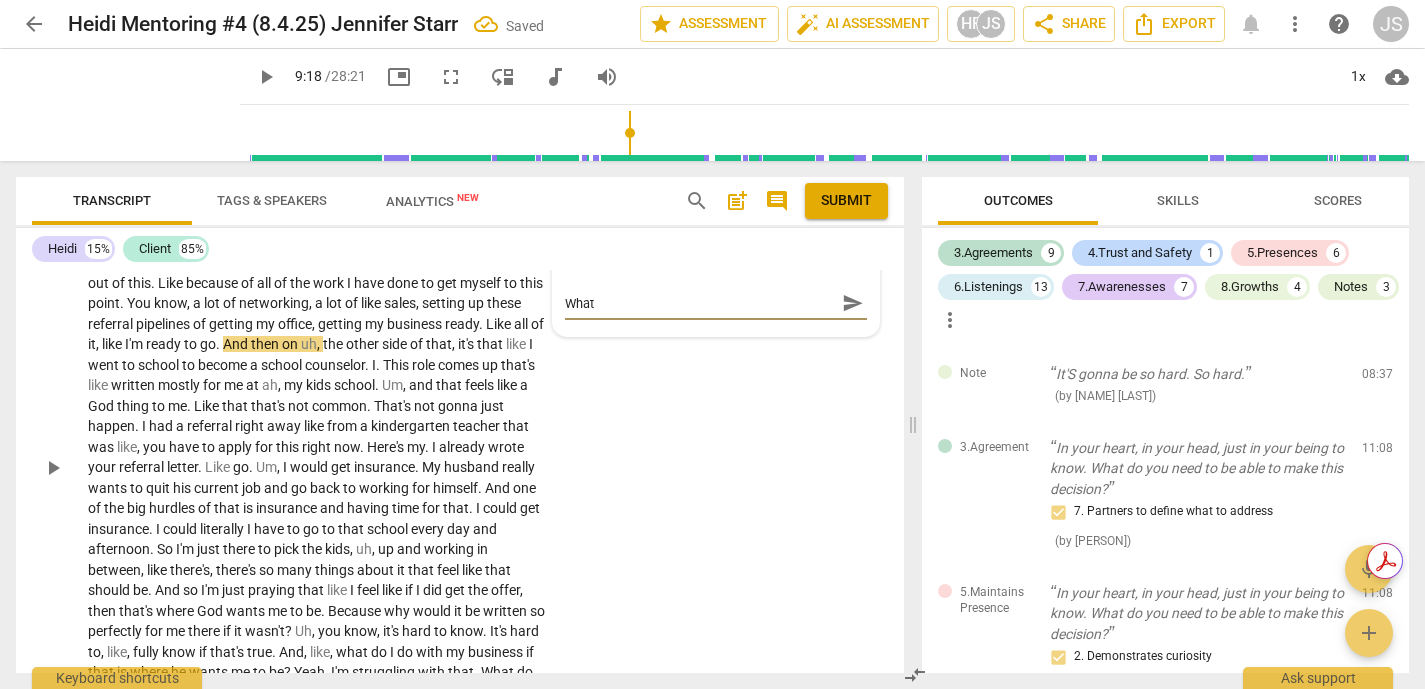 type on "What" 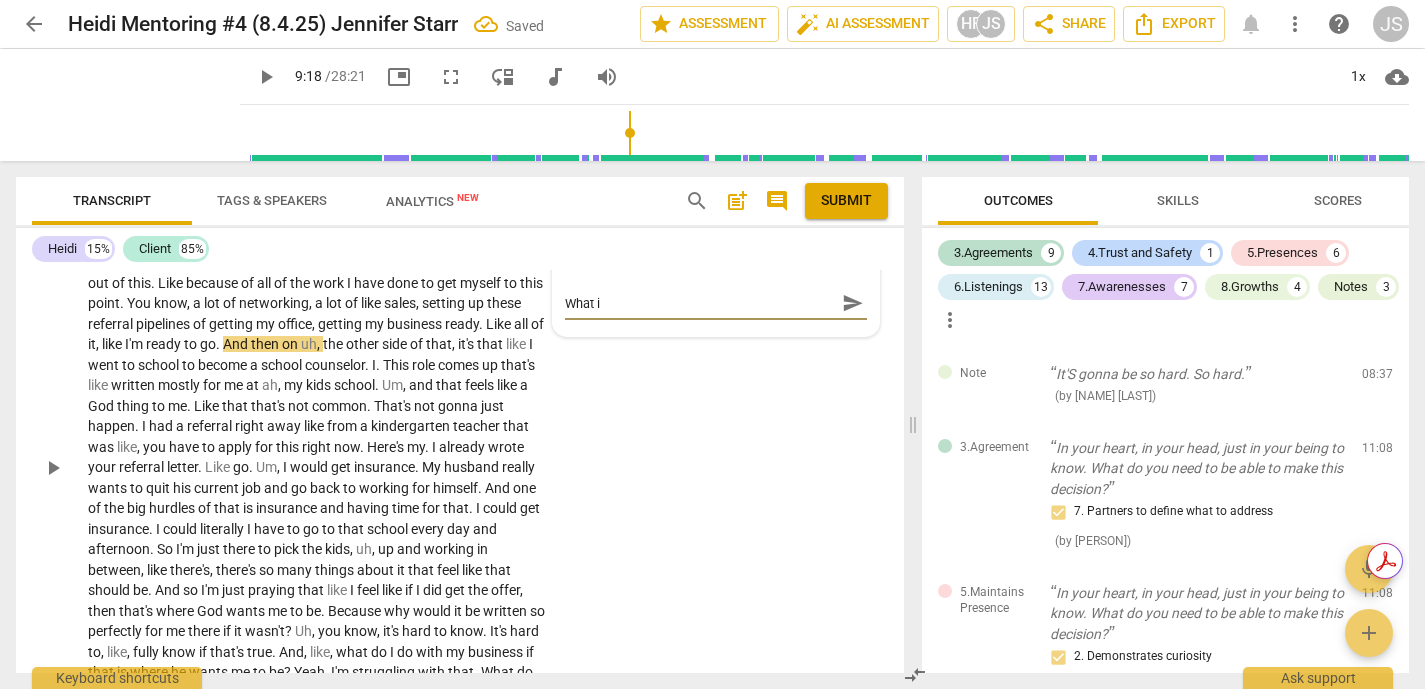 type on "What is" 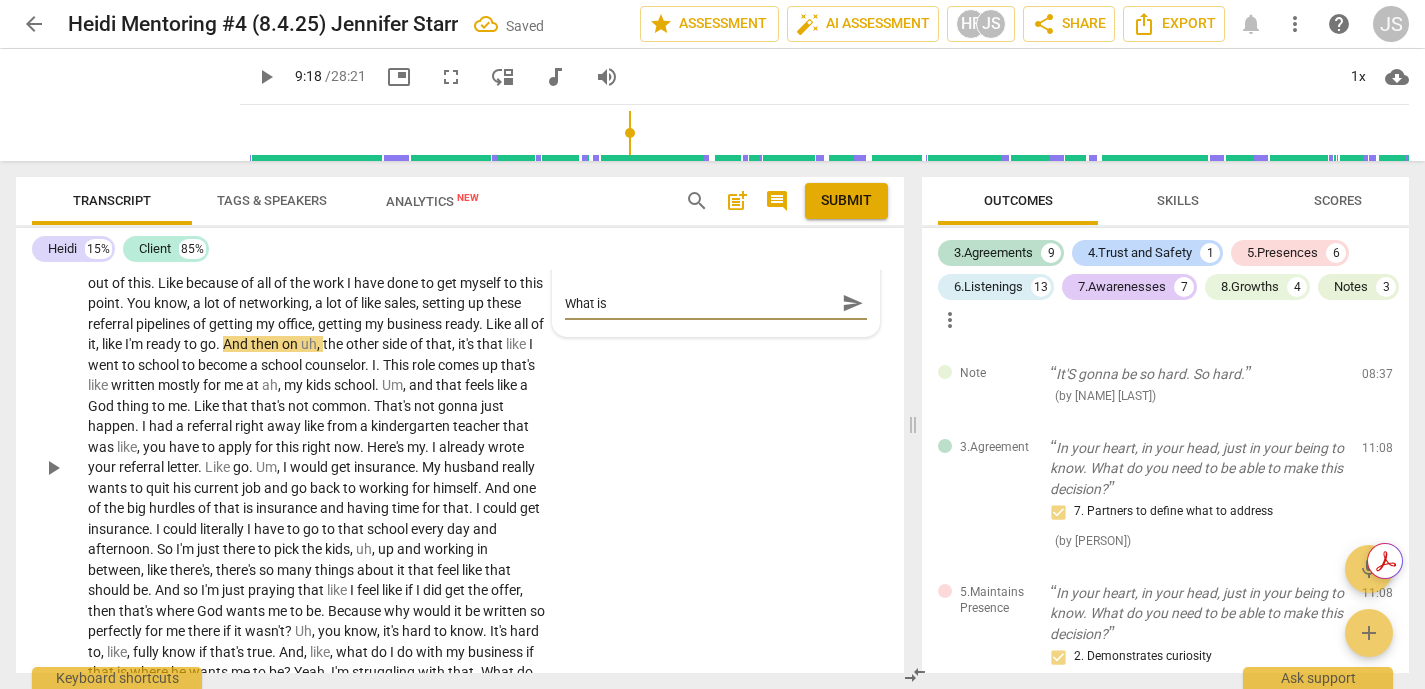 type on "What is" 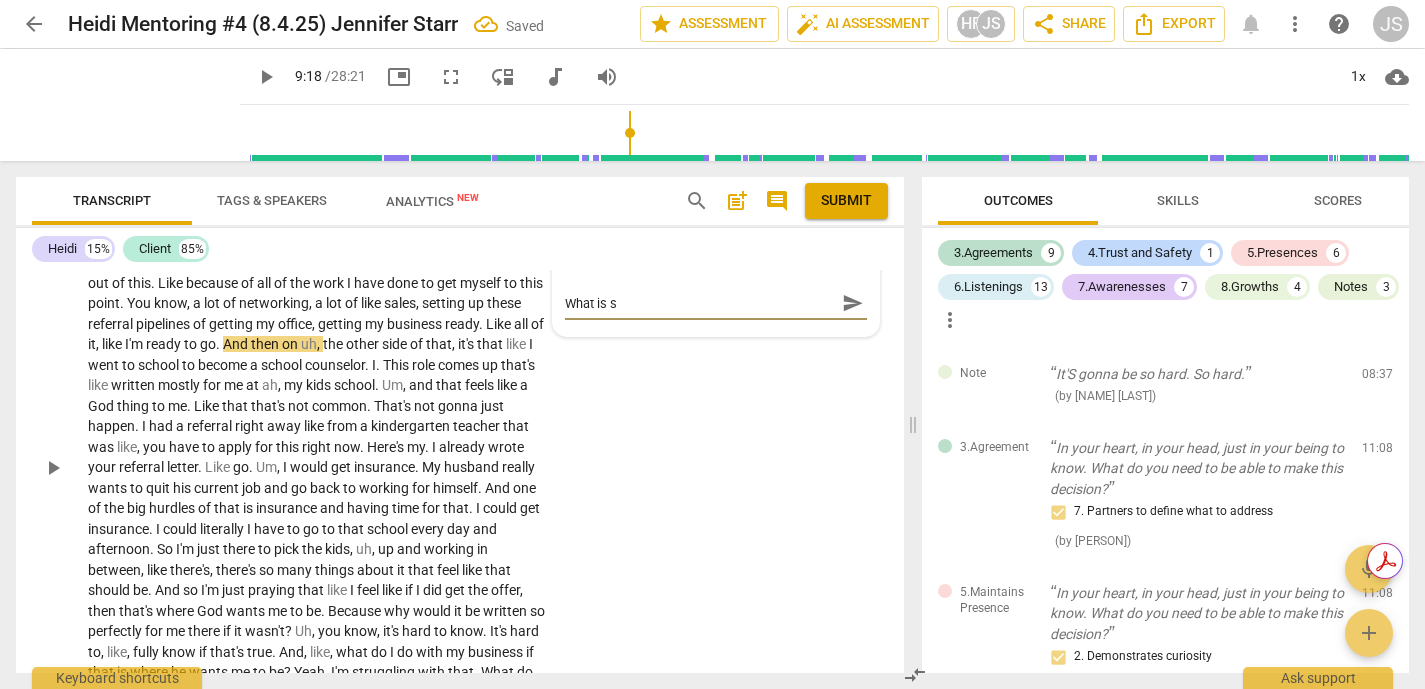type on "What is sh" 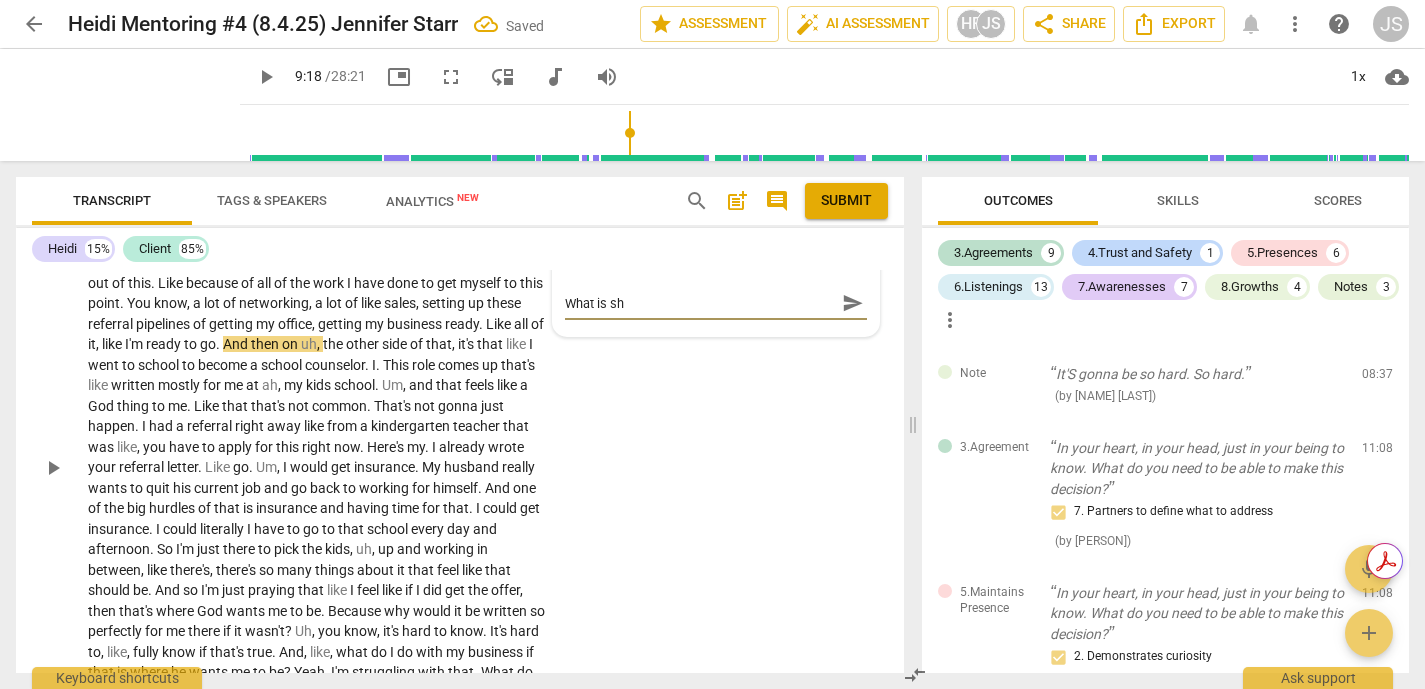 type on "What is she" 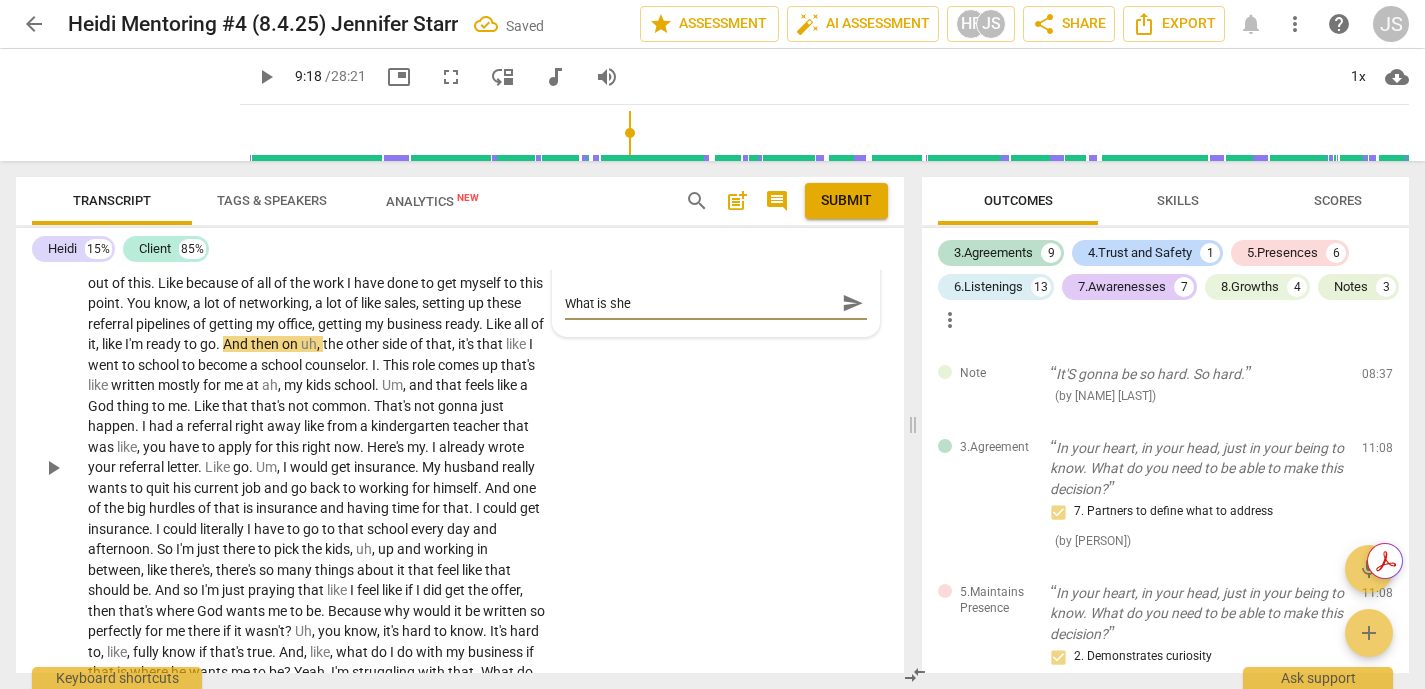 type on "What is she" 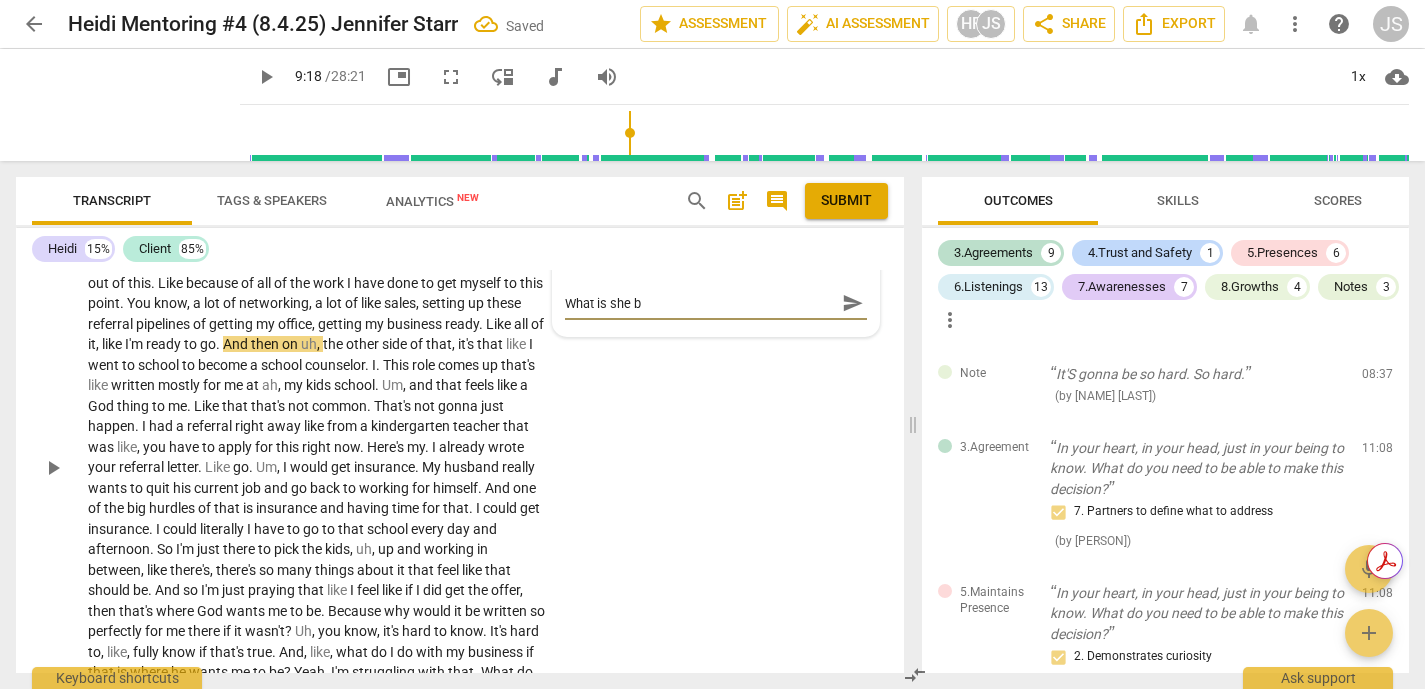 type on "What is she be" 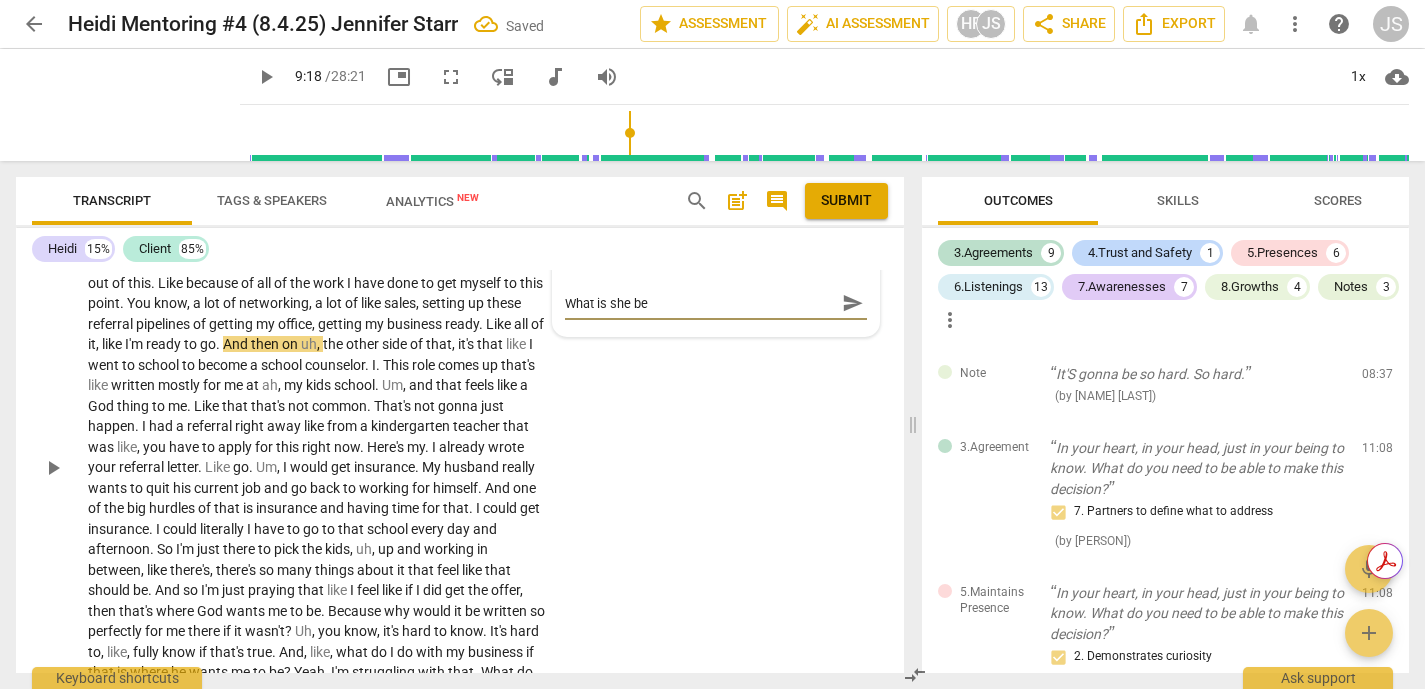 type on "What is she bel" 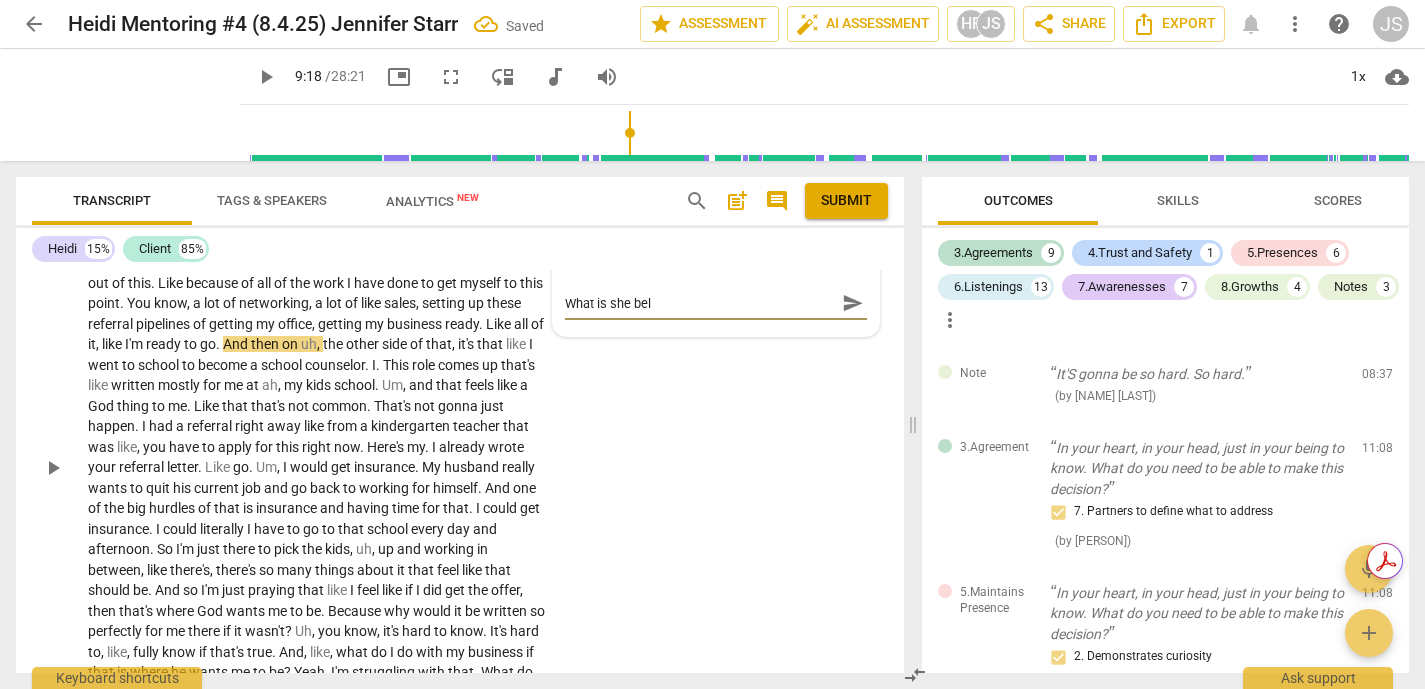 type on "What is she beli" 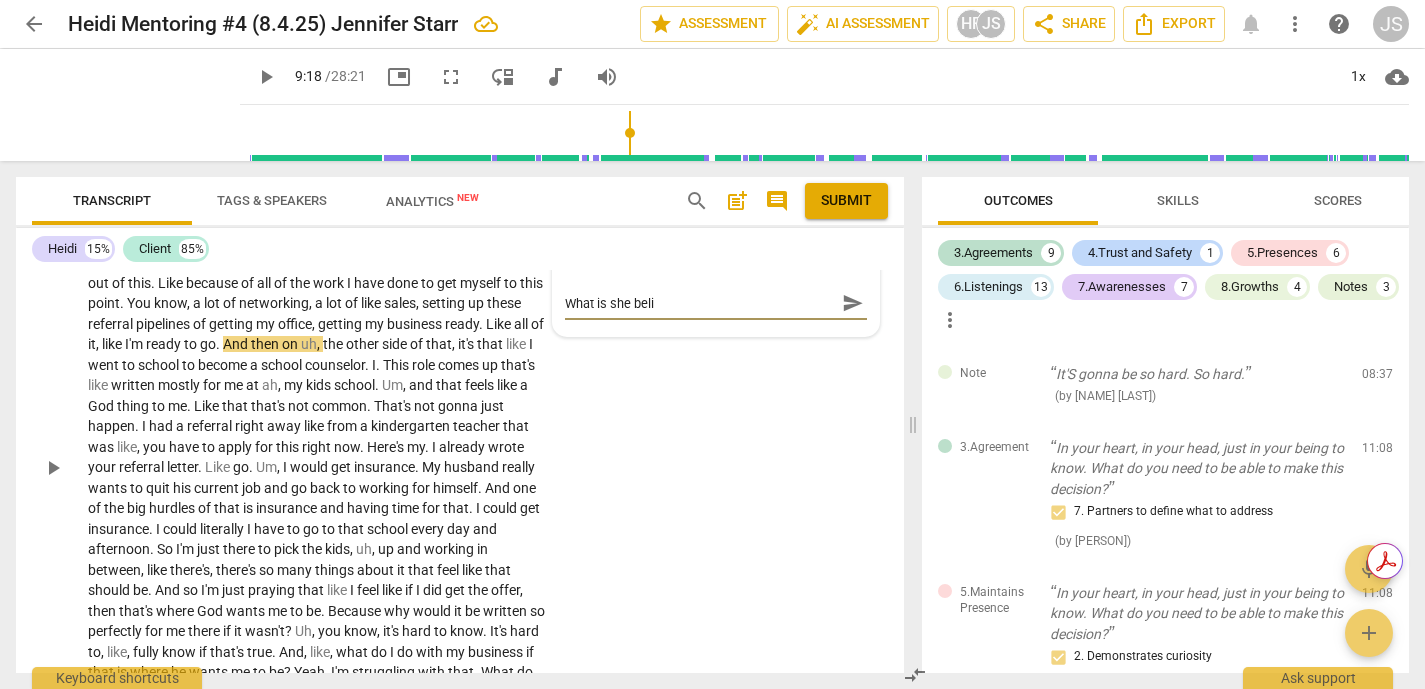 type on "What is she belie" 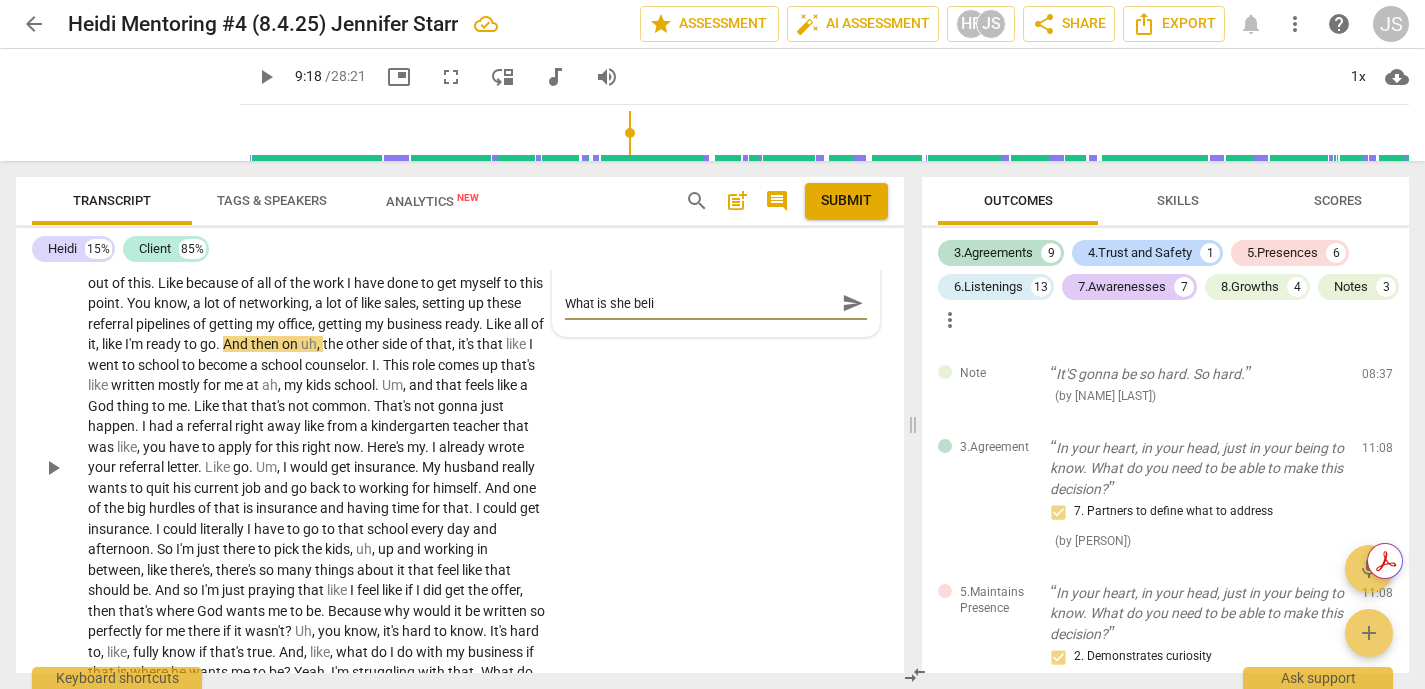 type on "What is she belie" 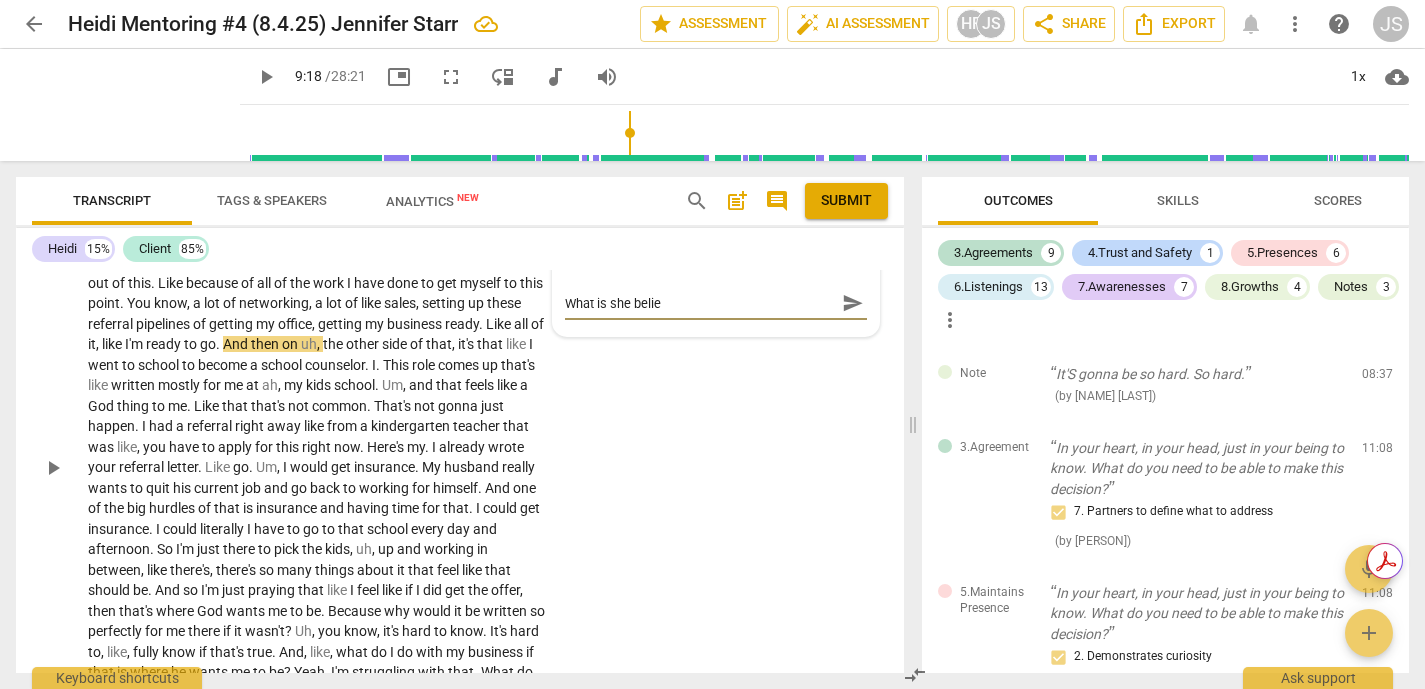 type on "What is she believ" 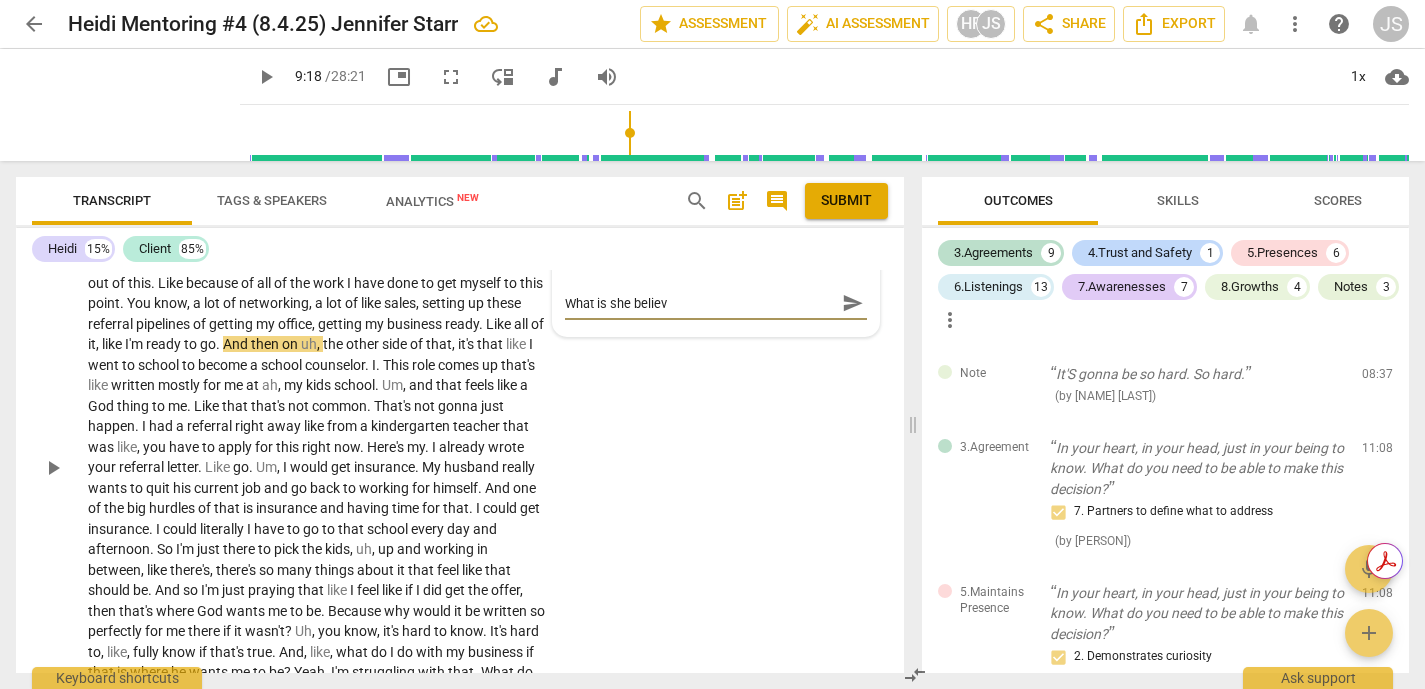 type on "What is she believi" 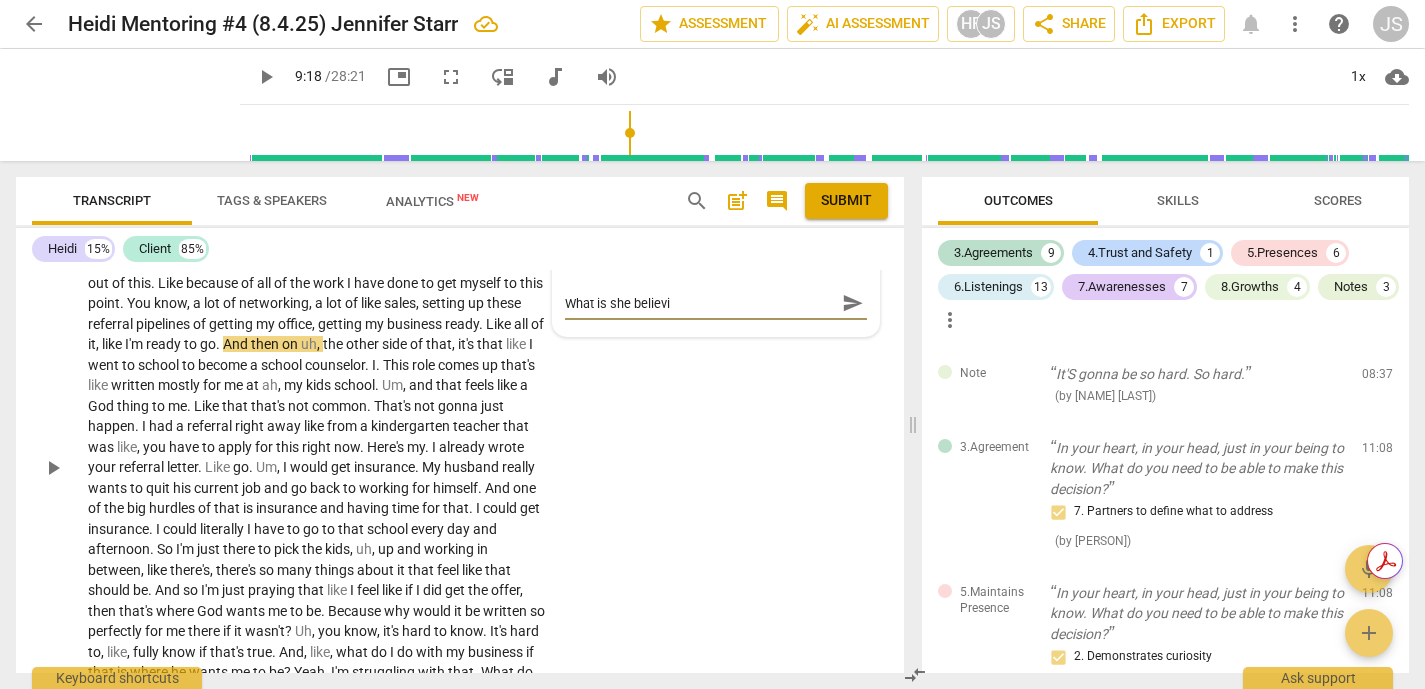 type on "What is she believin" 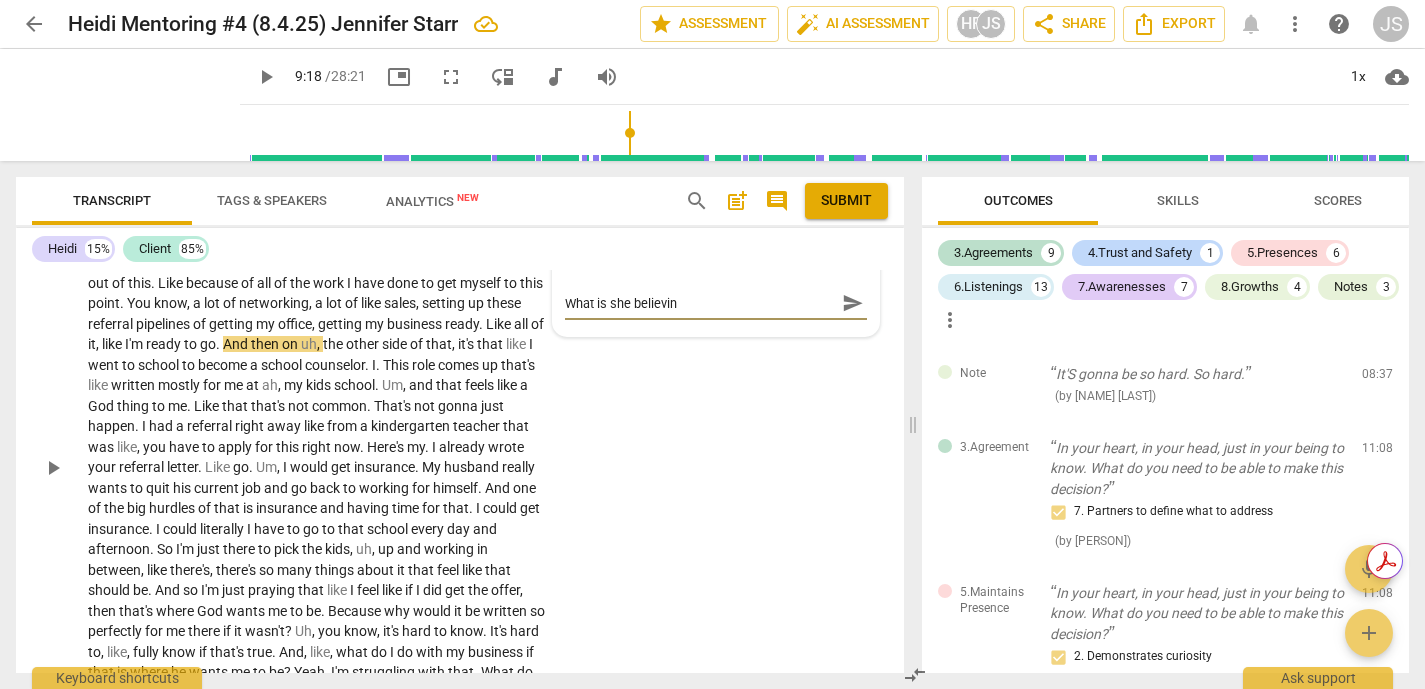 type on "What is she believing" 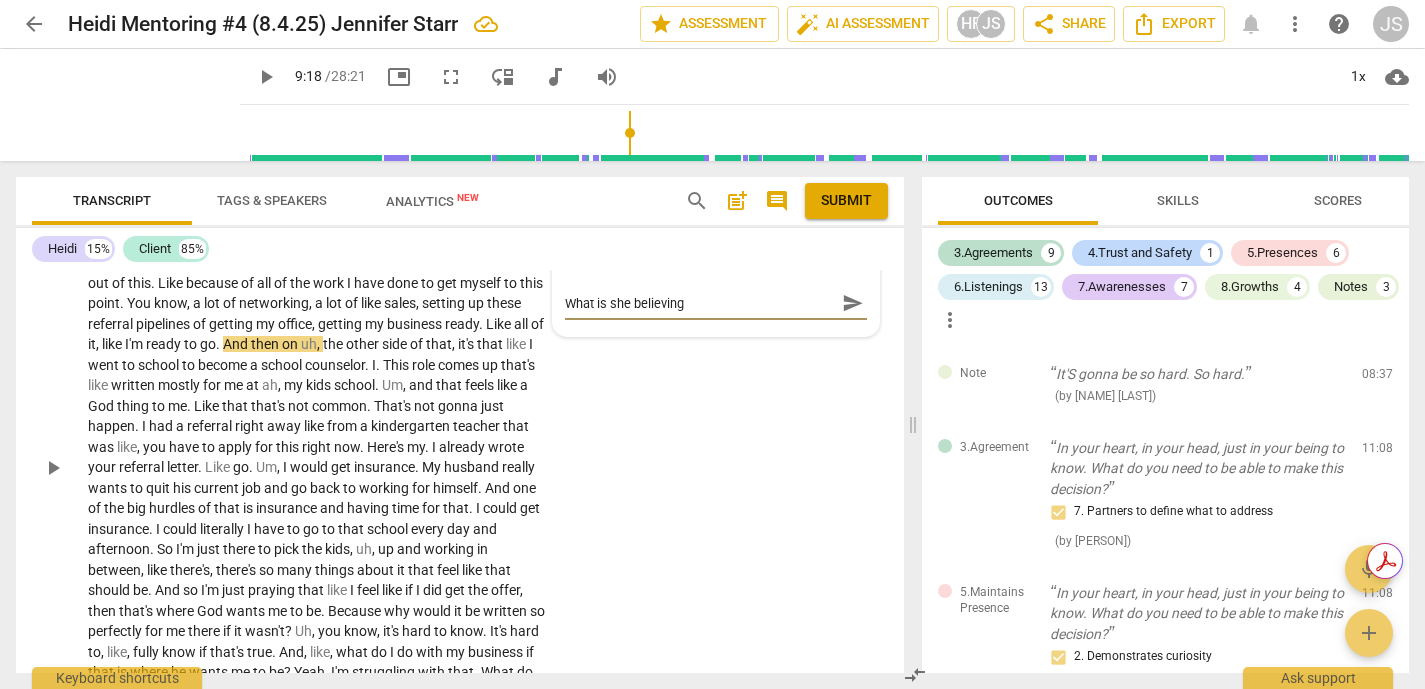 type on "What is she believing?" 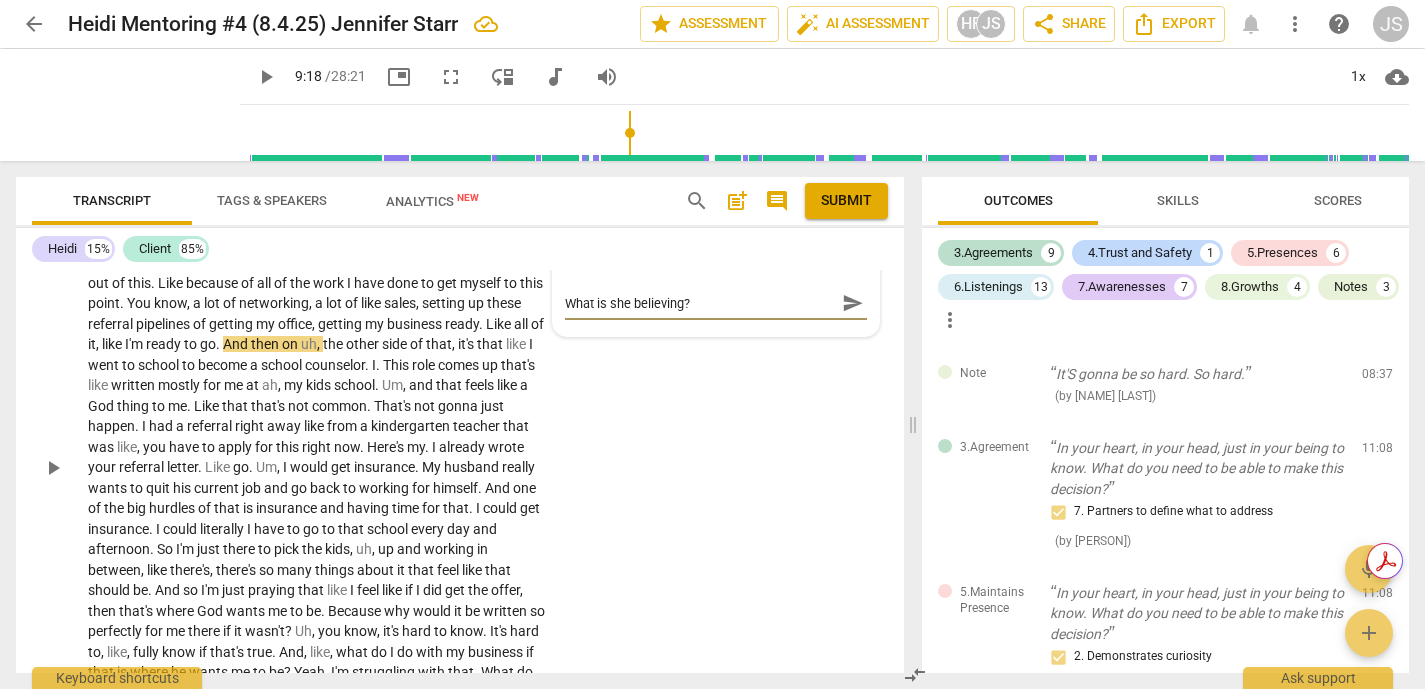type on "What is she believing?" 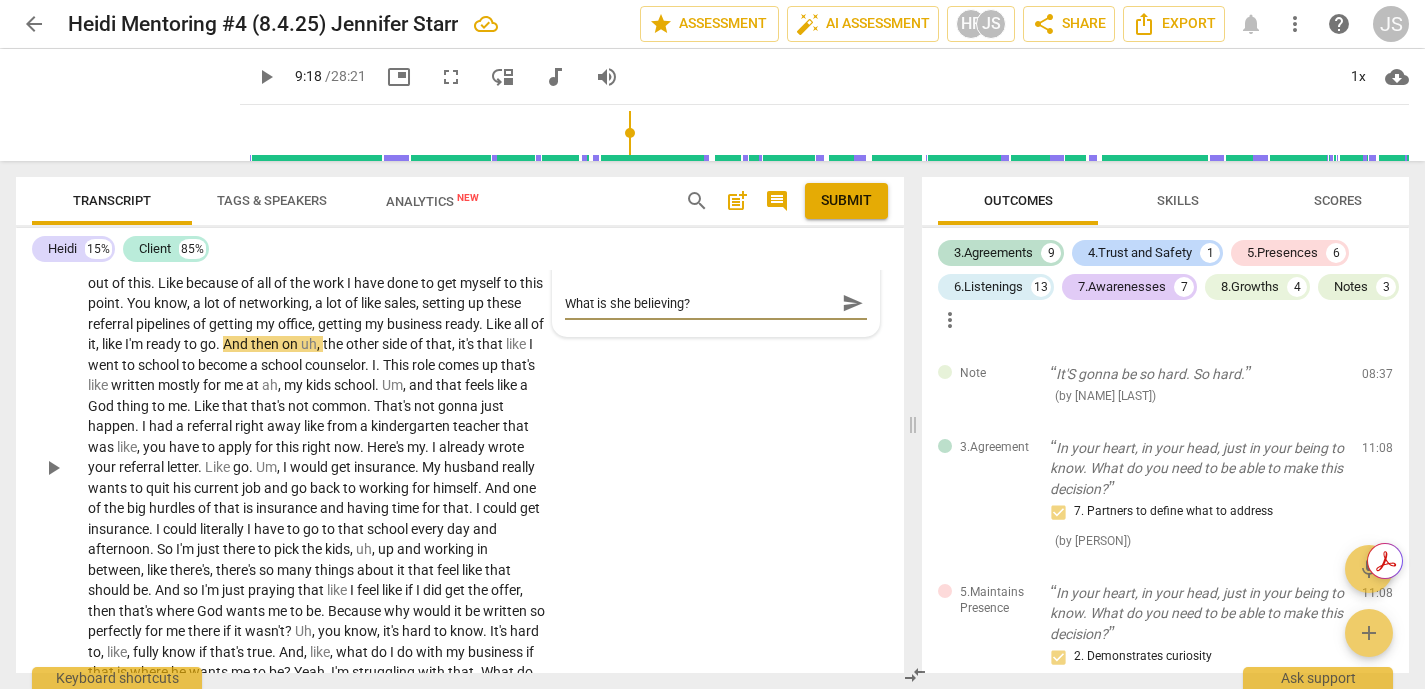 type on "What is she believing?  H" 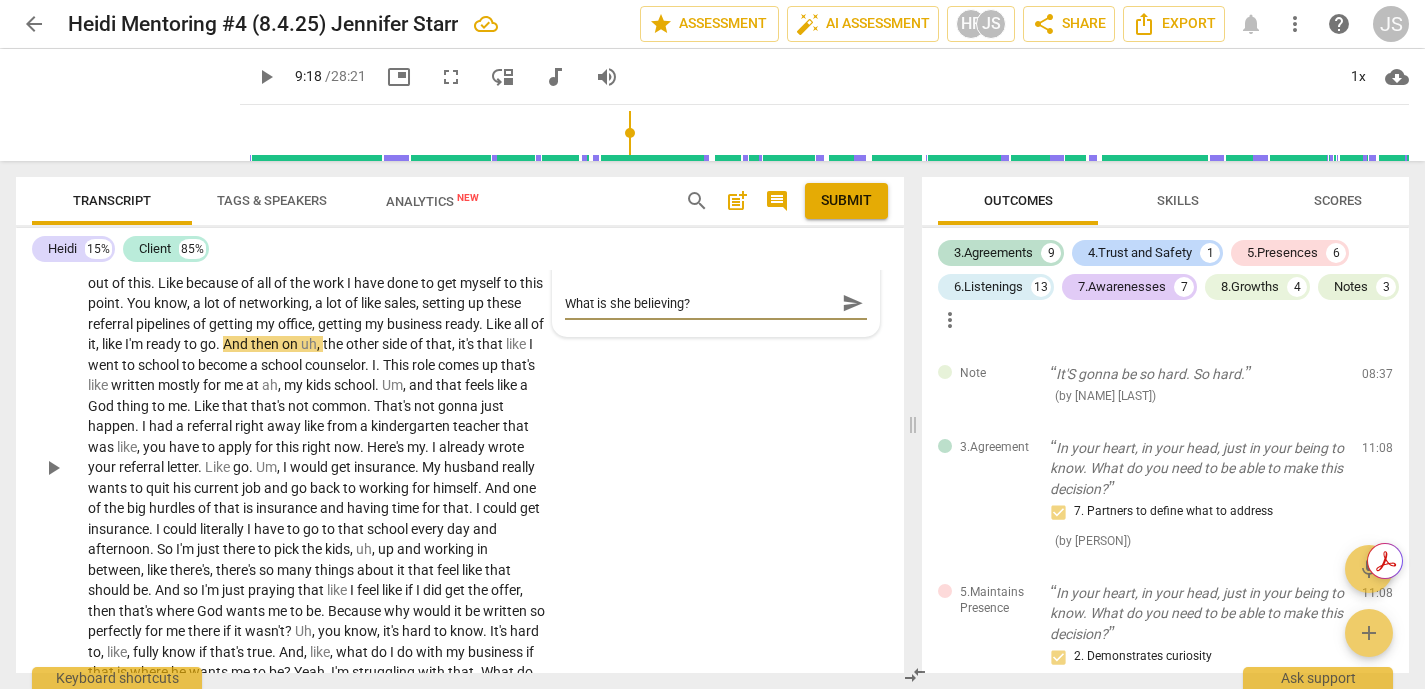 type on "What is she believing?  H" 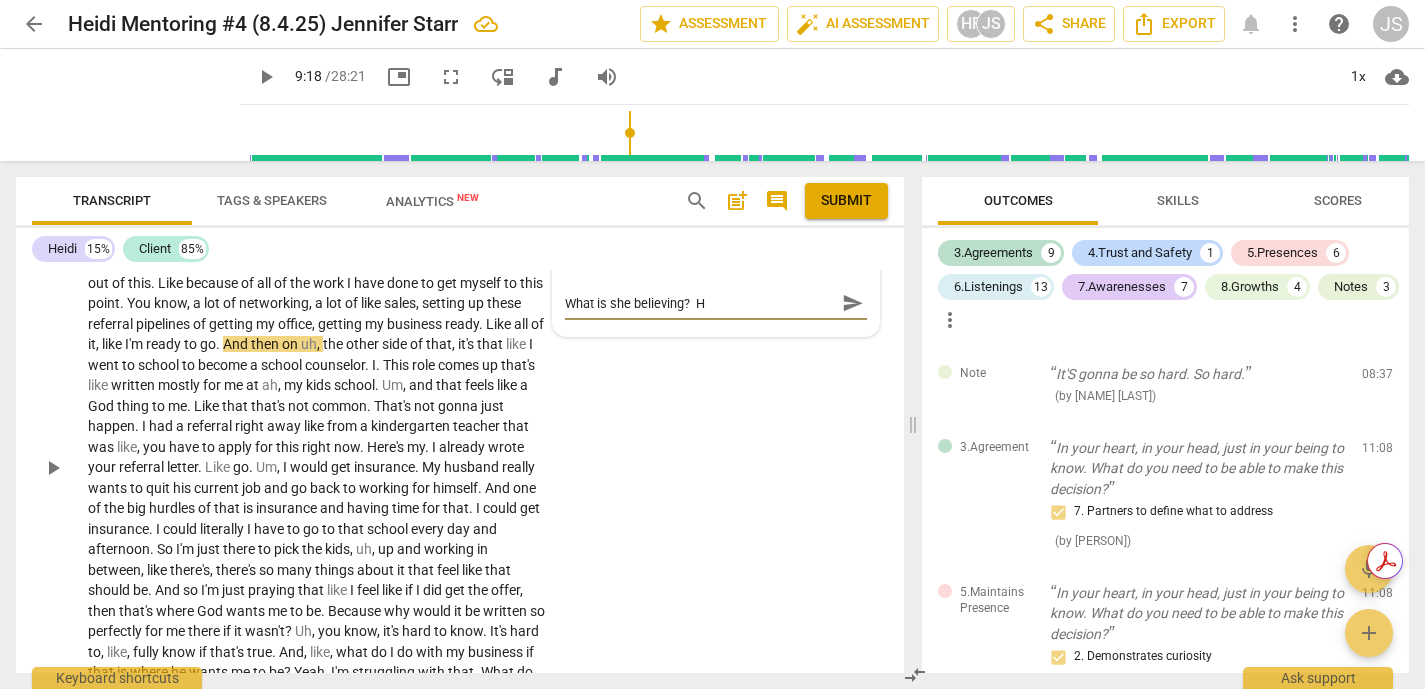 type on "What is she believing?  Ho" 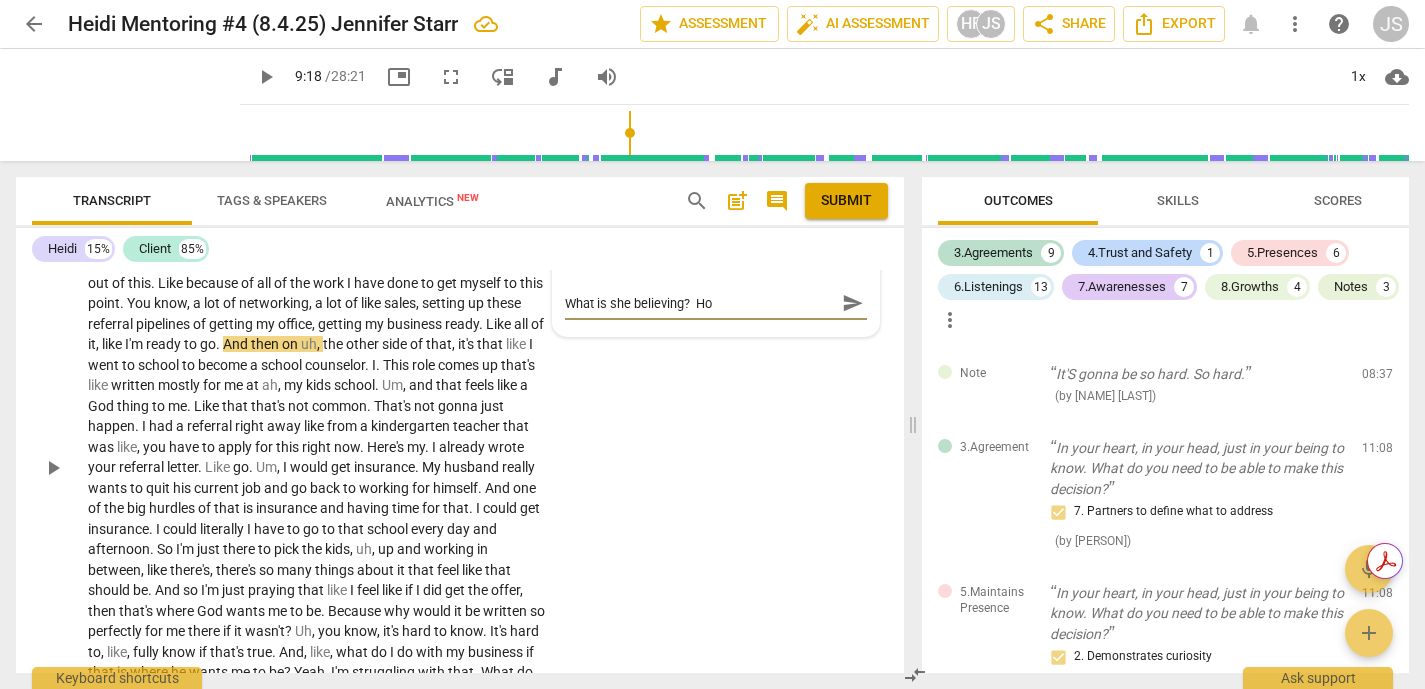 type on "What is she believing?  How" 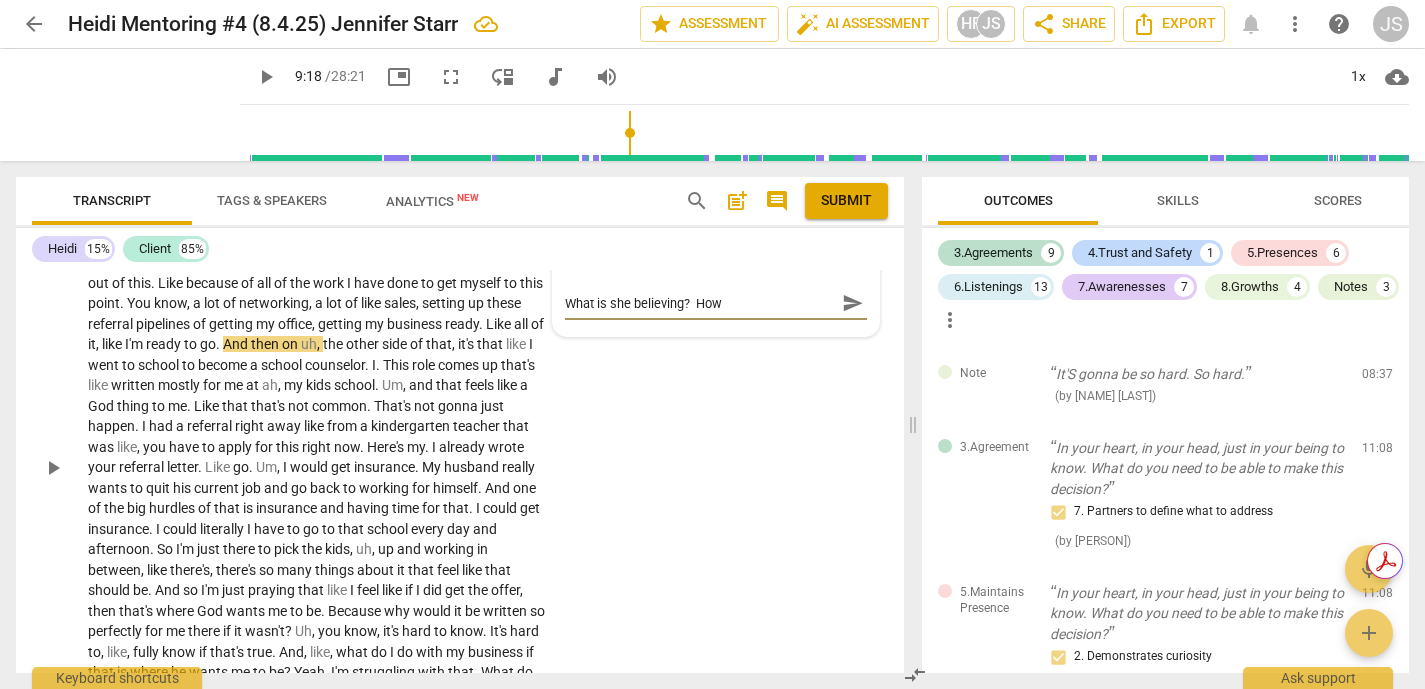 type on "What is she believing?  How" 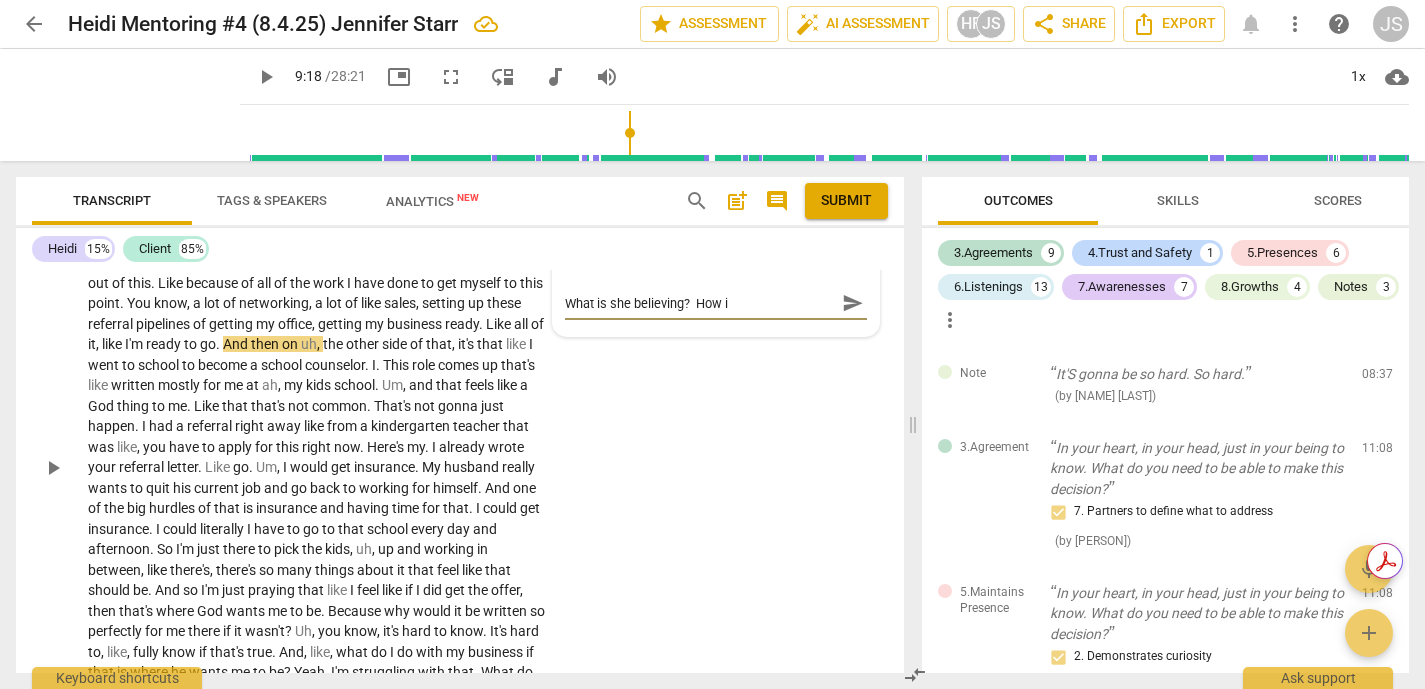 type on "What is she believing?  How is" 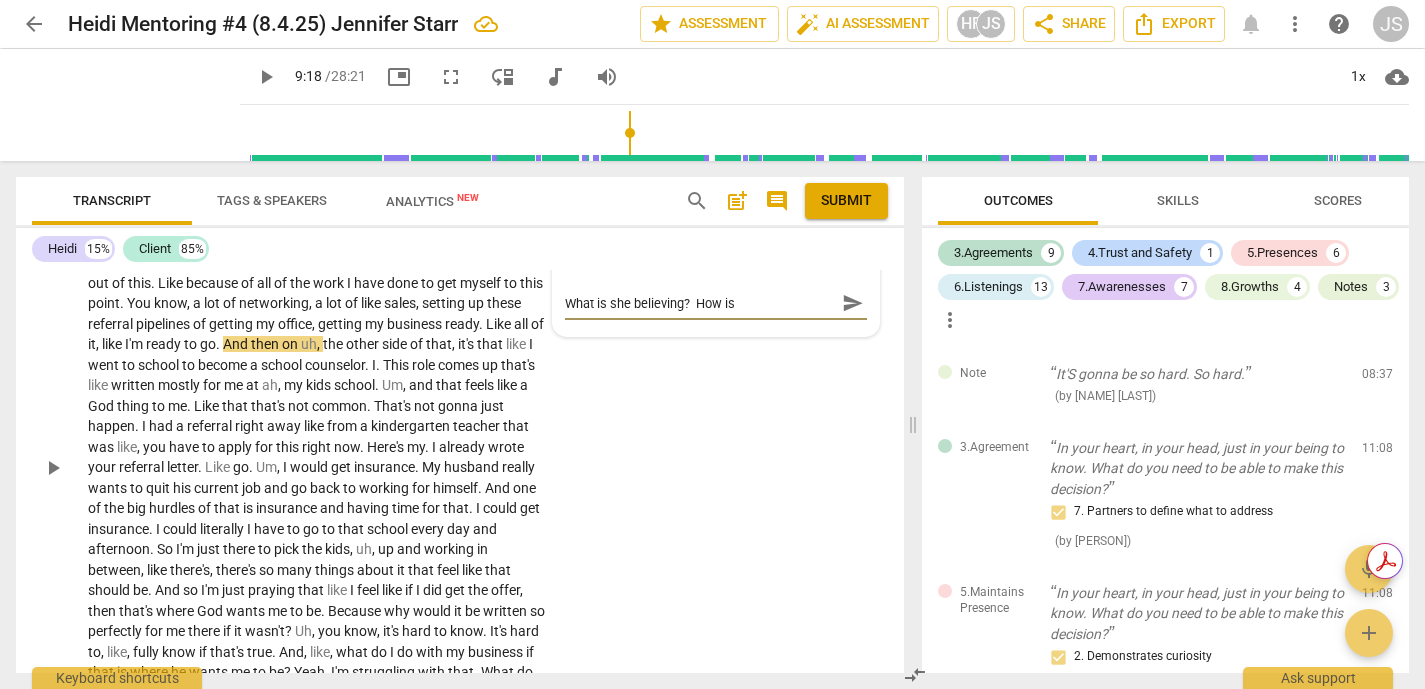 type on "What is she believing?  How is" 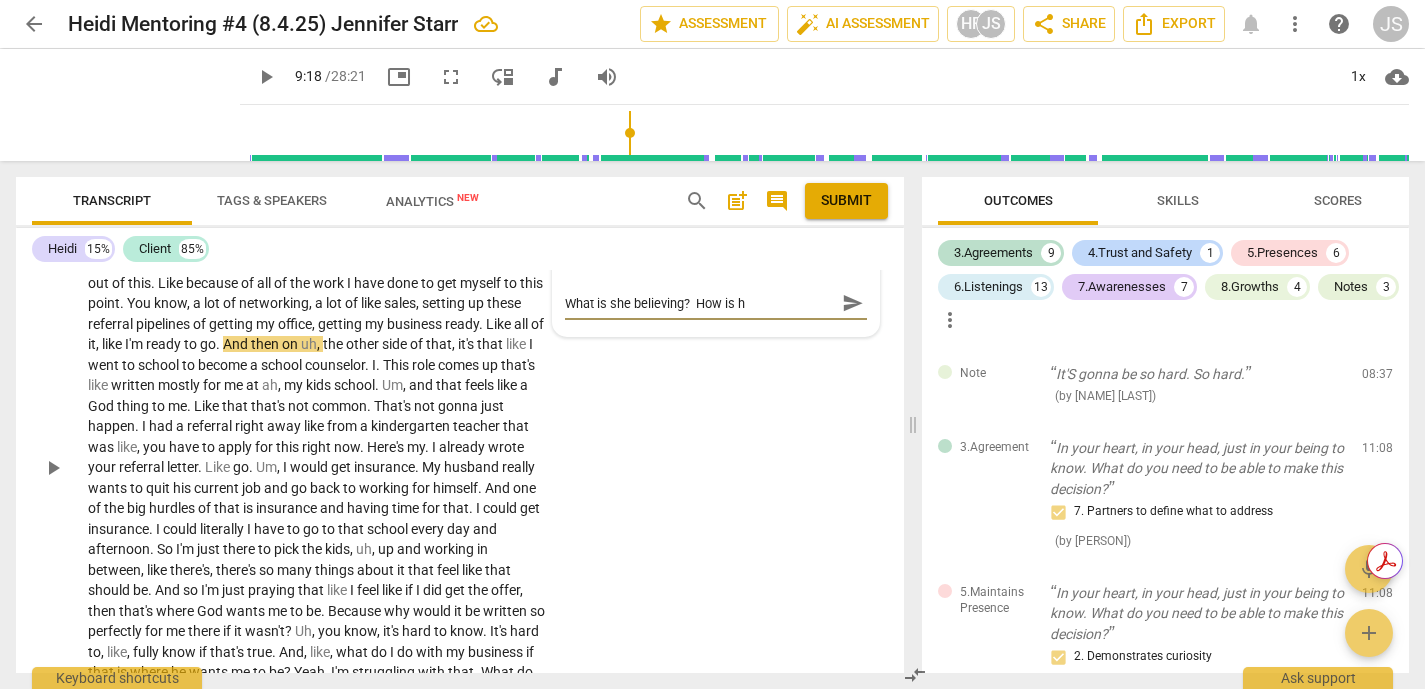 type on "What is she believing?  How is he" 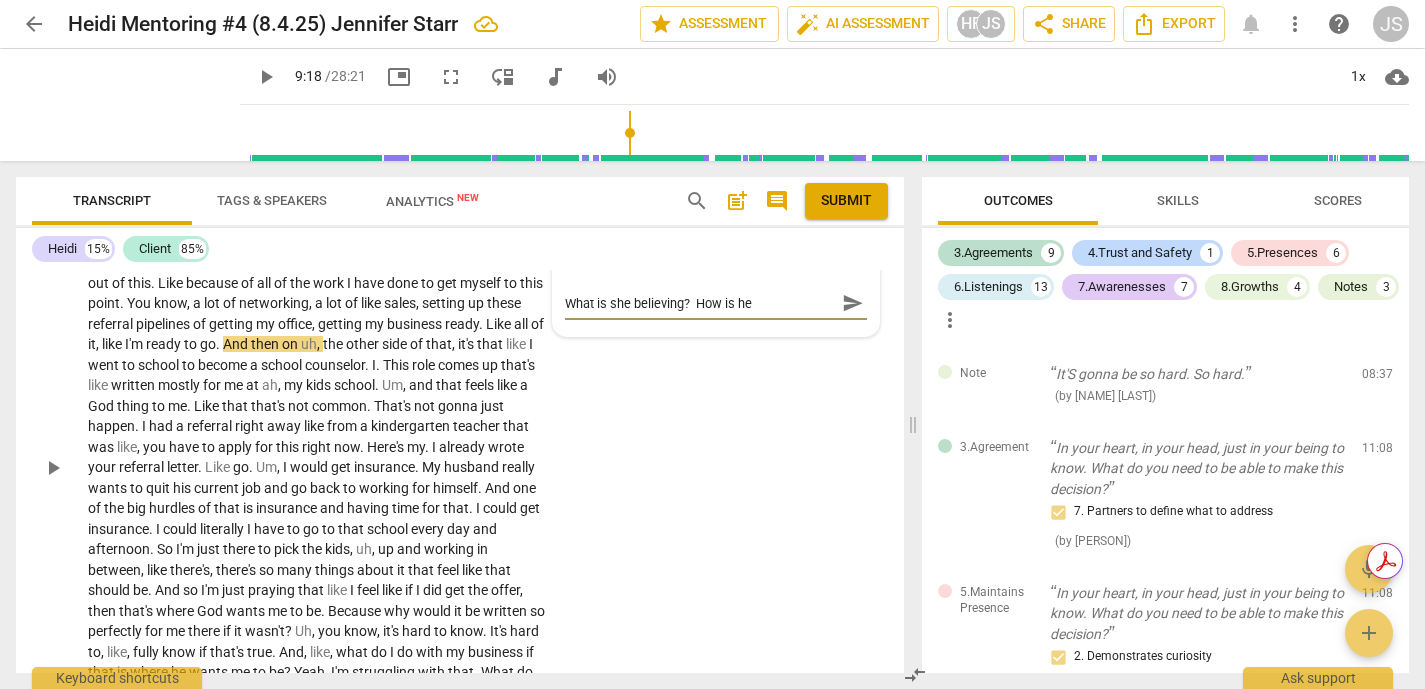 type on "What is she believing?  How is her" 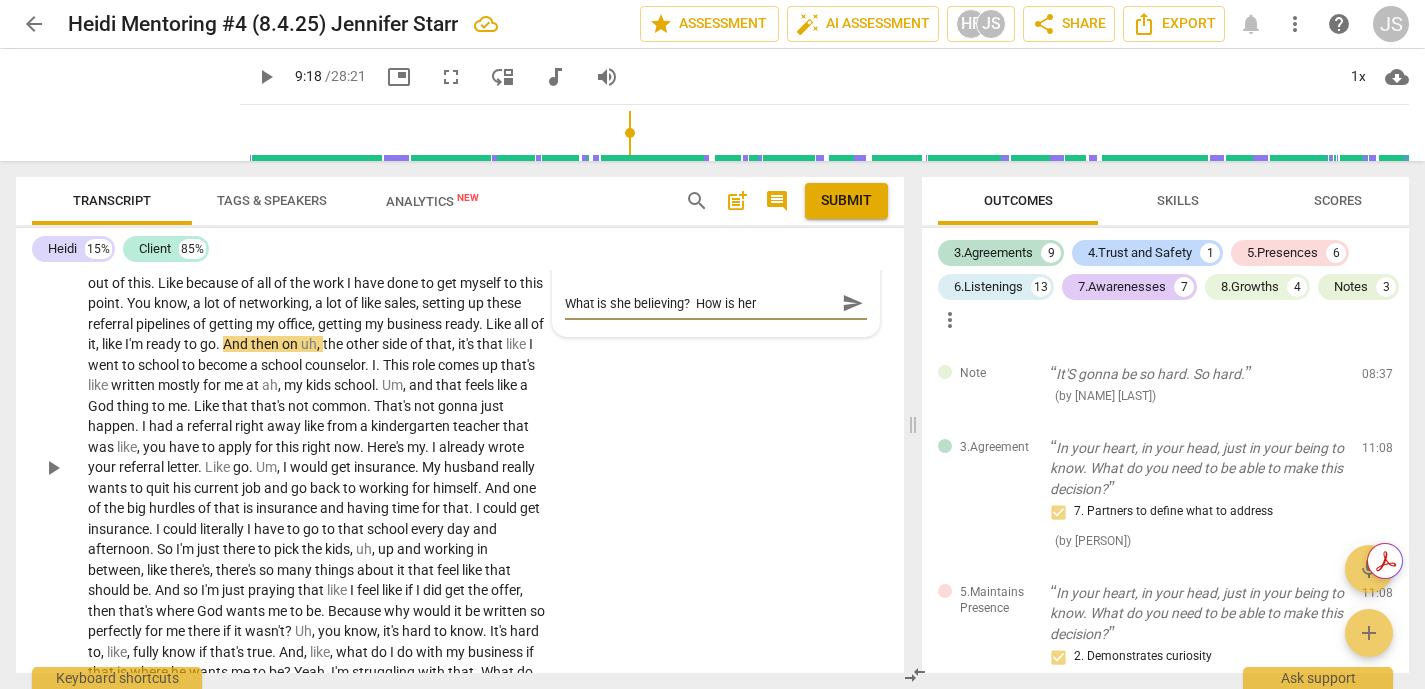 type on "What is she believing?  How is her" 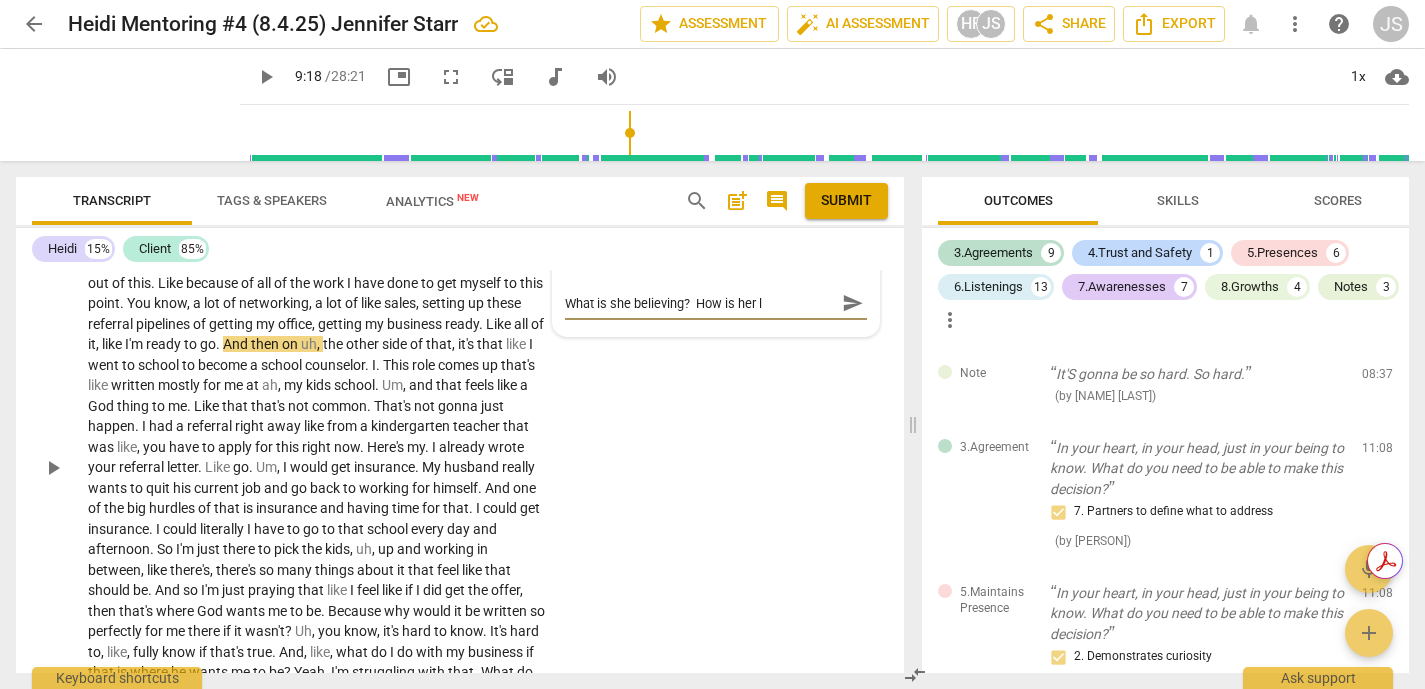 type on "What is she believing?  How is her la" 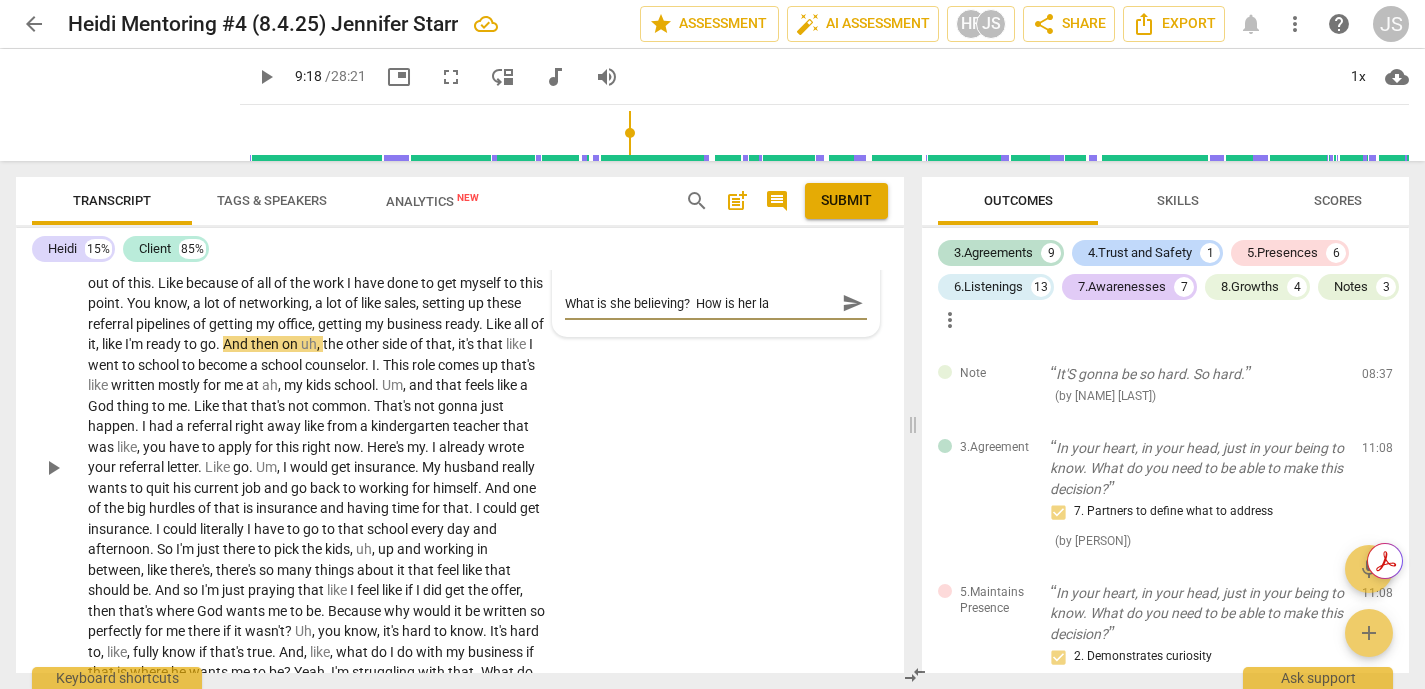 type on "What is she believing?  How is her lan" 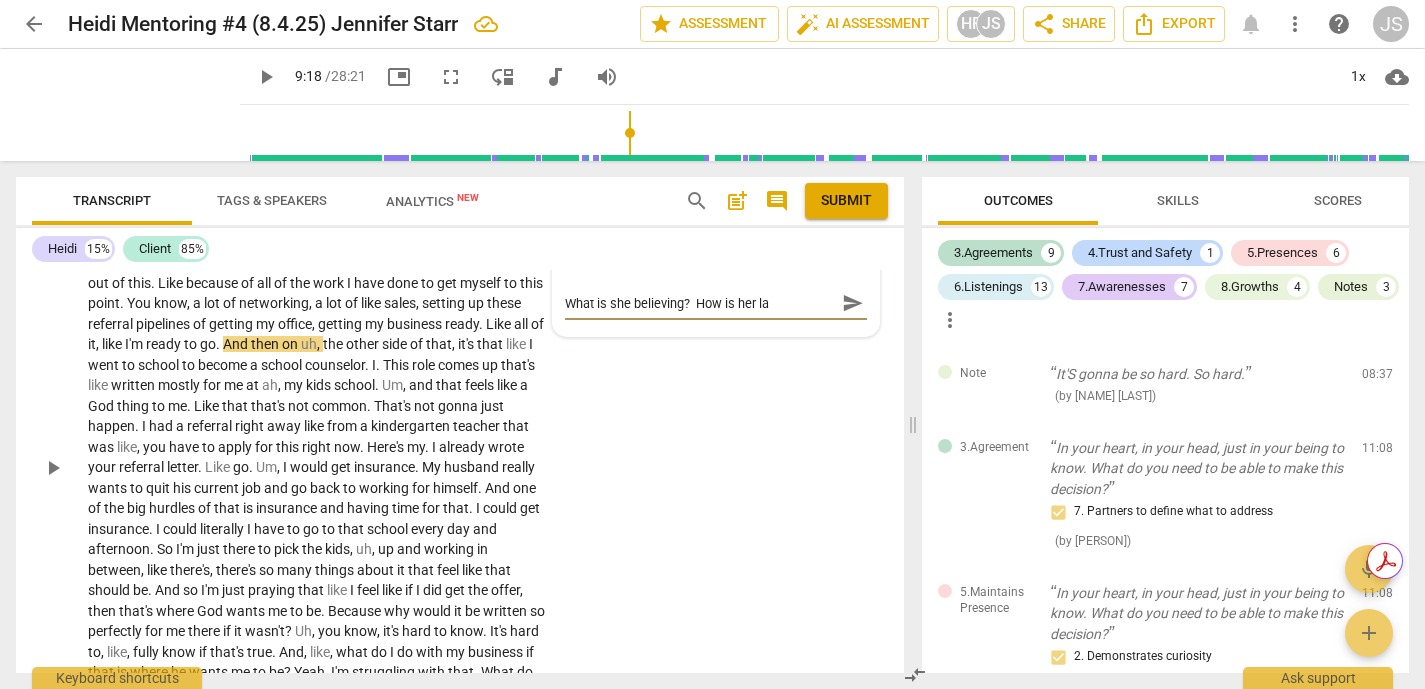 type on "What is she believing?  How is her lan" 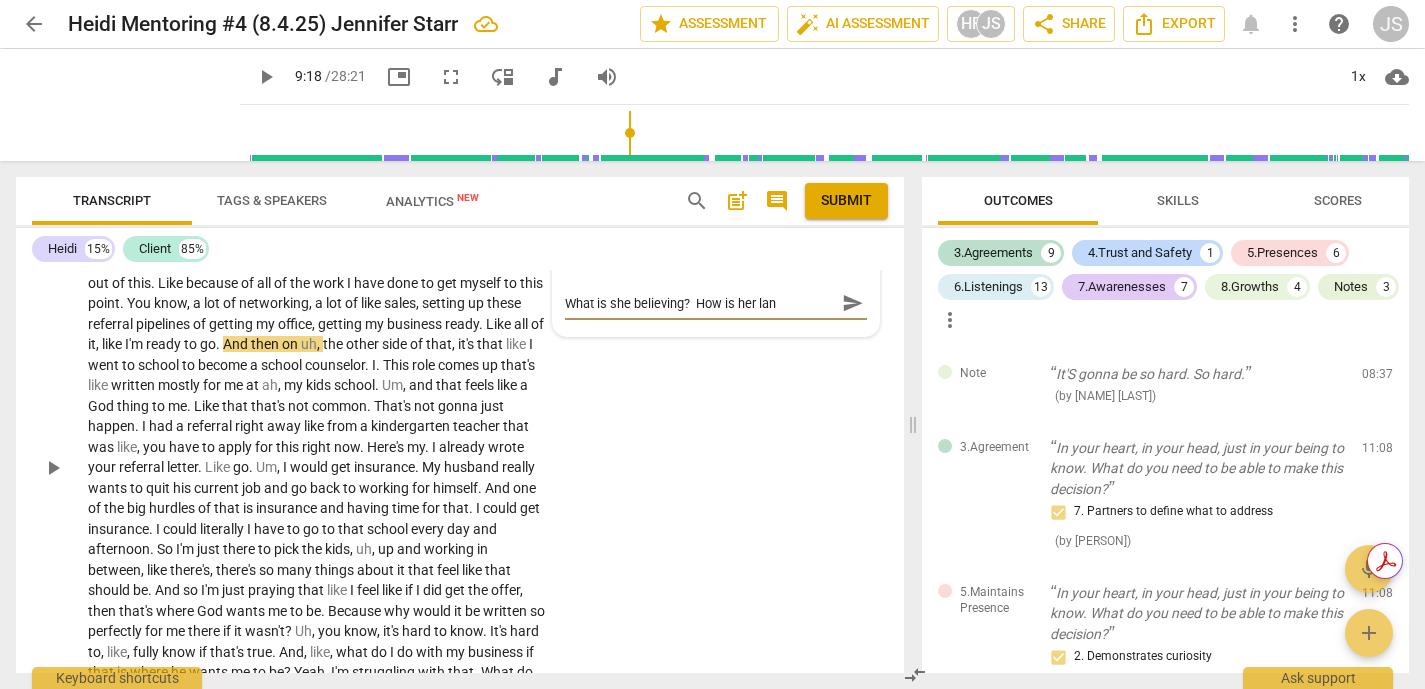type on "What is she believing?  How is her lang" 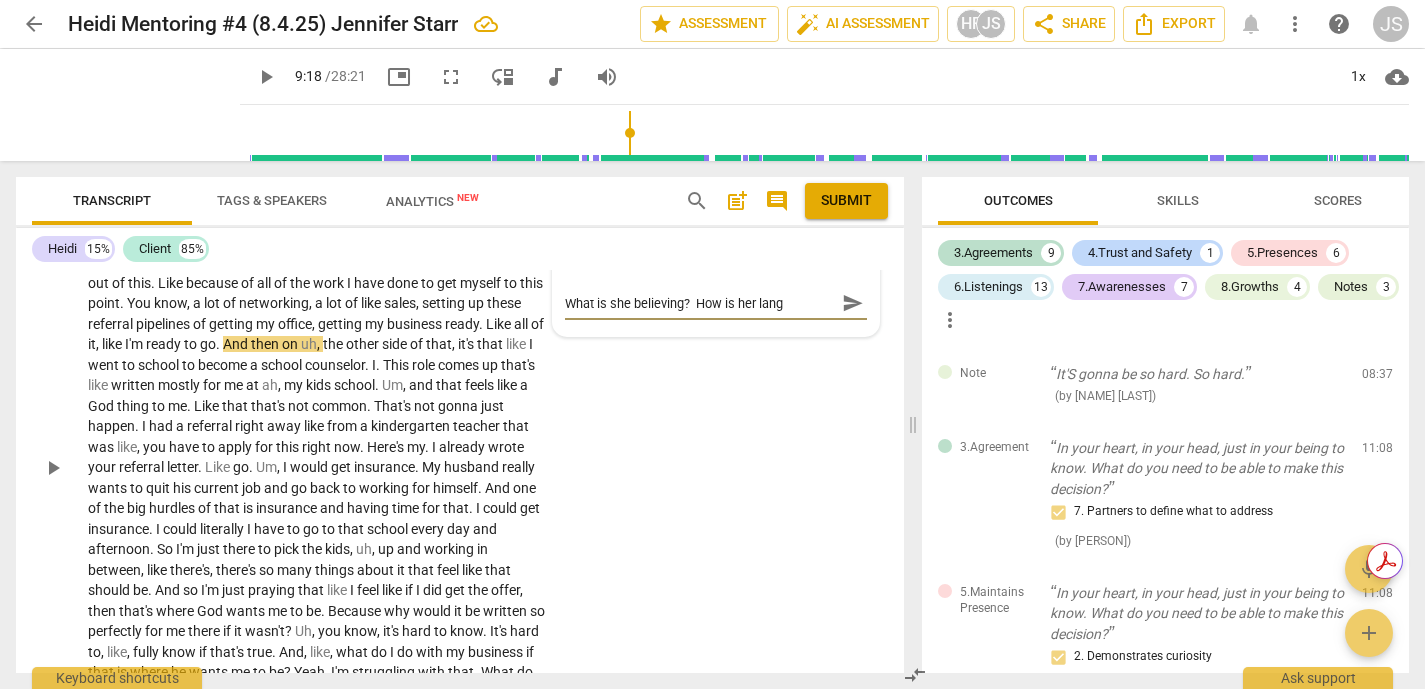 type on "What is she believing?  How is her langu" 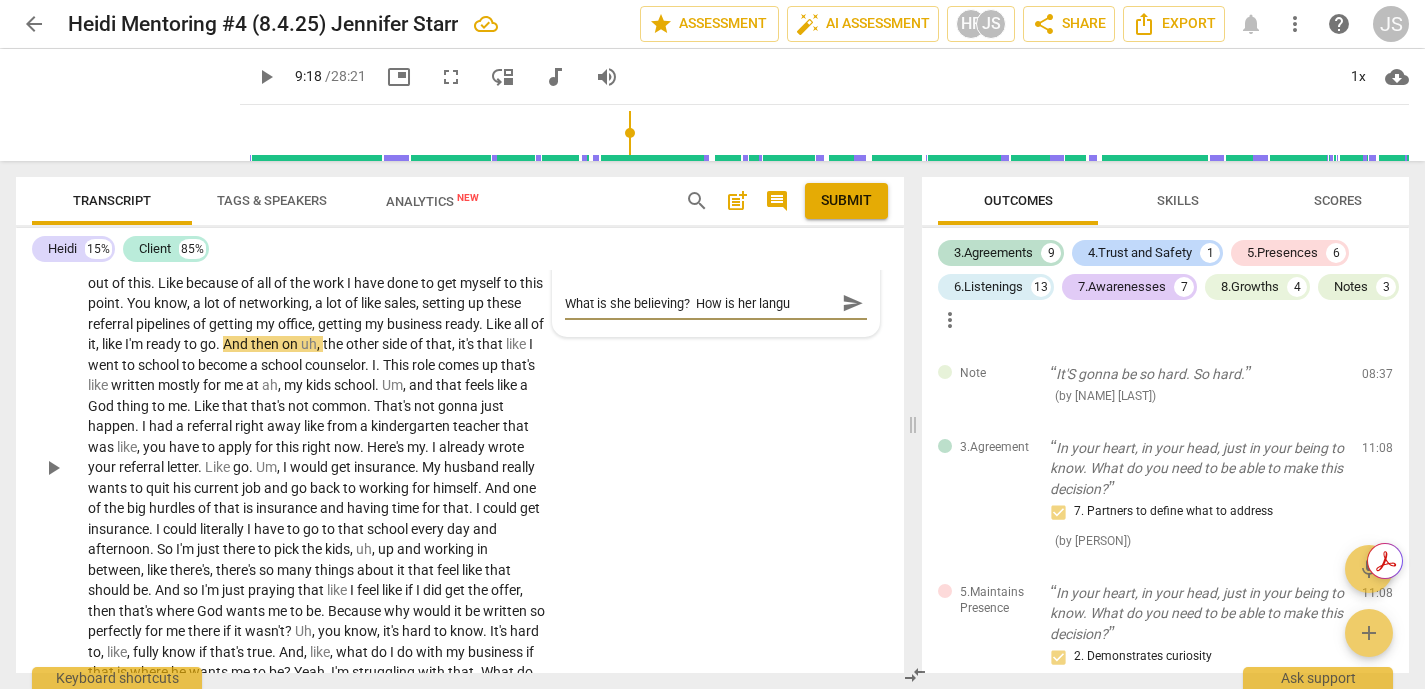 type on "What is she believing?  How is her langua" 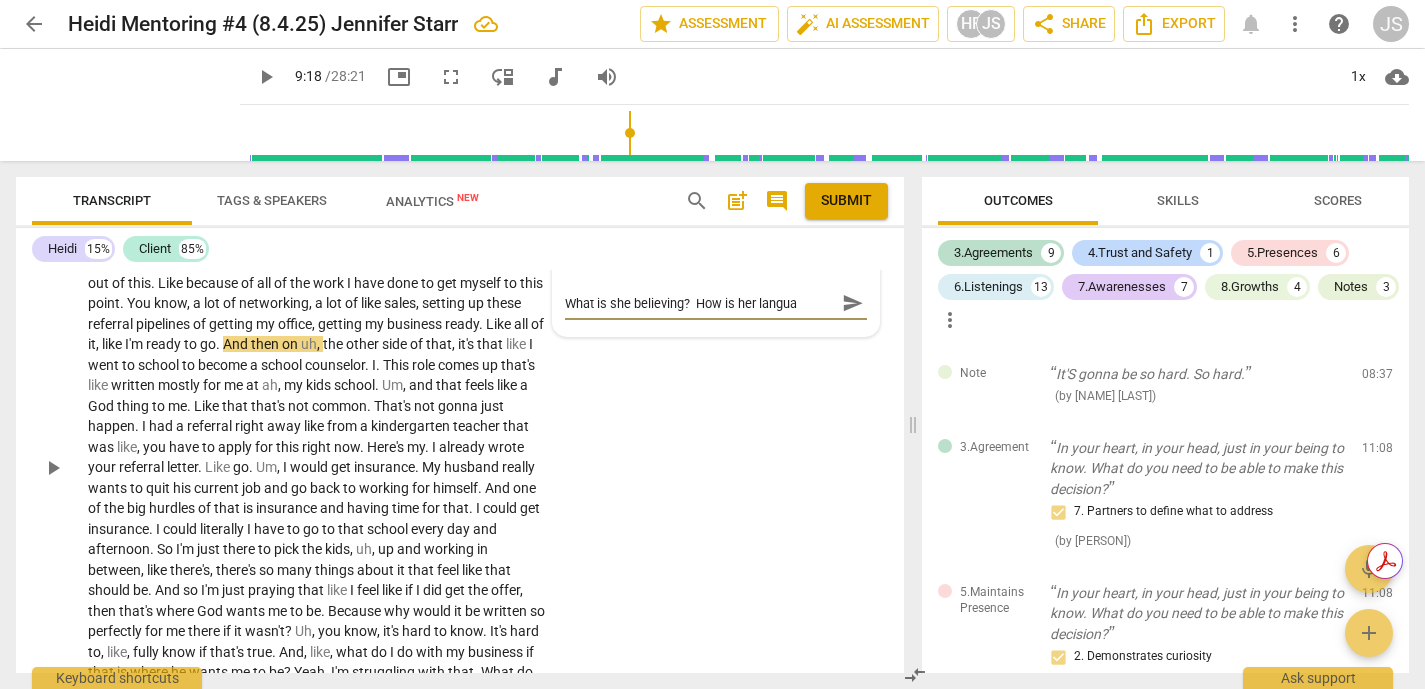 type on "What is she believing?  How is her languag" 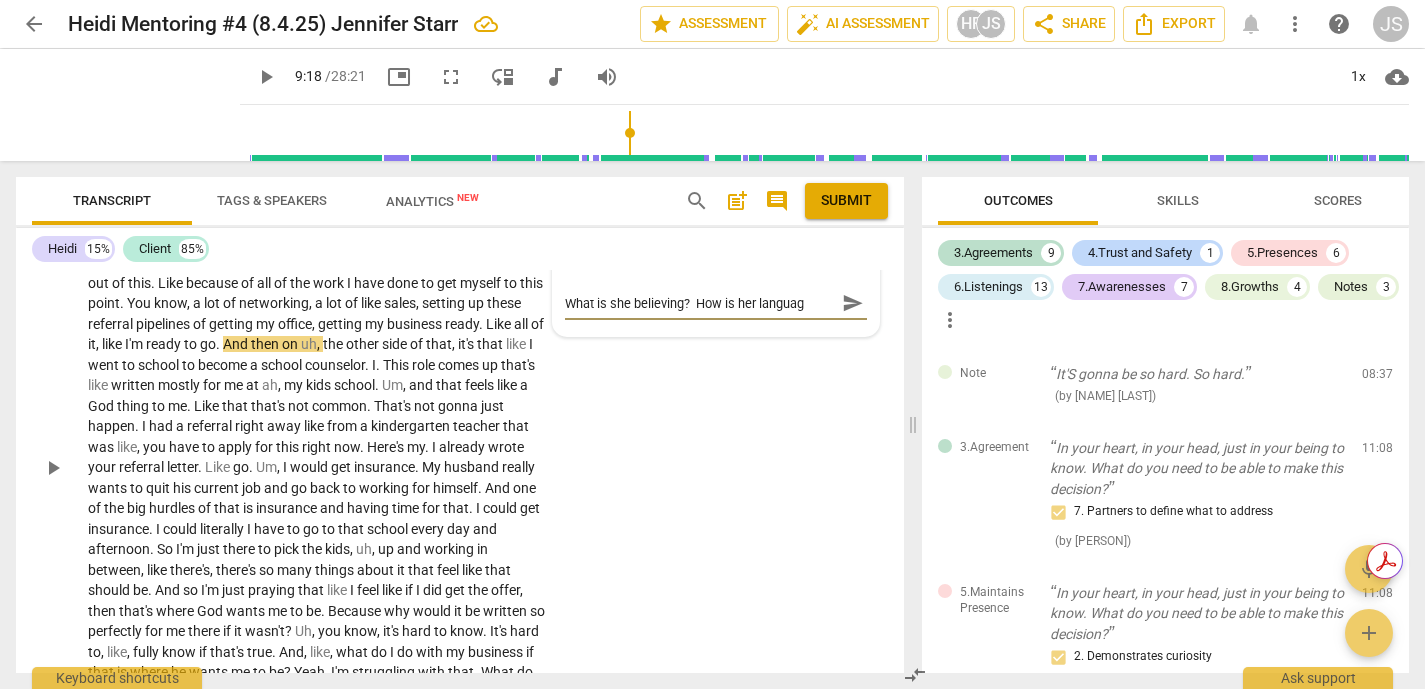 type on "What is she believing?  How is her language" 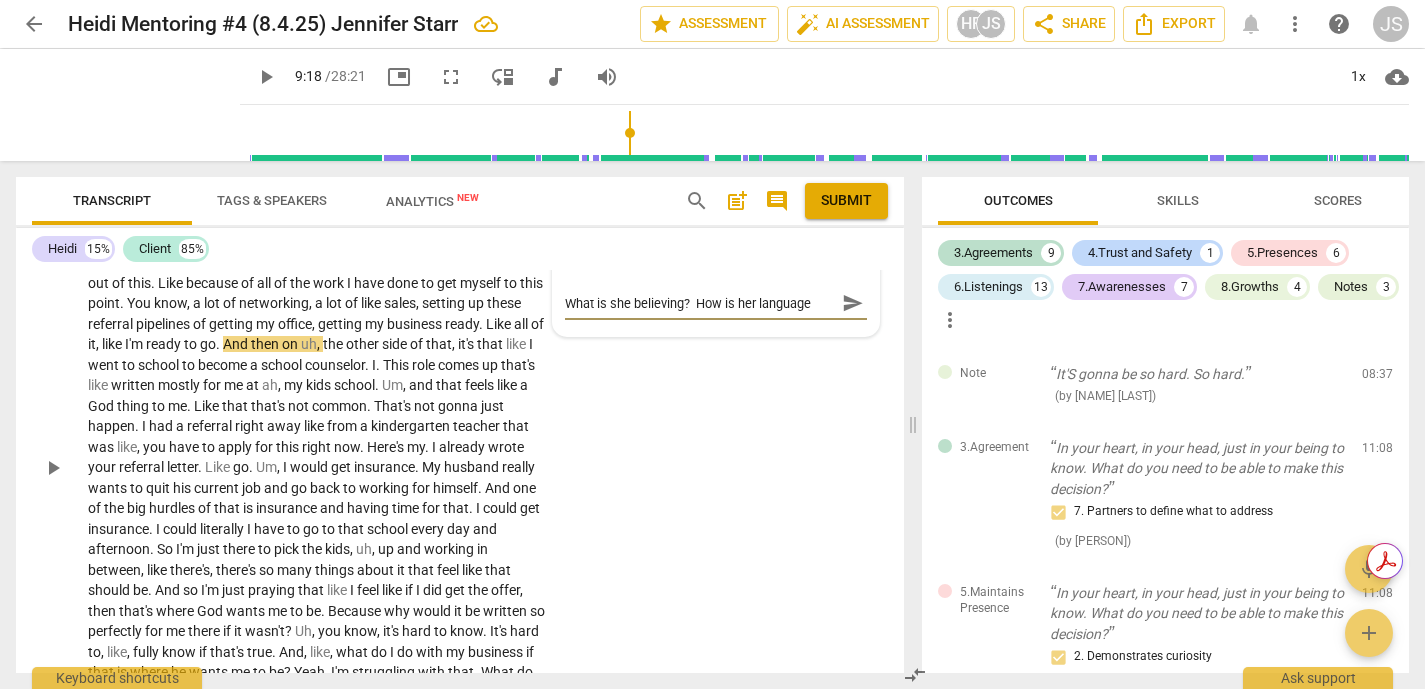 type on "What is she believing?  How is her language" 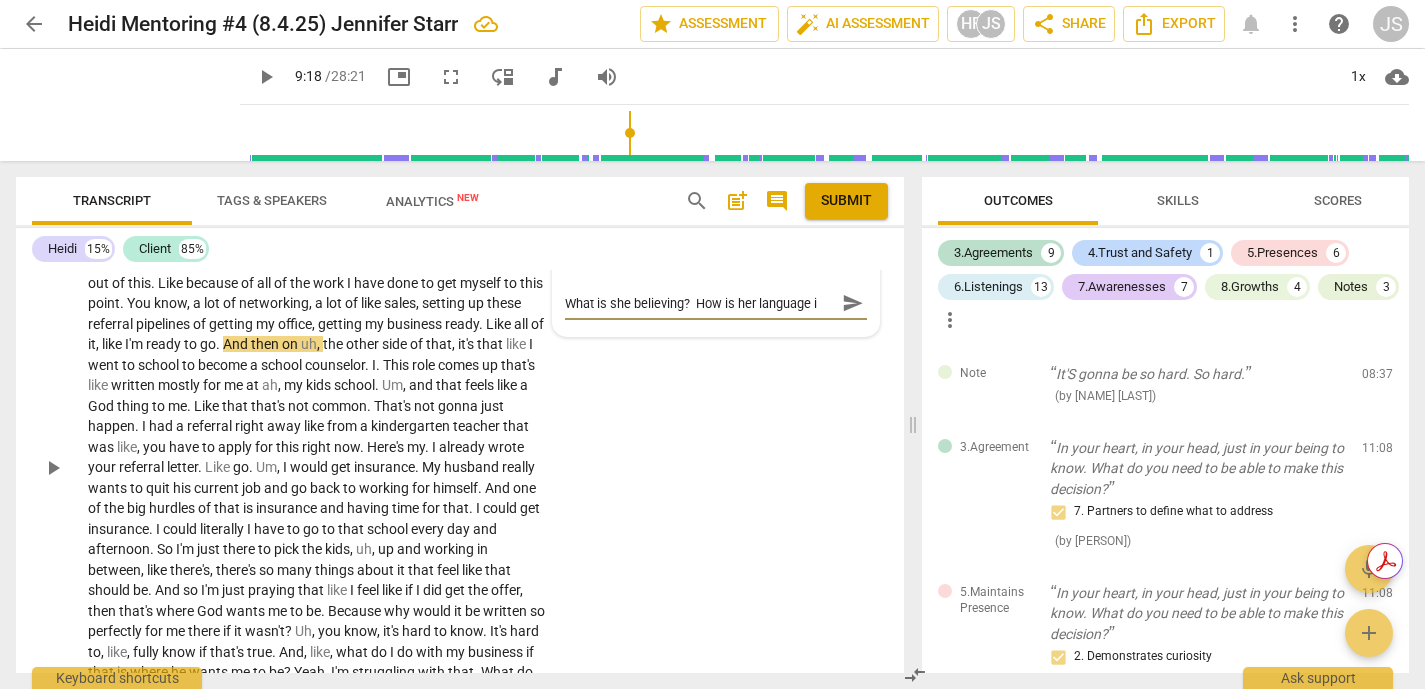 type on "What is she believing?  How is her language im" 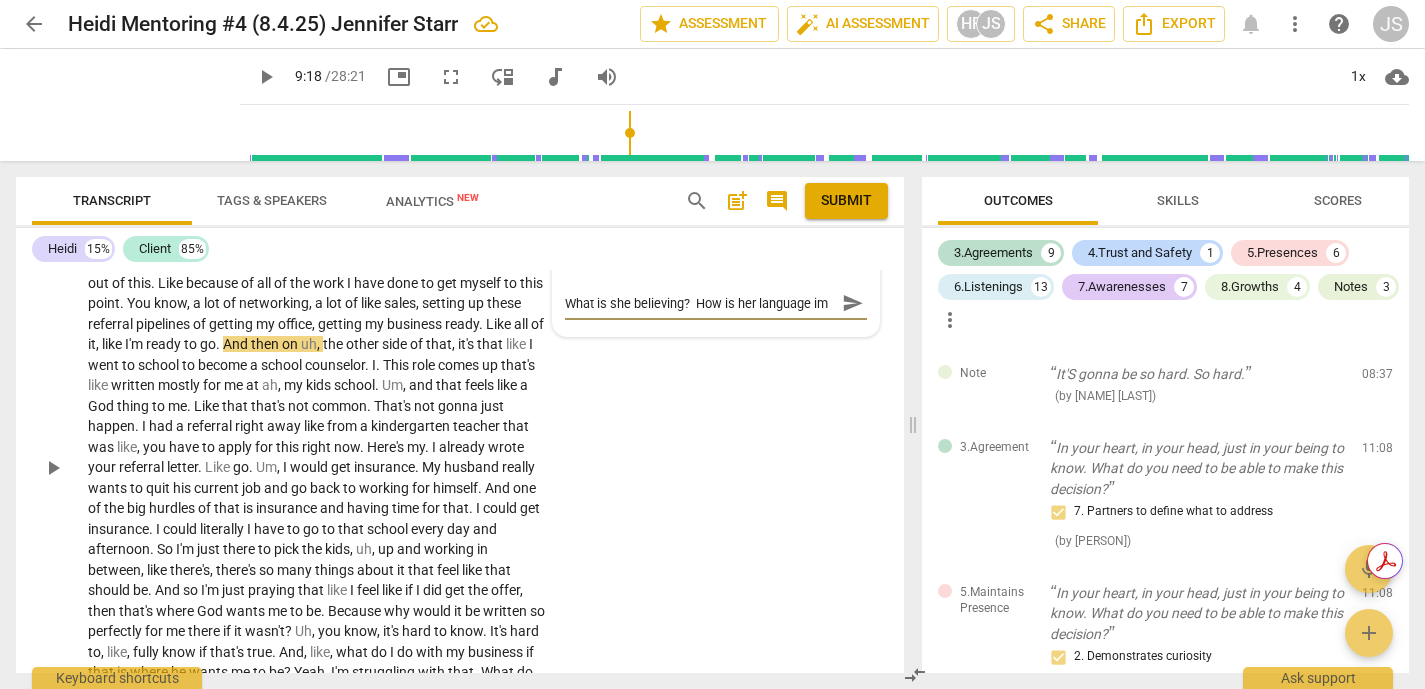 type on "What is she believing?  How is her language imp" 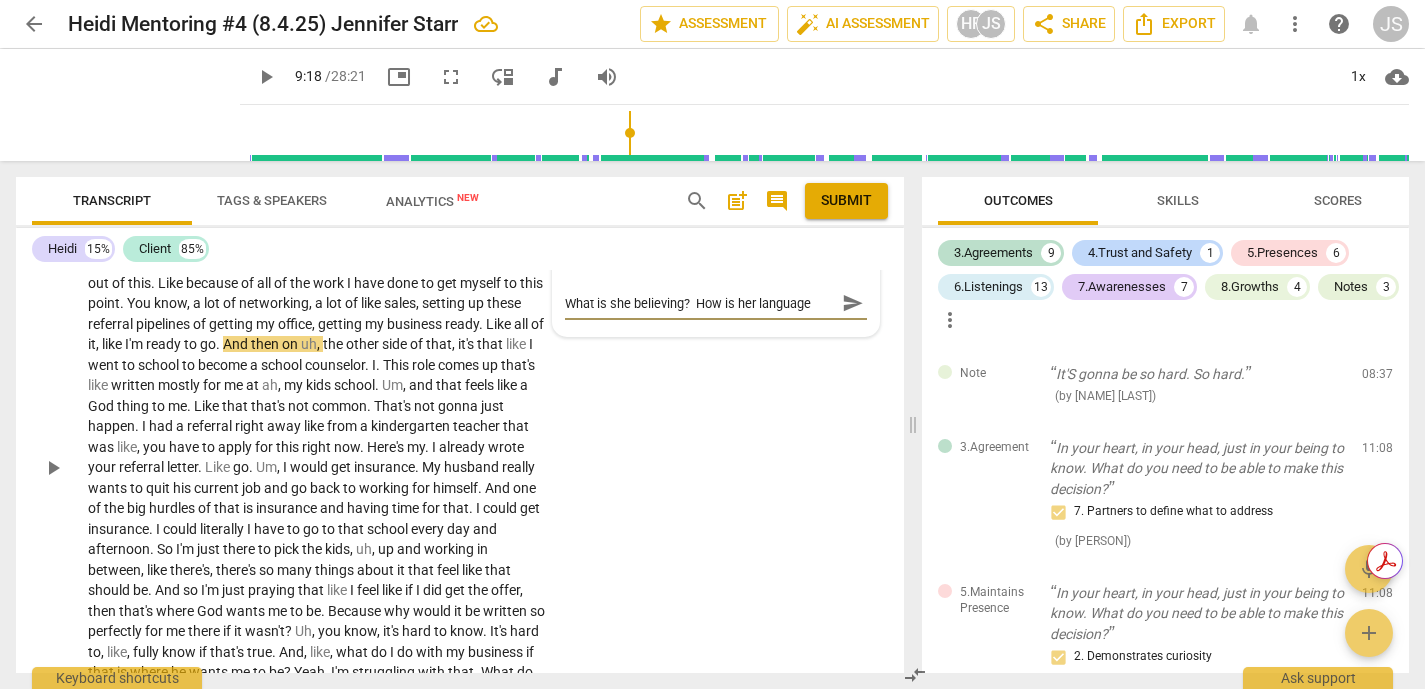 scroll, scrollTop: 17, scrollLeft: 0, axis: vertical 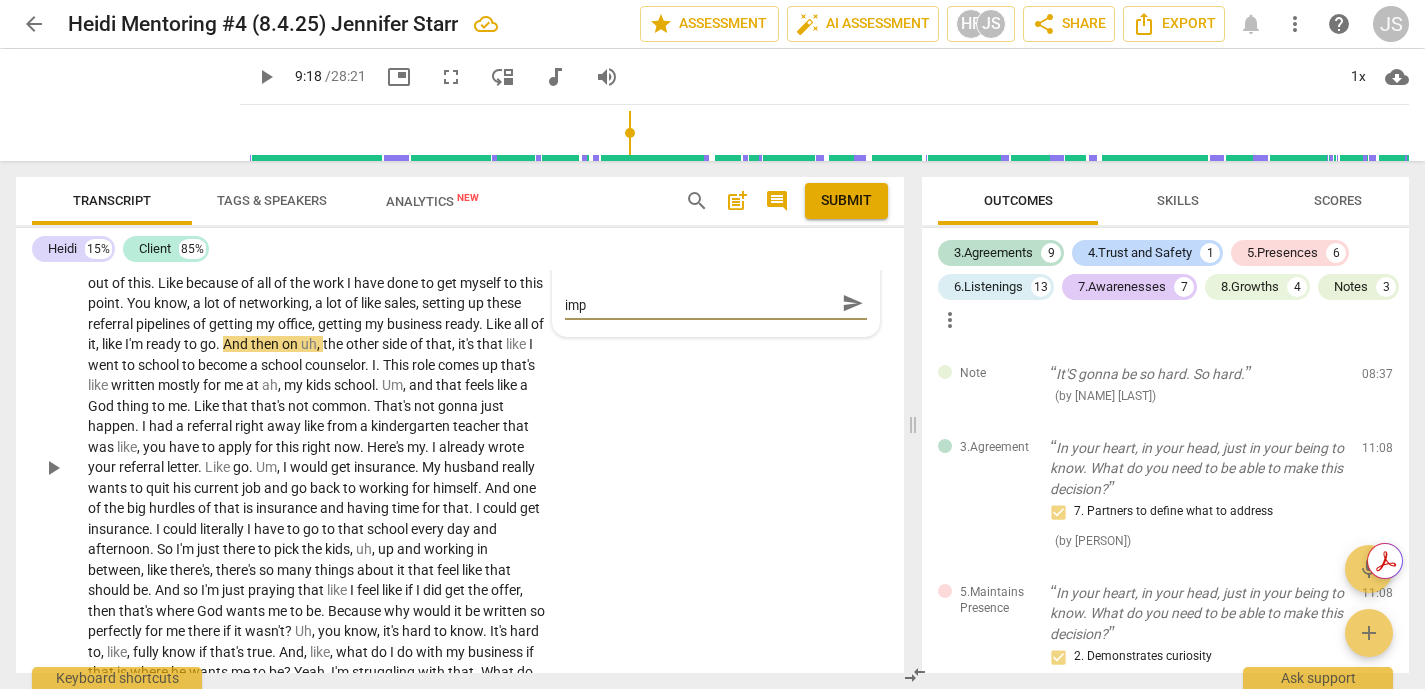 type on "What is she believing?  How is her language impa" 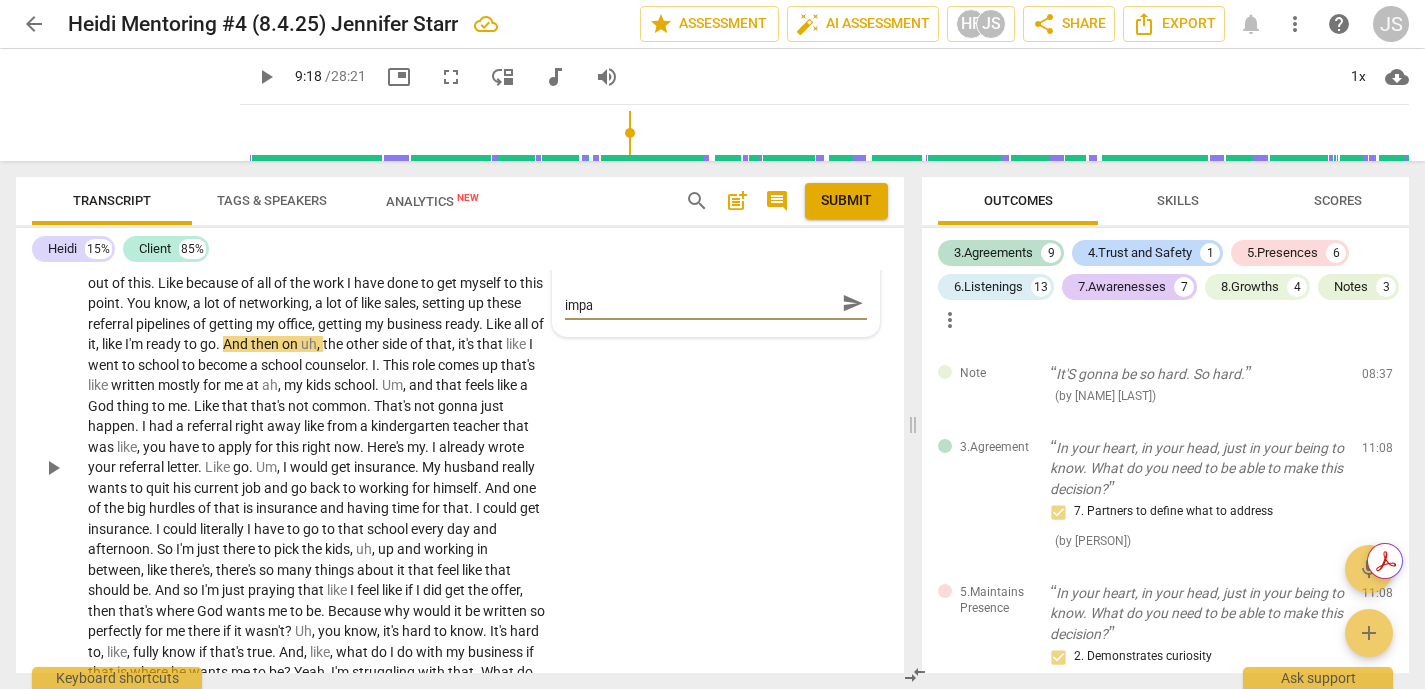 type on "What is she believing?  How is her language impac" 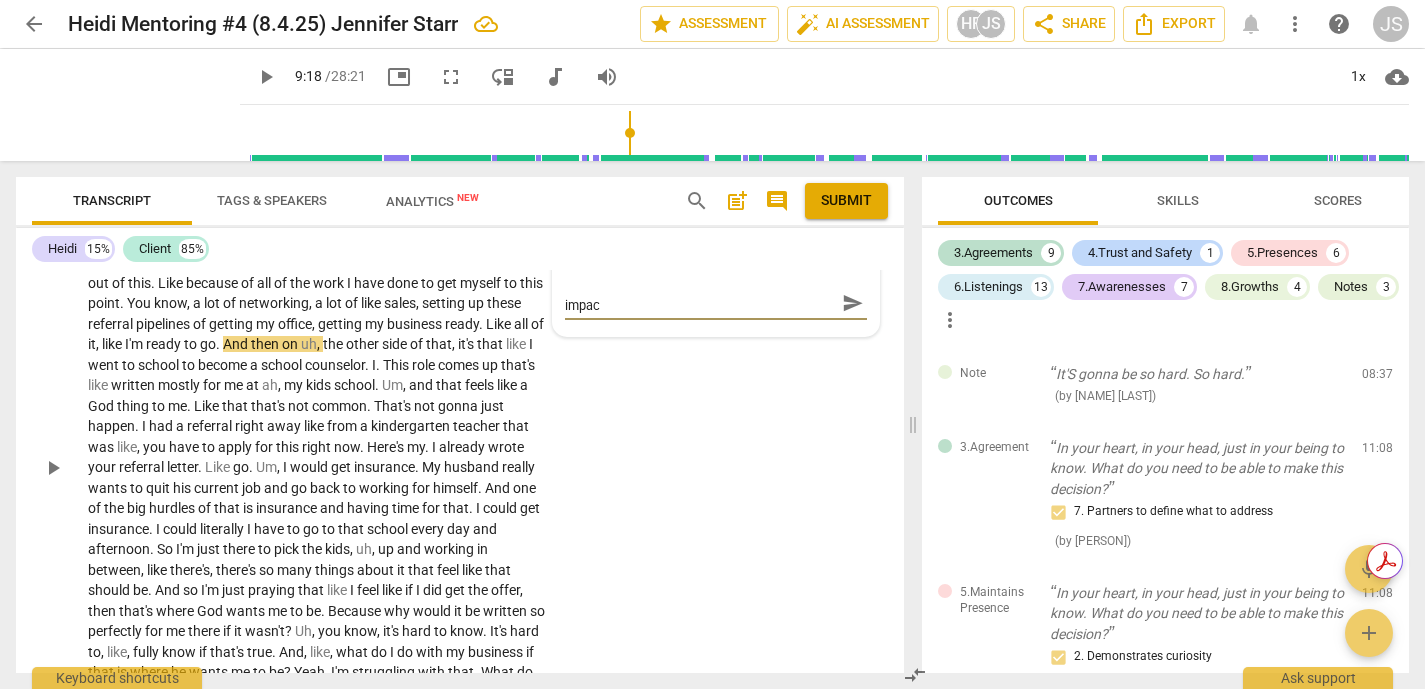 type on "What is she believing?  How is her language impact" 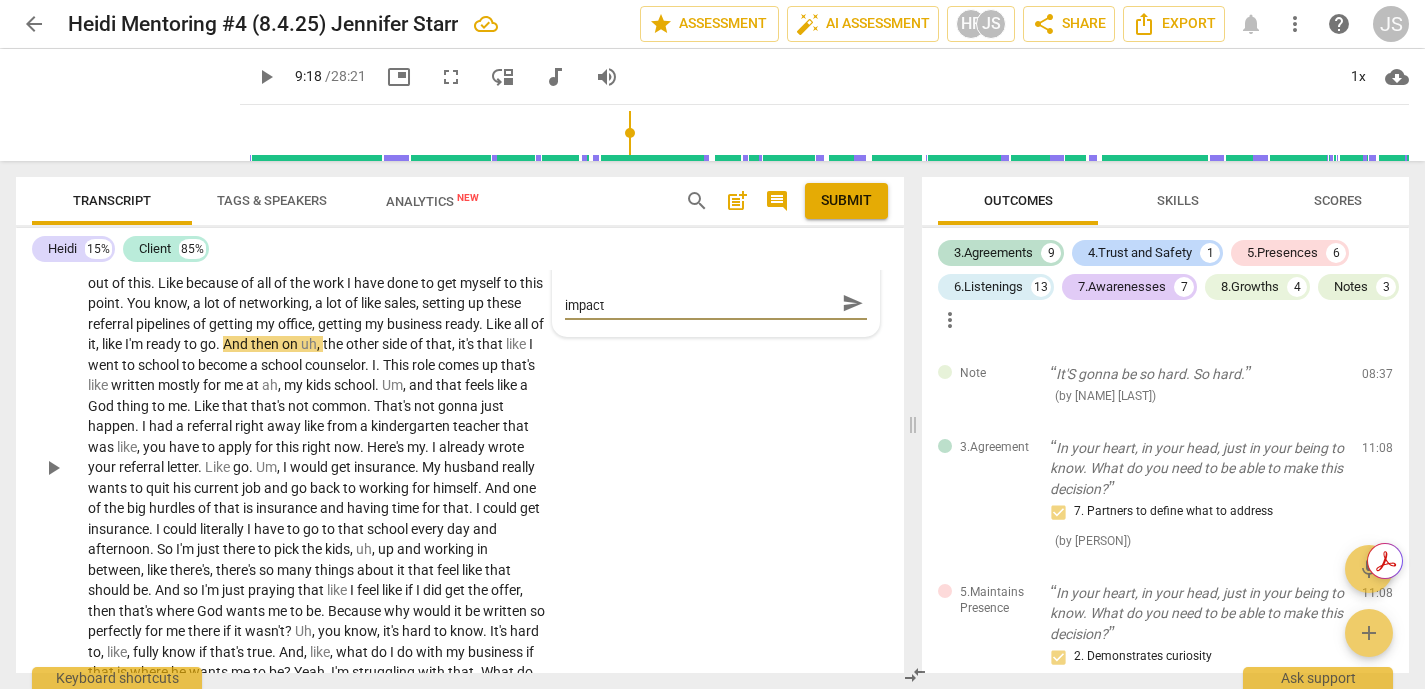 type on "What is she believing?  How is her language impacti" 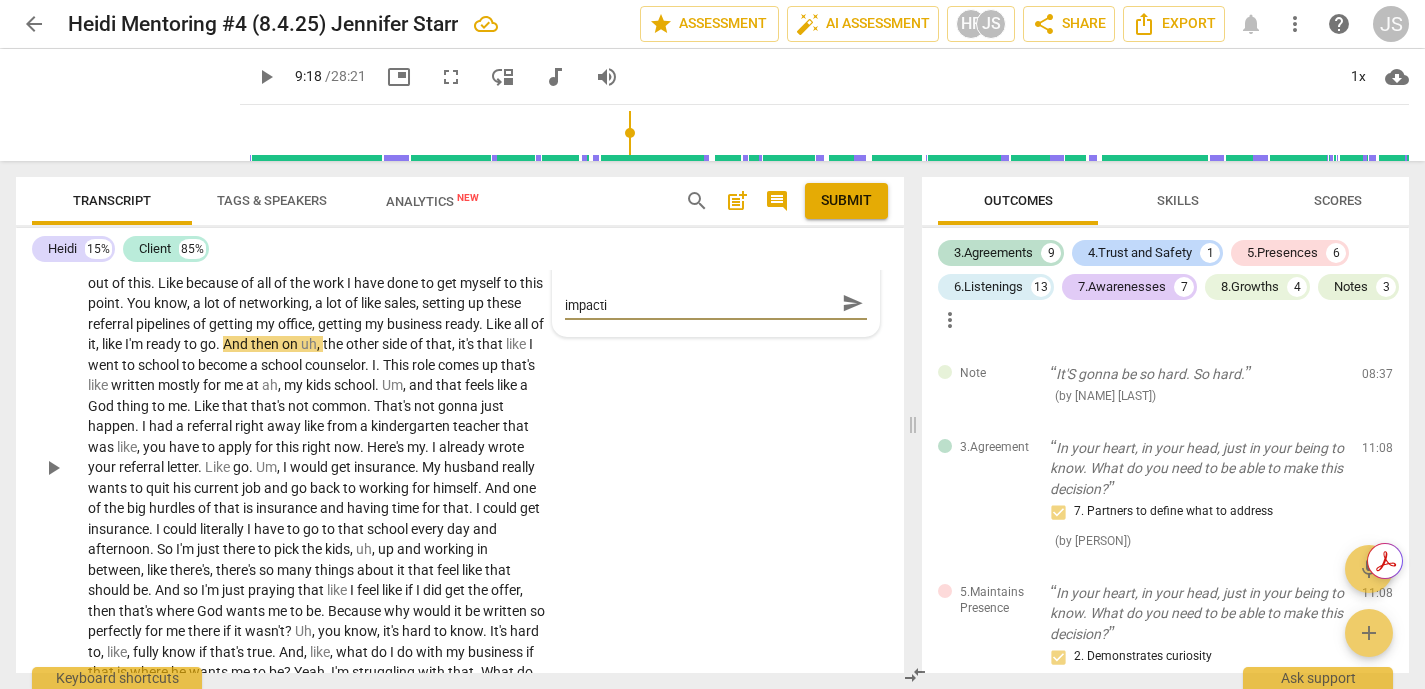 type on "What is she believing?  How is her language impactin" 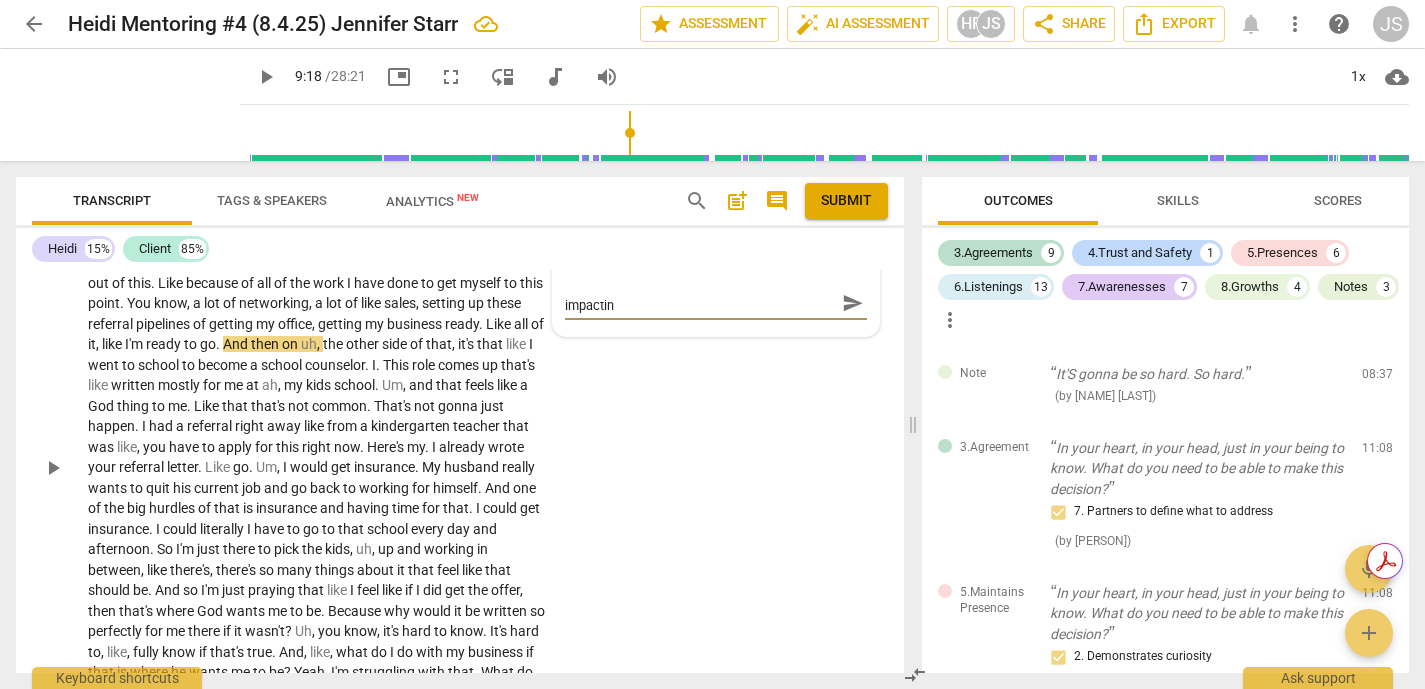 scroll, scrollTop: 0, scrollLeft: 0, axis: both 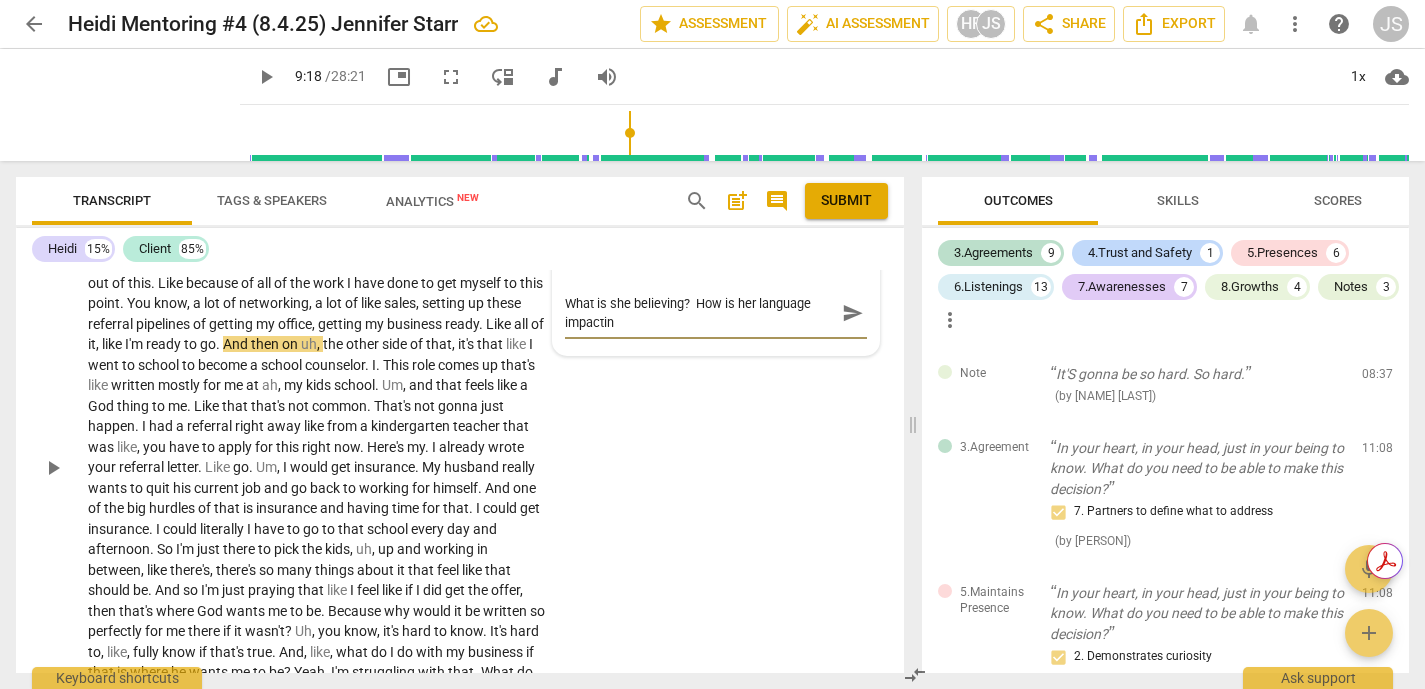 type on "What is she believing?  How is her language impacting" 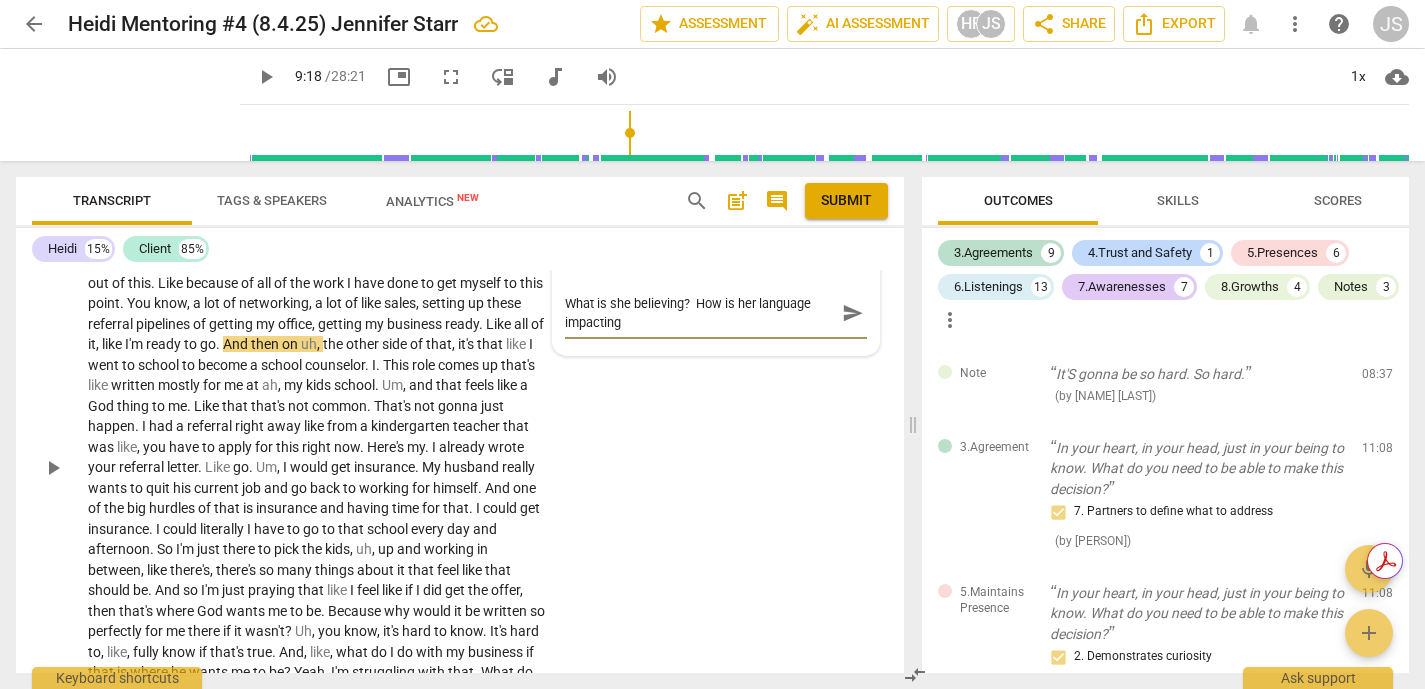 type on "What is she believing?  How is her language impacting" 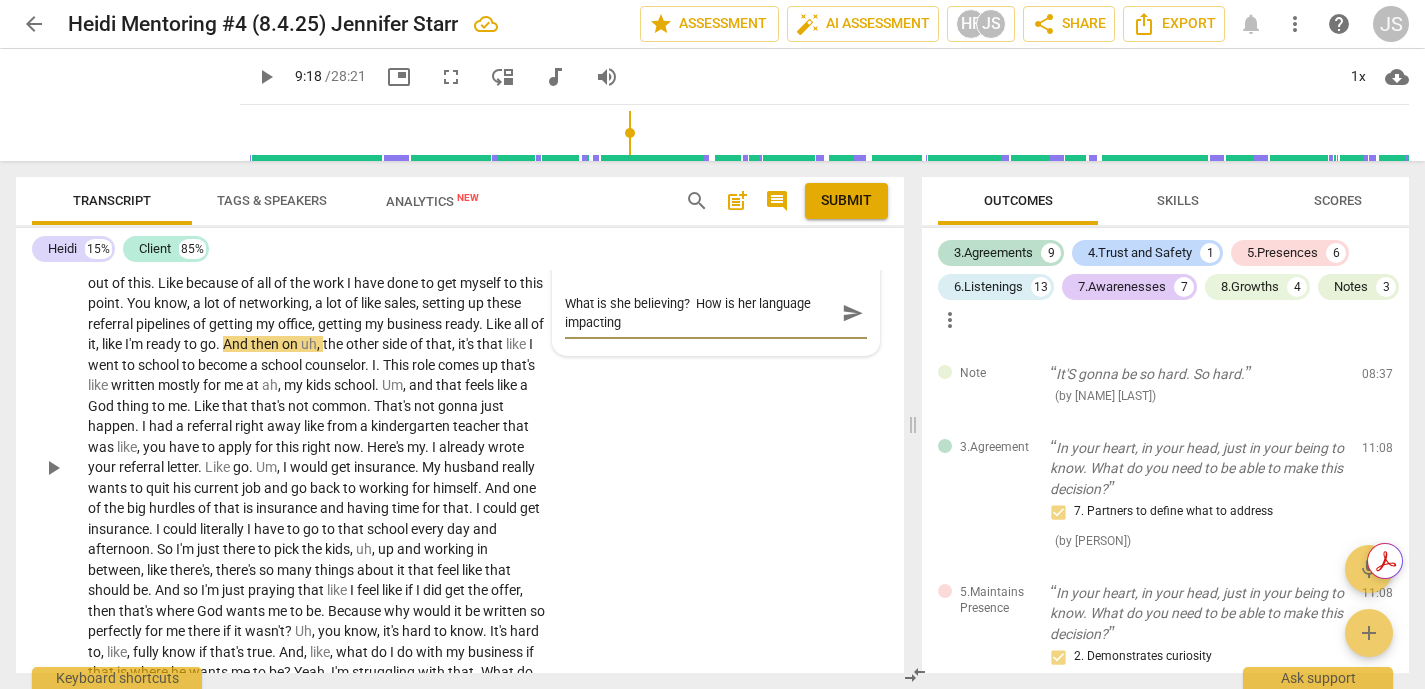 type on "What is she believing?  How is her language impacting" 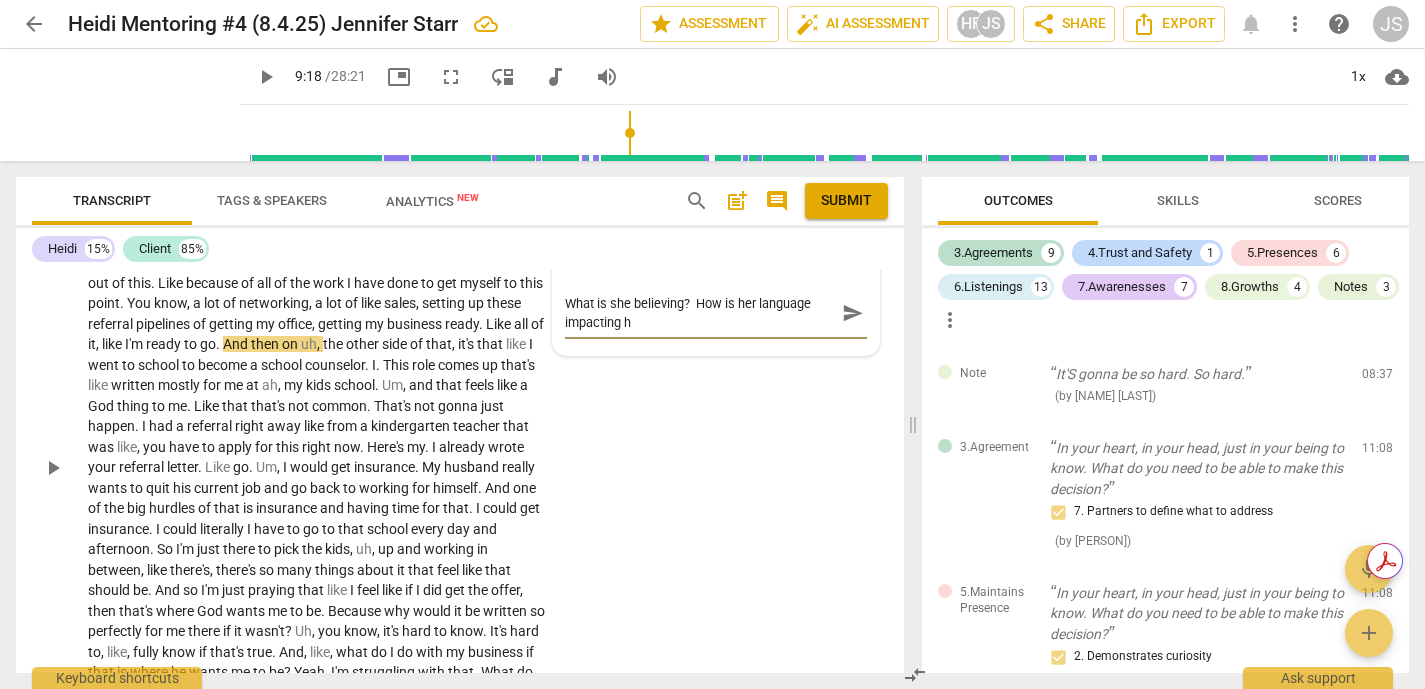 type on "What is she believing?  How is her language impacting he" 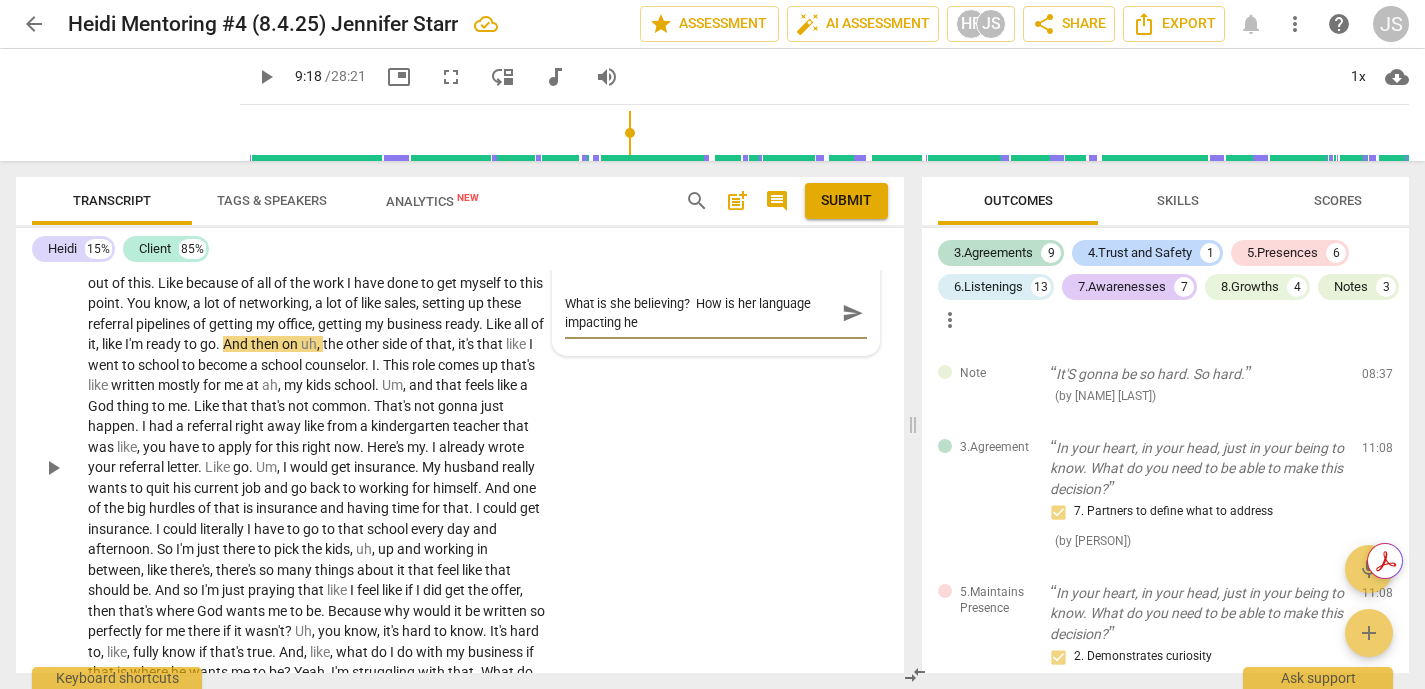 type on "What is she believing?  How is her language impacting her" 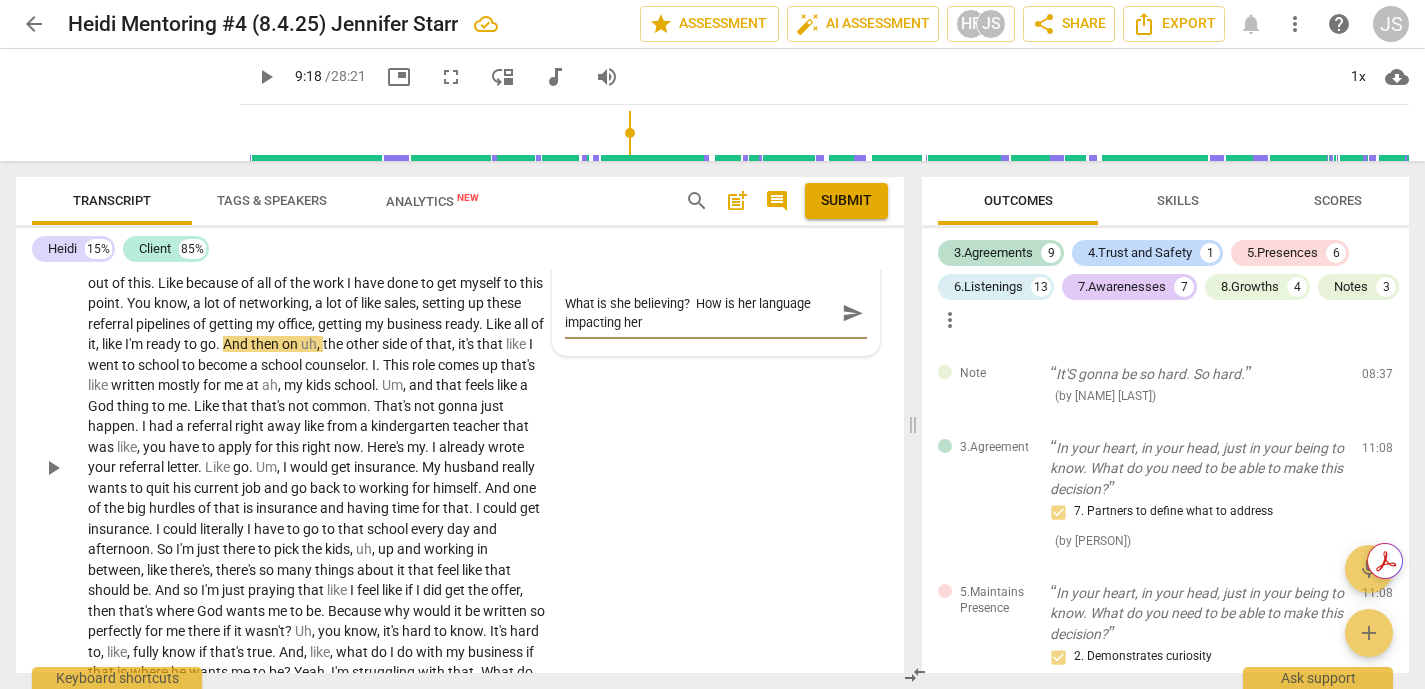 type on "What is she believing?  How is her language impacting her" 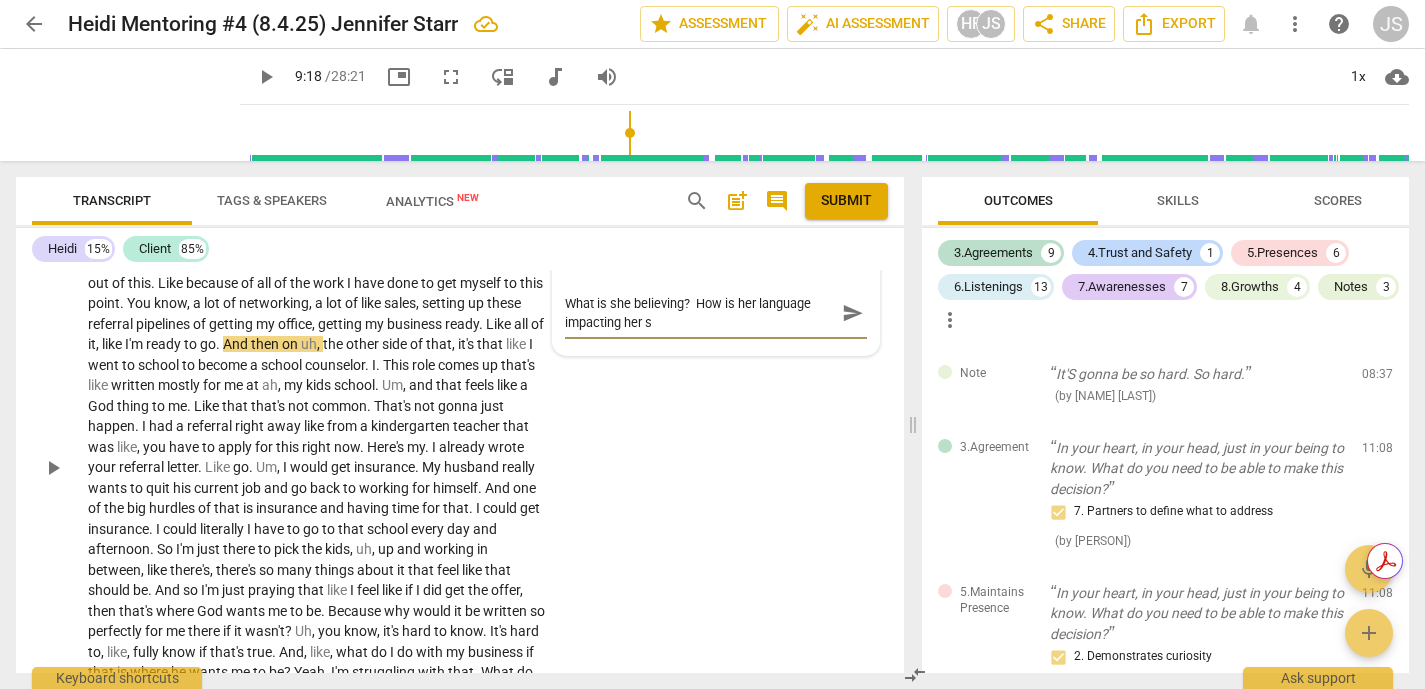 type on "What is she believing?  How is her language impacting her si" 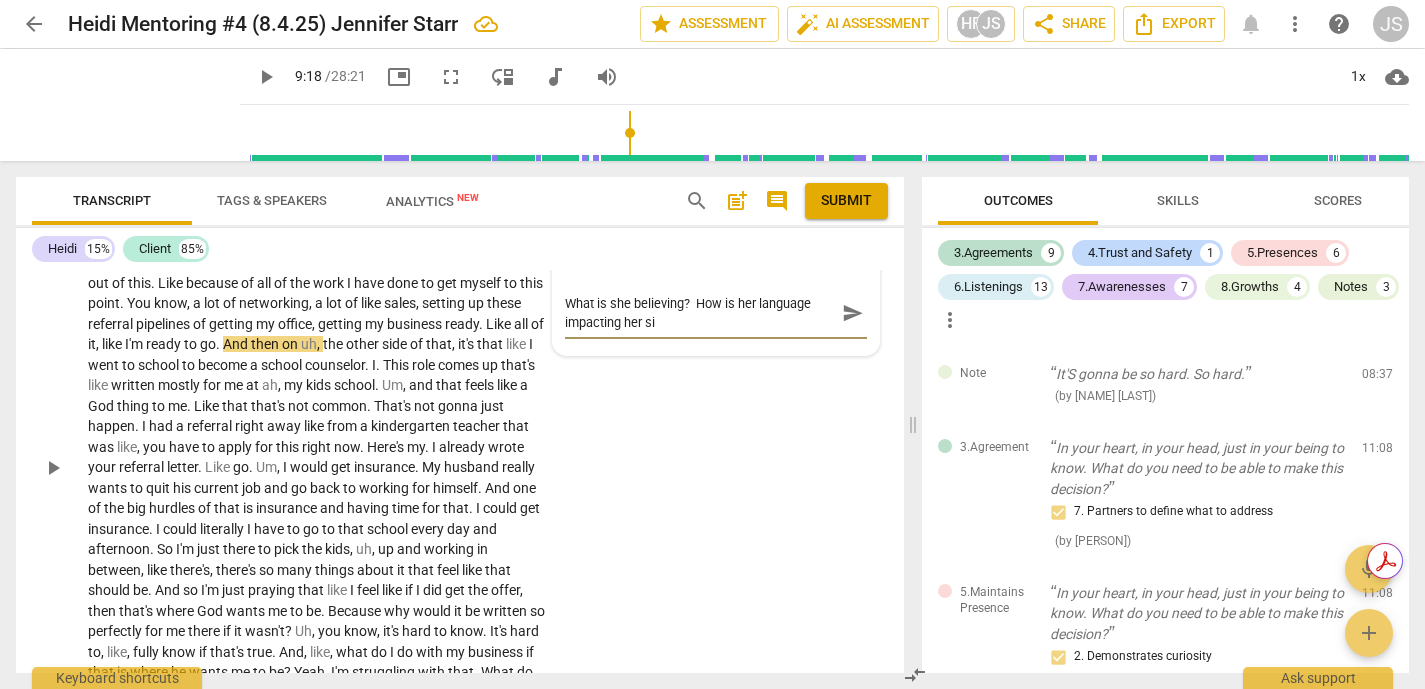 type on "What is she believing?  How is her language impacting her sit" 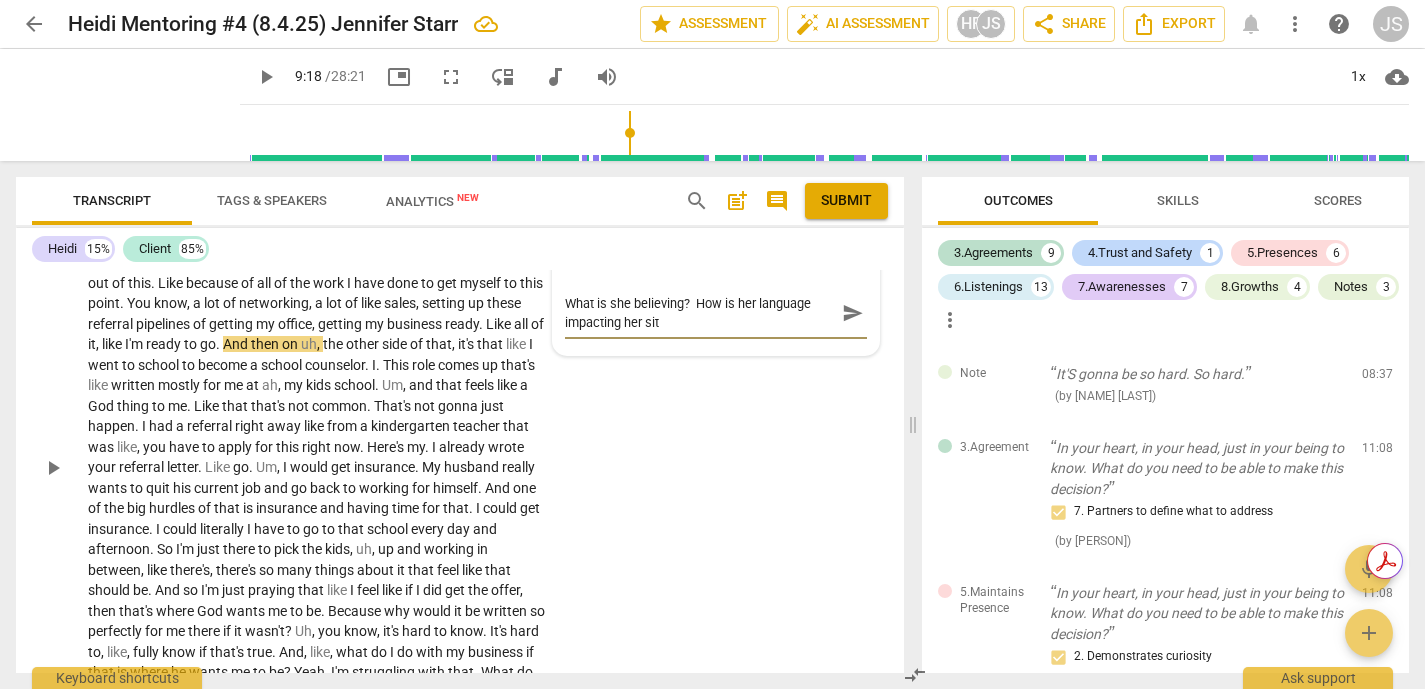 type on "What is she believing?  How is her language impacting her situ" 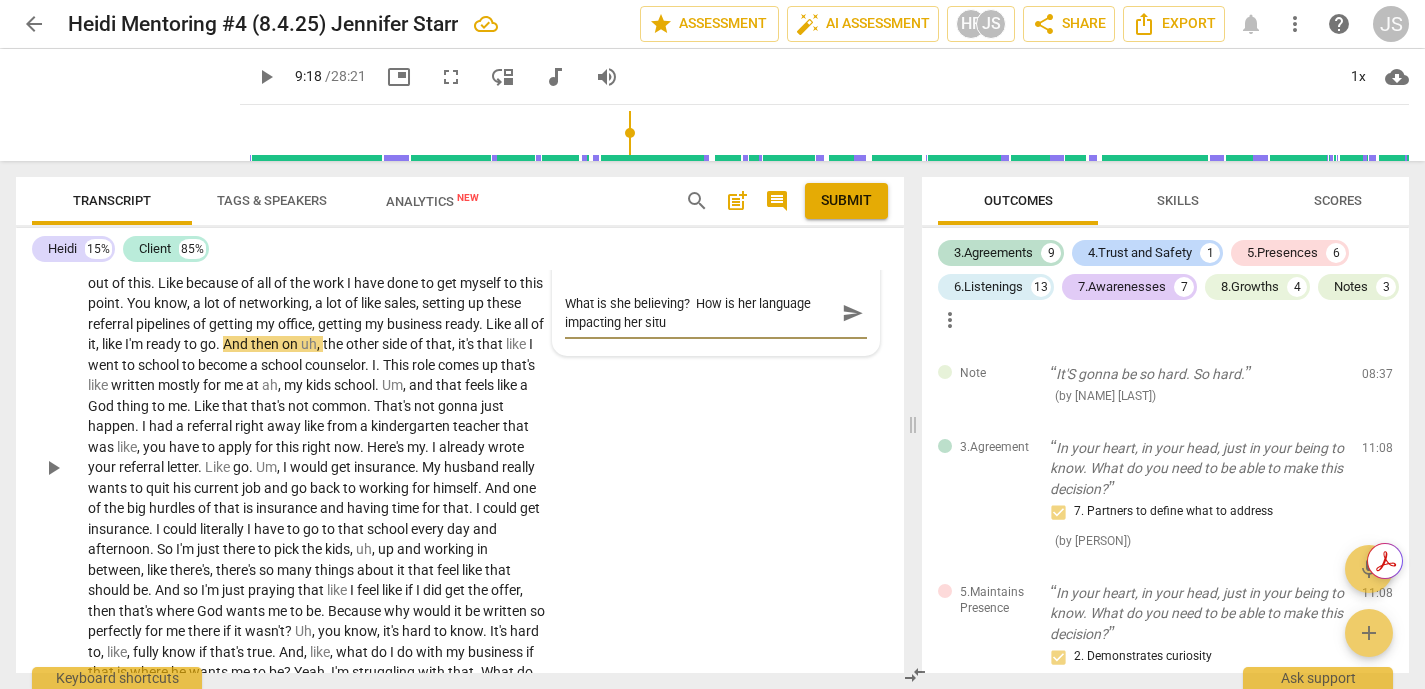 type on "What is she believing?  How is her language impacting her situa" 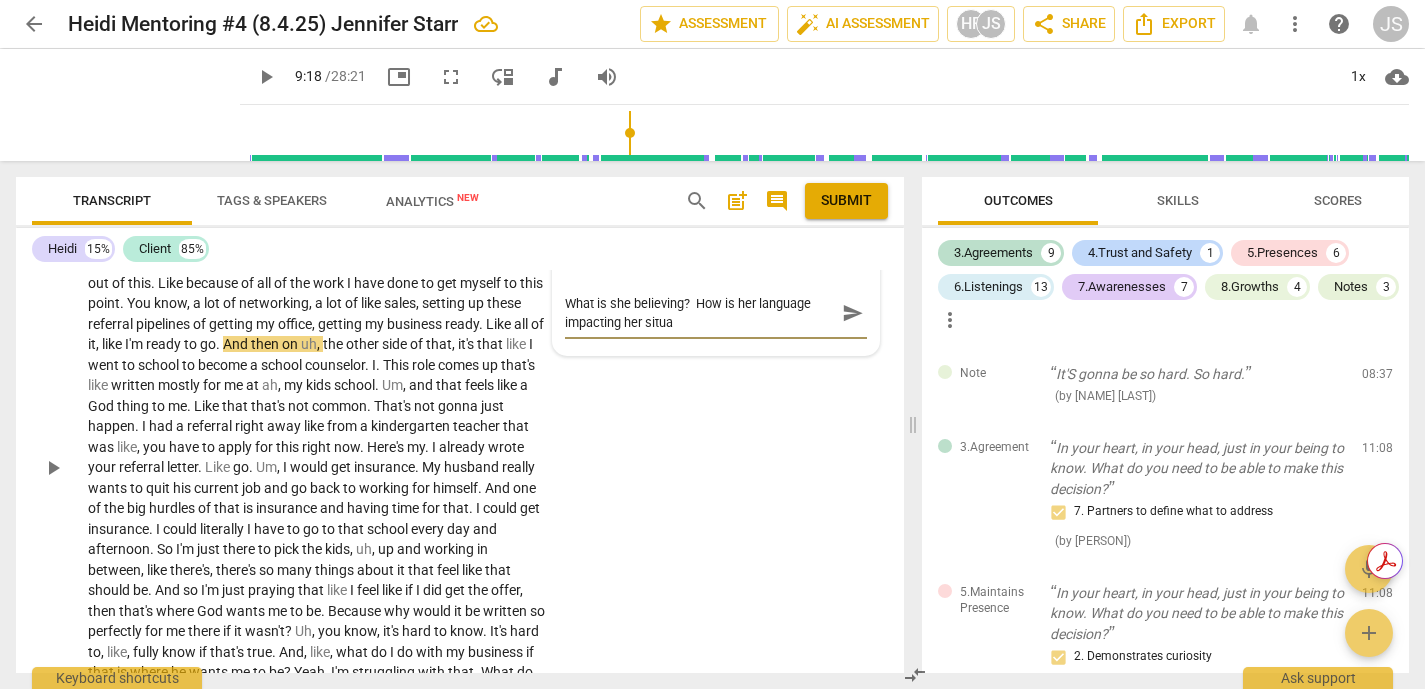 type on "What is she believing?  How is her language impacting her situat" 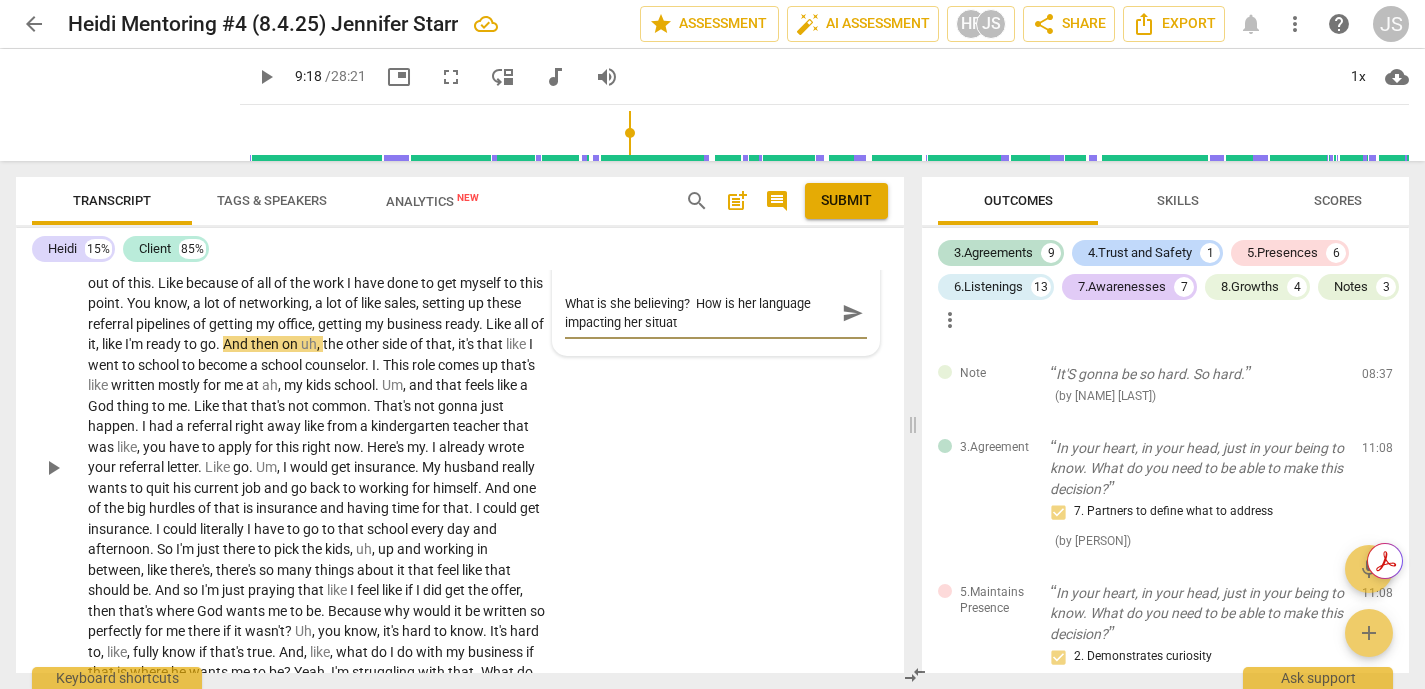 type on "What is she believing?  How is her language impacting her situati" 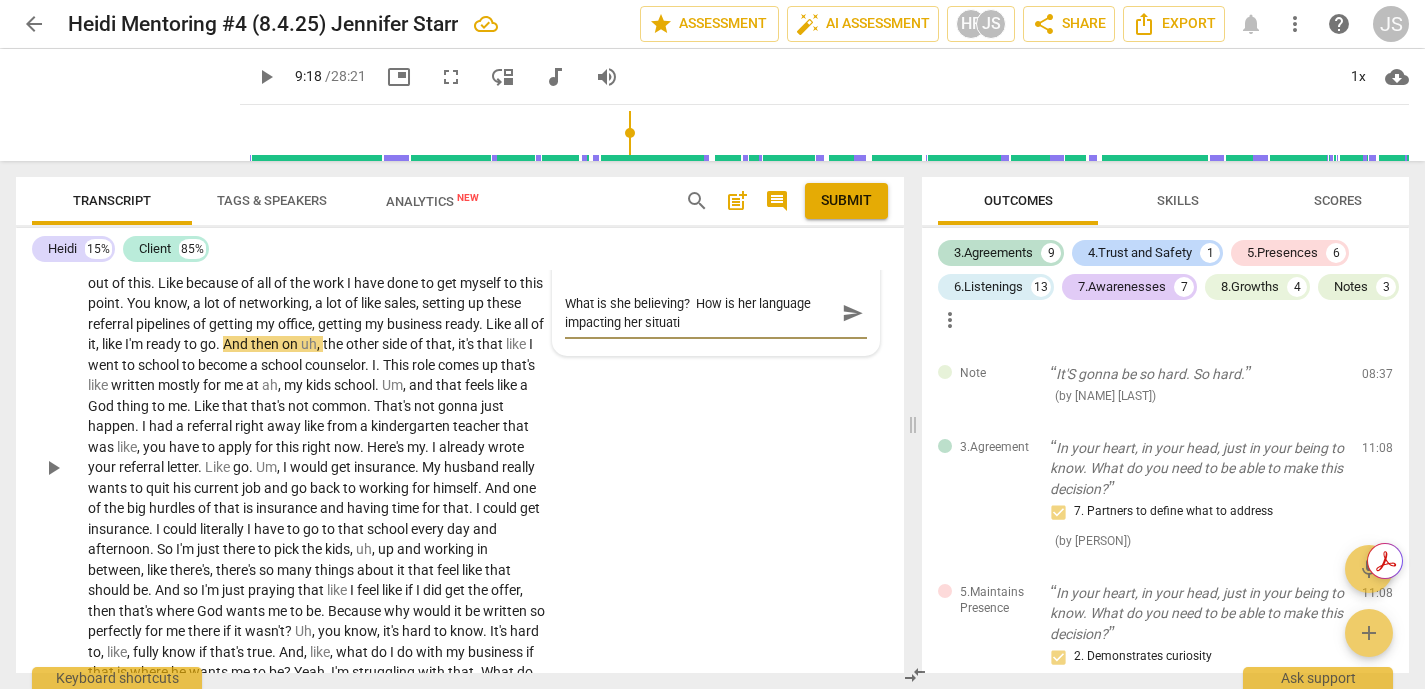 type on "What is she believing?  How is her language impacting her situatio" 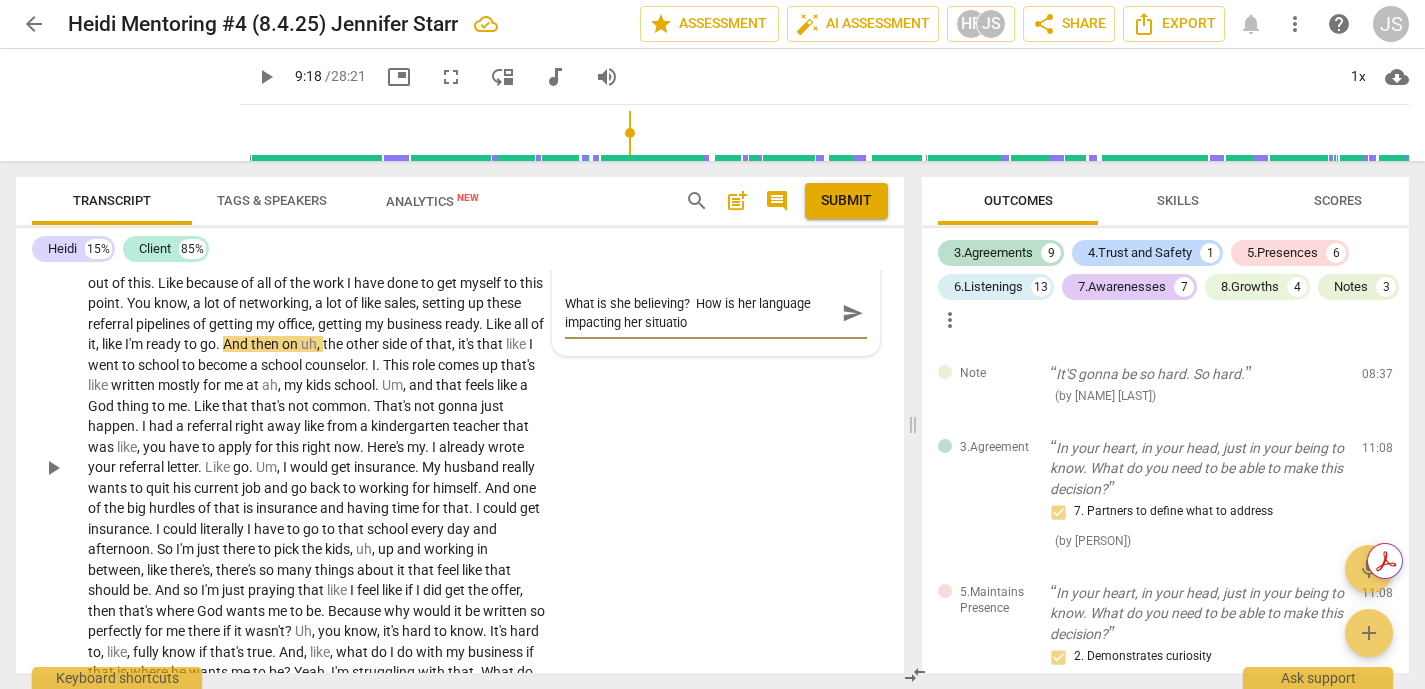 type on "What is she believing?  How is her language impacting her situation" 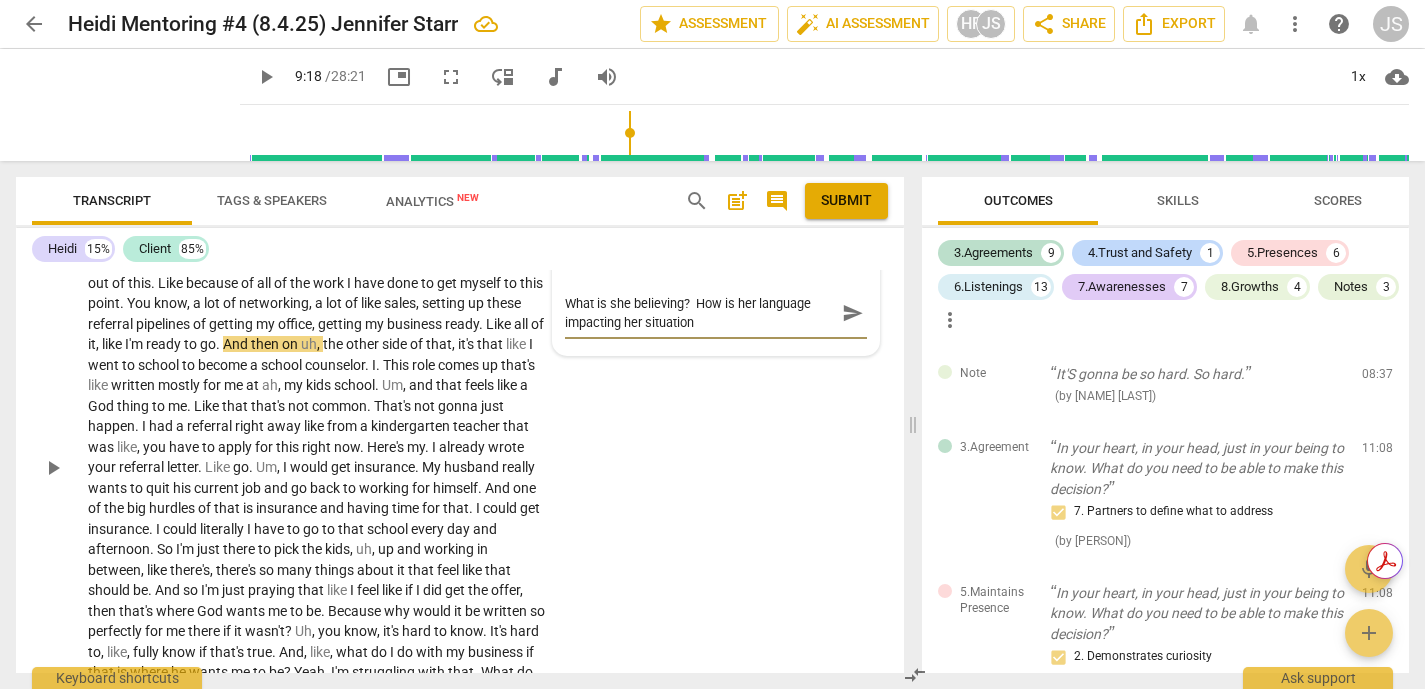 click on "What is she believing?  How is her language impacting her situation" at bounding box center (700, 313) 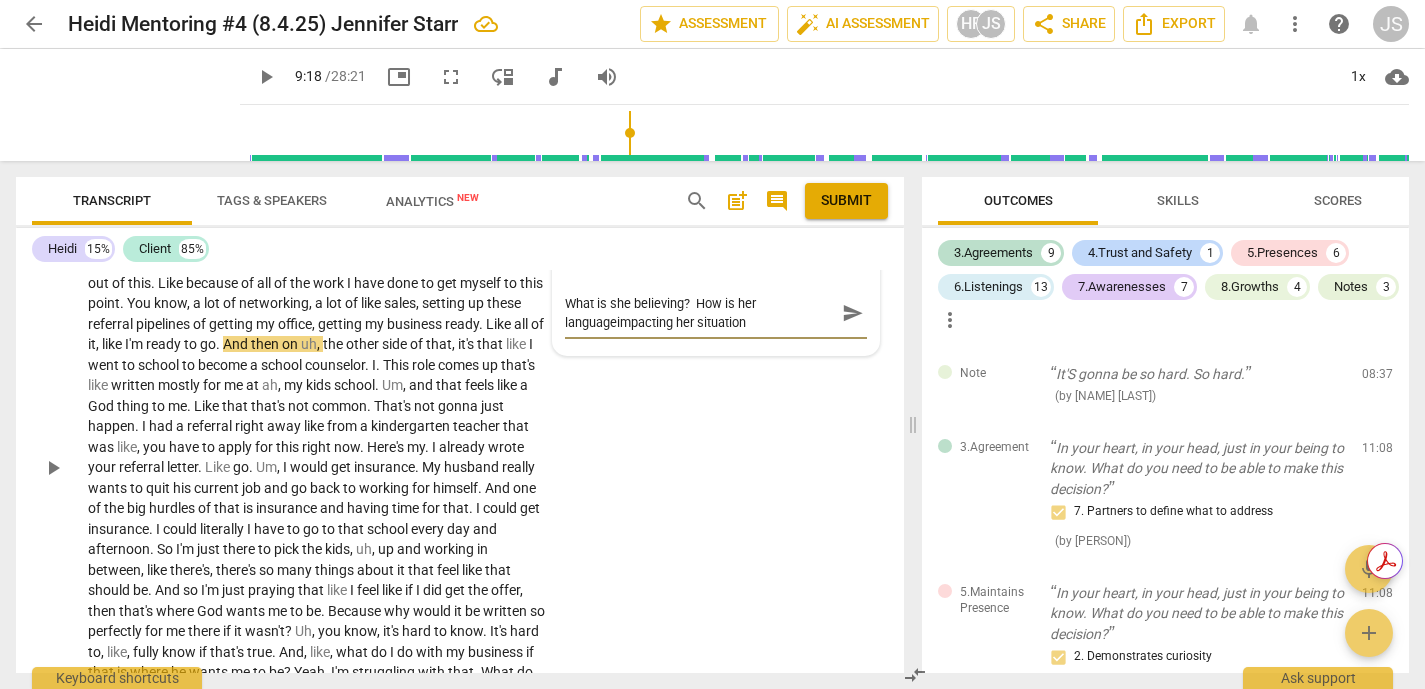 type 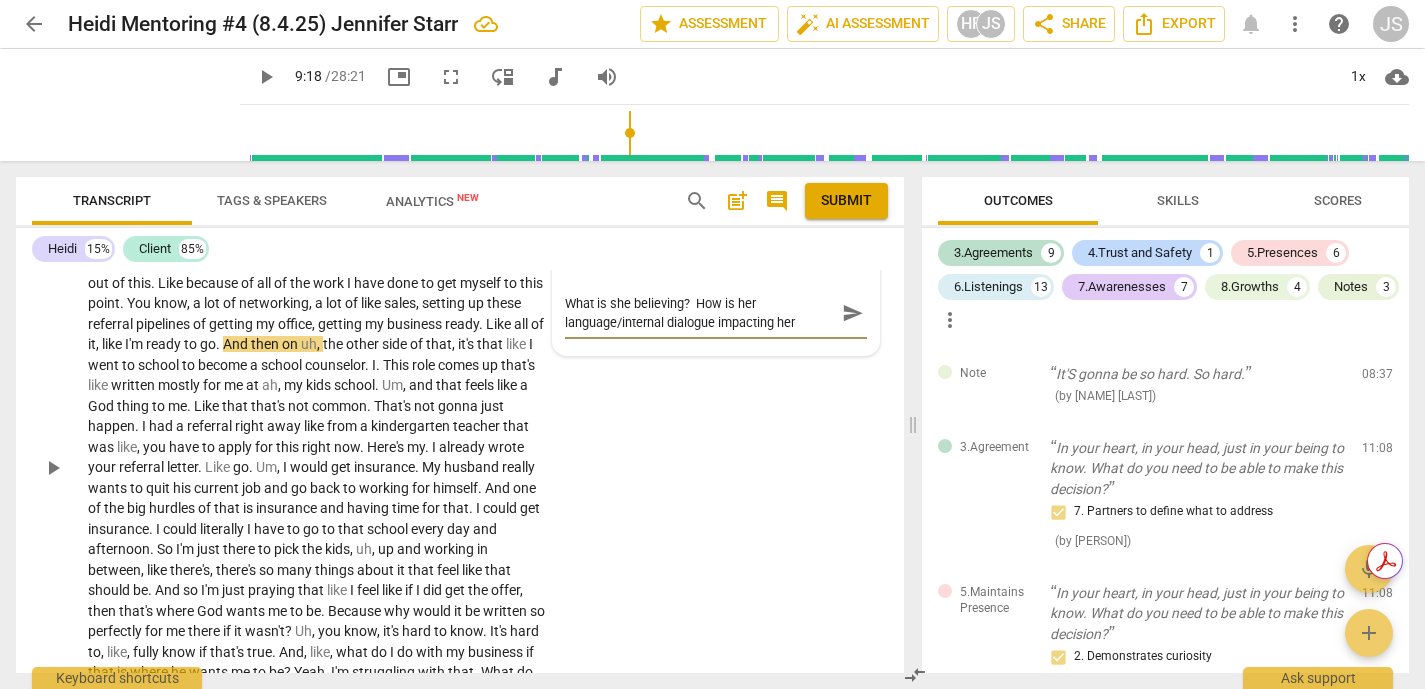 scroll, scrollTop: 19, scrollLeft: 0, axis: vertical 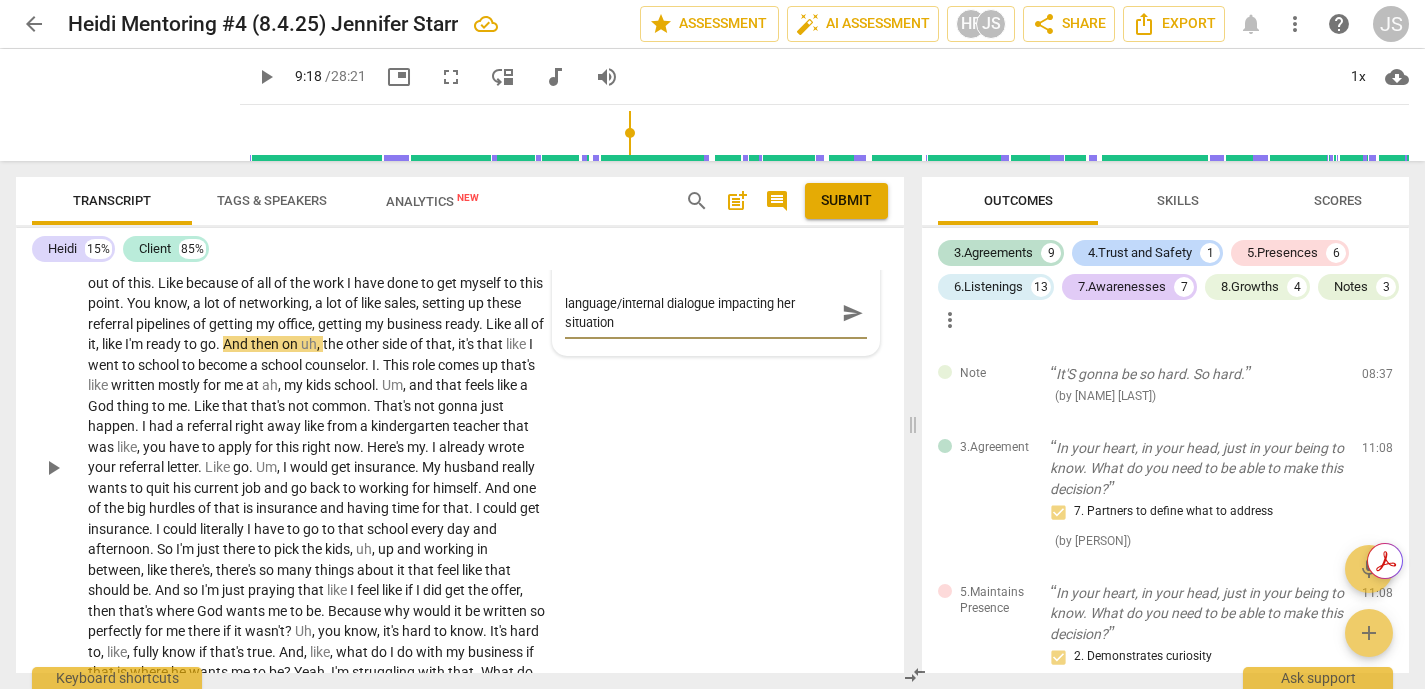 click on "What is she believing?  How is her language/internal dialogue impacting her situation" at bounding box center (700, 313) 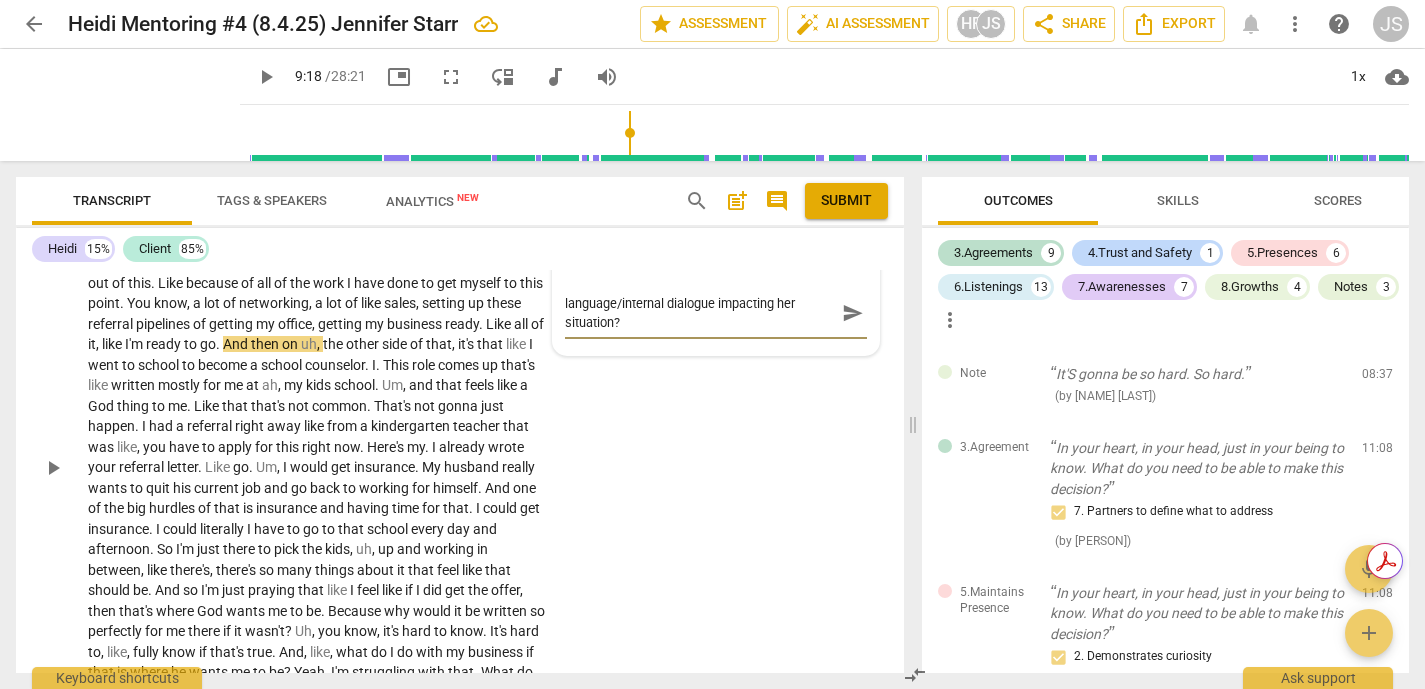click on "send" at bounding box center [853, 313] 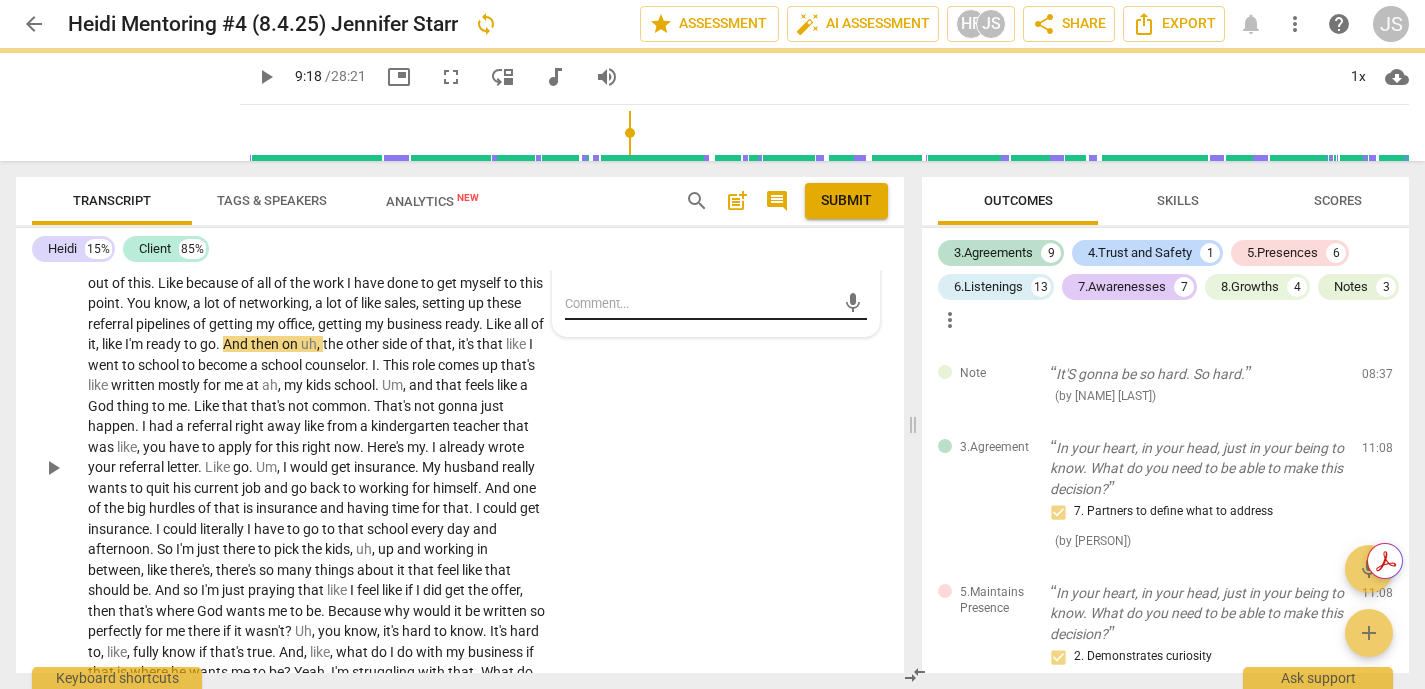 scroll, scrollTop: 0, scrollLeft: 0, axis: both 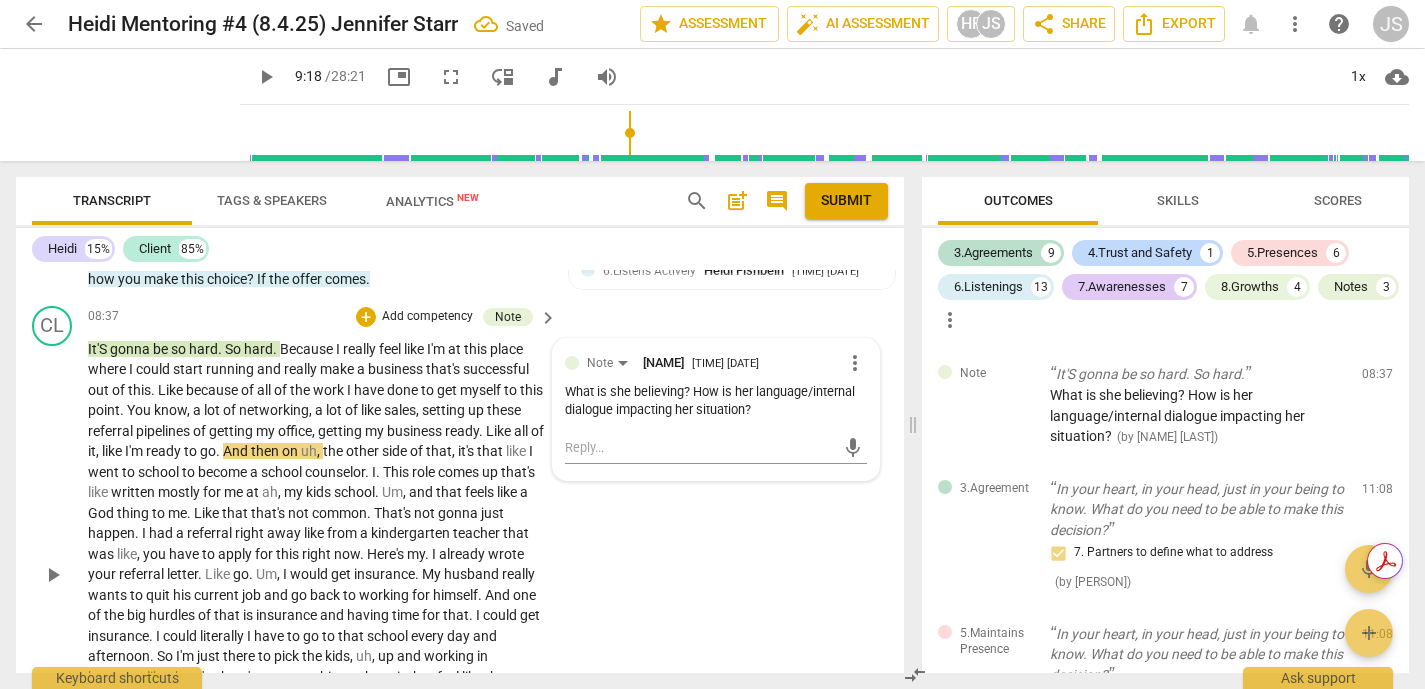 click on "play_arrow" at bounding box center (53, 575) 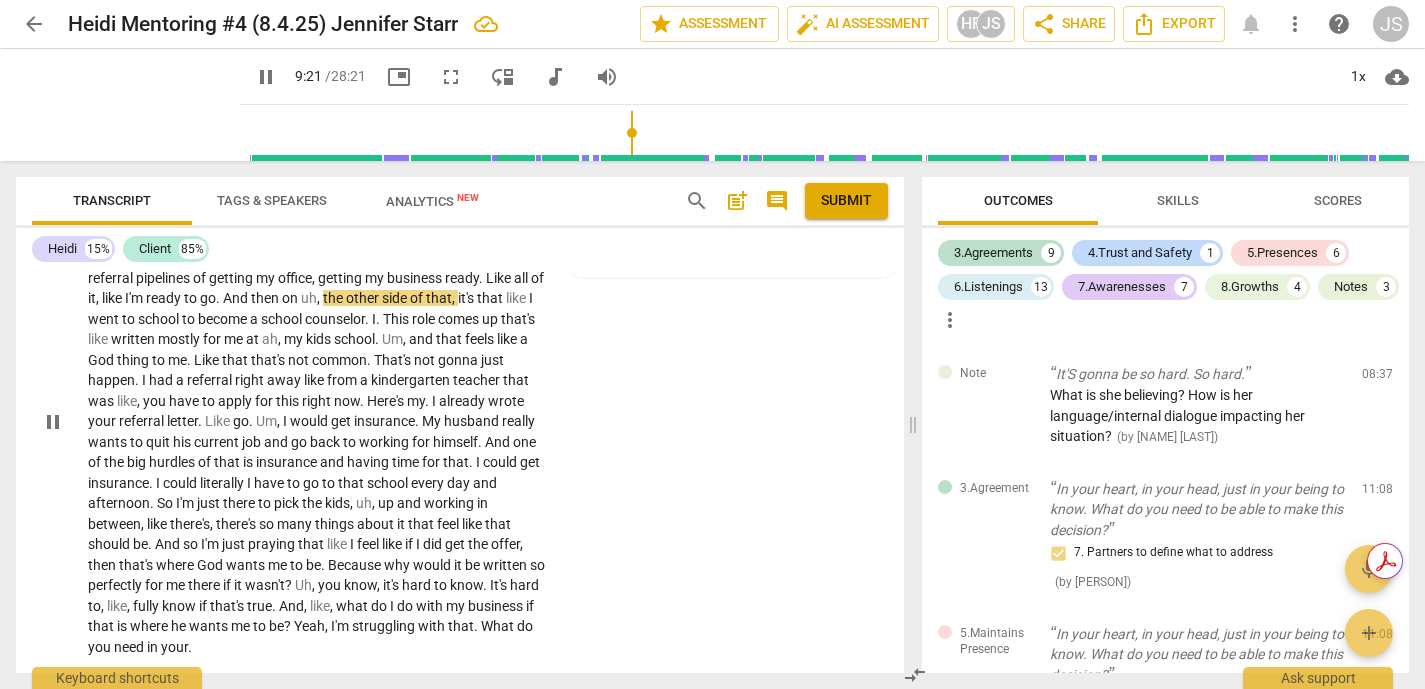 scroll, scrollTop: 2408, scrollLeft: 0, axis: vertical 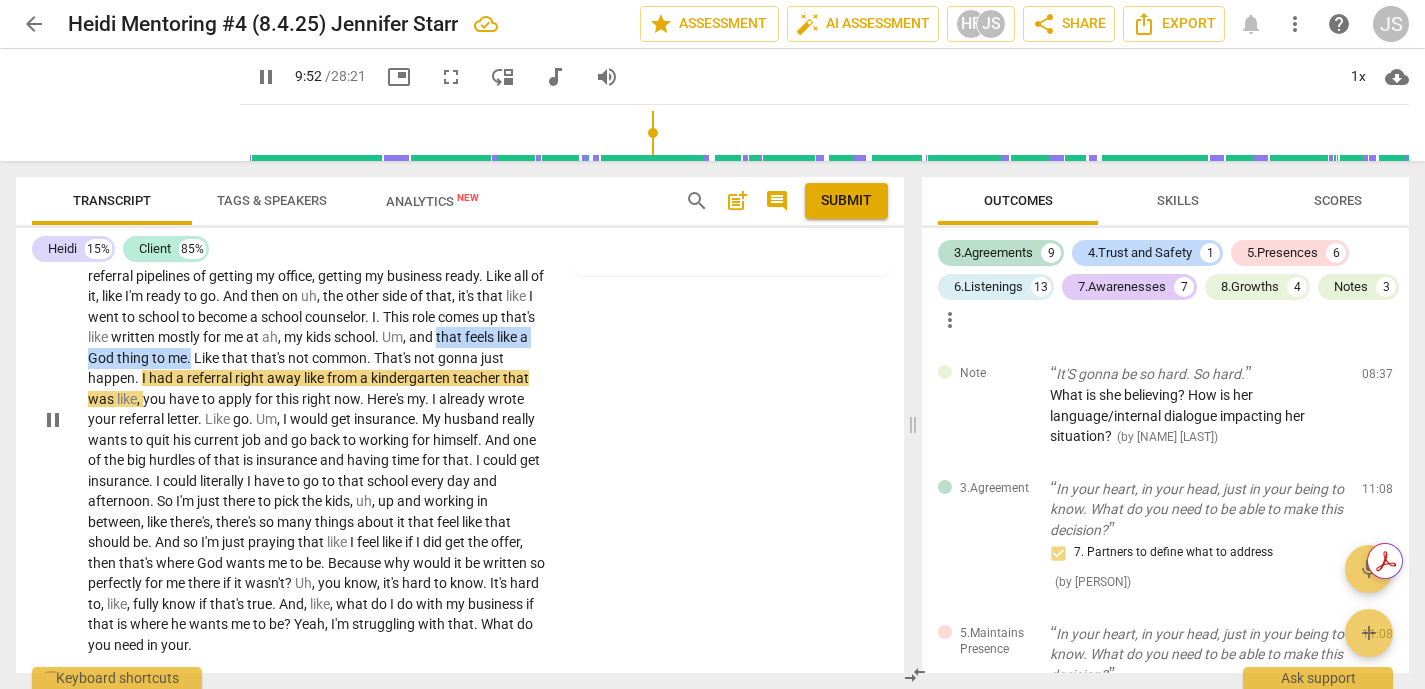 drag, startPoint x: 88, startPoint y: 376, endPoint x: 289, endPoint y: 373, distance: 201.02238 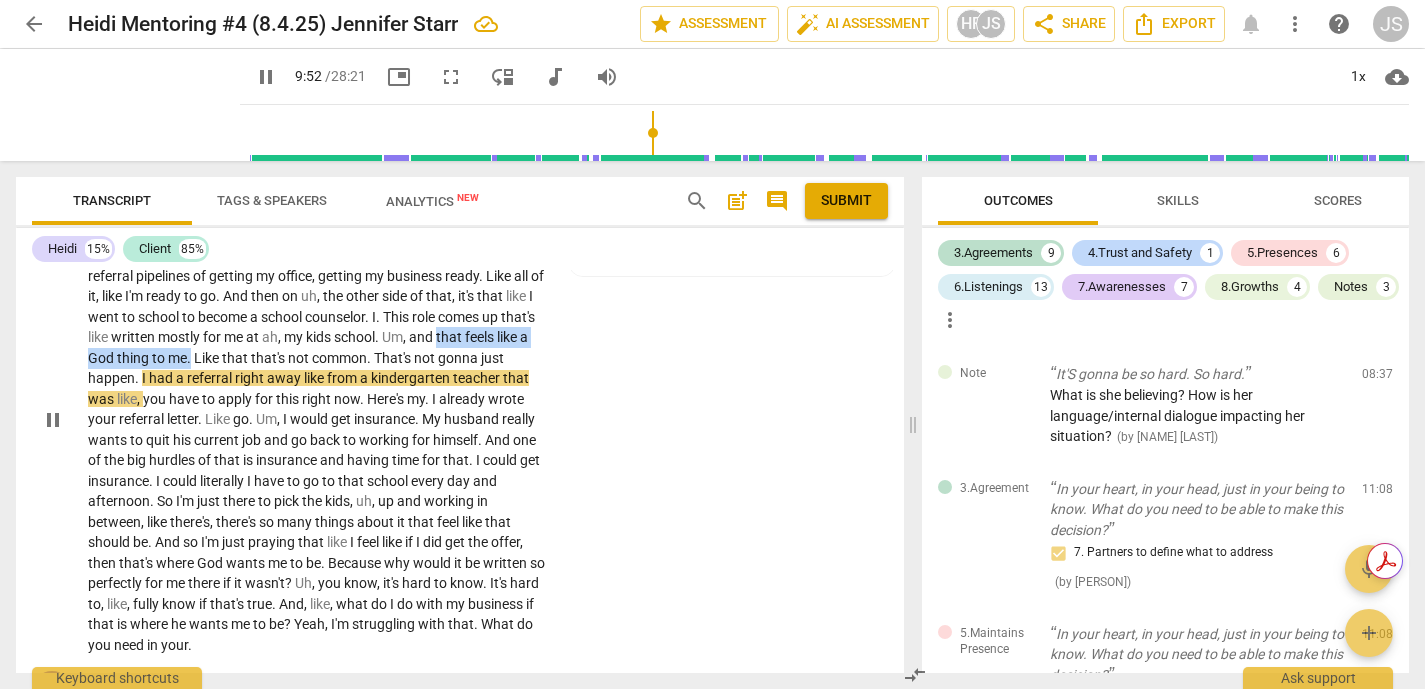 click on "It'S gonna be so hard. So hard. Because I really feel like I'm at this place where I could start running and really make a business that's successful out of this. Like because of all of the work I have done to get myself to this point. You know, a lot of networking, a lot of like sales, setting up these referral pipelines of getting my office, getting my business ready. Like all of it, like I'm ready to go. And then on uh, the other side of that, it's that like I went to school to become a school counselor. I. This role comes up that's like written mostly for me at ah, my kids school. Um, and that feels like a God thing to me. Like that that's not common. That's not gonna just happen. I had a referral right" at bounding box center [317, 420] 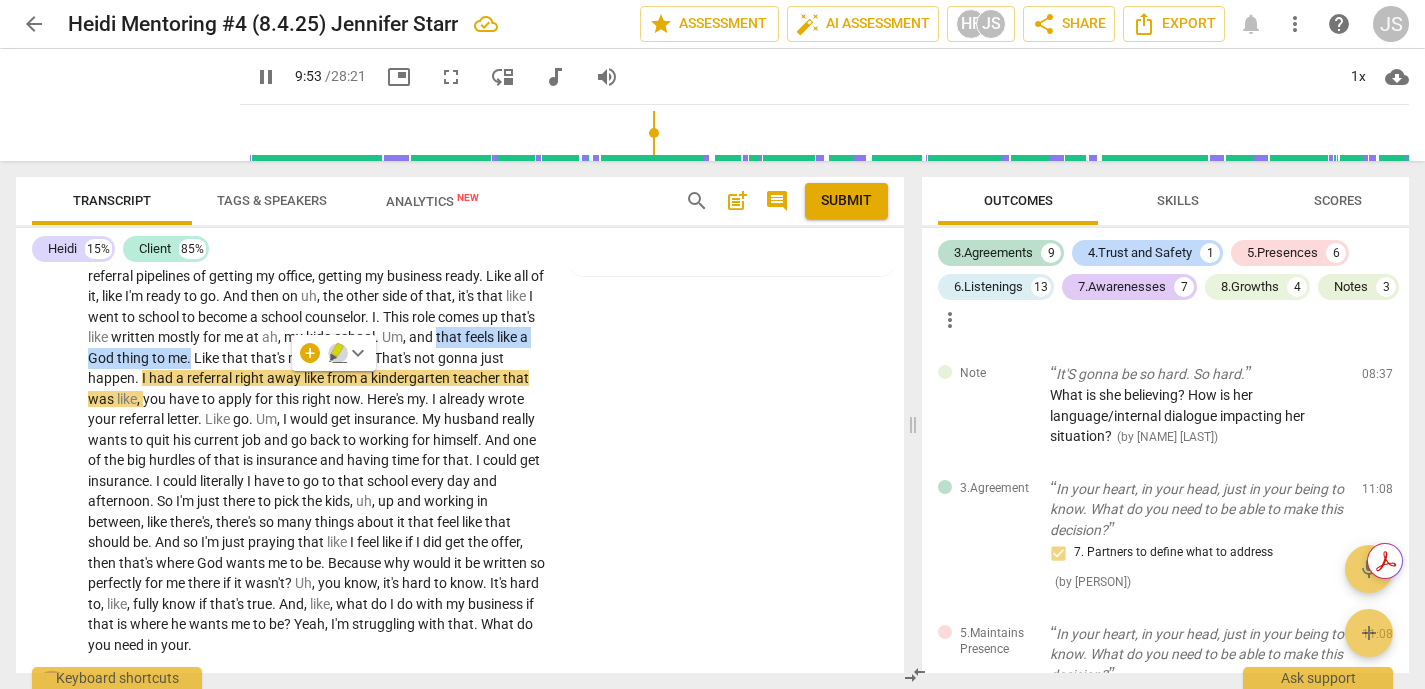 click 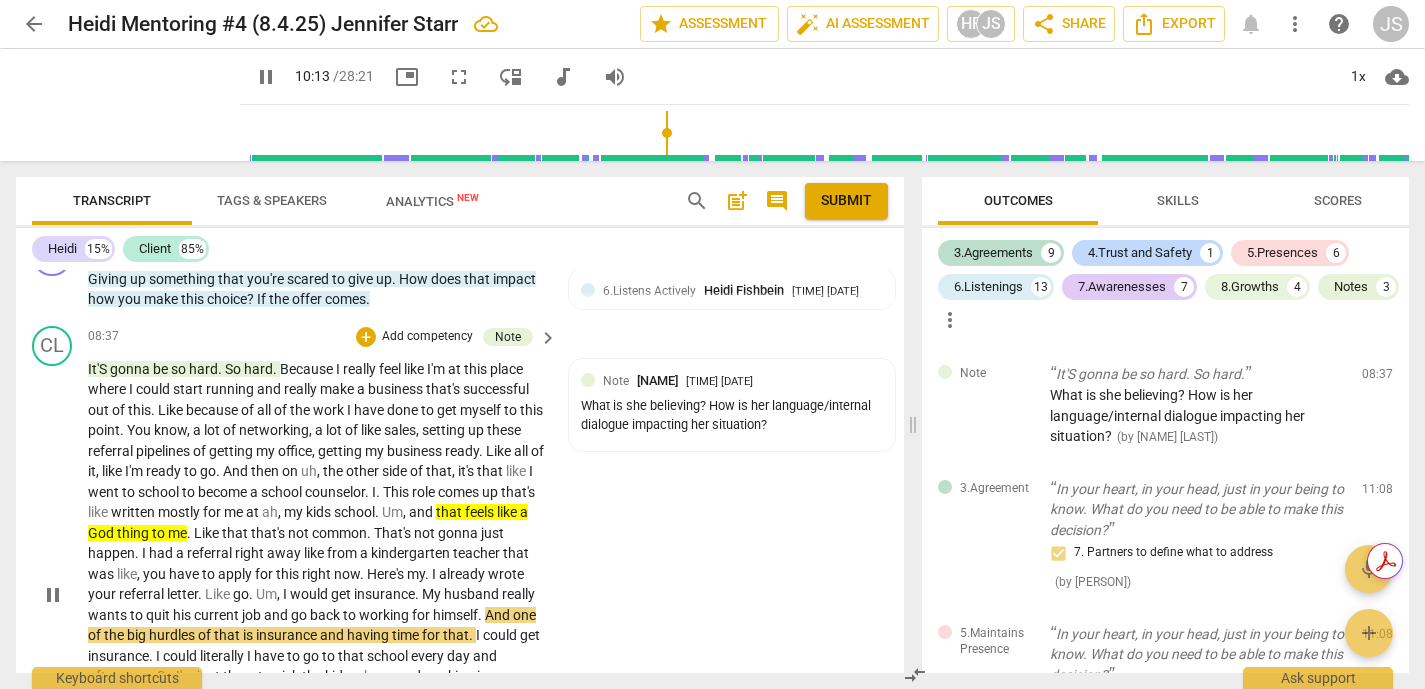 scroll, scrollTop: 2231, scrollLeft: 0, axis: vertical 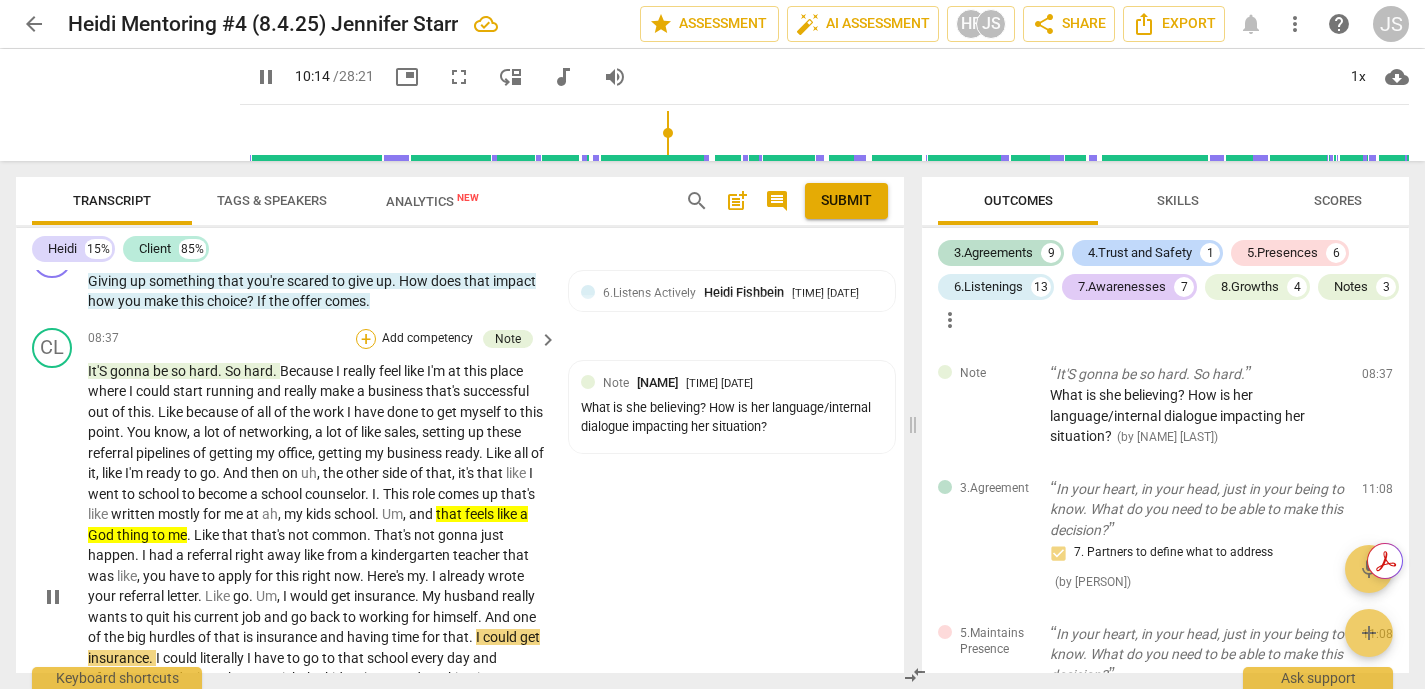 click on "+" at bounding box center (366, 339) 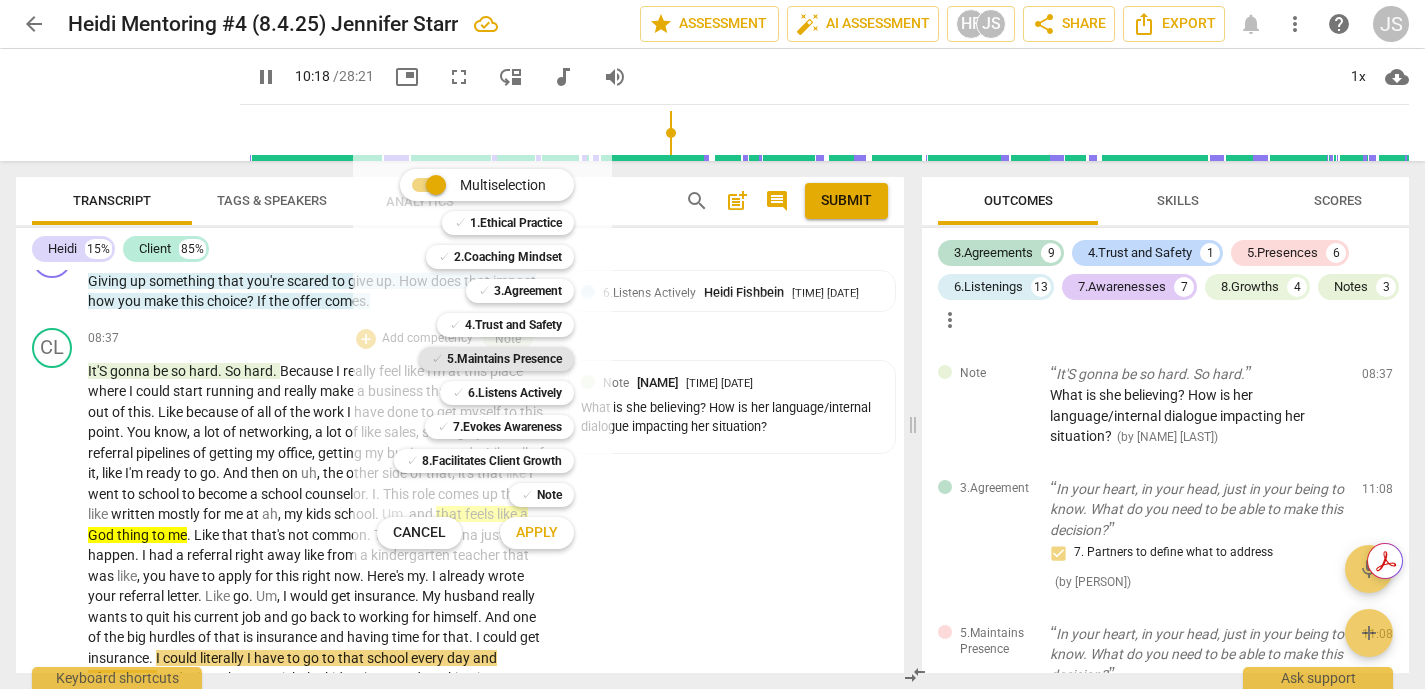 click on "5.Maintains Presence" at bounding box center [504, 359] 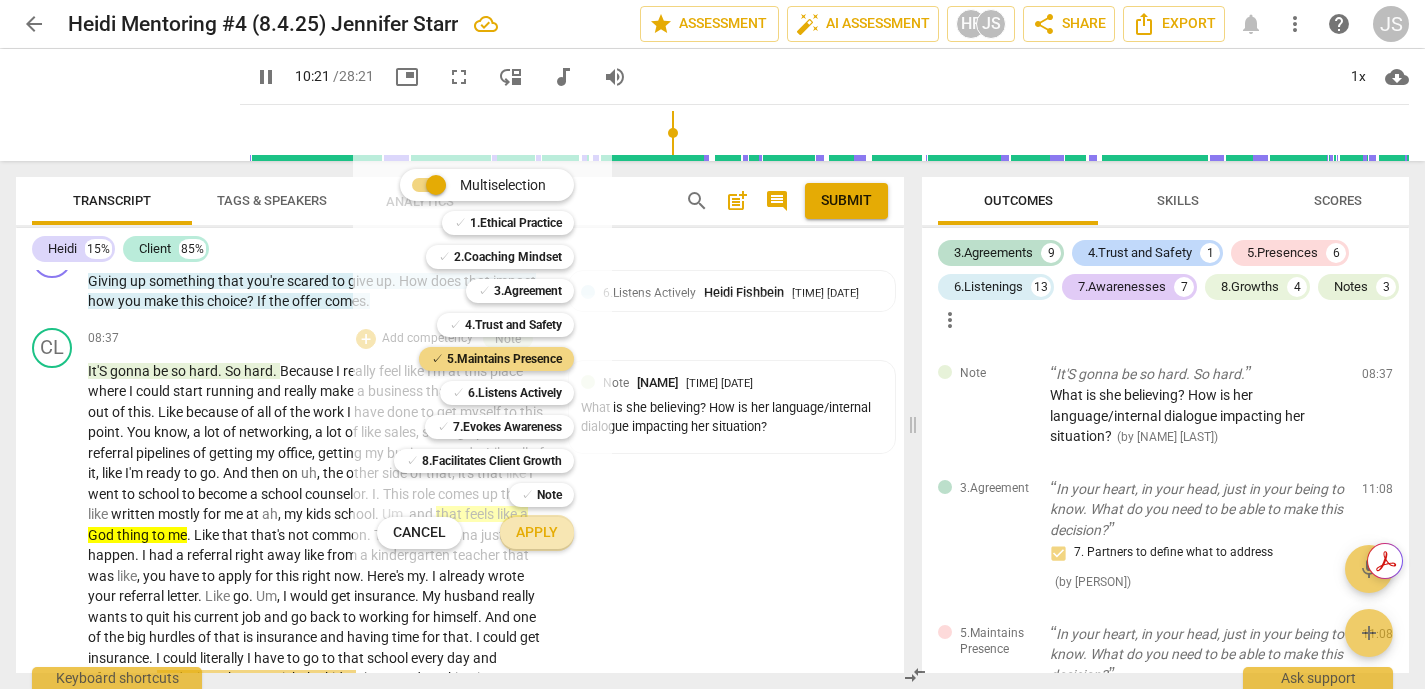 click on "Apply" at bounding box center (537, 533) 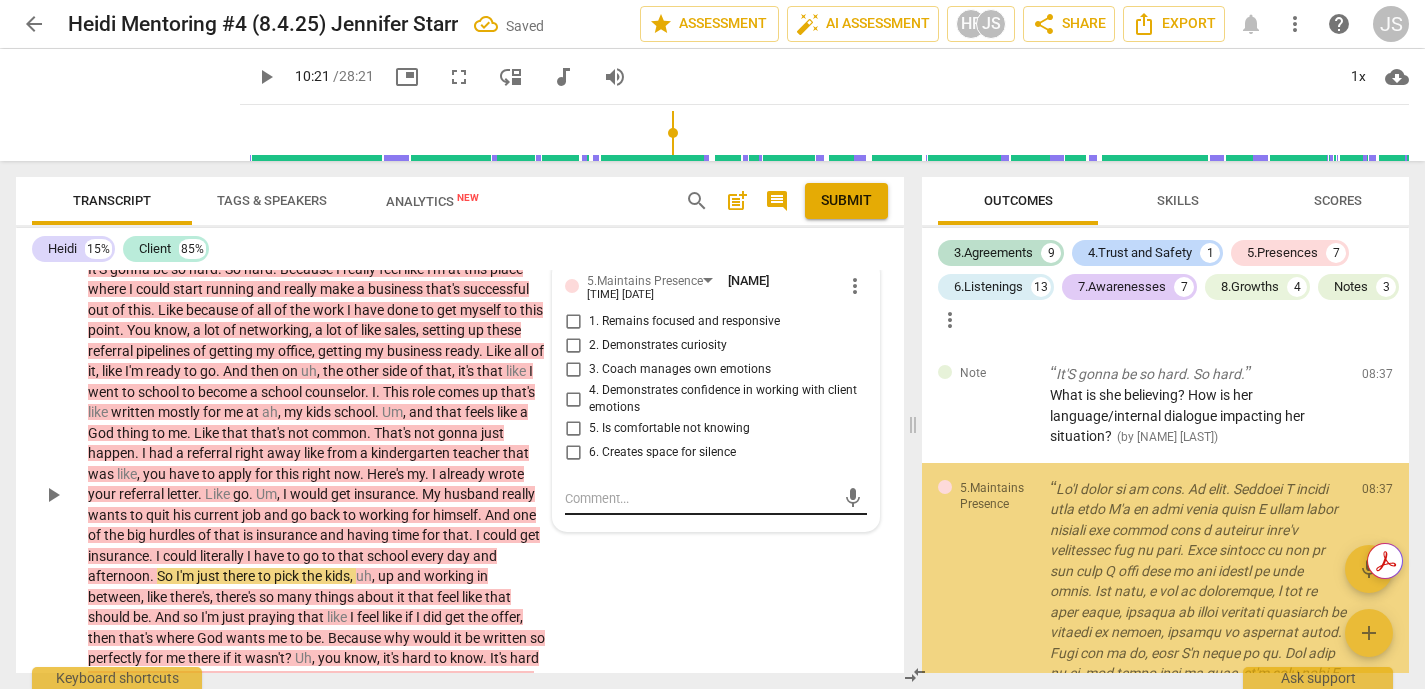 scroll, scrollTop: 2360, scrollLeft: 0, axis: vertical 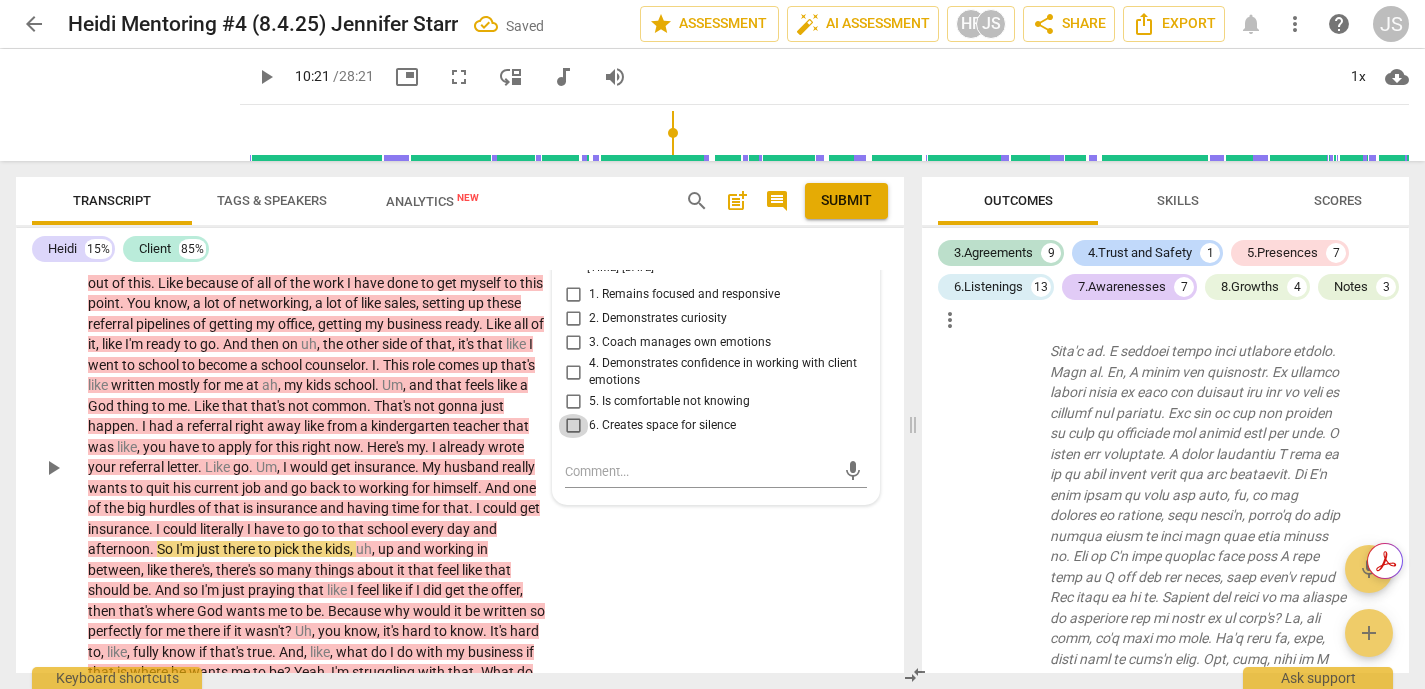 click on "6. Creates space for silence" at bounding box center (573, 426) 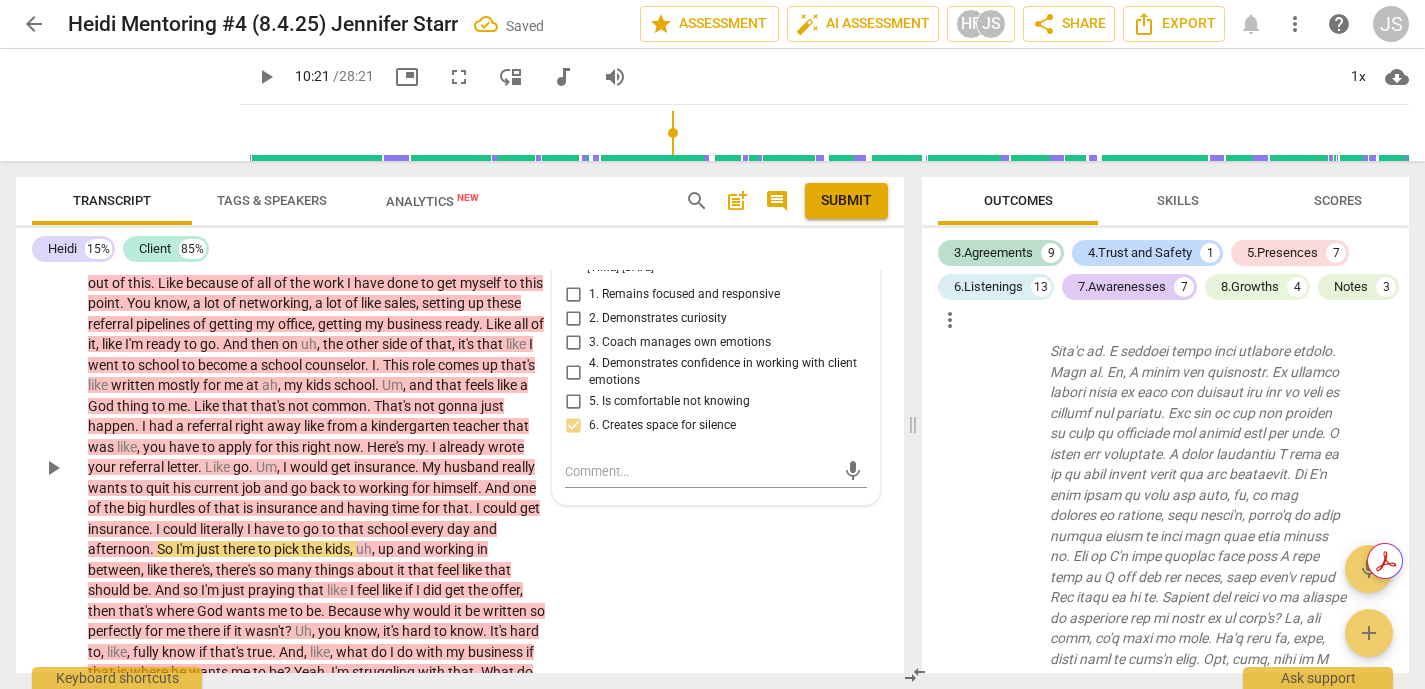 click on "5. Is comfortable not knowing" at bounding box center [573, 402] 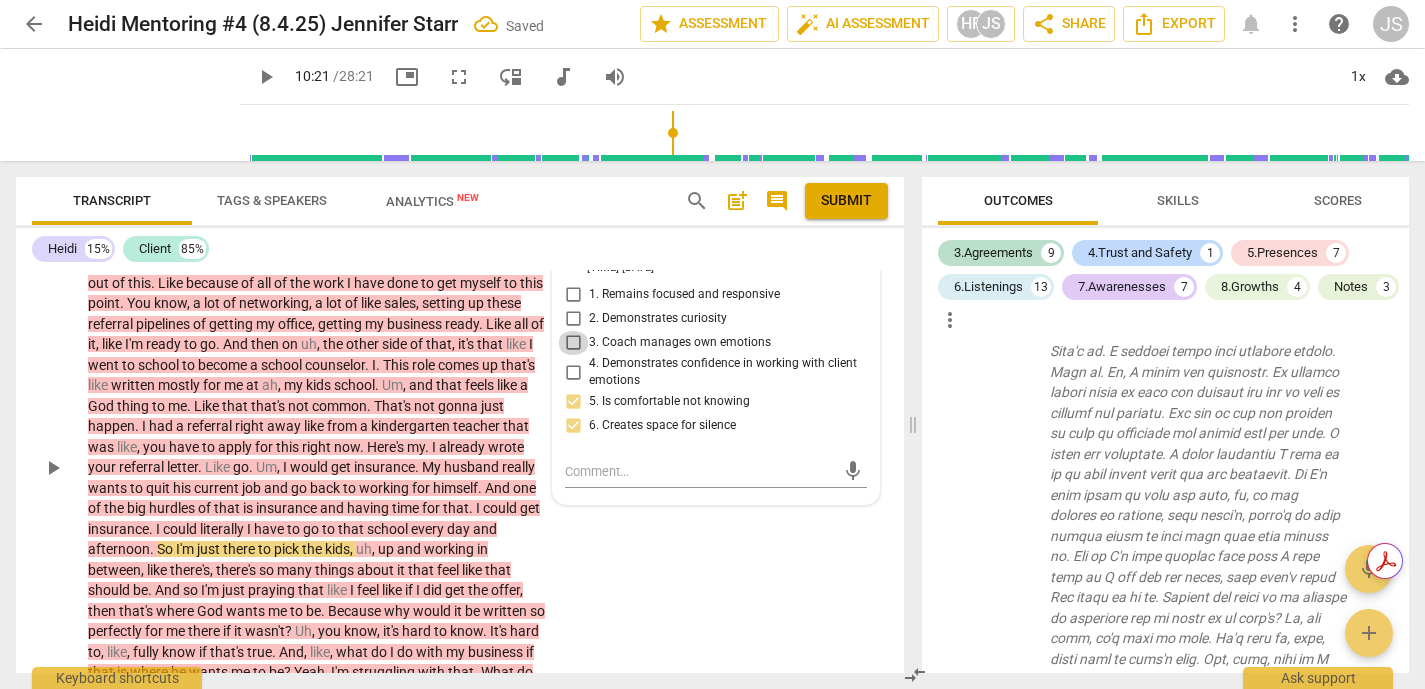 click on "3. Coach manages own emotions" at bounding box center (573, 343) 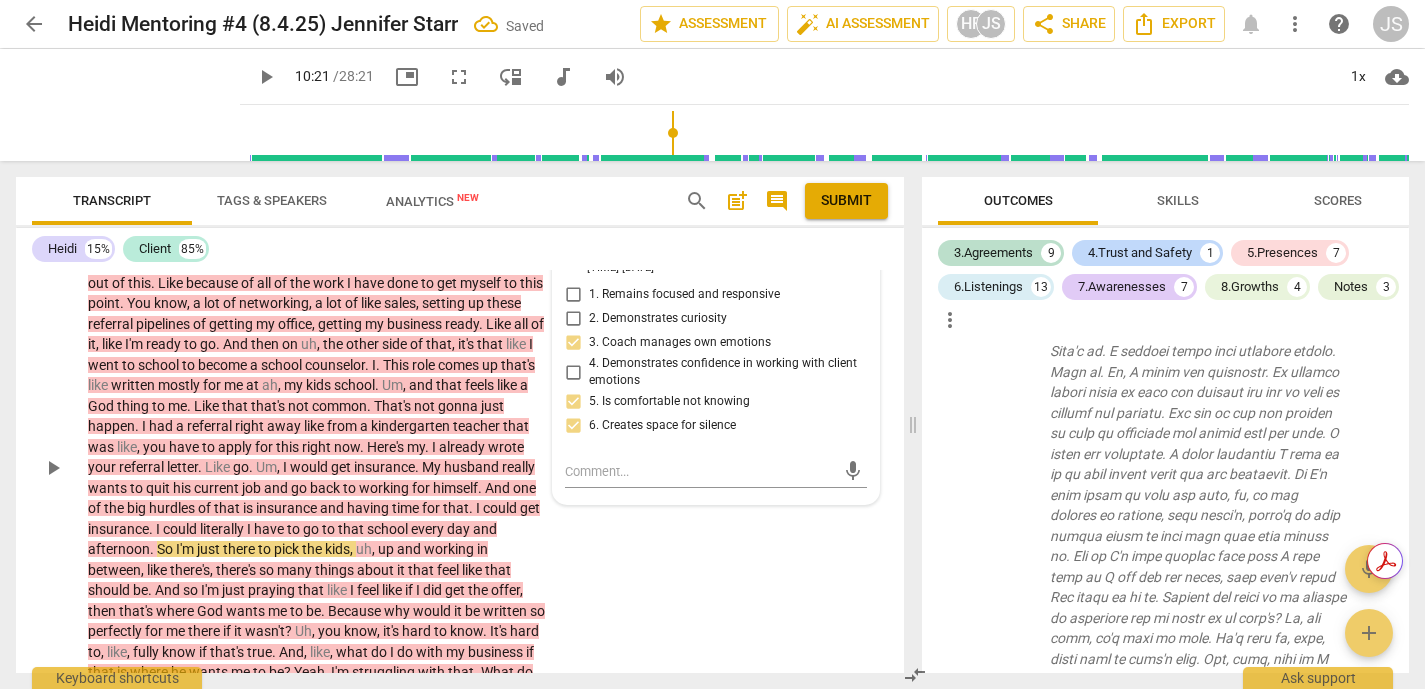 click on "1. Remains focused and responsive" at bounding box center (573, 295) 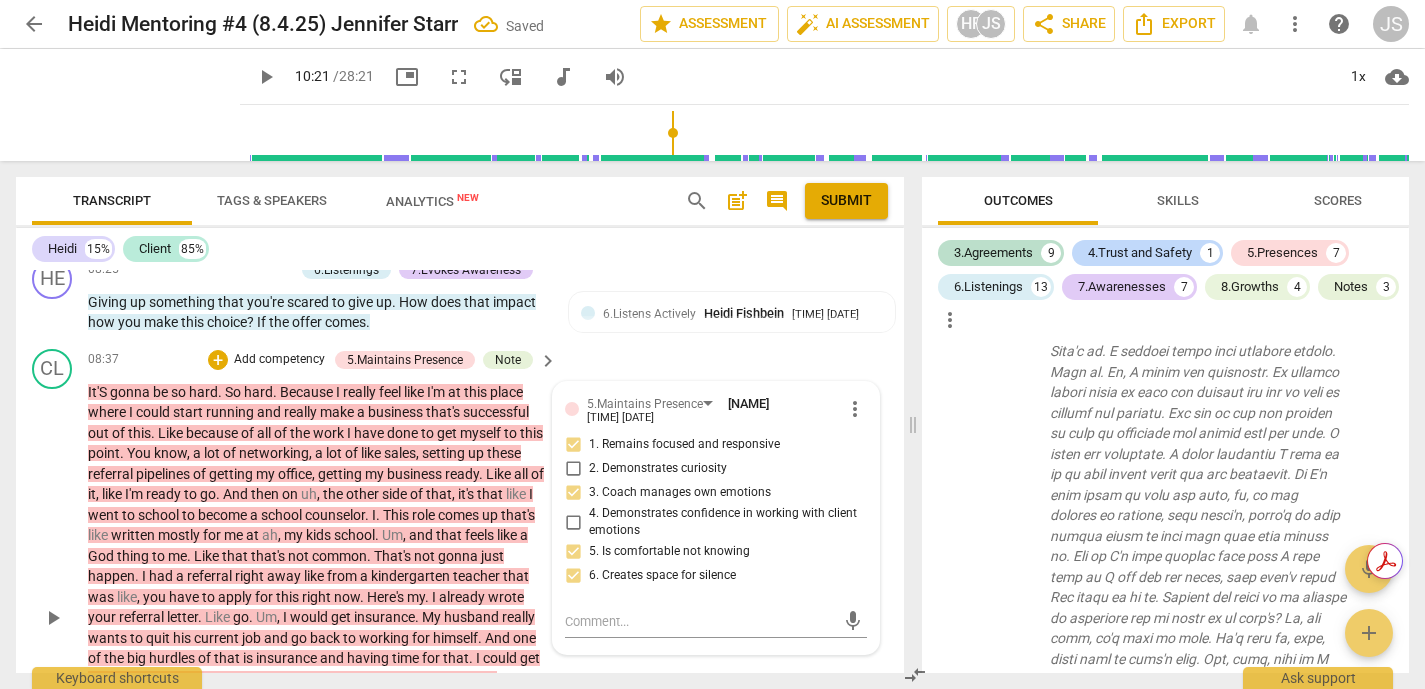 scroll, scrollTop: 2199, scrollLeft: 0, axis: vertical 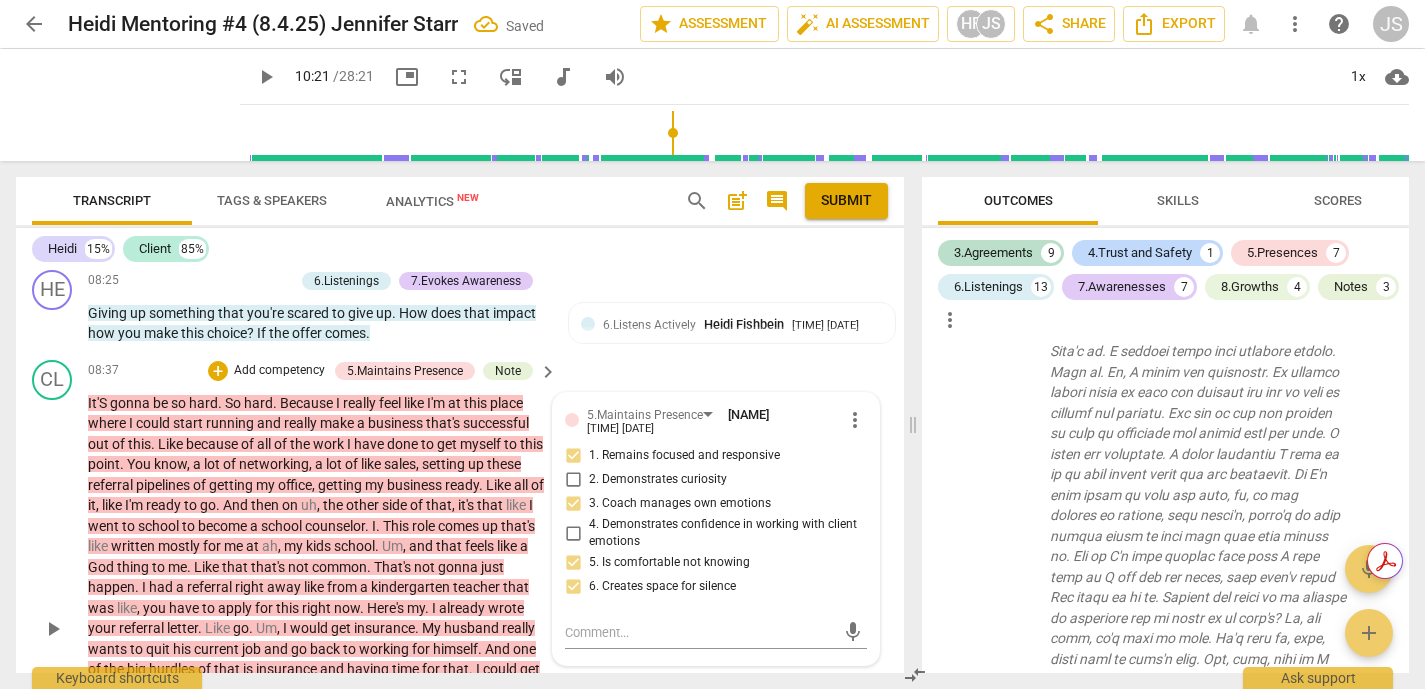 click on "play_arrow" at bounding box center (53, 629) 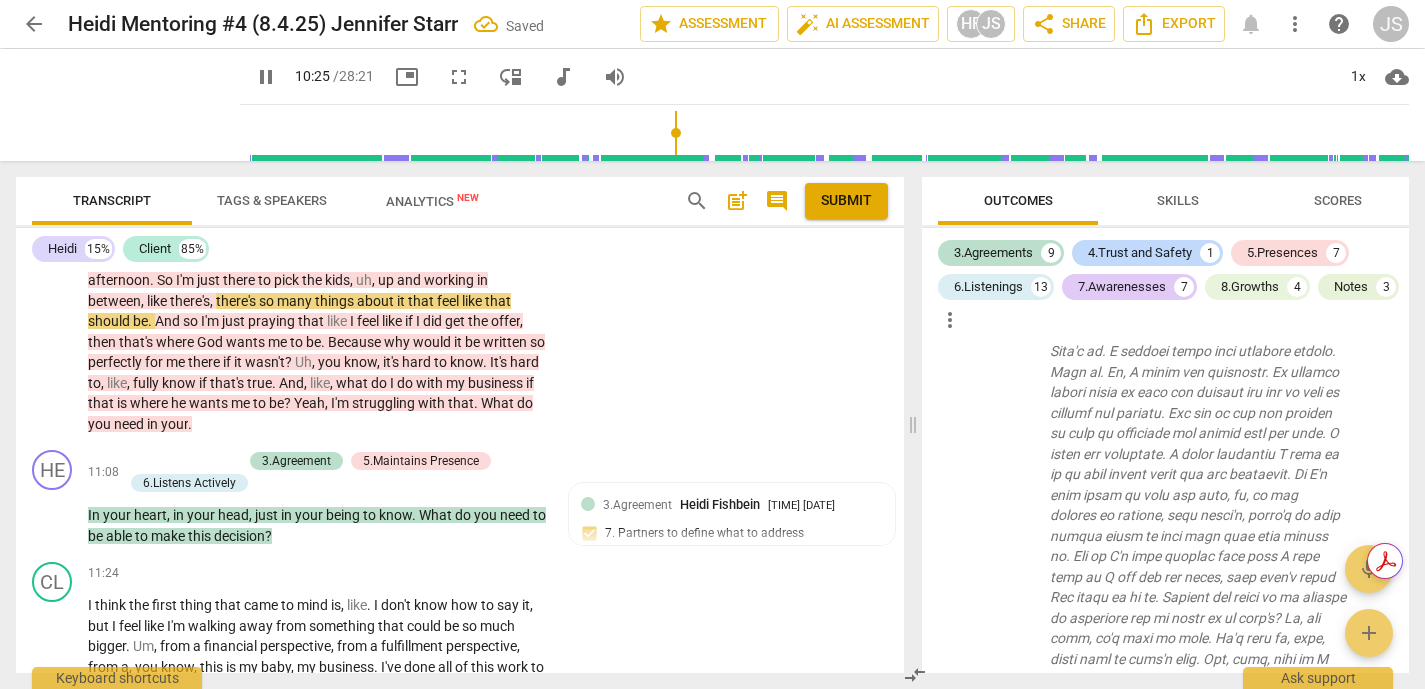 scroll, scrollTop: 2653, scrollLeft: 0, axis: vertical 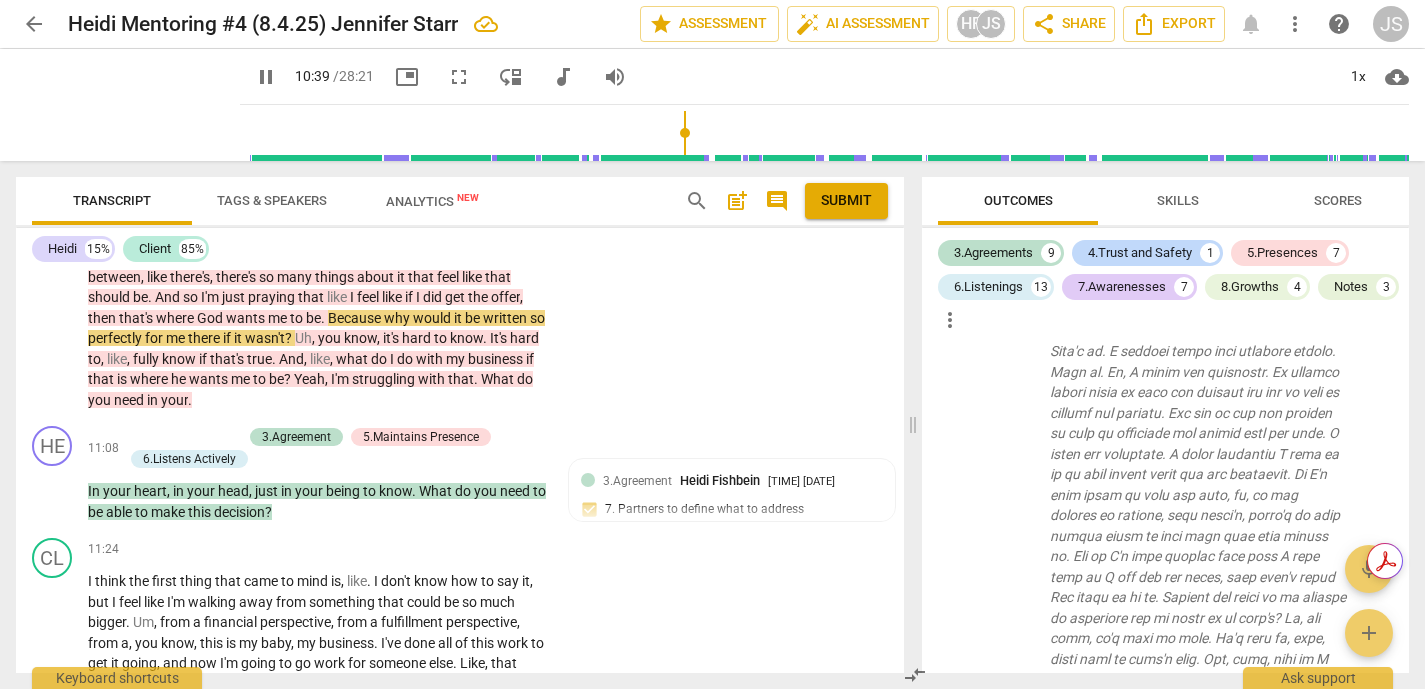 click on "And" at bounding box center (169, 297) 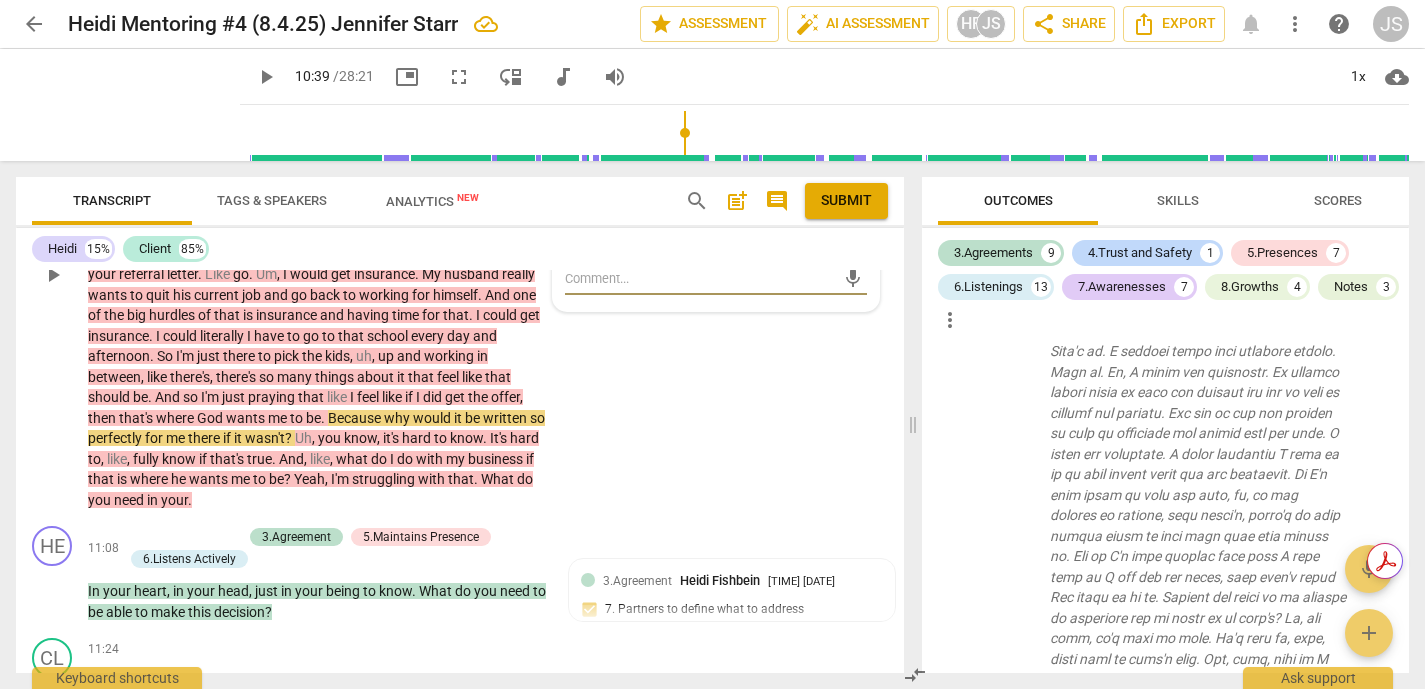 scroll, scrollTop: 2557, scrollLeft: 0, axis: vertical 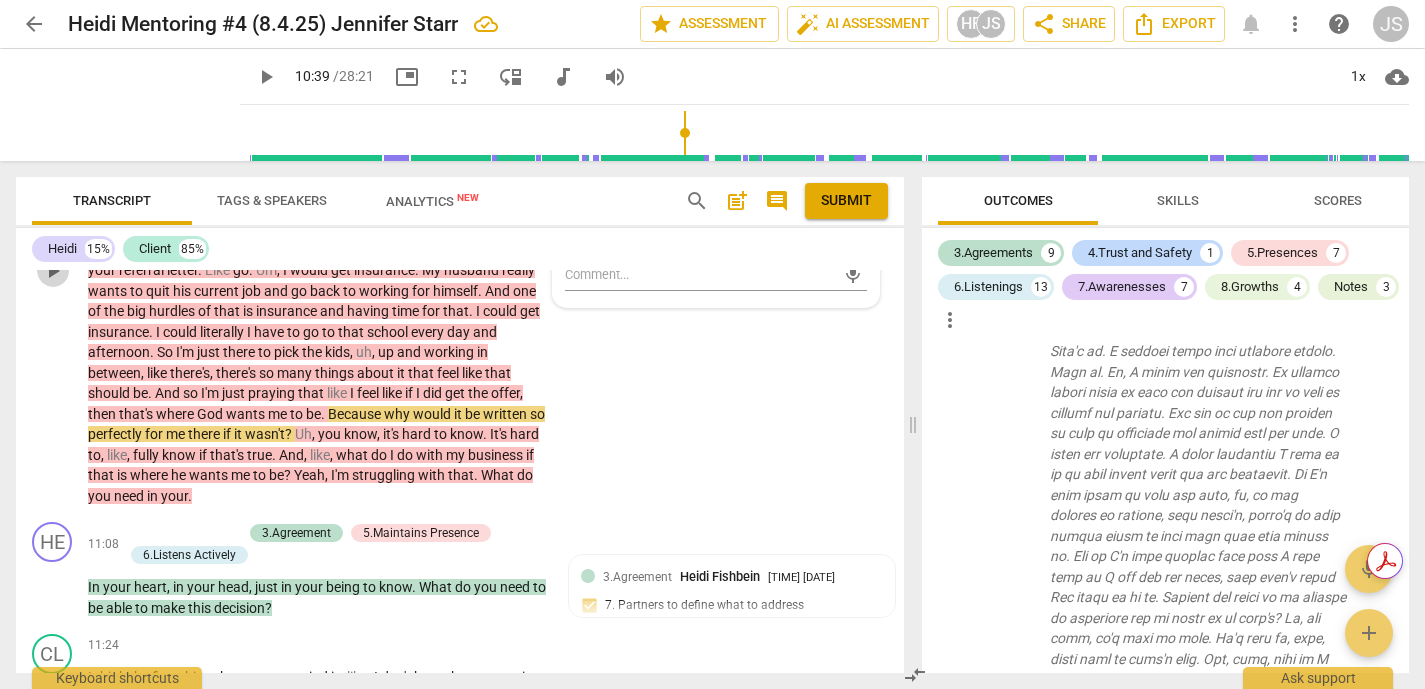 click on "play_arrow" at bounding box center (53, 271) 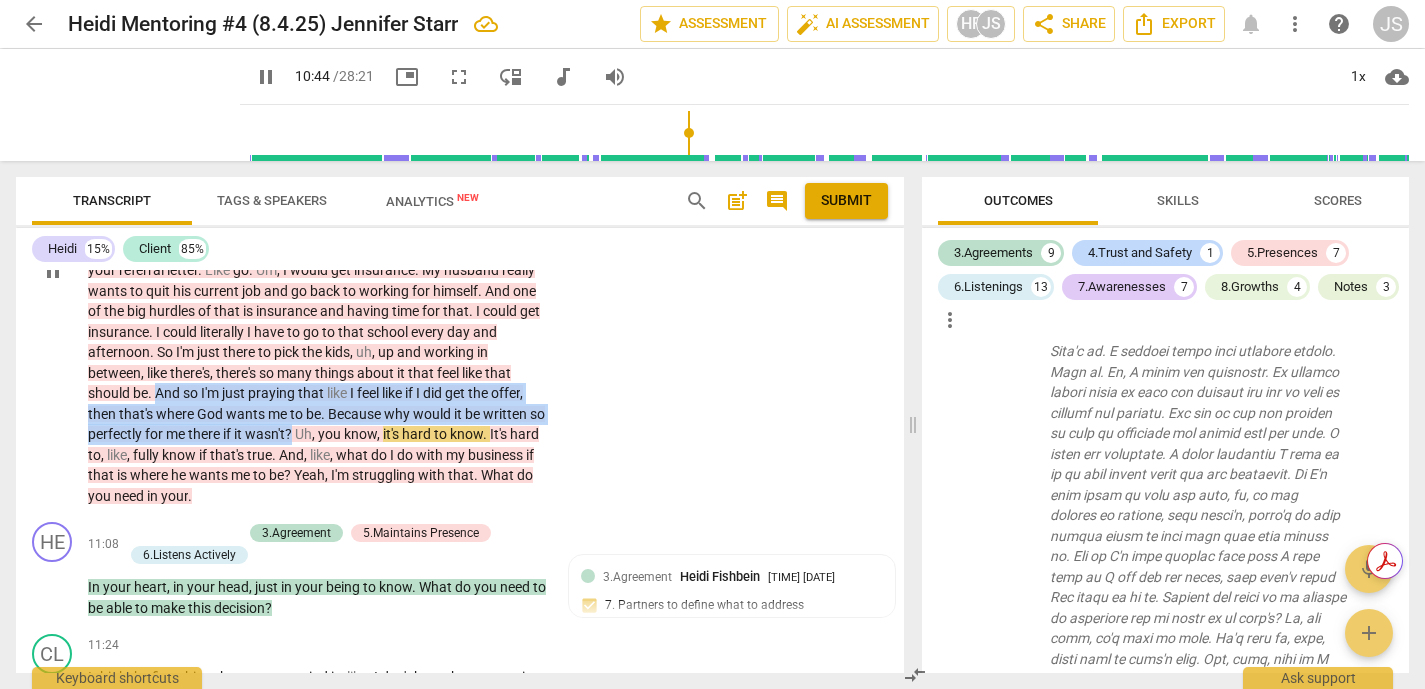 drag, startPoint x: 211, startPoint y: 411, endPoint x: 360, endPoint y: 458, distance: 156.237 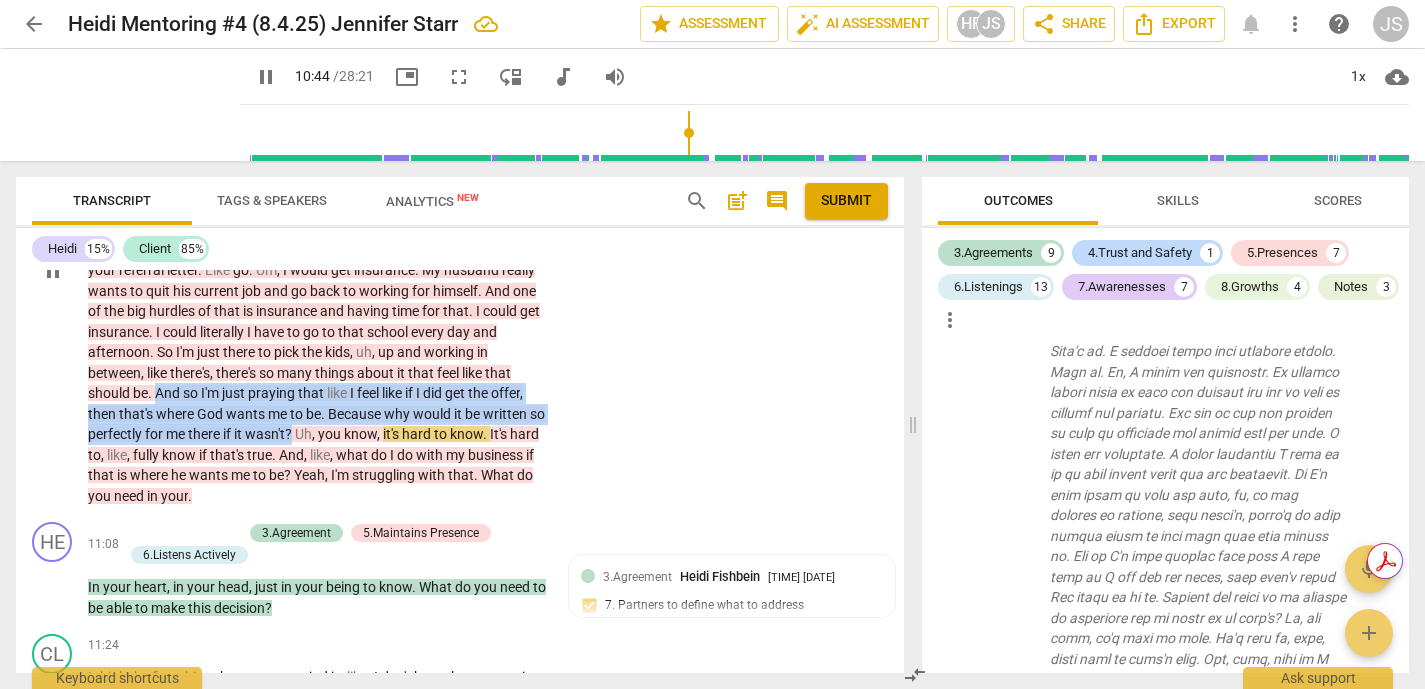 click on "It'S gonna be so hard. So hard. Because I really feel like I'm at this place where I could start running and really make a business that's successful out of this. Like because of all of the work I have done to get myself to this point. You know, a lot of networking, a lot of like sales, setting up these referral pipelines of getting my office, getting my business ready. Like all of it, like I'm ready to go. And then on uh, the other side of that, it's that like I went to school to become a school counselor. I. This role comes up that's like written mostly for me at ah, my kids school. Um, and that feels like a God thing to me. Like that that's not common. That's not gonna just happen. I had a referral right" at bounding box center (317, 271) 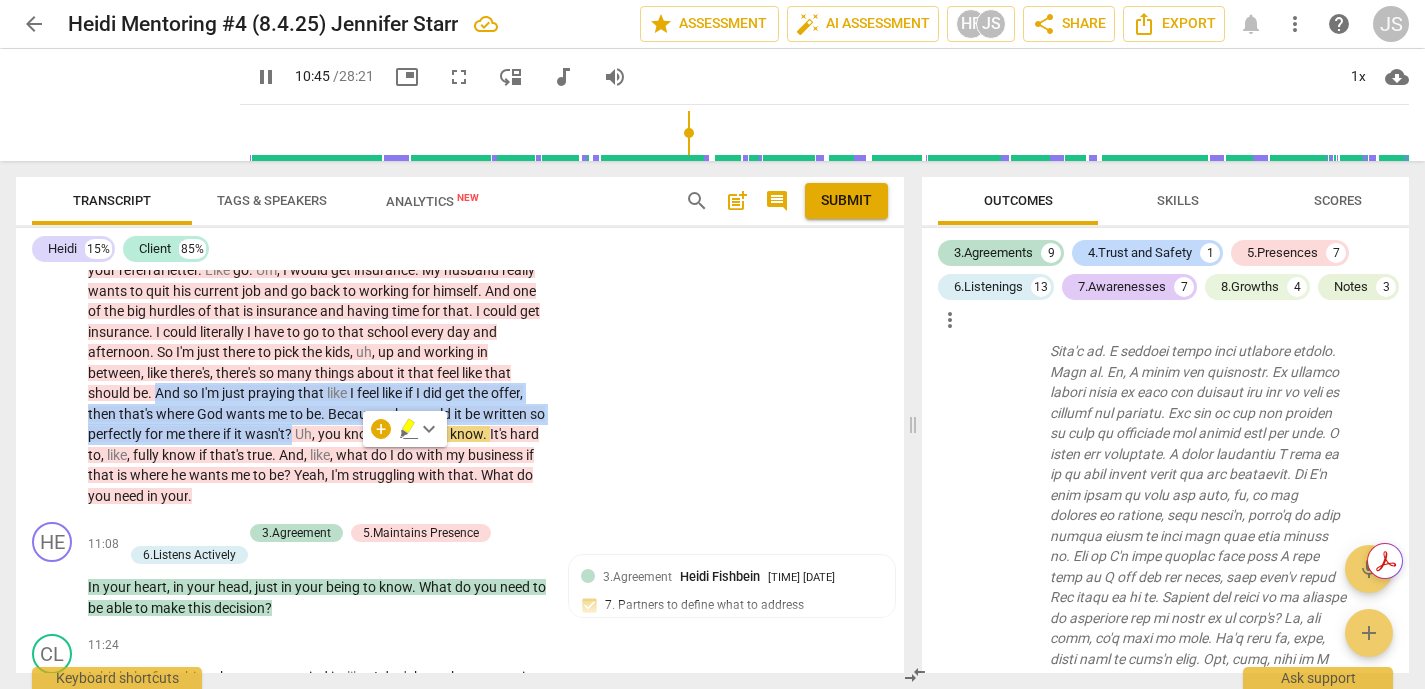 click 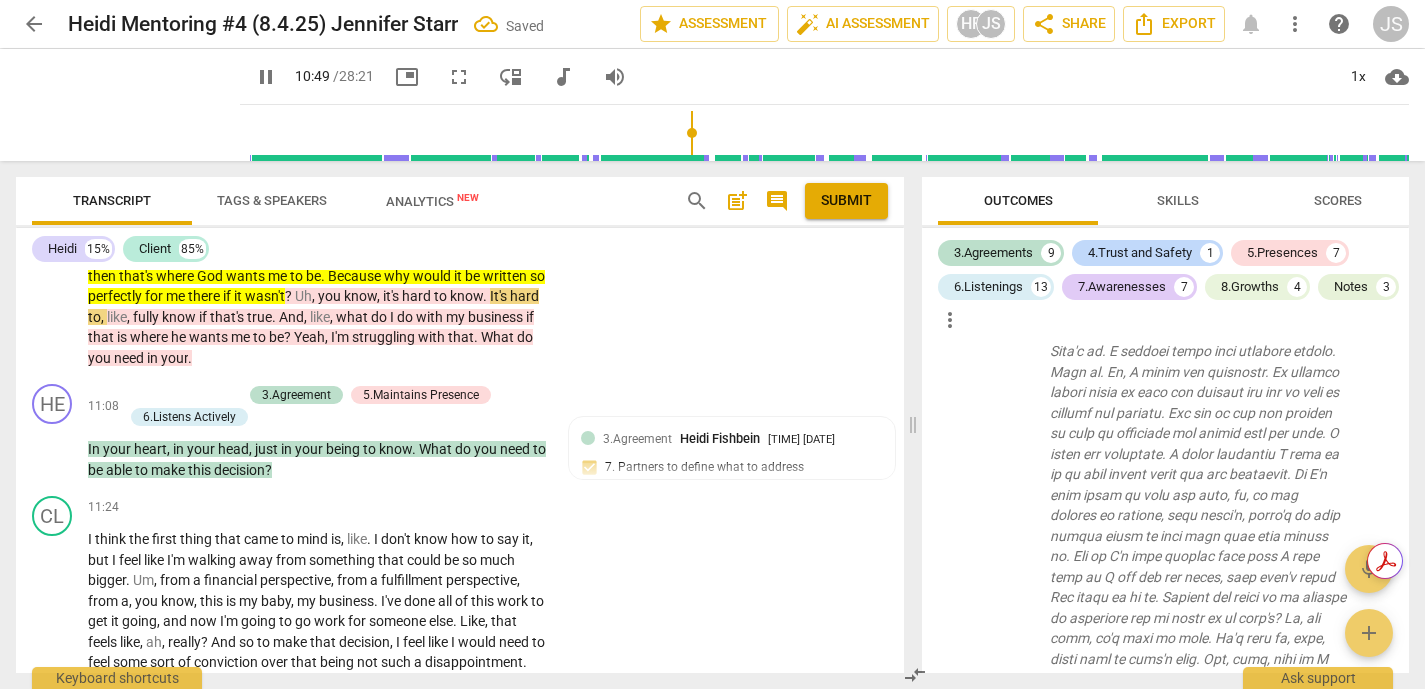 scroll, scrollTop: 2712, scrollLeft: 0, axis: vertical 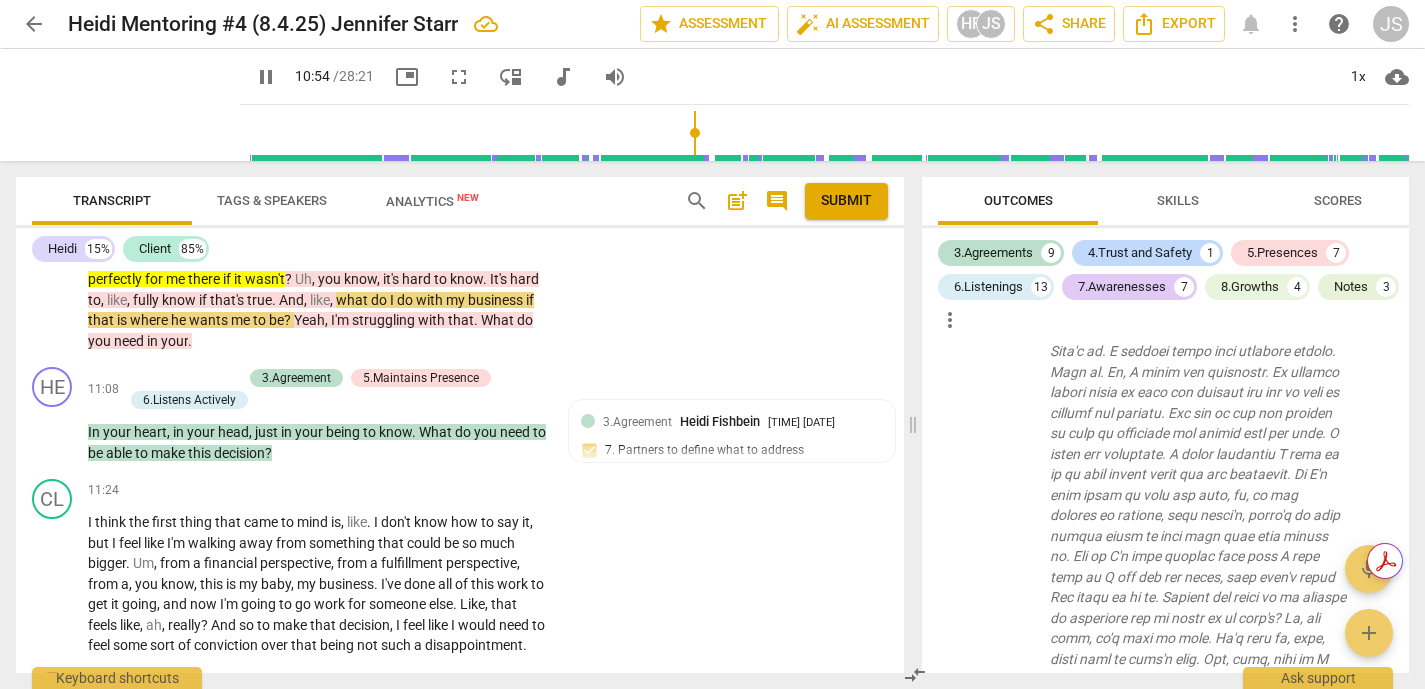 drag, startPoint x: 452, startPoint y: 300, endPoint x: 228, endPoint y: 322, distance: 225.07776 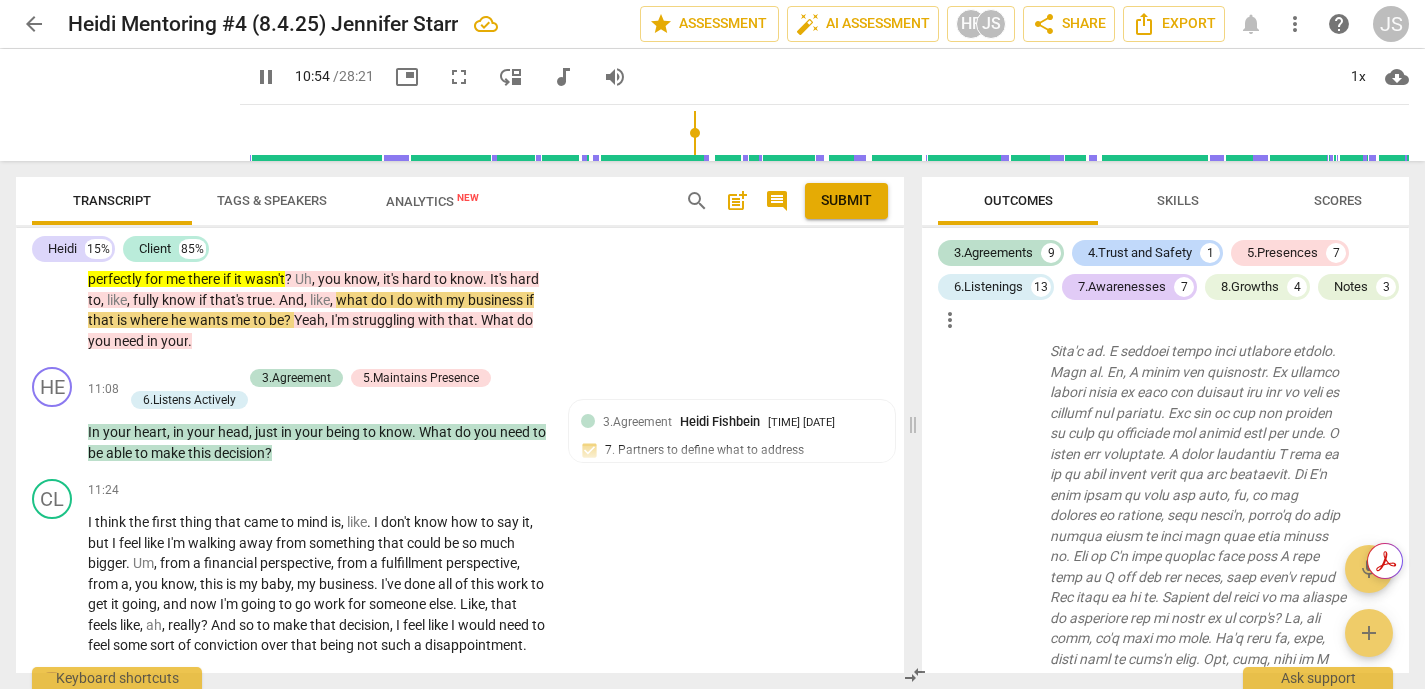 click on "It'S gonna be so hard. So hard. Because I really feel like I'm at this place where I could start running and really make a business that's successful out of this. Like because of all of the work I have done to get myself to this point. You know, a lot of networking, a lot of like sales, setting up these referral pipelines of getting my office, getting my business ready. Like all of it, like I'm ready to go. And then on uh, the other side of that, it's that like I went to school to become a school counselor. I. This role comes up that's like written mostly for me at ah, my kids school. Um, and that feels like a God thing to me. Like that that's not common. That's not gonna just happen. I had a referral right" at bounding box center (317, 116) 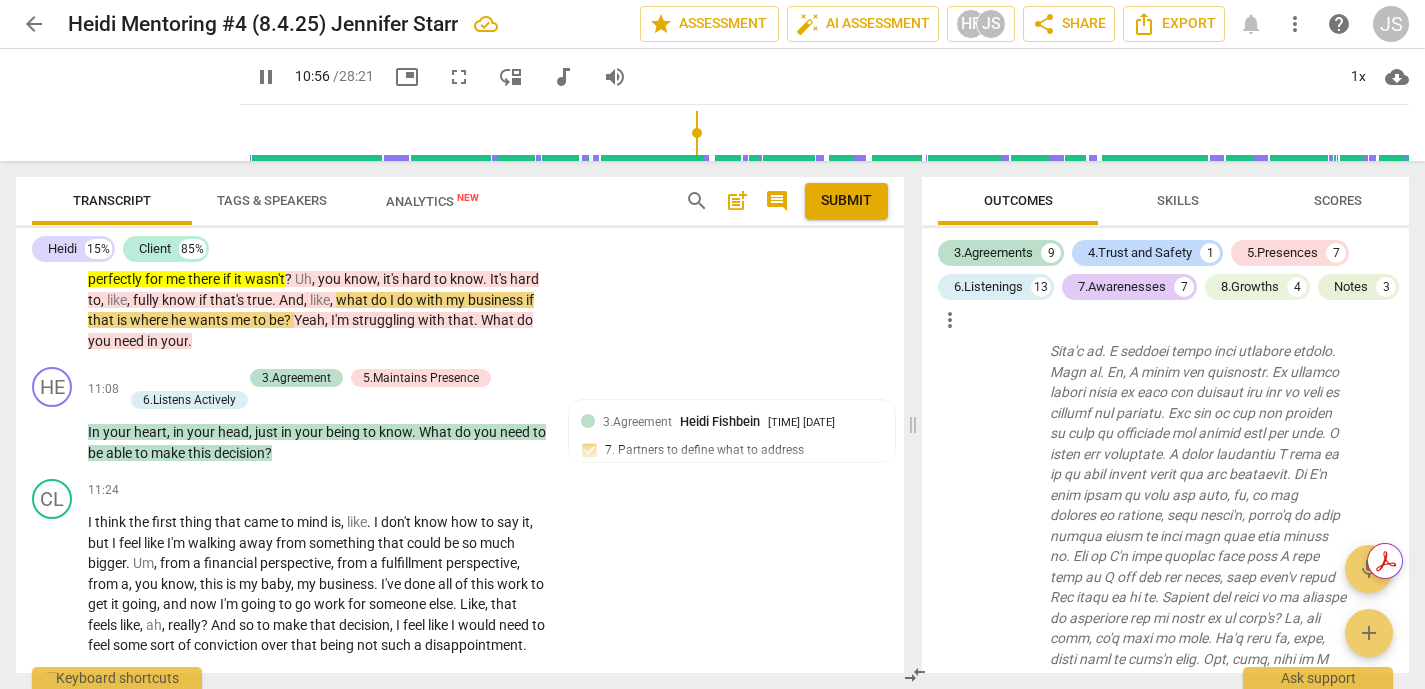 click on "It'S gonna be so hard. So hard. Because I really feel like I'm at this place where I could start running and really make a business that's successful out of this. Like because of all of the work I have done to get myself to this point. You know, a lot of networking, a lot of like sales, setting up these referral pipelines of getting my office, getting my business ready. Like all of it, like I'm ready to go. And then on uh, the other side of that, it's that like I went to school to become a school counselor. I. This role comes up that's like written mostly for me at ah, my kids school. Um, and that feels like a God thing to me. Like that that's not common. That's not gonna just happen. I had a referral right" at bounding box center [317, 116] 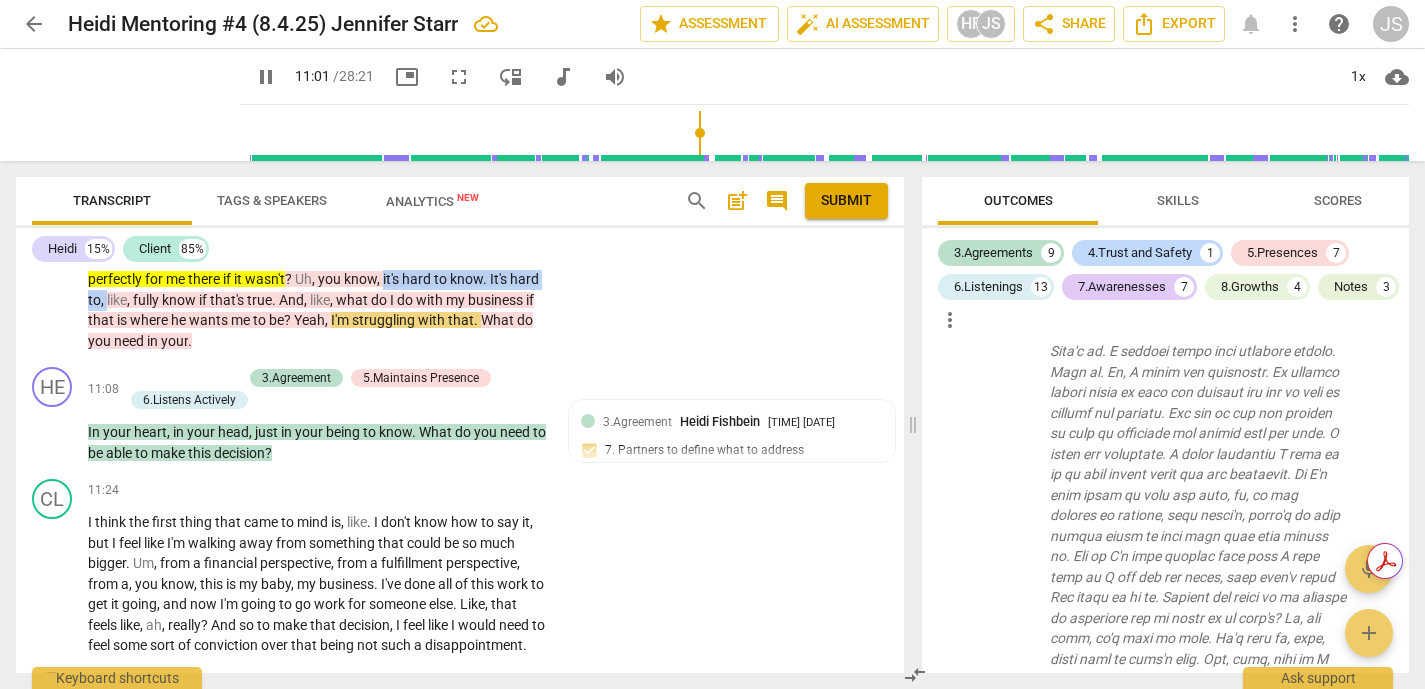 drag, startPoint x: 451, startPoint y: 299, endPoint x: 198, endPoint y: 315, distance: 253.50542 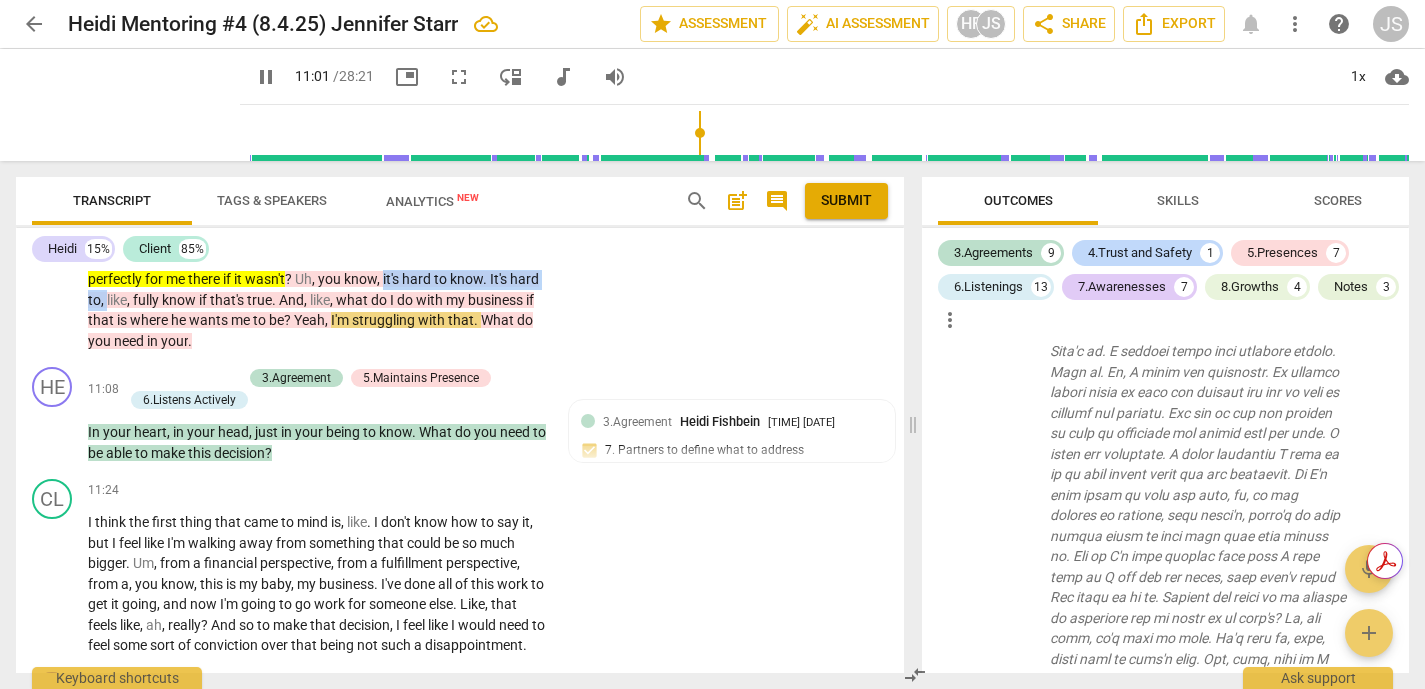 click on "It'S gonna be so hard. So hard. Because I really feel like I'm at this place where I could start running and really make a business that's successful out of this. Like because of all of the work I have done to get myself to this point. You know, a lot of networking, a lot of like sales, setting up these referral pipelines of getting my office, getting my business ready. Like all of it, like I'm ready to go. And then on uh, the other side of that, it's that like I went to school to become a school counselor. I. This role comes up that's like written mostly for me at ah, my kids school. Um, and that feels like a God thing to me. Like that that's not common. That's not gonna just happen. I had a referral right" at bounding box center (317, 116) 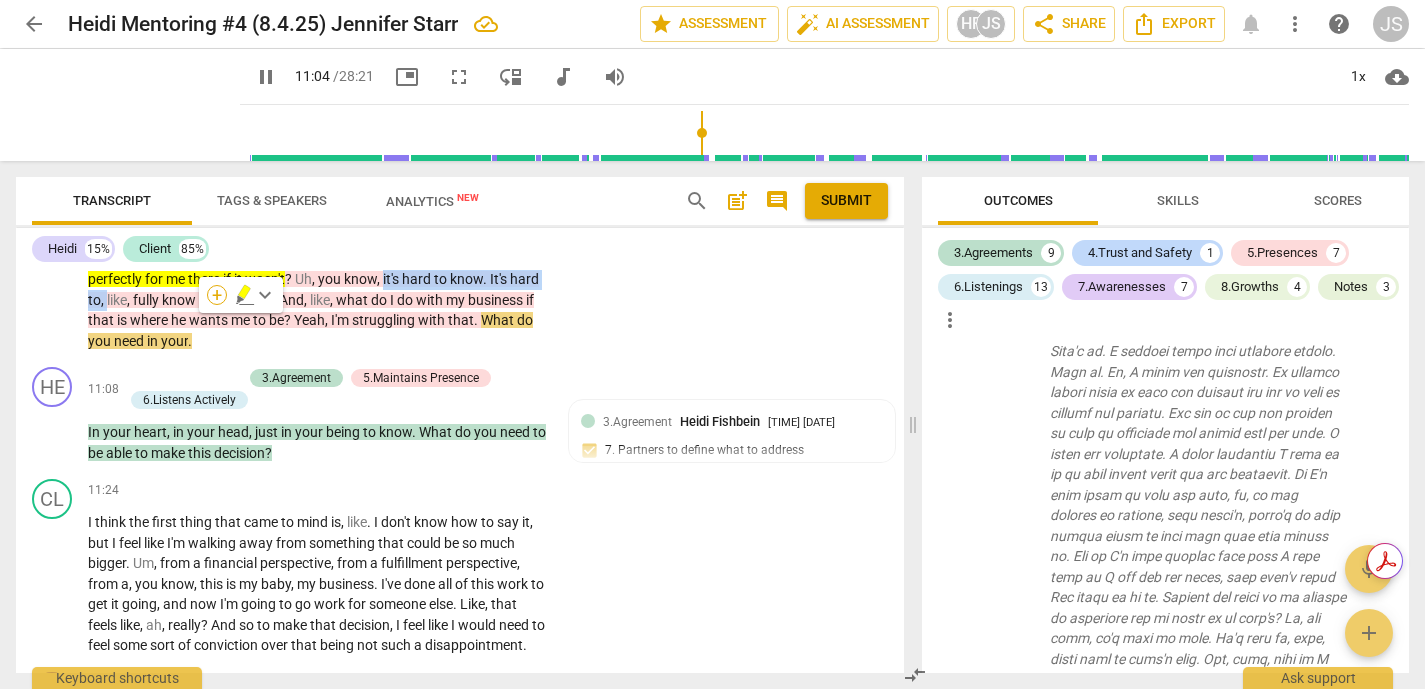click on "+" at bounding box center [217, 295] 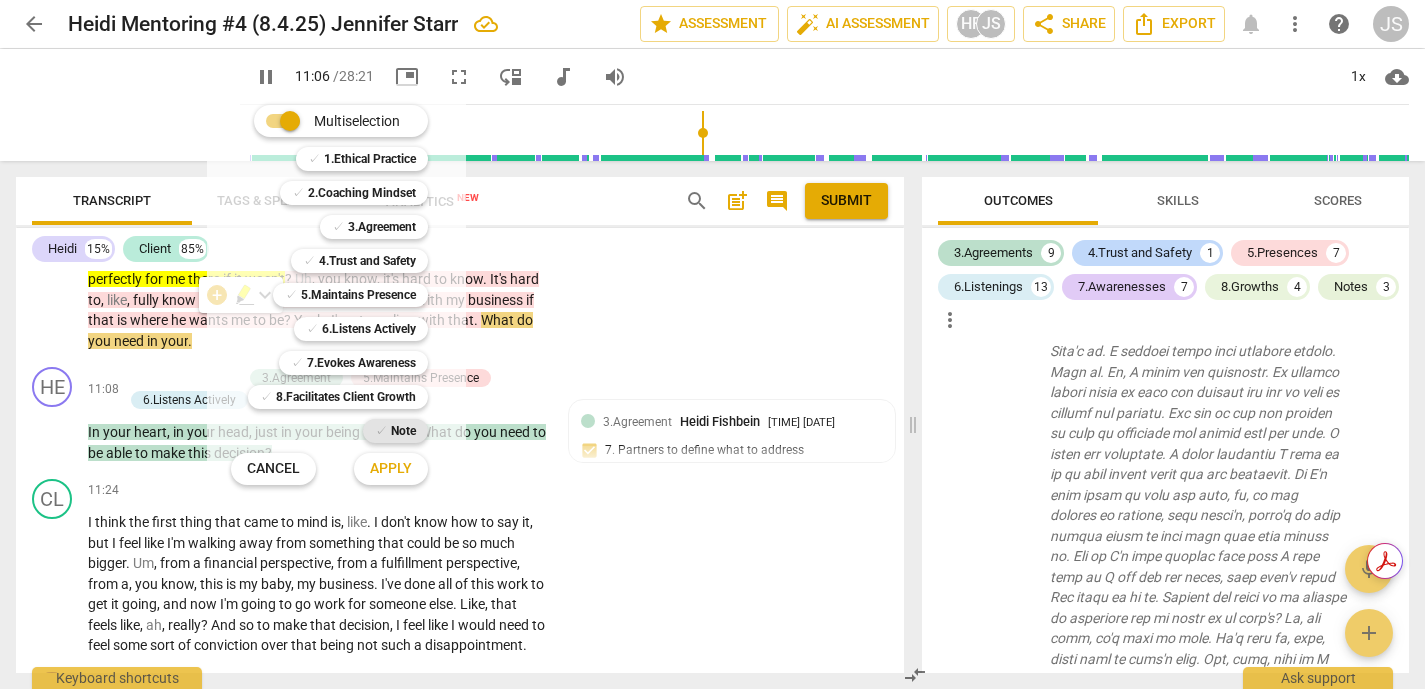 click on "Note" at bounding box center [403, 431] 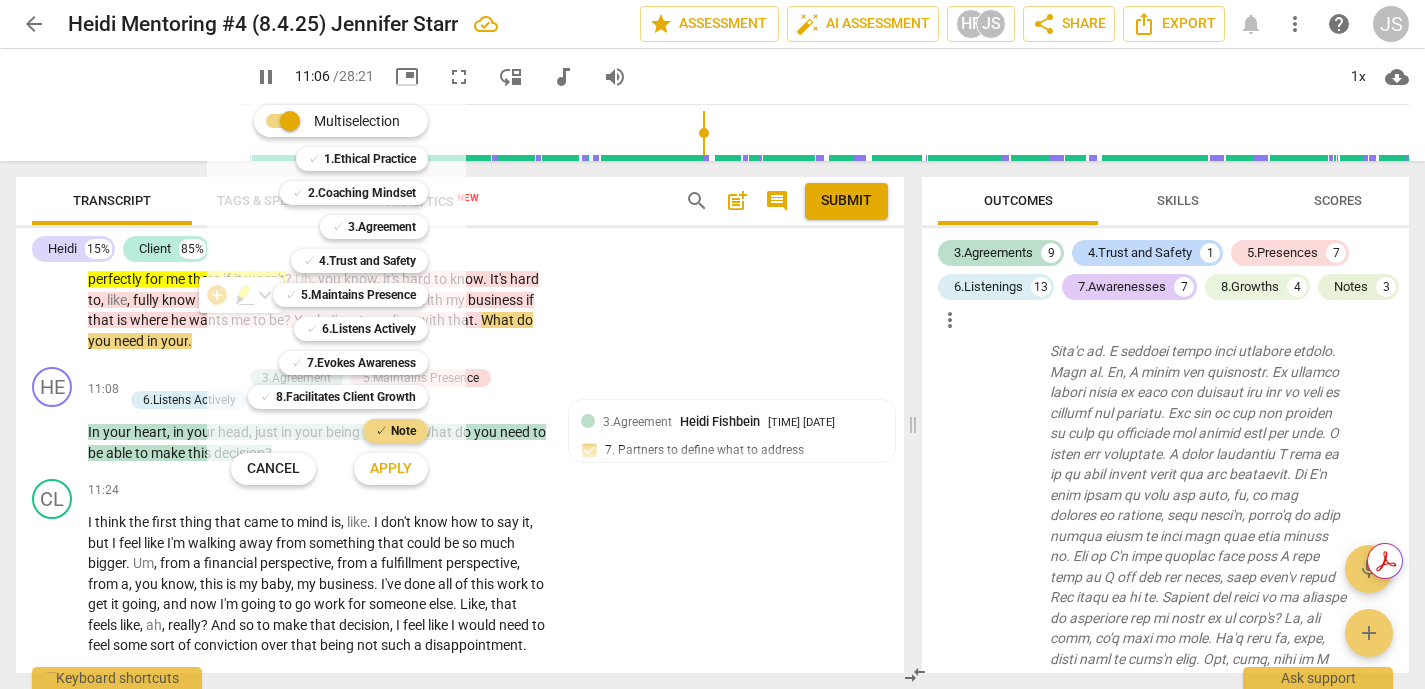 click on "Apply" at bounding box center (391, 469) 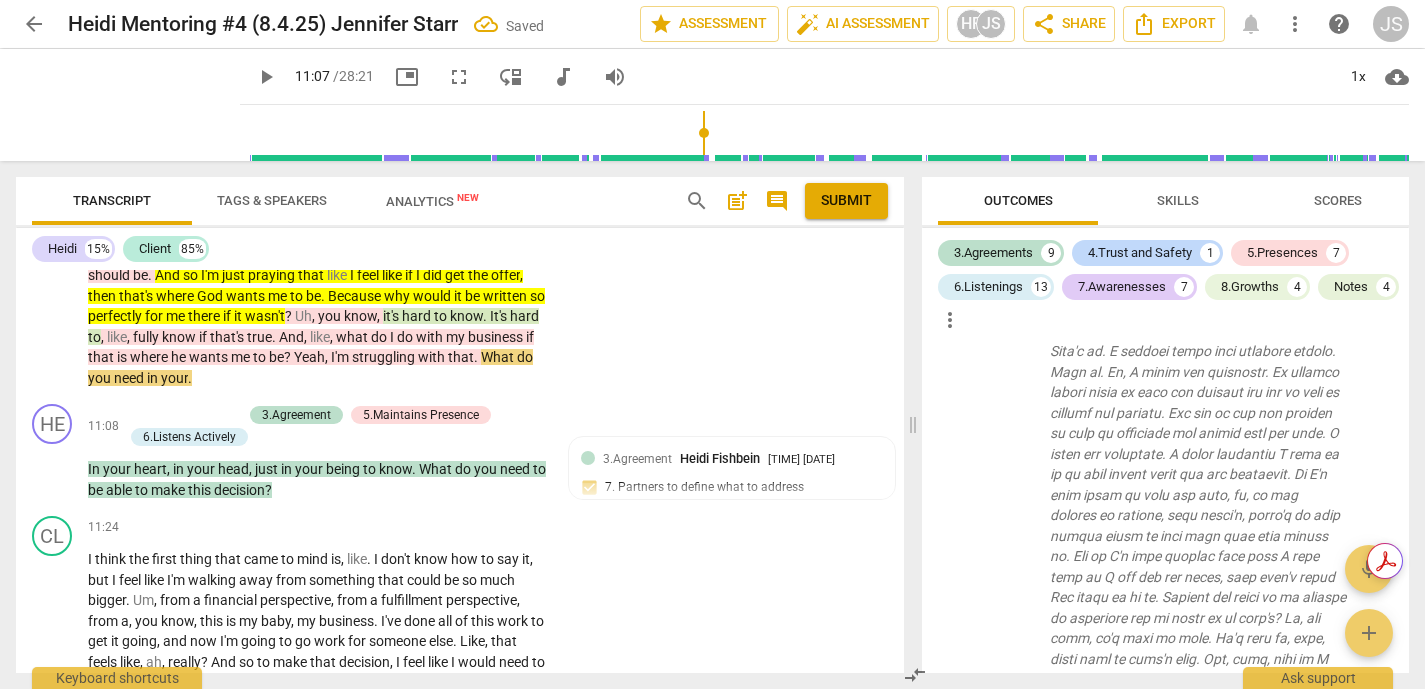 scroll, scrollTop: 2203, scrollLeft: 0, axis: vertical 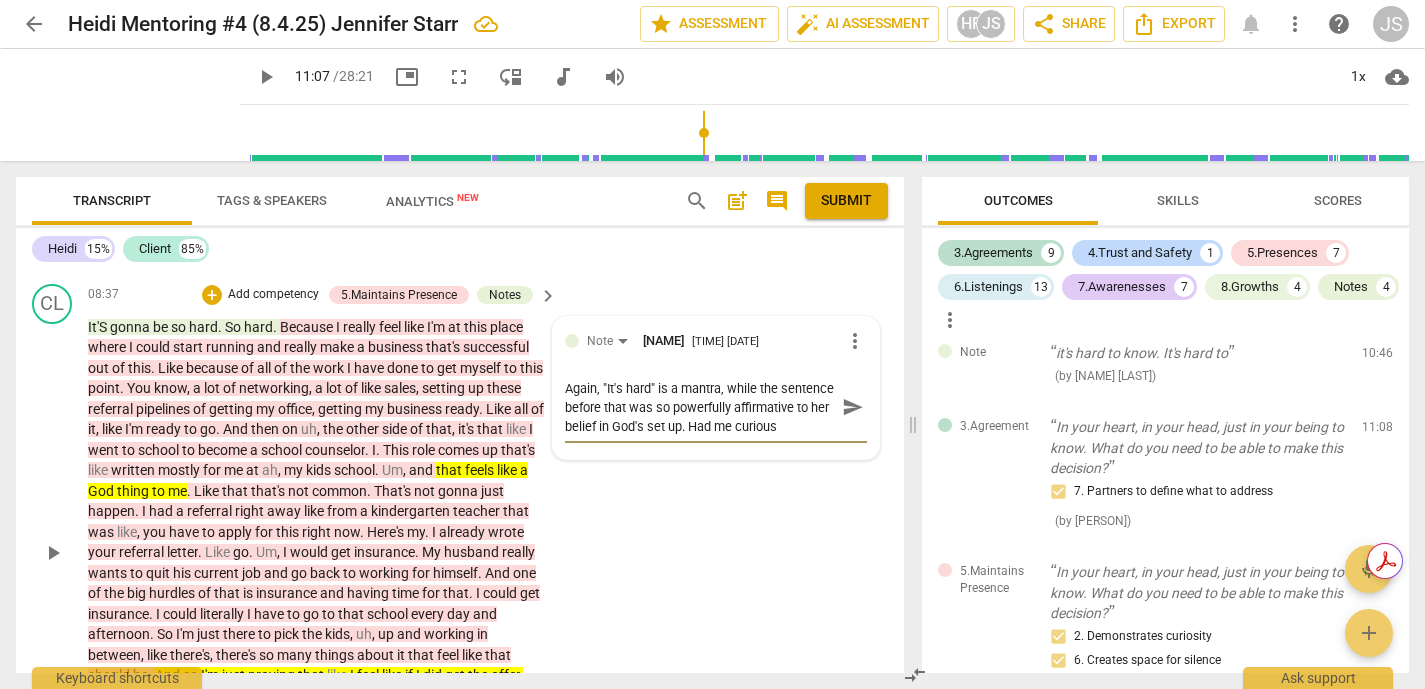 click on "send" at bounding box center [853, 407] 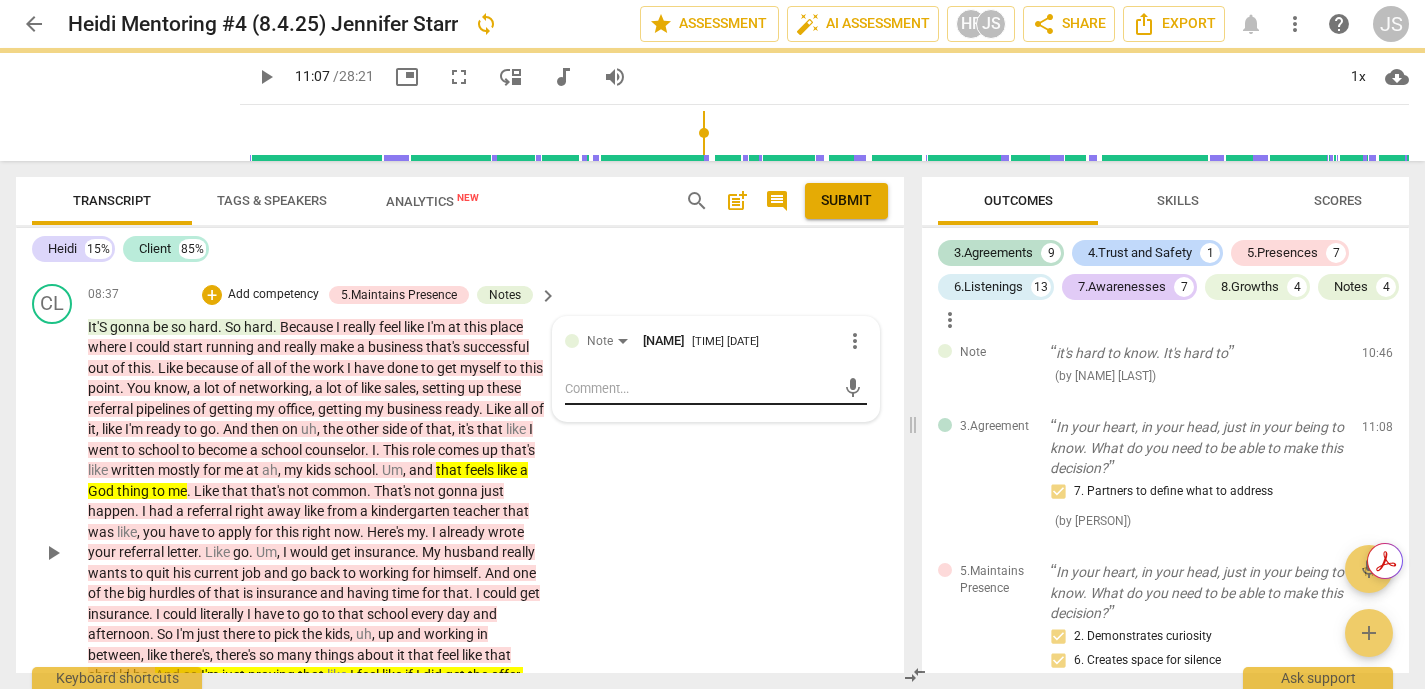 scroll, scrollTop: 0, scrollLeft: 0, axis: both 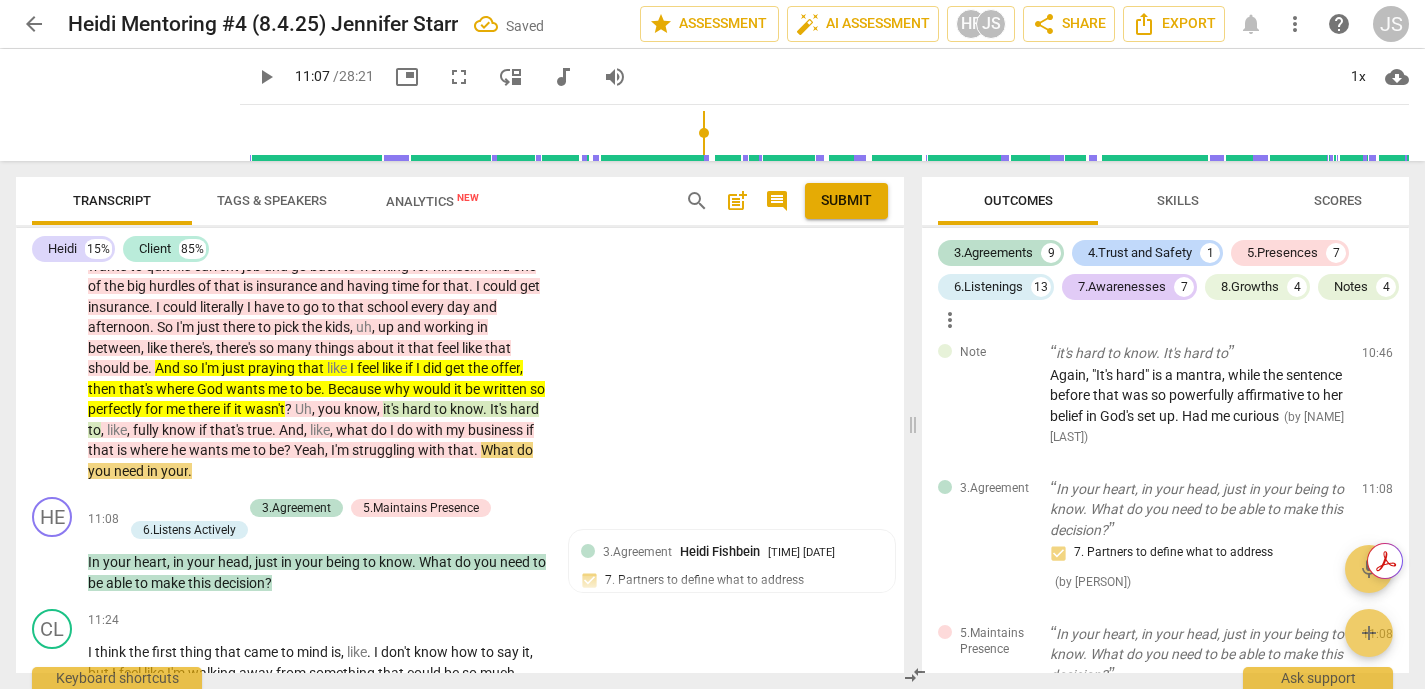 click on "." at bounding box center (477, 450) 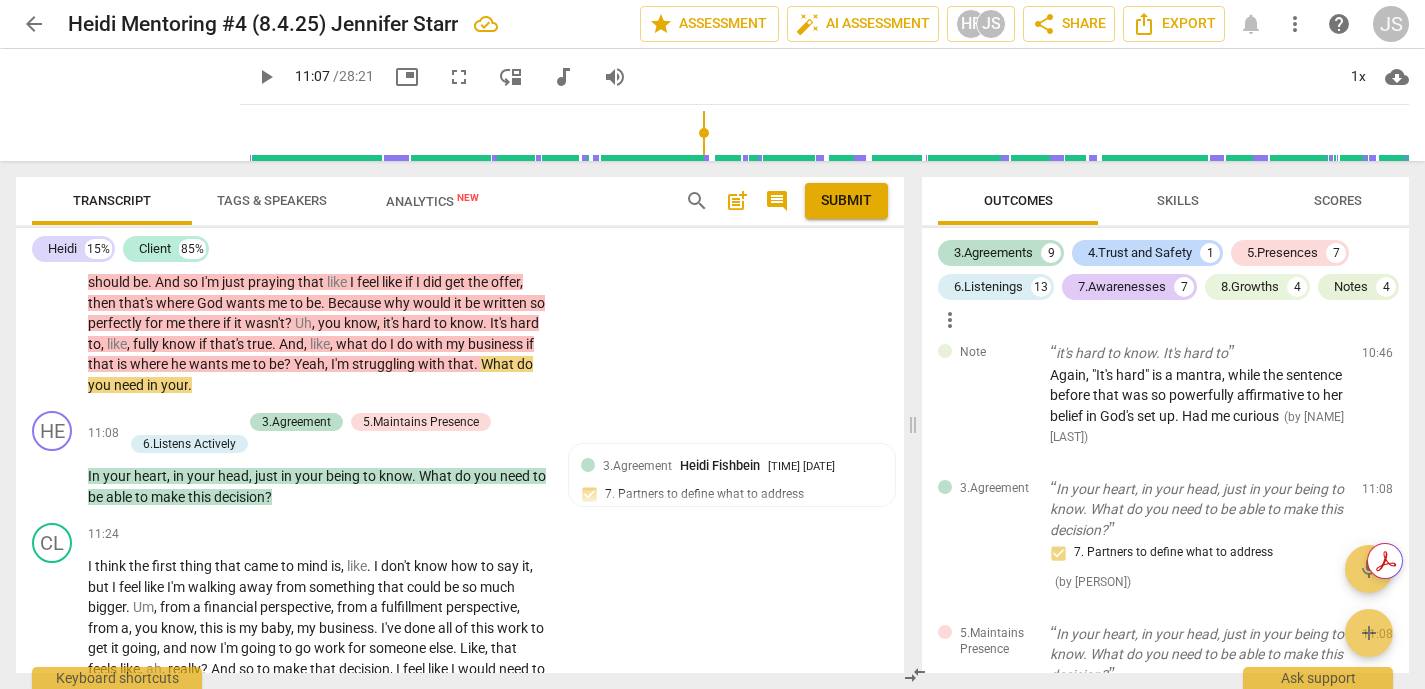 scroll, scrollTop: 2692, scrollLeft: 0, axis: vertical 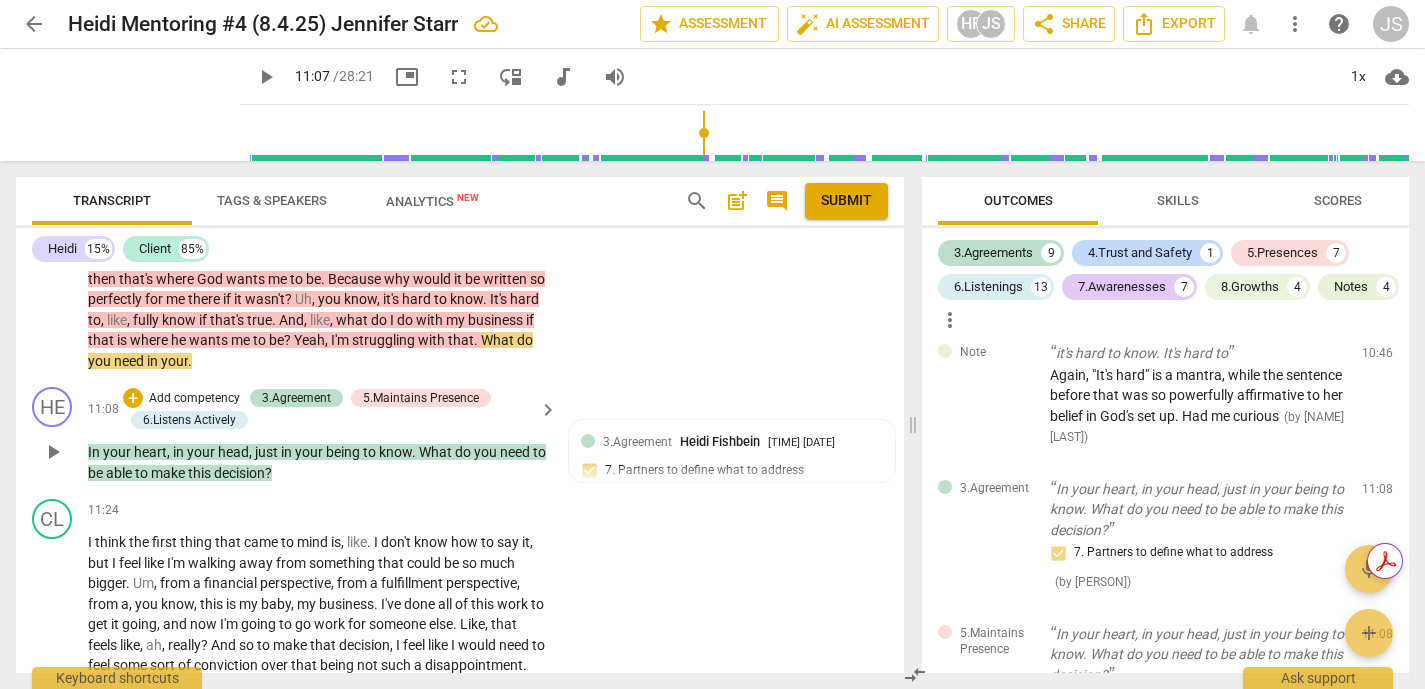 click on "play_arrow" at bounding box center (53, 452) 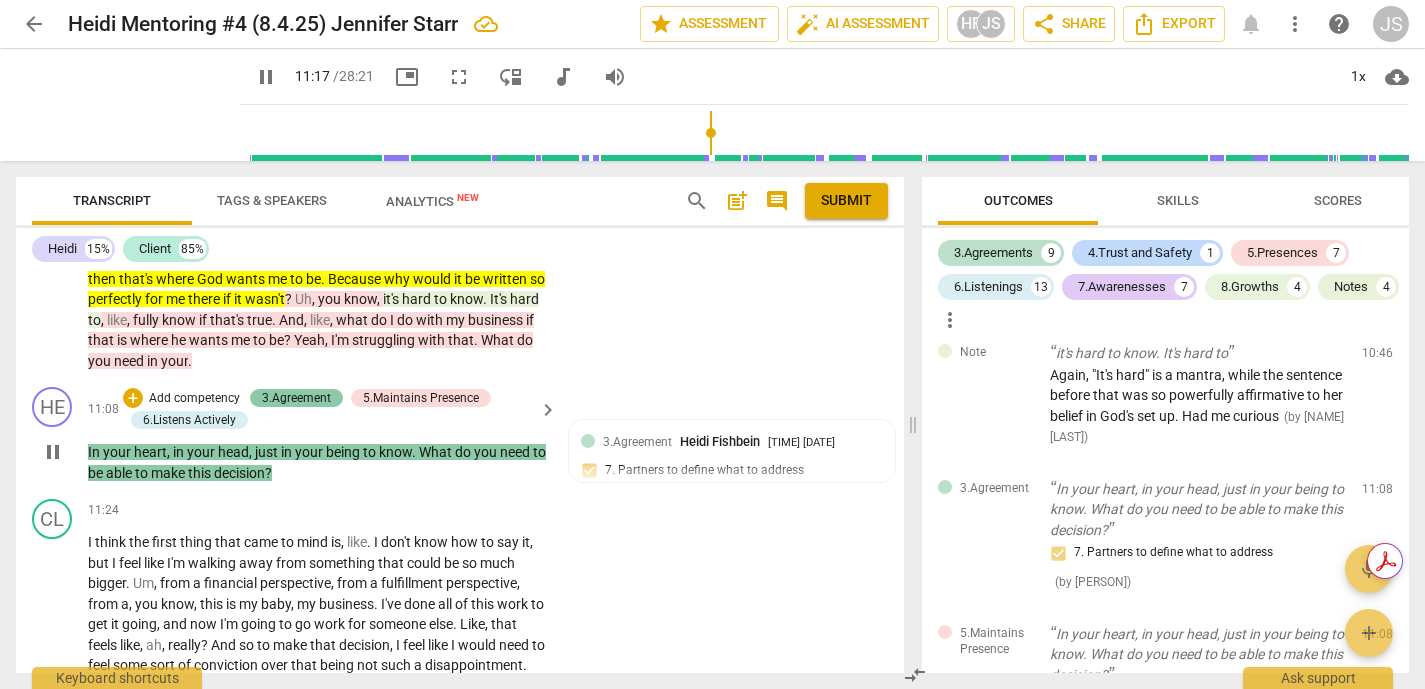 click on "3.Agreement" at bounding box center [296, 398] 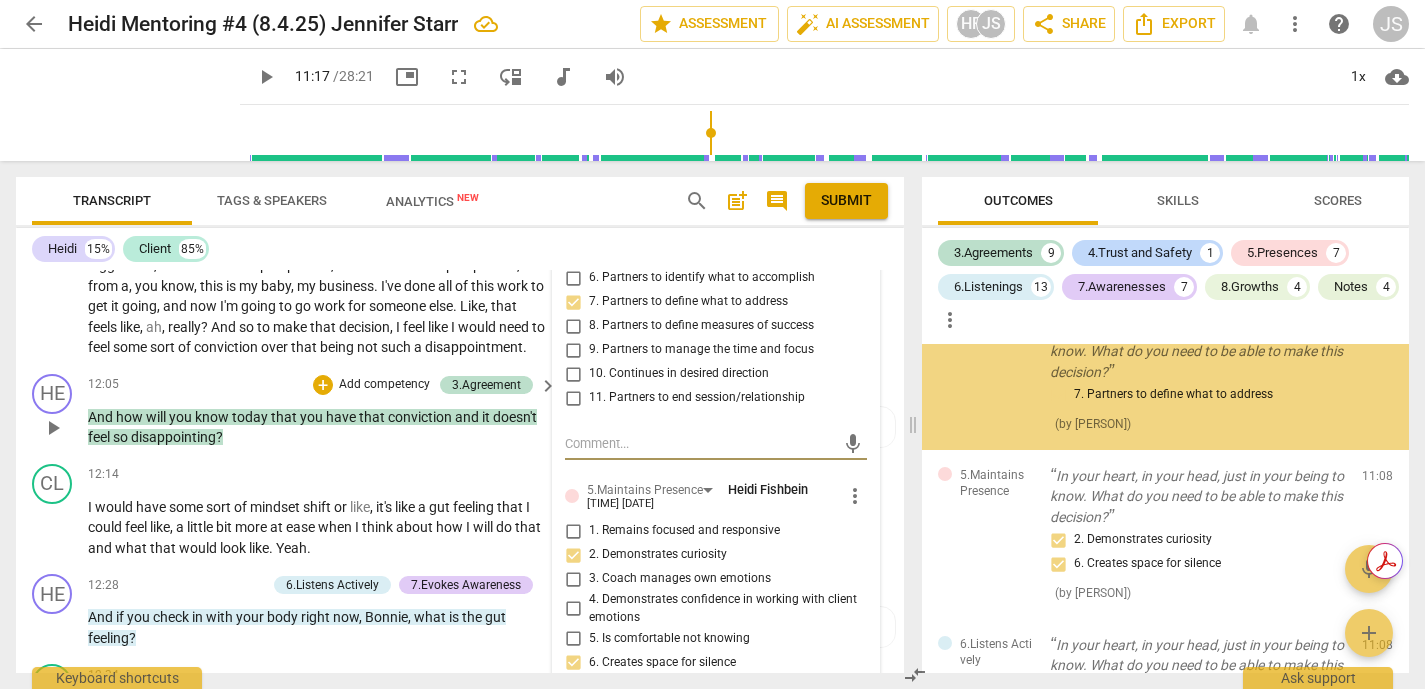scroll, scrollTop: 5007, scrollLeft: 0, axis: vertical 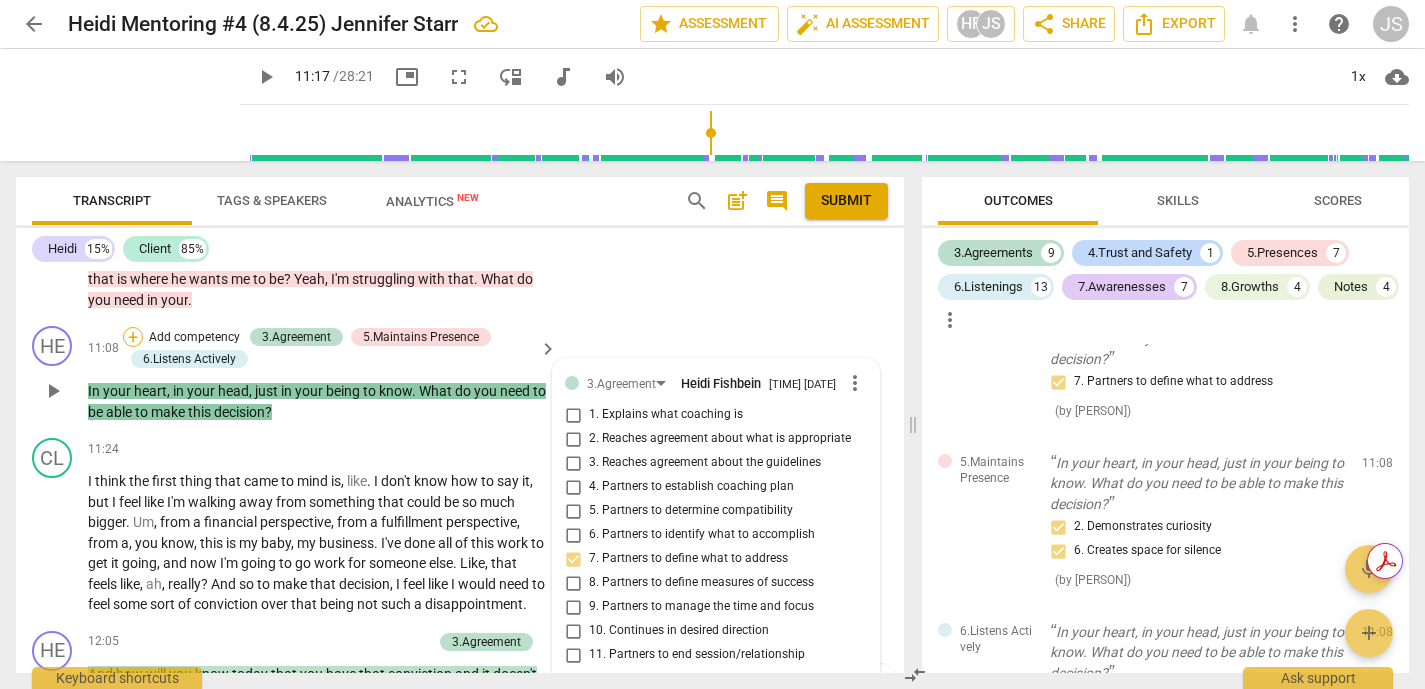 click on "+" at bounding box center [133, 337] 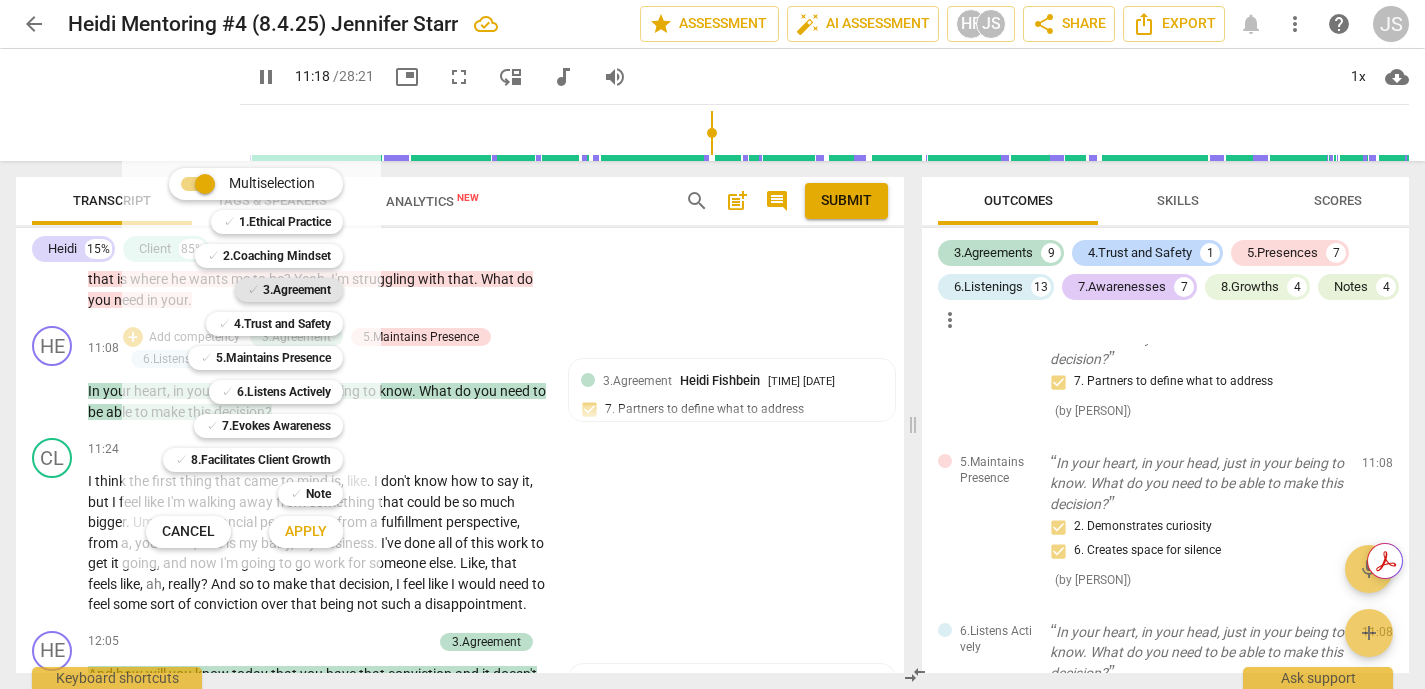 click on "3.Agreement" at bounding box center (297, 290) 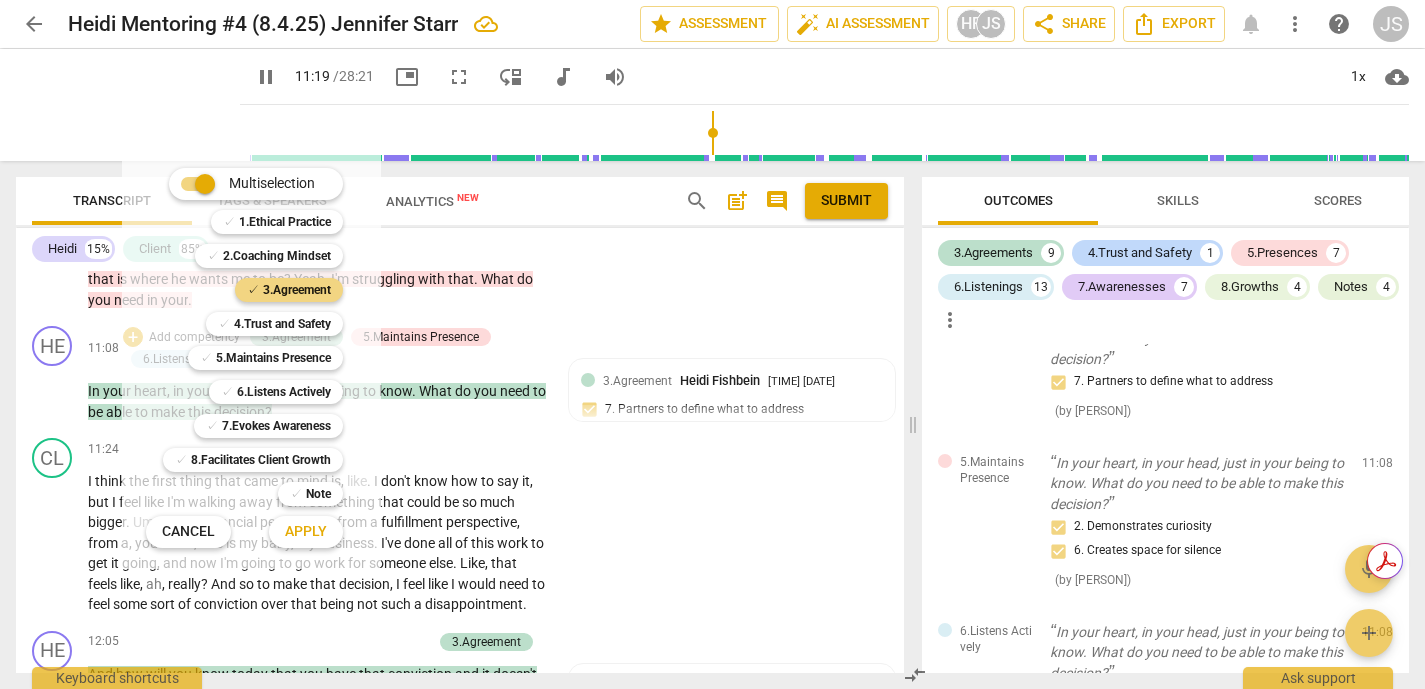 click on "Apply" at bounding box center (306, 532) 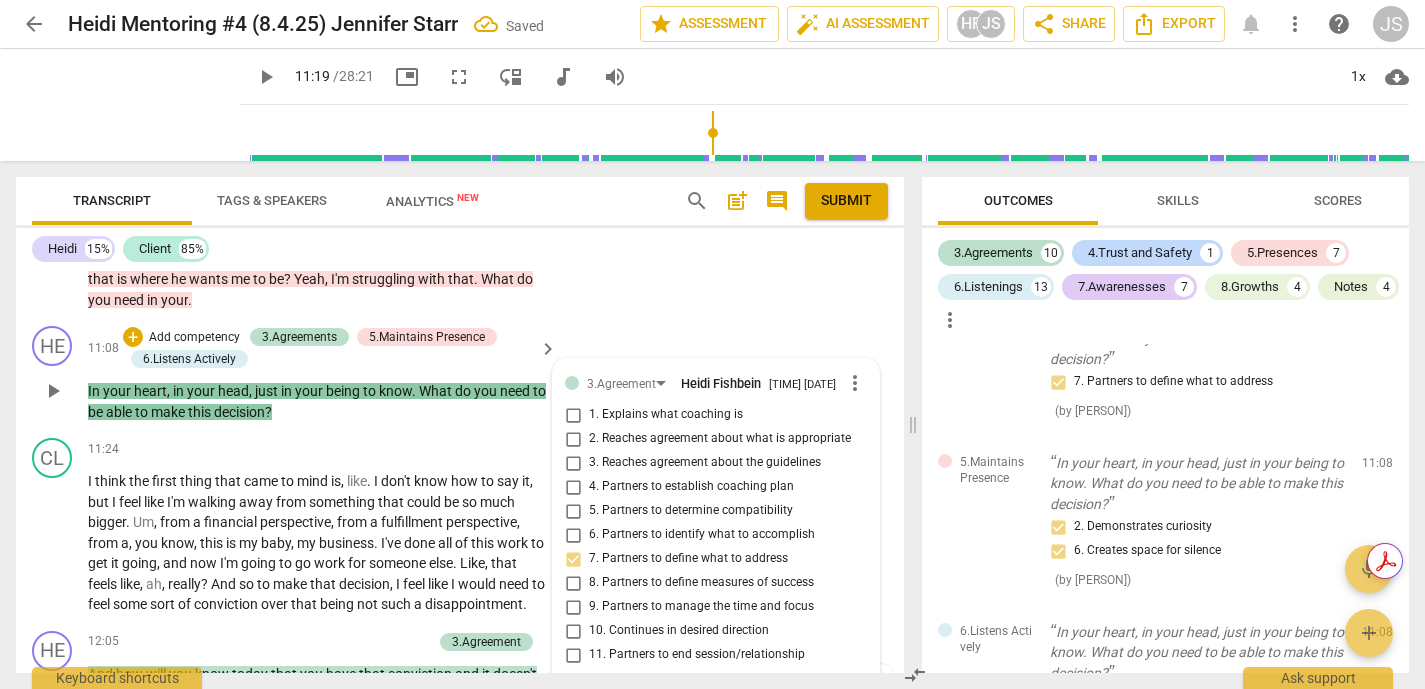 scroll, scrollTop: 3010, scrollLeft: 0, axis: vertical 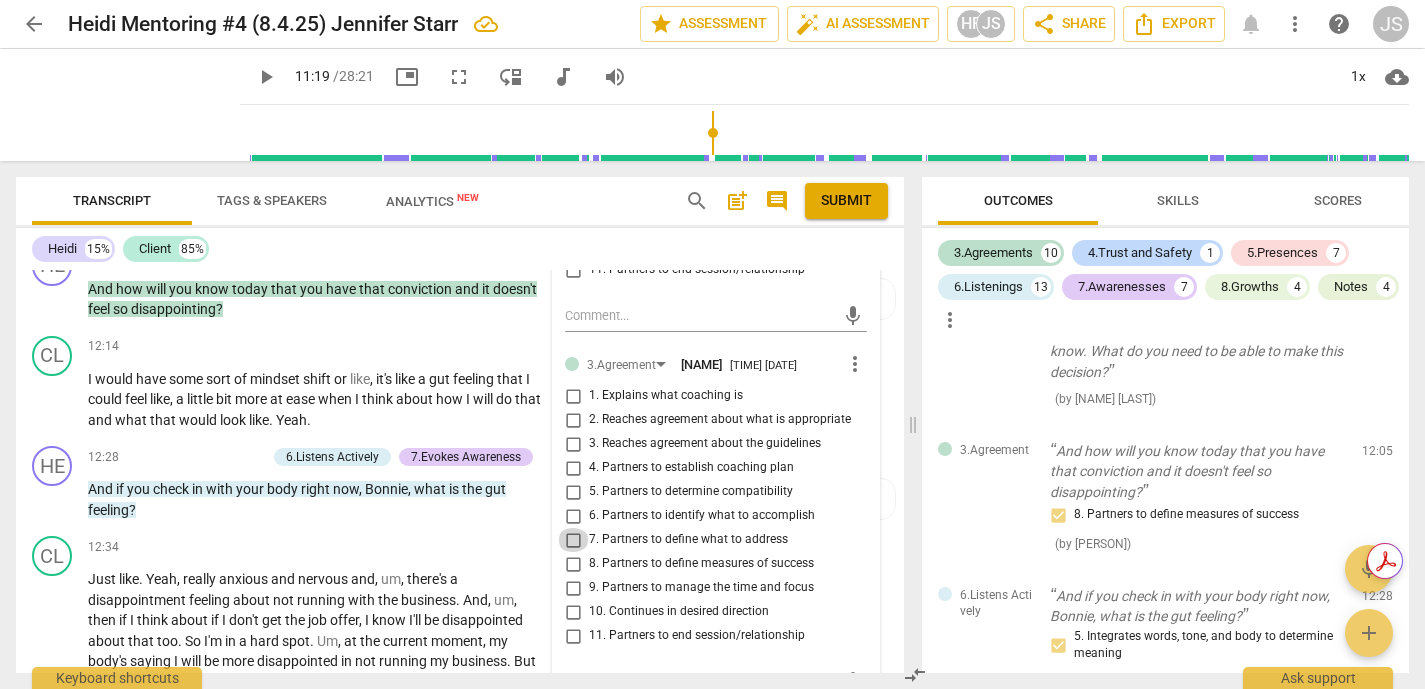 click on "7. Partners to define what to address" at bounding box center [573, 540] 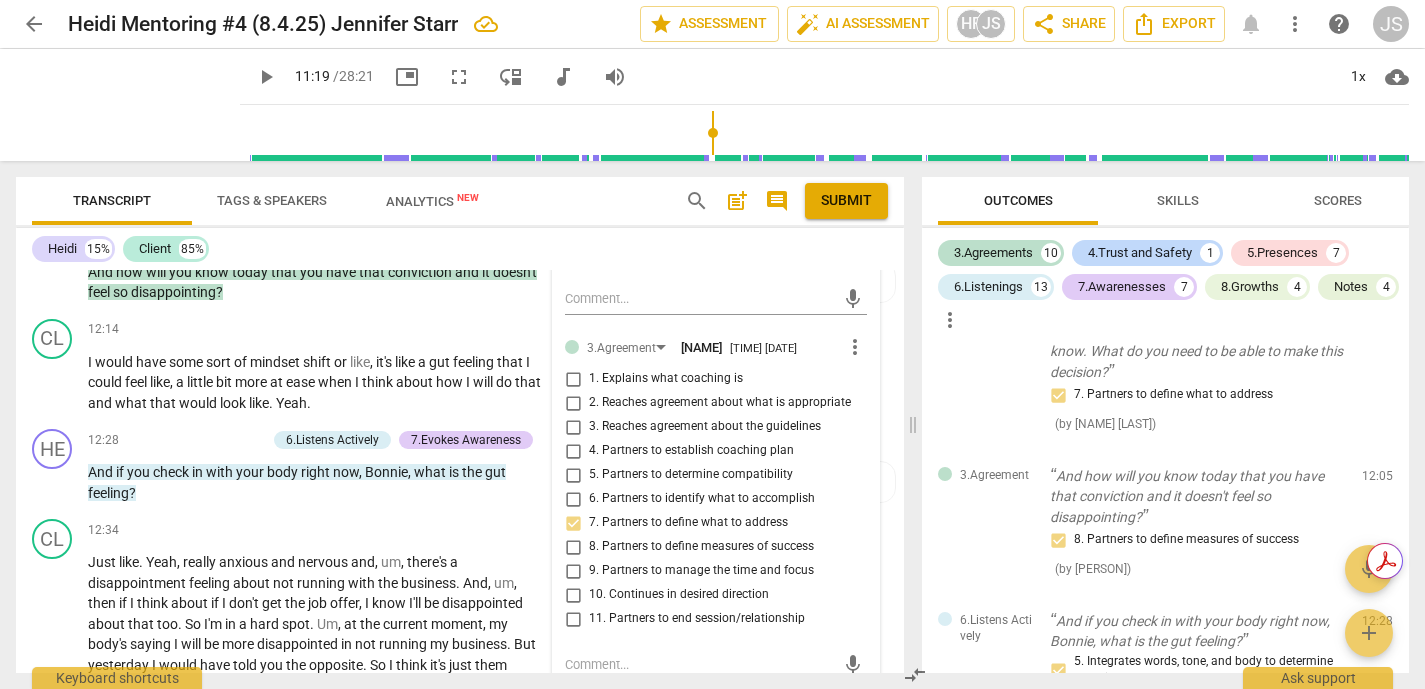 scroll, scrollTop: 3181, scrollLeft: 0, axis: vertical 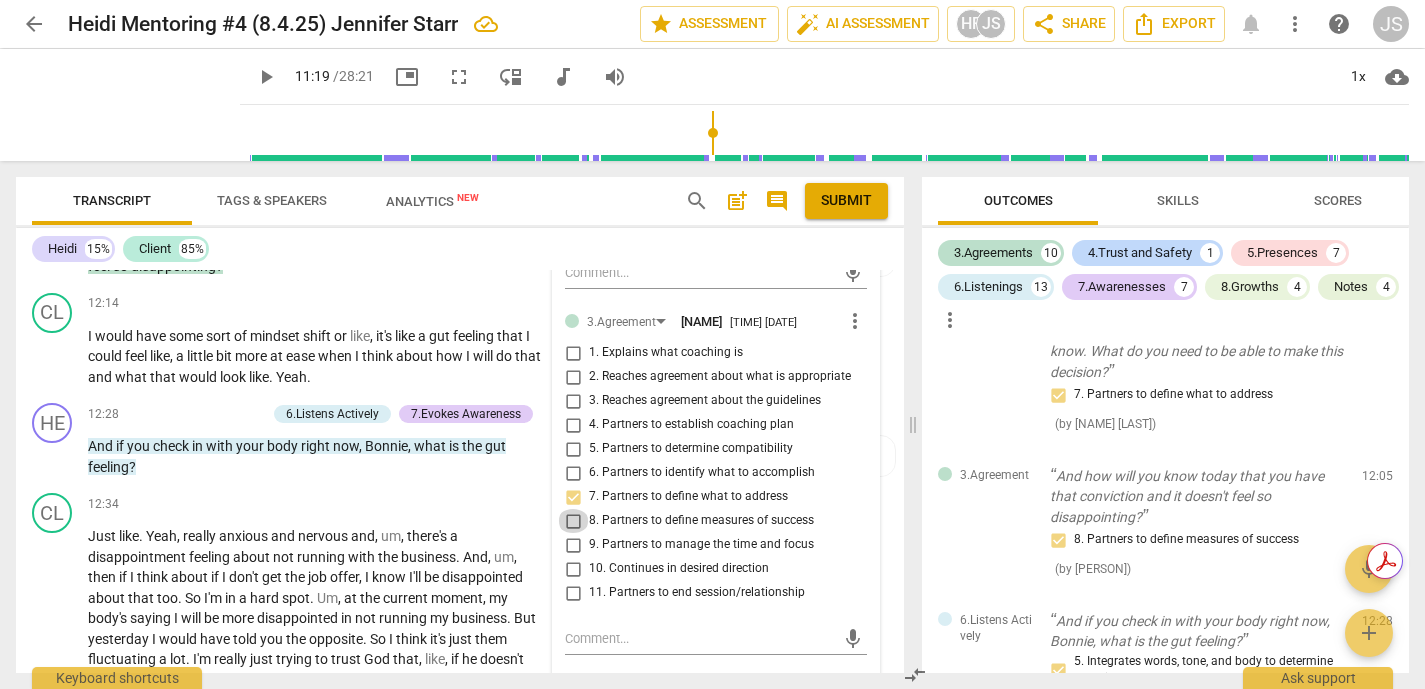 click on "8. Partners to define measures of success" at bounding box center [573, 521] 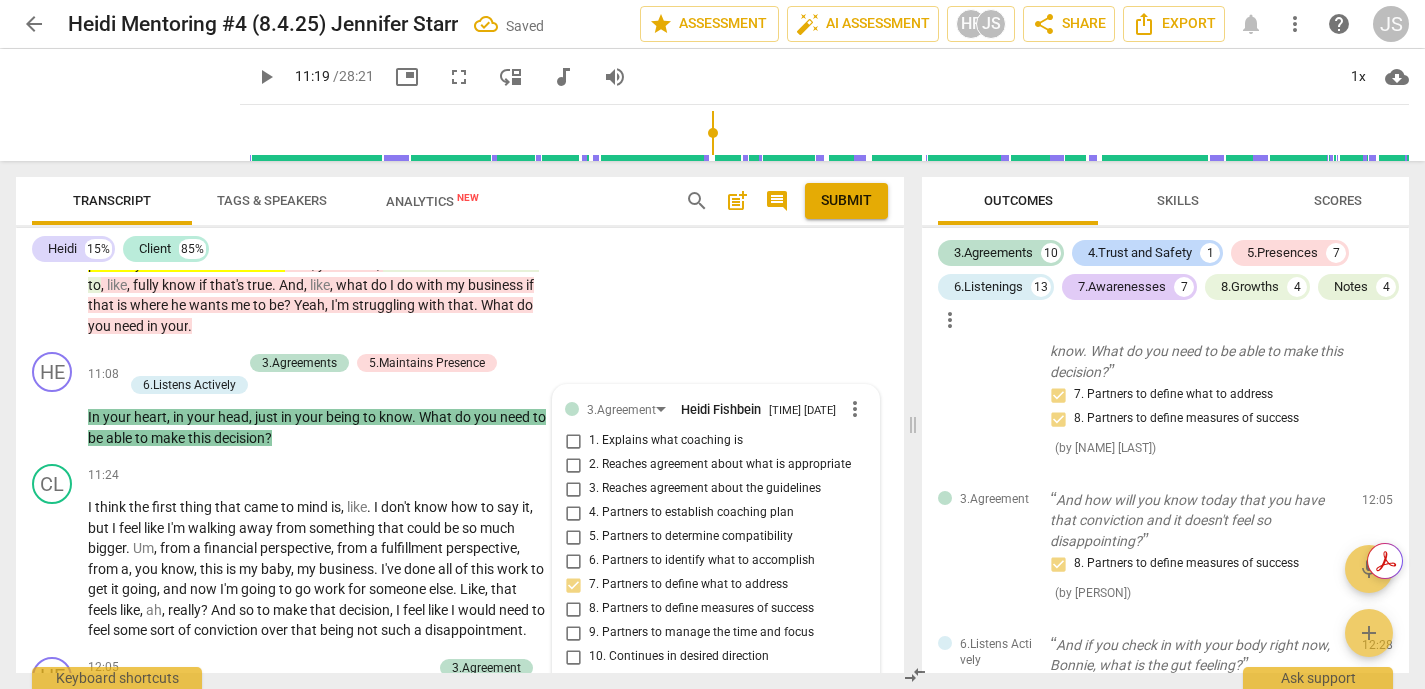 scroll, scrollTop: 2726, scrollLeft: 0, axis: vertical 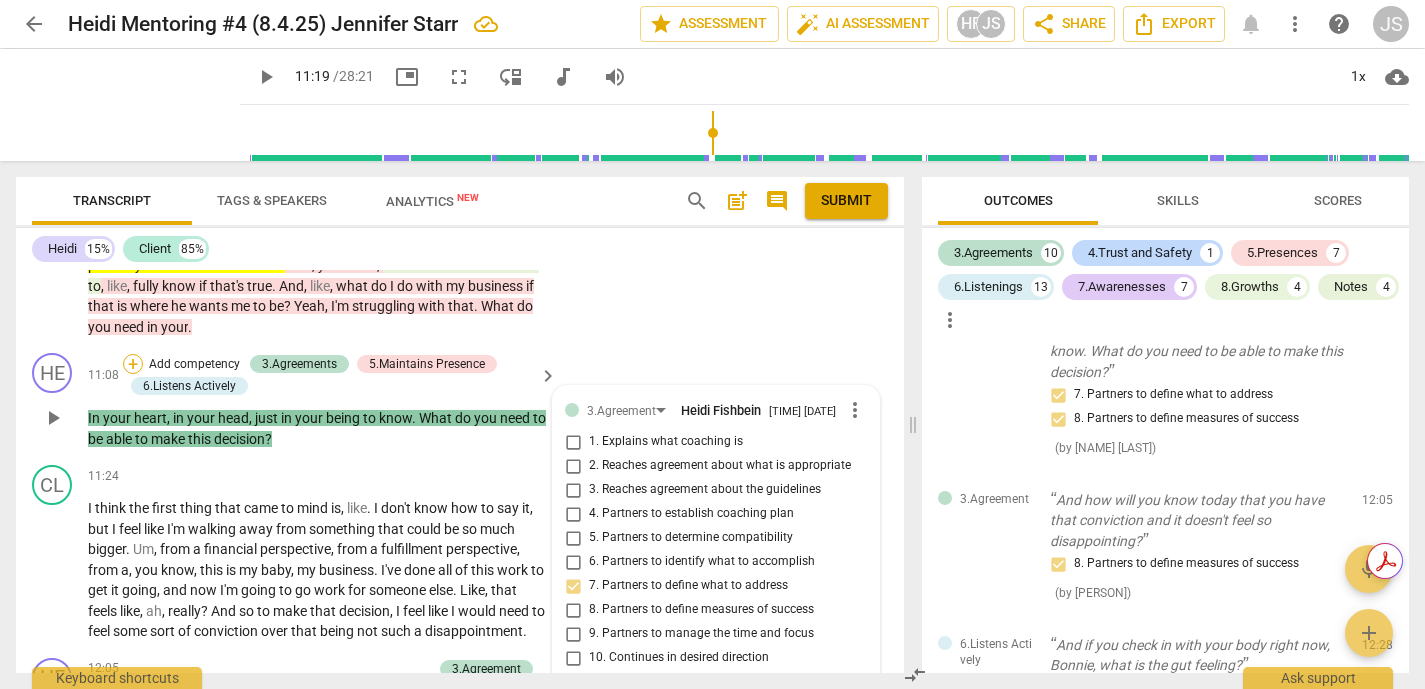 click on "+" at bounding box center (133, 364) 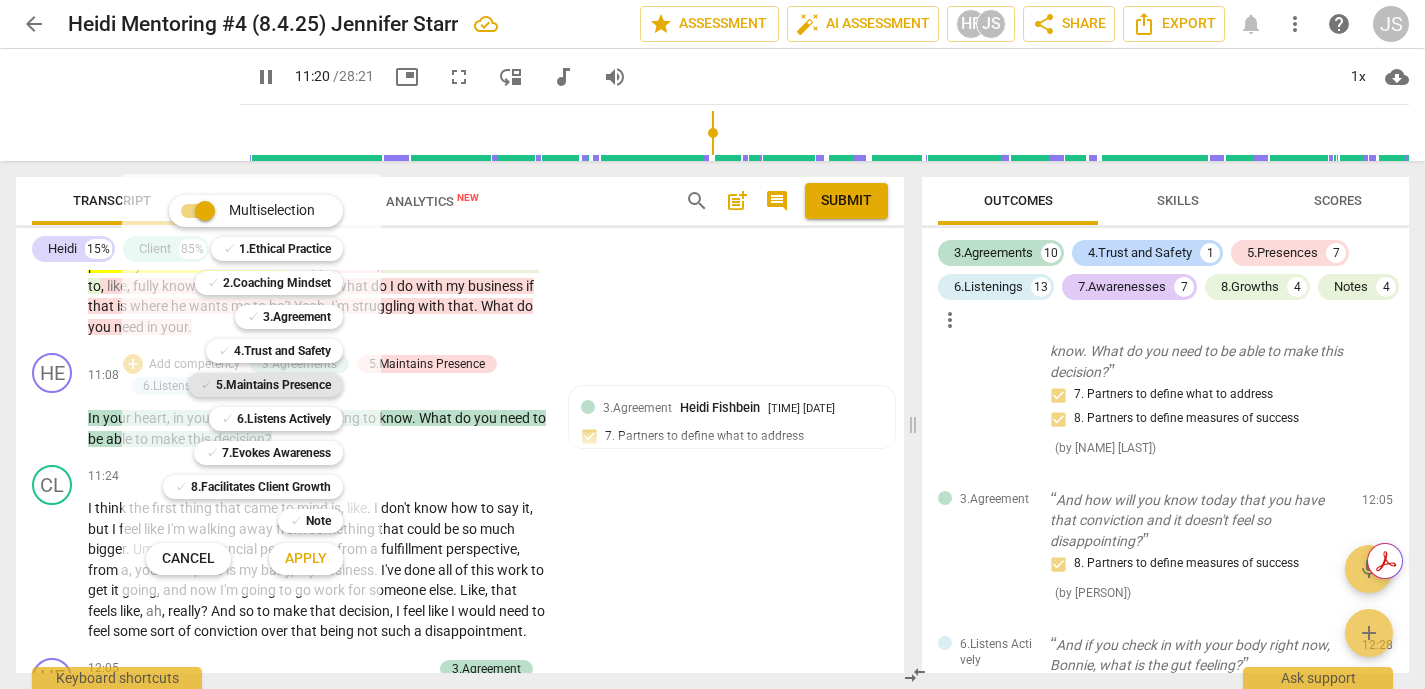 click on "5.Maintains Presence" at bounding box center (273, 385) 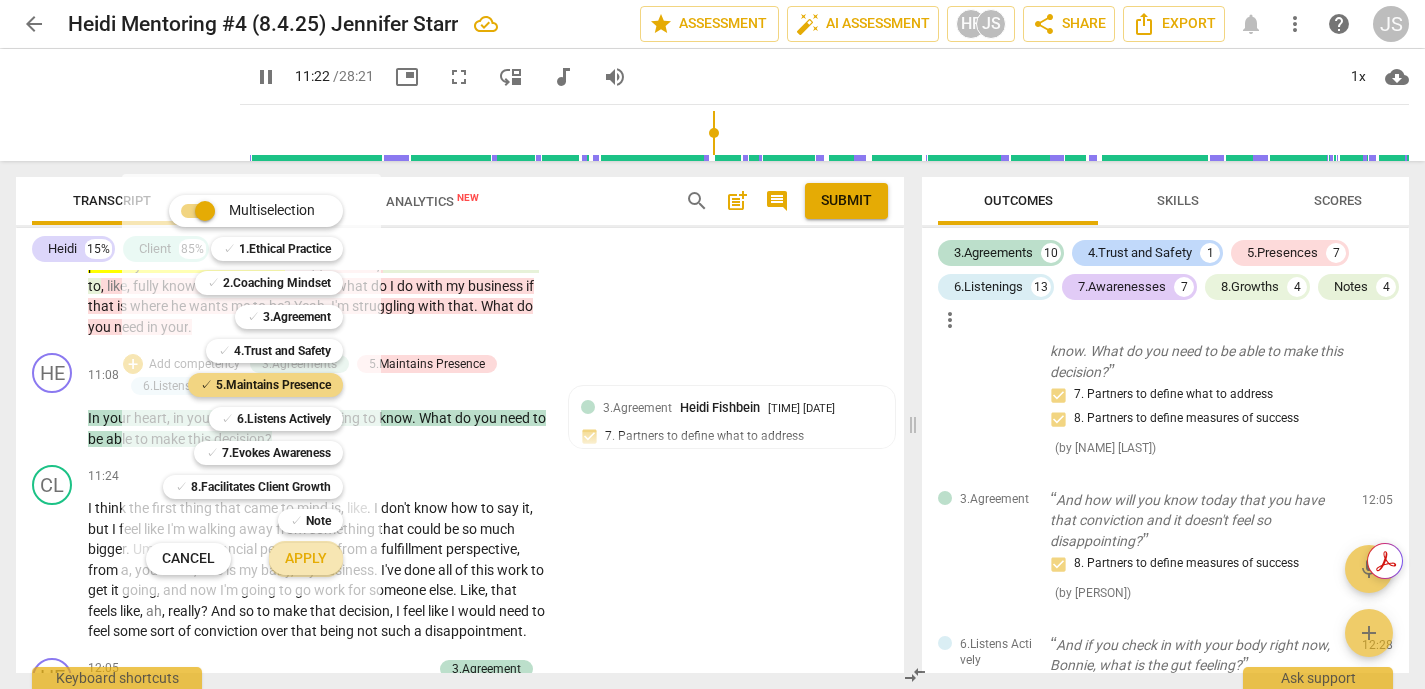 click on "Apply" at bounding box center [306, 559] 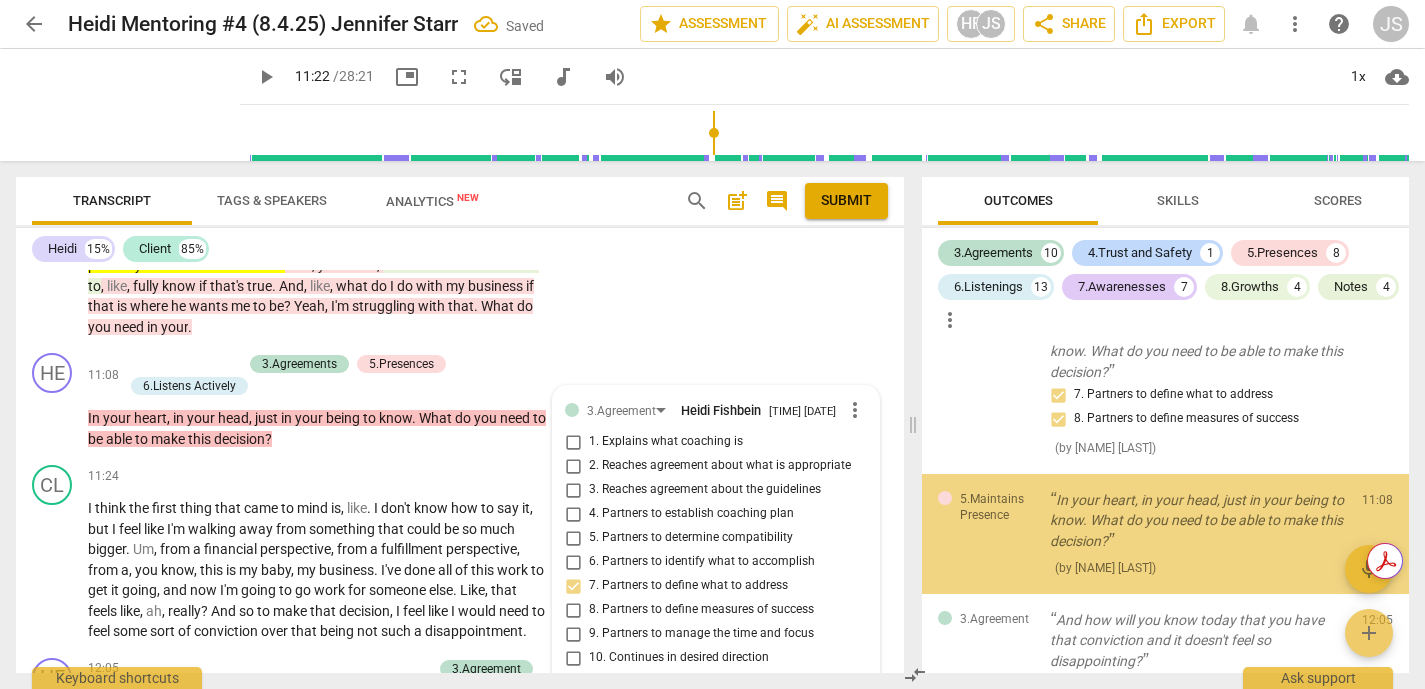 scroll, scrollTop: 3010, scrollLeft: 0, axis: vertical 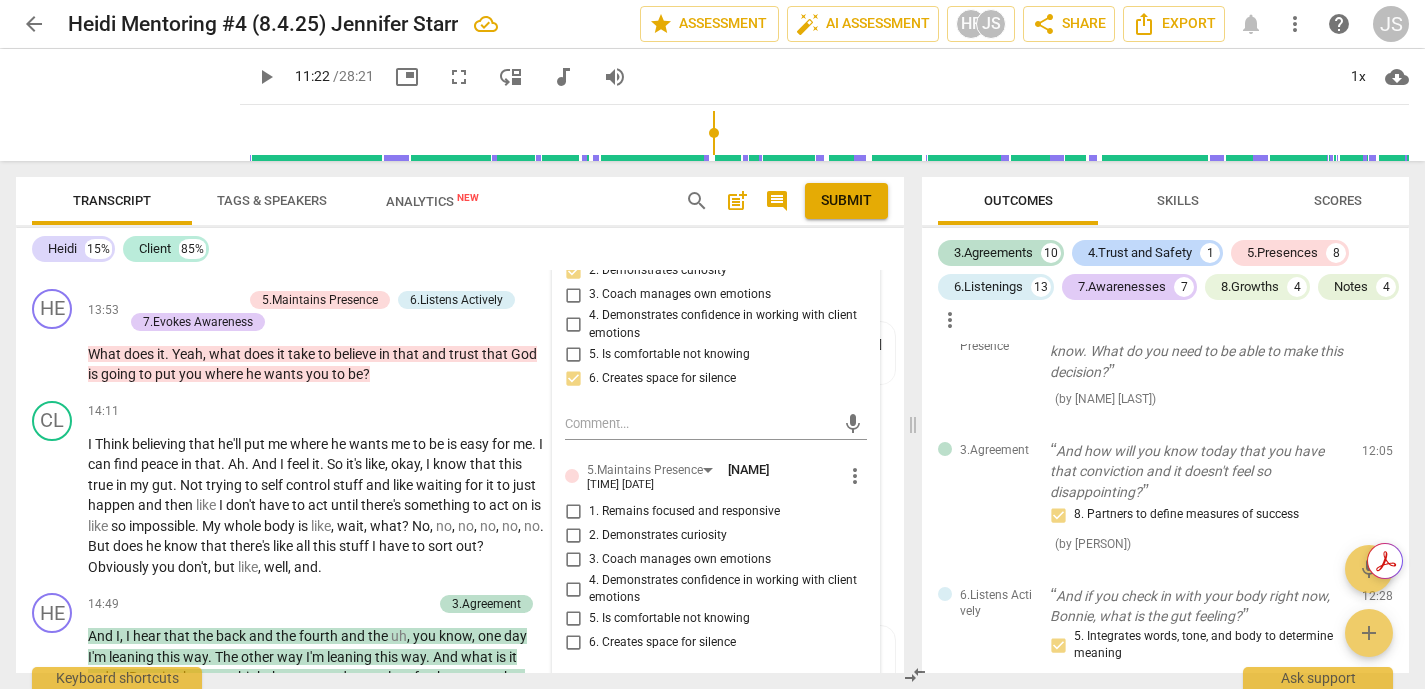 click on "1. Remains focused and responsive" at bounding box center [573, 512] 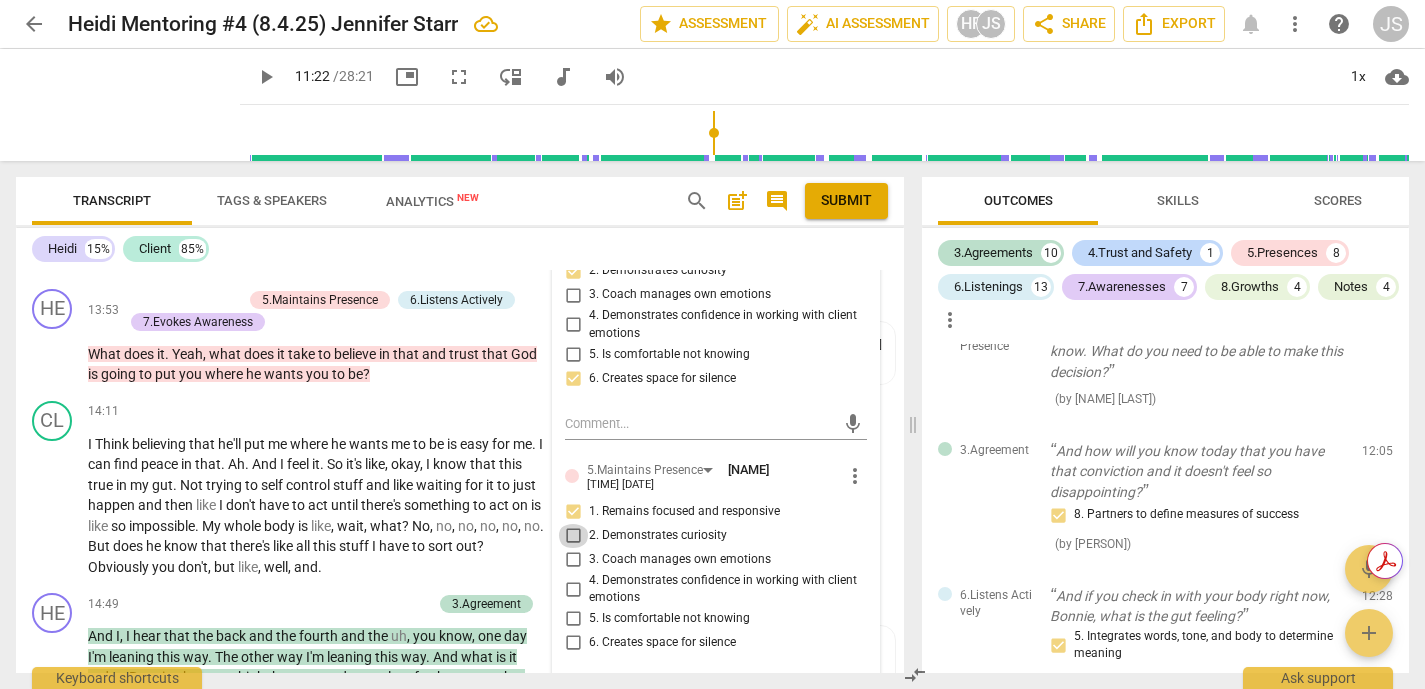 click on "2. Demonstrates curiosity" at bounding box center (573, 536) 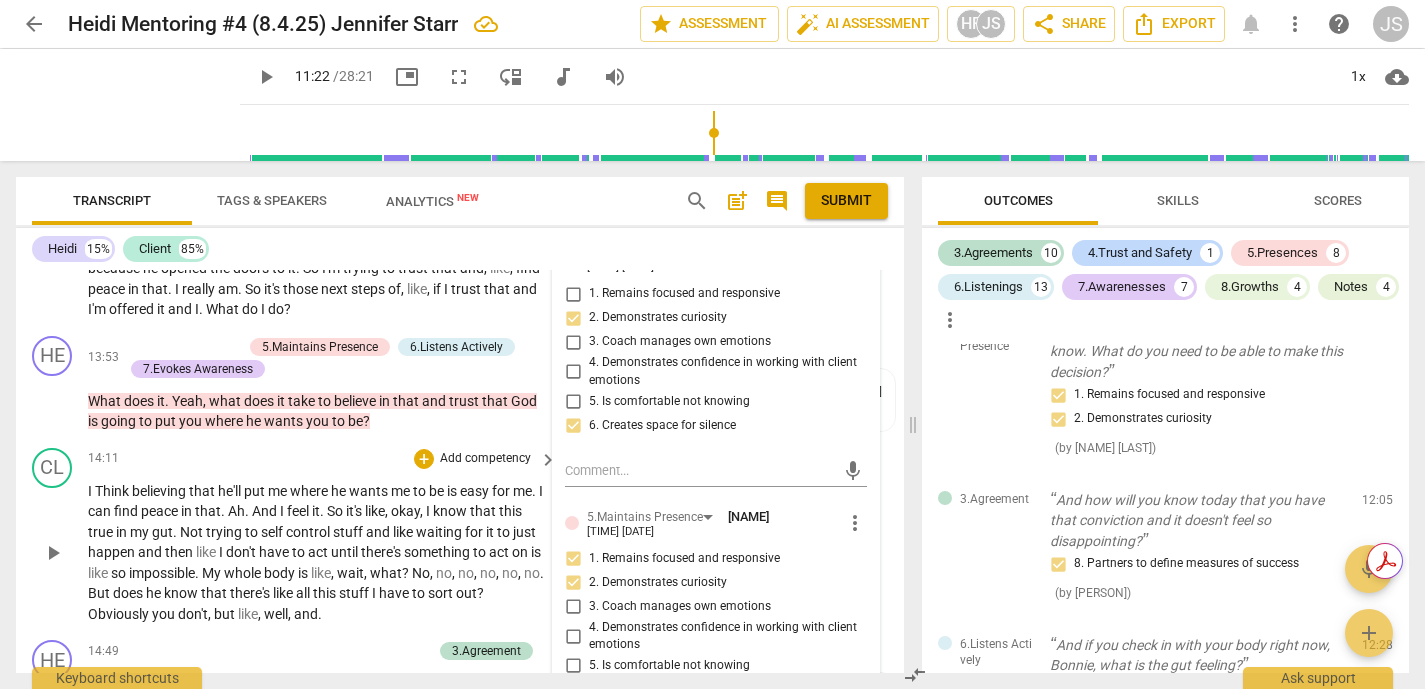 scroll, scrollTop: 3597, scrollLeft: 0, axis: vertical 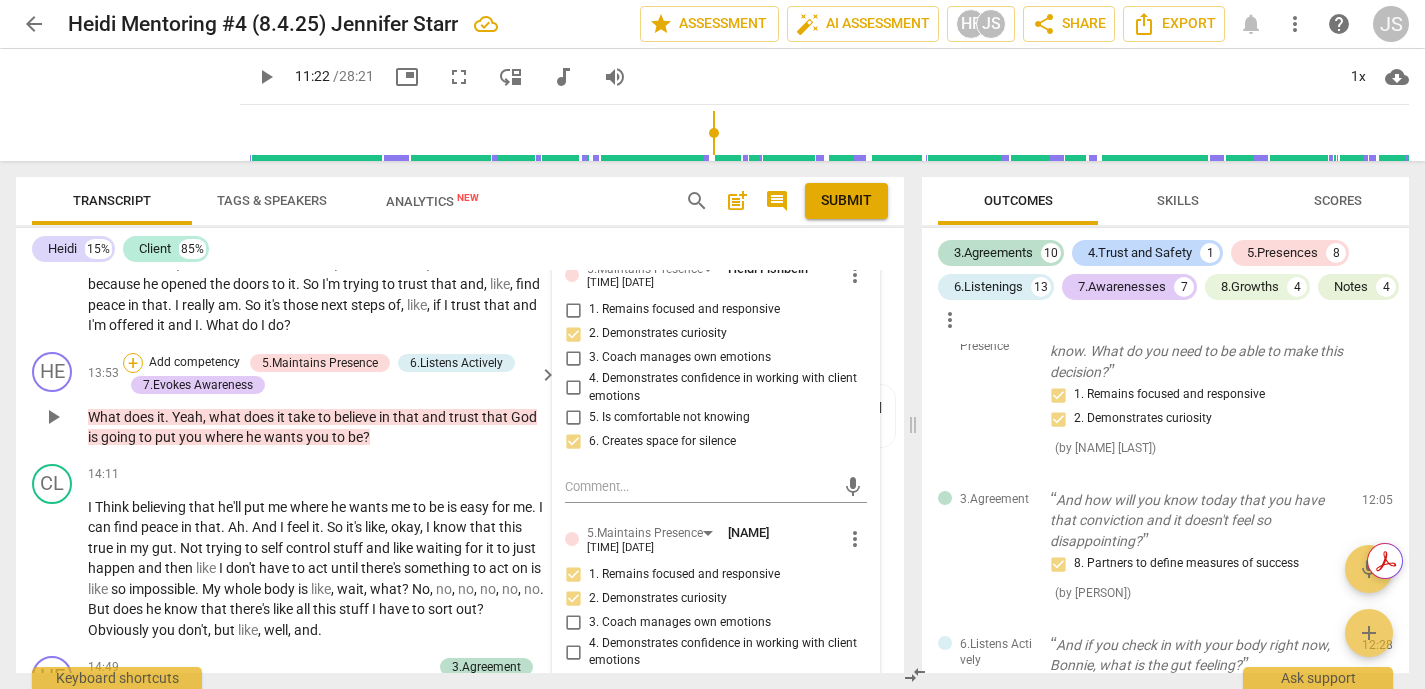 click on "+" at bounding box center (133, 363) 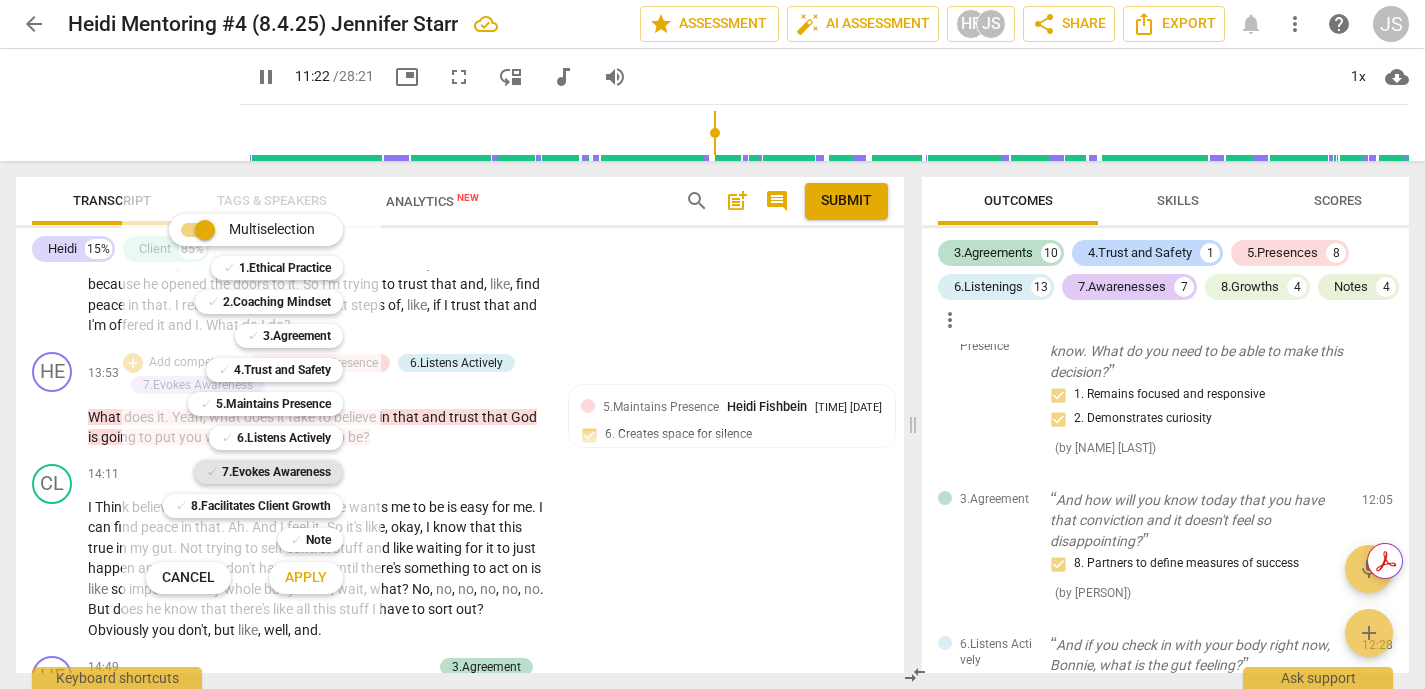 click on "7.Evokes Awareness" at bounding box center (276, 472) 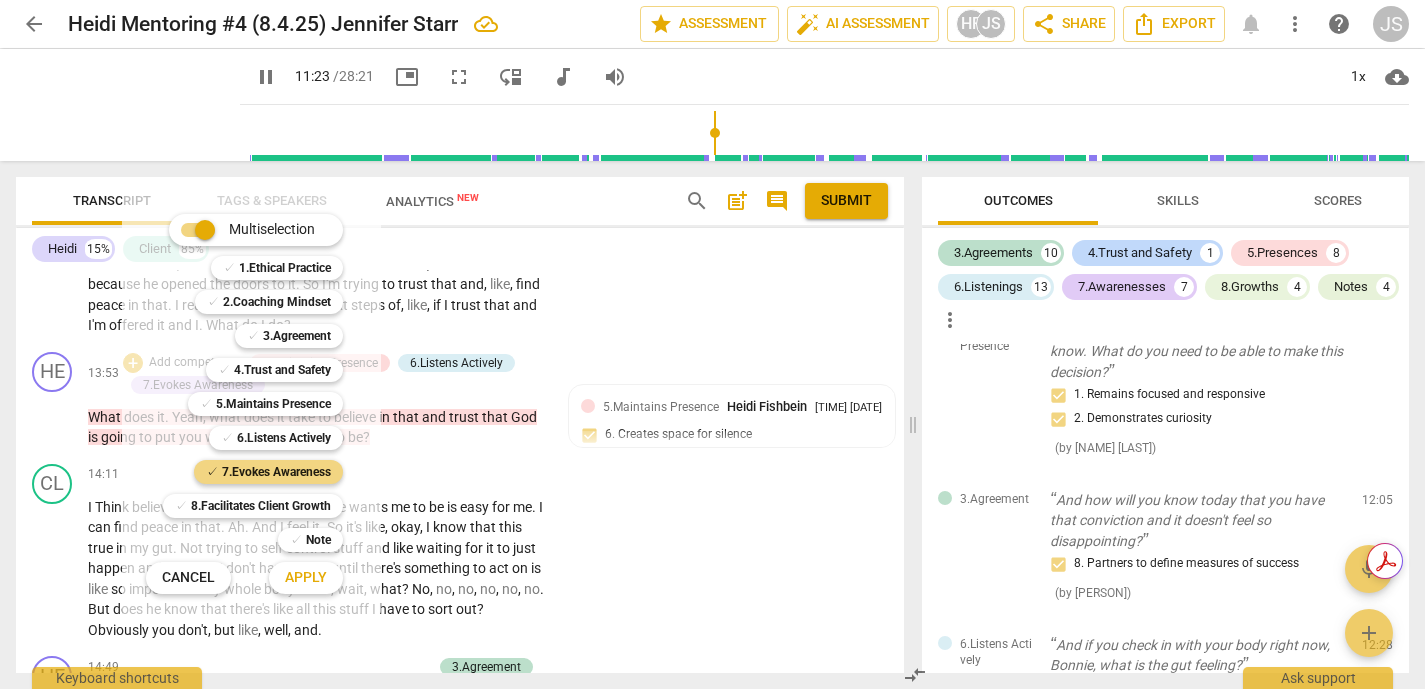 click on "Apply" at bounding box center (306, 578) 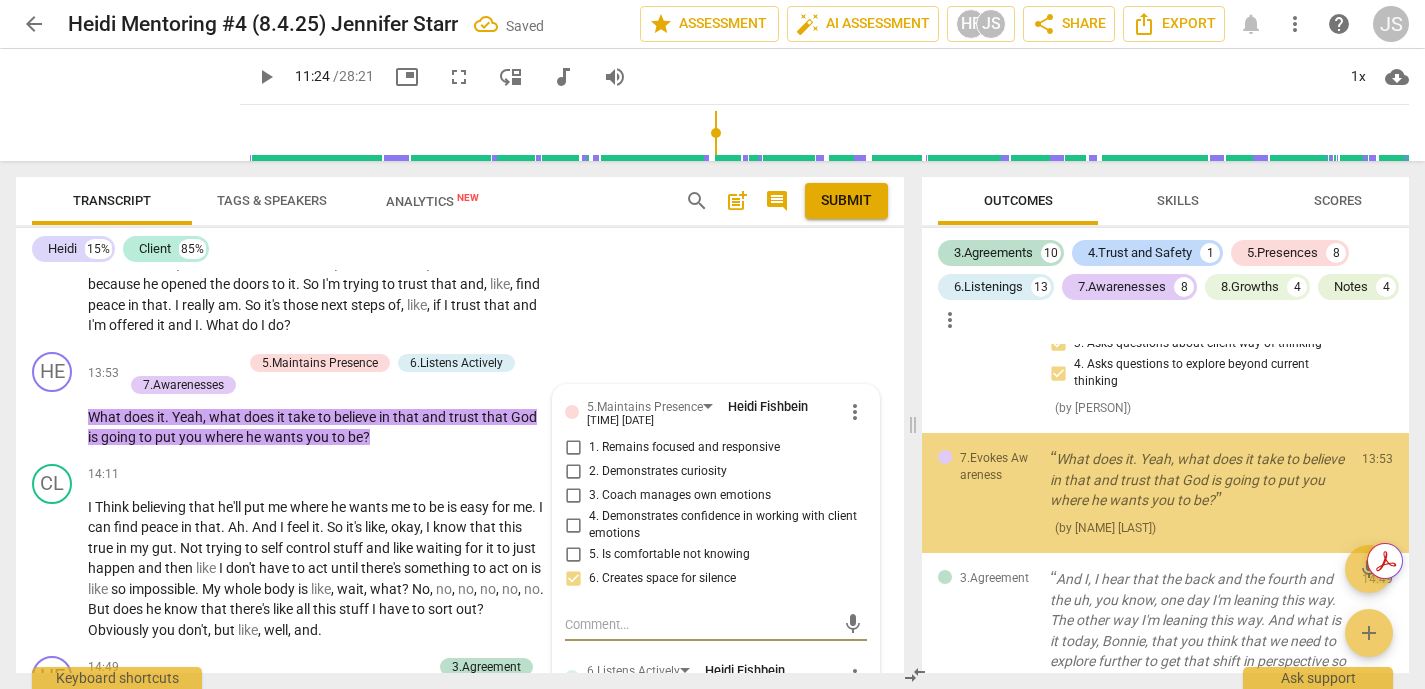 scroll, scrollTop: 6726, scrollLeft: 0, axis: vertical 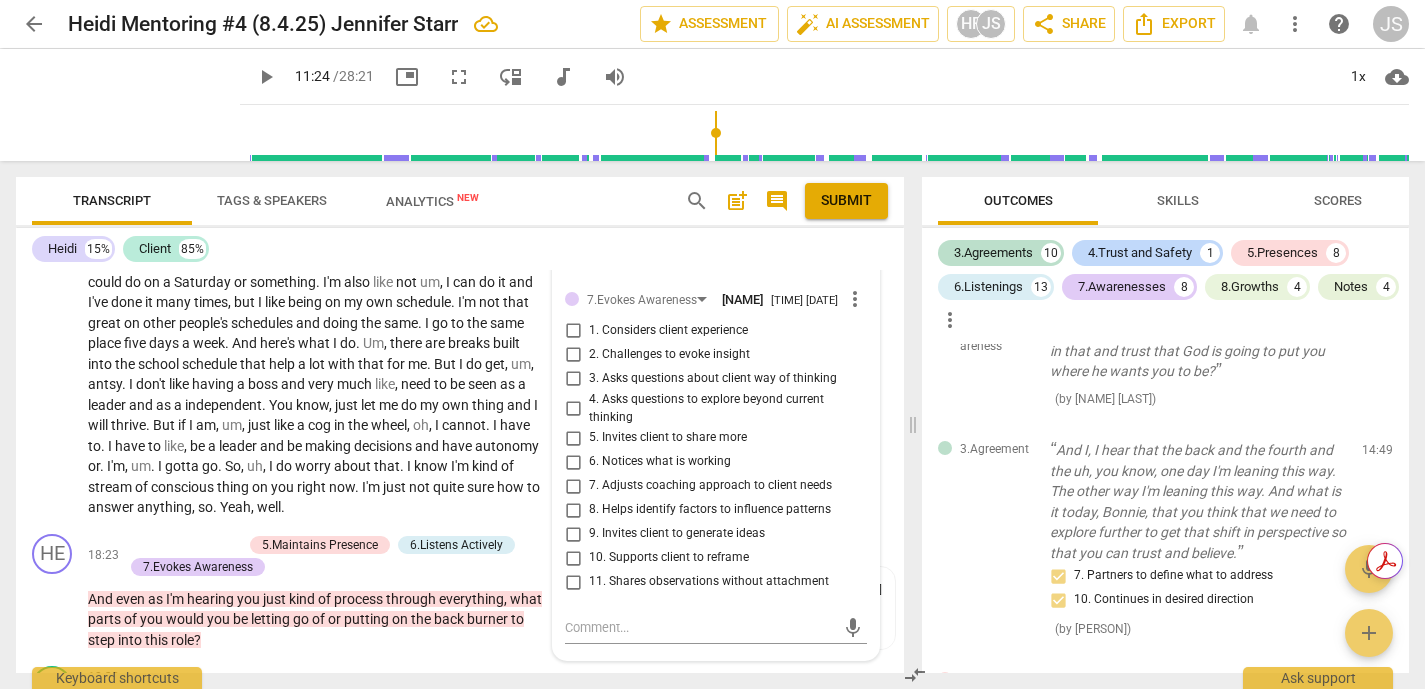 click on "3. Asks questions about client way of thinking" at bounding box center (573, 379) 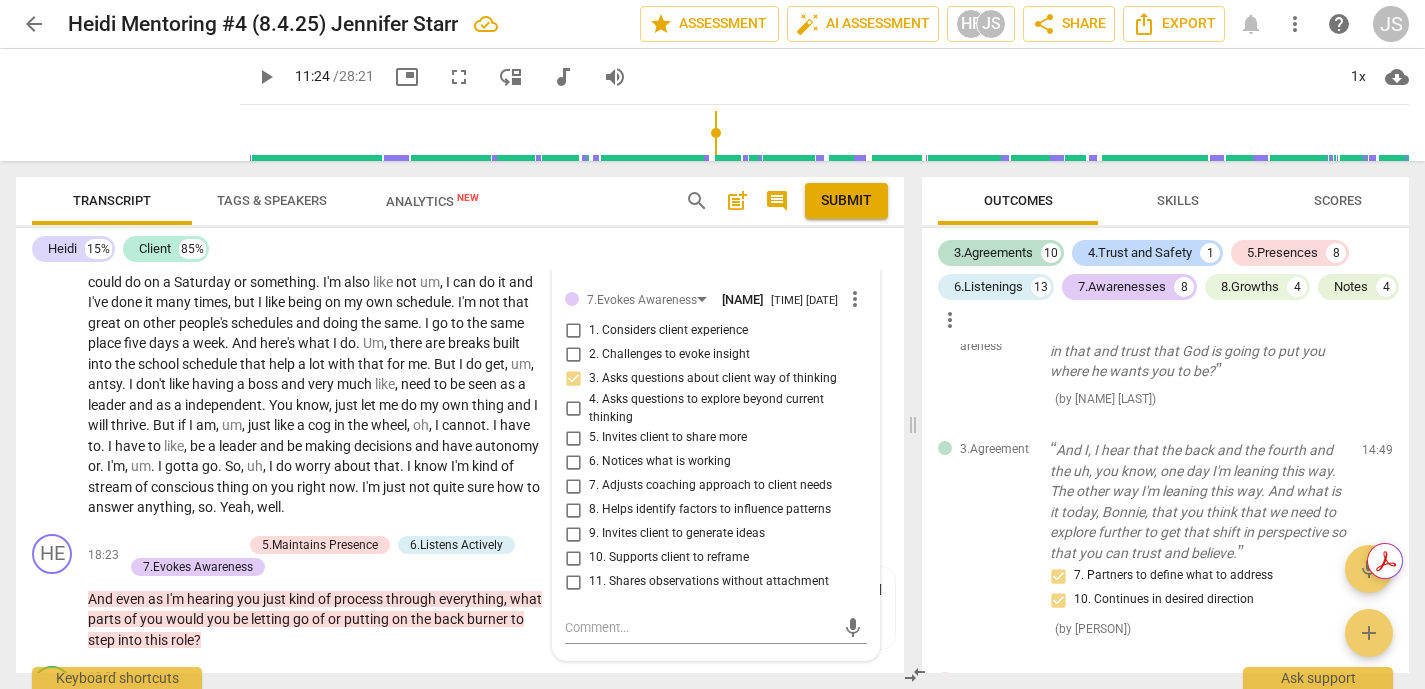 click on "4. Asks questions to explore beyond current thinking" at bounding box center [573, 409] 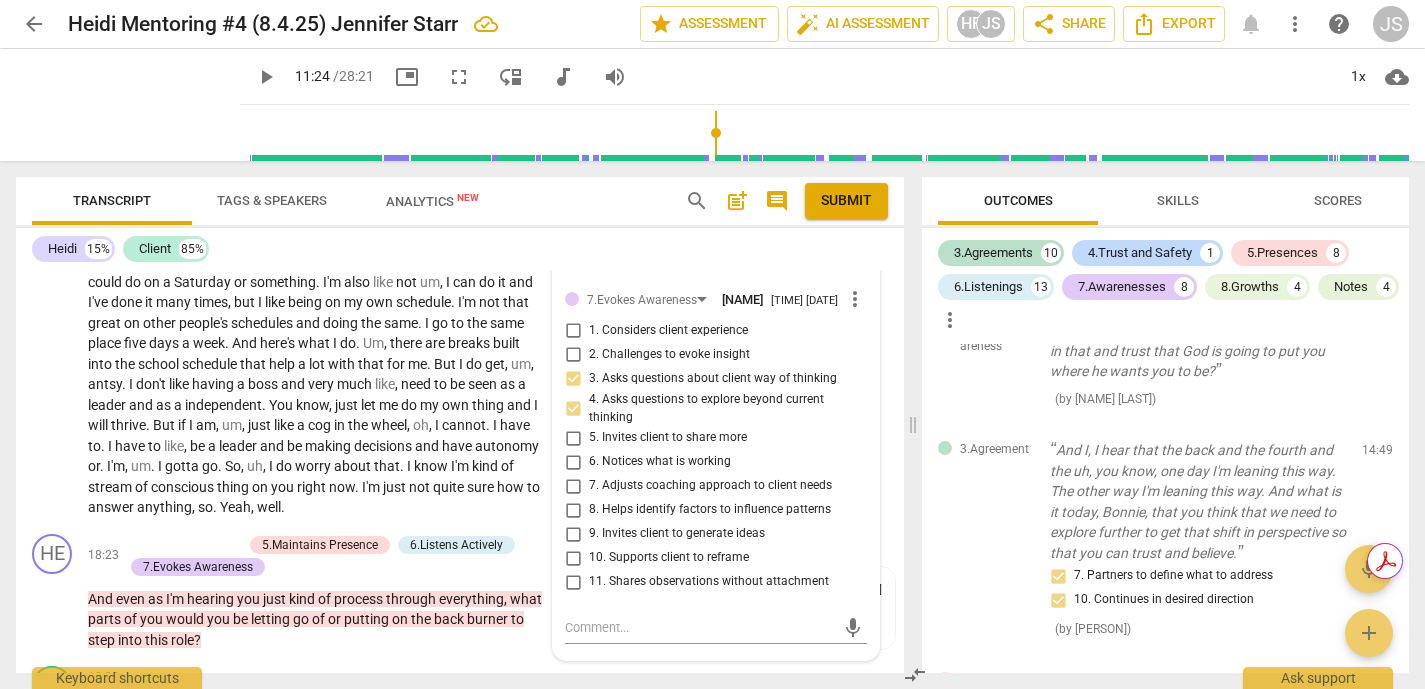 scroll, scrollTop: 4609, scrollLeft: 0, axis: vertical 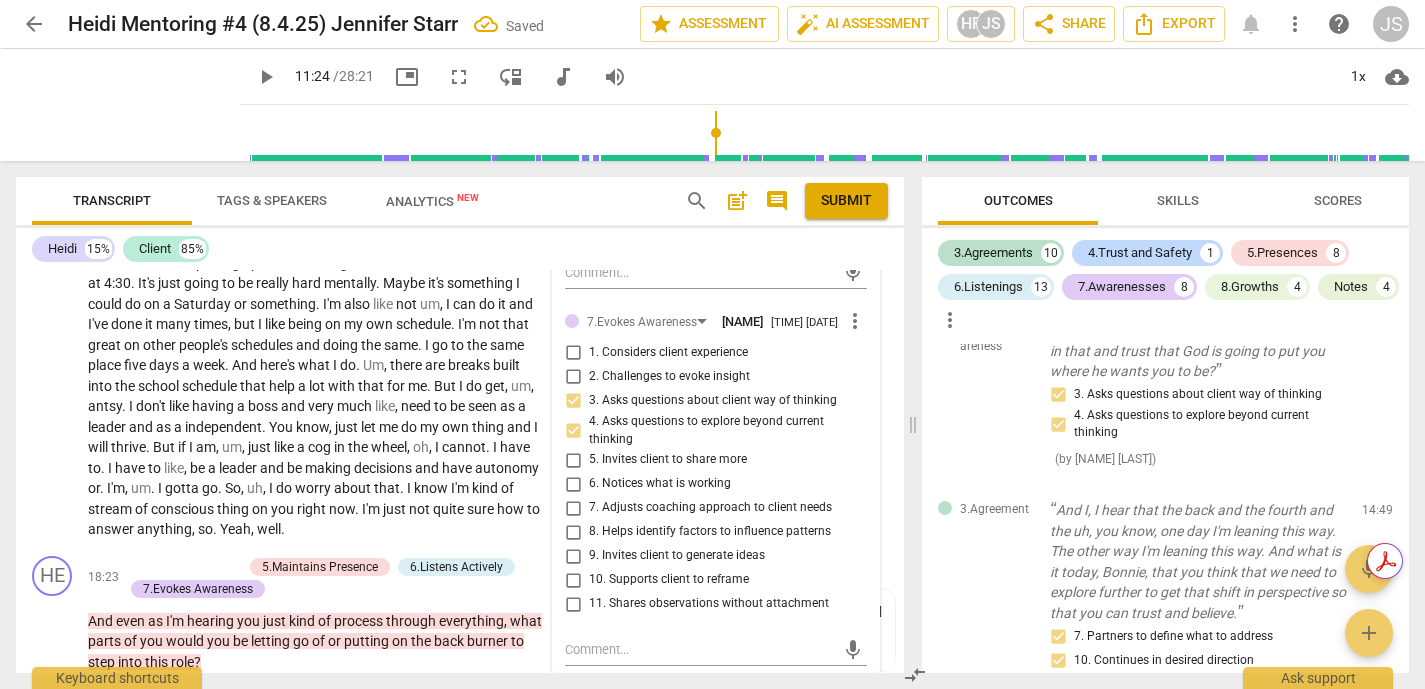 click on "1. Considers client experience" at bounding box center [573, 353] 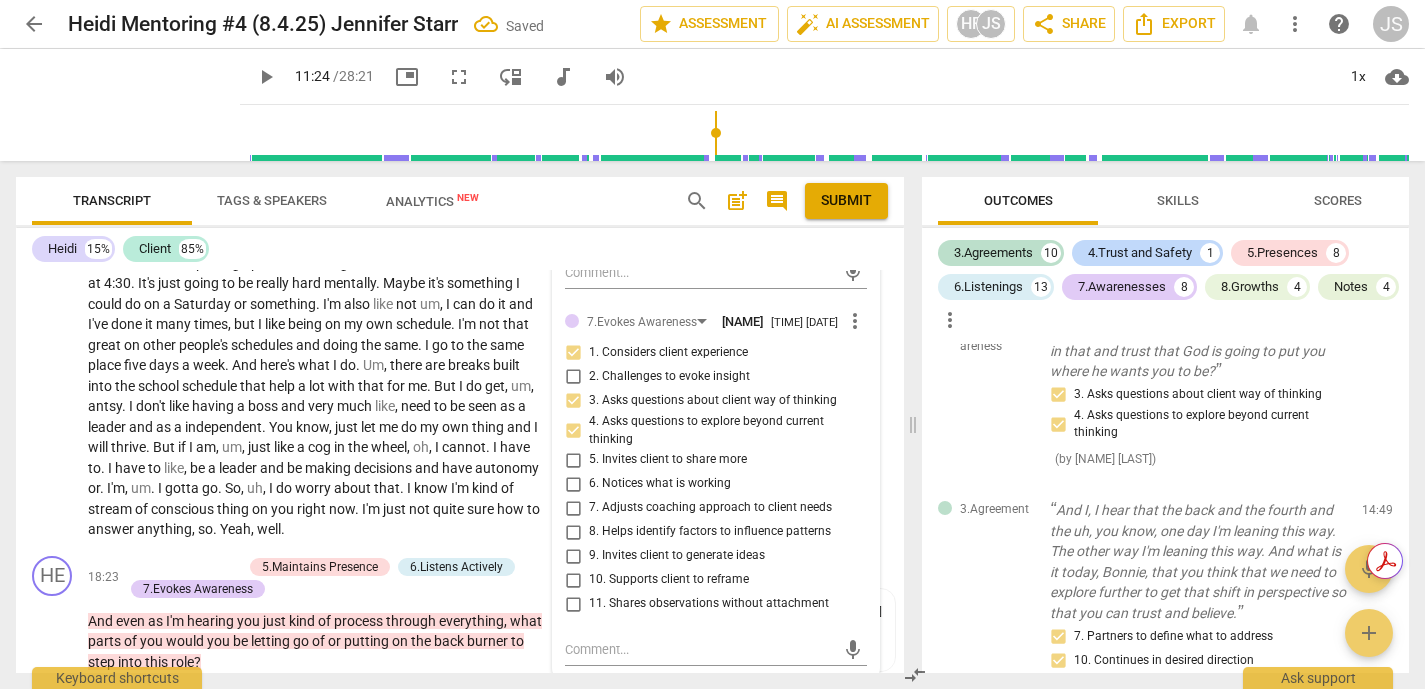 click on "2. Challenges to evoke insight" at bounding box center (573, 377) 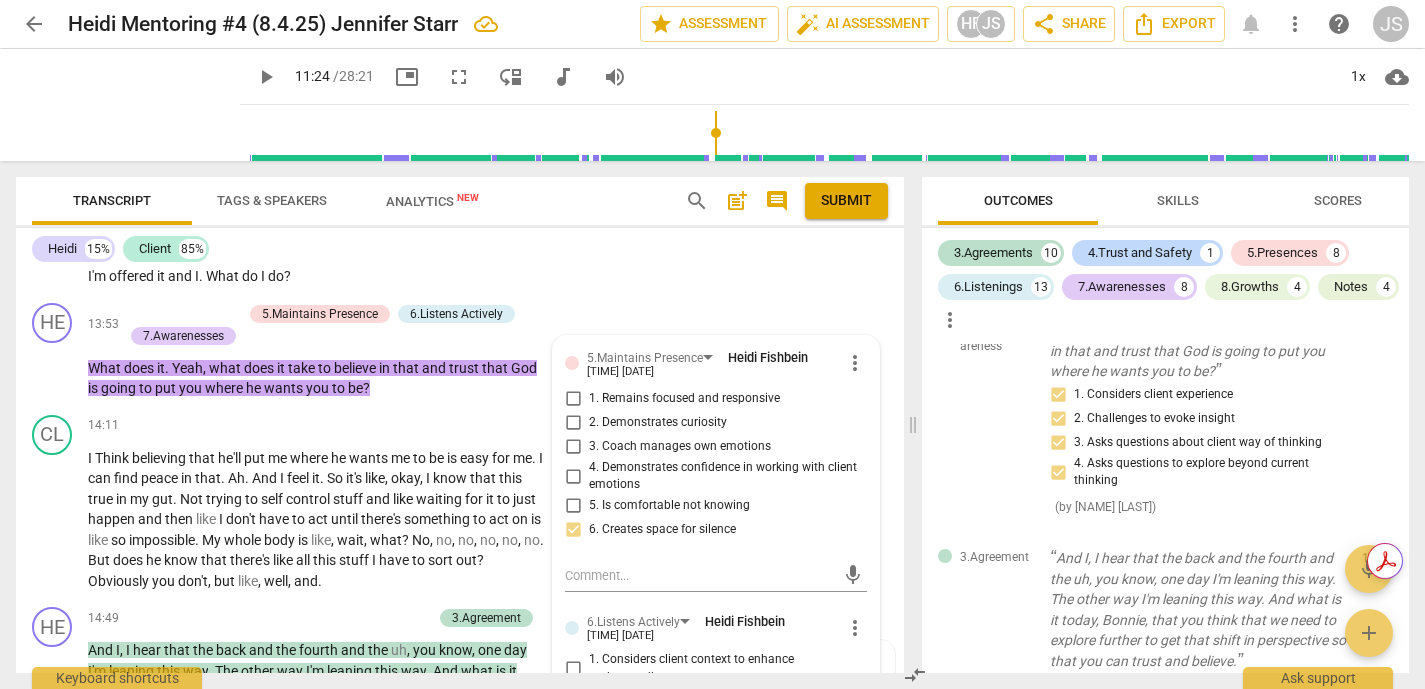 scroll, scrollTop: 3653, scrollLeft: 0, axis: vertical 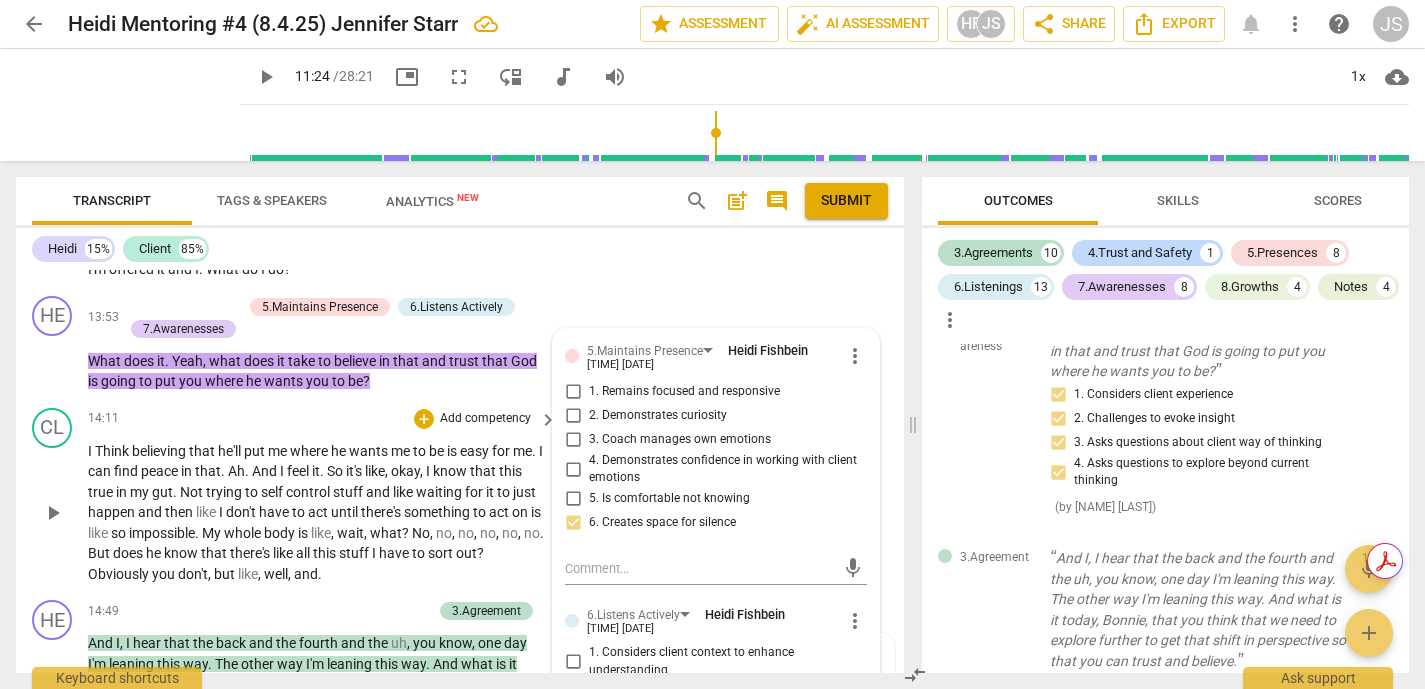 click on "play_arrow" at bounding box center [53, 513] 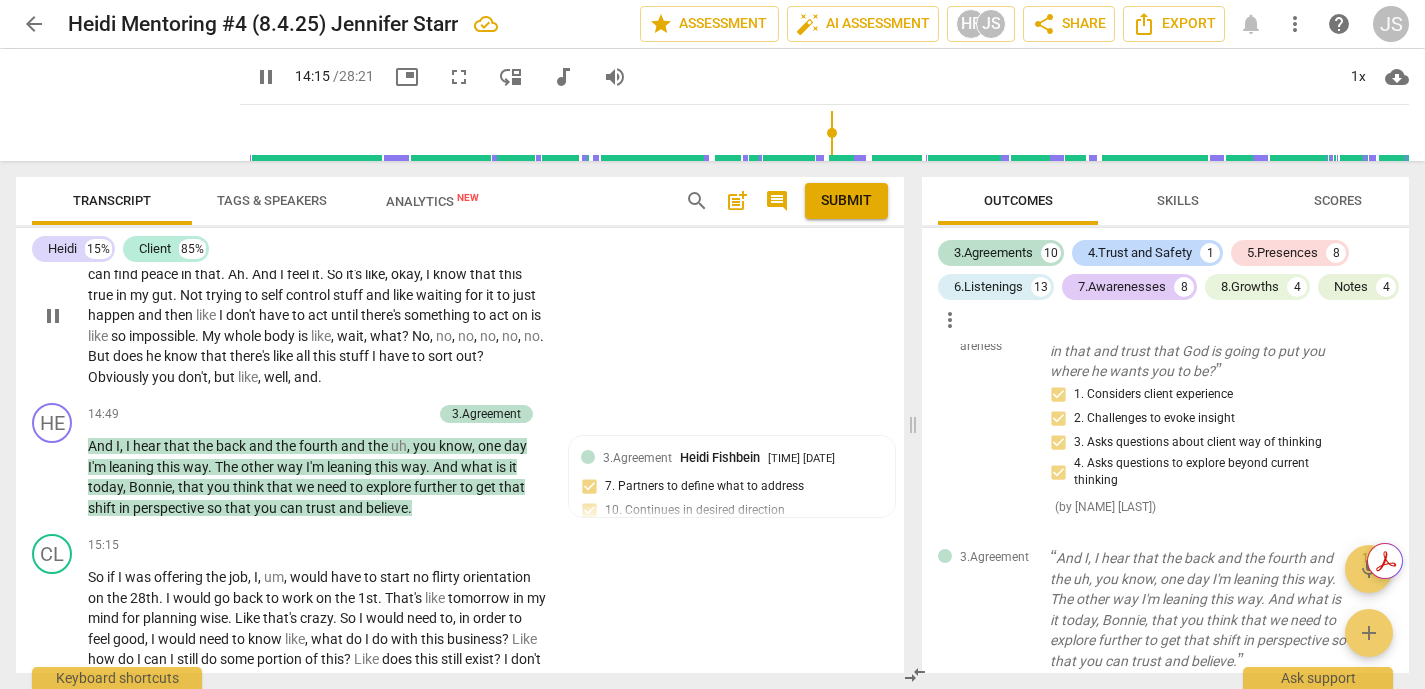 scroll, scrollTop: 3841, scrollLeft: 0, axis: vertical 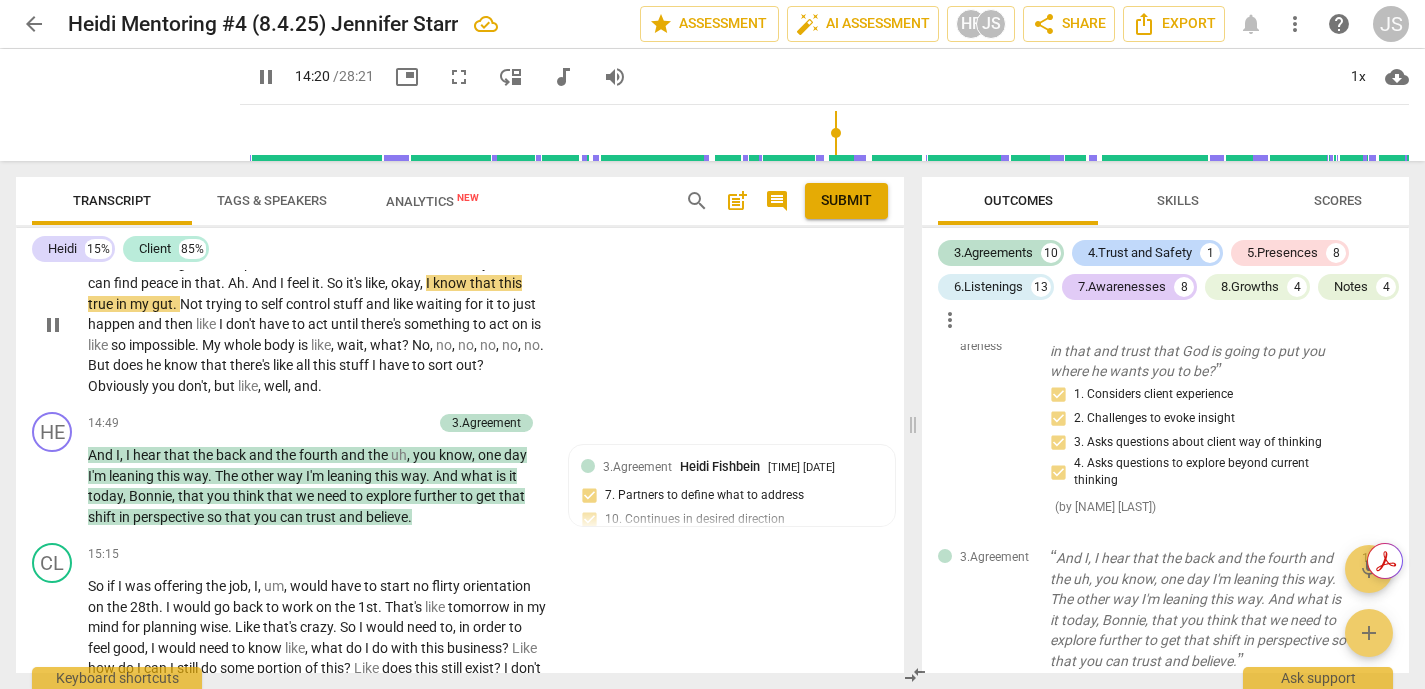 drag, startPoint x: 83, startPoint y: 303, endPoint x: 202, endPoint y: 311, distance: 119.26861 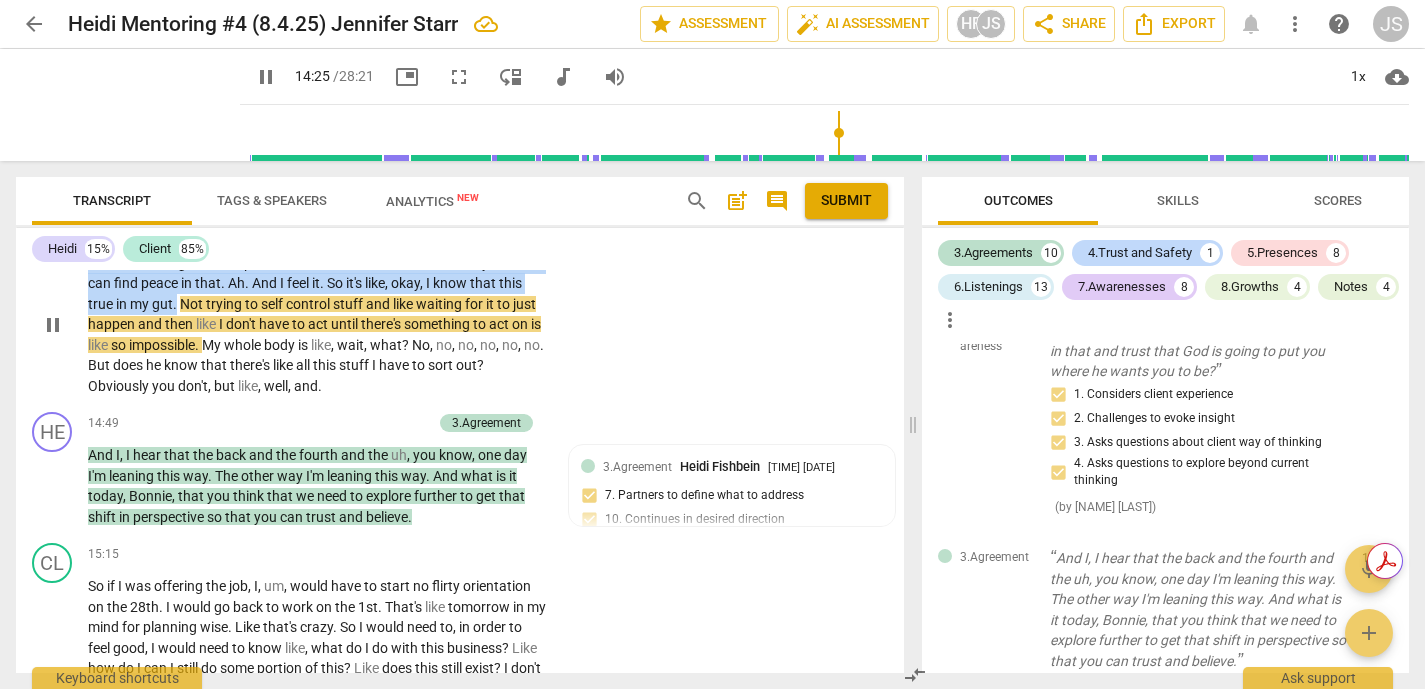 drag, startPoint x: 88, startPoint y: 301, endPoint x: 204, endPoint y: 344, distance: 123.71338 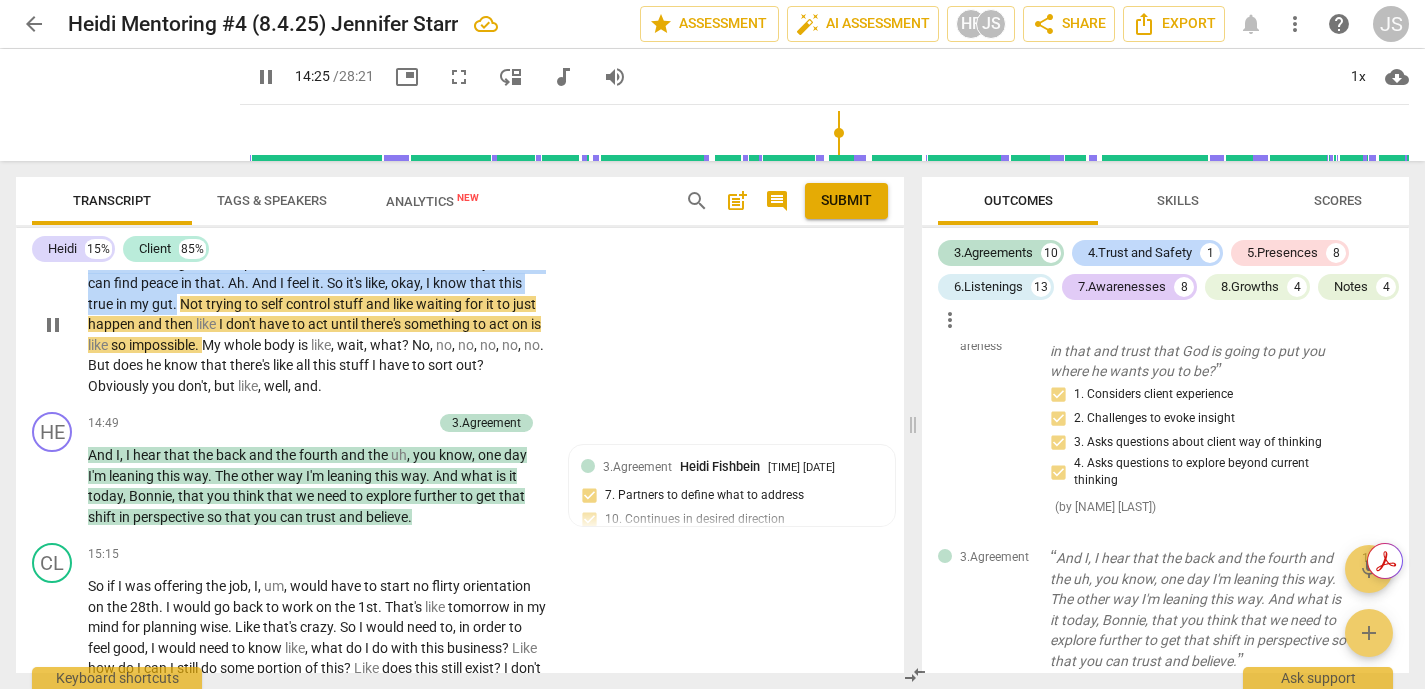 click on "I Think believing that he'll put me where he wants me to be is easy for me . I can find peace in that . Ah . And I feel it . So it's like , okay , I know that this true in my gut . Not trying to self control stuff and like waiting for it to just happen and then like I don't have to act until there's something to act on is like so impossible . My whole body is like , wait , what ? No , no , no , no , no , no . But does he know that there's like all this stuff I have to sort out ? Obviously you don't , but like , well , and ." at bounding box center (317, 325) 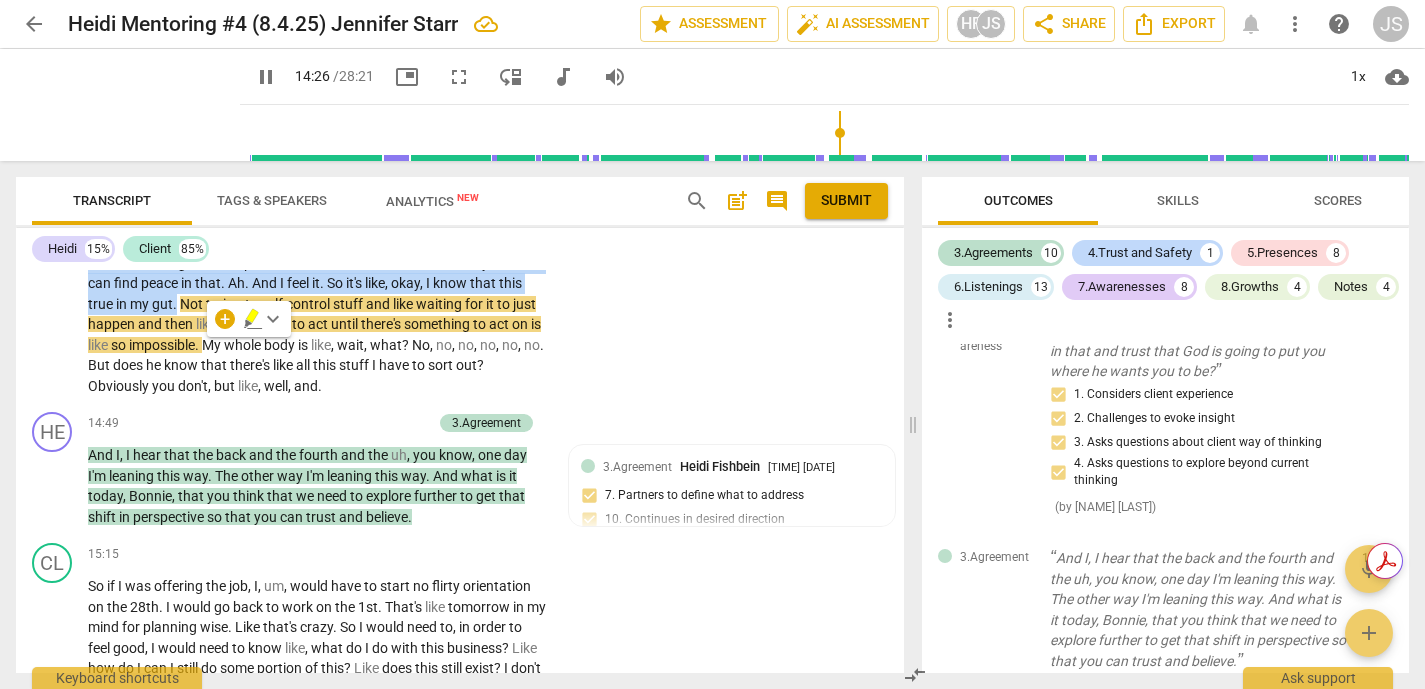 click 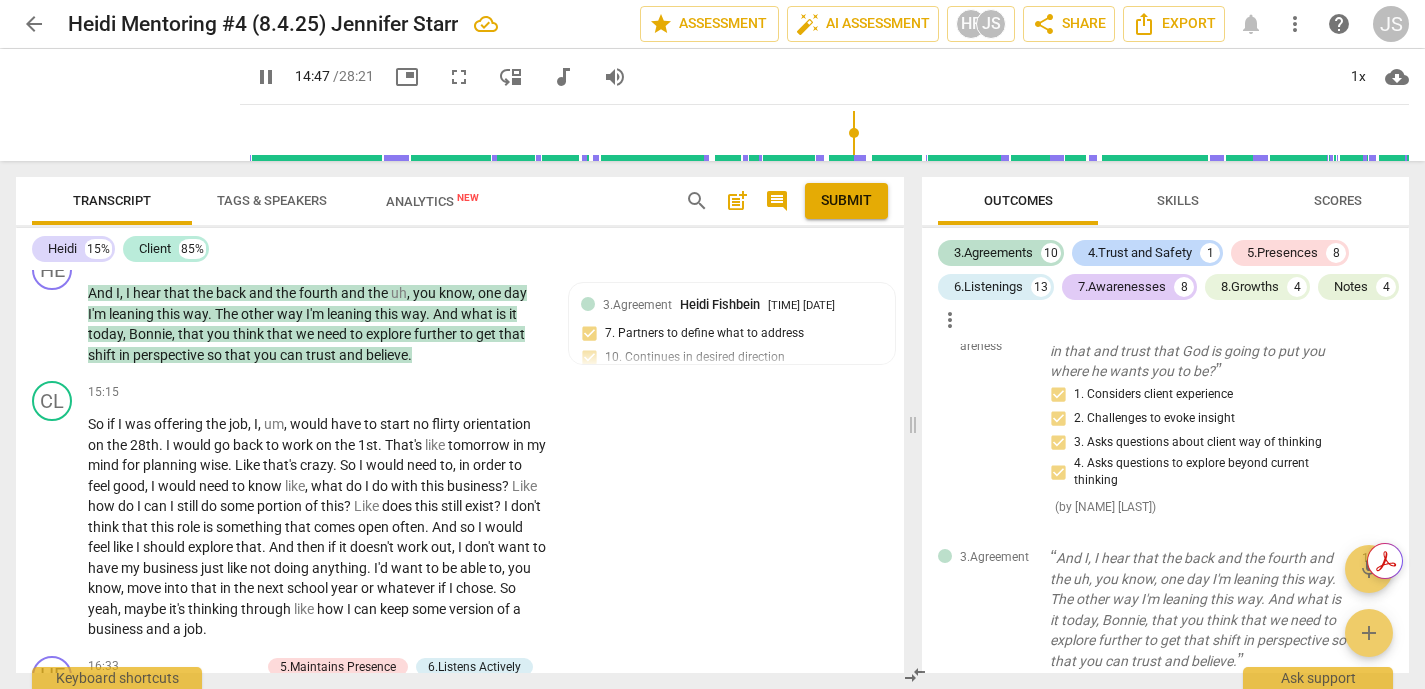 scroll, scrollTop: 4006, scrollLeft: 0, axis: vertical 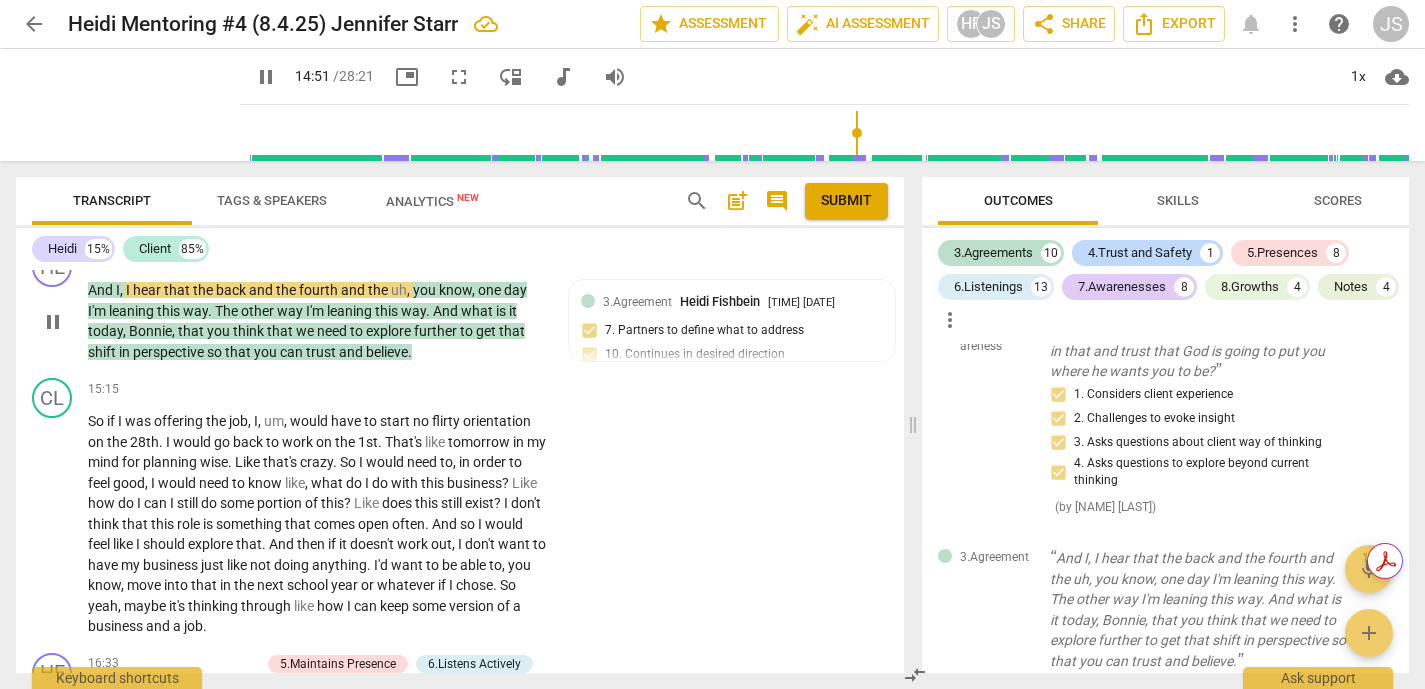 click on "+" at bounding box center (323, 258) 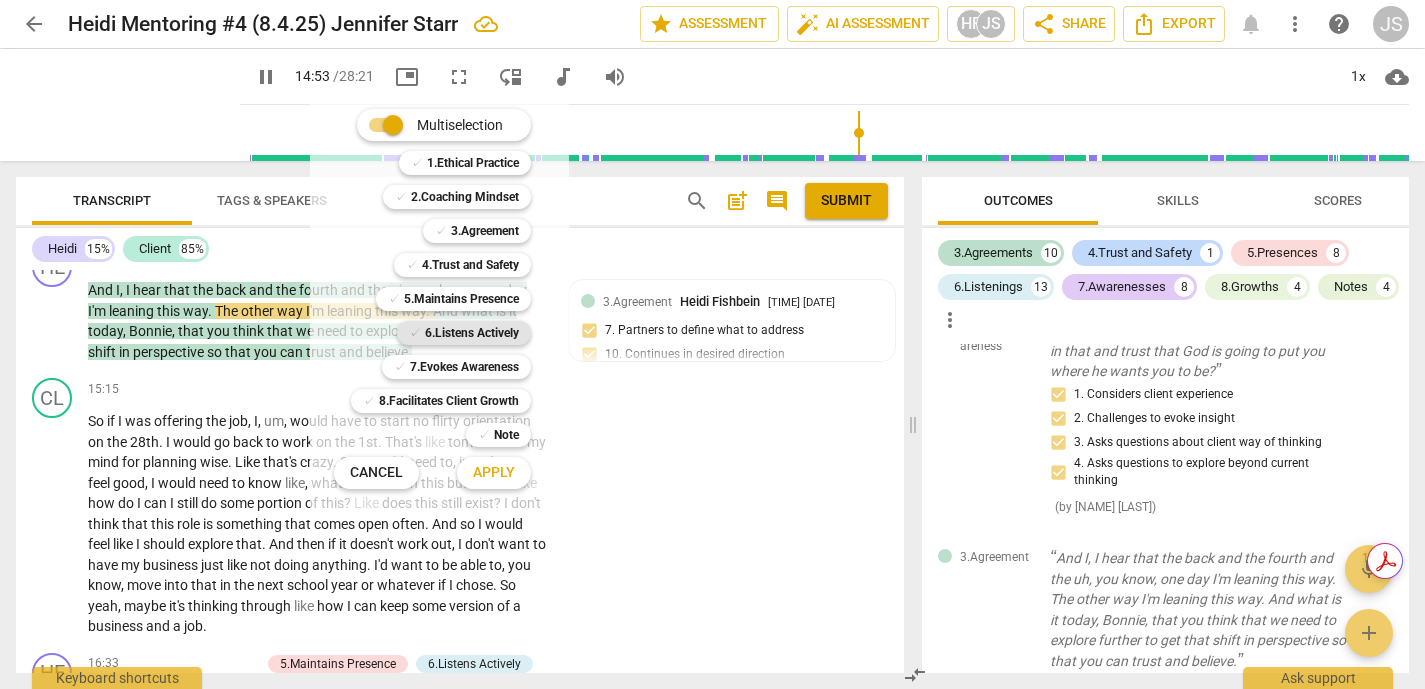click on "6.Listens Actively" at bounding box center [472, 333] 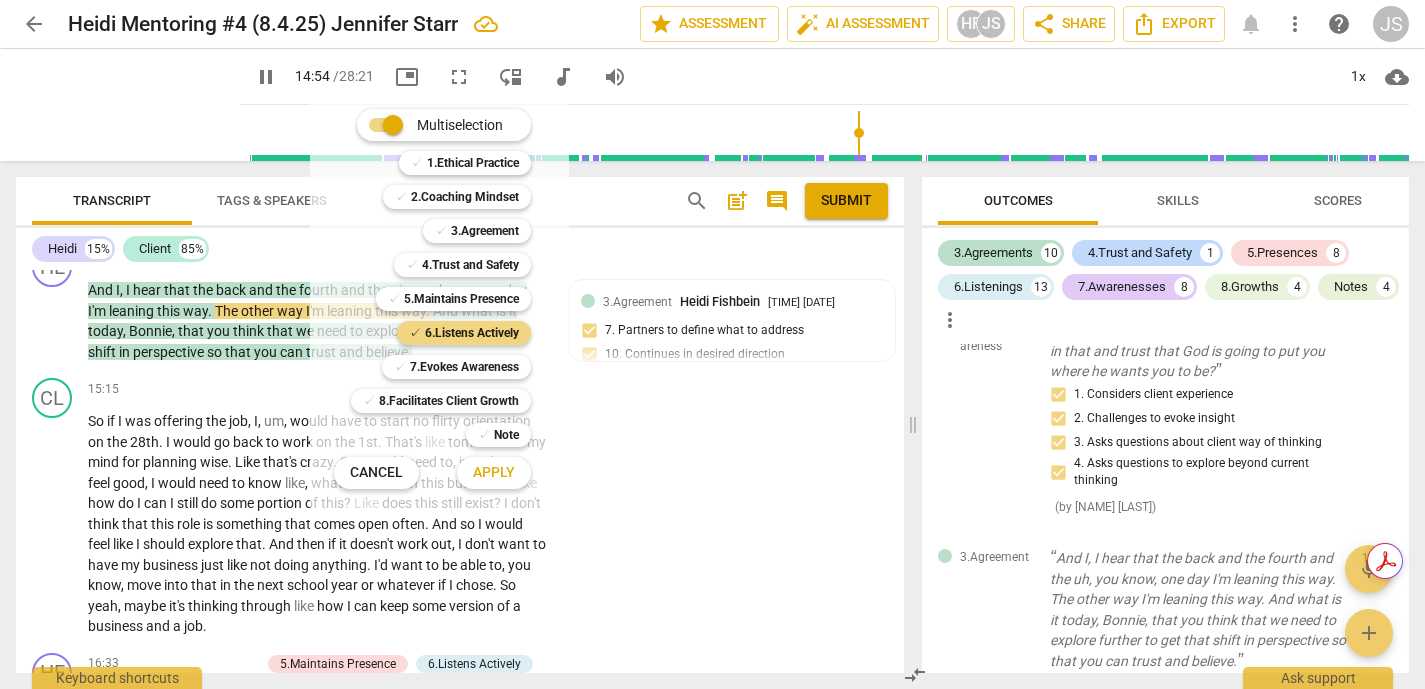 click on "Apply" at bounding box center (494, 473) 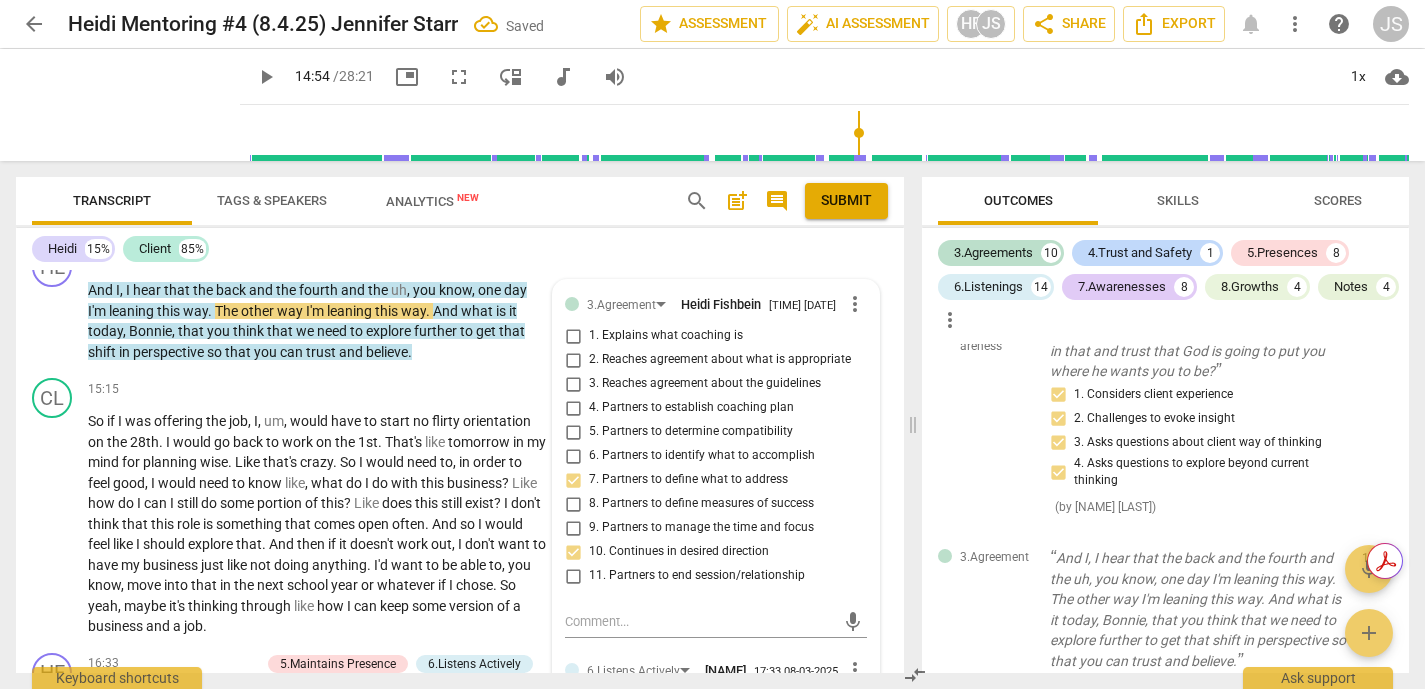 scroll, scrollTop: 4010, scrollLeft: 0, axis: vertical 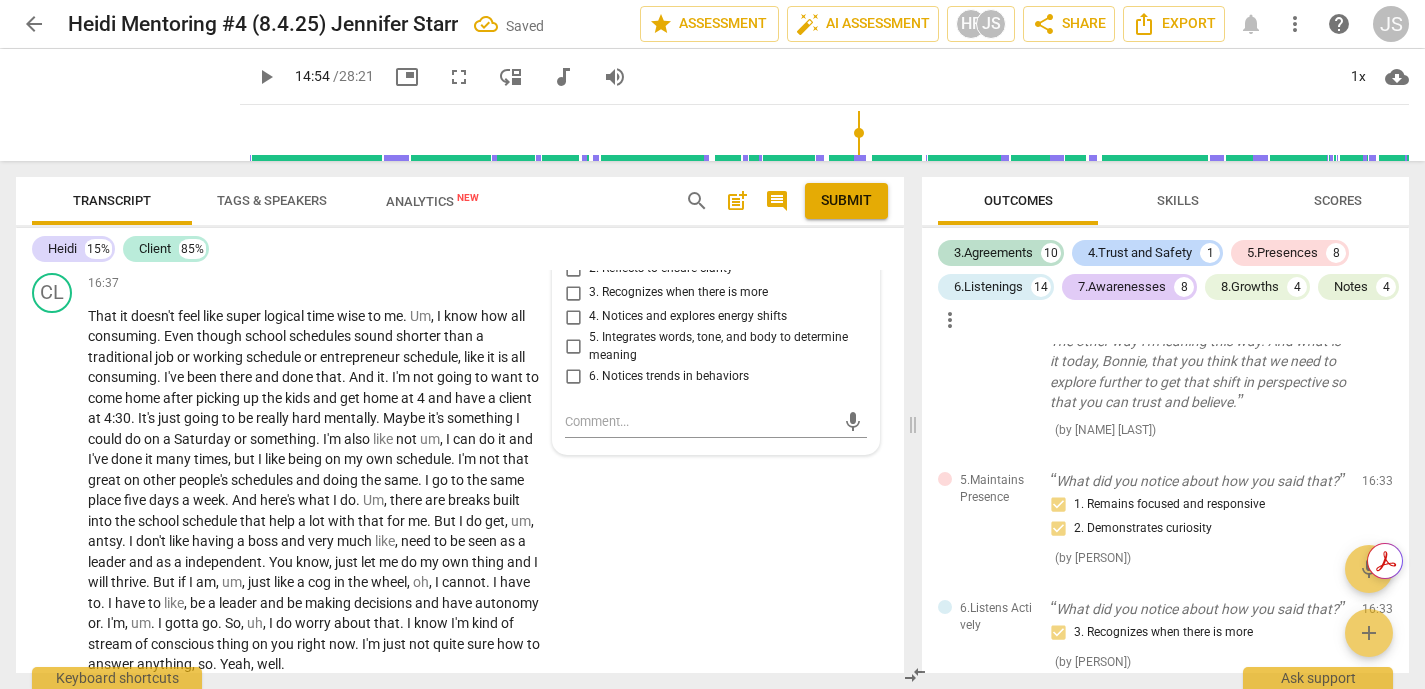 click on "2. Reflects to ensure clarity" at bounding box center (573, 269) 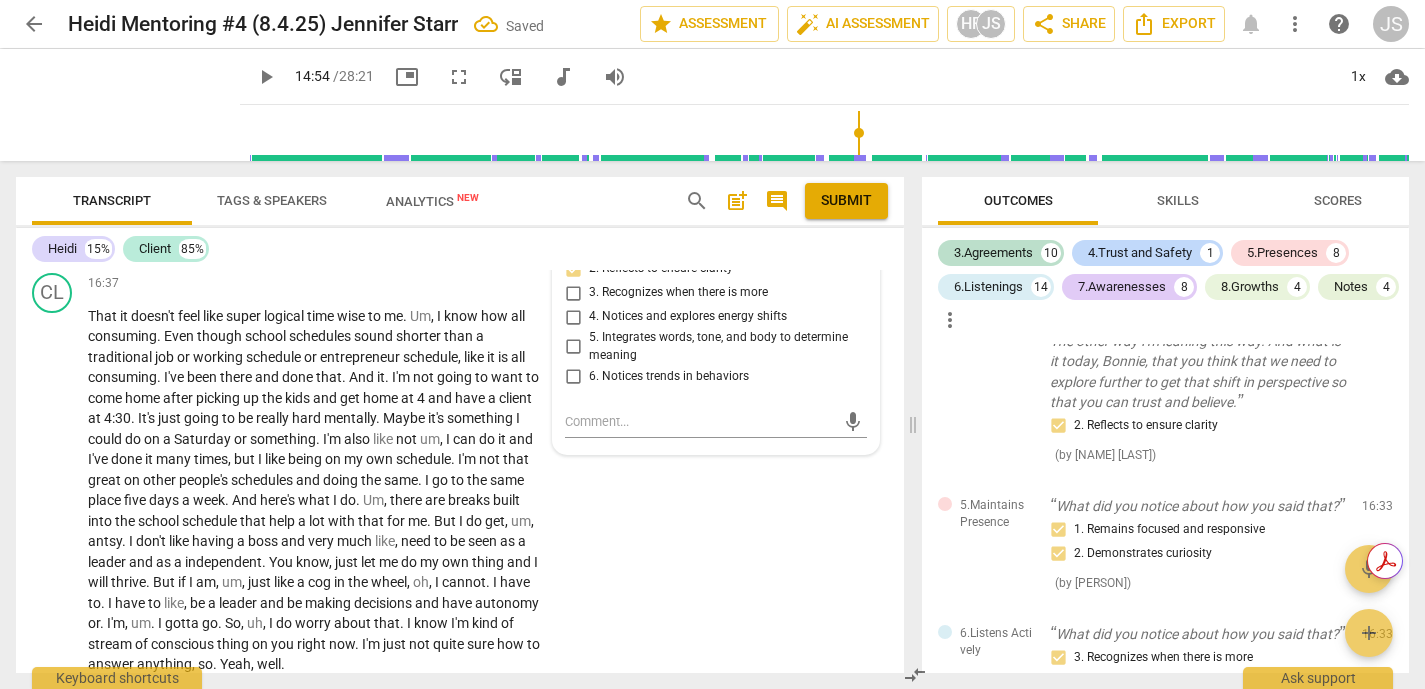 click on "4. Notices and explores energy shifts" at bounding box center [573, 317] 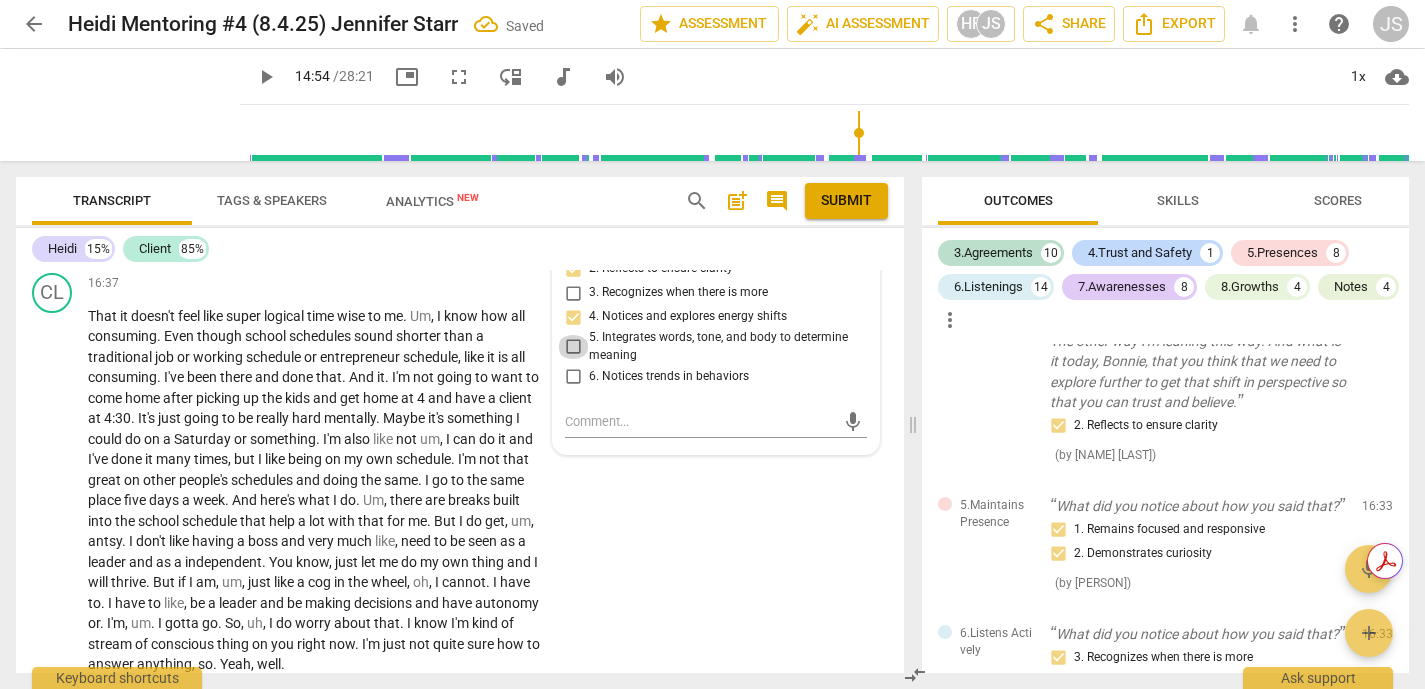 click on "5. Integrates words, tone, and body to determine meaning" at bounding box center [573, 347] 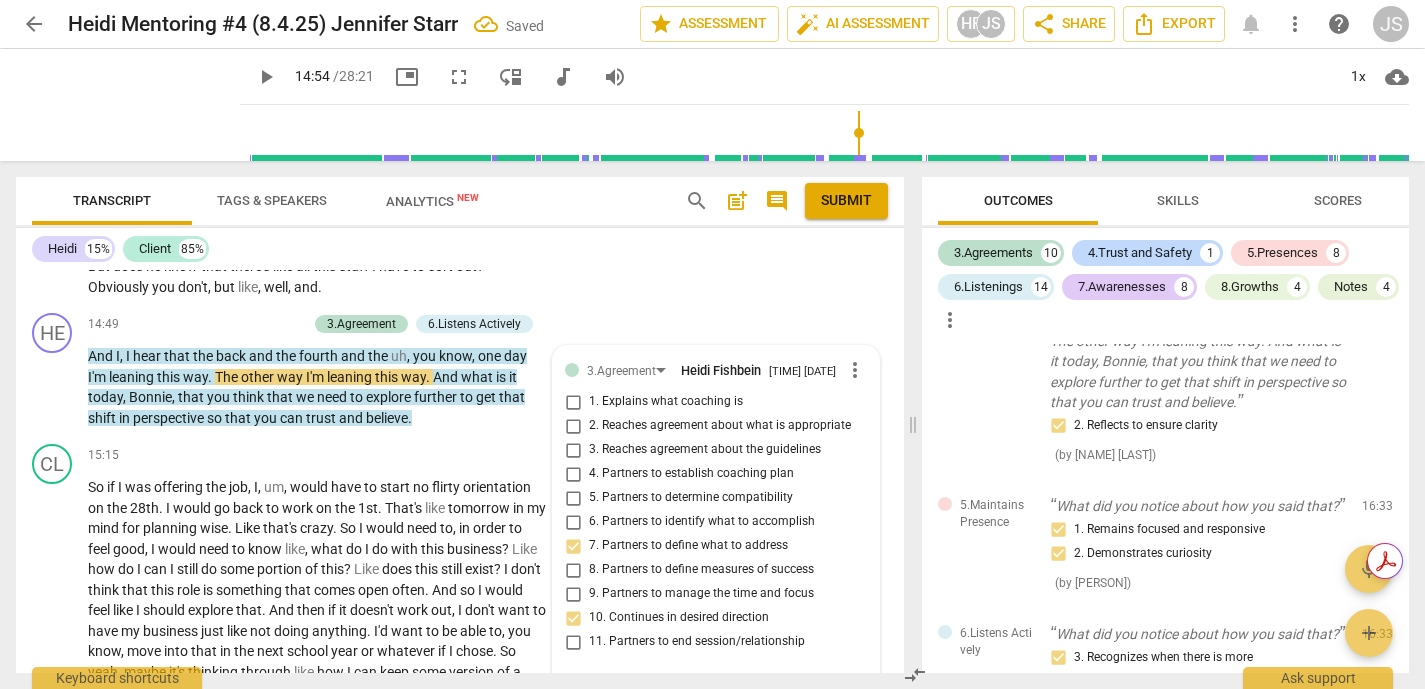 scroll, scrollTop: 3940, scrollLeft: 0, axis: vertical 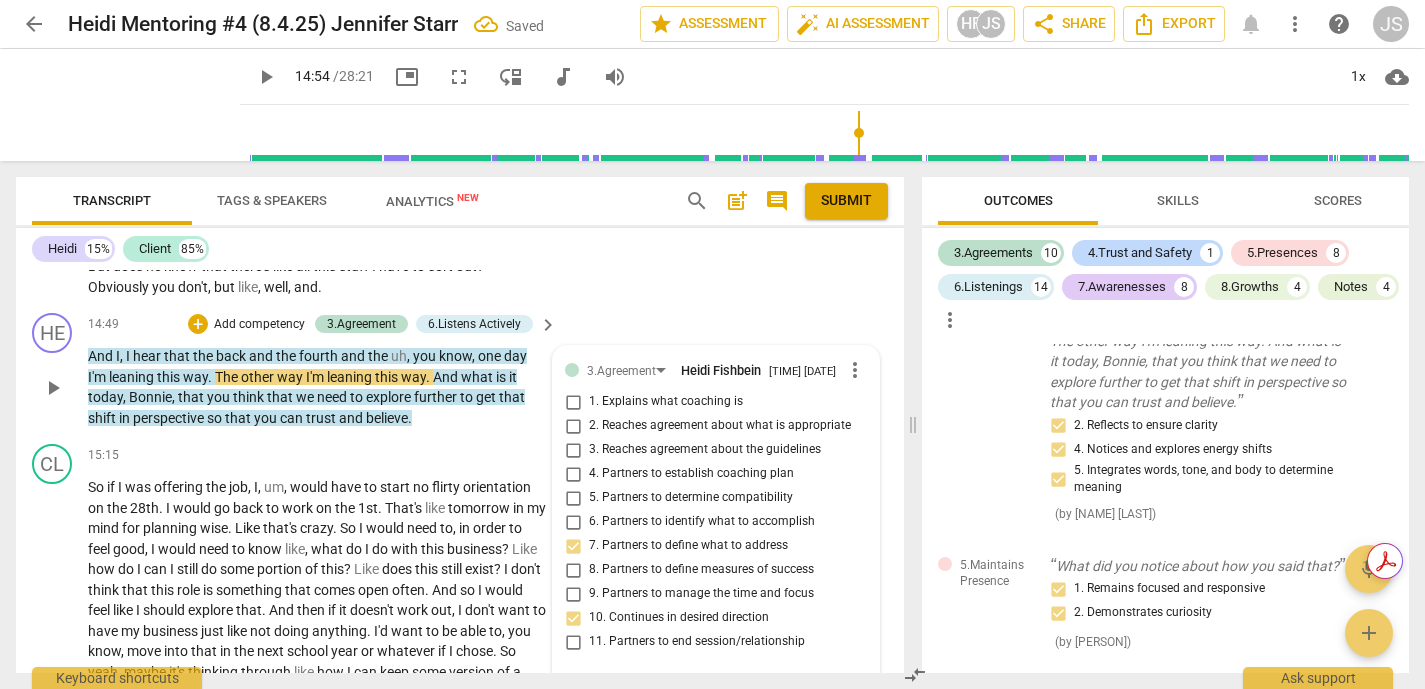click on "play_arrow" at bounding box center [53, 388] 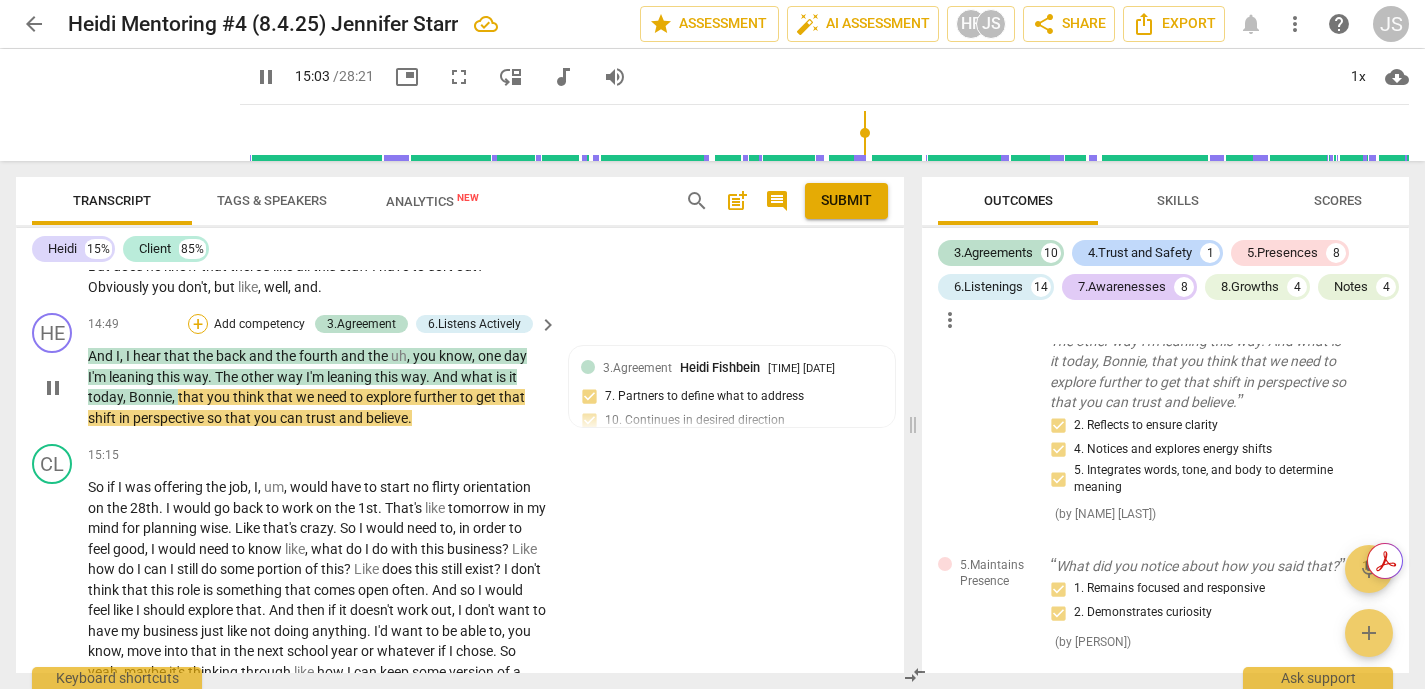 click on "+" at bounding box center [198, 324] 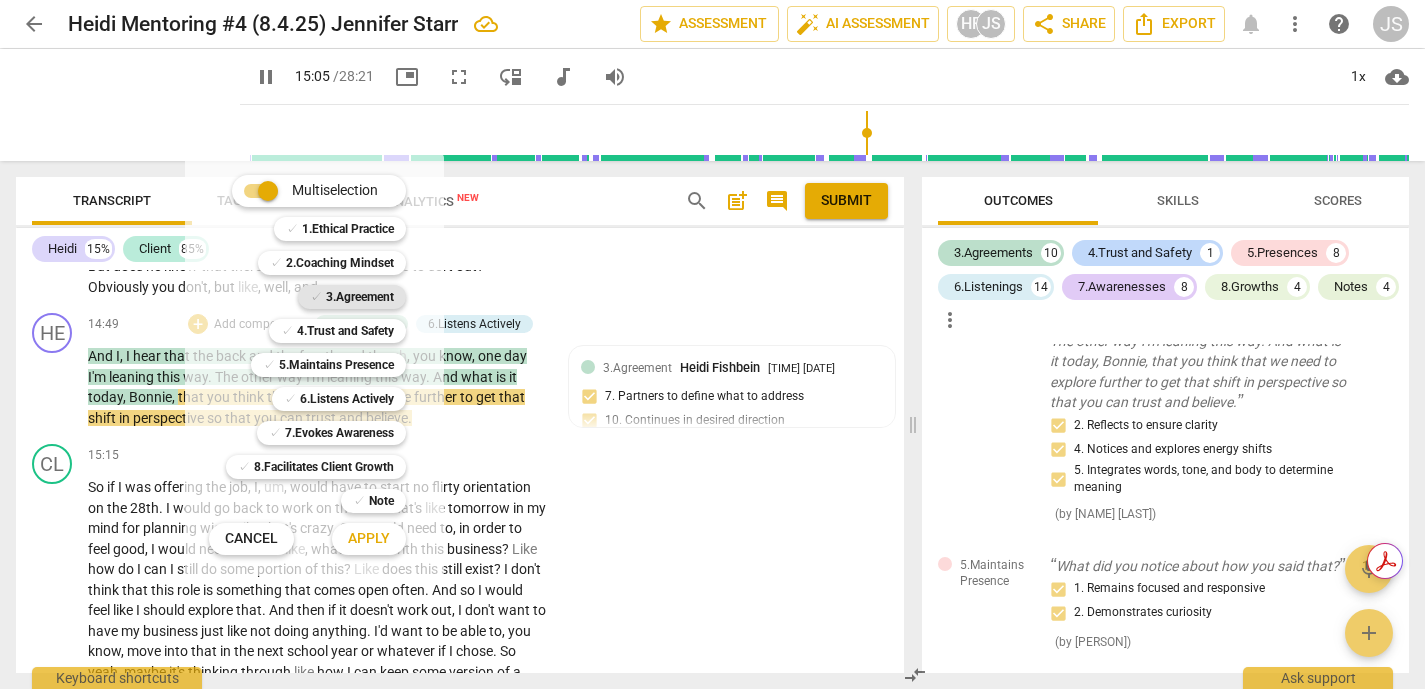 click on "3.Agreement" at bounding box center [360, 297] 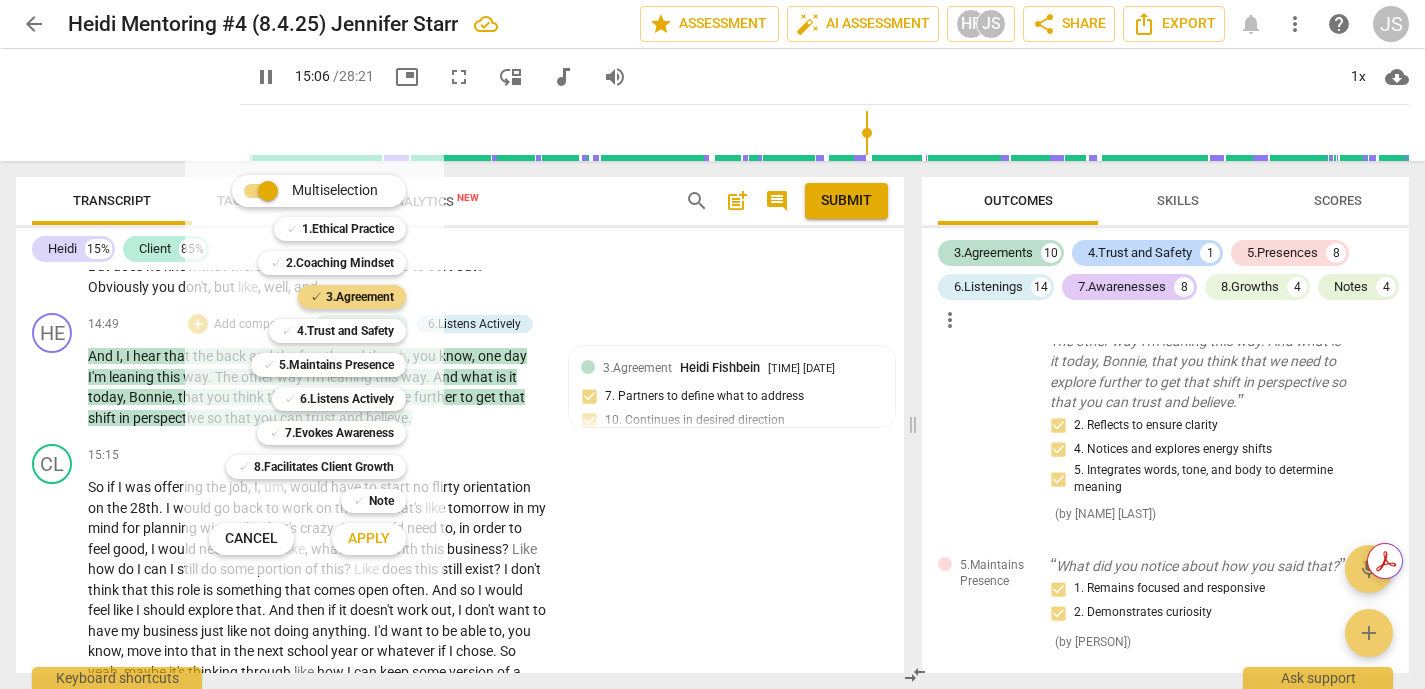 click on "Apply" at bounding box center (369, 539) 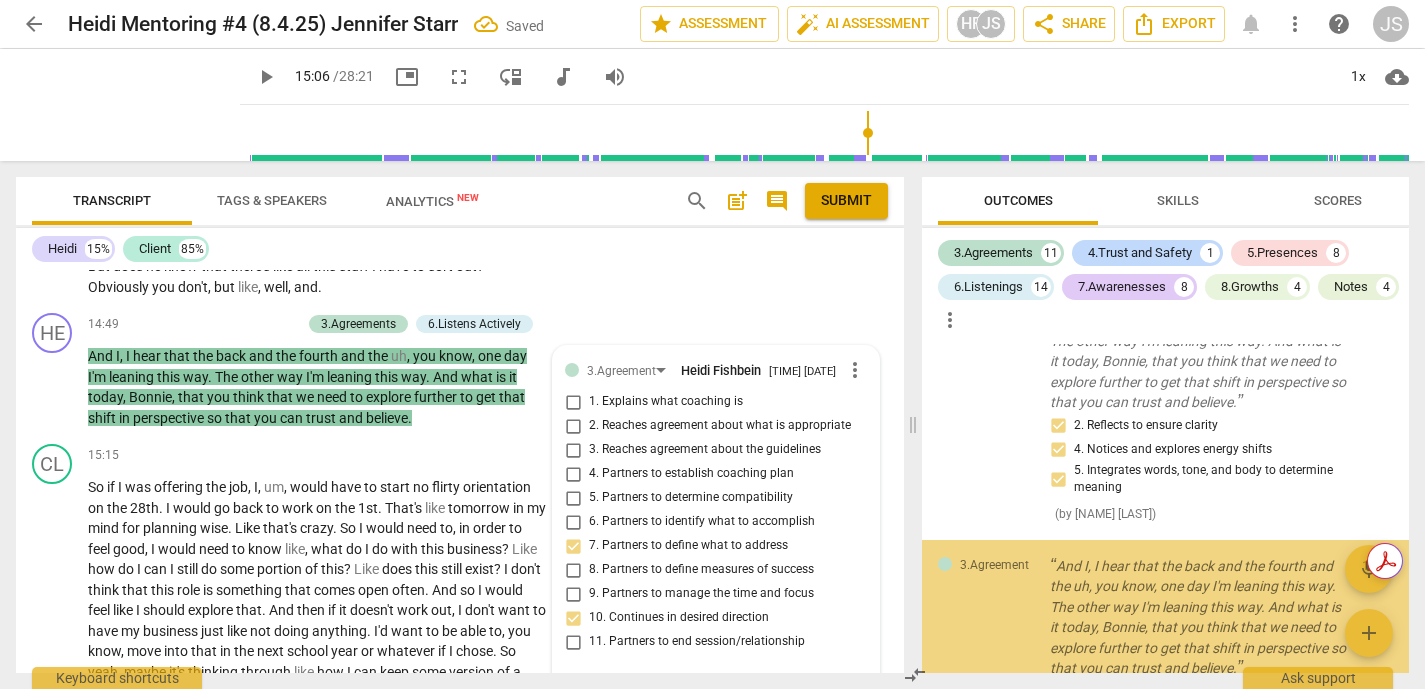 scroll, scrollTop: 4204, scrollLeft: 0, axis: vertical 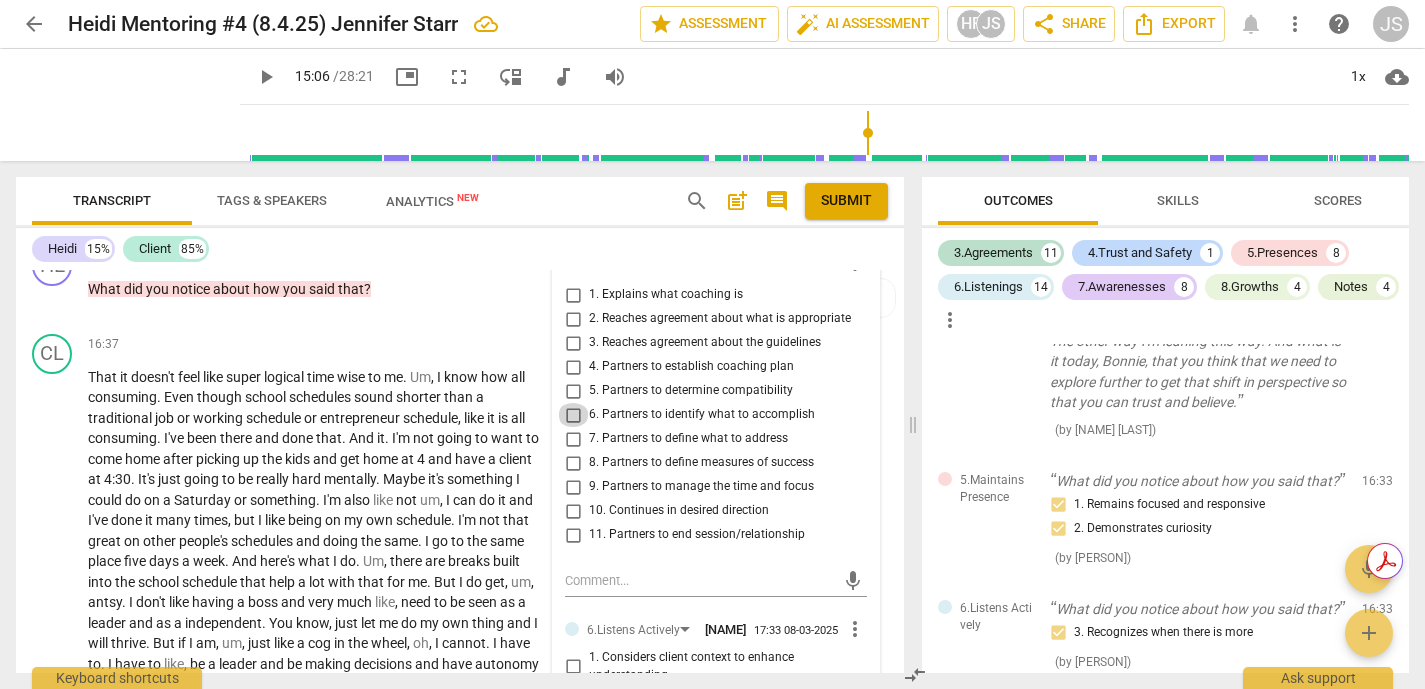 click on "6. Partners to identify what to accomplish" at bounding box center [573, 415] 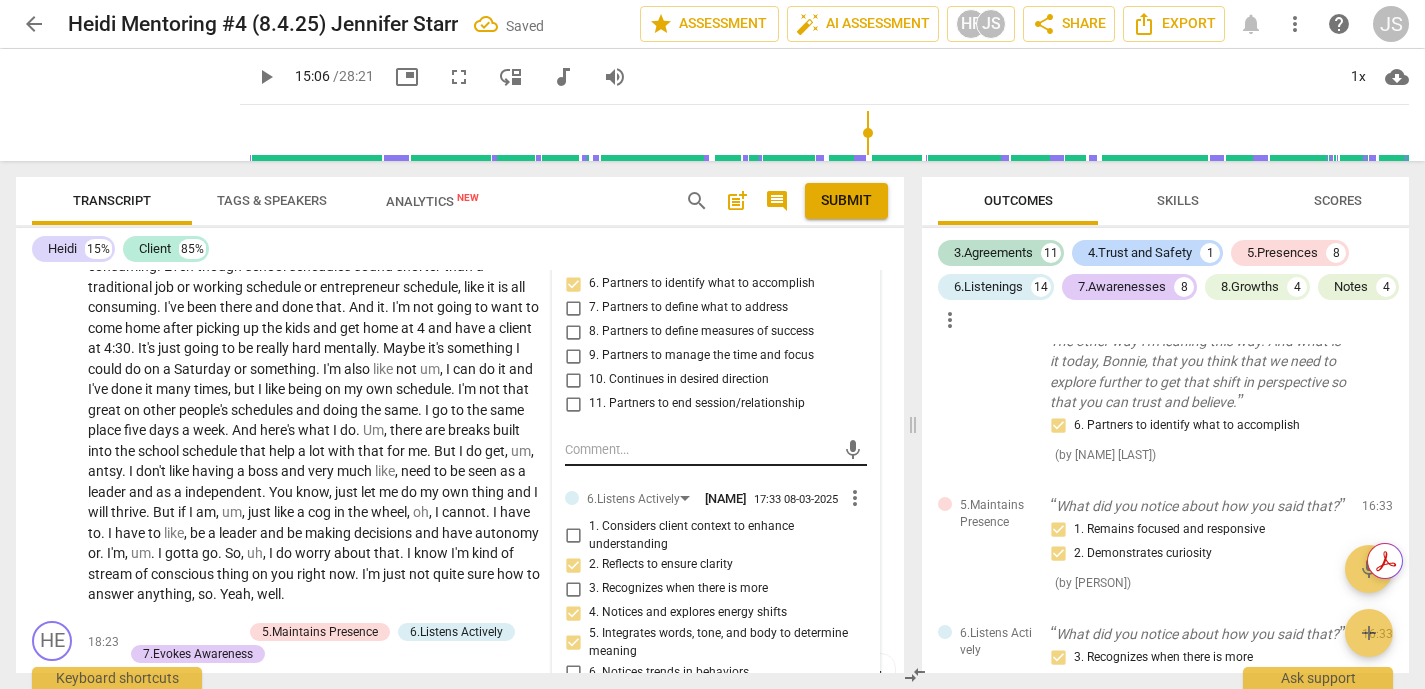 scroll, scrollTop: 4547, scrollLeft: 0, axis: vertical 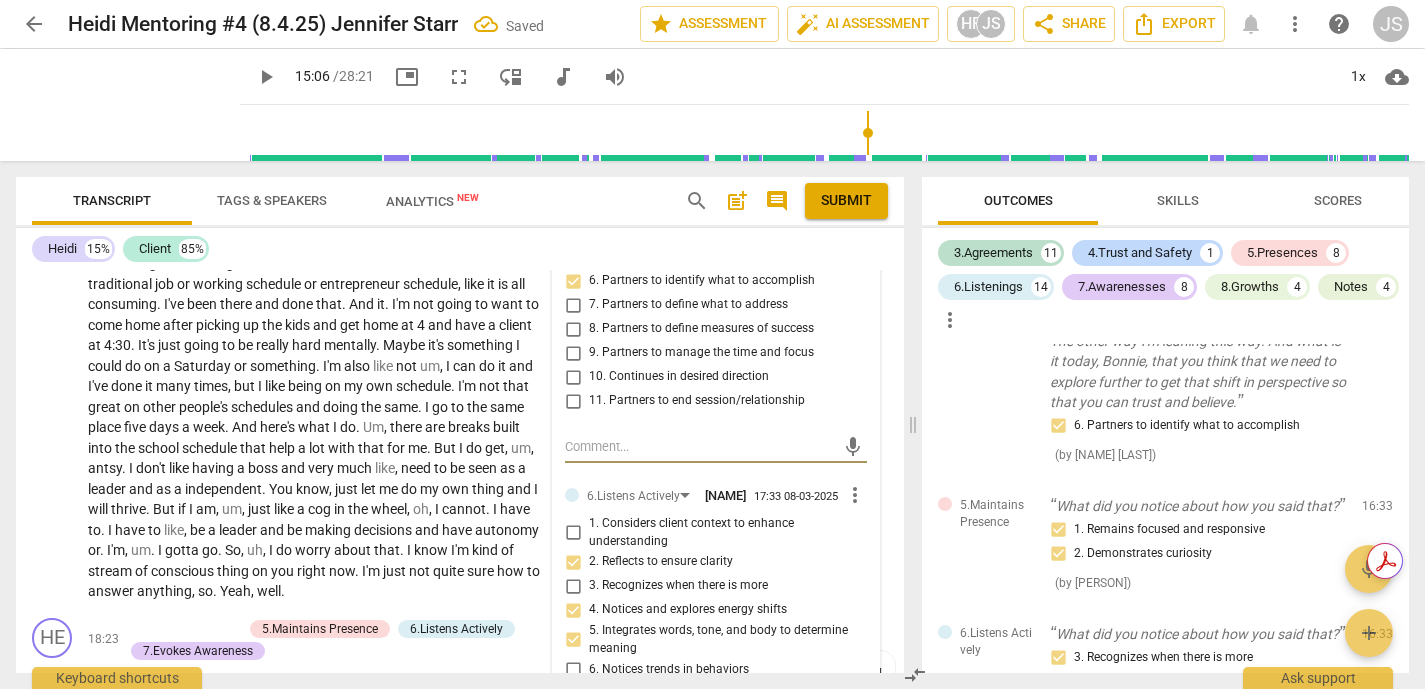 click at bounding box center [700, 446] 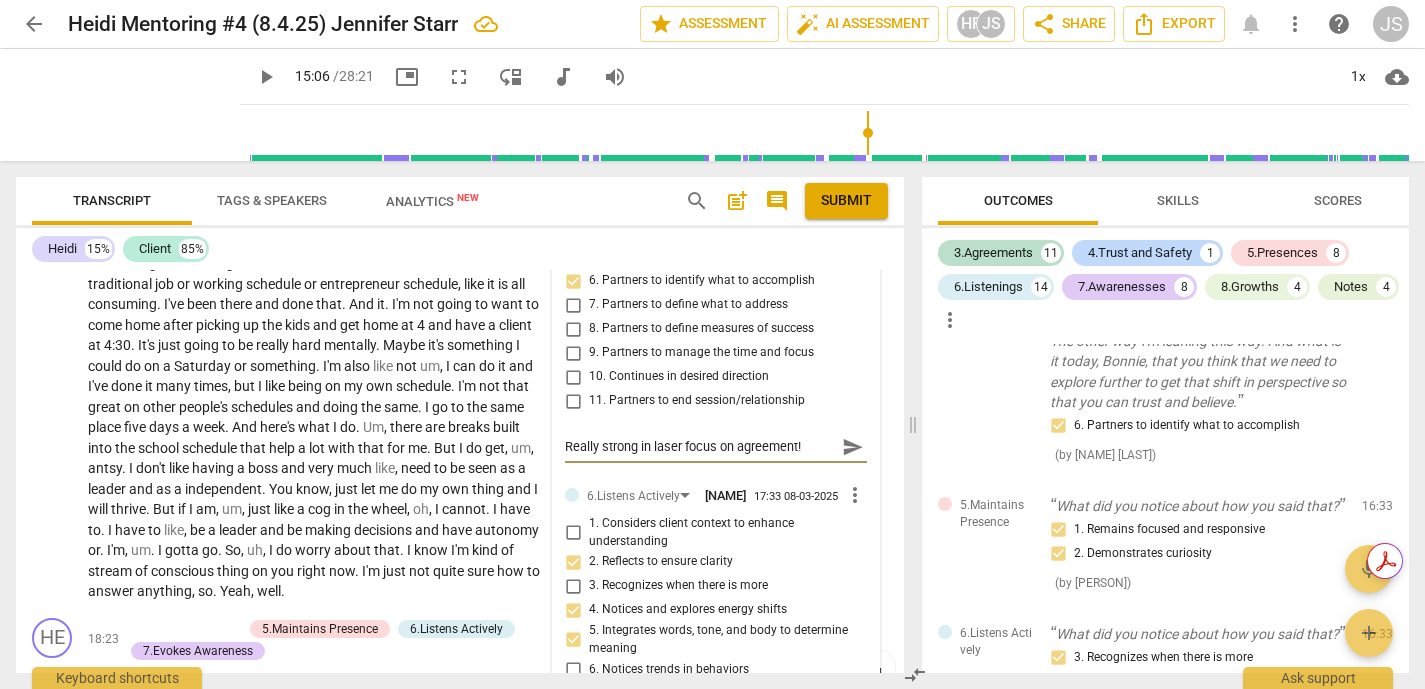 click on "10. Continues in desired direction" at bounding box center (573, 377) 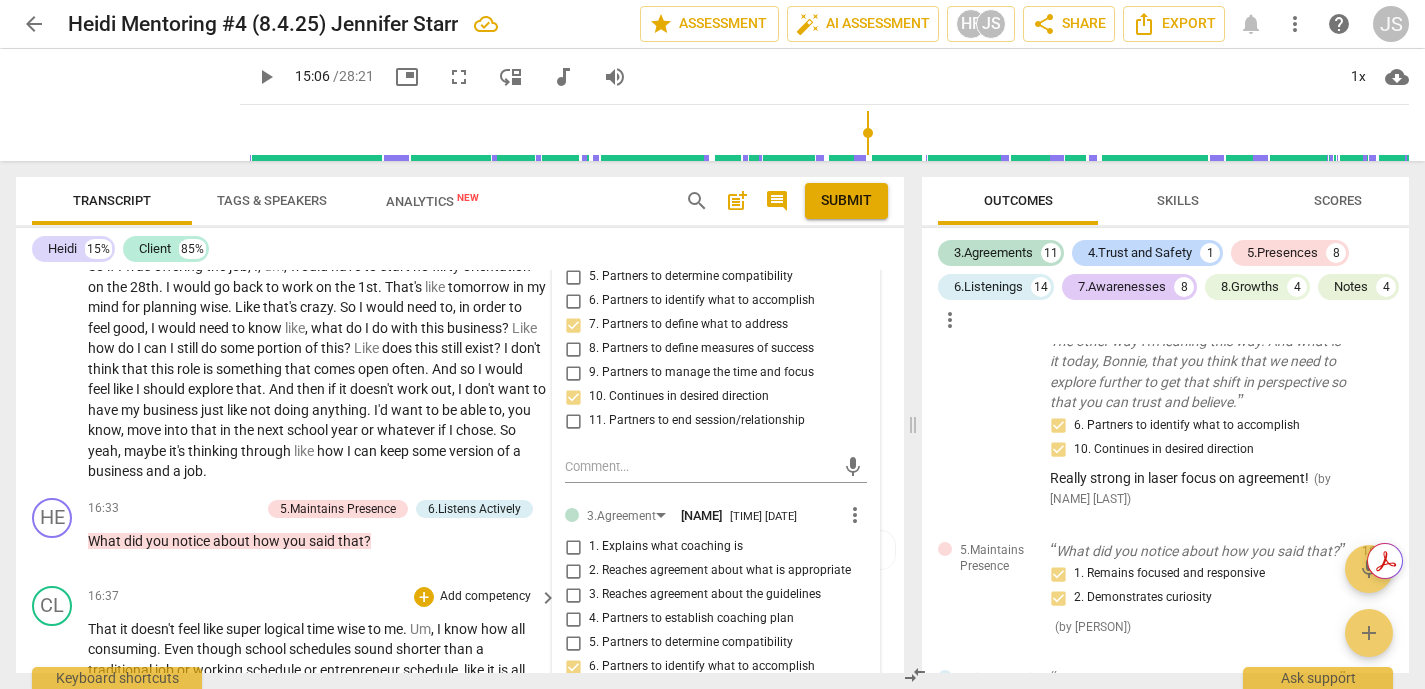 scroll, scrollTop: 4148, scrollLeft: 0, axis: vertical 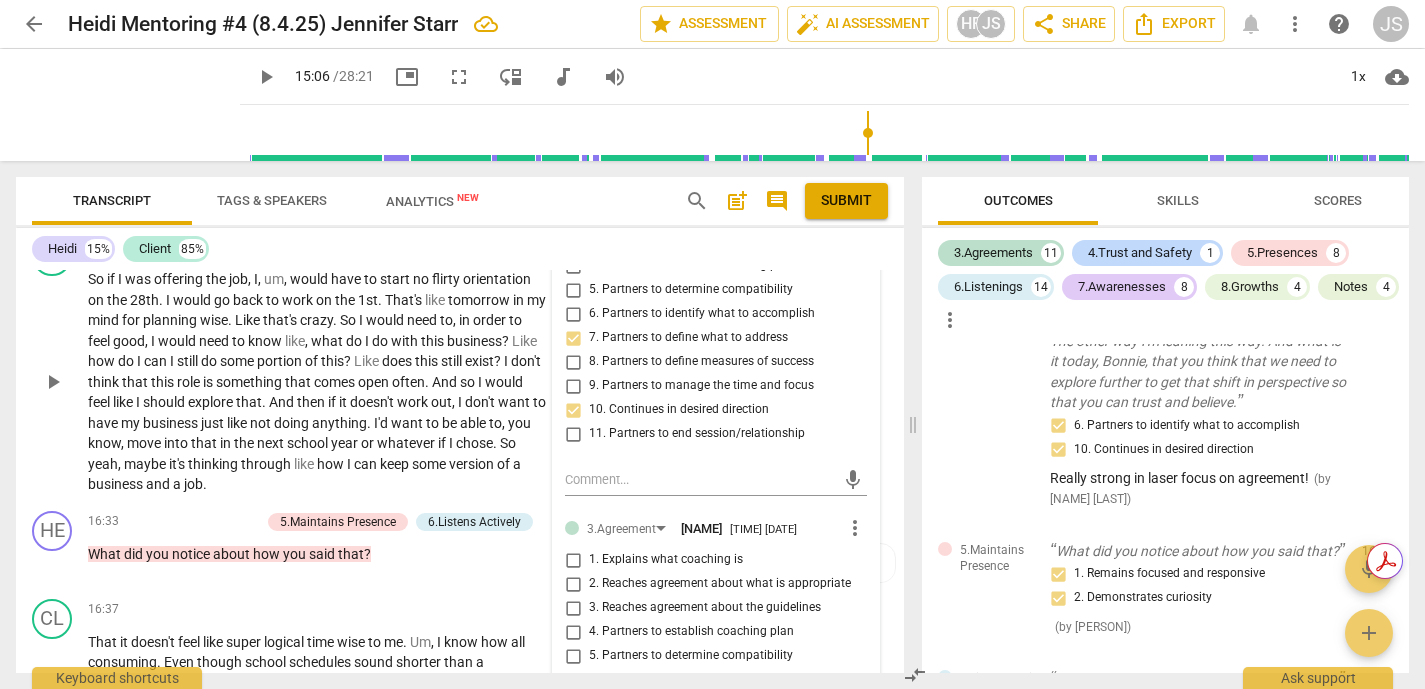 click on "play_arrow" at bounding box center (53, 382) 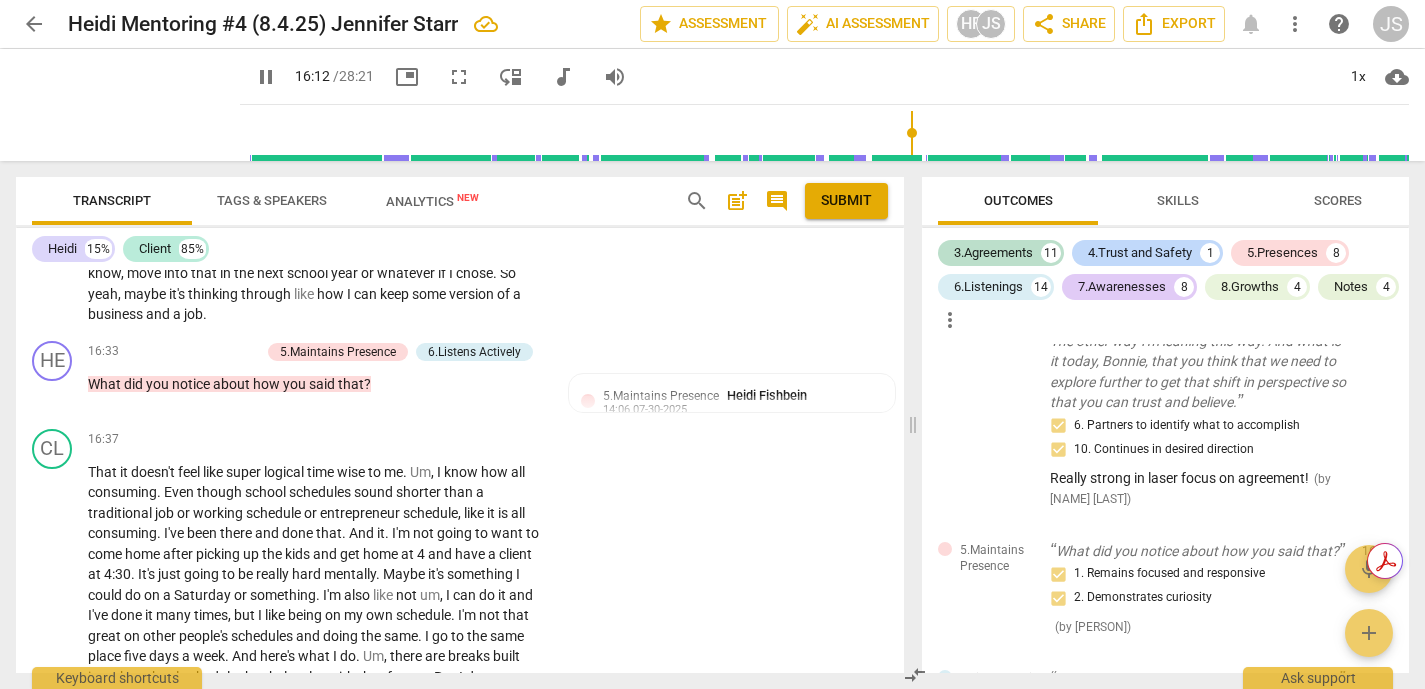 scroll, scrollTop: 4328, scrollLeft: 0, axis: vertical 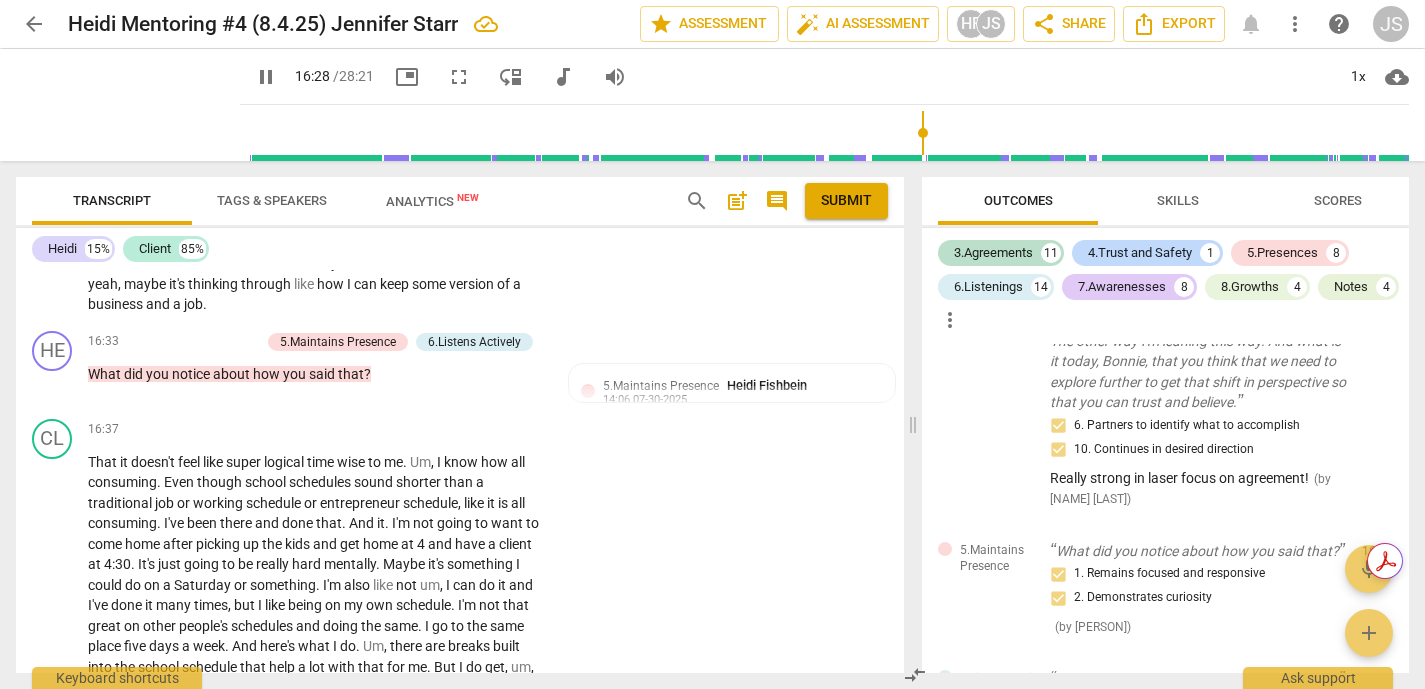 click on "So if I was offering the job, I, um, would have to start no flirty orientation on the 28th. I would go back to work on the 1st. That's like tomorrow in my mind for planning wise. Like that's crazy. So I would need to, in order to feel good, I would need to know like, what do I do with this business? Like how do I can I still do some portion of this? Like does this still exist? I don't think that this role is something that comes open often. And so I would feel like I should explore that. And then if it doesn't work out, I don't want to have my business just like not doing anything. I'd want to be able to, you know, move into that in the next school year or whatever if I chose. So yeah, maybe it's" at bounding box center [317, 202] 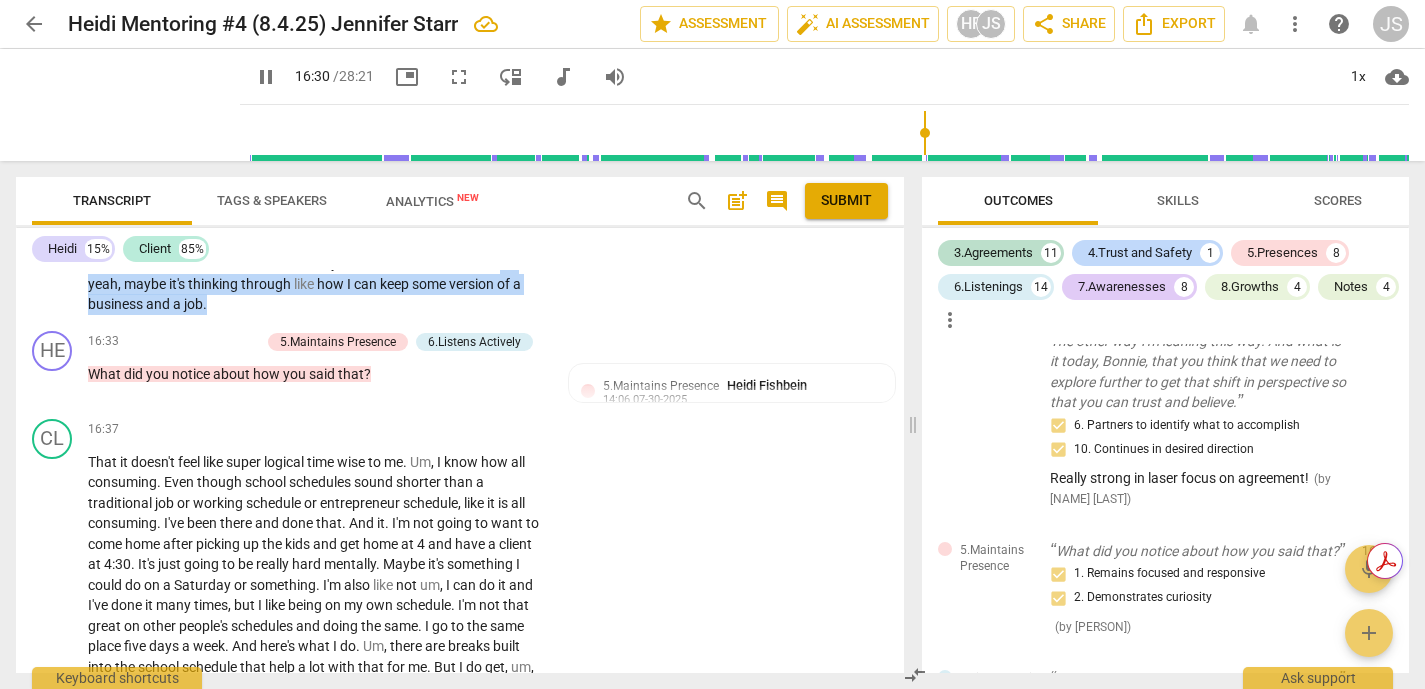 drag, startPoint x: 133, startPoint y: 325, endPoint x: 293, endPoint y: 348, distance: 161.64467 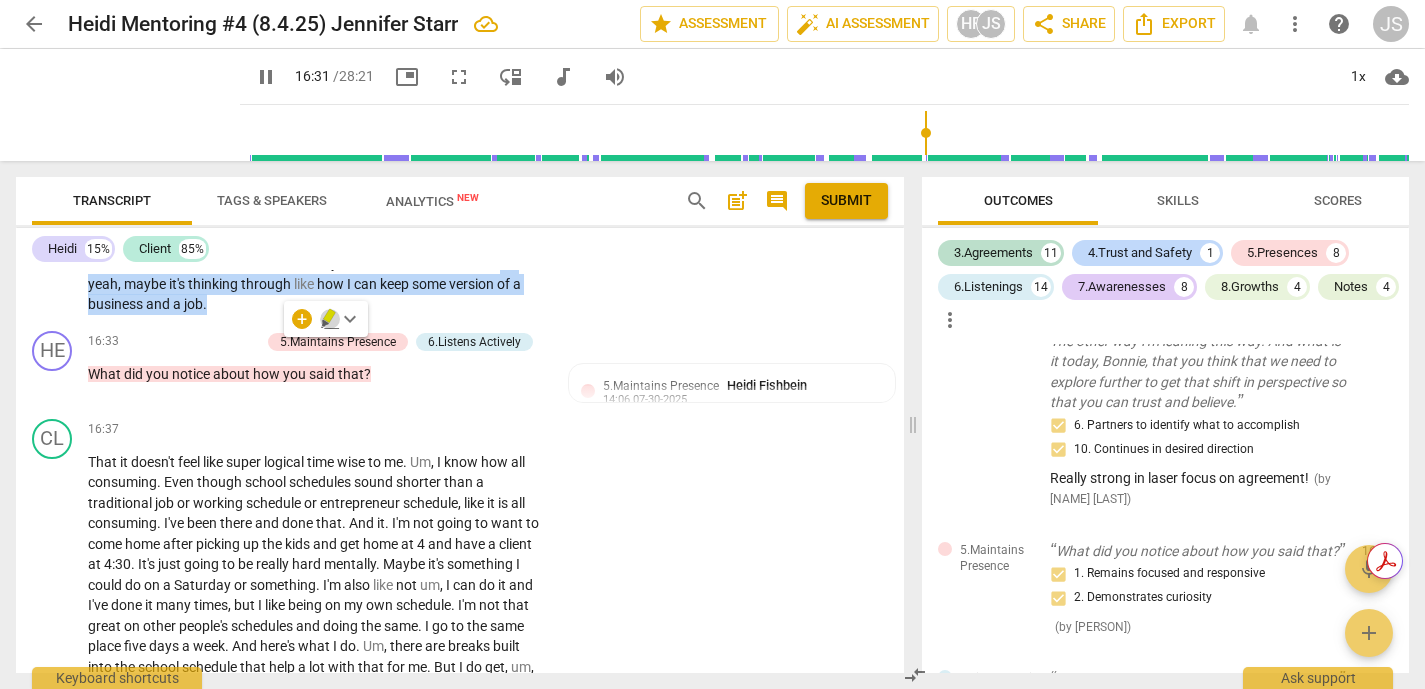 click 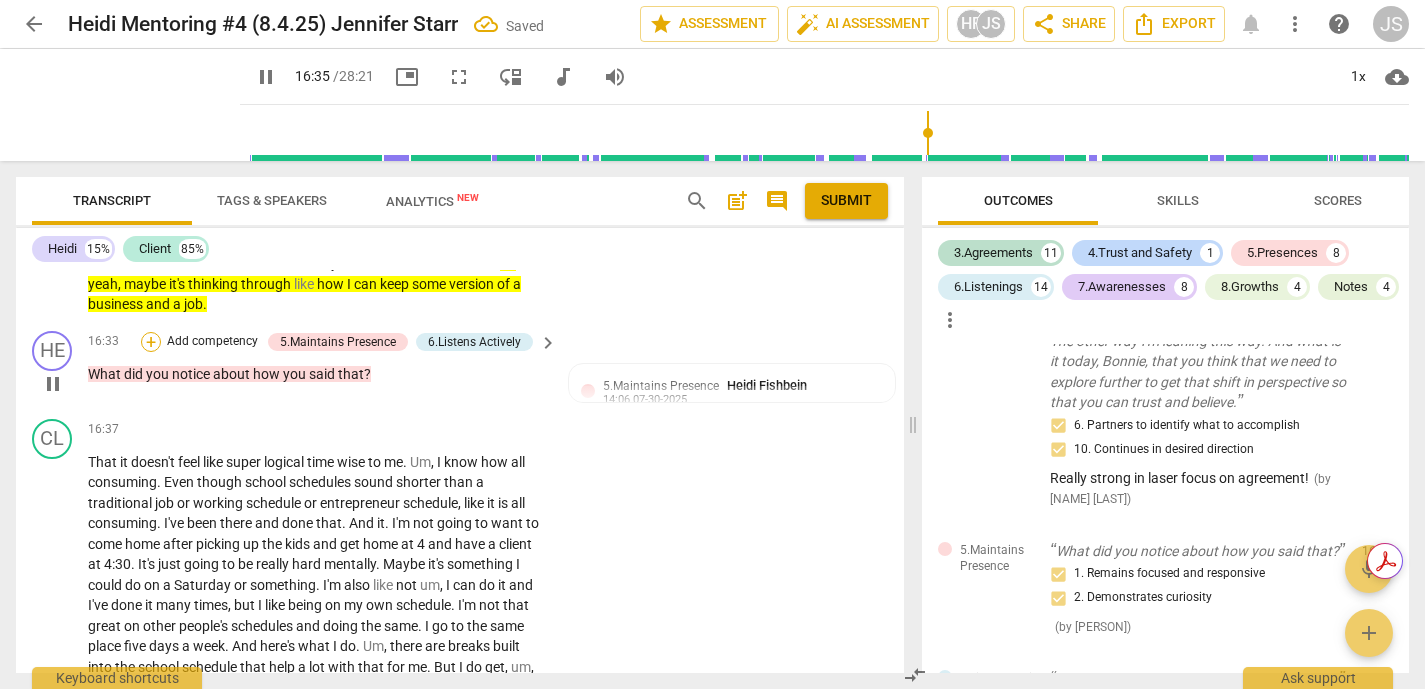 click on "+" at bounding box center (151, 342) 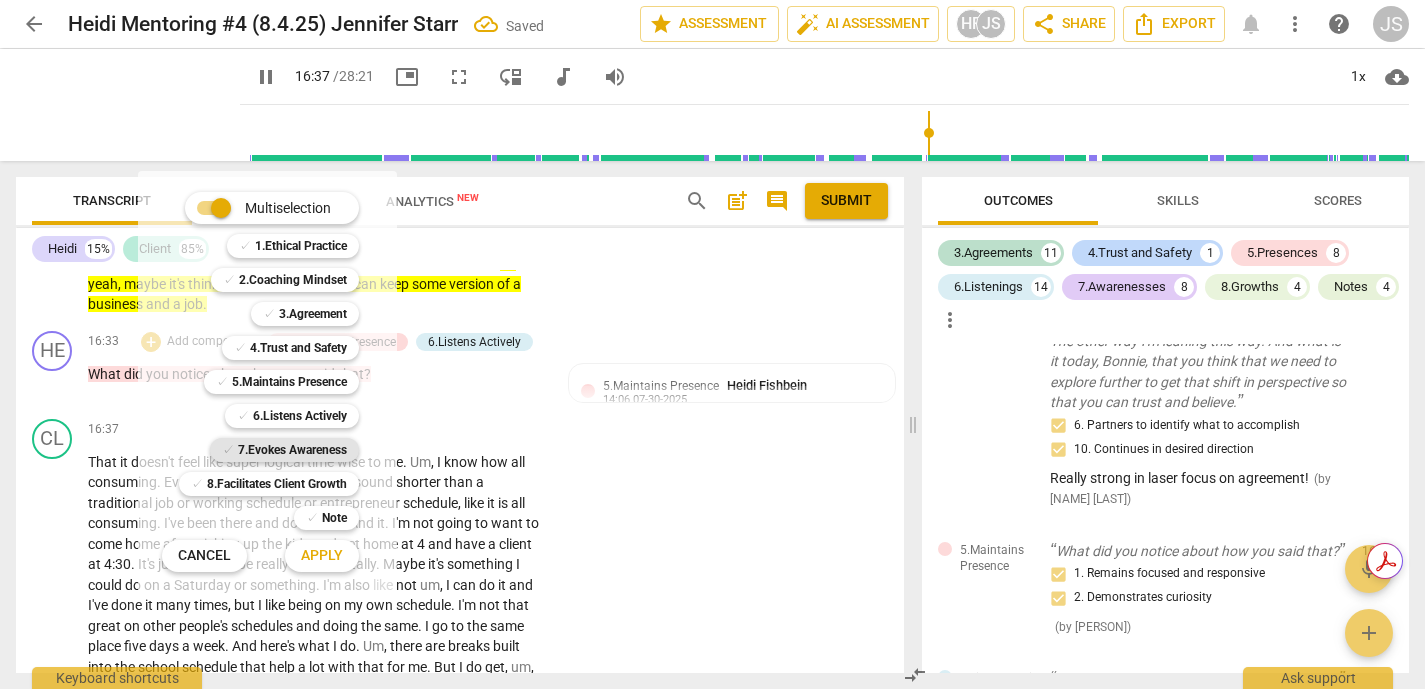 click on "7.Evokes Awareness" at bounding box center (292, 450) 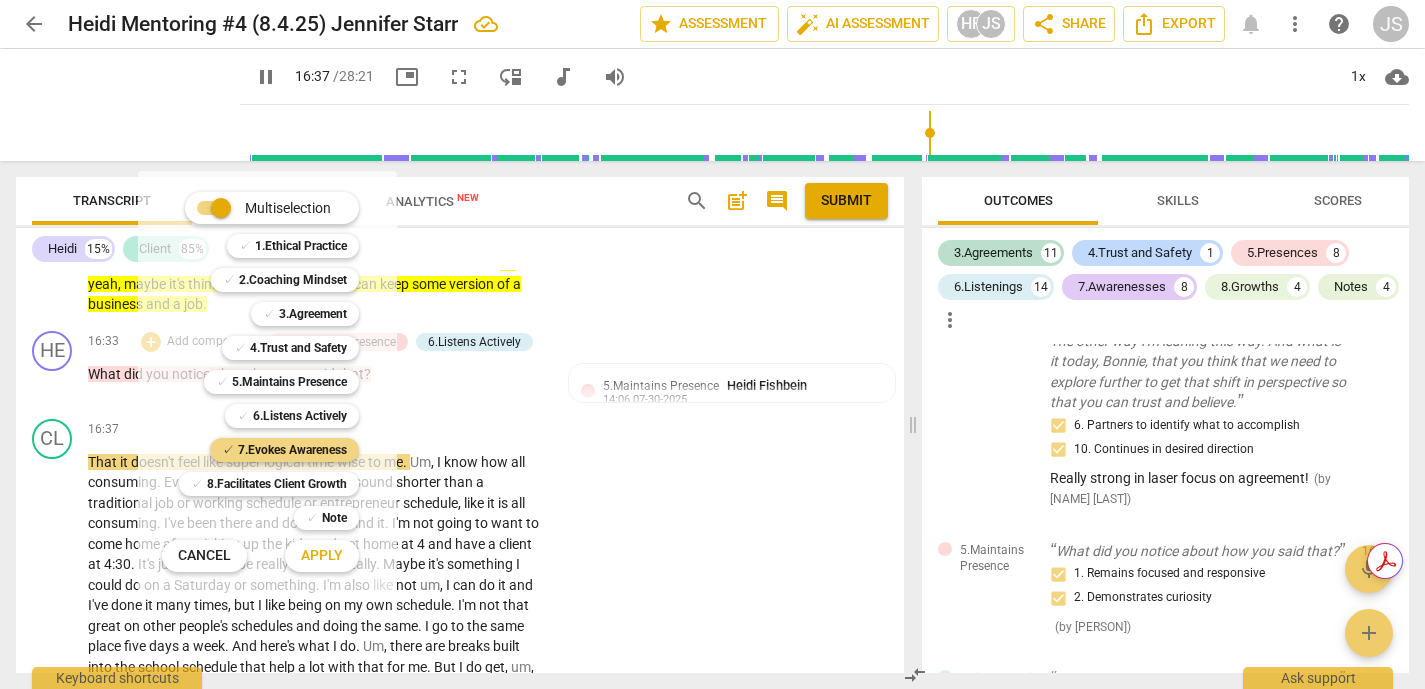 click on "Apply" at bounding box center [322, 556] 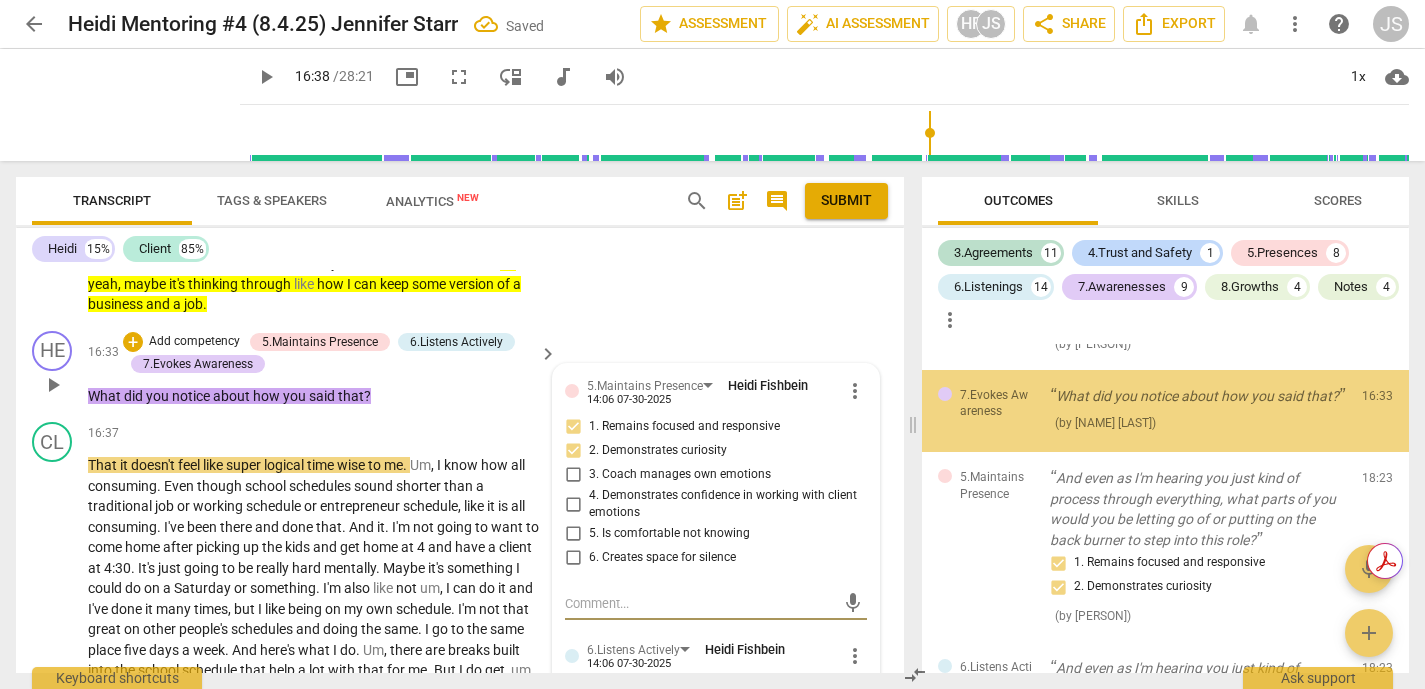 scroll, scrollTop: 7964, scrollLeft: 0, axis: vertical 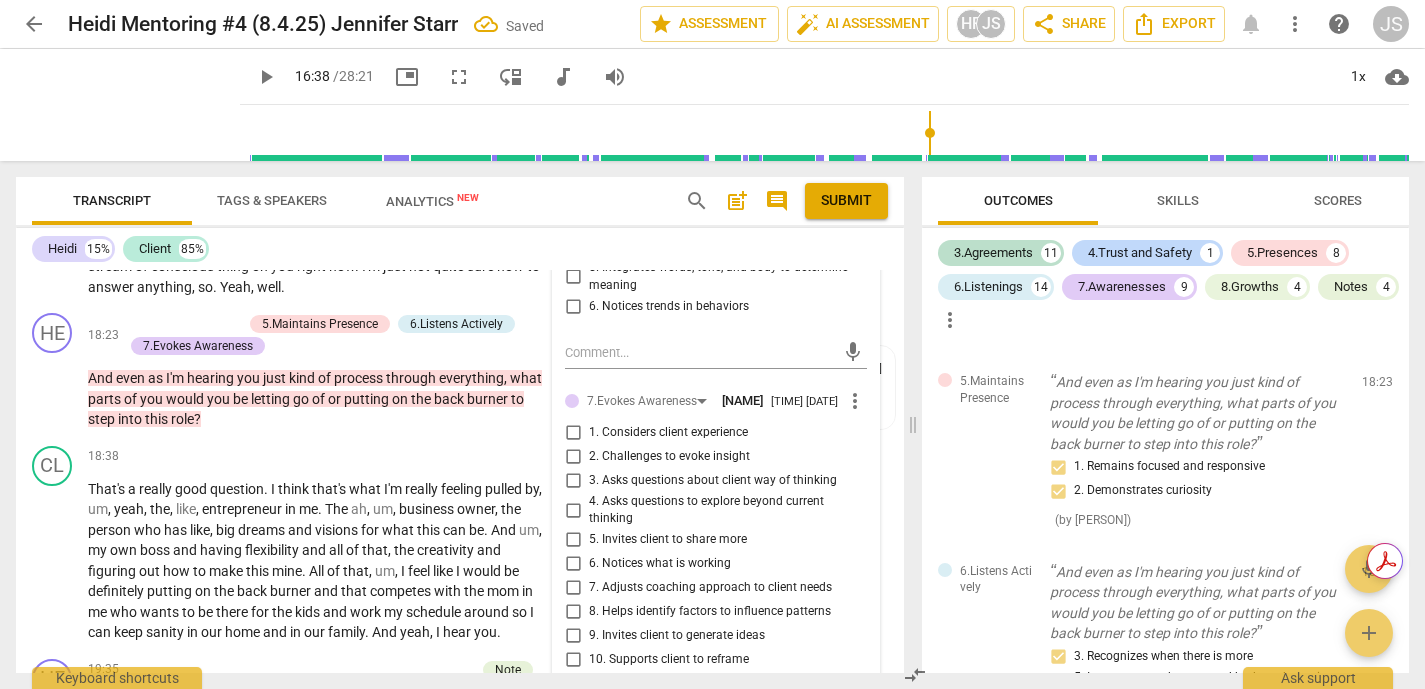 click on "2. Challenges to evoke insight" at bounding box center [573, 457] 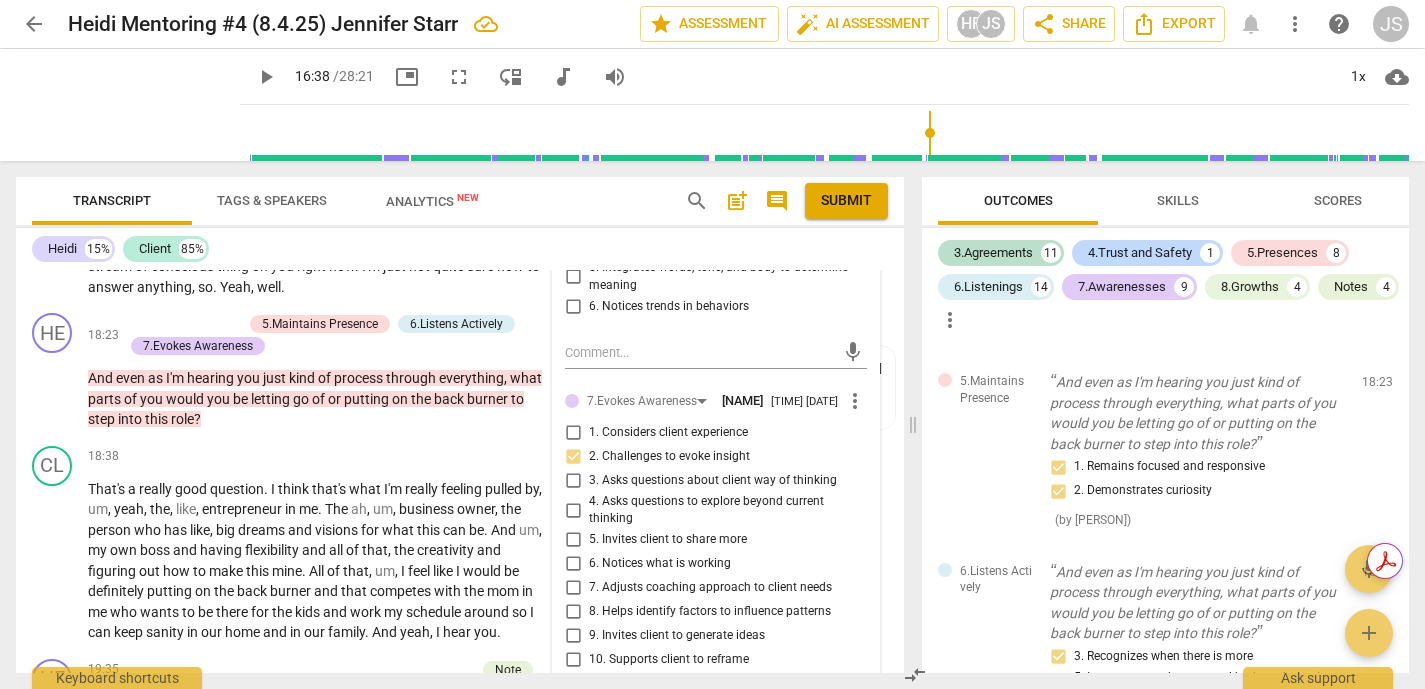 click on "4. Asks questions to explore beyond current thinking" at bounding box center (573, 510) 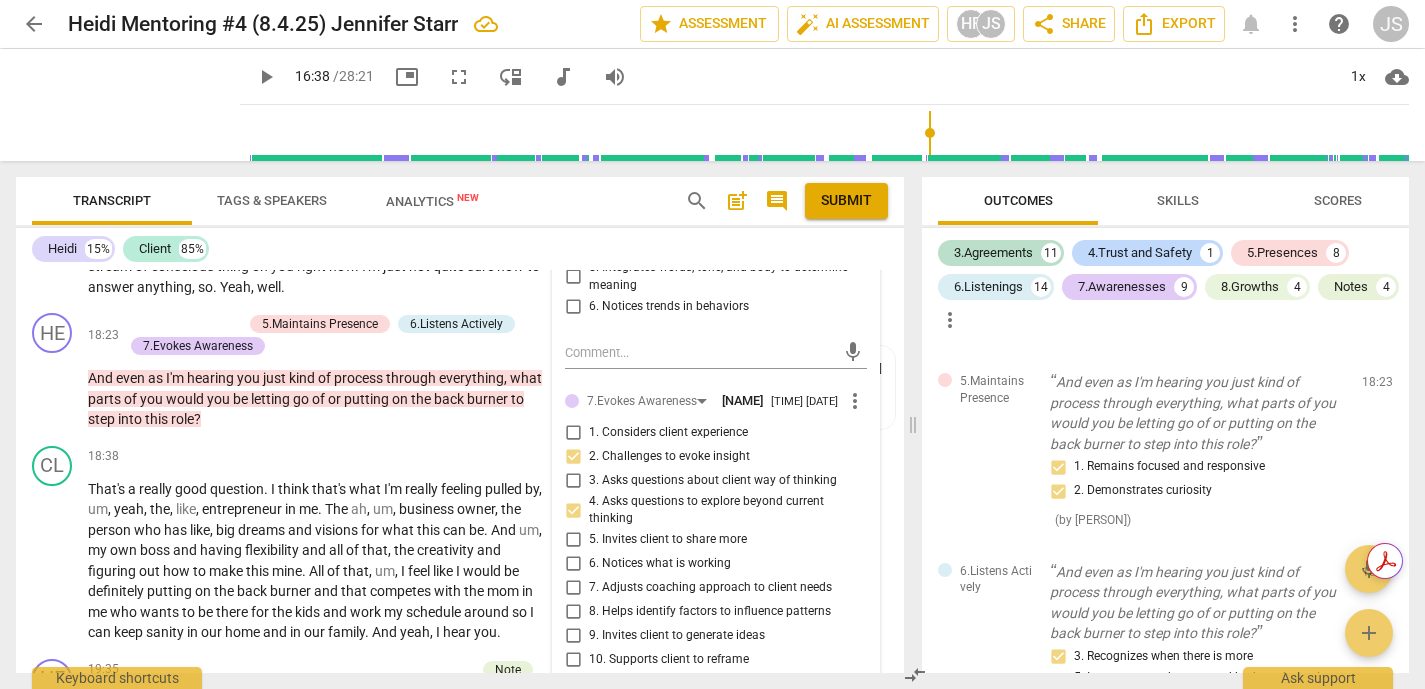 click on "3. Asks questions about client way of thinking" at bounding box center (573, 481) 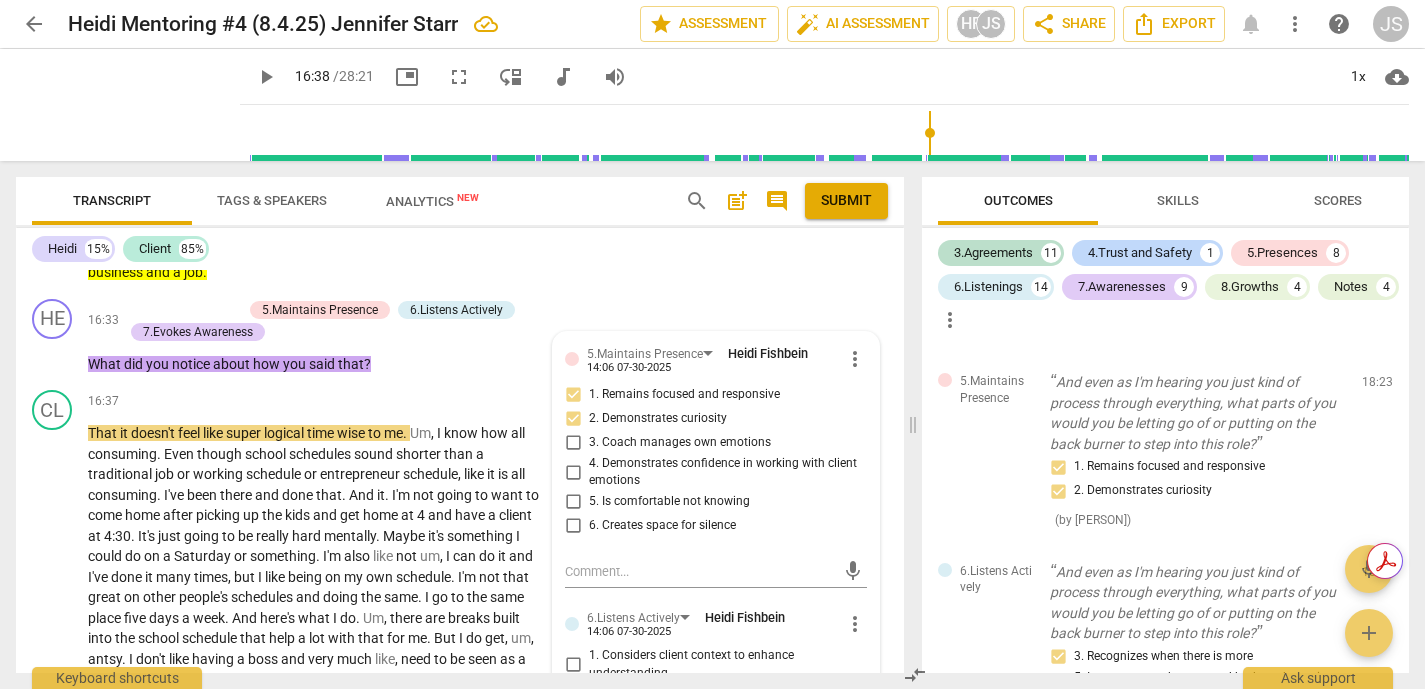 scroll, scrollTop: 4342, scrollLeft: 0, axis: vertical 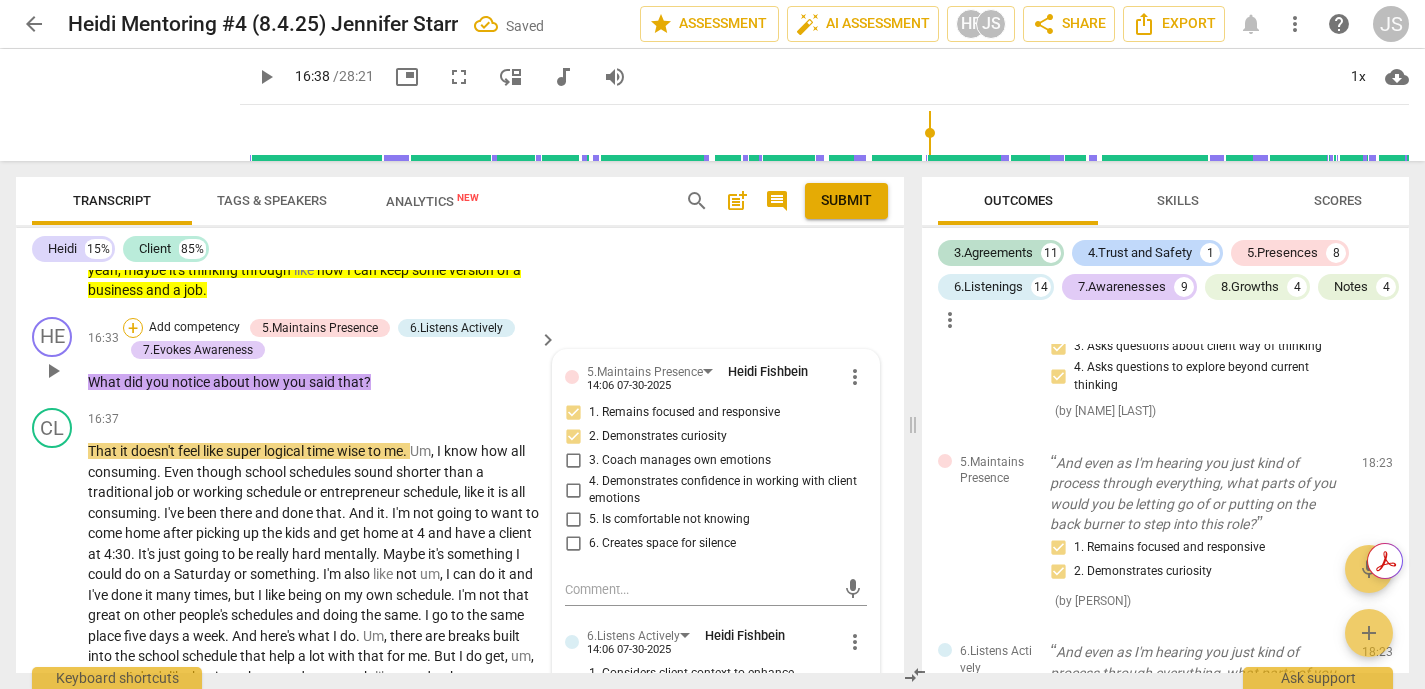 click on "+" at bounding box center (133, 328) 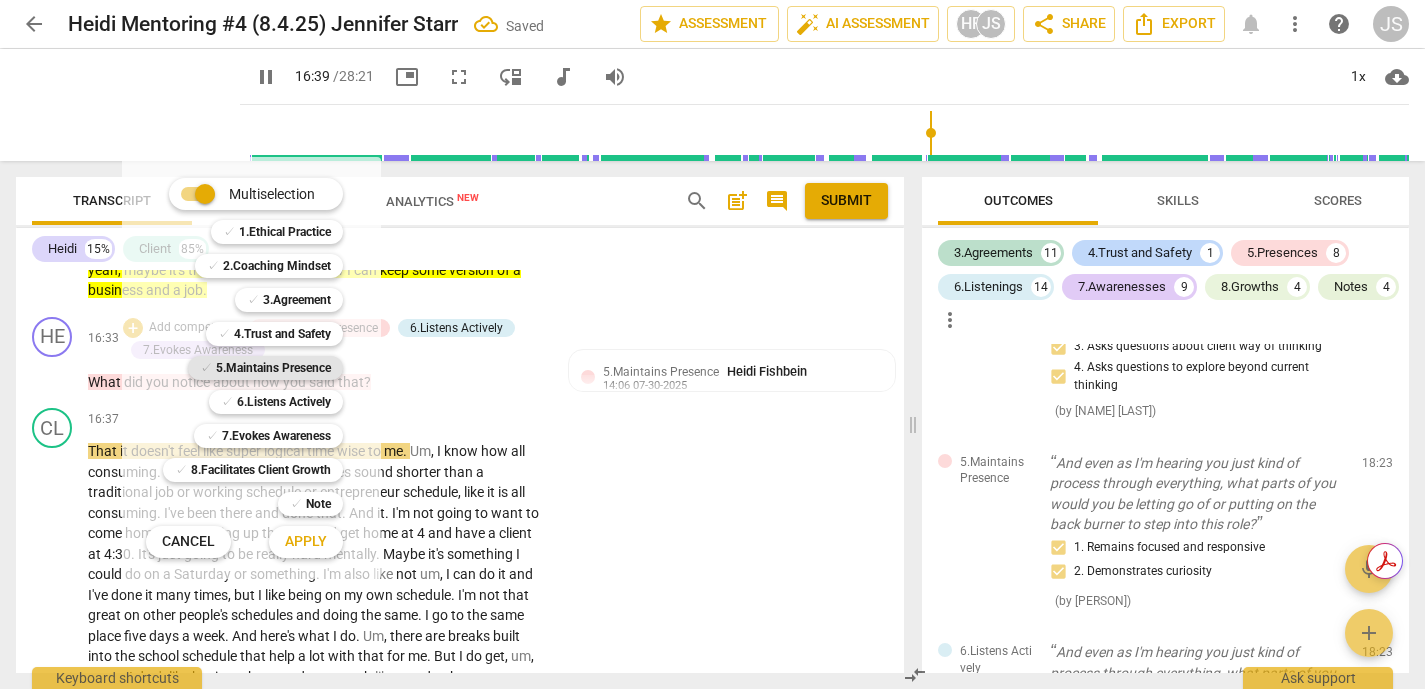 click on "5.Maintains Presence" at bounding box center [273, 368] 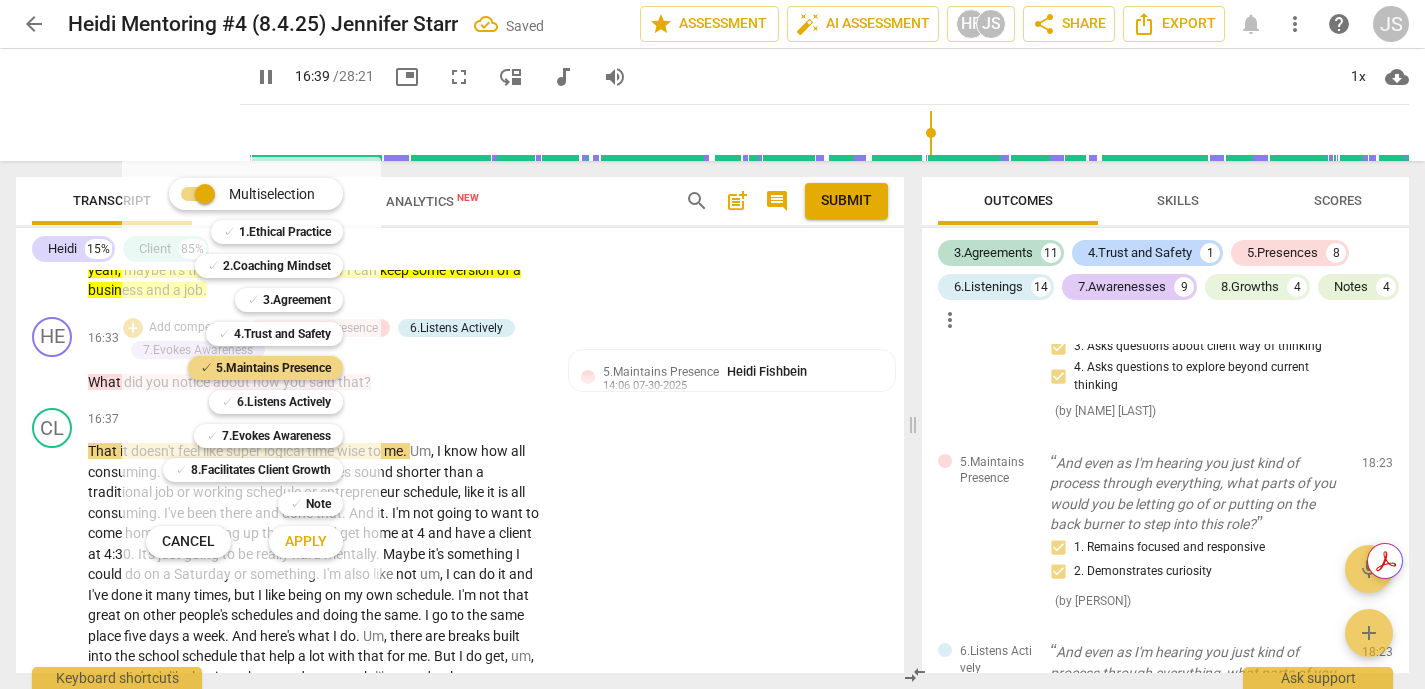 click on "Apply" at bounding box center [306, 542] 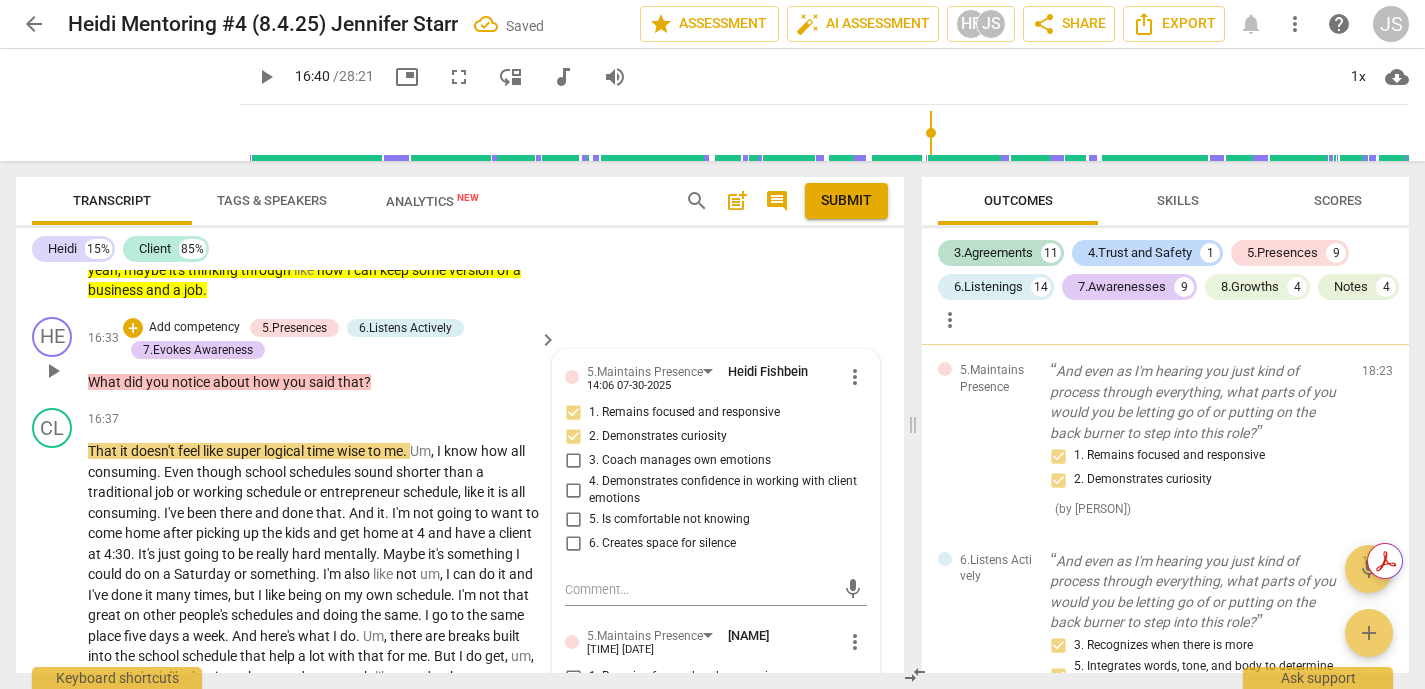 scroll, scrollTop: 8148, scrollLeft: 0, axis: vertical 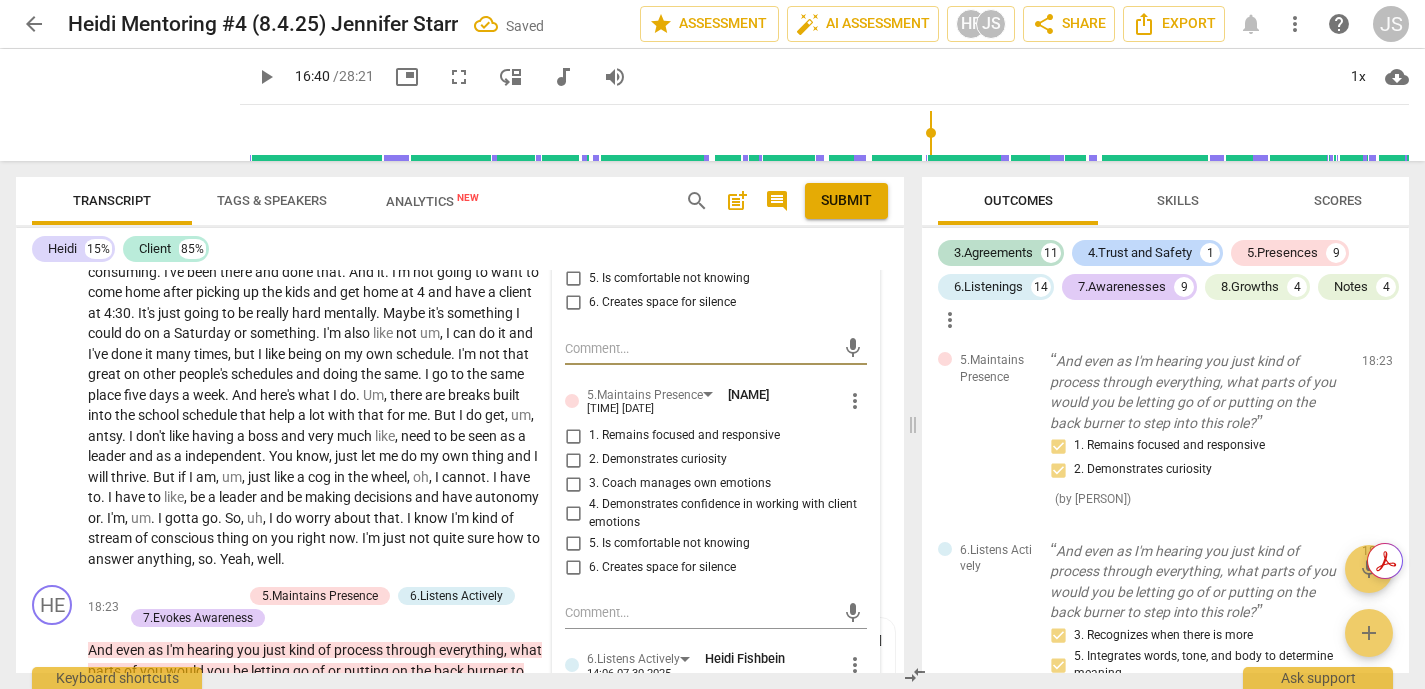 click on "1. Remains focused and responsive" at bounding box center (573, 436) 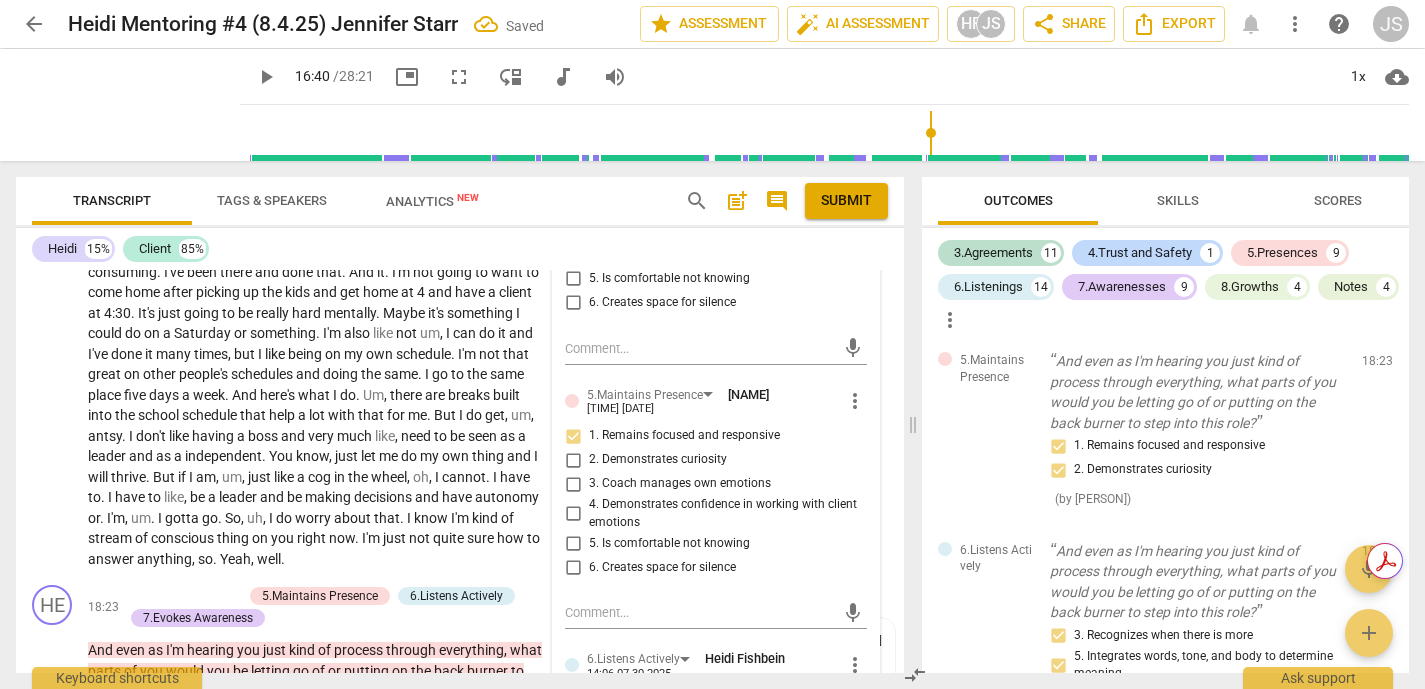 click on "2. Demonstrates curiosity" at bounding box center [573, 460] 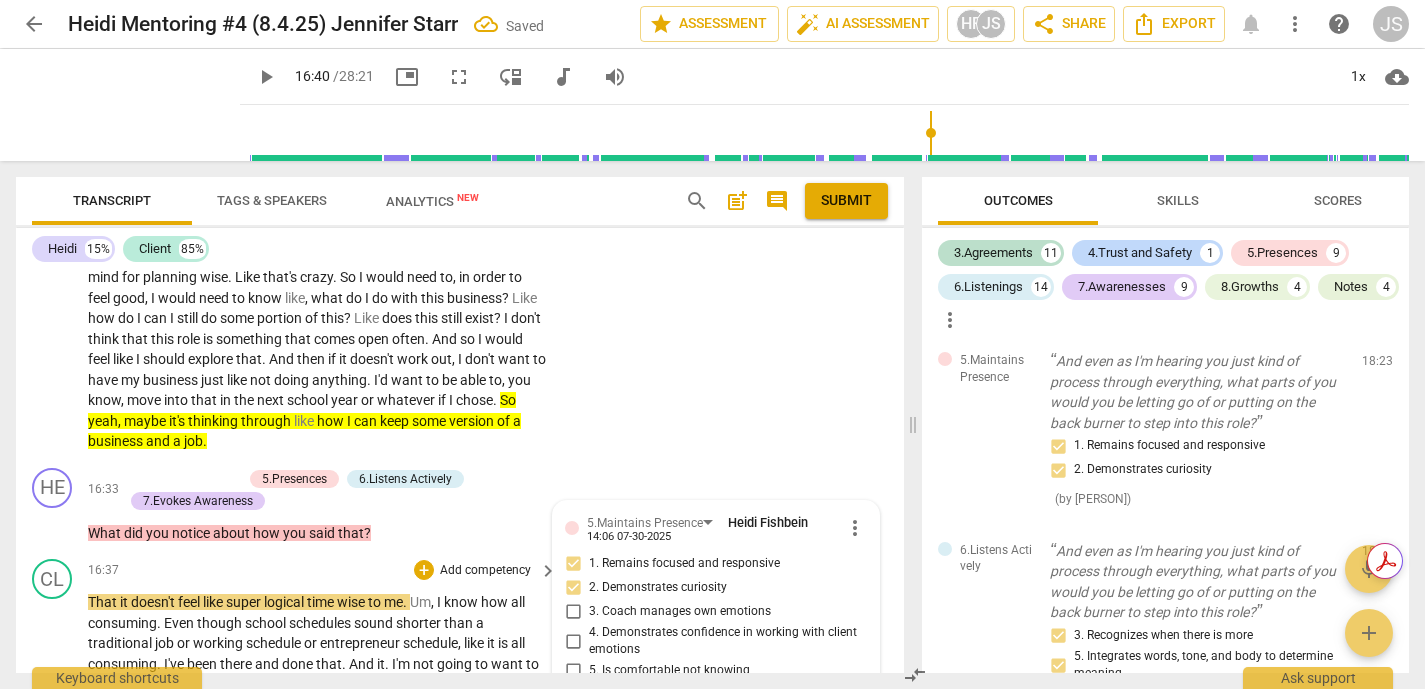 scroll, scrollTop: 4178, scrollLeft: 0, axis: vertical 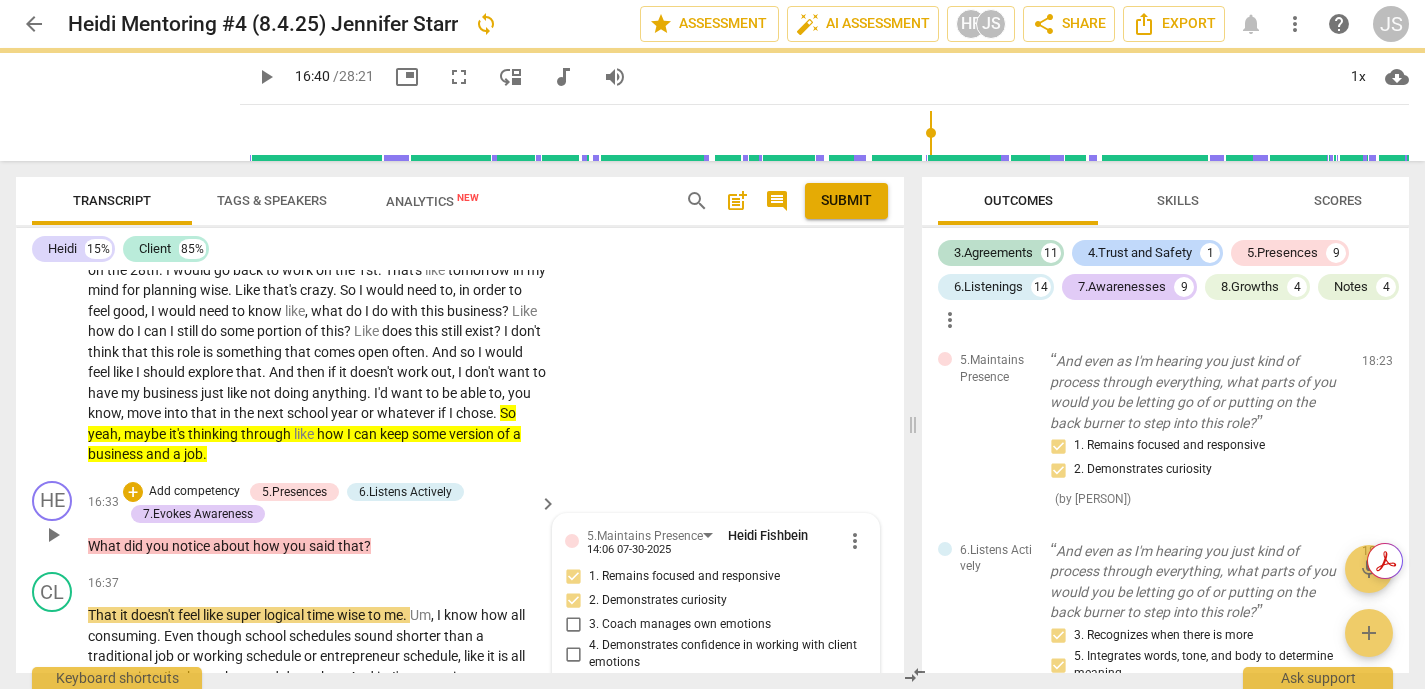 click on "HE play_arrow pause [TIME] [DATE] + Add competency 5.Presences 6.Listens Actively 7.Evokes Awareness keyboard_arrow_right What   did   you   notice   about   how   you   said   that ? 5.Maintains Presence [NAME] [TIME] more_vert 1. Remains focused and responsive 2. Demonstrates curiosity 3. Coach manages own emotions 4. Demonstrates confidence in working with client emotions 5. Is comfortable not knowing 6. Creates space for silence mic 5.Maintains Presence [NAME] [TIME] more_vert 1. Remains focused and responsive 2. Demonstrates curiosity 3. Coach manages own emotions 4. Demonstrates confidence in working with client emotions 5. Is comfortable not knowing 6. Creates space for silence mic 6.Listens Actively [NAME] [TIME] more_vert 1. Considers client context to enhance understanding 2. Reflects to ensure clarity 3. Recognizes when there is more 4. Notices and explores energy shifts 5. Integrates words, tone, and body to determine meaning mic 7.Evokes Awareness mic" at bounding box center (460, 519) 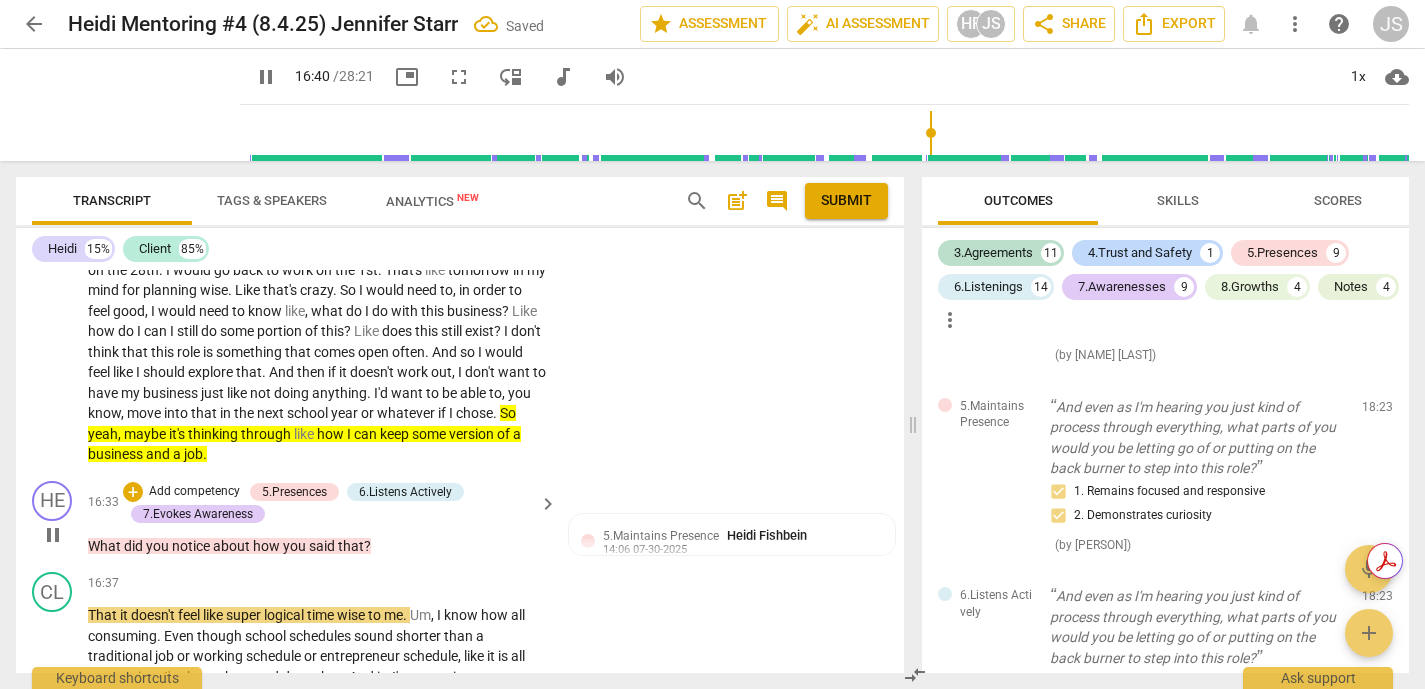 click on "HE play_arrow pause [TIME] + Add competency 5.Presences 6.Listens Actively 7.Evokes Awareness keyboard_arrow_right What did you notice about how you said that ? 5.Maintains Presence [NAME] [LAST] [TIME] [DATE] 1. Remains focused and responsive 2. Demonstrates curiosity 5.Maintains Presence [NAME] [LAST] [TIME] [DATE] 1. Remains focused and responsive 2. Demonstrates curiosity 6.Listens Actively [NAME] [LAST] [TIME] [DATE] 3. Recognizes when there is more 7.Evokes Awareness [NAME] [LAST] [TIME] [DATE] 2. Challenges to evoke insight 3. Asks questions about client way of thinking 4. Asks questions to explore beyond current thinking" at bounding box center [460, 519] 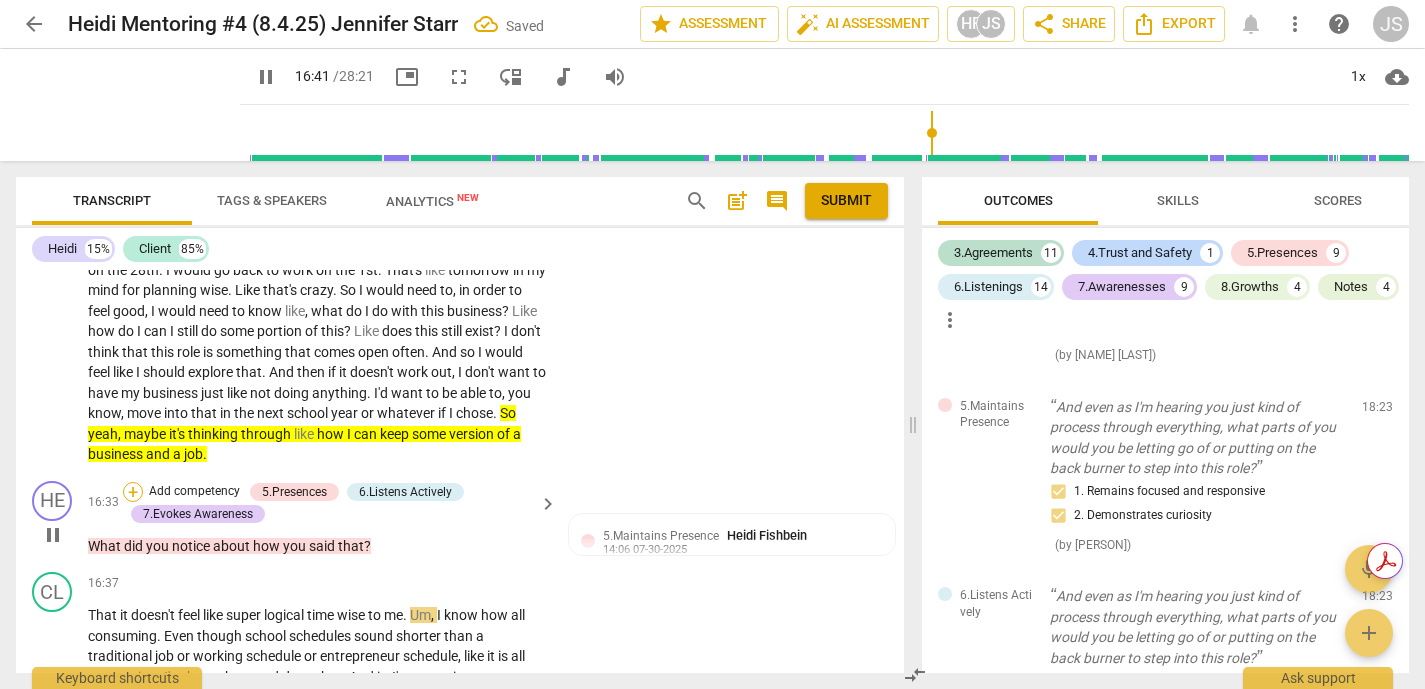 click on "+" at bounding box center [133, 492] 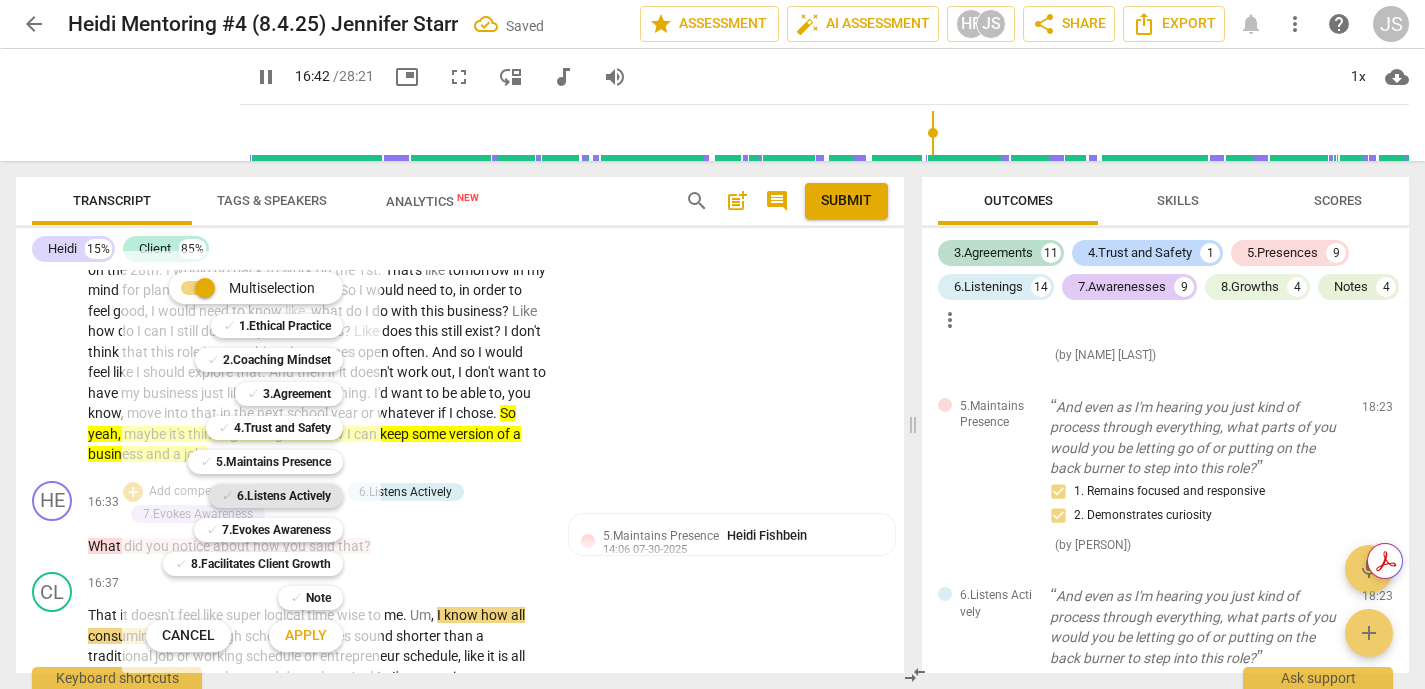 click on "6.Listens Actively" at bounding box center [284, 496] 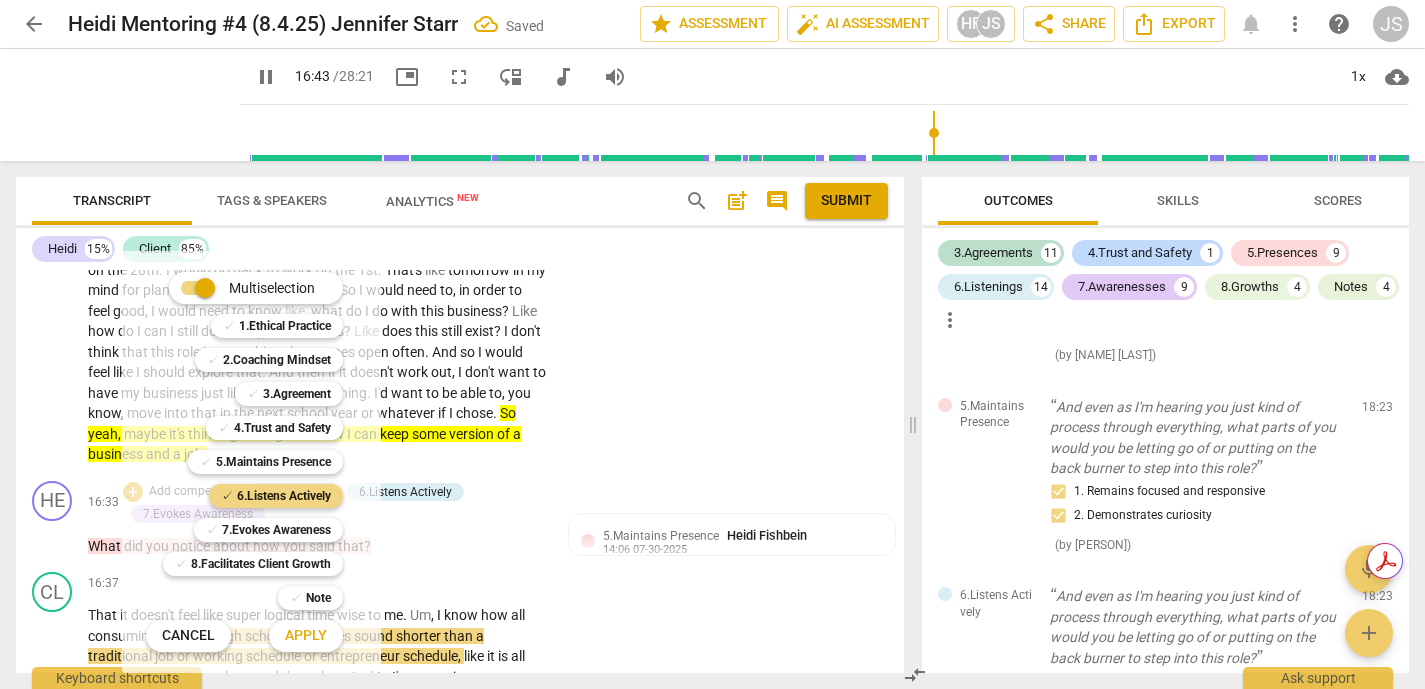 click on "Apply" at bounding box center (306, 636) 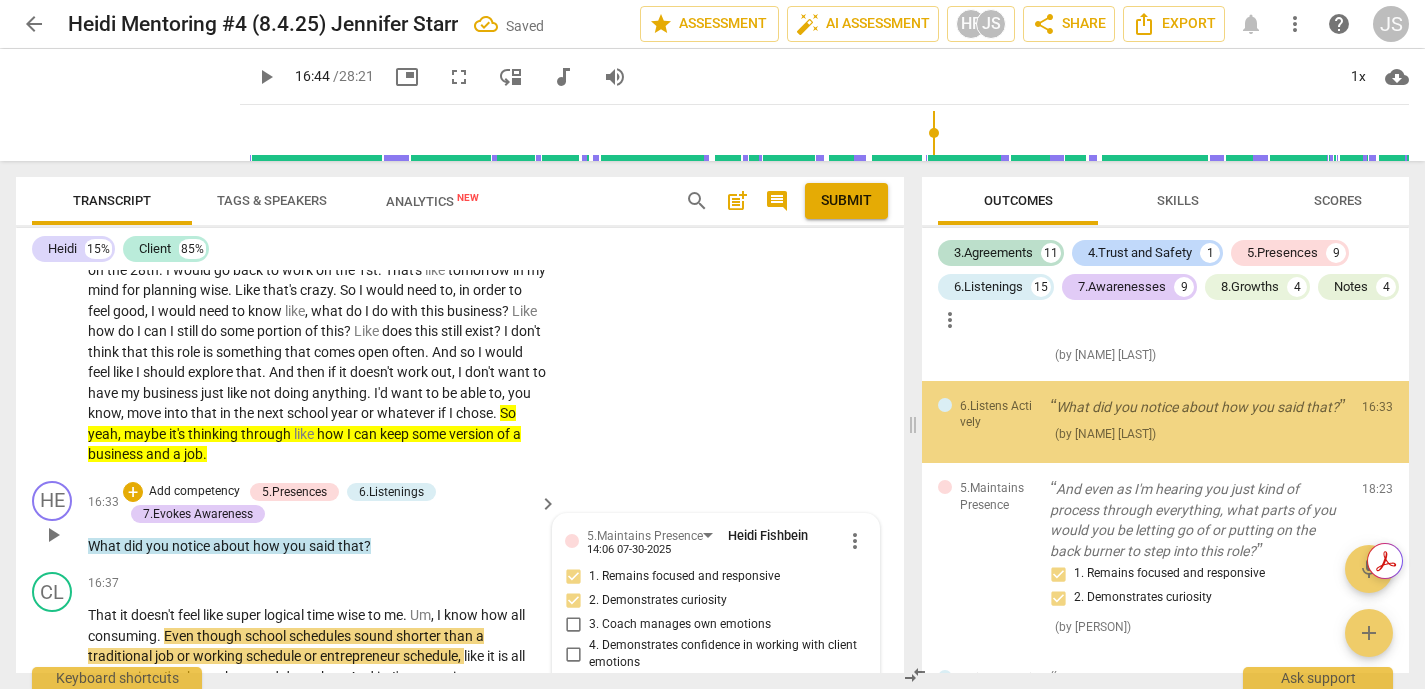 scroll, scrollTop: 4501, scrollLeft: 0, axis: vertical 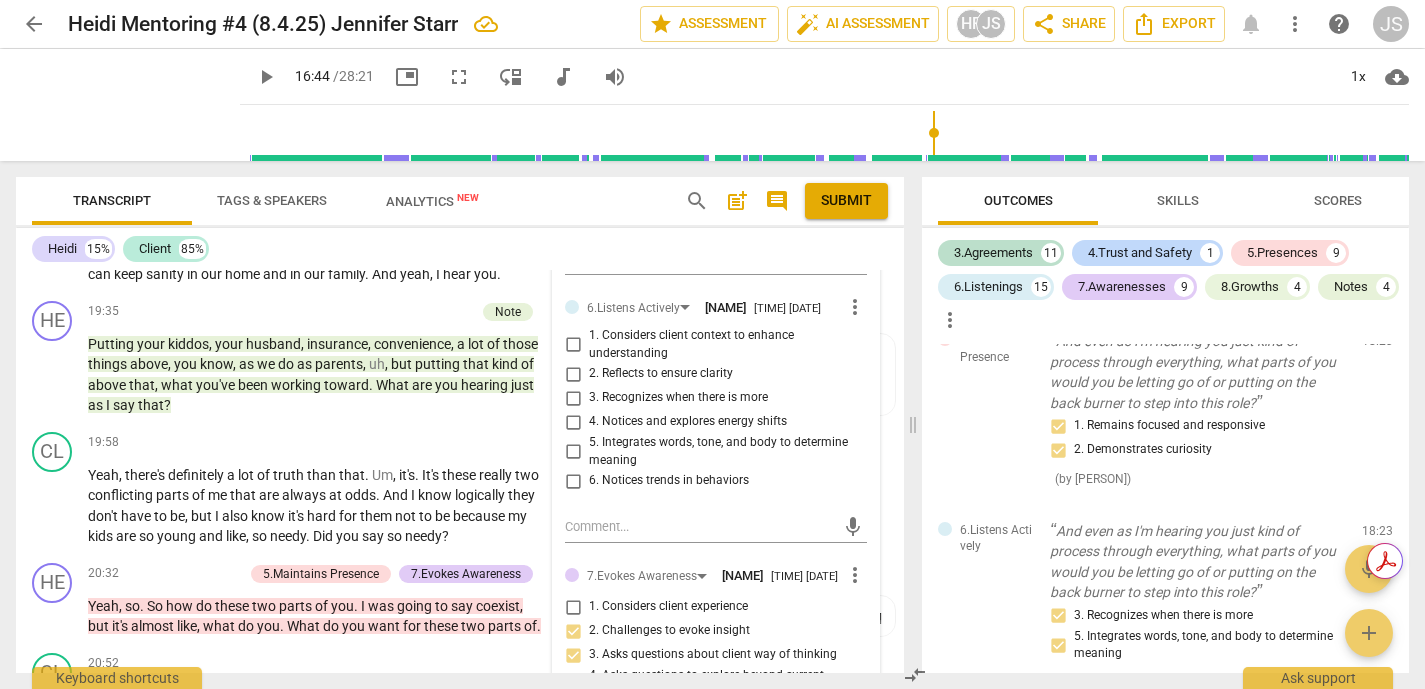click on "3. Recognizes when there is more" at bounding box center (573, 398) 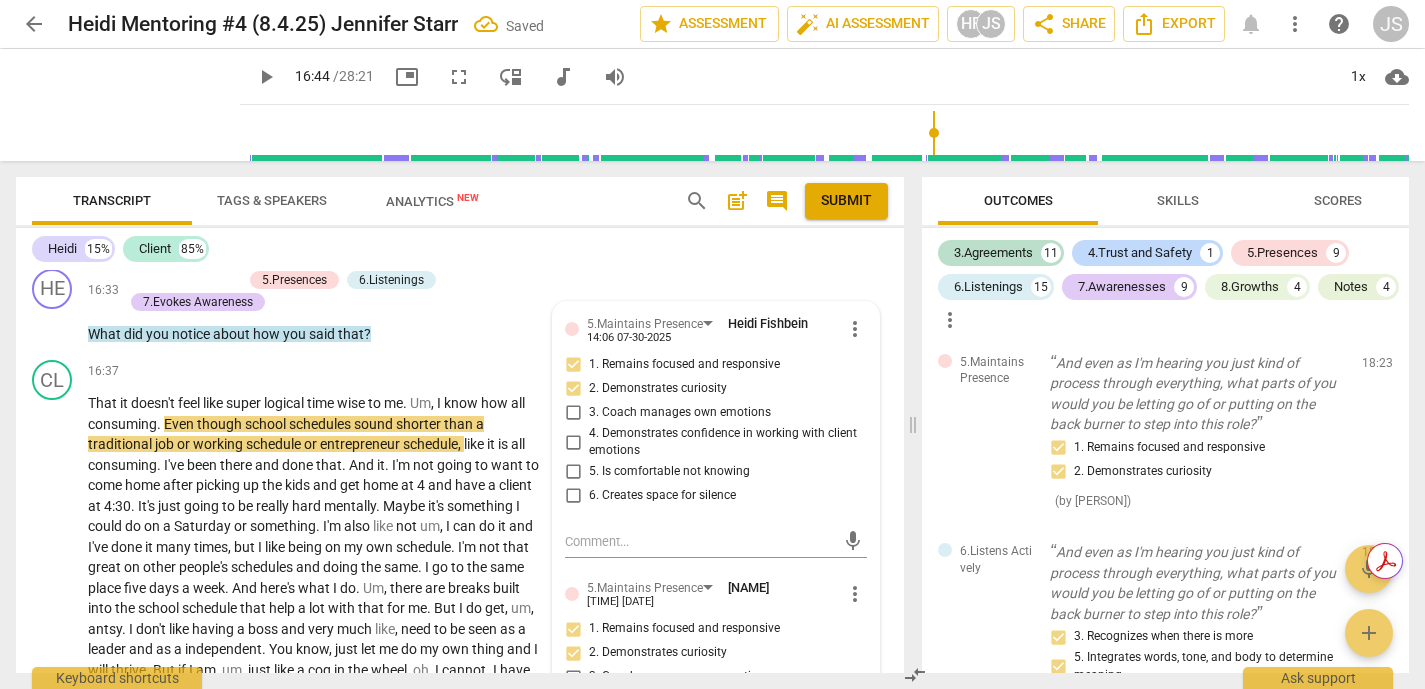 scroll, scrollTop: 4369, scrollLeft: 0, axis: vertical 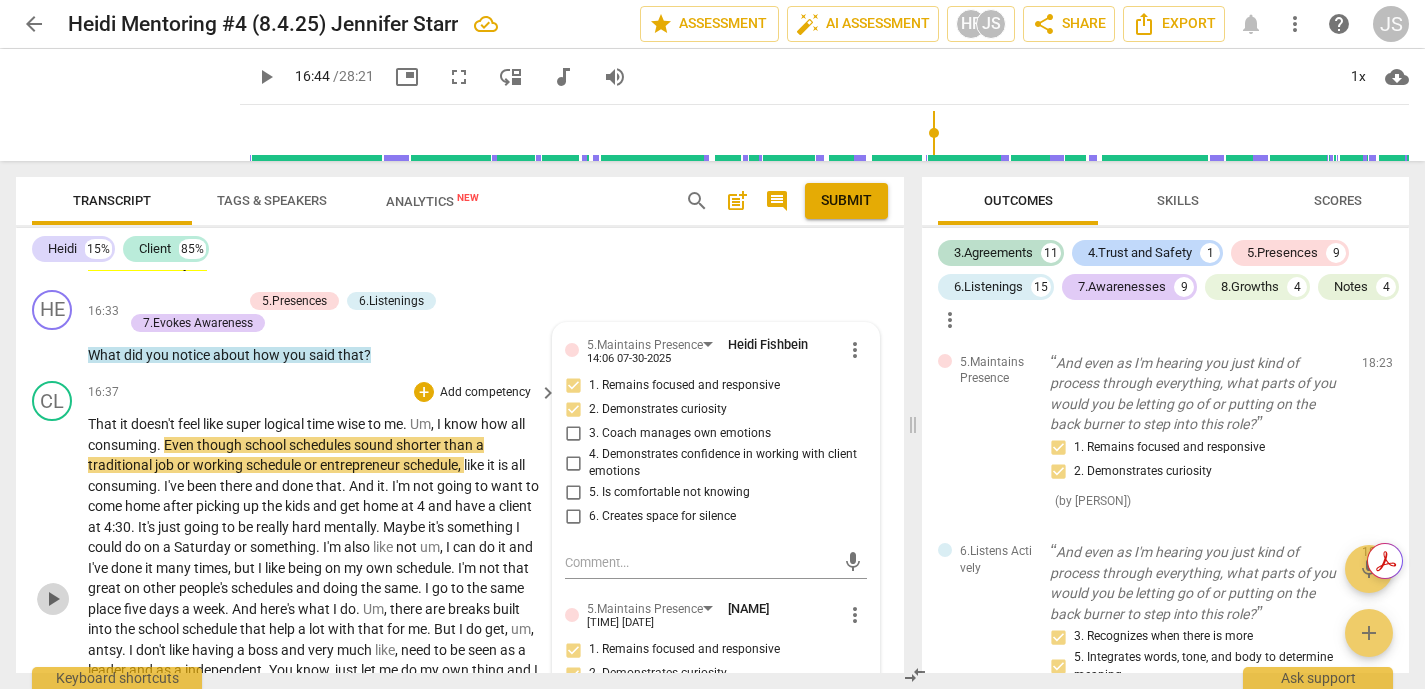 click on "play_arrow" at bounding box center [53, 599] 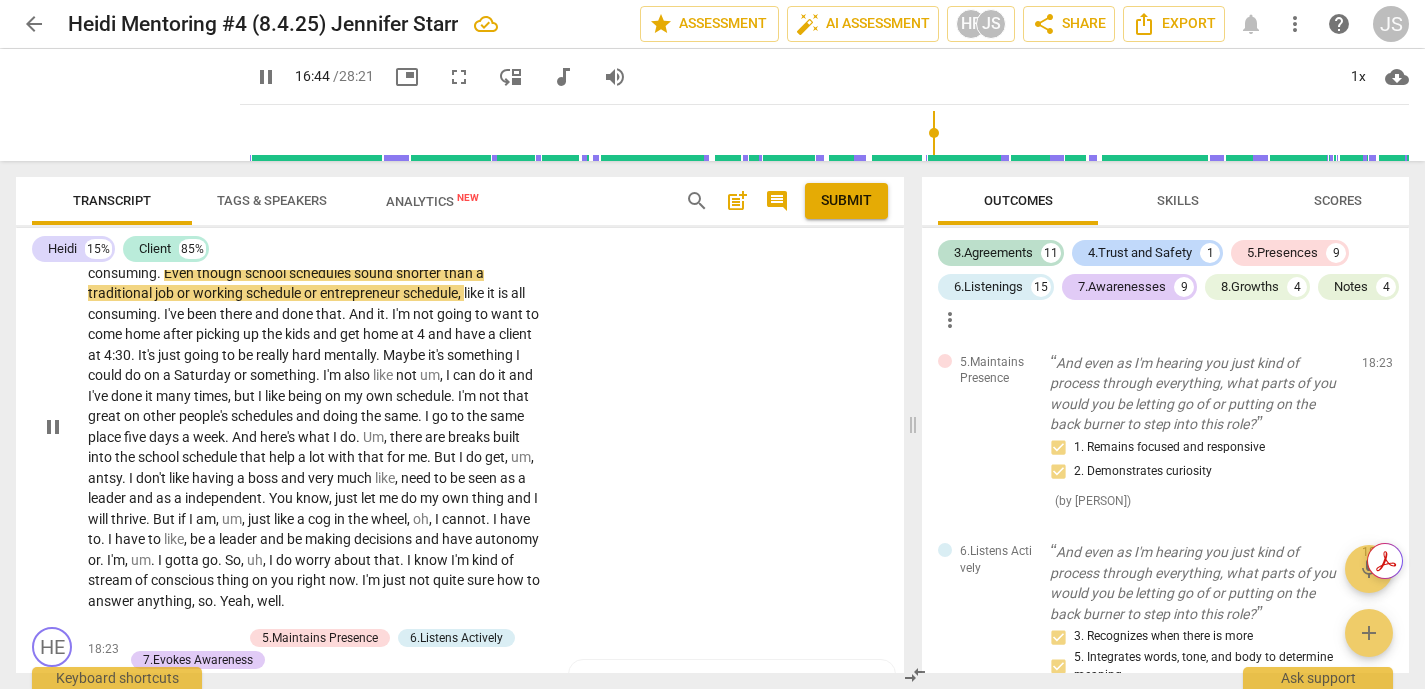 scroll, scrollTop: 4544, scrollLeft: 0, axis: vertical 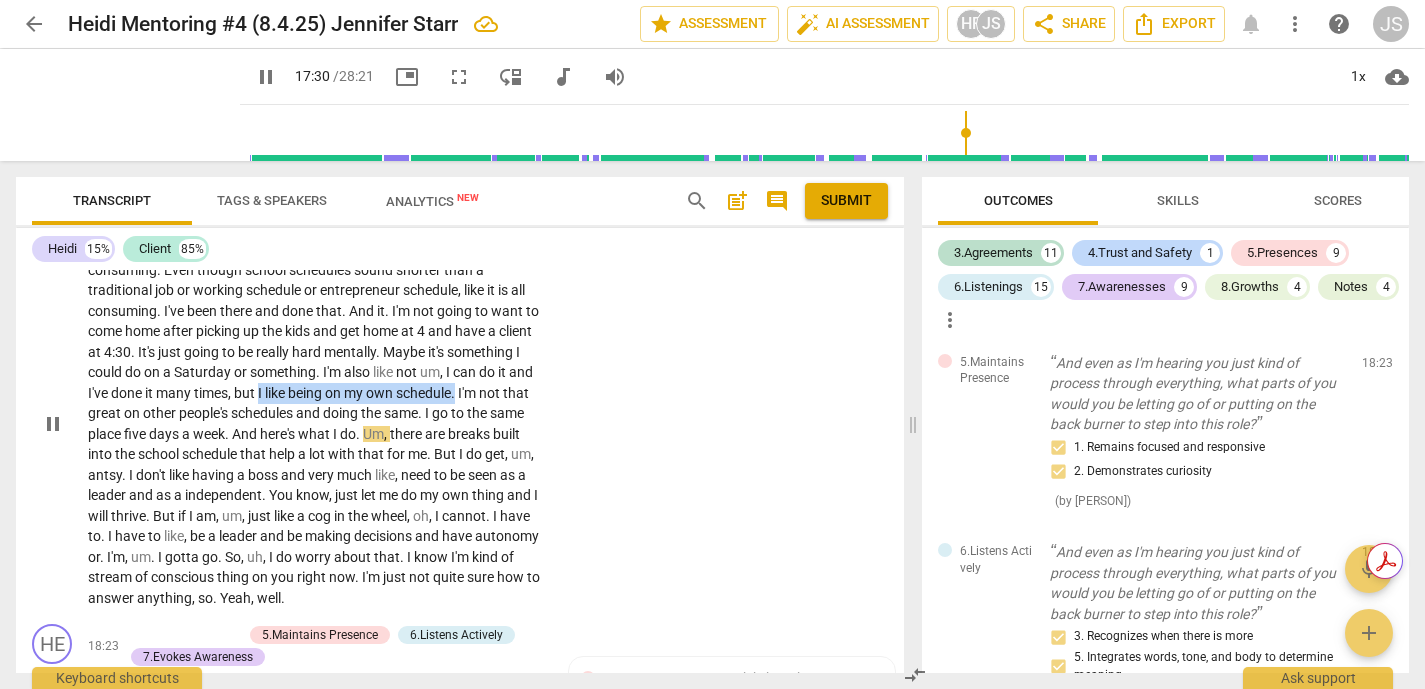 drag, startPoint x: 260, startPoint y: 434, endPoint x: 459, endPoint y: 435, distance: 199.00252 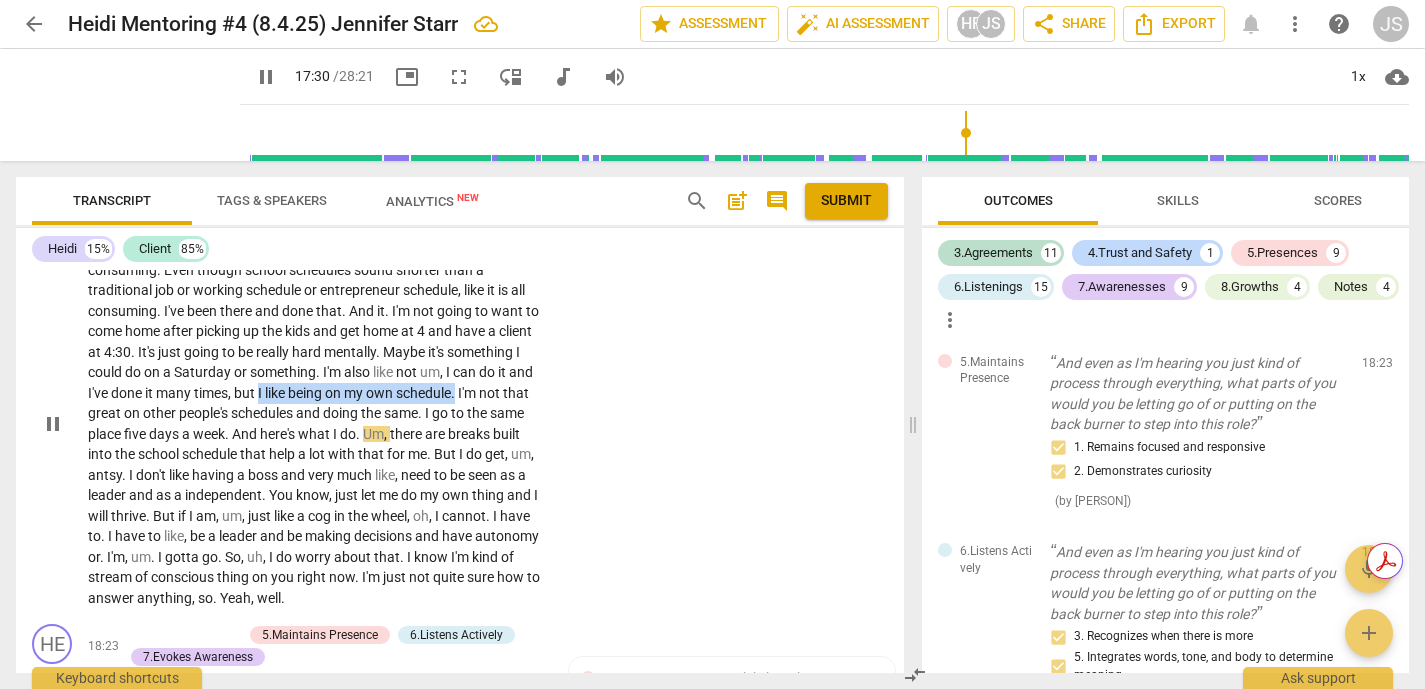 click on "That it doesn't feel like super logical time wise to me. Um, I know how all consuming. Even though school schedules sound shorter than a traditional job or working schedule or entrepreneur schedule, like it is all consuming. I've been there and done that. And it. I'm not going to want to come home after picking up the kids and get home at 4 and have a client at 4:30. It's just going to be really hard mentally. Maybe it's something I could do on a Saturday or something. I'm also like not um, I can do it and I've done it many times, but I like being on my own schedule. I'm not that great on other people's schedules and doing the same. I go to the same place five days a week. And here's what I do. Um, there are" at bounding box center (317, 423) 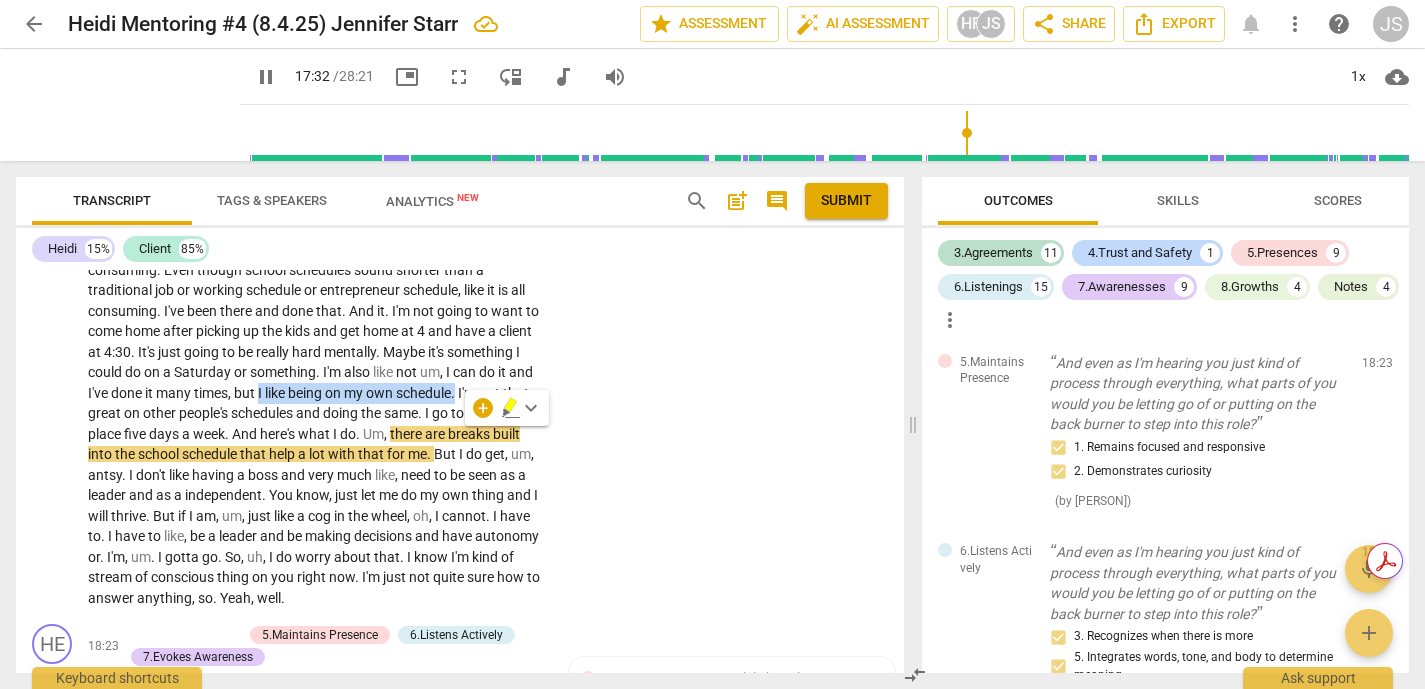click 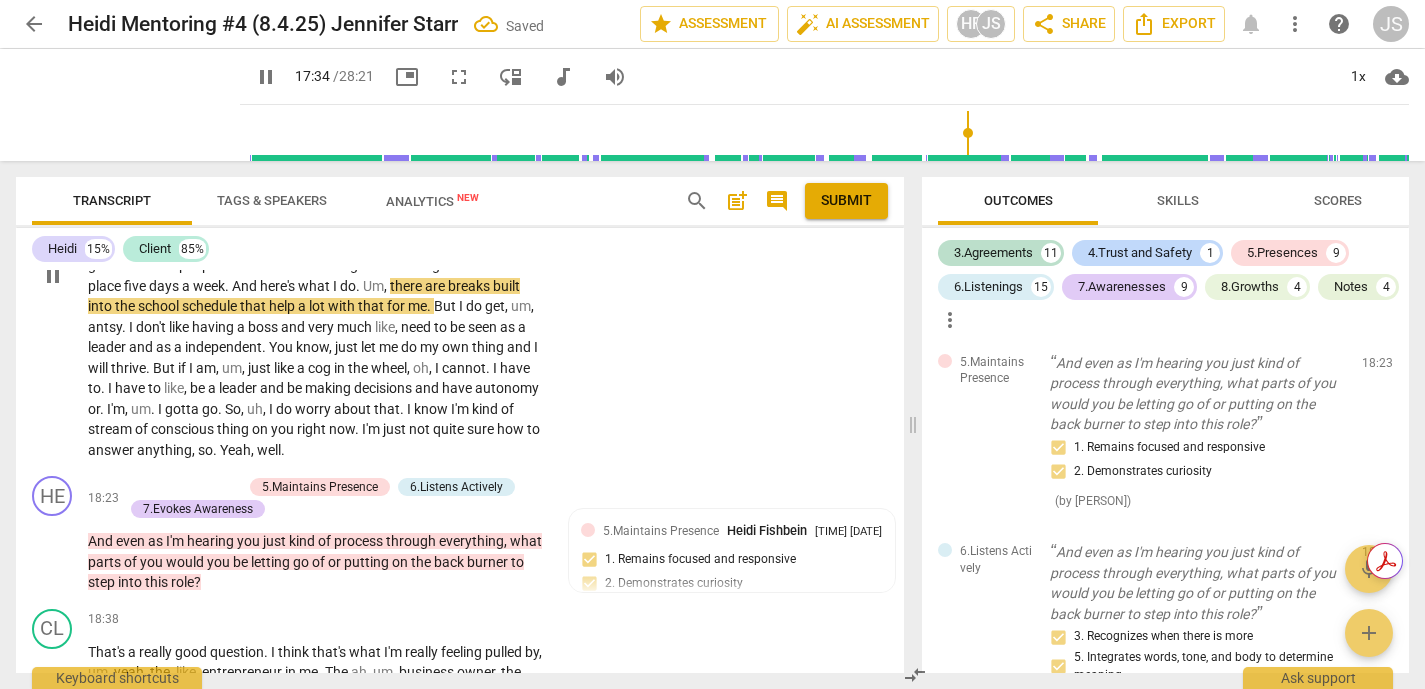 scroll, scrollTop: 4693, scrollLeft: 0, axis: vertical 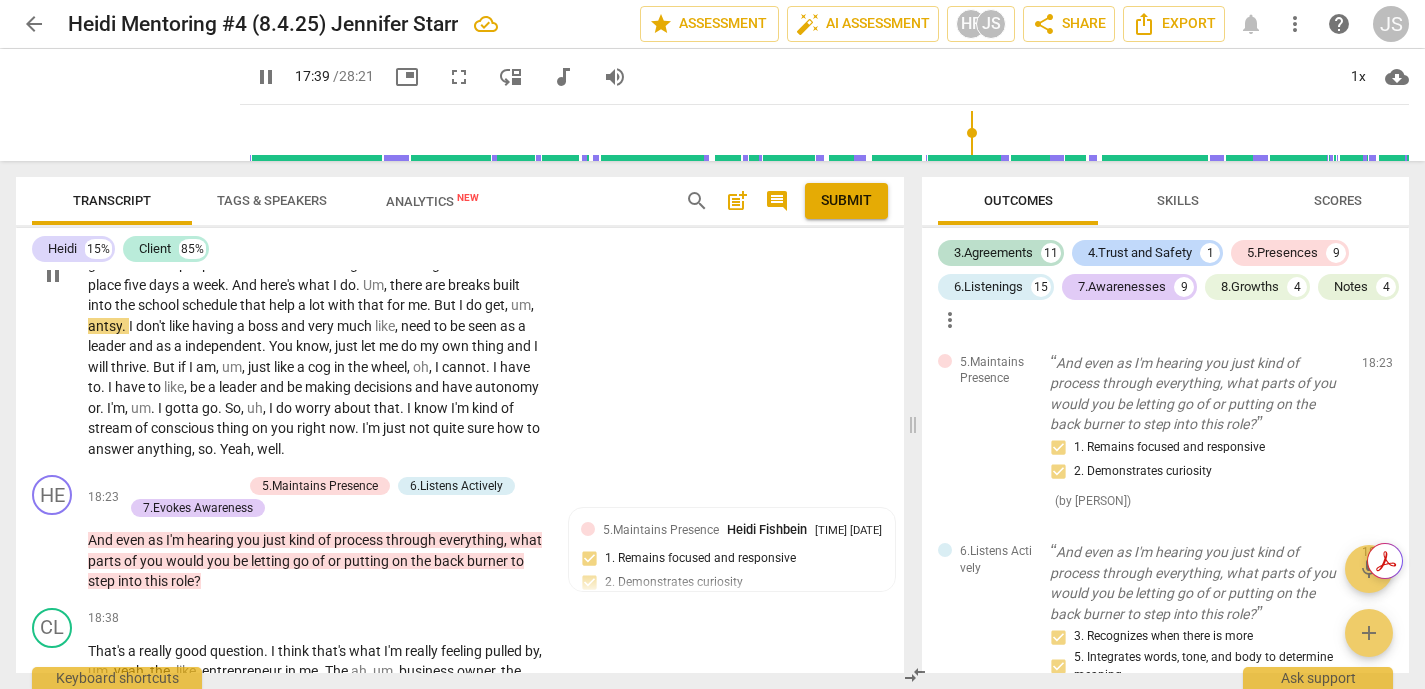 click on "there" at bounding box center [407, 285] 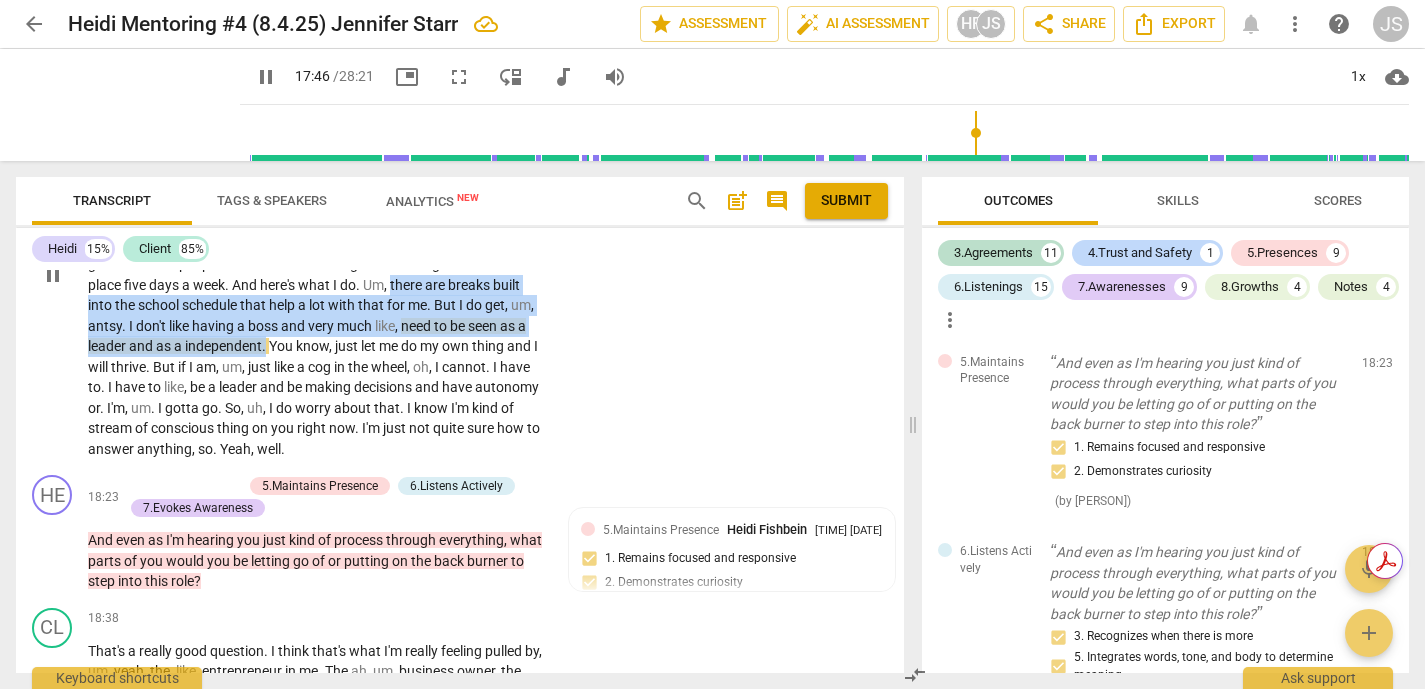 drag, startPoint x: 393, startPoint y: 327, endPoint x: 268, endPoint y: 389, distance: 139.53136 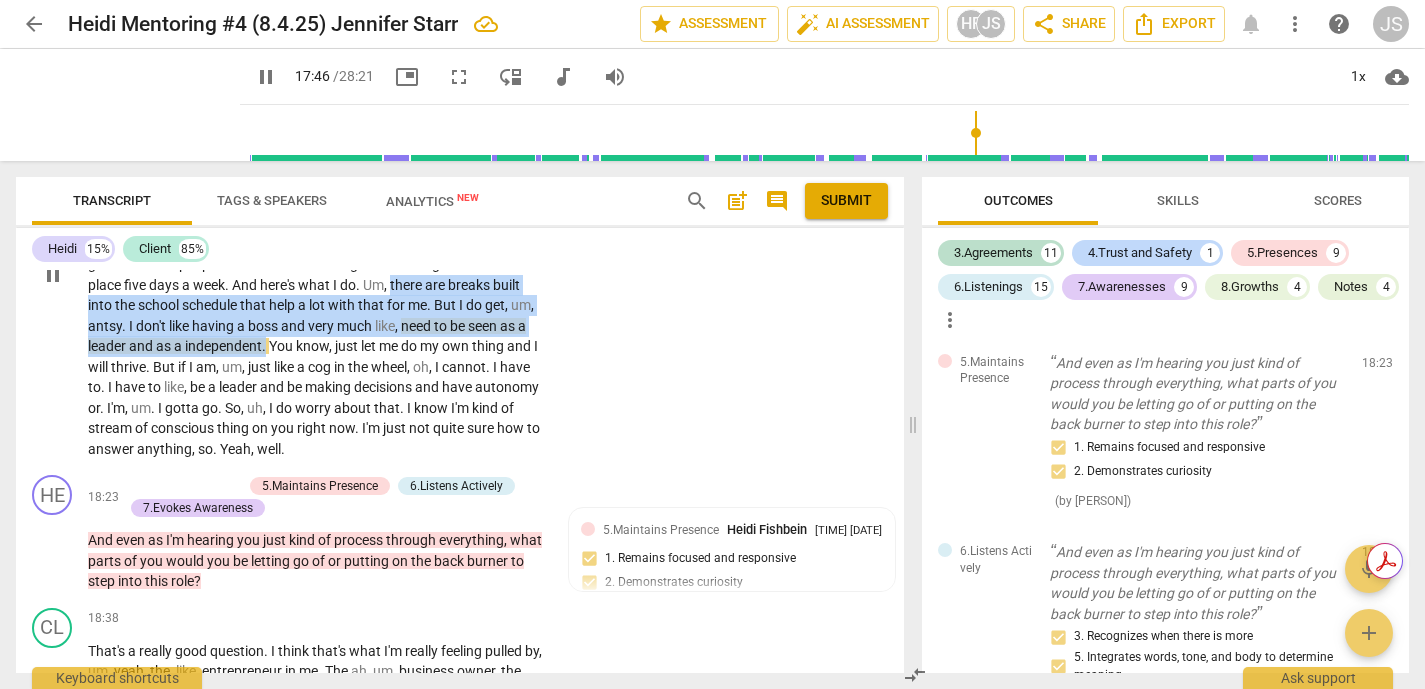 click on "That it doesn't feel like super logical time wise to me. Um, I know how all consuming. Even though school schedules sound shorter than a traditional job or working schedule or entrepreneur schedule, like it is all consuming. I've been there and done that. And it. I'm not going to want to come home after picking up the kids and get home at 4 and have a client at 4:30. It's just going to be really hard mentally. Maybe it's something I could do on a Saturday or something. I'm also like not um, I can do it and I've done it many times, but I like being on my own schedule. I'm not that great on other people's schedules and doing the same. I go to the same place five days a week. And here's what I do. Um, there are" at bounding box center (317, 274) 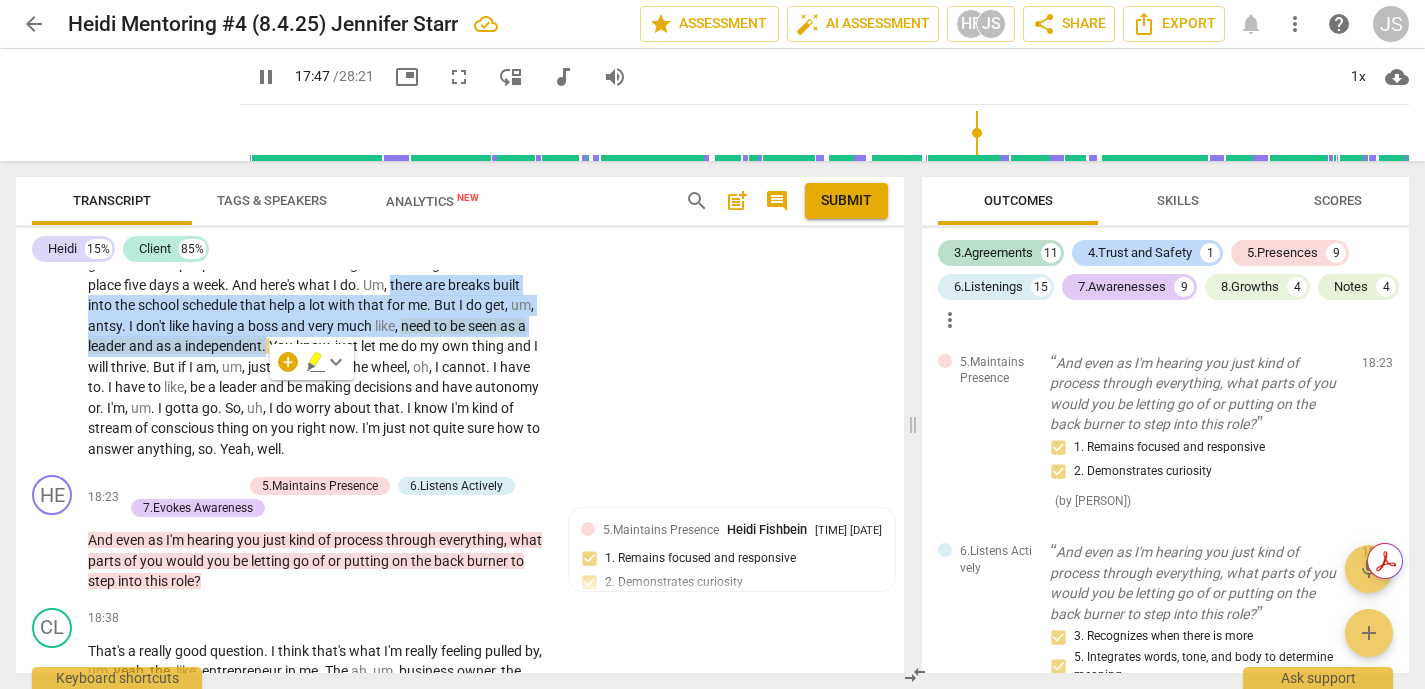 click 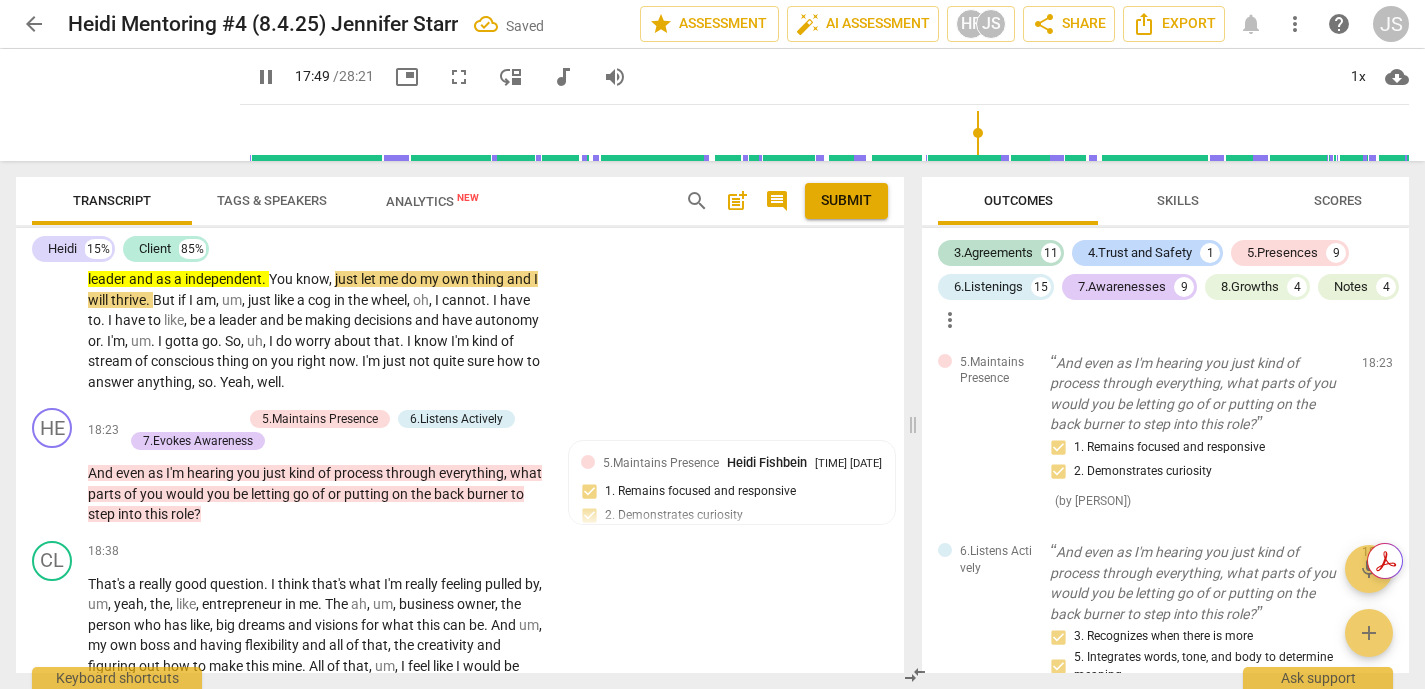 scroll, scrollTop: 4762, scrollLeft: 0, axis: vertical 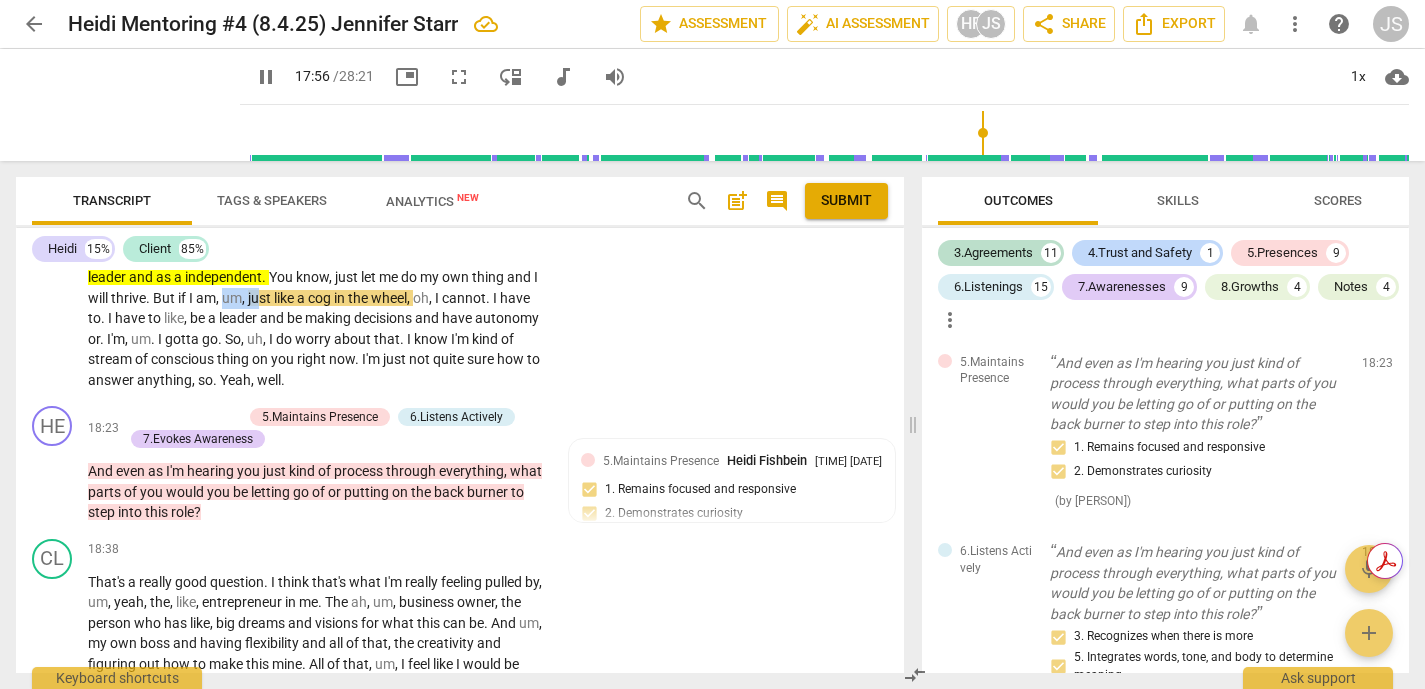 drag, startPoint x: 271, startPoint y: 316, endPoint x: 241, endPoint y: 331, distance: 33.54102 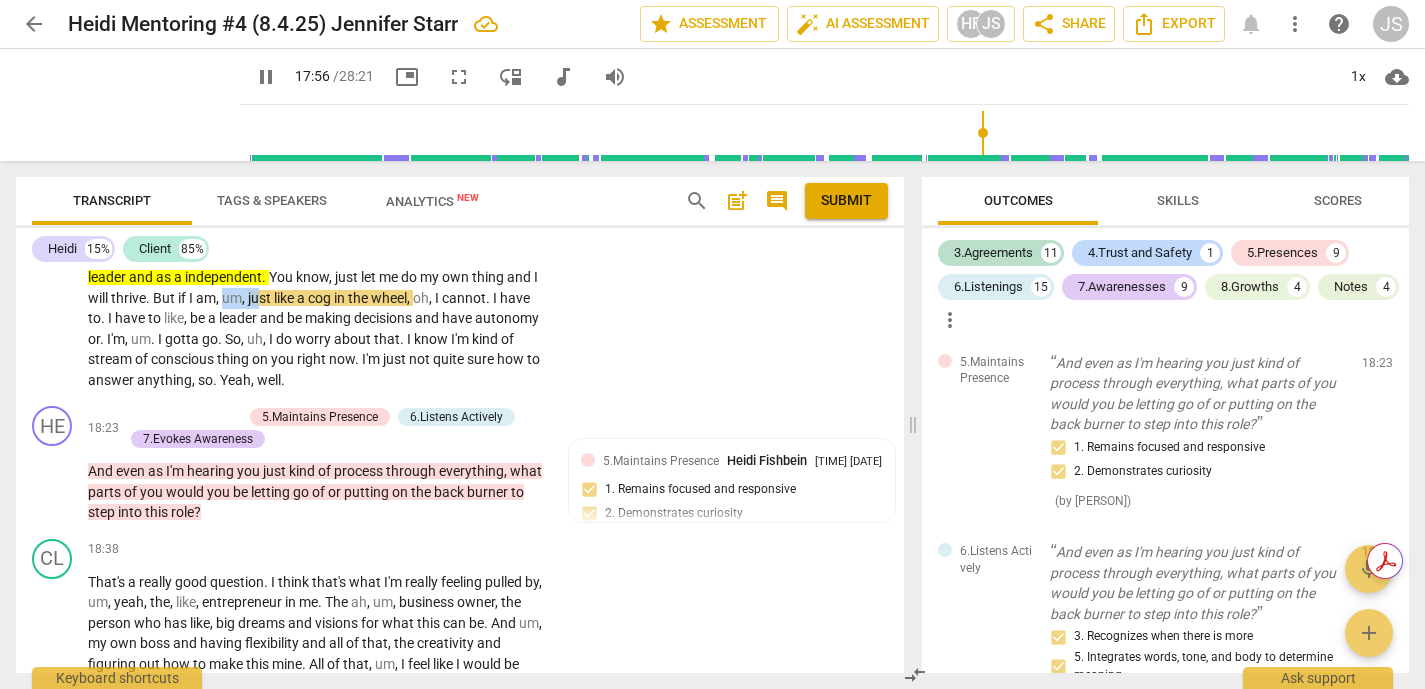 click on "That it doesn't feel like super logical time wise to me. Um, I know how all consuming. Even though school schedules sound shorter than a traditional job or working schedule or entrepreneur schedule, like it is all consuming. I've been there and done that. And it. I'm not going to want to come home after picking up the kids and get home at 4 and have a client at 4:30. It's just going to be really hard mentally. Maybe it's something I could do on a Saturday or something. I'm also like not um, I can do it and I've done it many times, but I like being on my own schedule. I'm not that great on other people's schedules and doing the same. I go to the same place five days a week. And here's what I do. Um, there are" at bounding box center [317, 205] 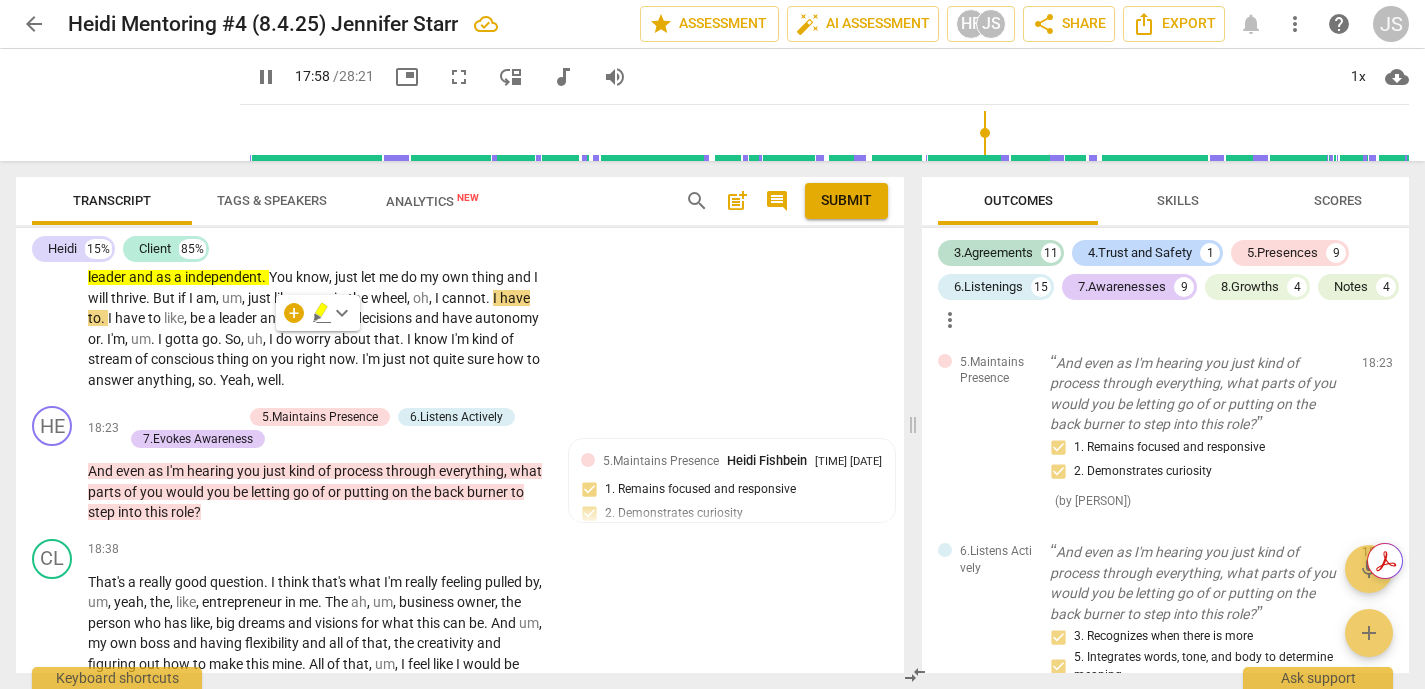 click on "." at bounding box center (265, 277) 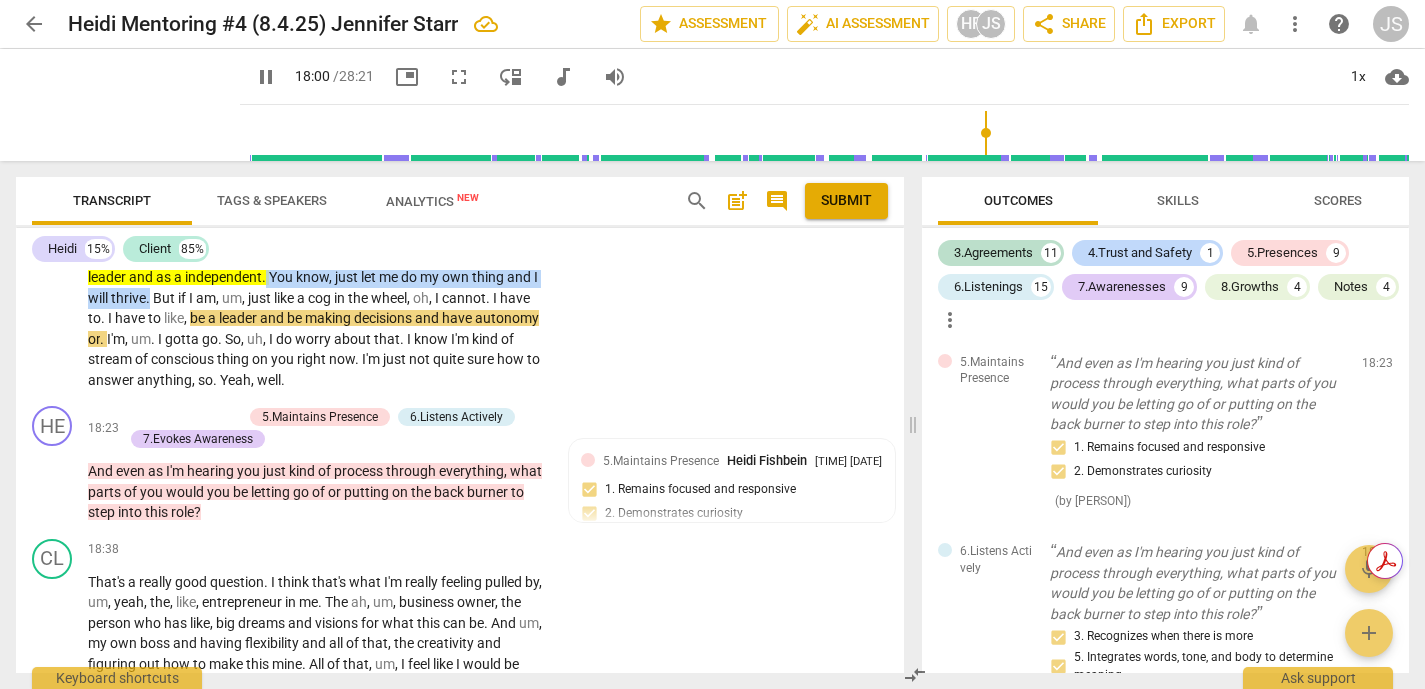drag, startPoint x: 267, startPoint y: 319, endPoint x: 152, endPoint y: 341, distance: 117.08544 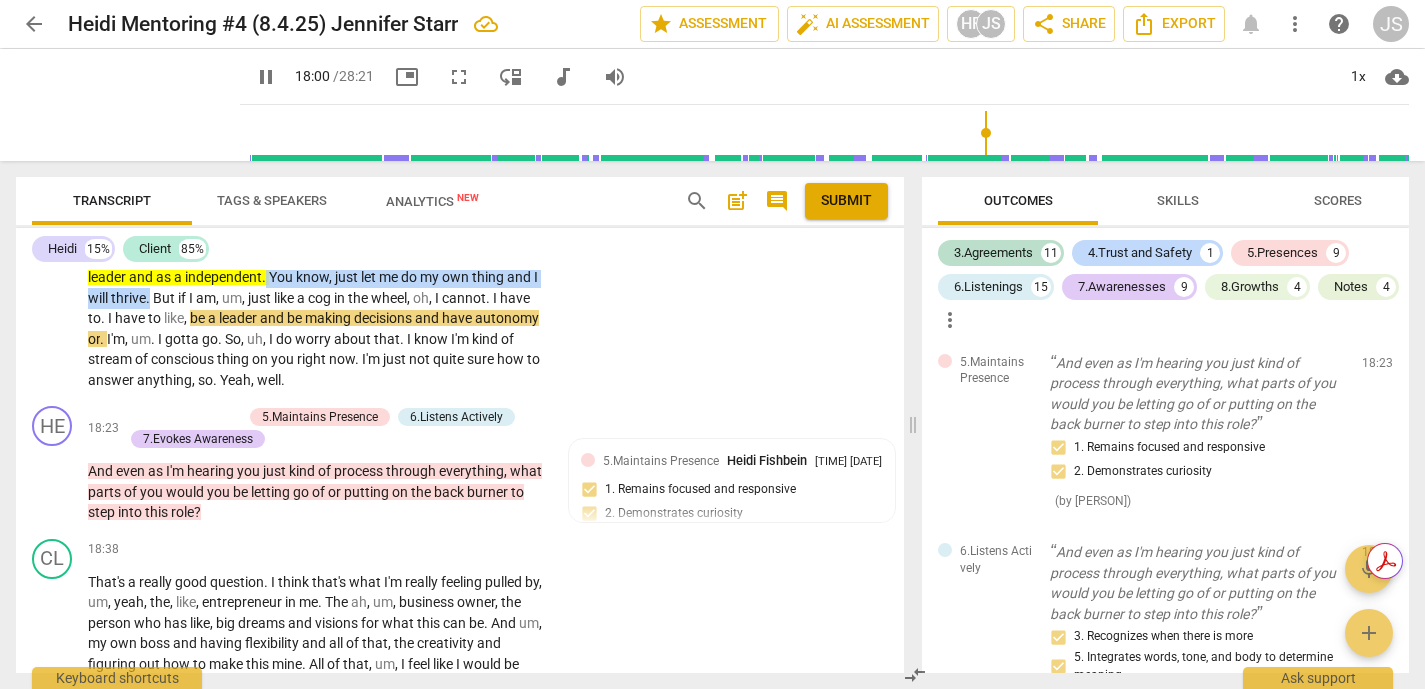 click on "That it doesn't feel like super logical time wise to me. Um, I know how all consuming. Even though school schedules sound shorter than a traditional job or working schedule or entrepreneur schedule, like it is all consuming. I've been there and done that. And it. I'm not going to want to come home after picking up the kids and get home at 4 and have a client at 4:30. It's just going to be really hard mentally. Maybe it's something I could do on a Saturday or something. I'm also like not um, I can do it and I've done it many times, but I like being on my own schedule. I'm not that great on other people's schedules and doing the same. I go to the same place five days a week. And here's what I do. Um, there are" at bounding box center (317, 205) 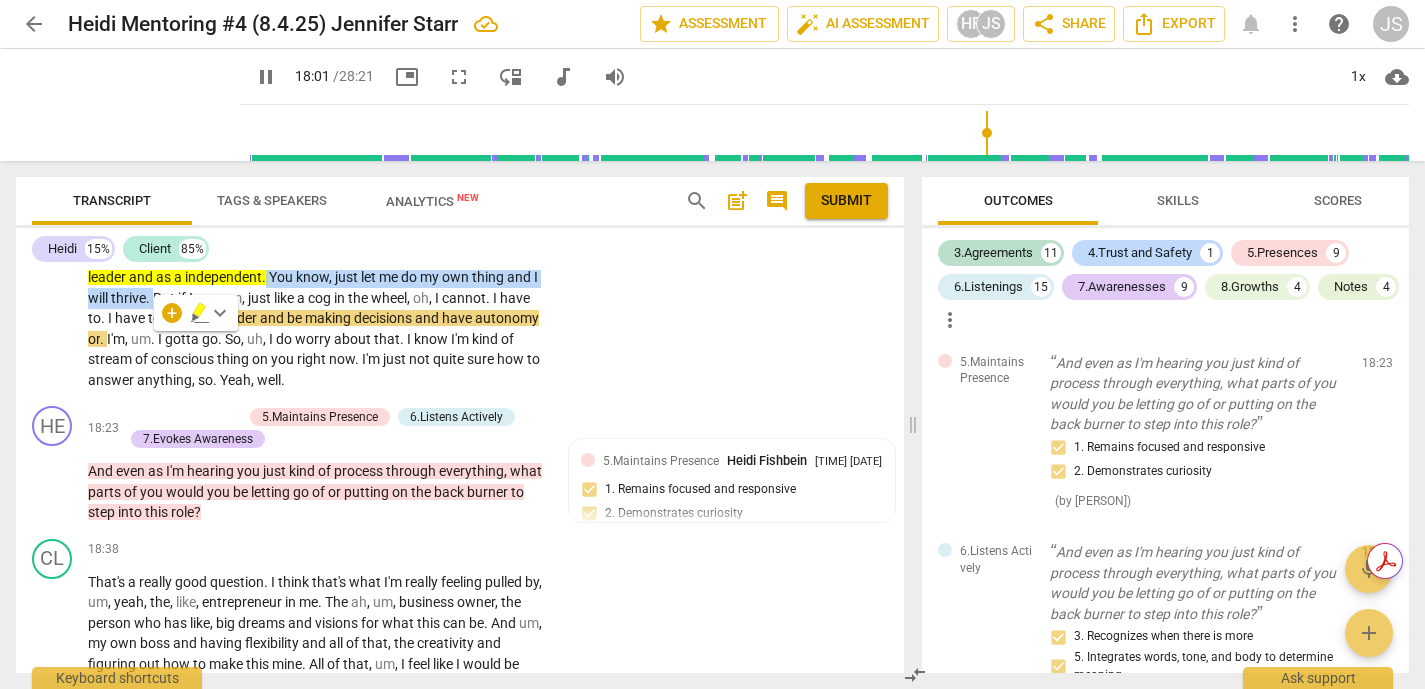 click 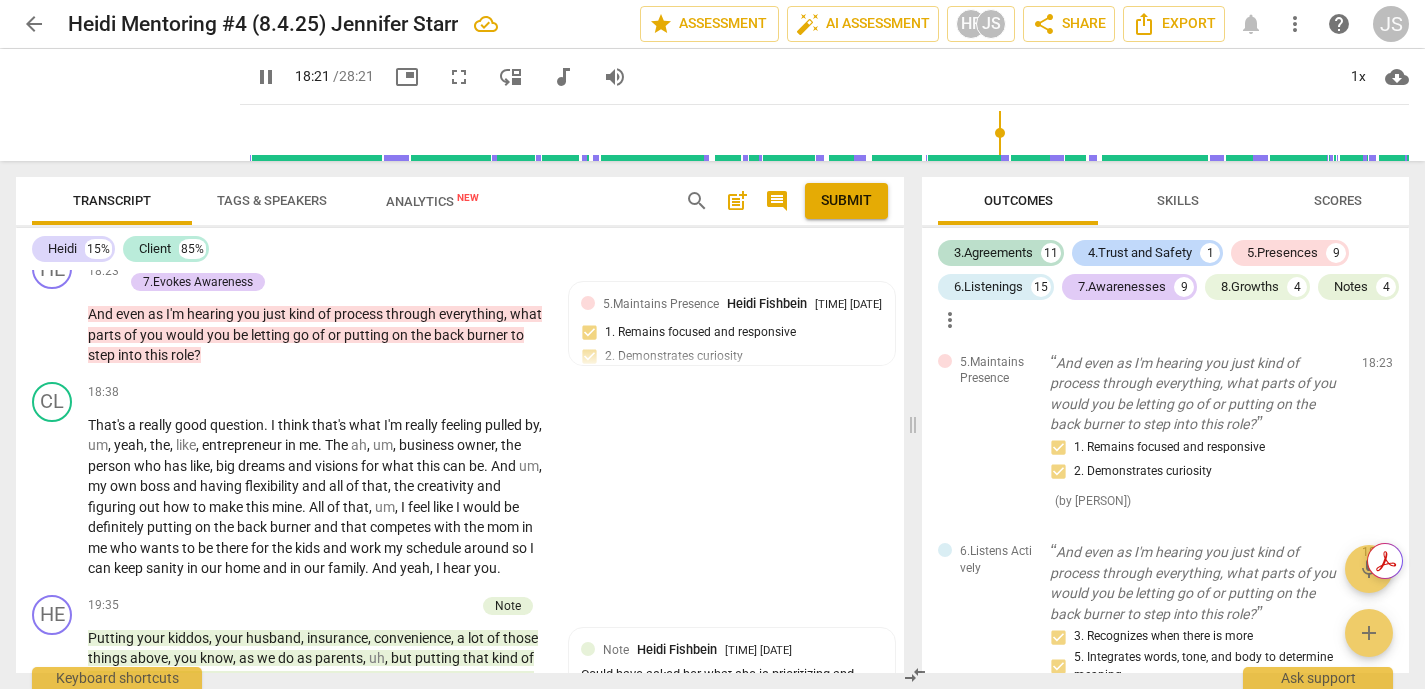 scroll, scrollTop: 4921, scrollLeft: 0, axis: vertical 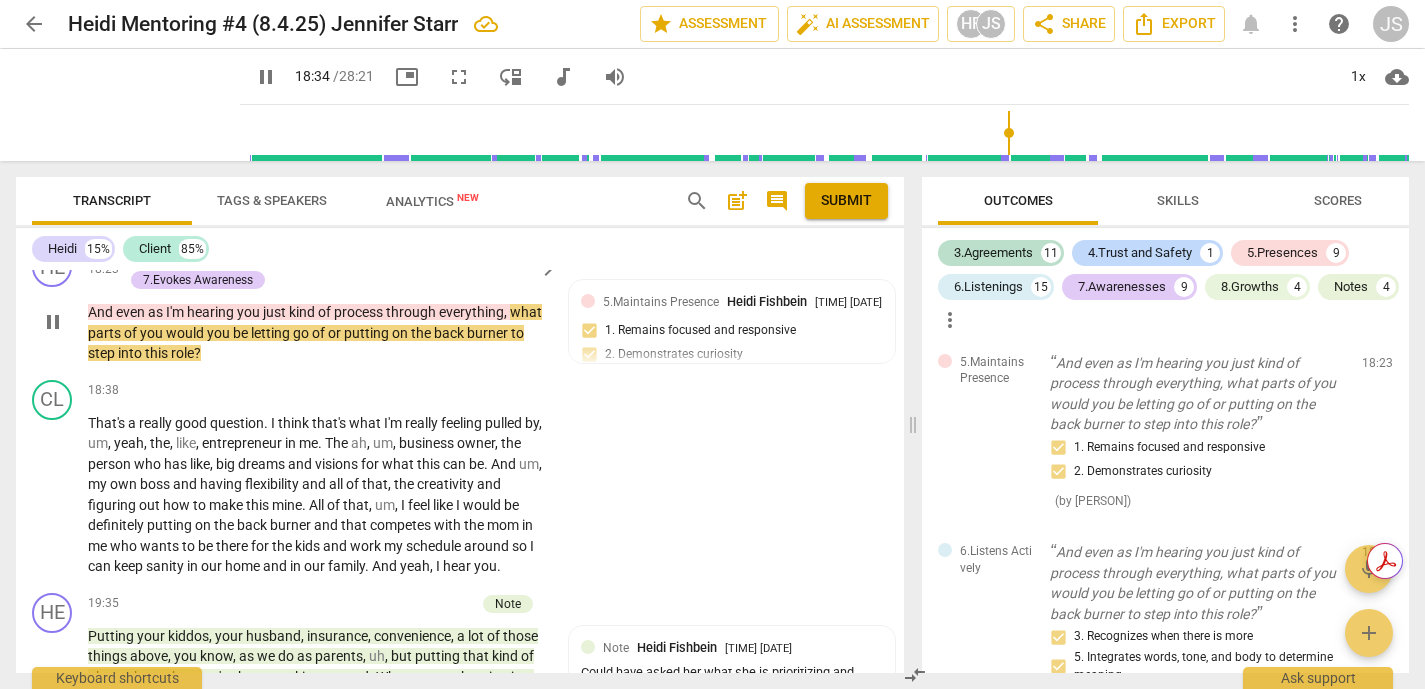 click on "+" at bounding box center (133, 258) 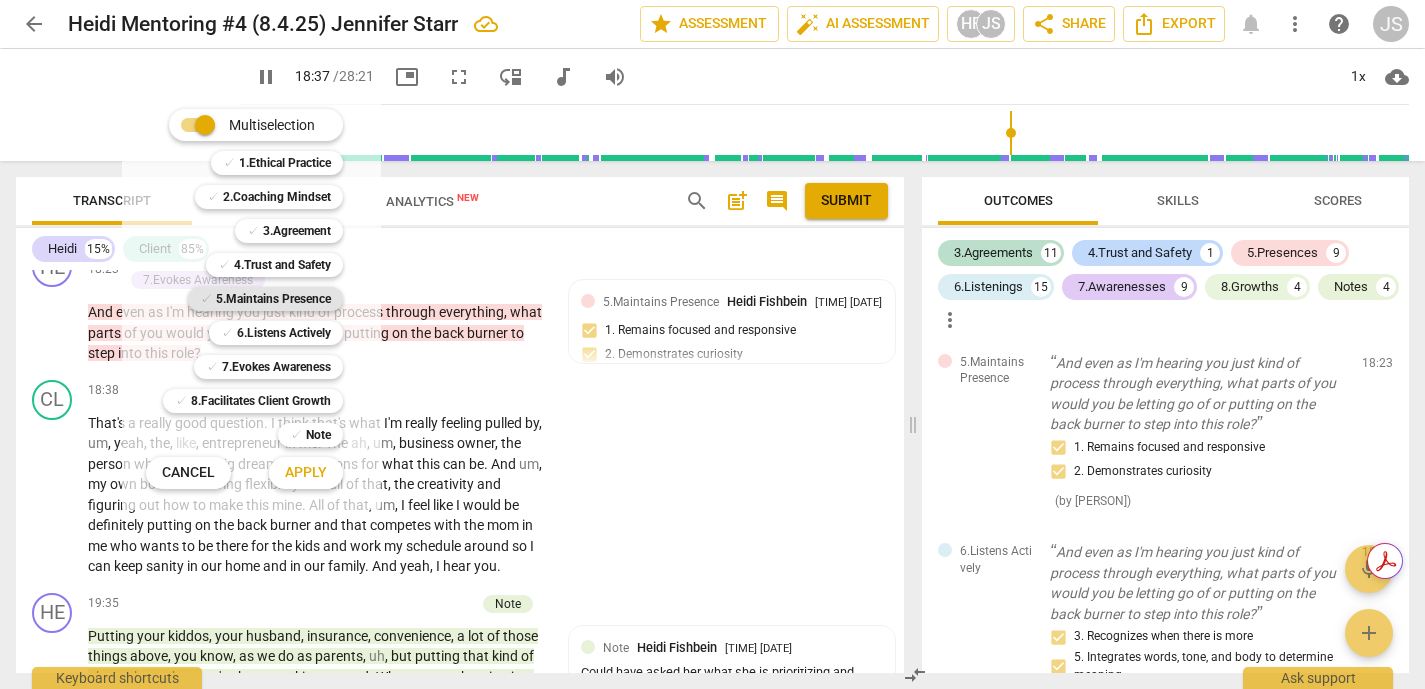click on "5.Maintains Presence" at bounding box center [273, 299] 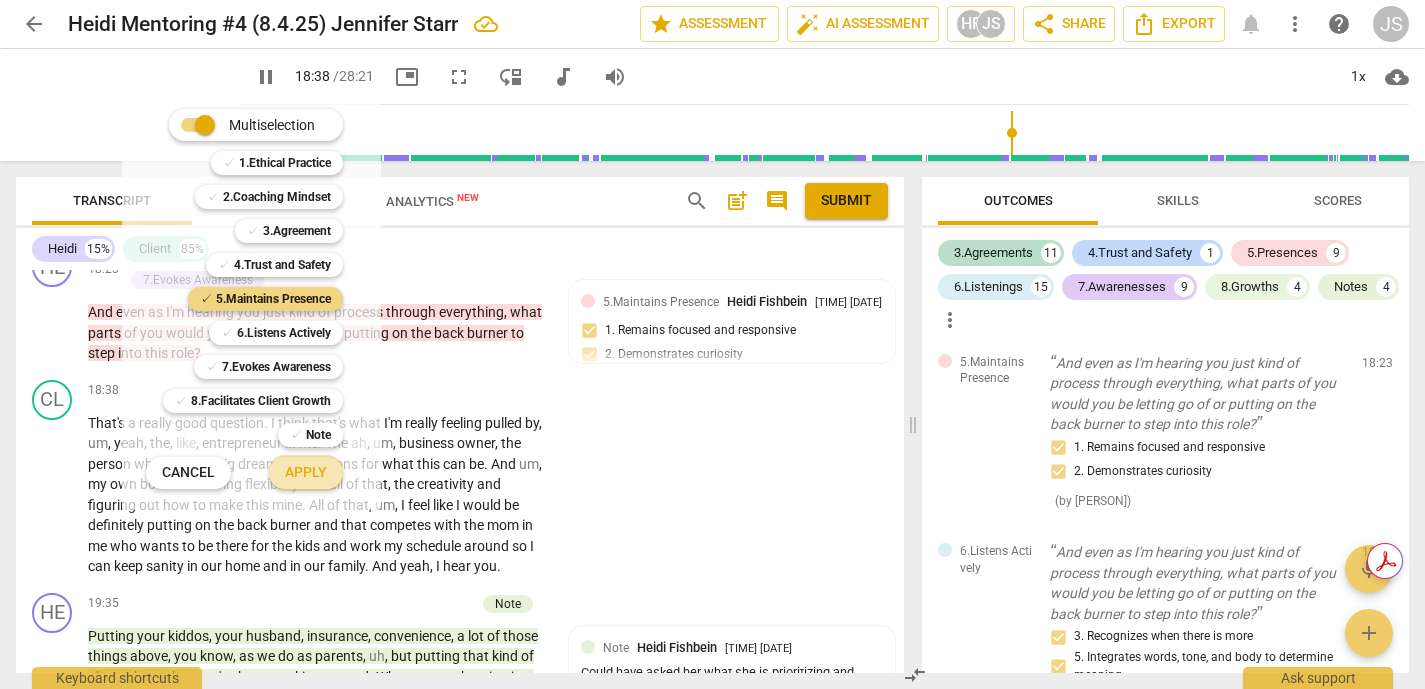 click on "Apply" at bounding box center [306, 473] 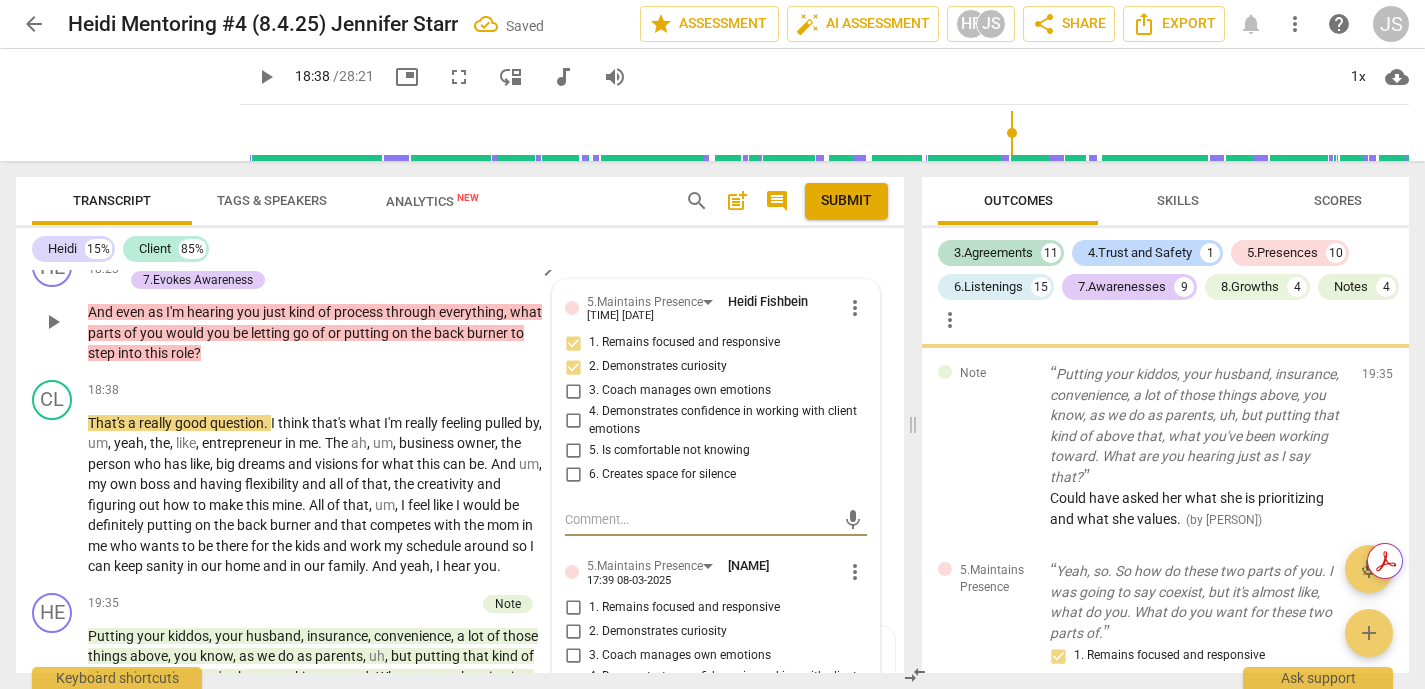 scroll, scrollTop: 9056, scrollLeft: 0, axis: vertical 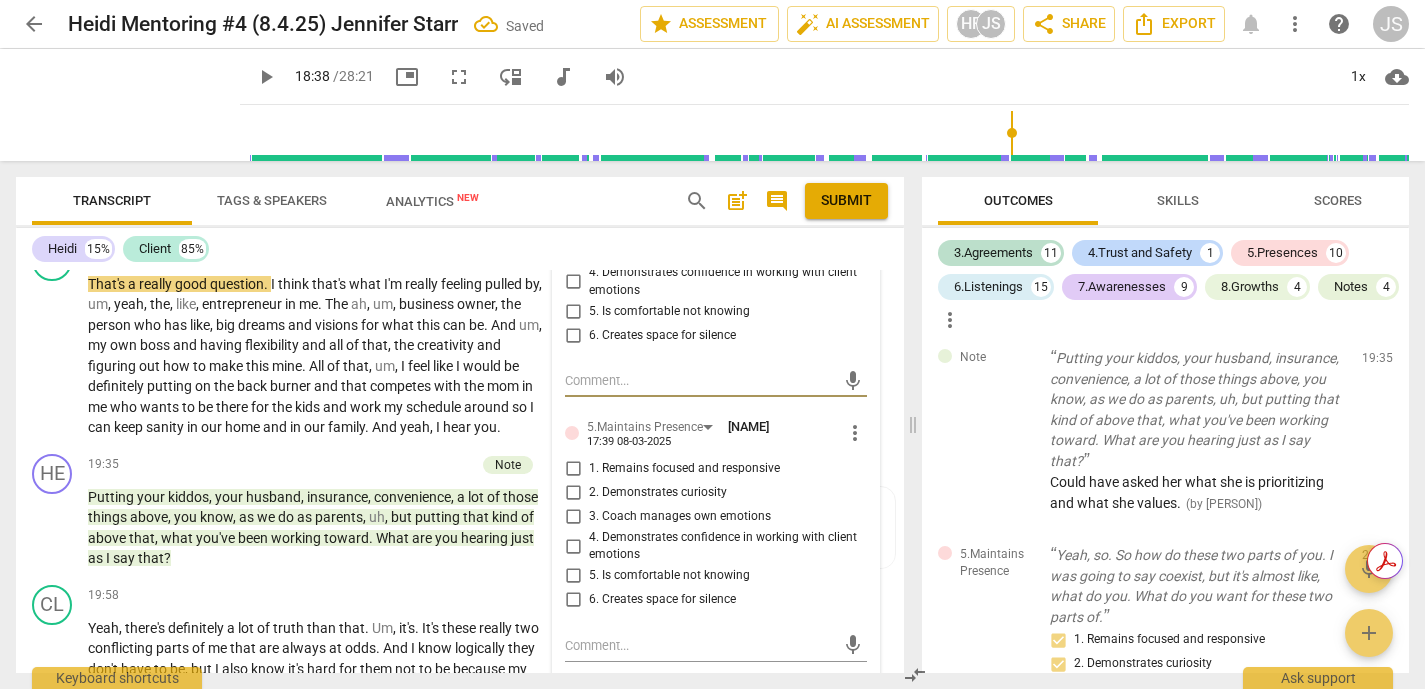 click on "1. Remains focused and responsive" at bounding box center [573, 469] 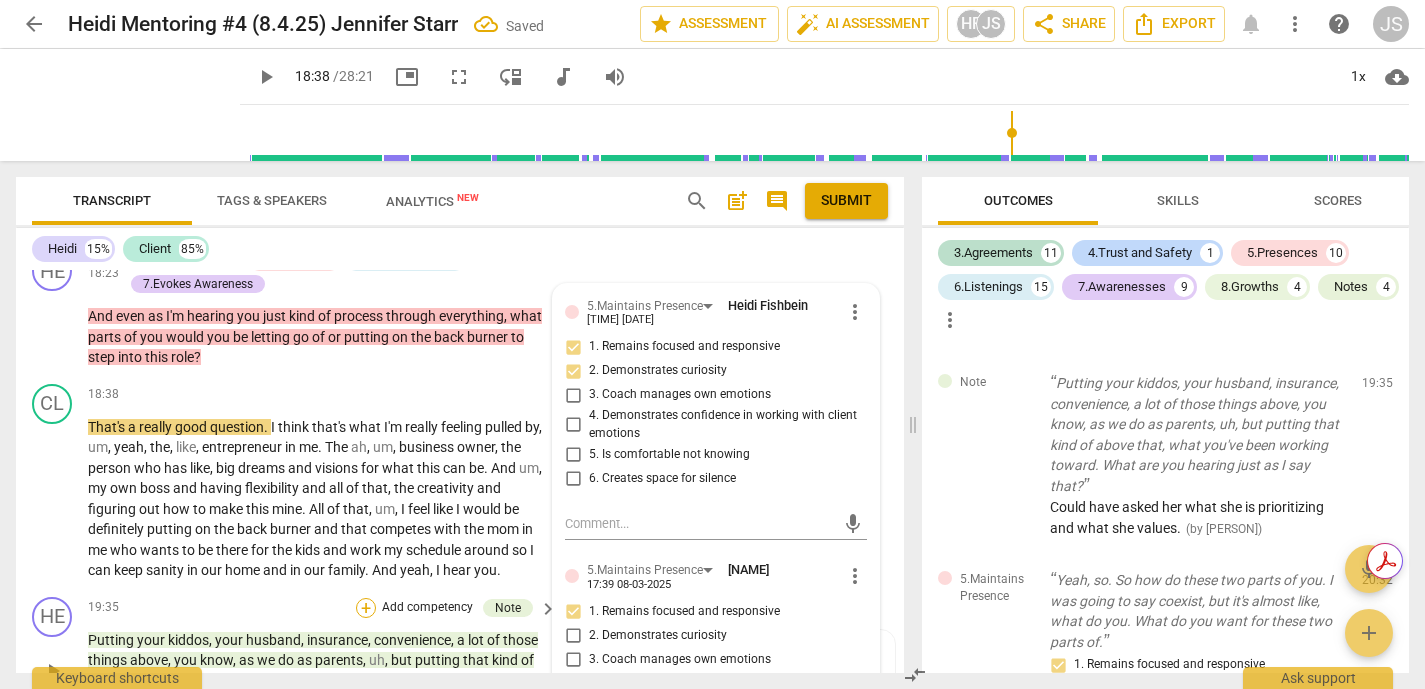 scroll, scrollTop: 4875, scrollLeft: 0, axis: vertical 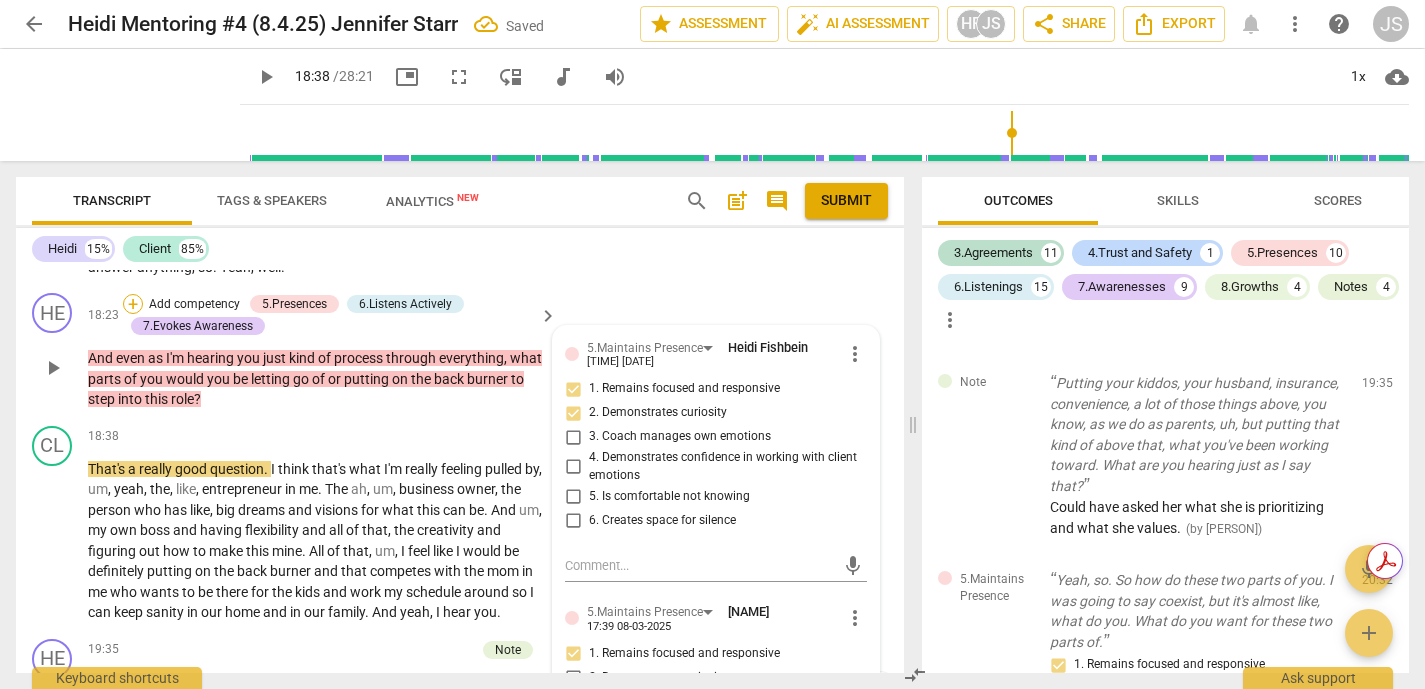 click on "+" at bounding box center [133, 304] 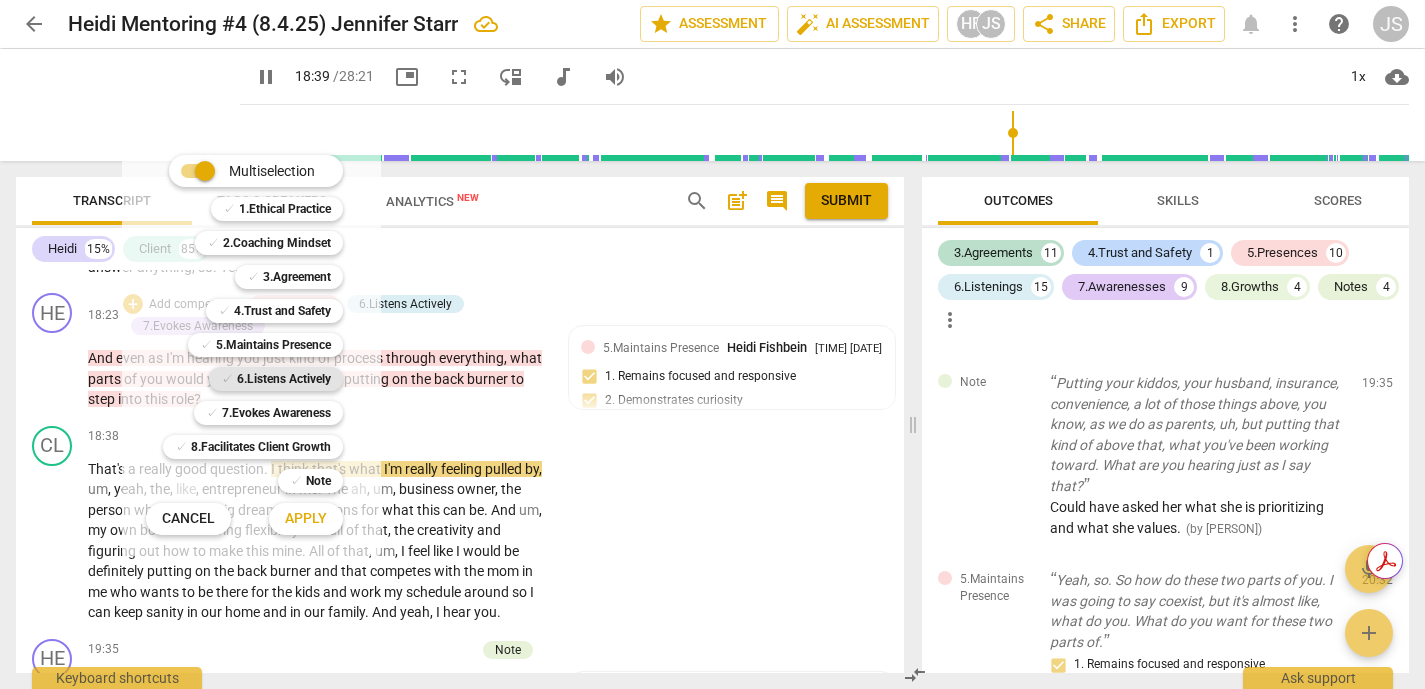 click on "6.Listens Actively" at bounding box center [284, 379] 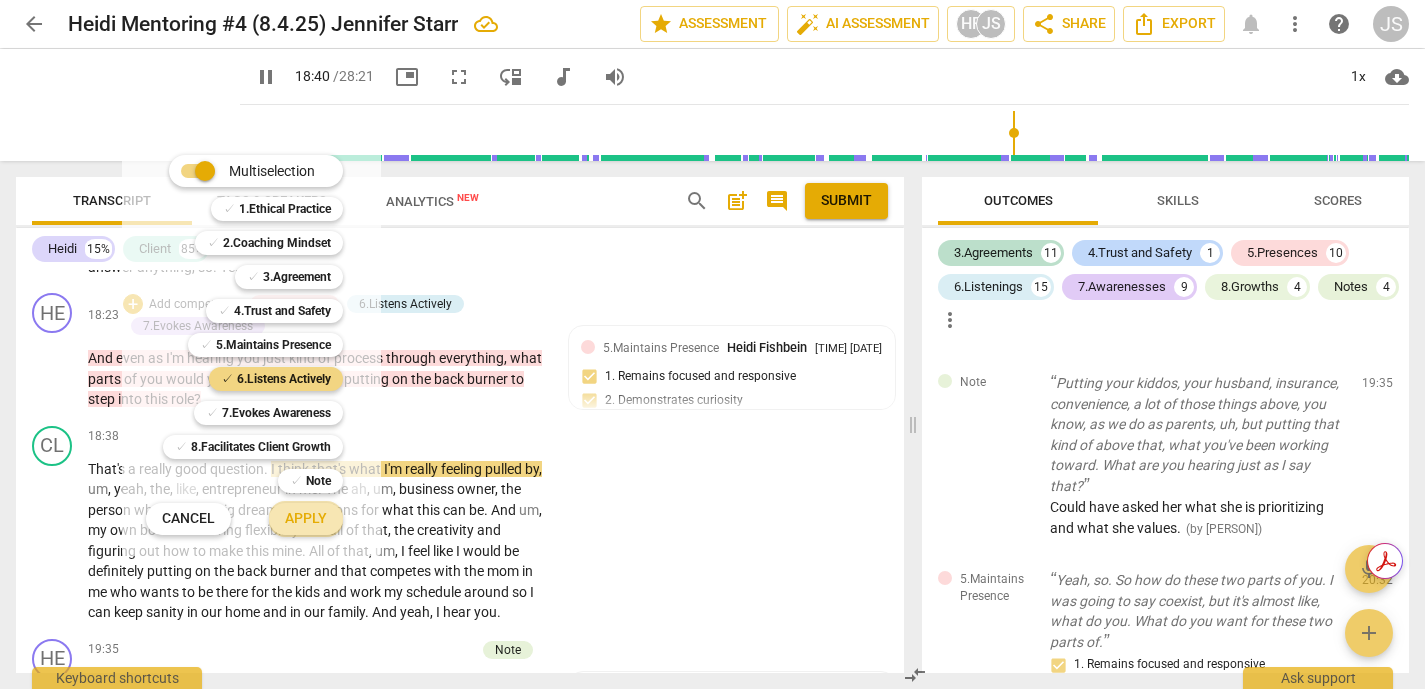 click on "Apply" at bounding box center (306, 519) 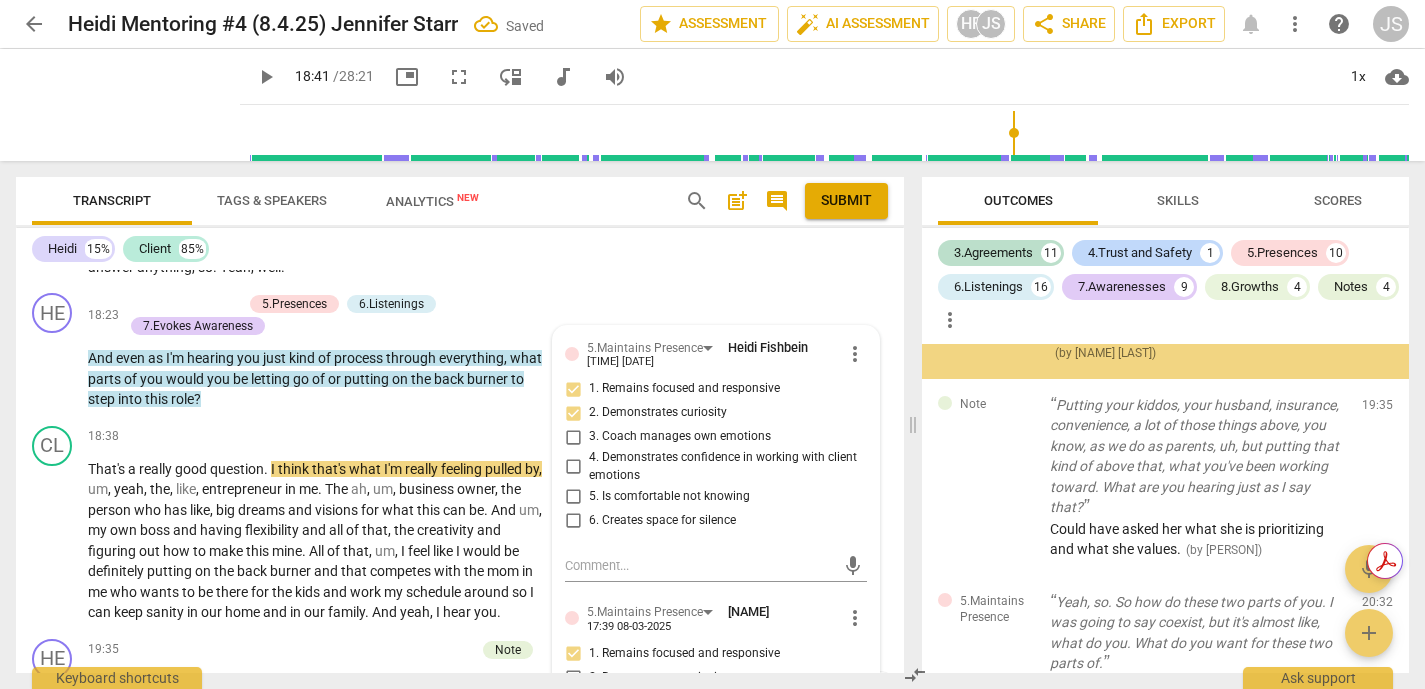 scroll, scrollTop: 9221, scrollLeft: 0, axis: vertical 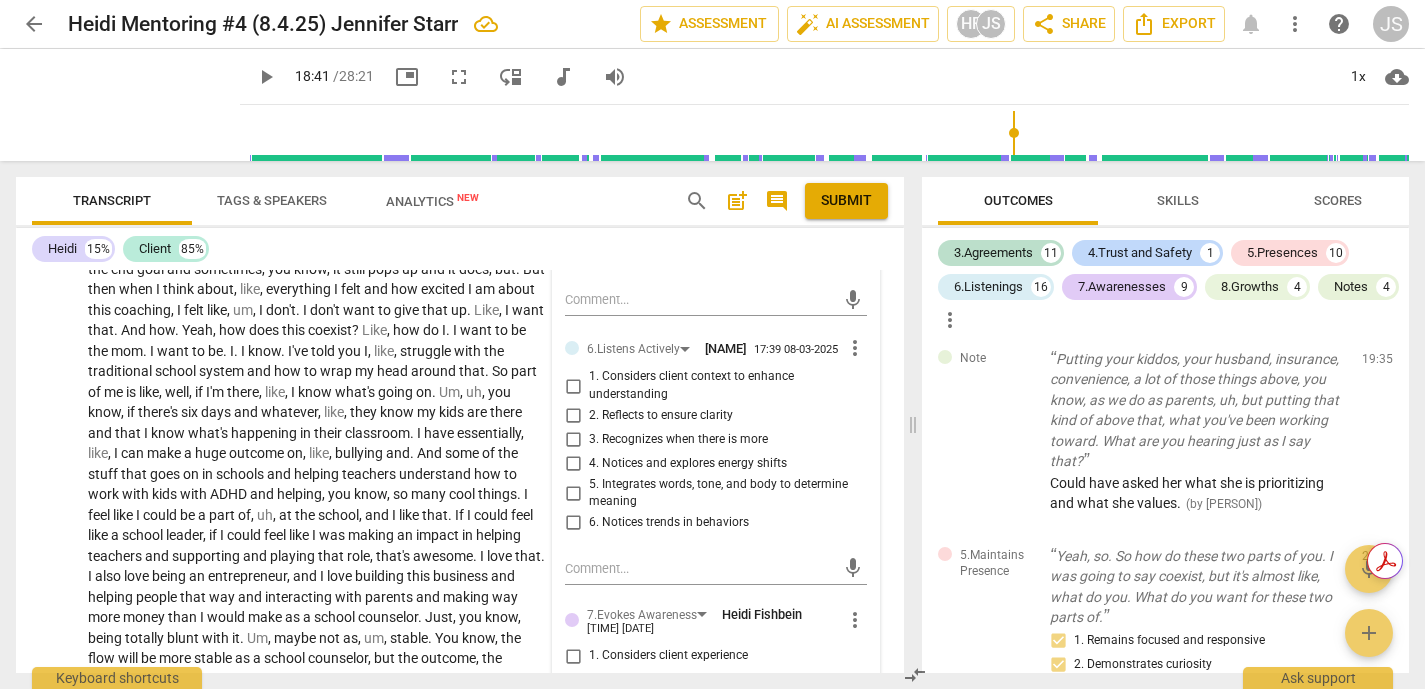 click on "3. Recognizes when there is more" at bounding box center [573, 440] 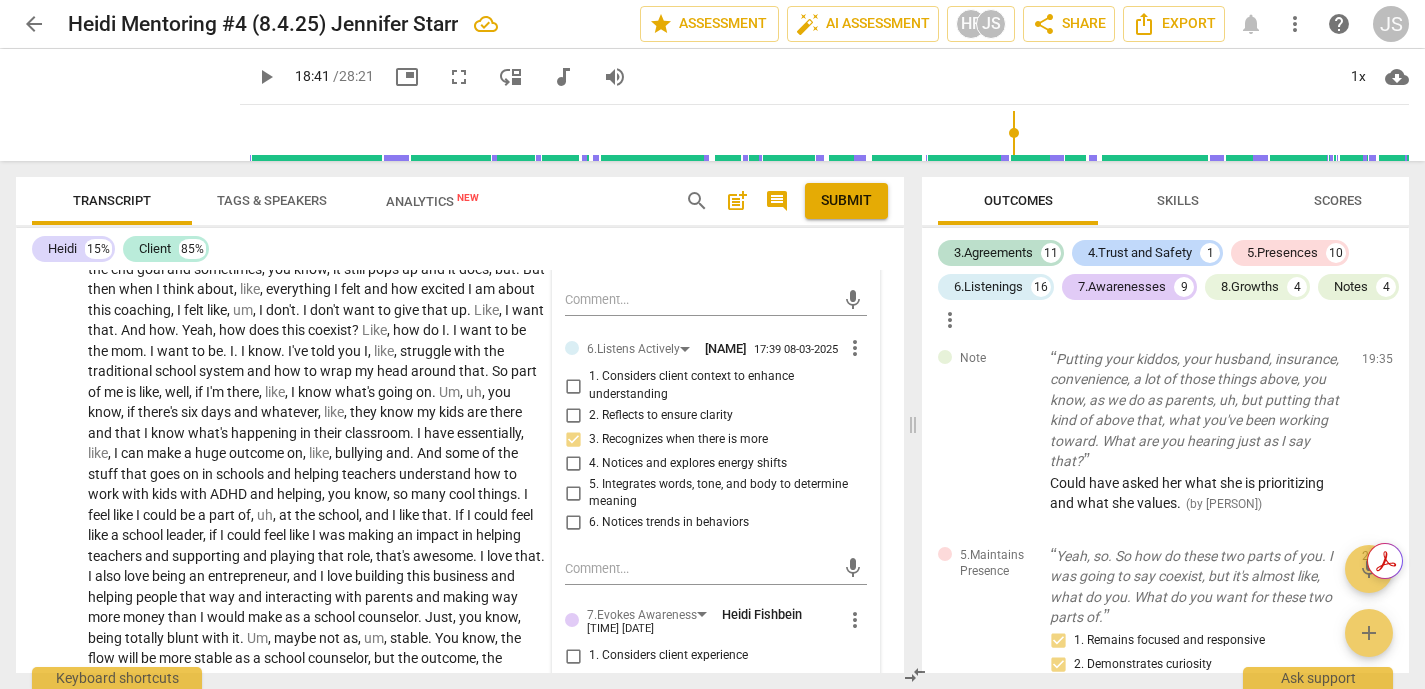 click on "5. Integrates words, tone, and body to determine meaning" at bounding box center (573, 493) 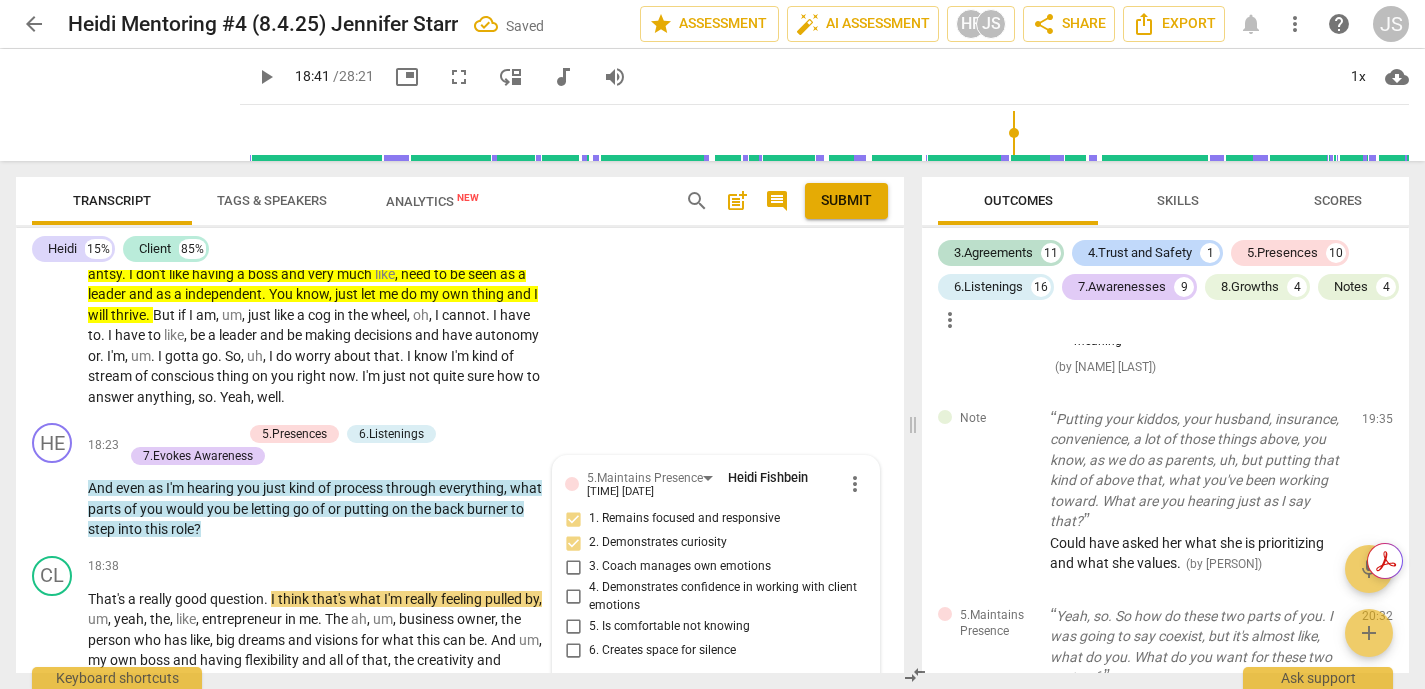 scroll, scrollTop: 4744, scrollLeft: 0, axis: vertical 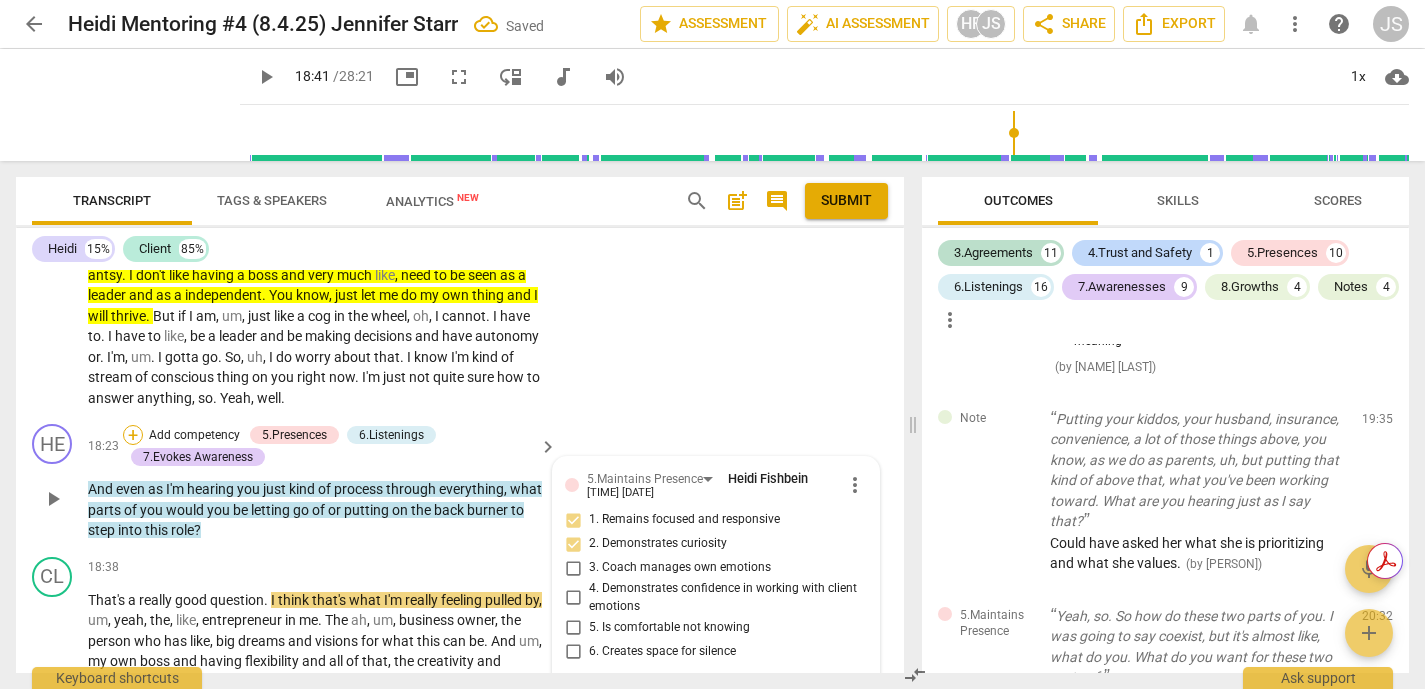 click on "+" at bounding box center [133, 435] 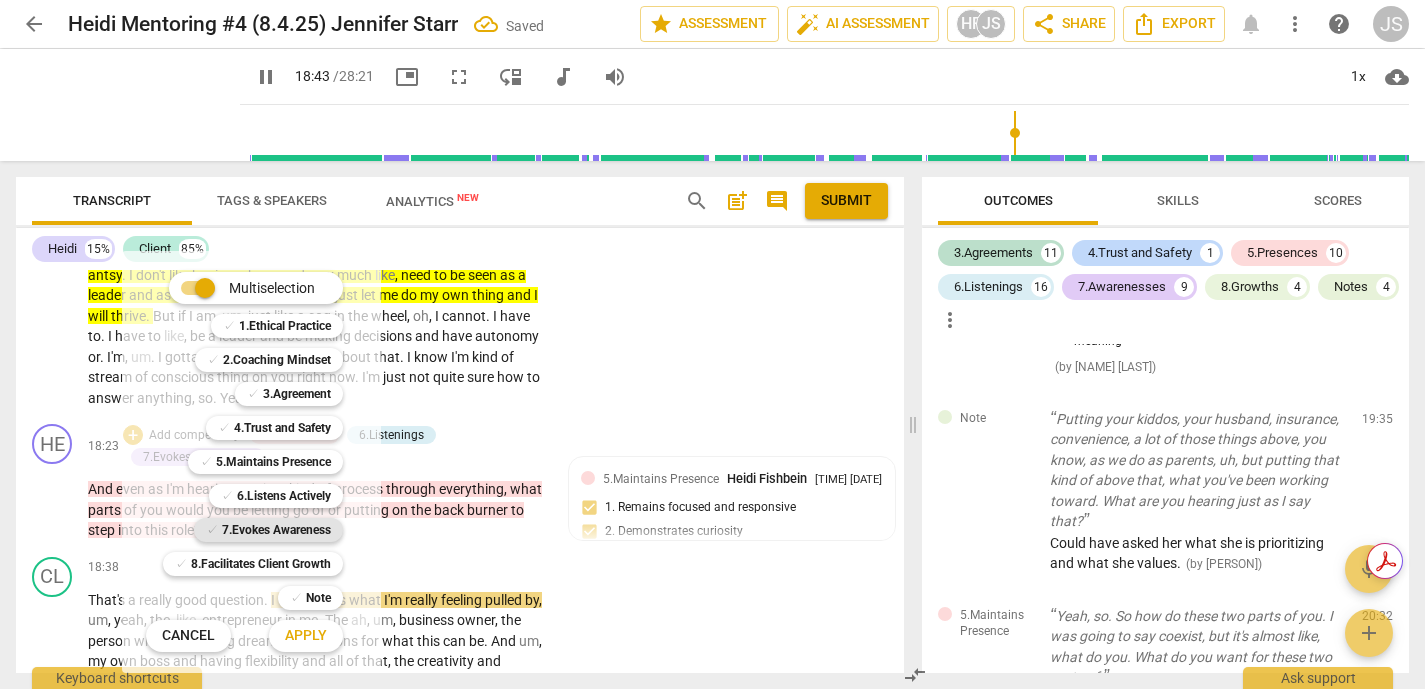 click on "7.Evokes Awareness" at bounding box center (276, 530) 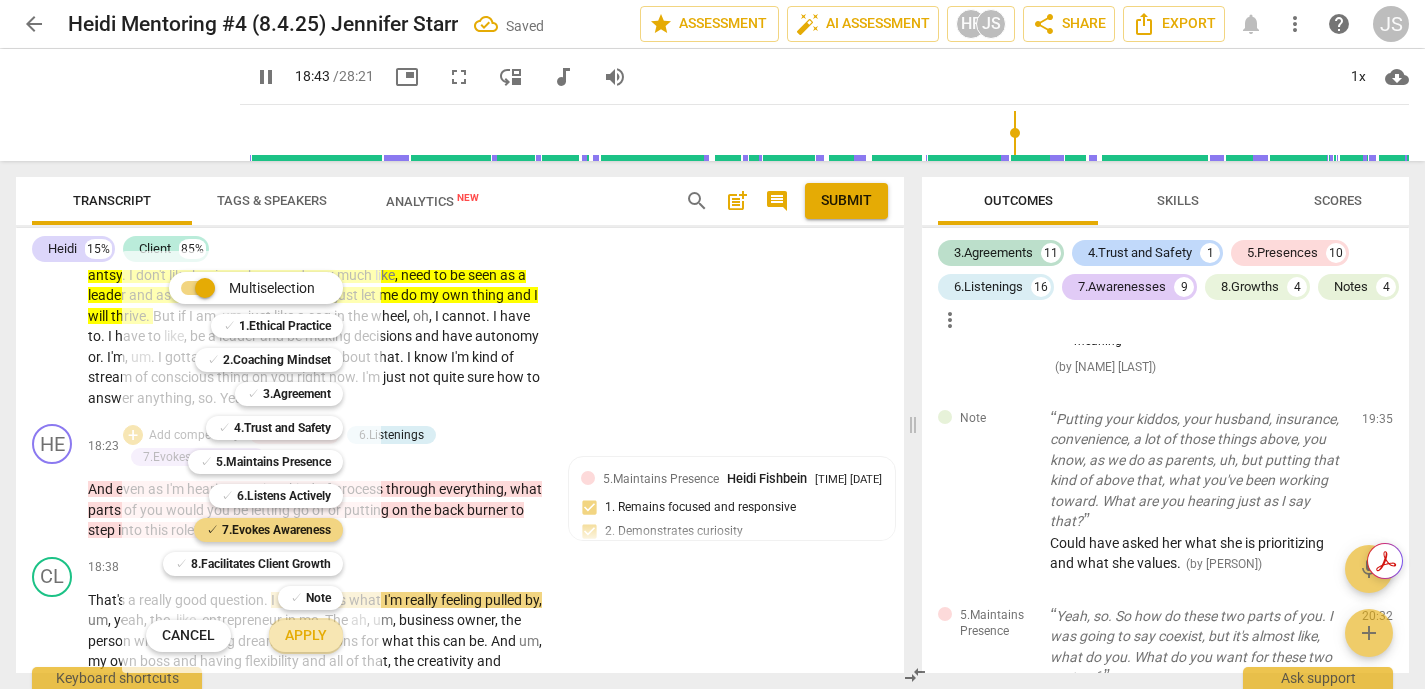 click on "Apply" at bounding box center (306, 636) 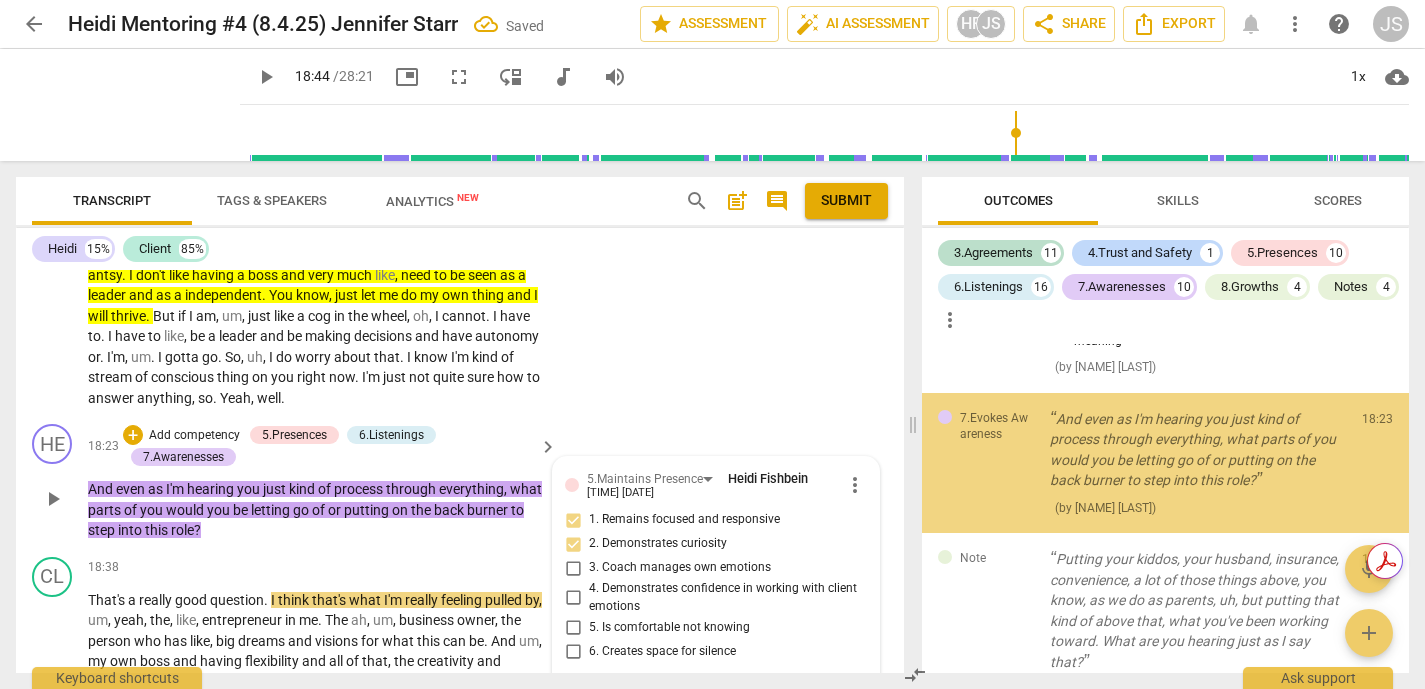 scroll, scrollTop: 5010, scrollLeft: 0, axis: vertical 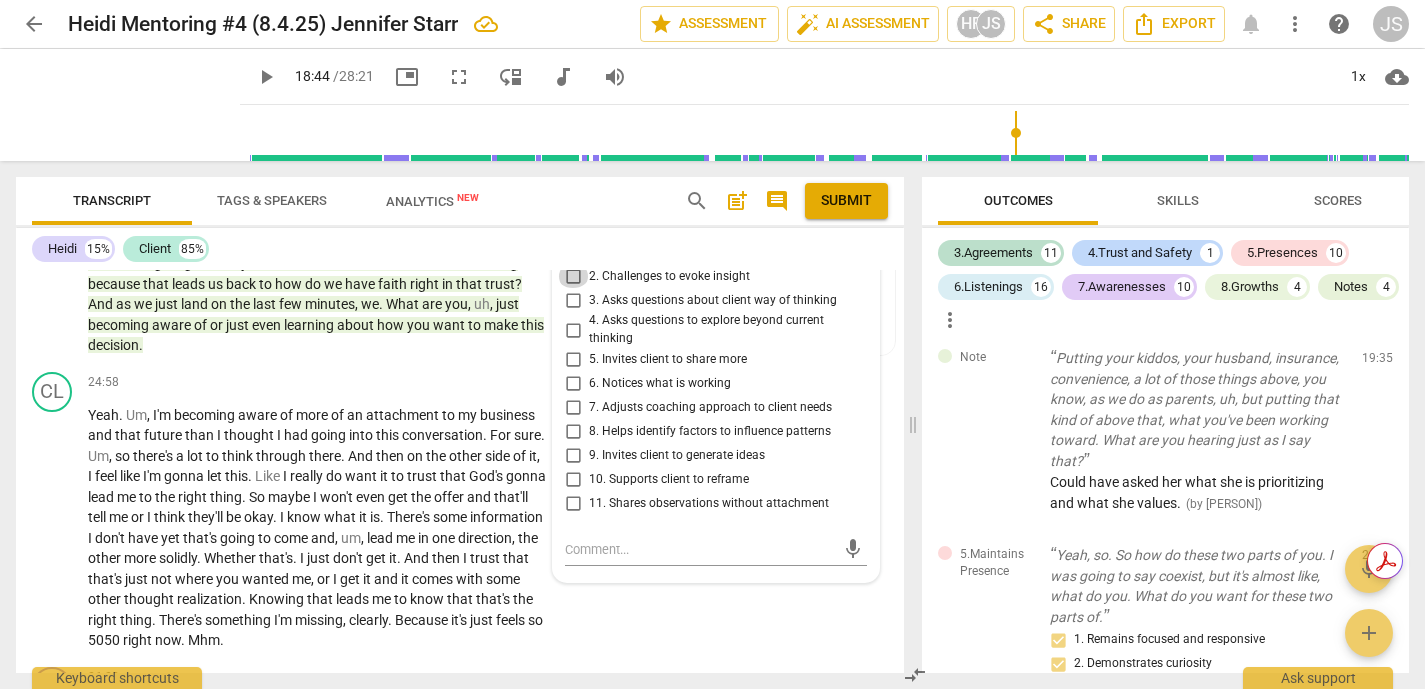 click on "2. Challenges to evoke insight" at bounding box center [573, 276] 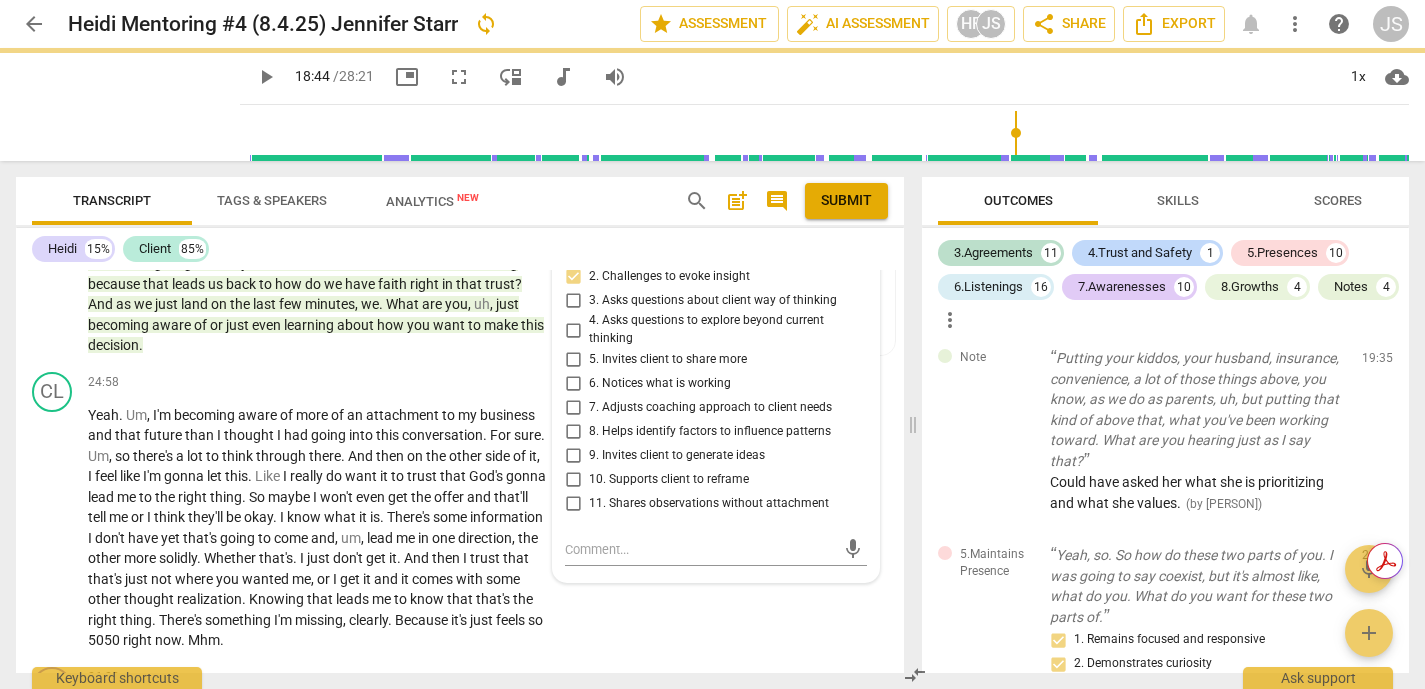 click on "3. Asks questions about client way of thinking" at bounding box center (573, 300) 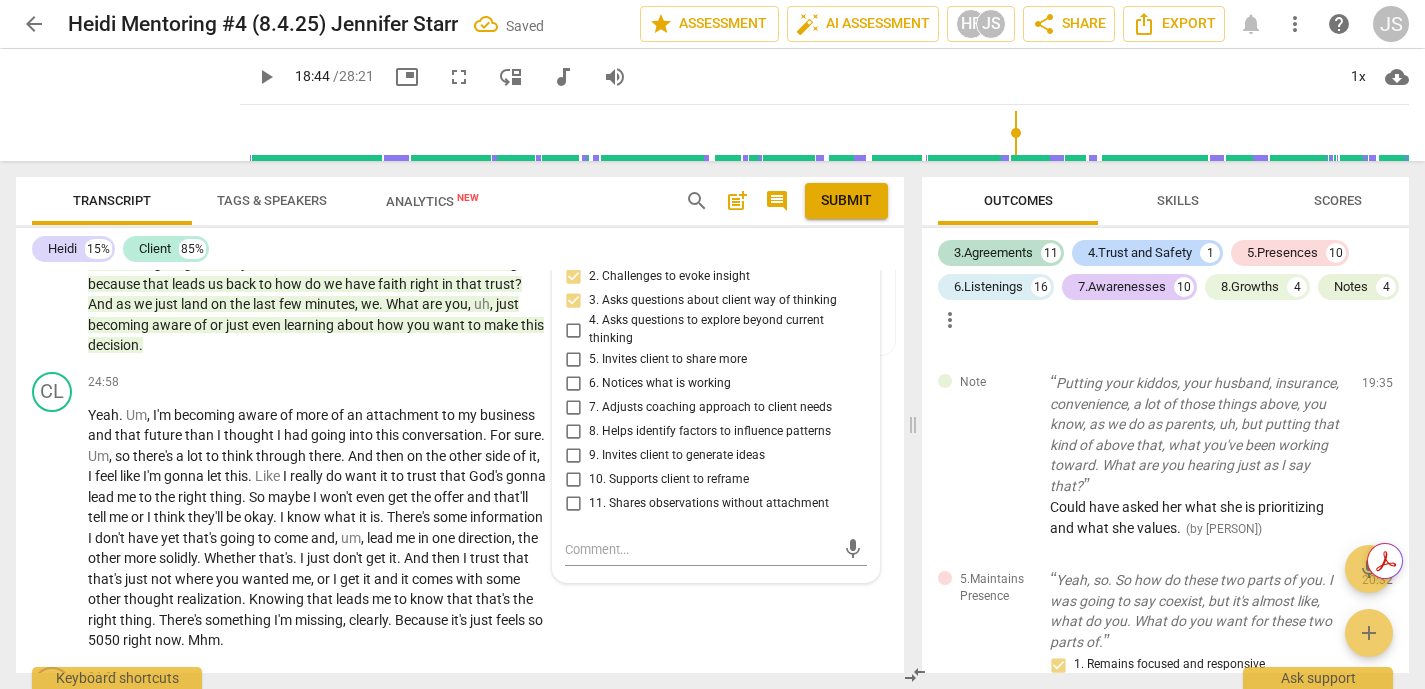 click on "4. Asks questions to explore beyond current thinking" at bounding box center (573, 330) 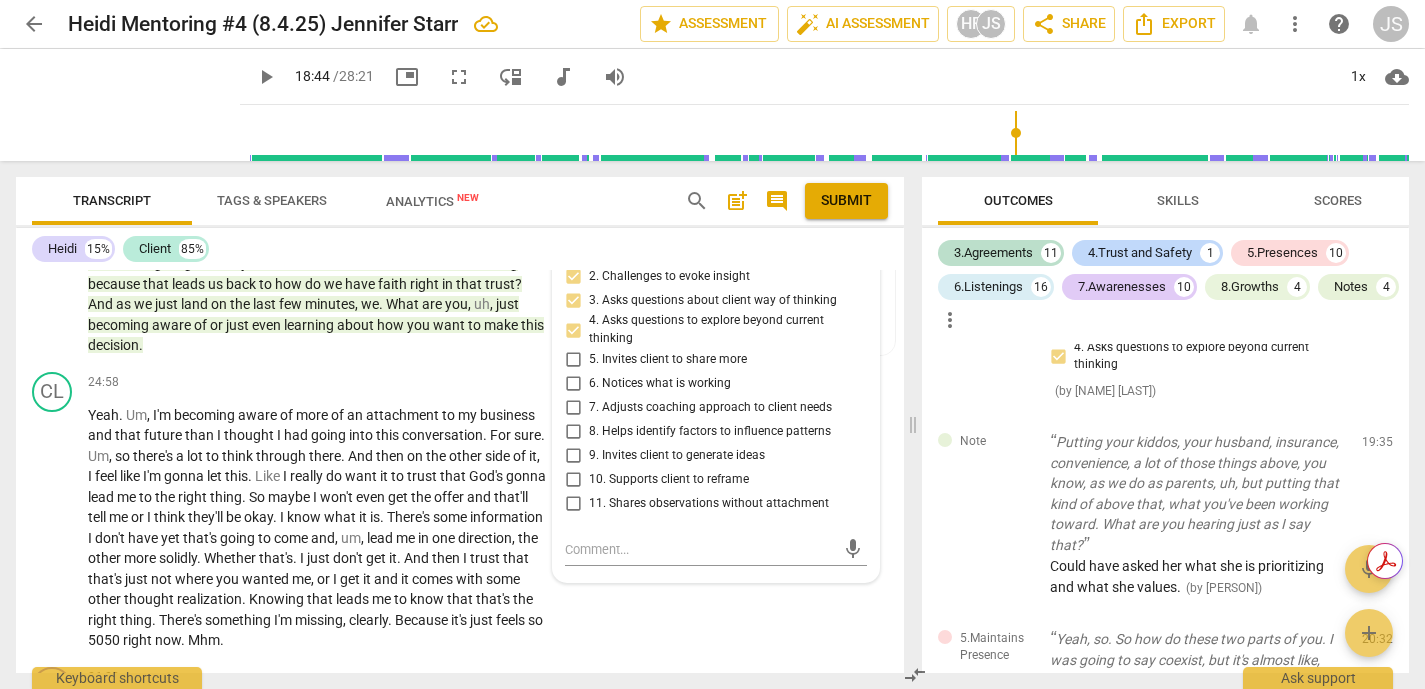 click on "9. Invites client to generate ideas" at bounding box center (573, 456) 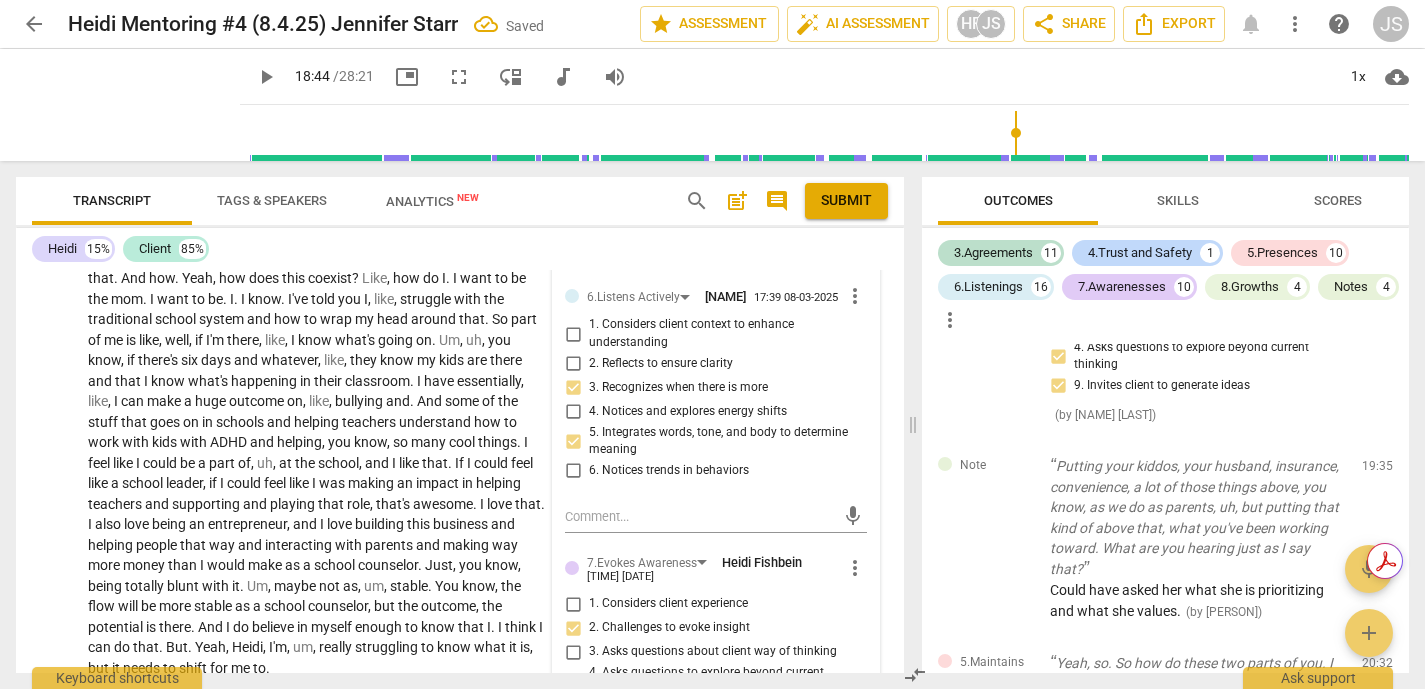 scroll, scrollTop: 5754, scrollLeft: 0, axis: vertical 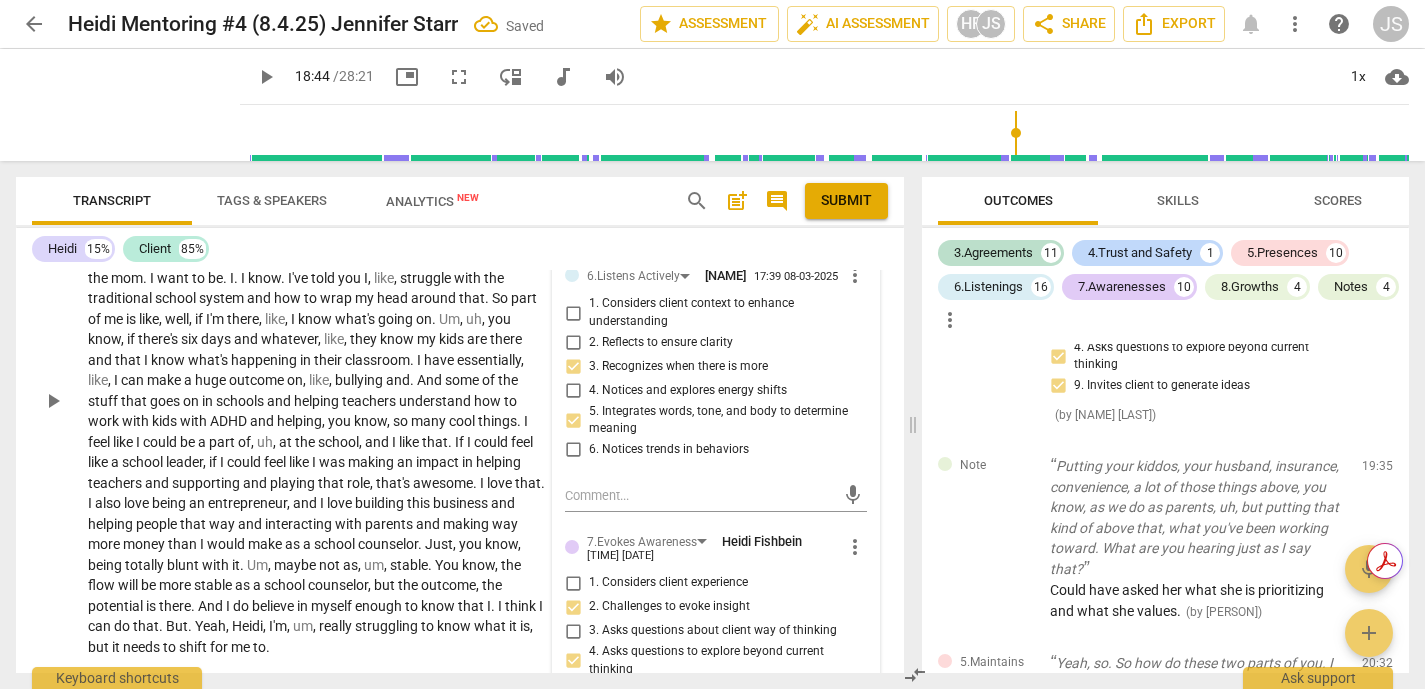 click on "play_arrow" at bounding box center (53, 401) 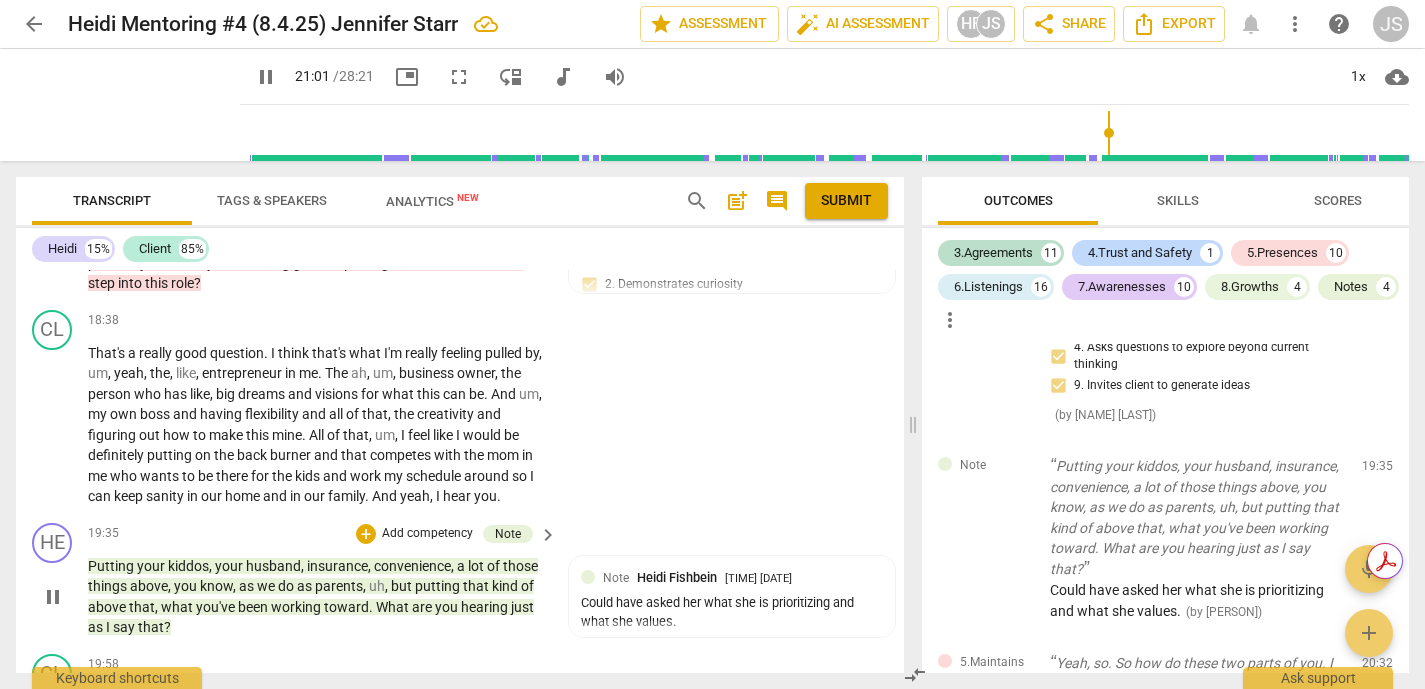 scroll, scrollTop: 5009, scrollLeft: 0, axis: vertical 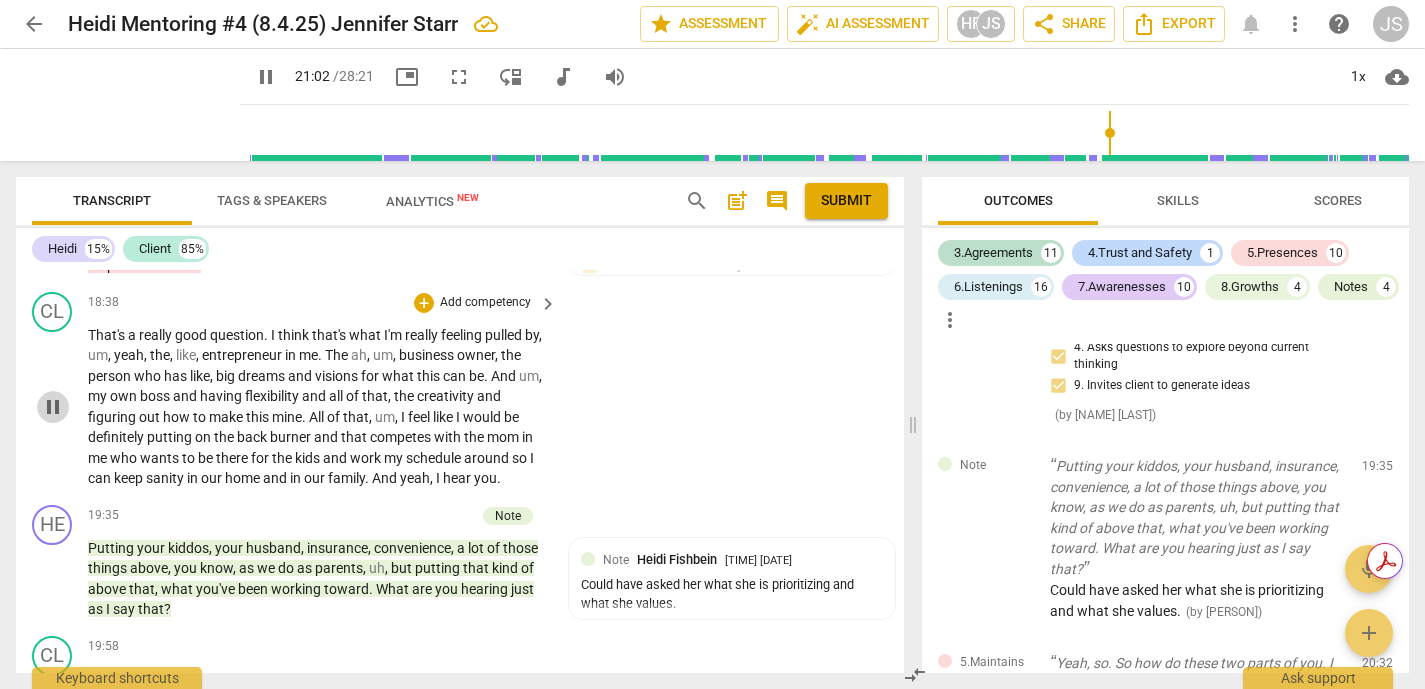 click on "pause" at bounding box center (53, 407) 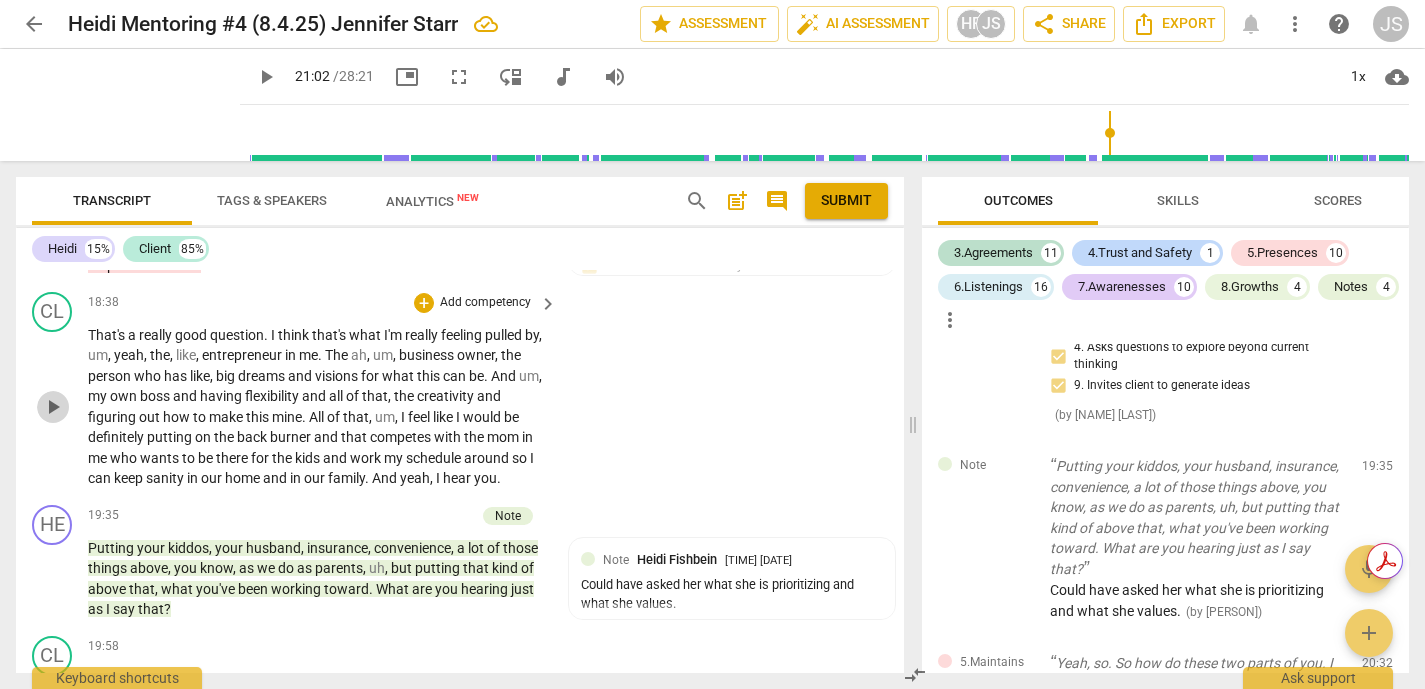 click on "play_arrow" at bounding box center [53, 407] 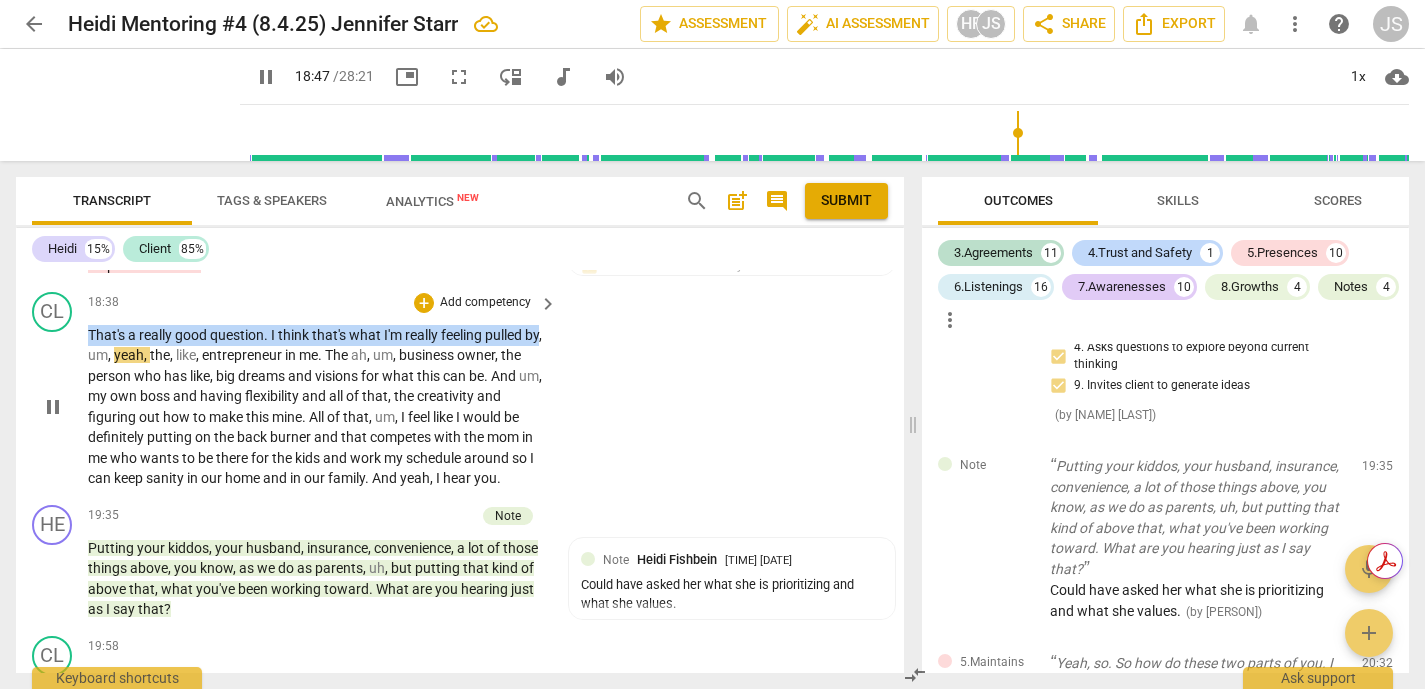 drag, startPoint x: 88, startPoint y: 375, endPoint x: 102, endPoint y: 398, distance: 26.925823 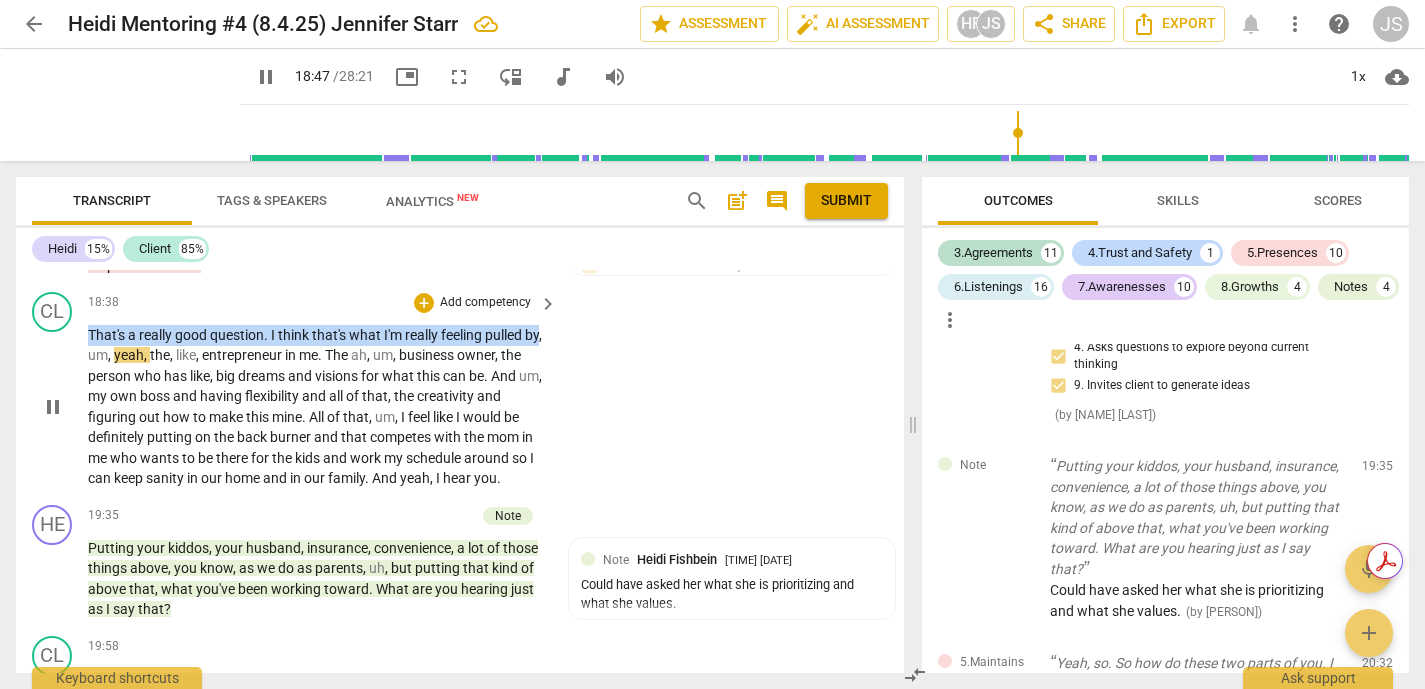 click on "That's a really good question. I think that's what I'm really feeling pulled by, um, yeah, the, like, entrepreneur in me. The ah, um, business owner, the person who has like, big dreams and visions for what this can be. And um, my own boss and having flexibility and all of that, the creativity and figuring out how to make this mine. All of that, um, I feel like I would be definitely putting on the back burner and that competes with the mom in me who wants to be there for the kids and work my schedule around so I can keep sanity in our home and in our family. And yeah, I hear you." at bounding box center (317, 407) 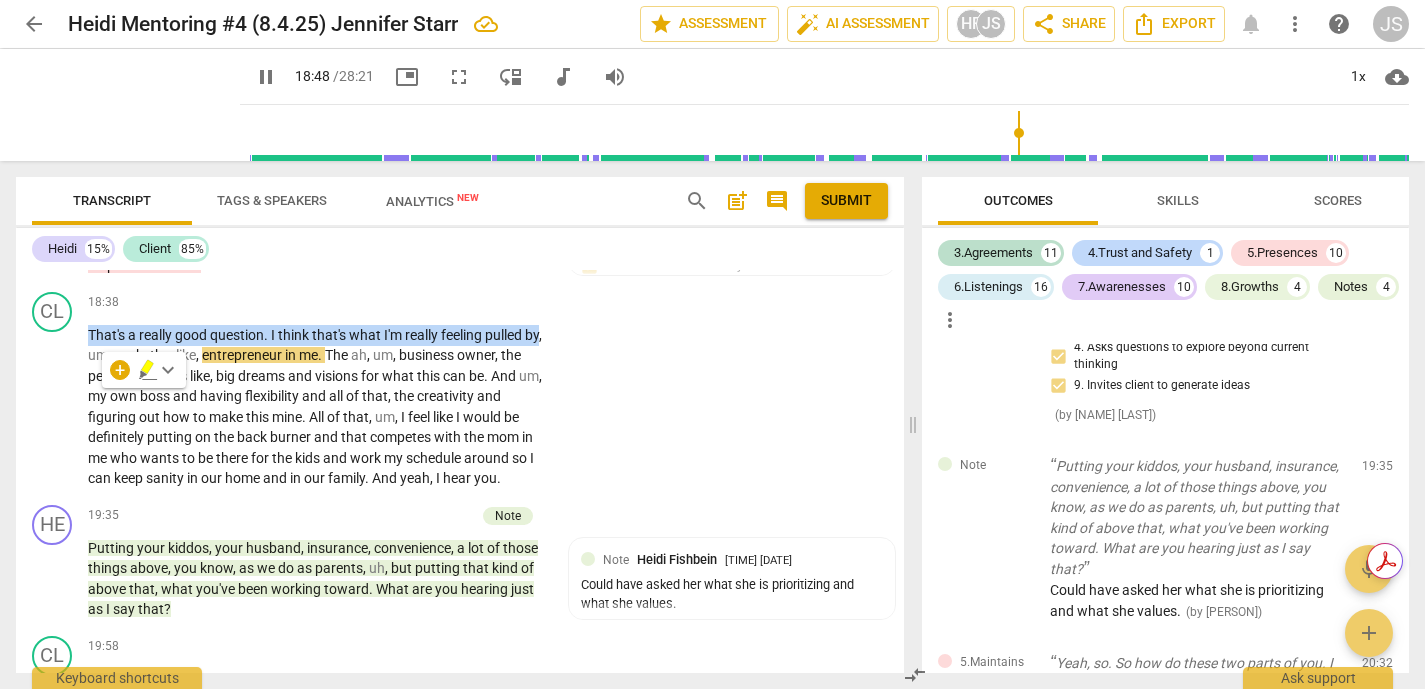 click 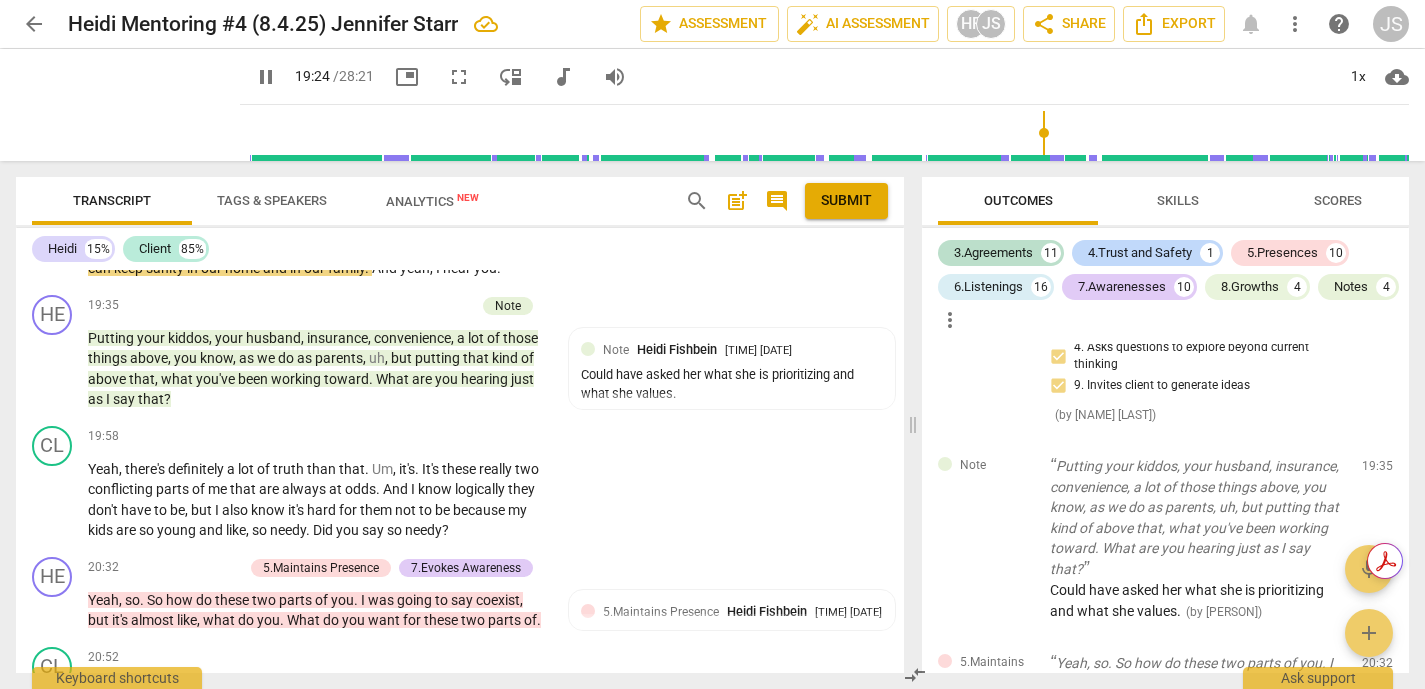 scroll, scrollTop: 5221, scrollLeft: 0, axis: vertical 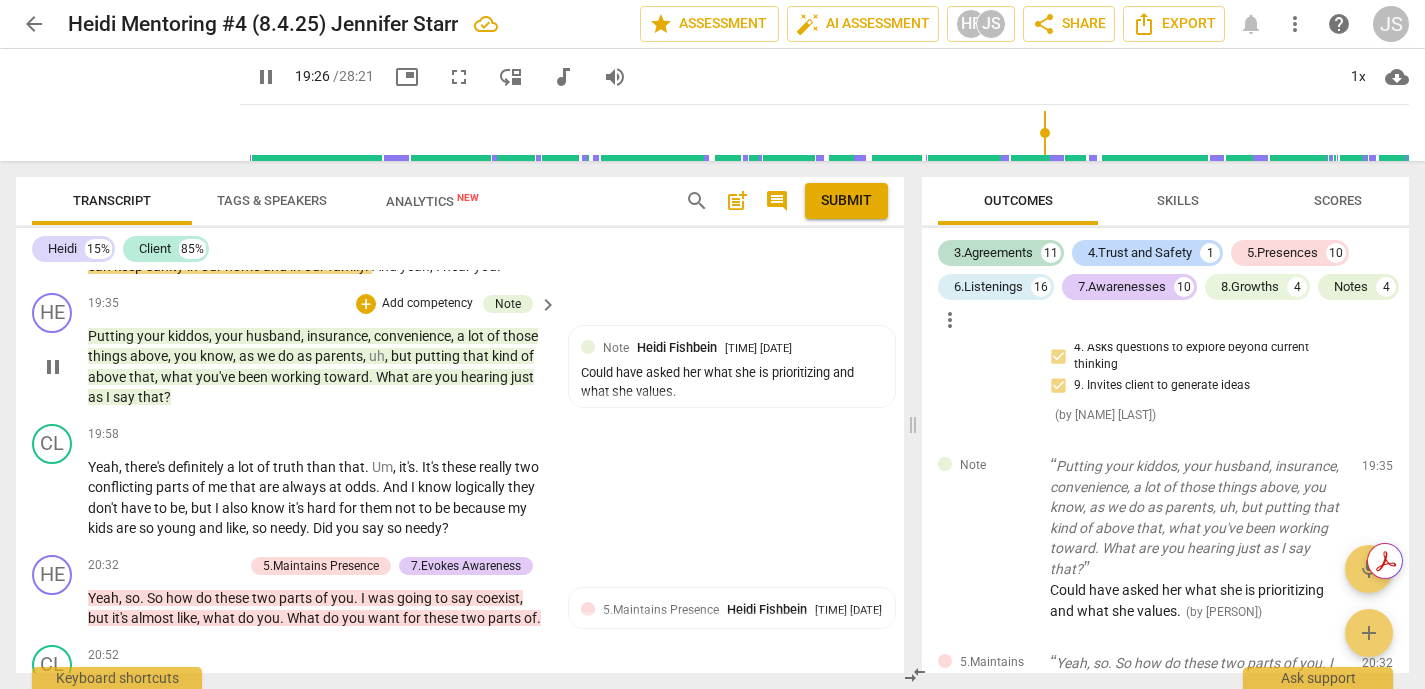 click on "HE play_arrow pause 19:35 + Add competency Note keyboard_arrow_right Putting your kiddos , your husband , insurance , convenience , a lot of those things above , you know , as we do as parents , uh , but putting that kind of above that , what you've been working toward . What are you hearing just as I say that ? Note Heidi Fishbein [TIME] [DATE] Could have asked her what she is prioritizing and what she values." at bounding box center [460, 350] 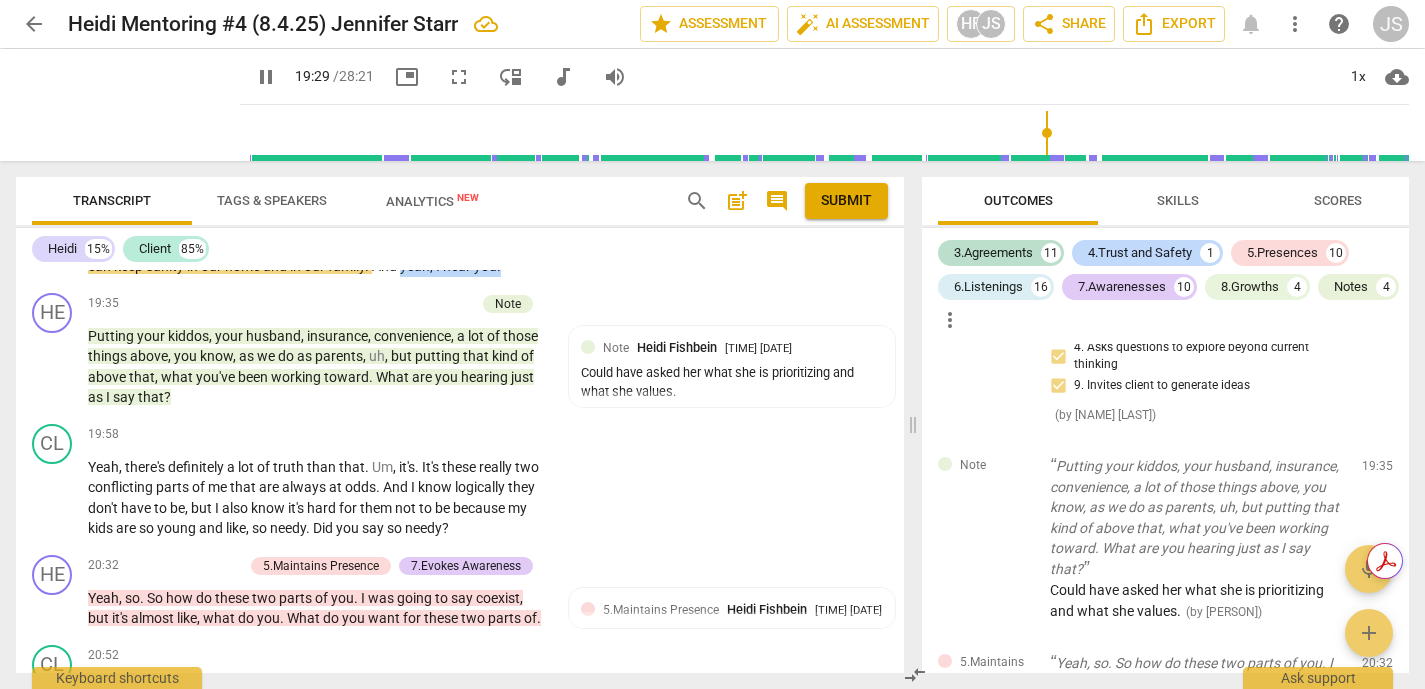 drag, startPoint x: 403, startPoint y: 306, endPoint x: 512, endPoint y: 308, distance: 109.01835 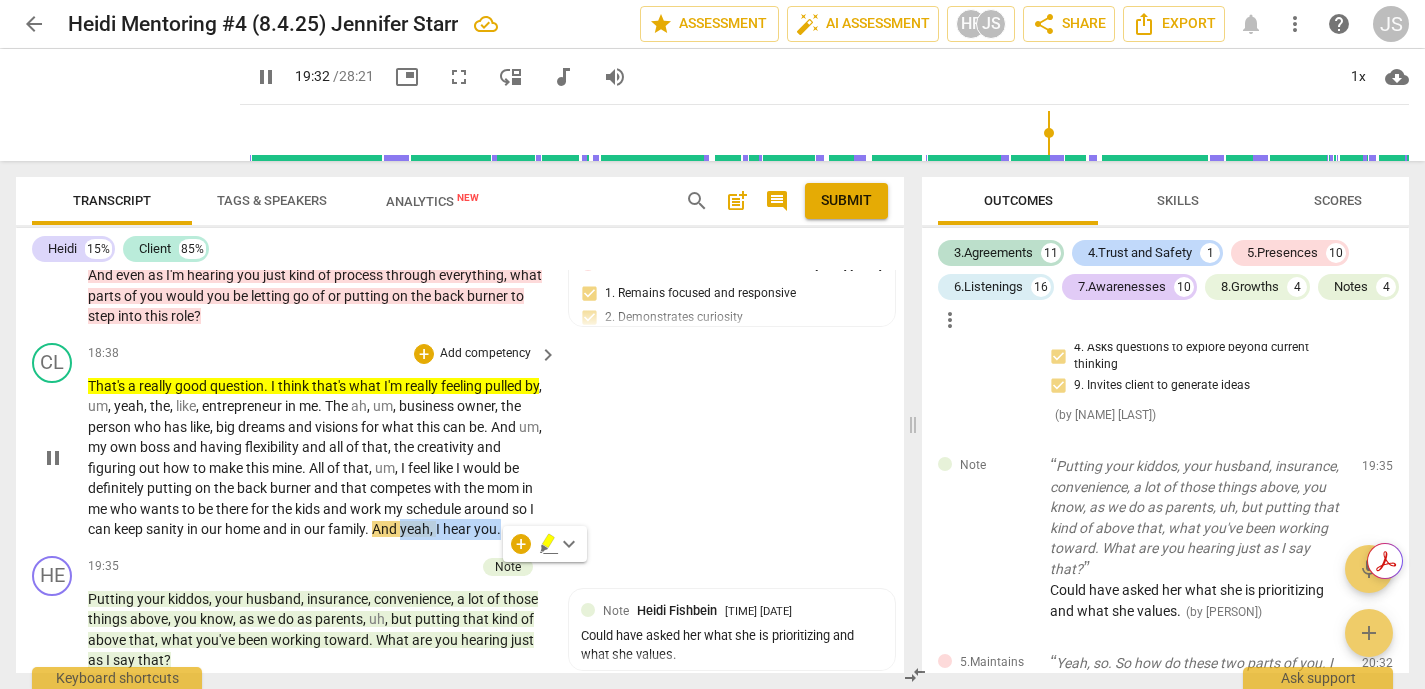 scroll, scrollTop: 4955, scrollLeft: 0, axis: vertical 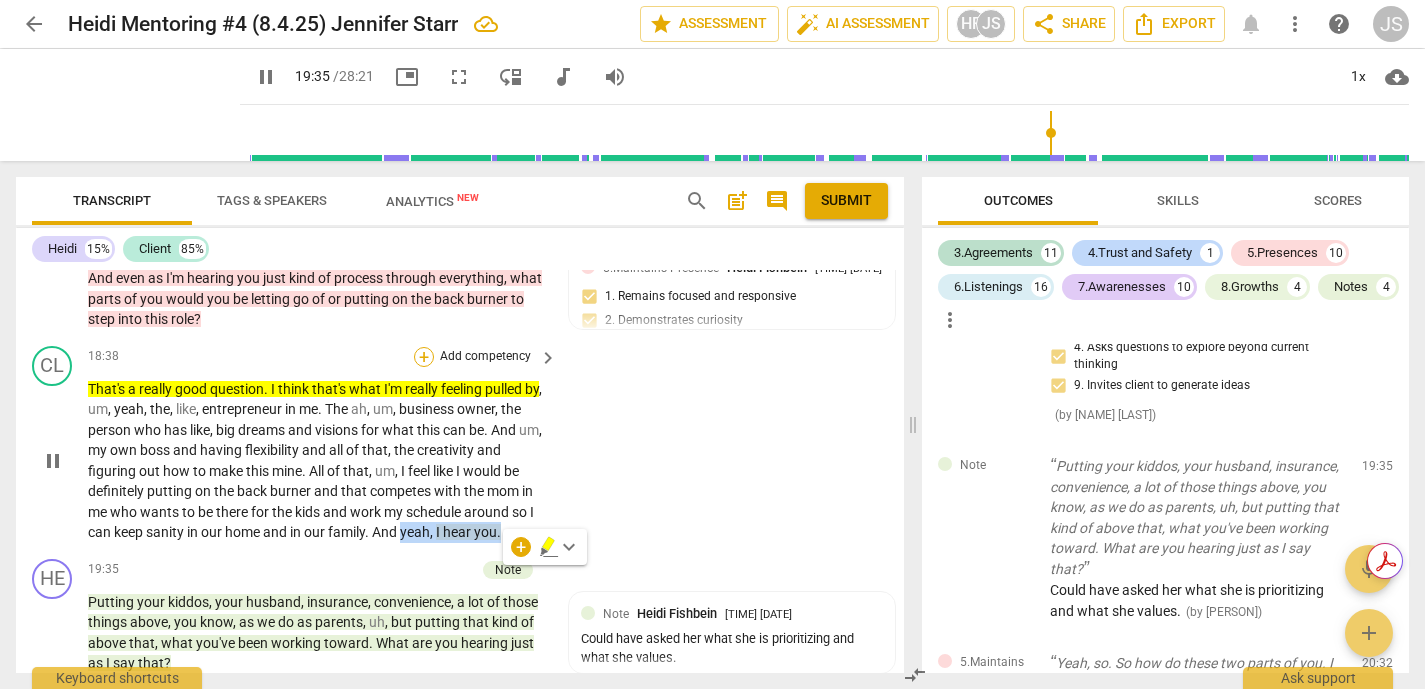 click on "+" at bounding box center (424, 357) 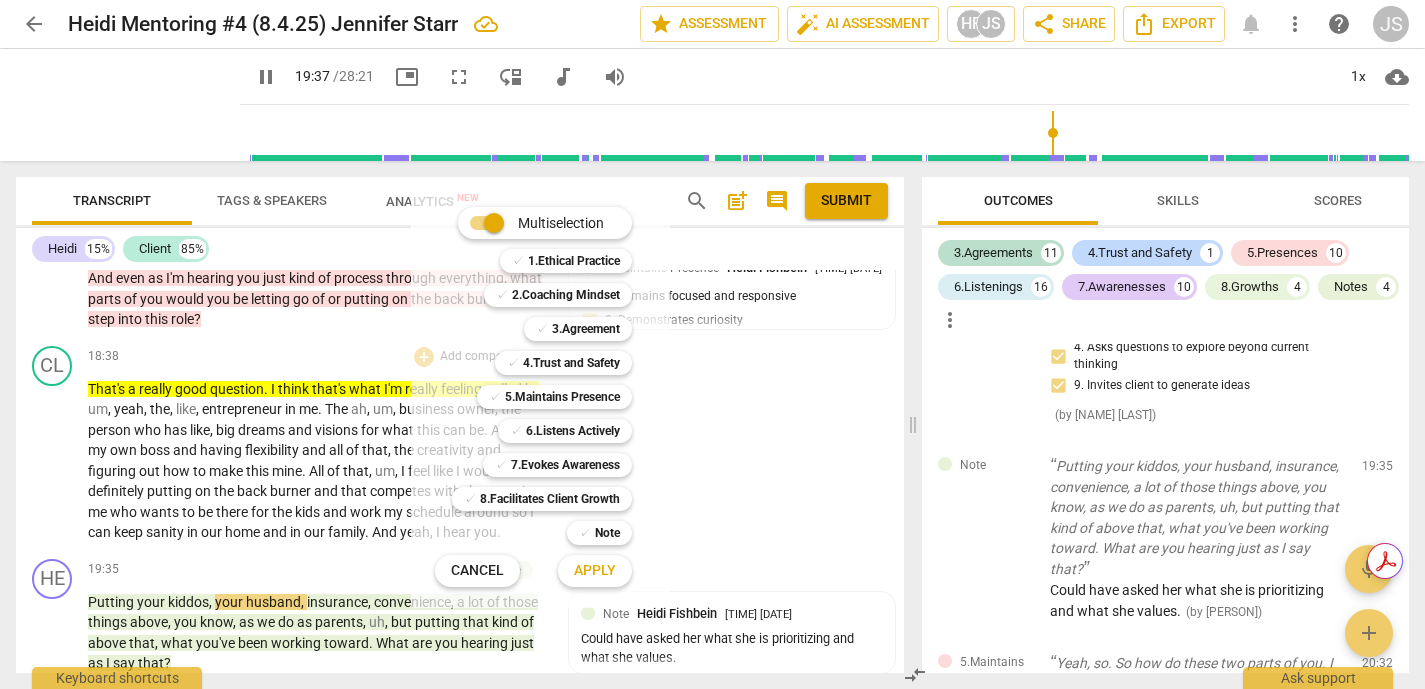 click at bounding box center (712, 344) 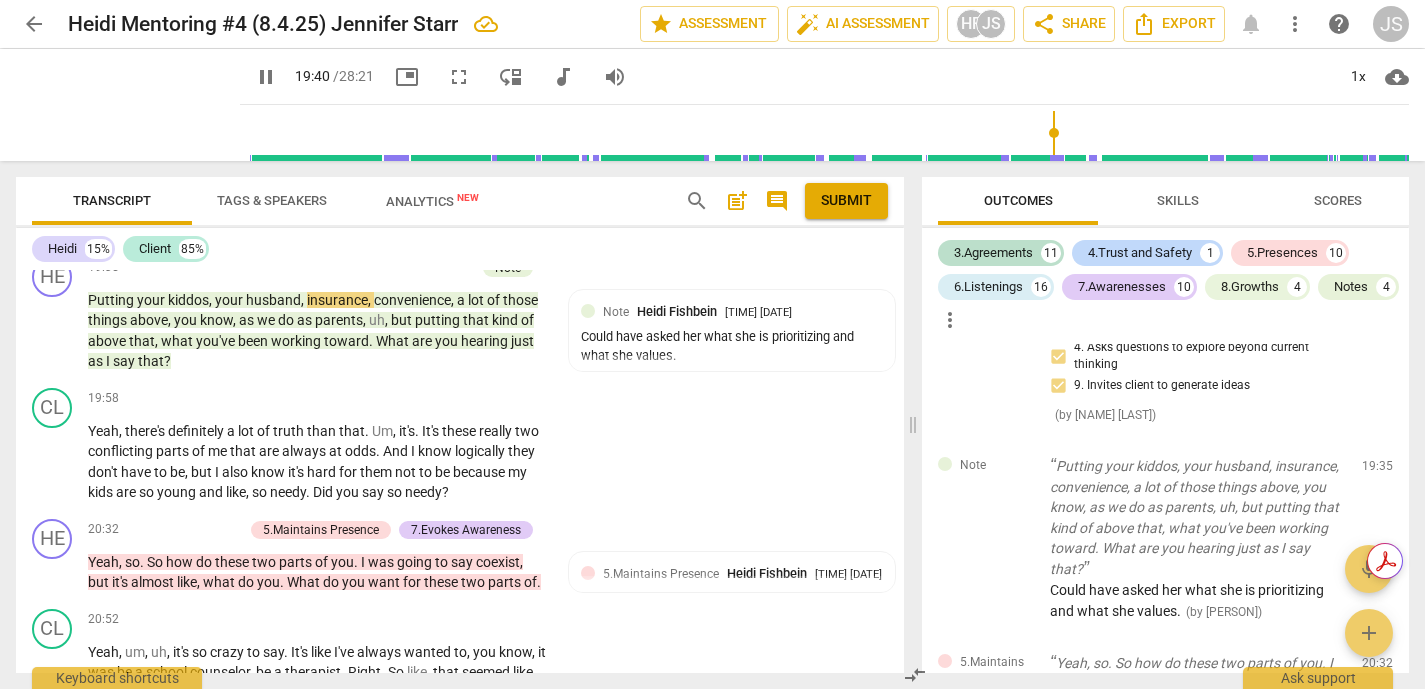 scroll, scrollTop: 5278, scrollLeft: 0, axis: vertical 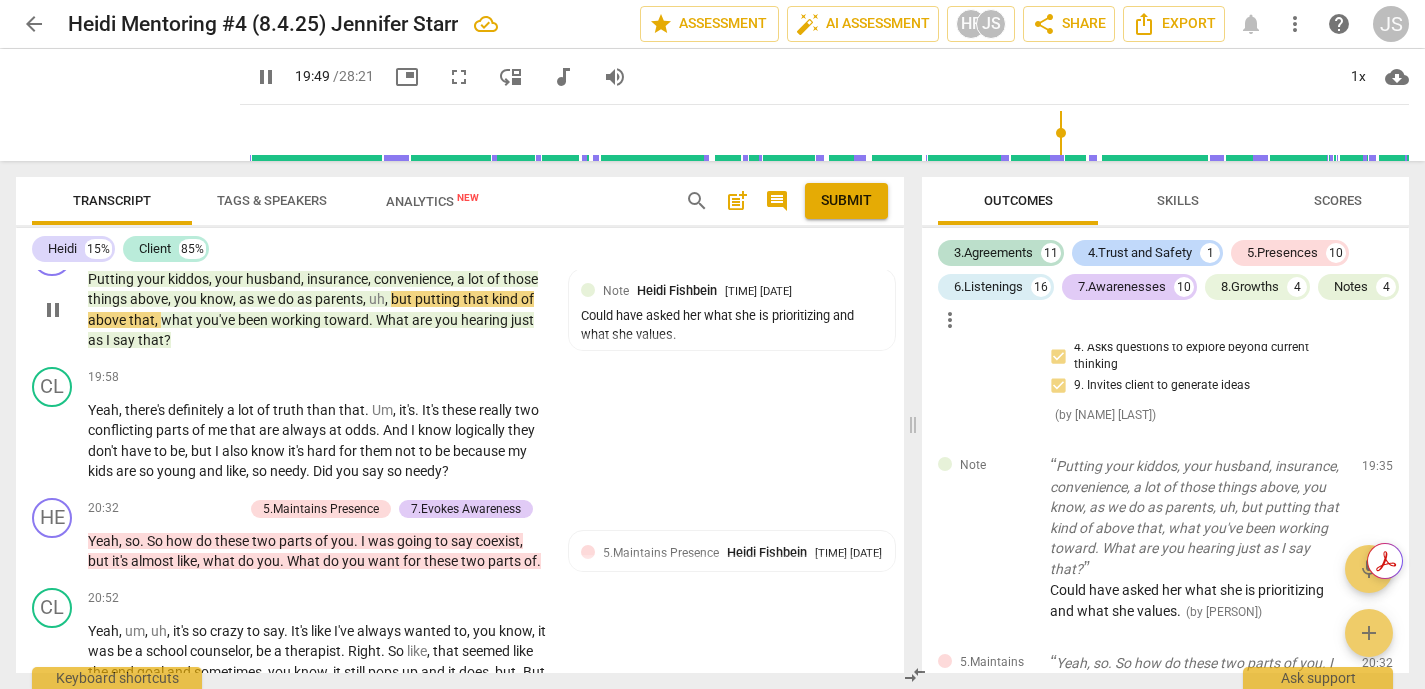 click on "+" at bounding box center (366, 247) 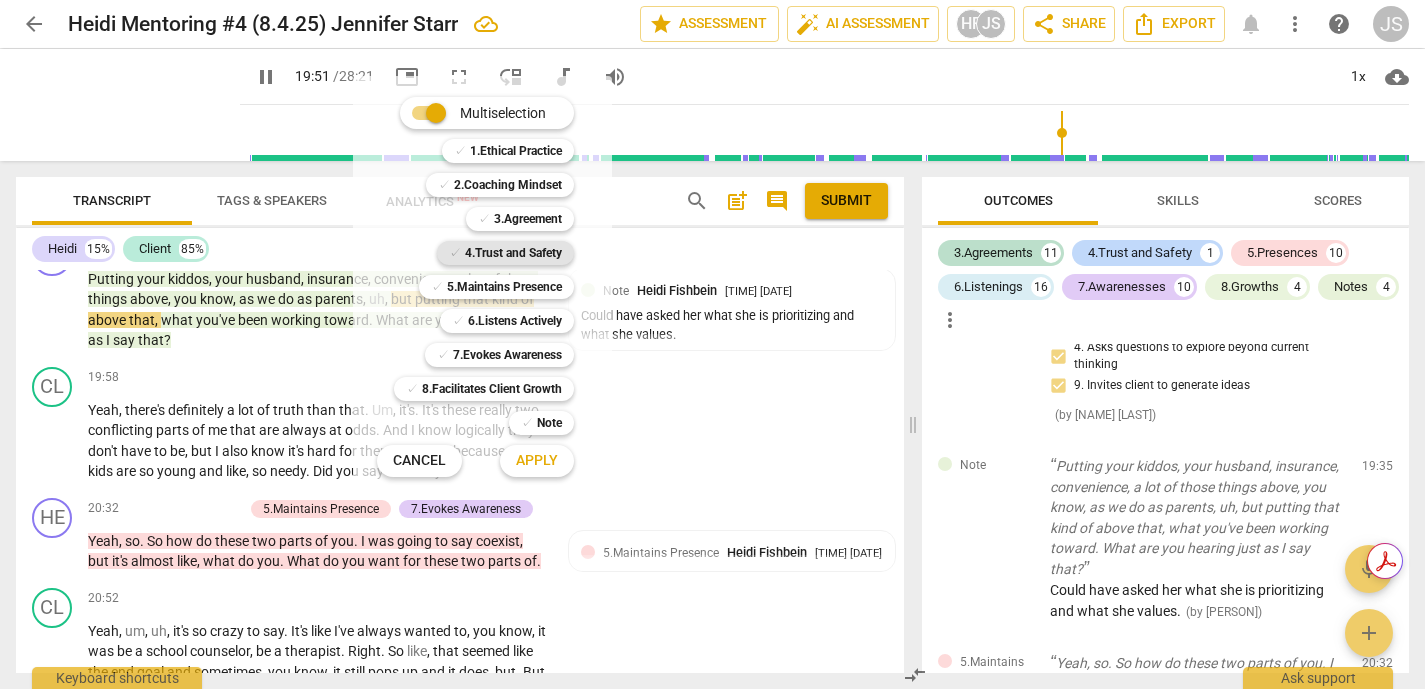 click on "4.Trust and Safety" at bounding box center (513, 253) 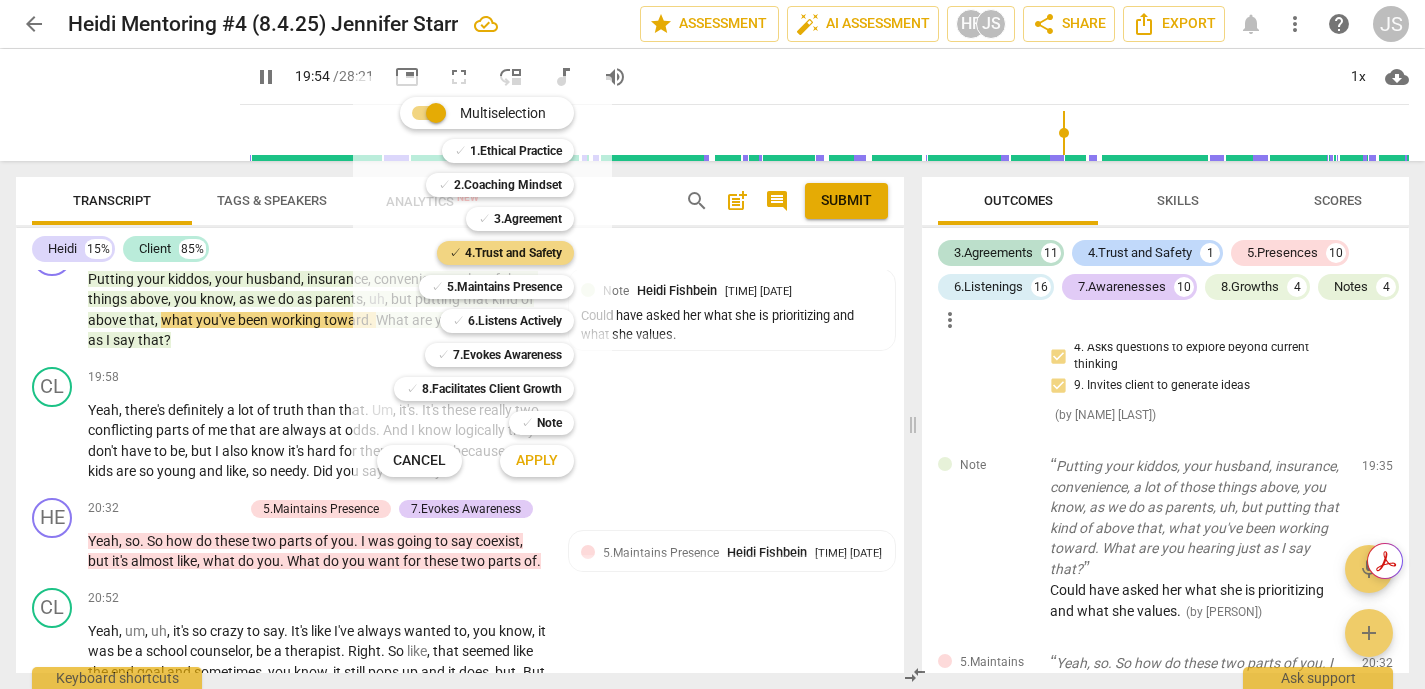 click on "Apply" at bounding box center (537, 461) 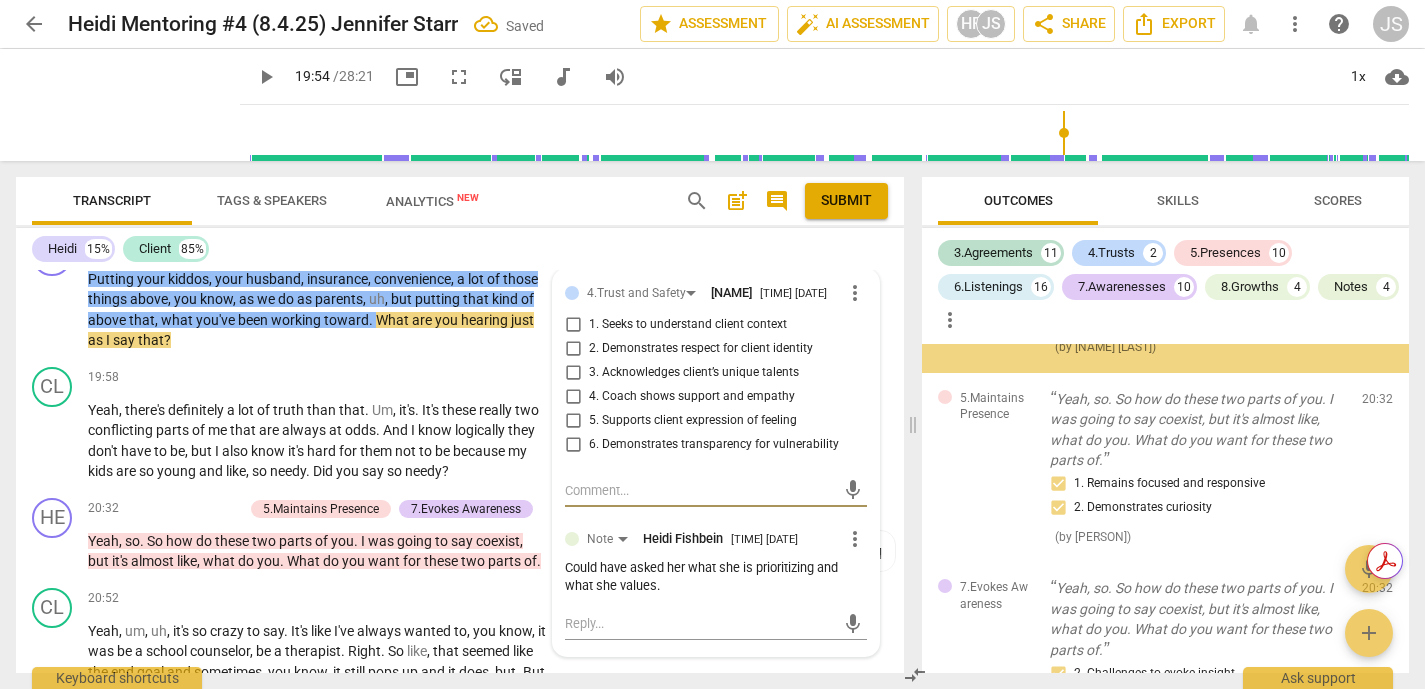 scroll, scrollTop: 9888, scrollLeft: 0, axis: vertical 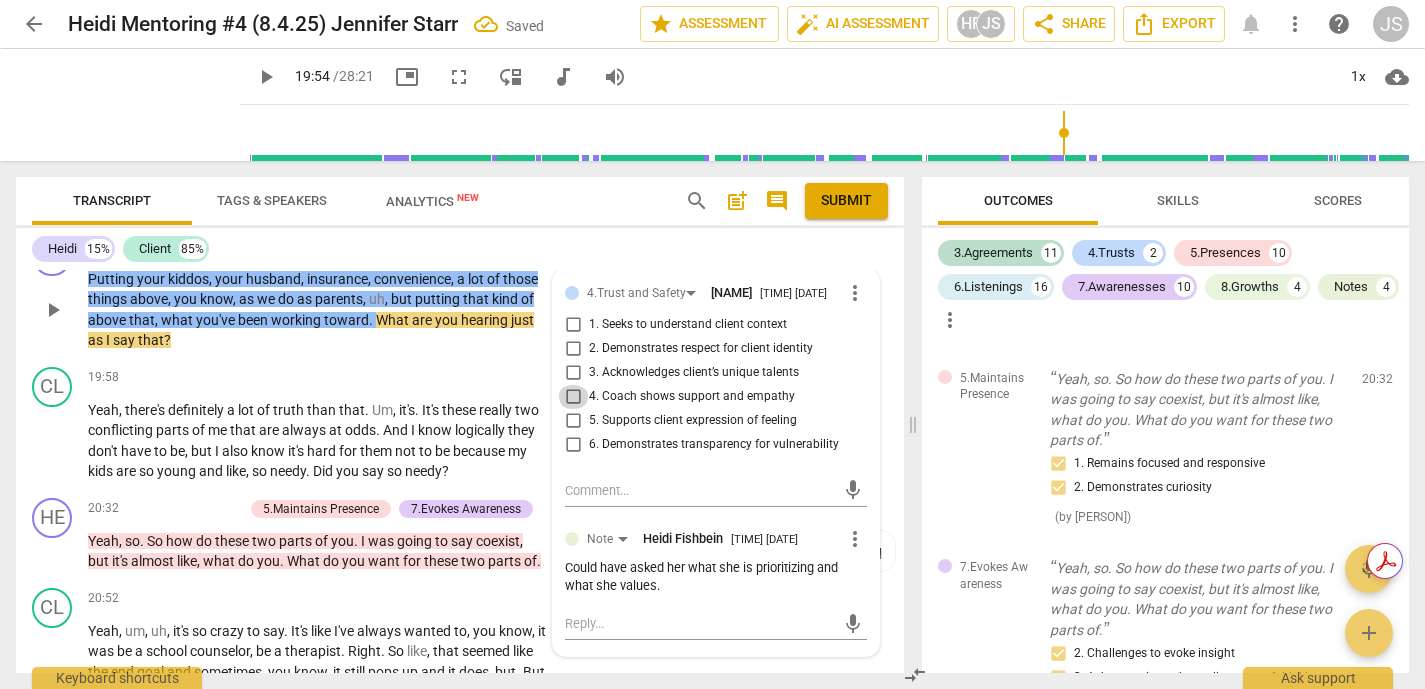 click on "4. Coach shows support and empathy" at bounding box center [573, 397] 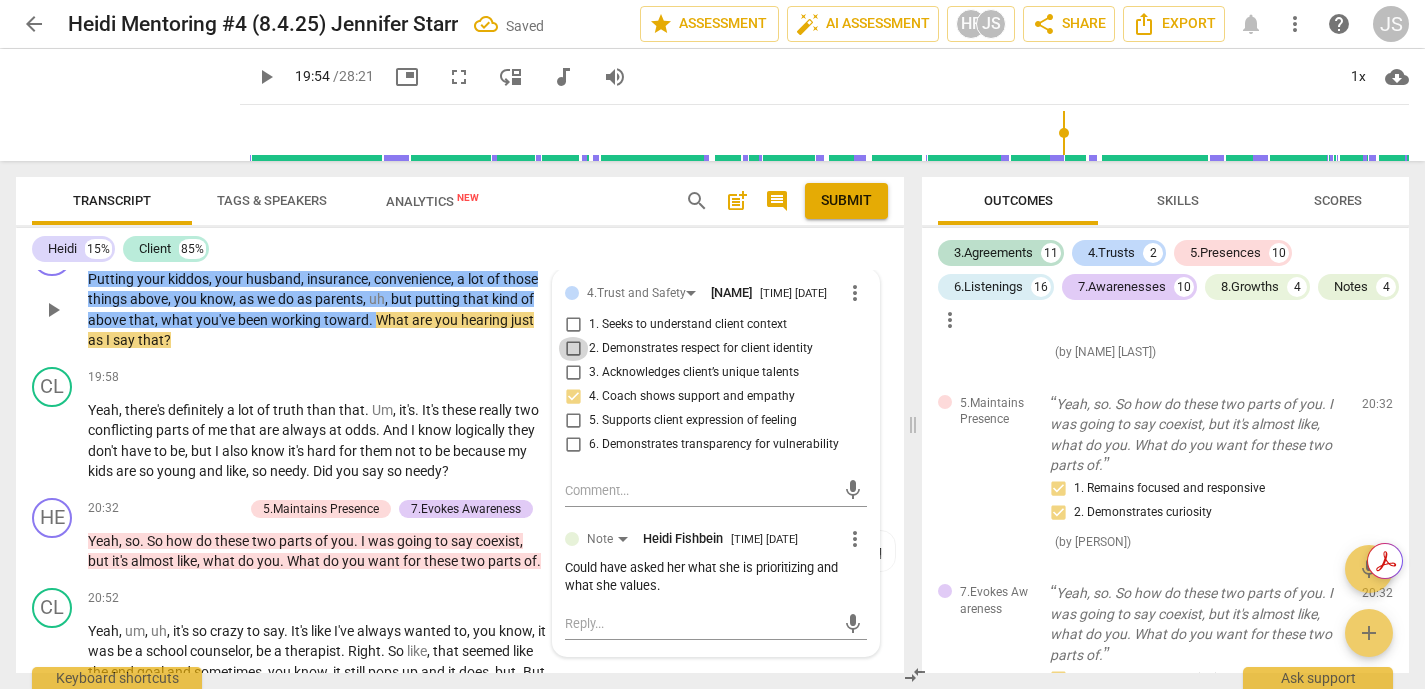 click on "2. Demonstrates respect for client identity" at bounding box center (573, 349) 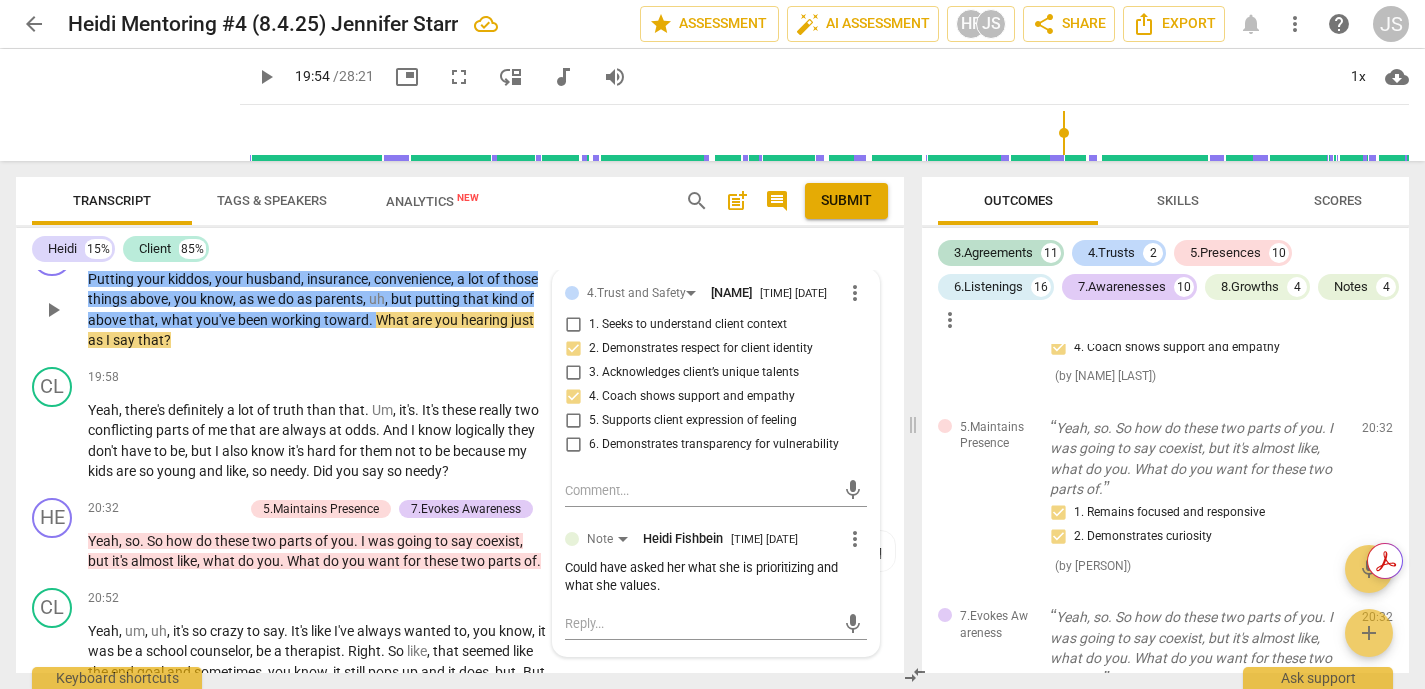 click on "+" at bounding box center (235, 247) 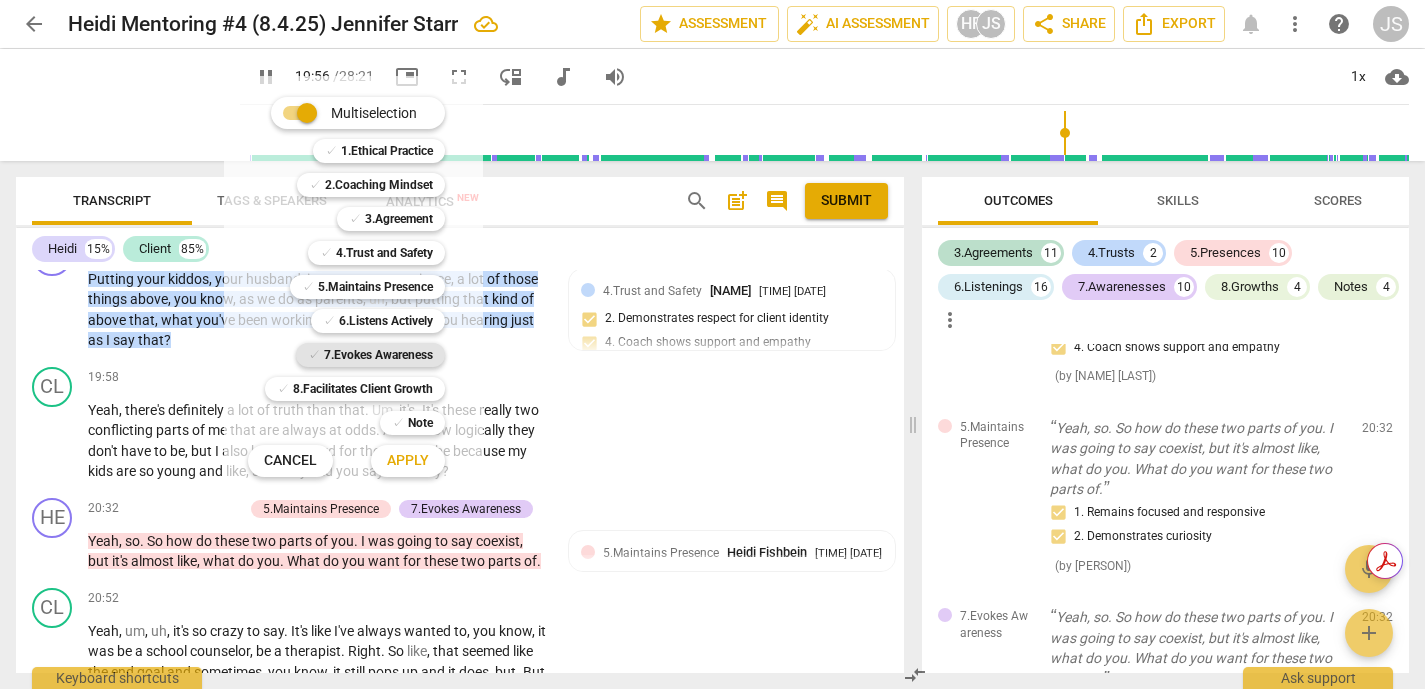 click on "7.Evokes Awareness" at bounding box center [378, 355] 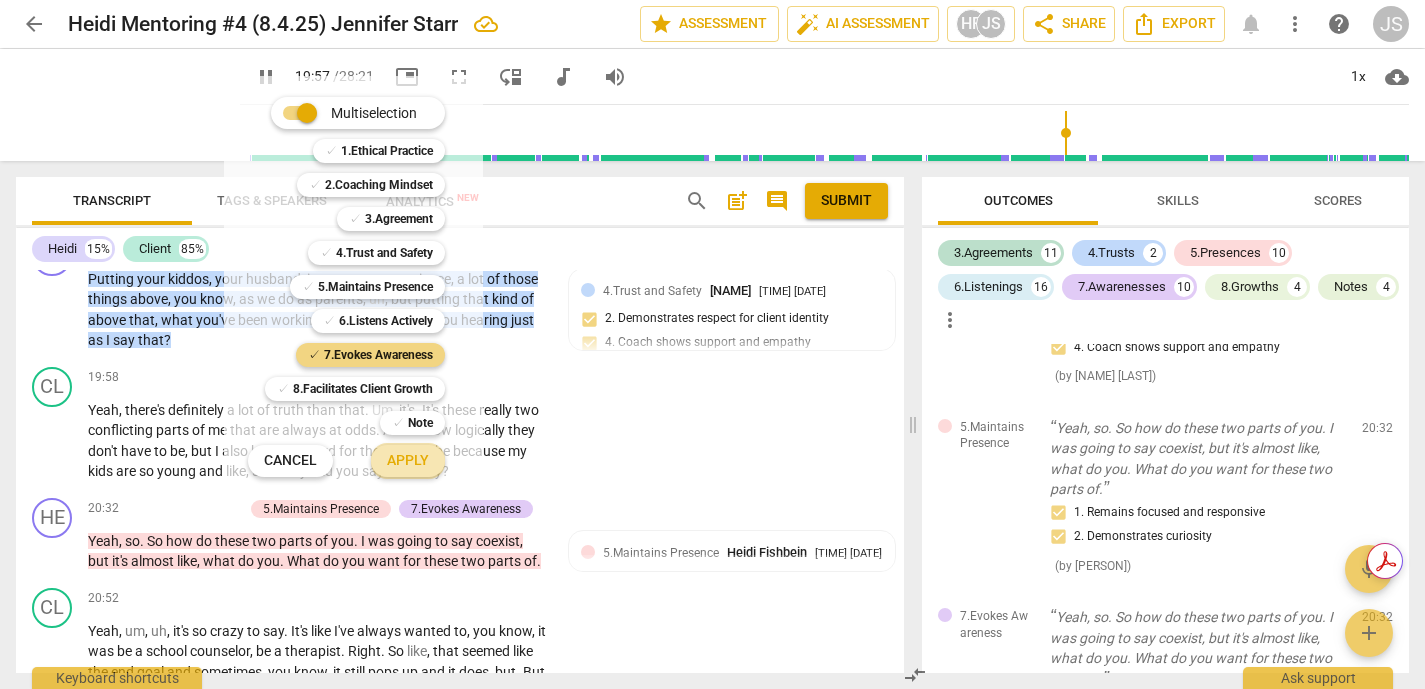 click on "Apply" at bounding box center [408, 461] 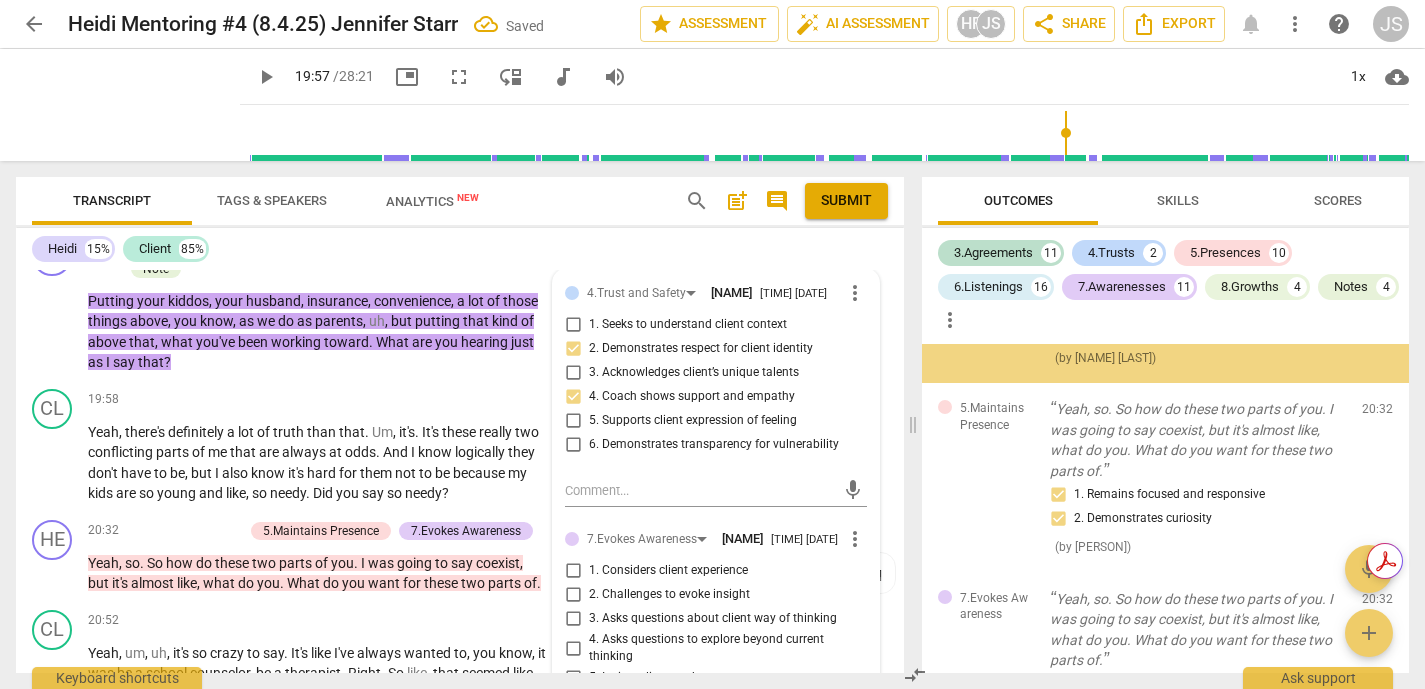 scroll, scrollTop: 10119, scrollLeft: 0, axis: vertical 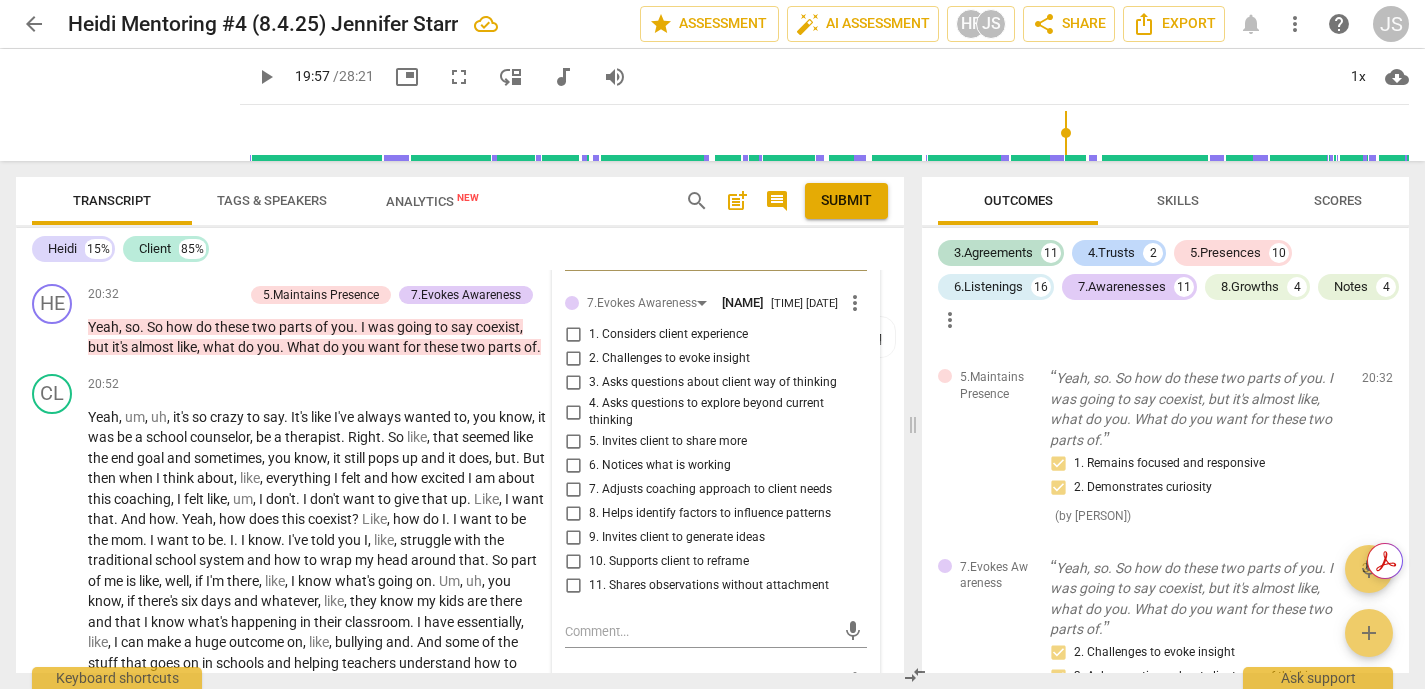 click on "3. Asks questions about client way of thinking" at bounding box center [573, 383] 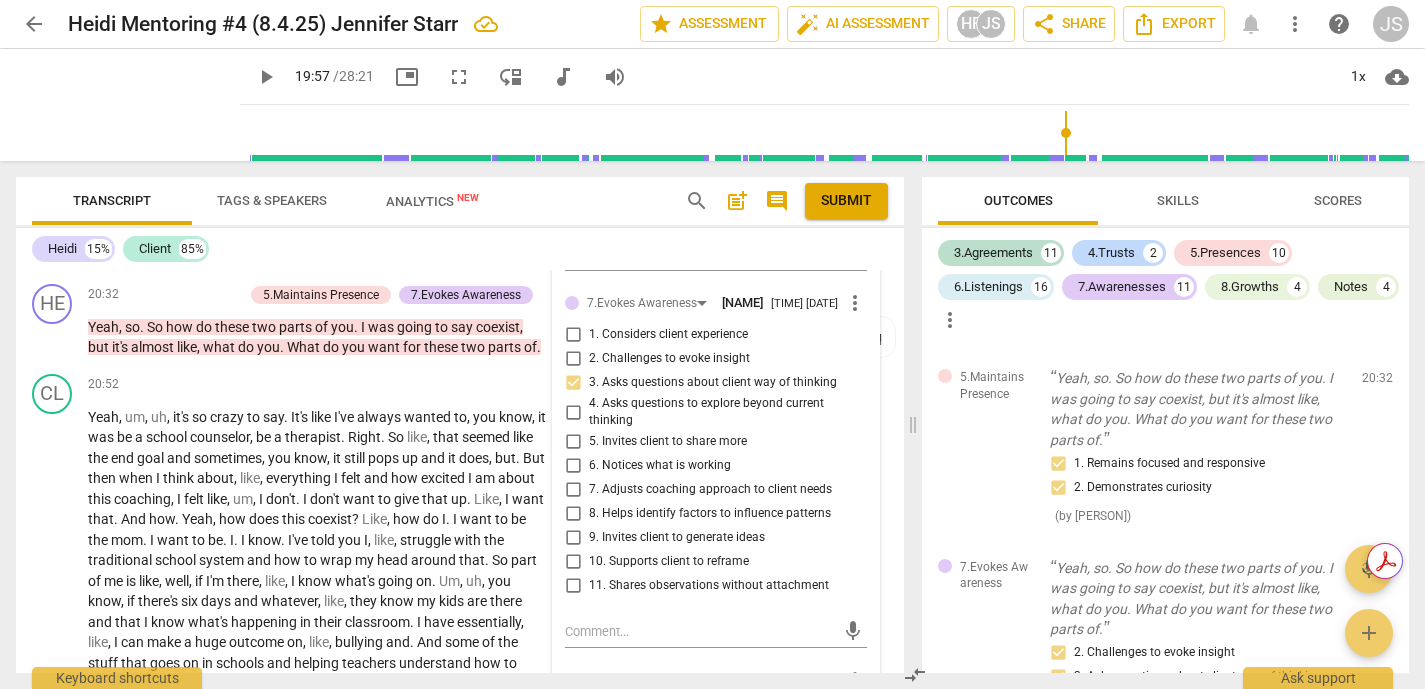 click on "4. Asks questions to explore beyond current thinking" at bounding box center [573, 412] 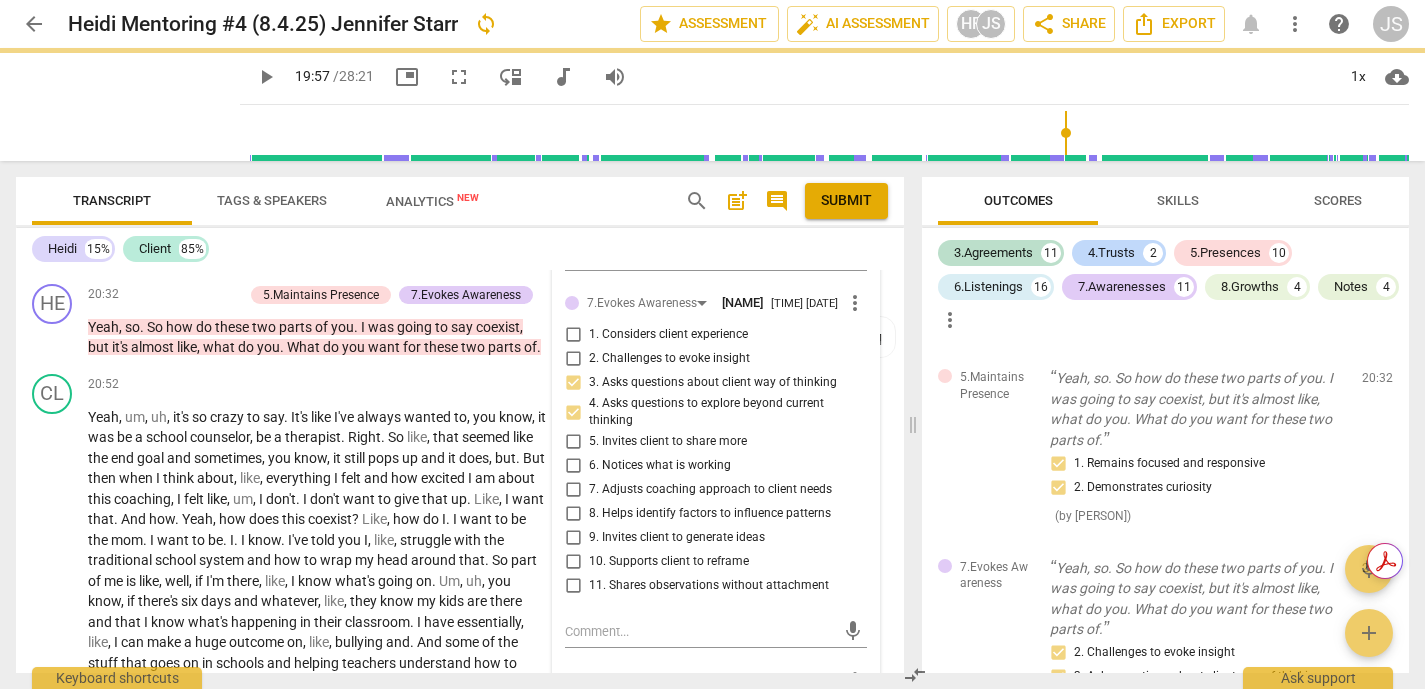 click on "5. Invites client to share more" at bounding box center (573, 442) 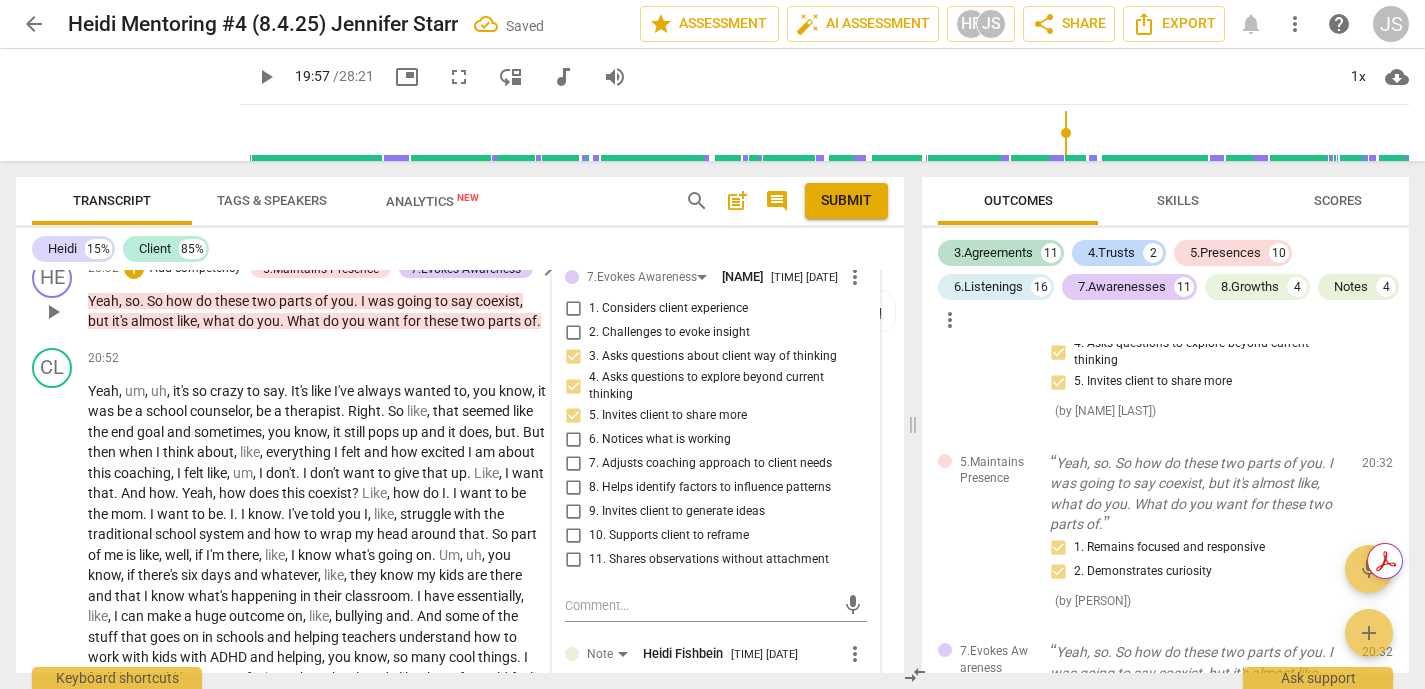 scroll, scrollTop: 5570, scrollLeft: 0, axis: vertical 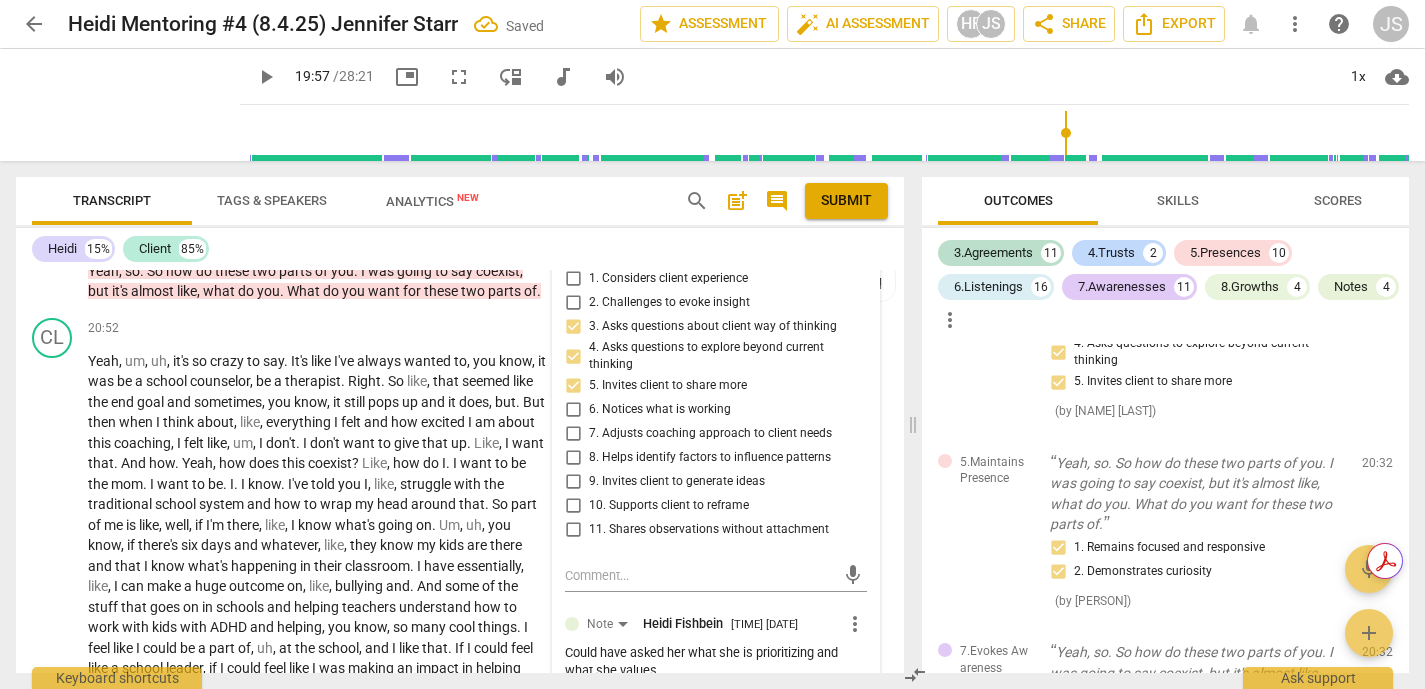 click on "8. Helps identify factors to influence patterns" at bounding box center [573, 458] 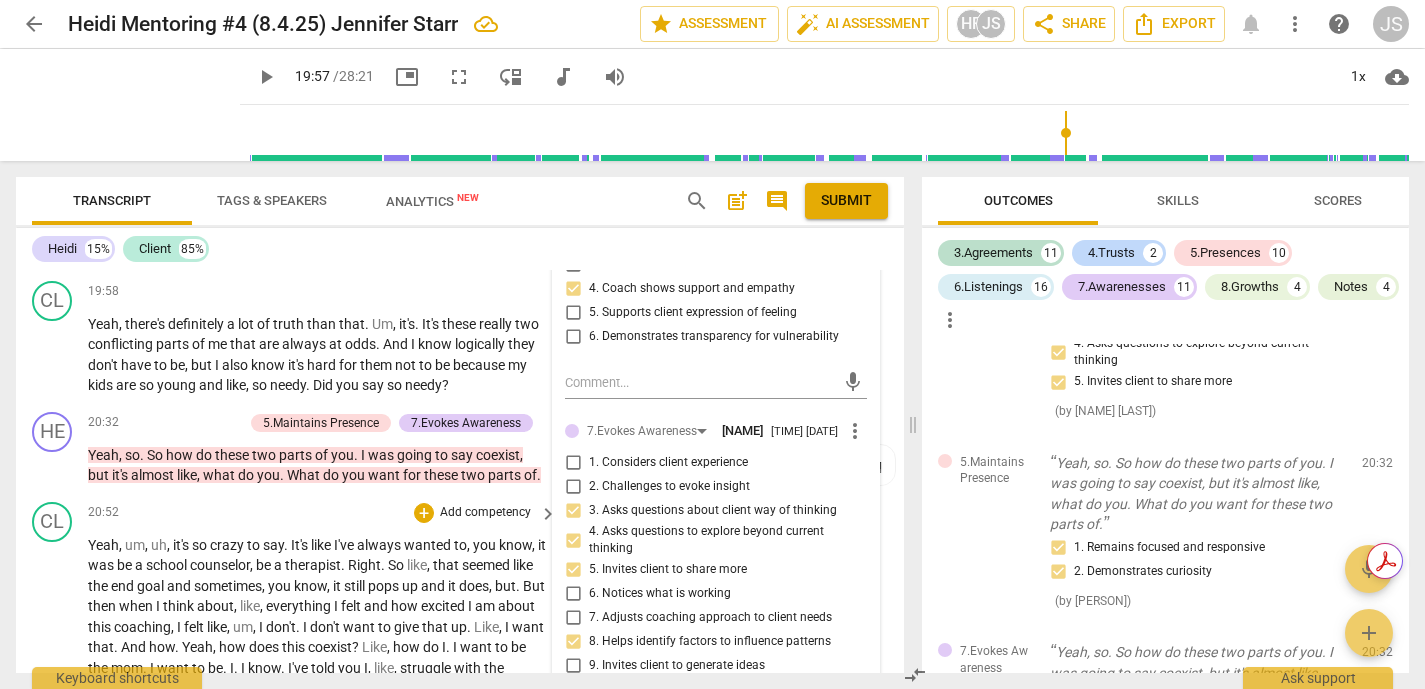 scroll, scrollTop: 5387, scrollLeft: 0, axis: vertical 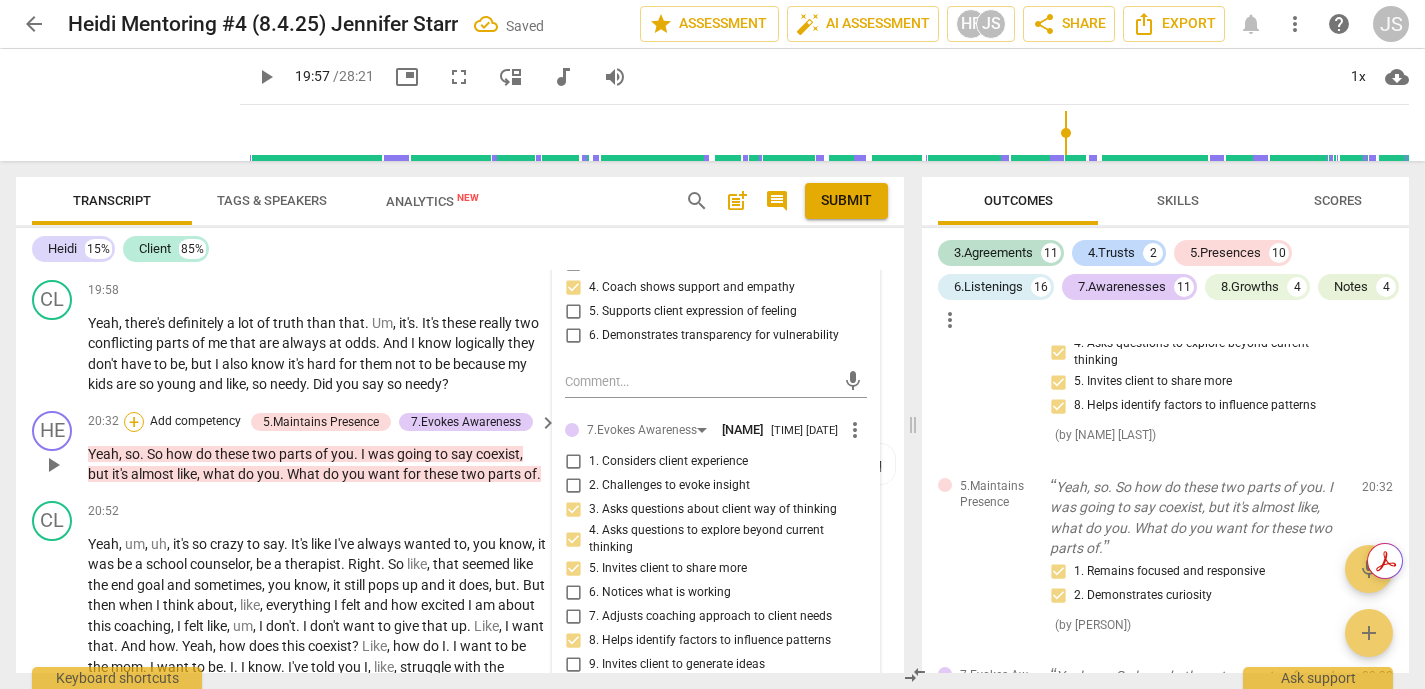 click on "+" at bounding box center (134, 422) 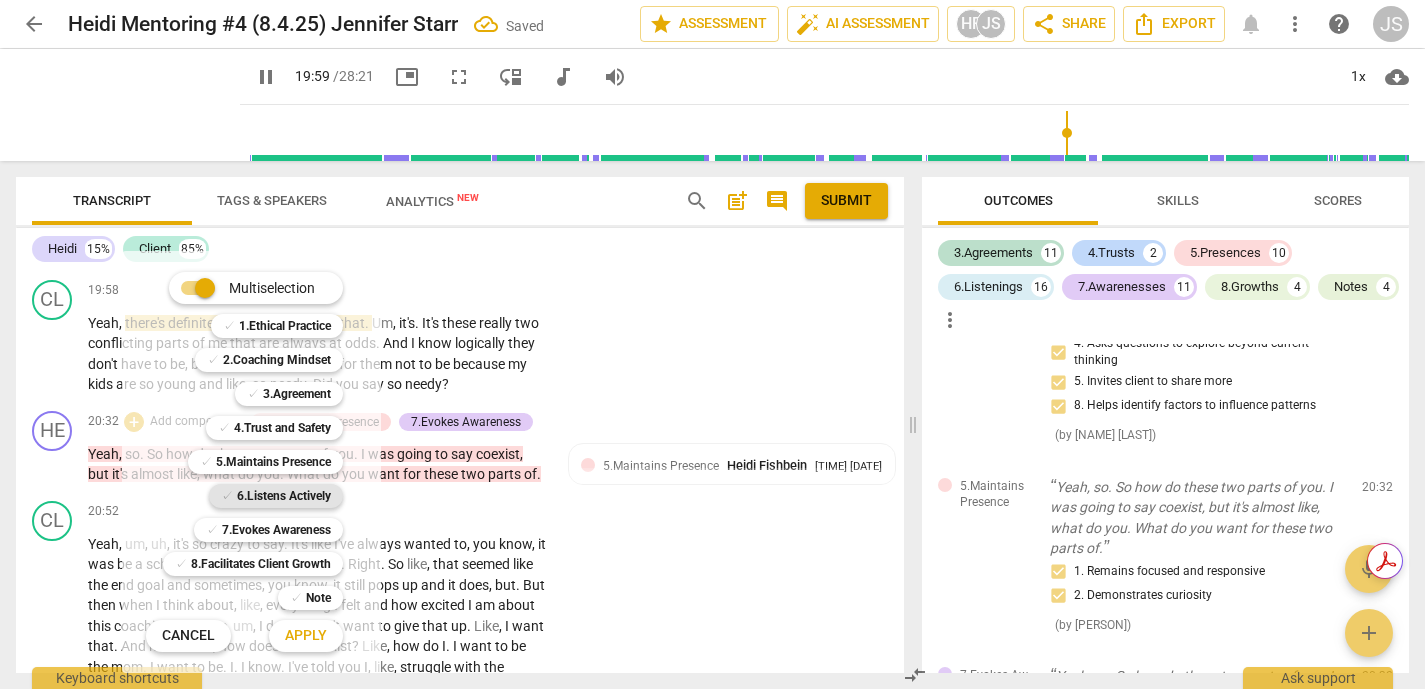 click on "6.Listens Actively" at bounding box center (284, 496) 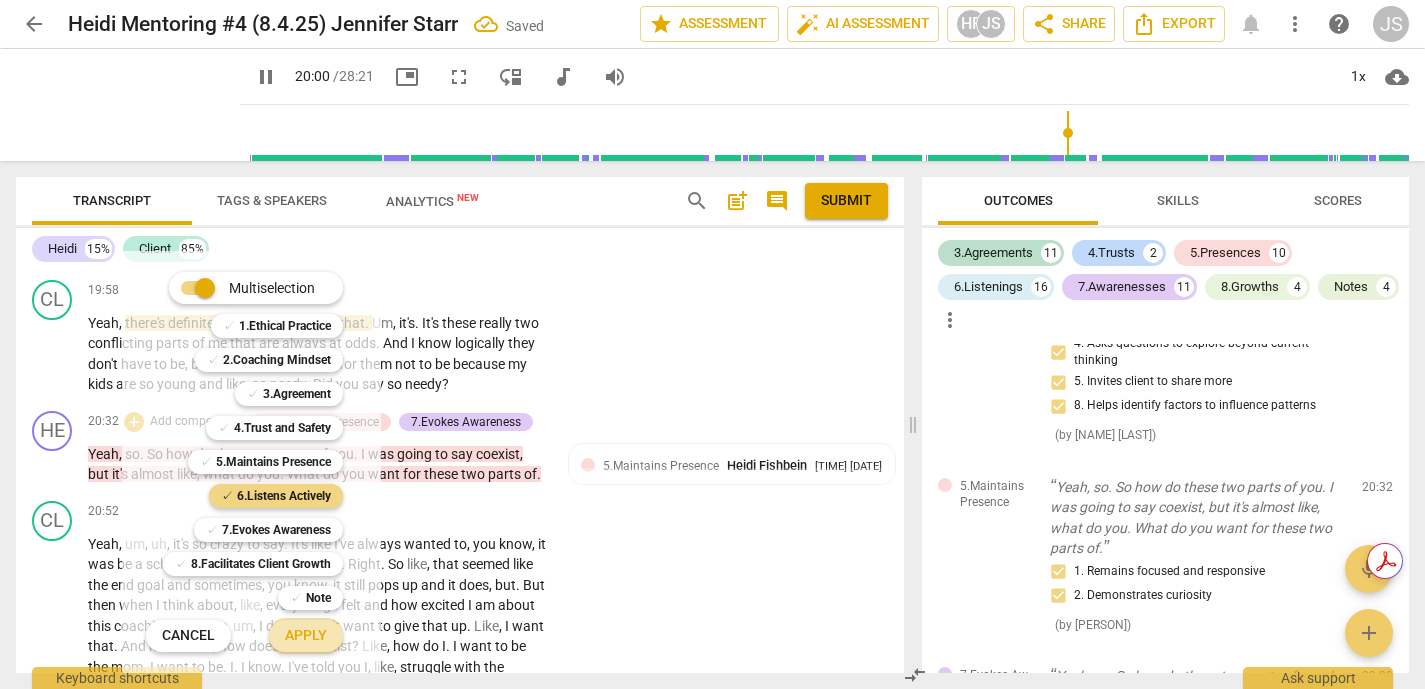 click on "Apply" at bounding box center (306, 636) 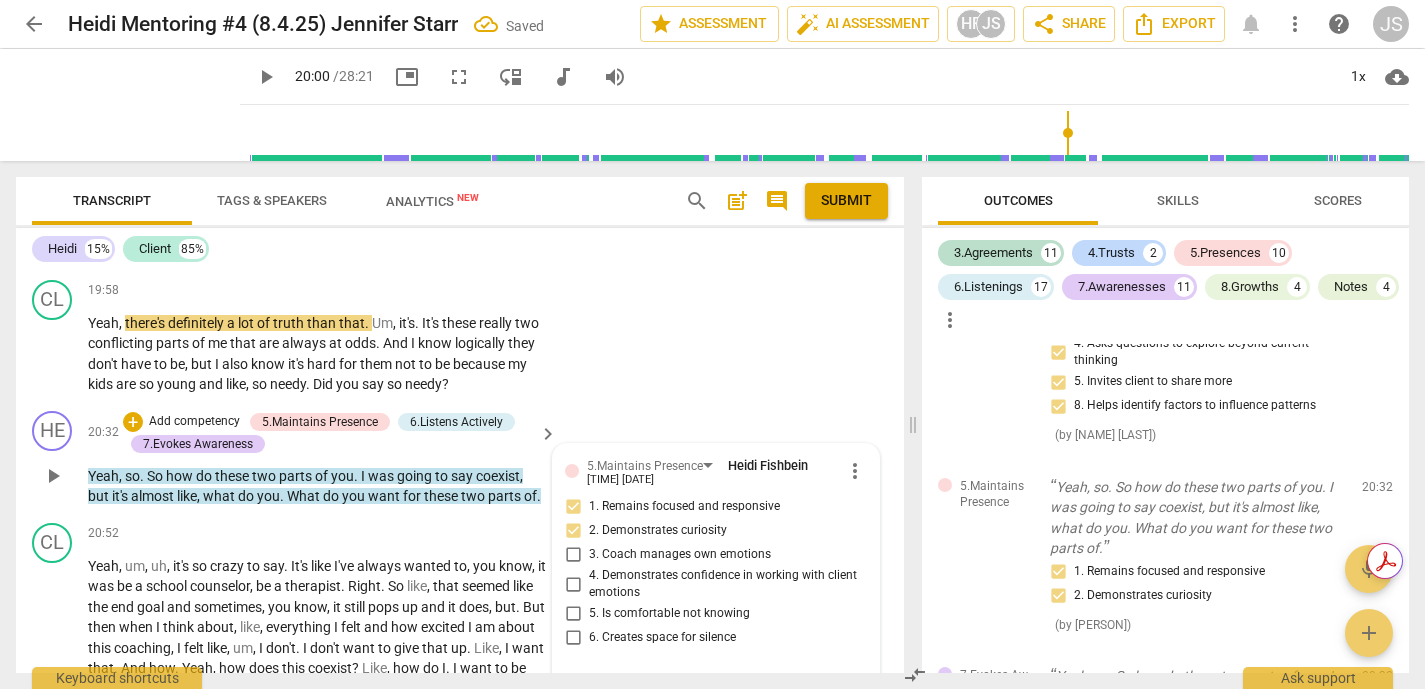 scroll, scrollTop: 5640, scrollLeft: 0, axis: vertical 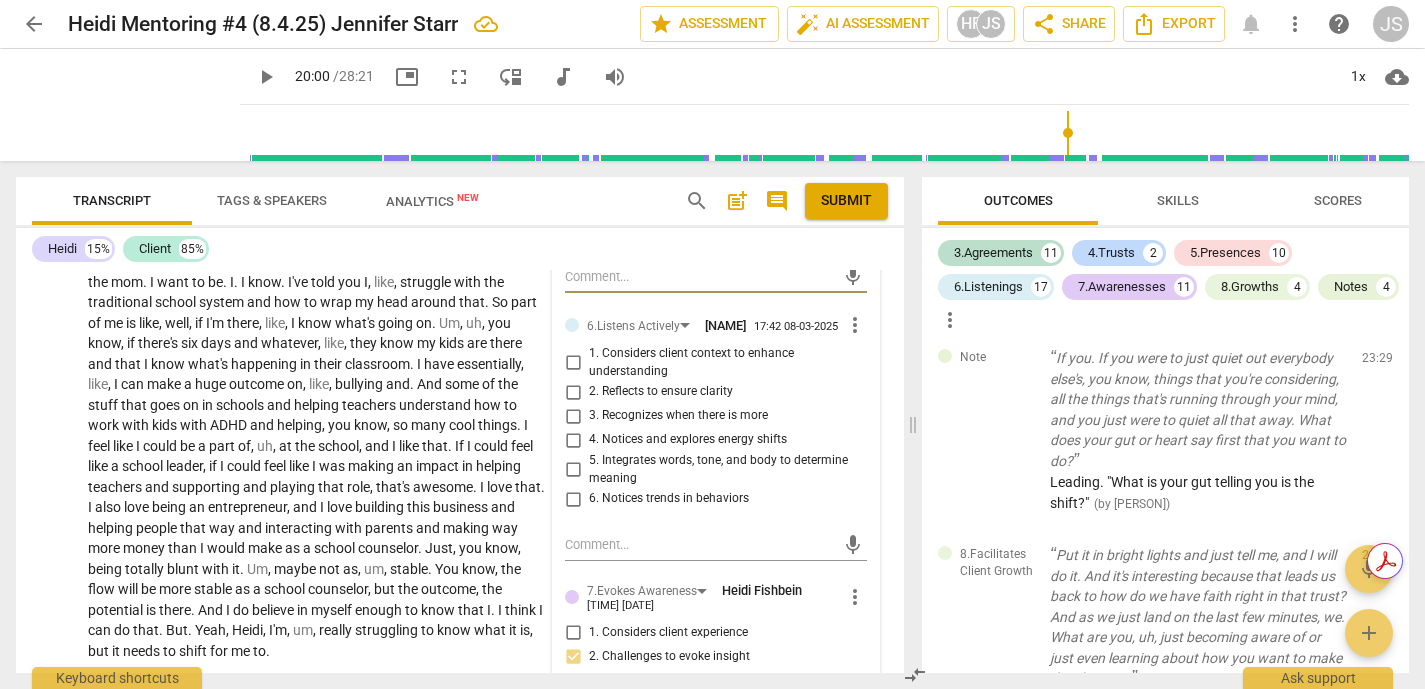 click on "1. Considers client context to enhance understanding" at bounding box center [573, 363] 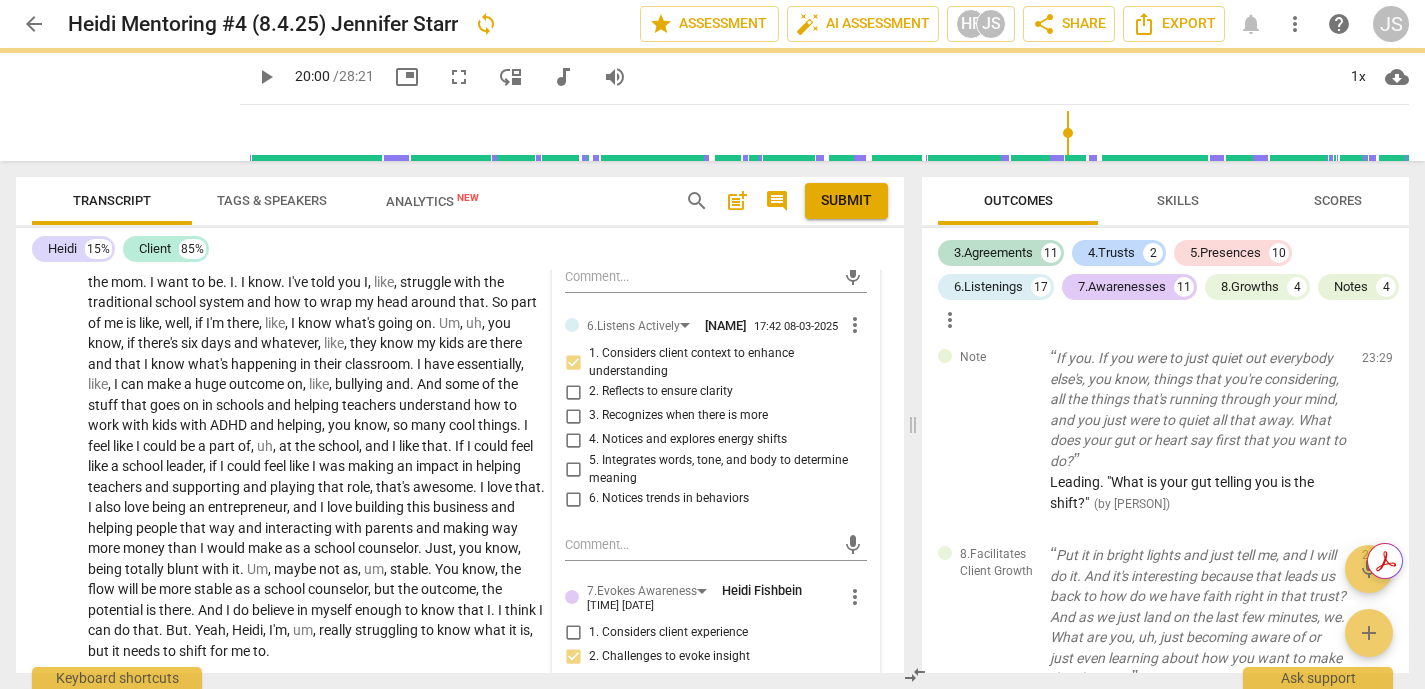 click on "2. Reflects to ensure clarity" at bounding box center [573, 392] 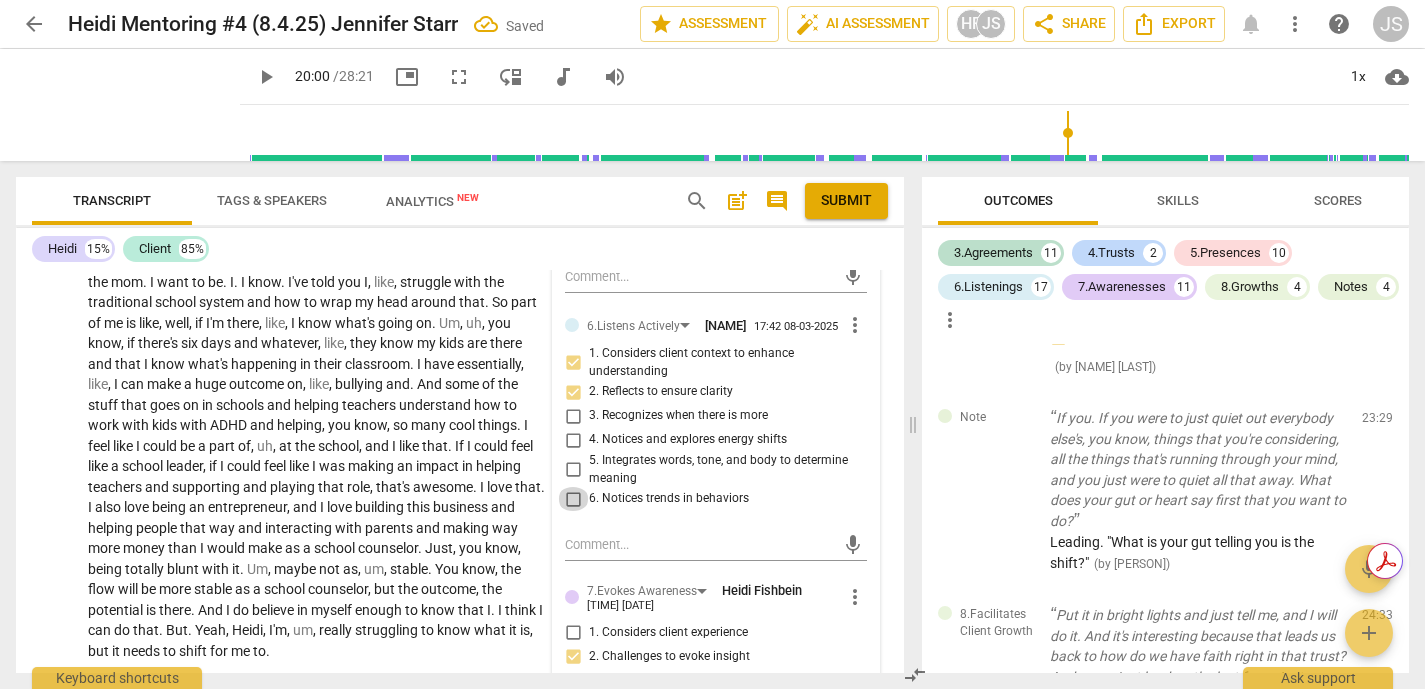 click on "6. Notices trends in behaviors" at bounding box center [573, 499] 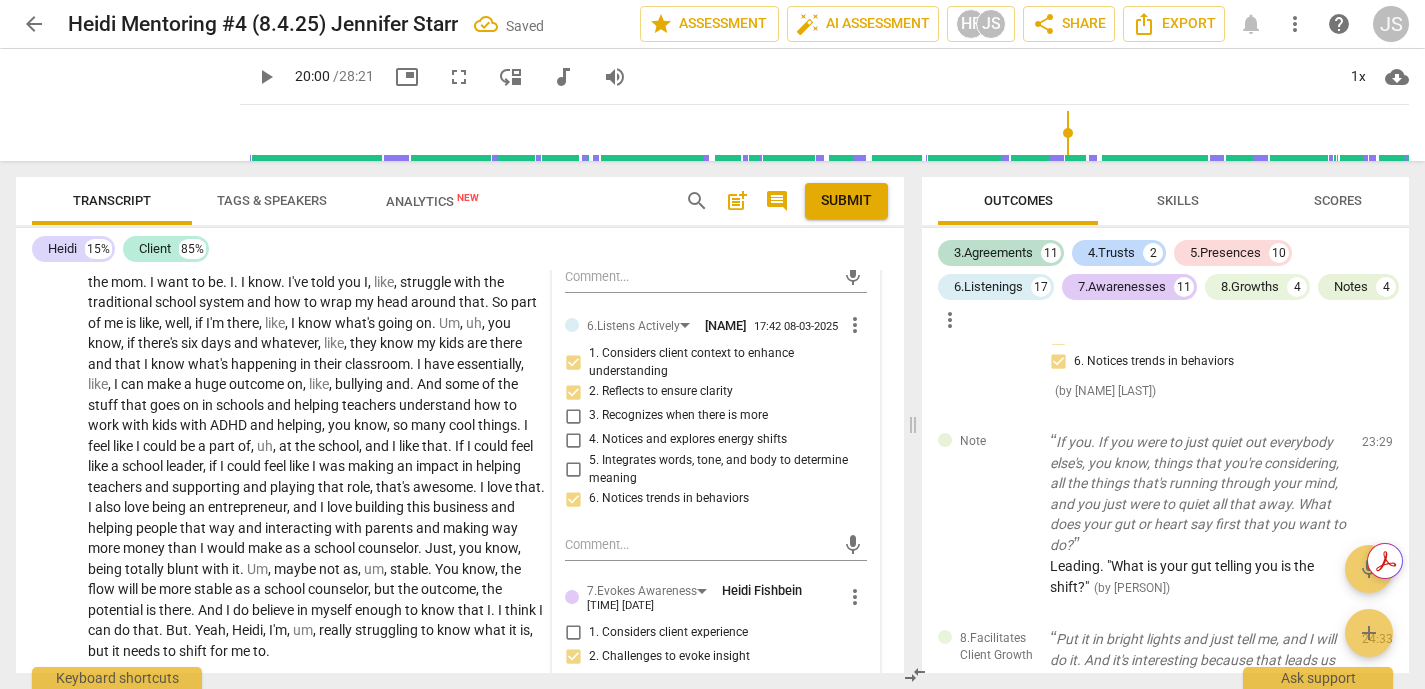 click on "4. Notices and explores energy shifts" at bounding box center (573, 440) 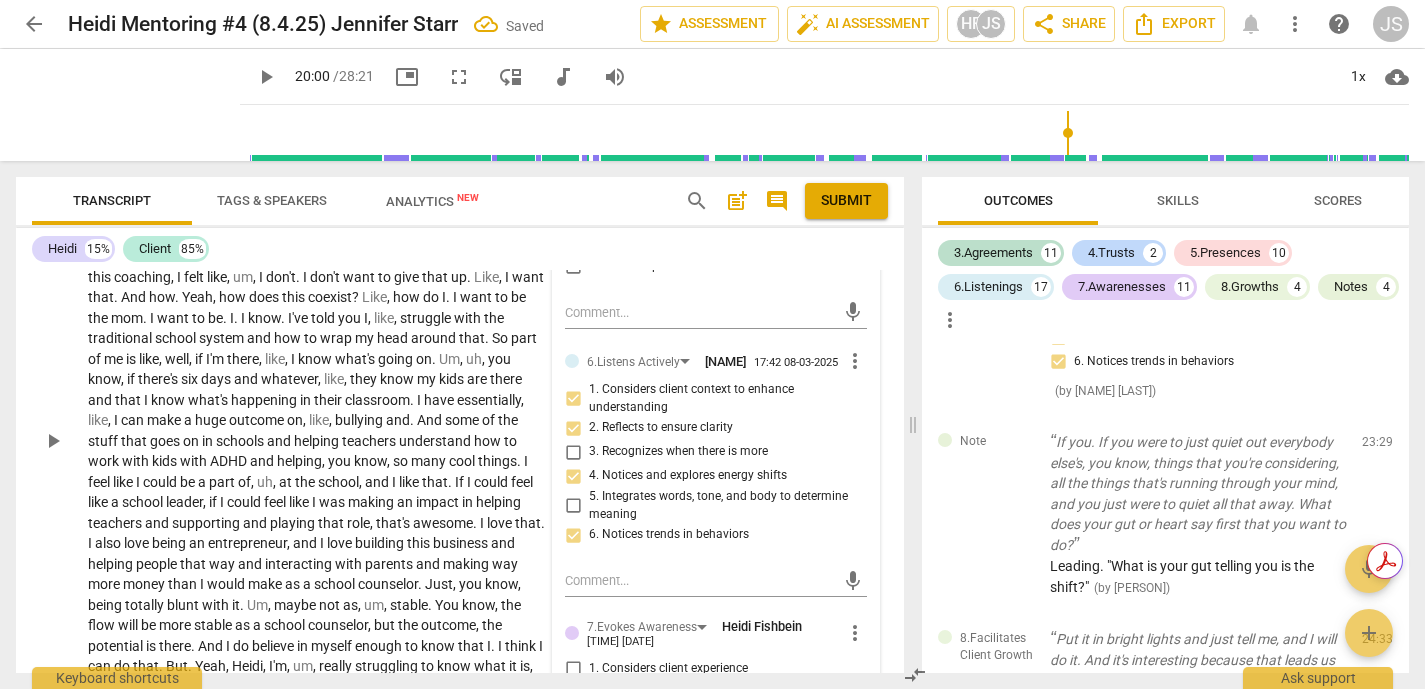scroll, scrollTop: 5769, scrollLeft: 0, axis: vertical 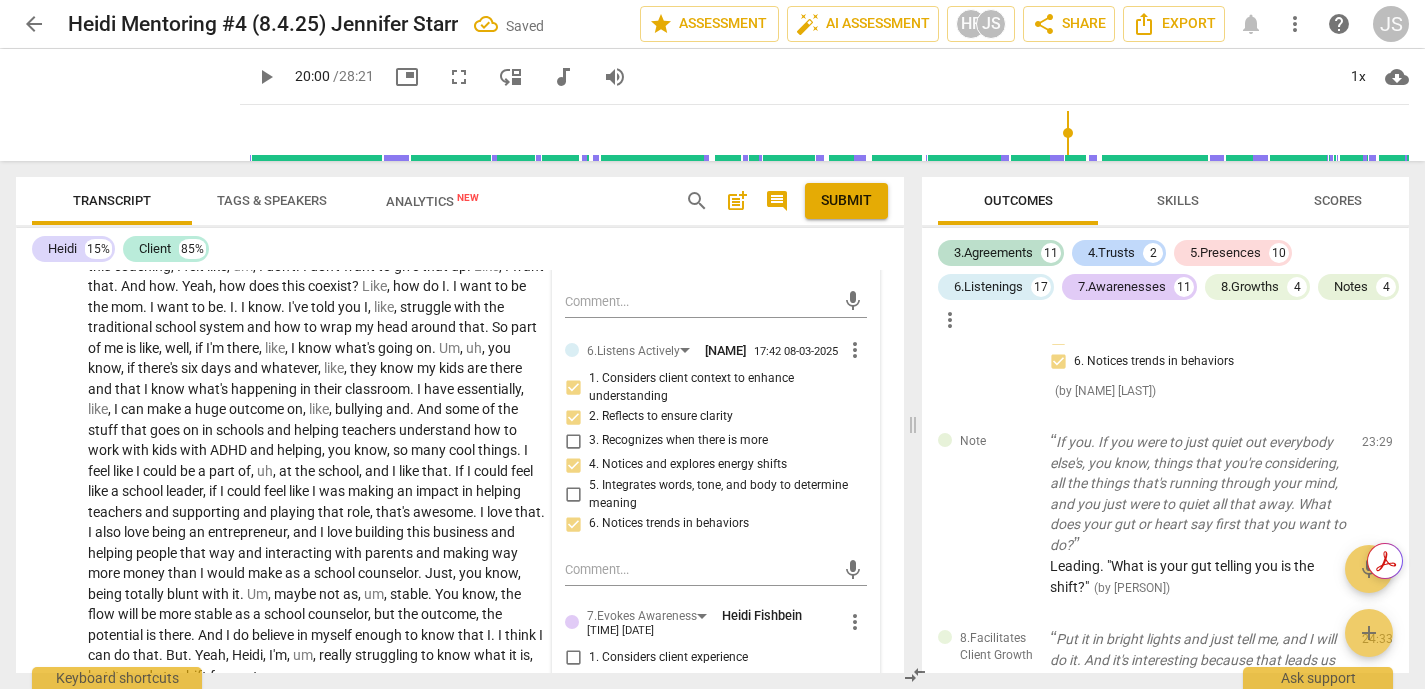 click on "4. Notices and explores energy shifts" at bounding box center (573, 465) 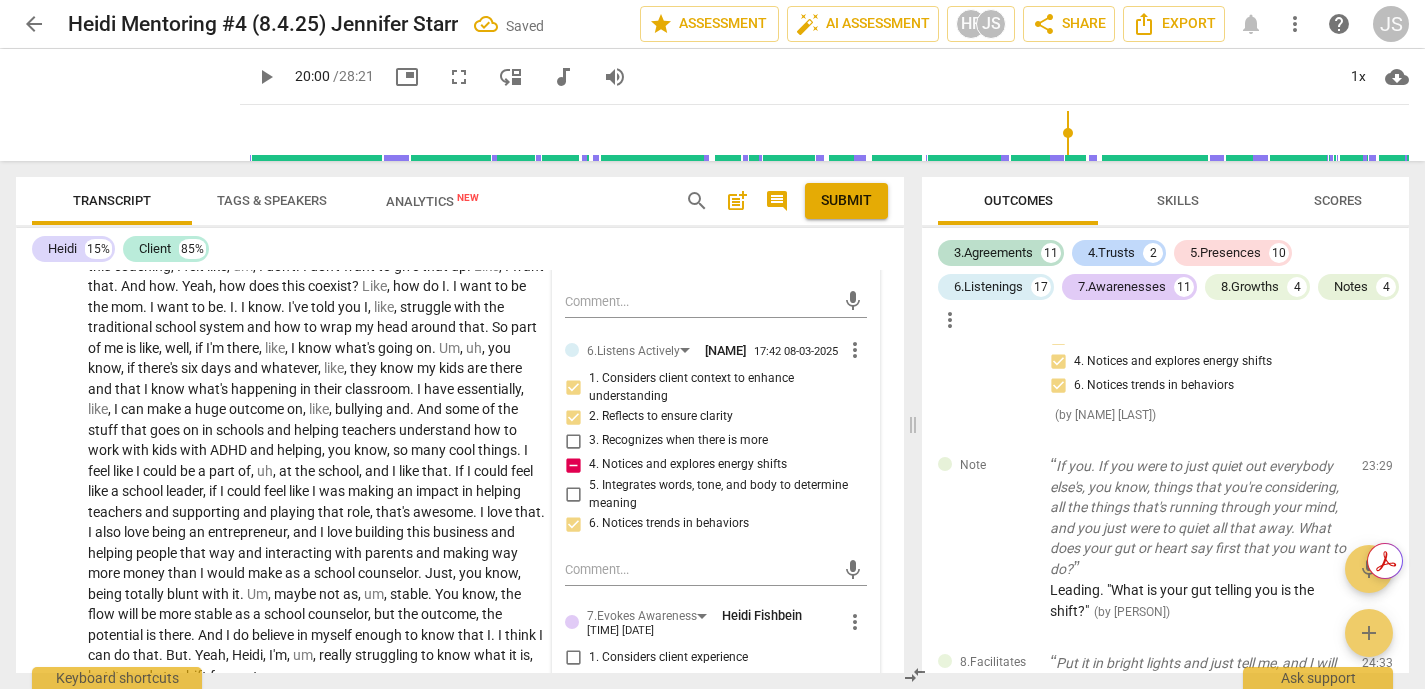 click on "4. Notices and explores energy shifts" at bounding box center [573, 465] 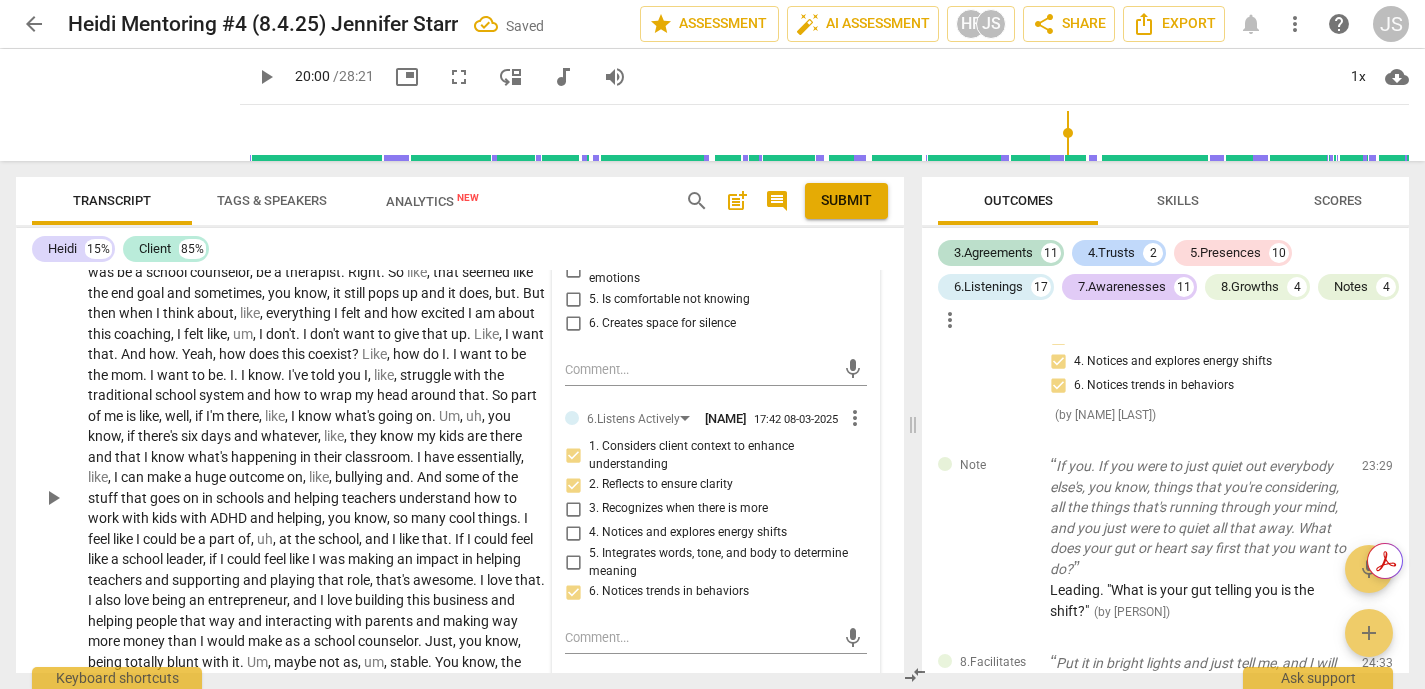 scroll, scrollTop: 5703, scrollLeft: 0, axis: vertical 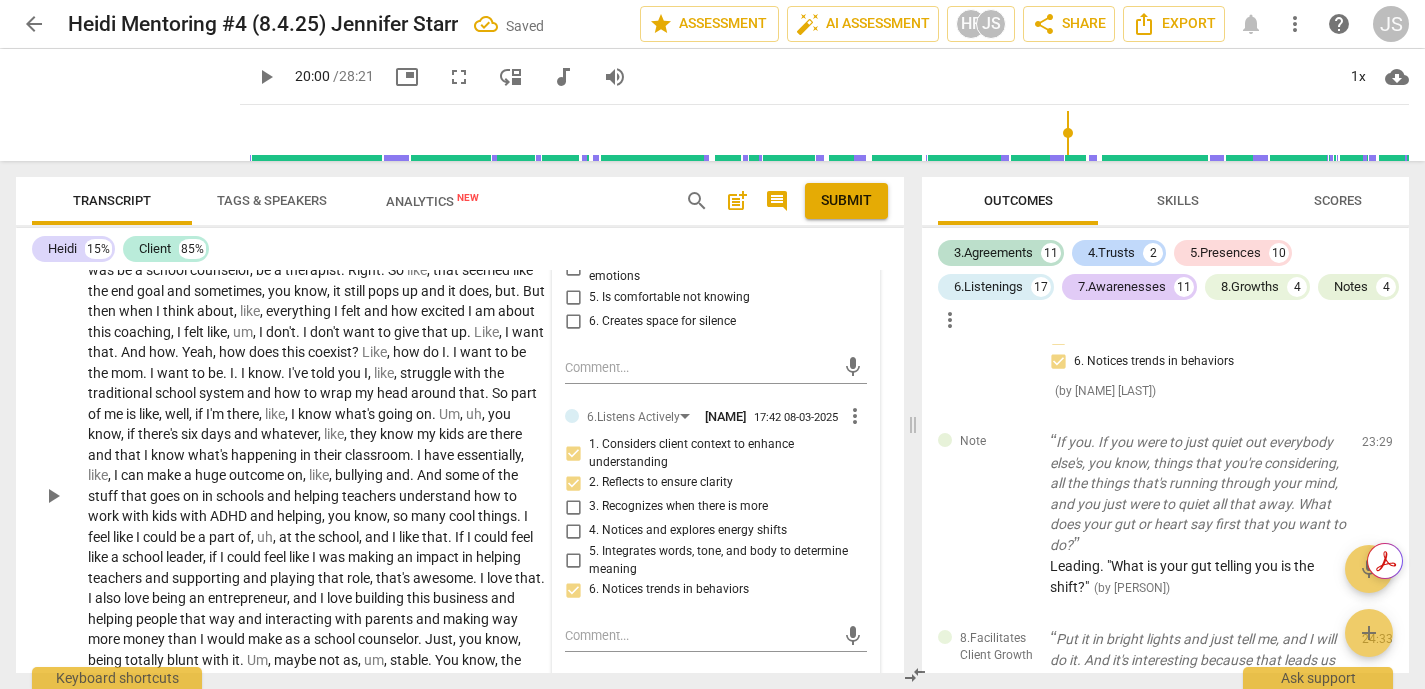 click on "play_arrow" at bounding box center [53, 496] 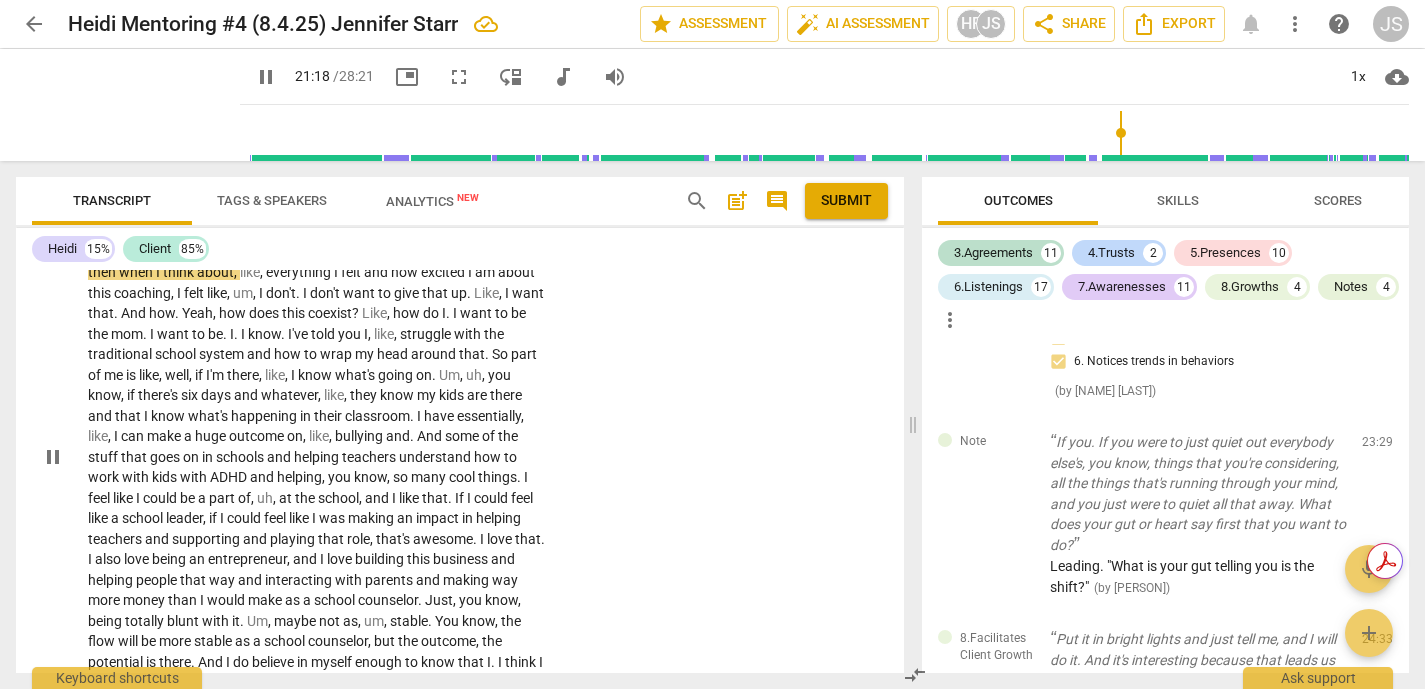 scroll, scrollTop: 5746, scrollLeft: 0, axis: vertical 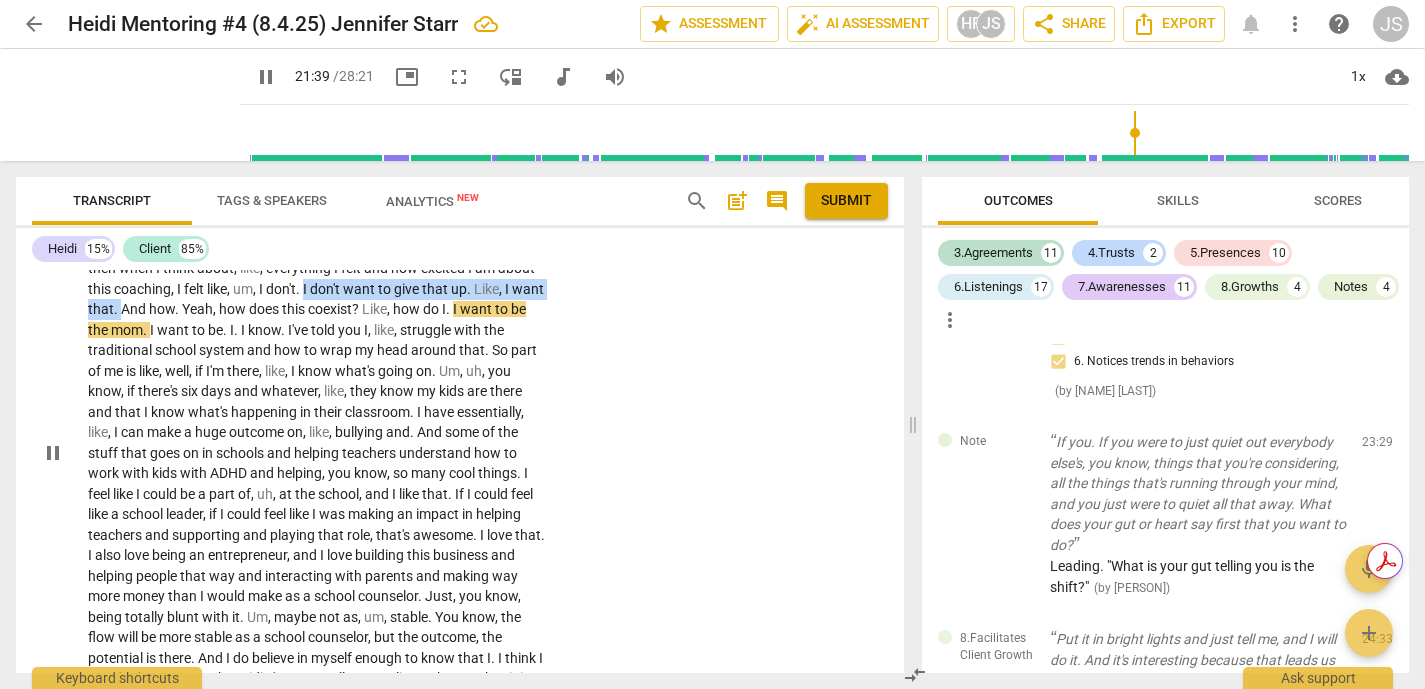 drag, startPoint x: 369, startPoint y: 332, endPoint x: 195, endPoint y: 351, distance: 175.03429 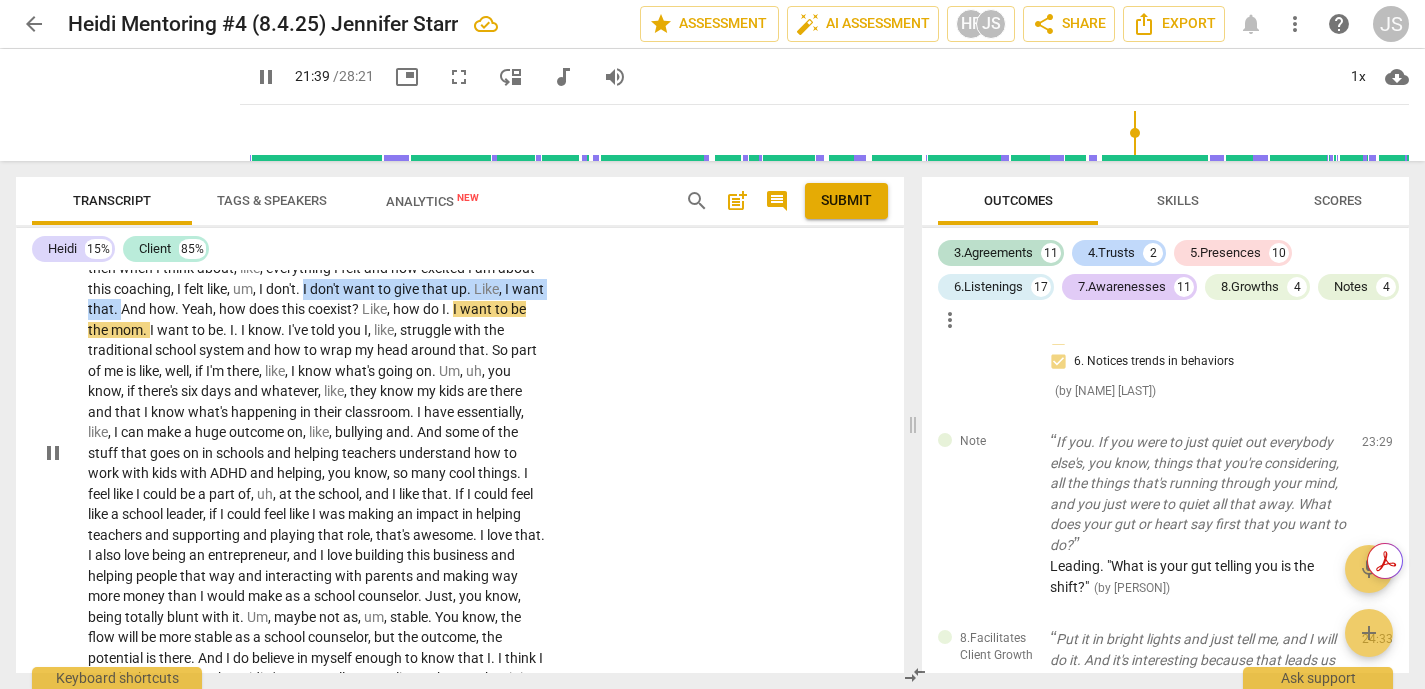 click on "Yeah ,   um ,   uh ,   it's   so   crazy   to   say .   It's   like   I've   always   wanted   to ,   you   know ,   it   was   be   a   school   counselor ,   be   a   therapist .   Right .   So   like ,   that   seemed   like   the   end   goal   and   sometimes ,   you   know ,   it   still   pops   up   and   it   does ,   but .   But   then   when   I   think   about ,   like ,   everything   I   felt   and   how   excited   I   am   about   this   coaching ,   I   felt   like ,   um ,   I   don't .   I   don't   want   to   give   that   up .   Like ,   I   want   that .   And   how .   Yeah ,   how   does   this   coexist ?   Like ,   how   do   I .   I   want   to   be   the   mom .   I   want   to   be .   I .   I   know .   I've   told   you   I ,   like ,   struggle   with   the   traditional   school   system   and   how   to   wrap   my   head   around   that .   So   part   of   me   is   like ,   well ,   if   I'm   there ,   like ,   I   know   what's   going   on .   Um ,   uh ,   you   know" at bounding box center (317, 453) 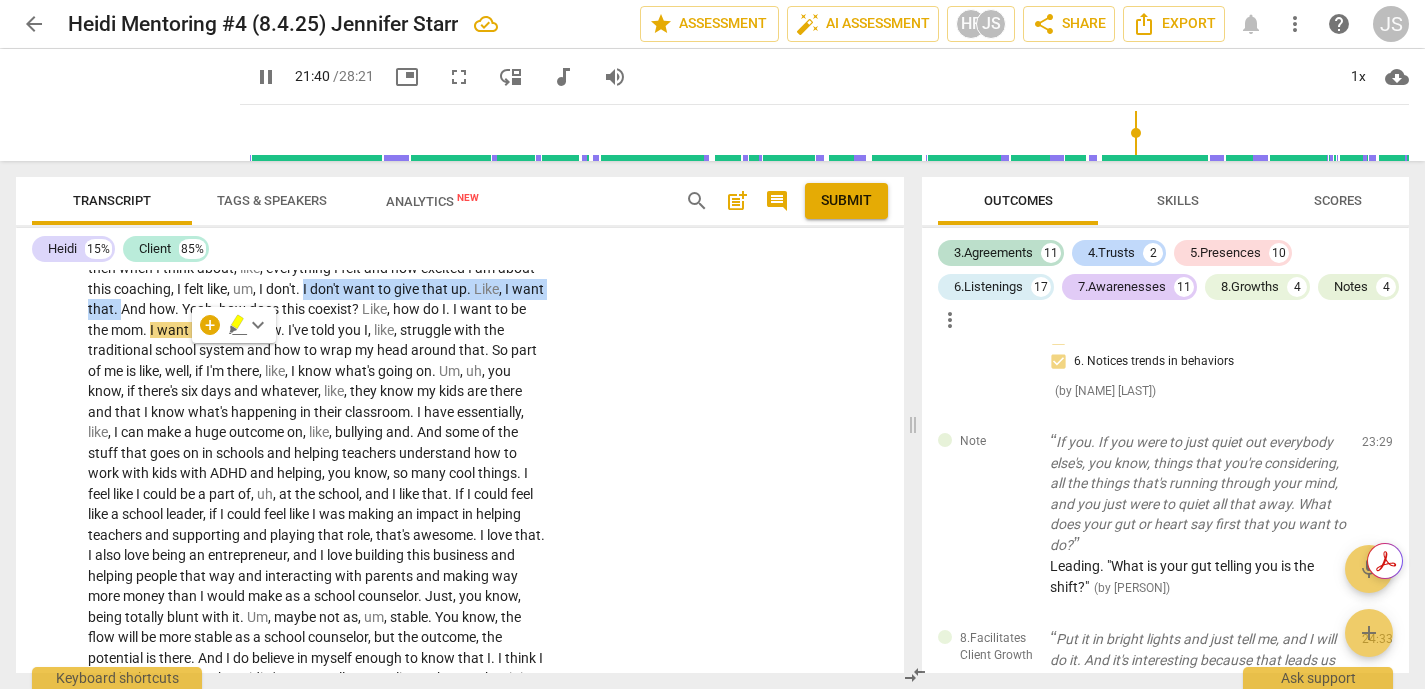 click 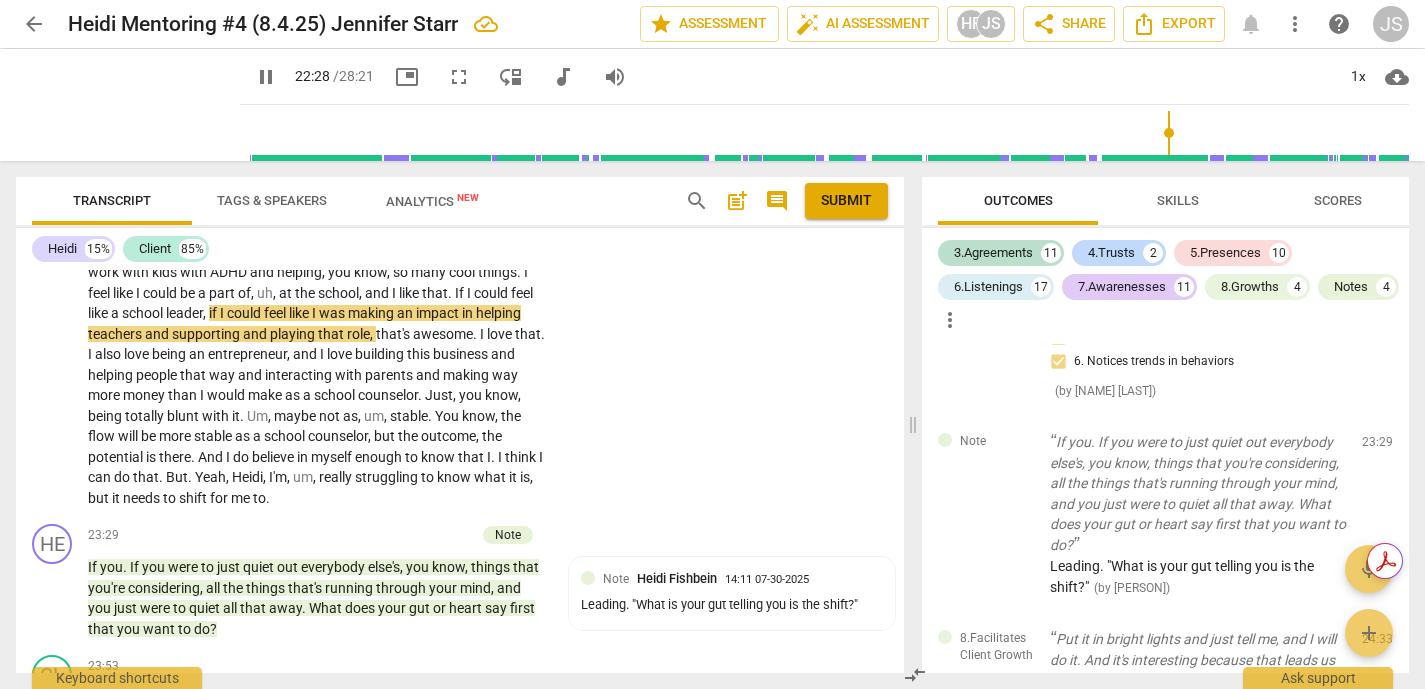 scroll, scrollTop: 5957, scrollLeft: 0, axis: vertical 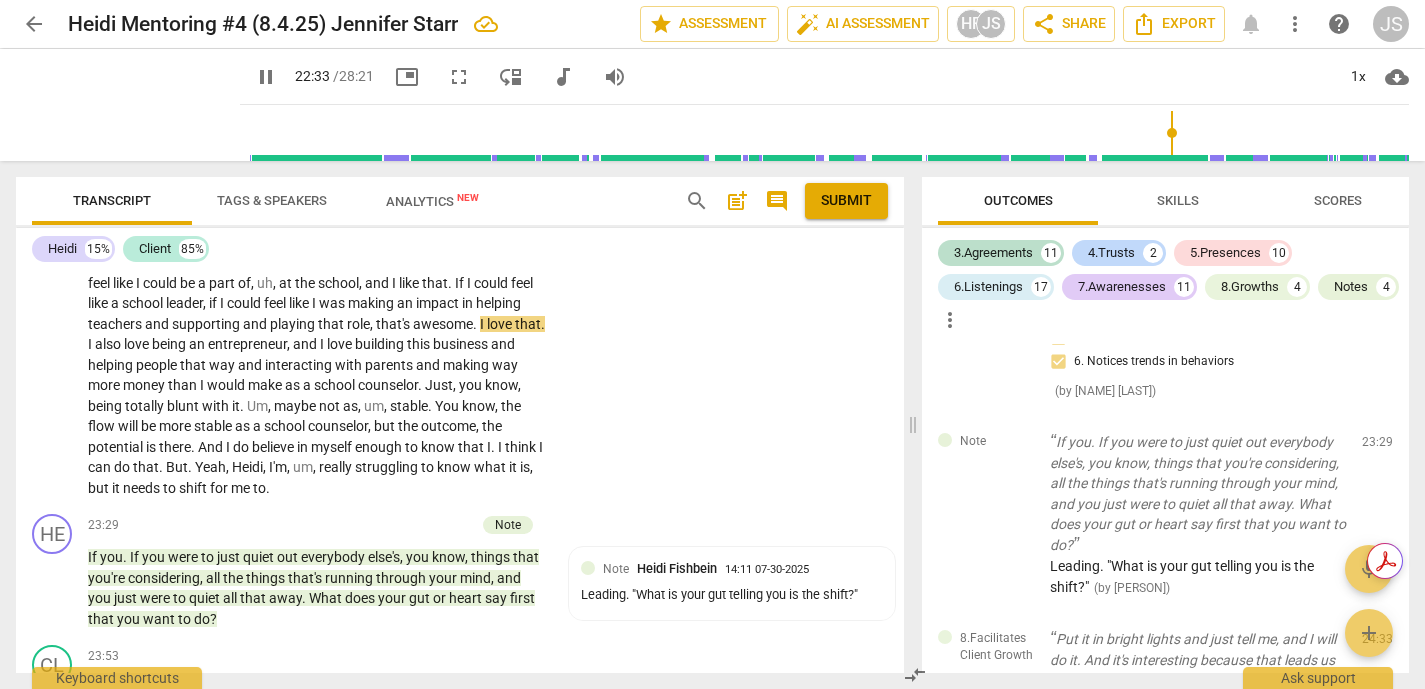 drag, startPoint x: 142, startPoint y: 343, endPoint x: 157, endPoint y: 377, distance: 37.161808 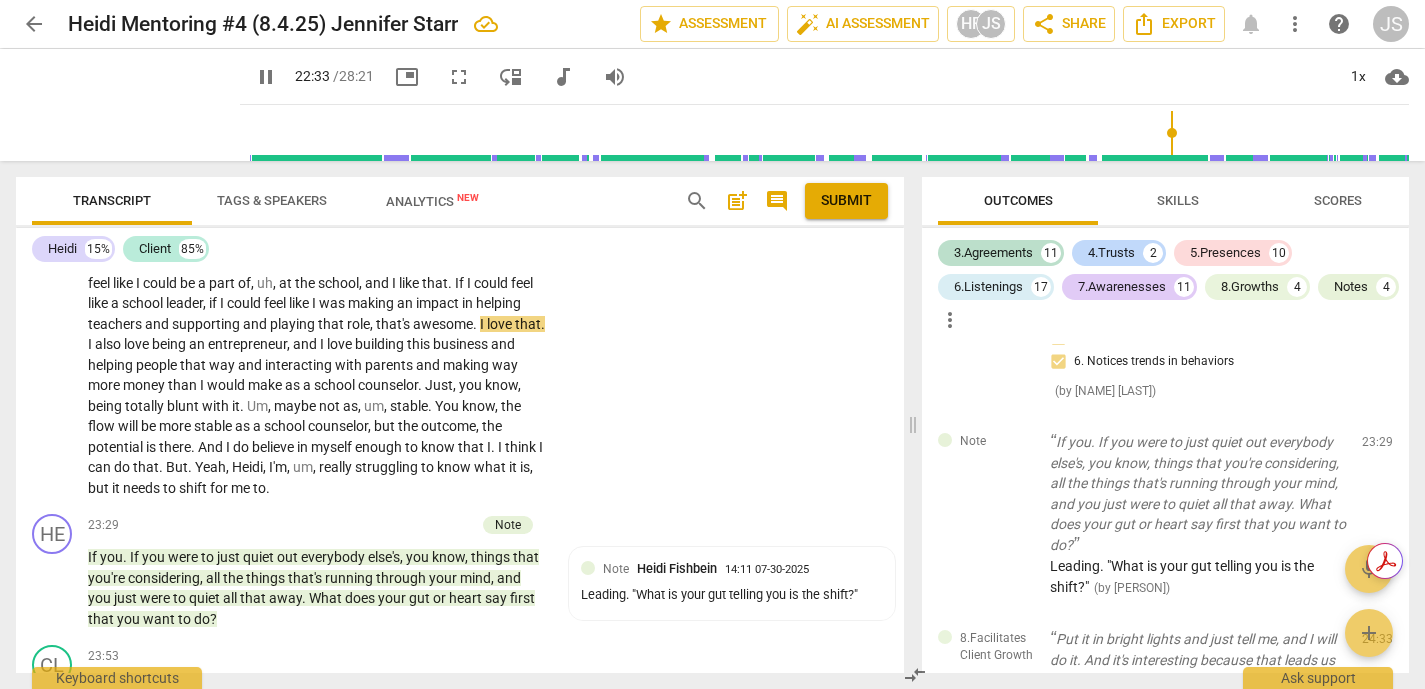 click on "Yeah ,   um ,   uh ,   it's   so   crazy   to   say .   It's   like   I've   always   wanted   to ,   you   know ,   it   was   be   a   school   counselor ,   be   a   therapist .   Right .   So   like ,   that   seemed   like   the   end   goal   and   sometimes ,   you   know ,   it   still   pops   up   and   it   does ,   but .   But   then   when   I   think   about ,   like ,   everything   I   felt   and   how   excited   I   am   about   this   coaching ,   I   felt   like ,   um ,   I   don't .   I   don't   want   to   give   that   up .   Like ,   I   want   that .   And   how .   Yeah ,   how   does   this   coexist ?   Like ,   how   do   I .   I   want   to   be   the   mom .   I   want   to   be .   I .   I   know .   I've   told   you   I ,   like ,   struggle   with   the   traditional   school   system   and   how   to   wrap   my   head   around   that .   So   part   of   me   is   like ,   well ,   if   I'm   there ,   like ,   I   know   what's   going   on .   Um ,   uh ,   you   know" at bounding box center [317, 242] 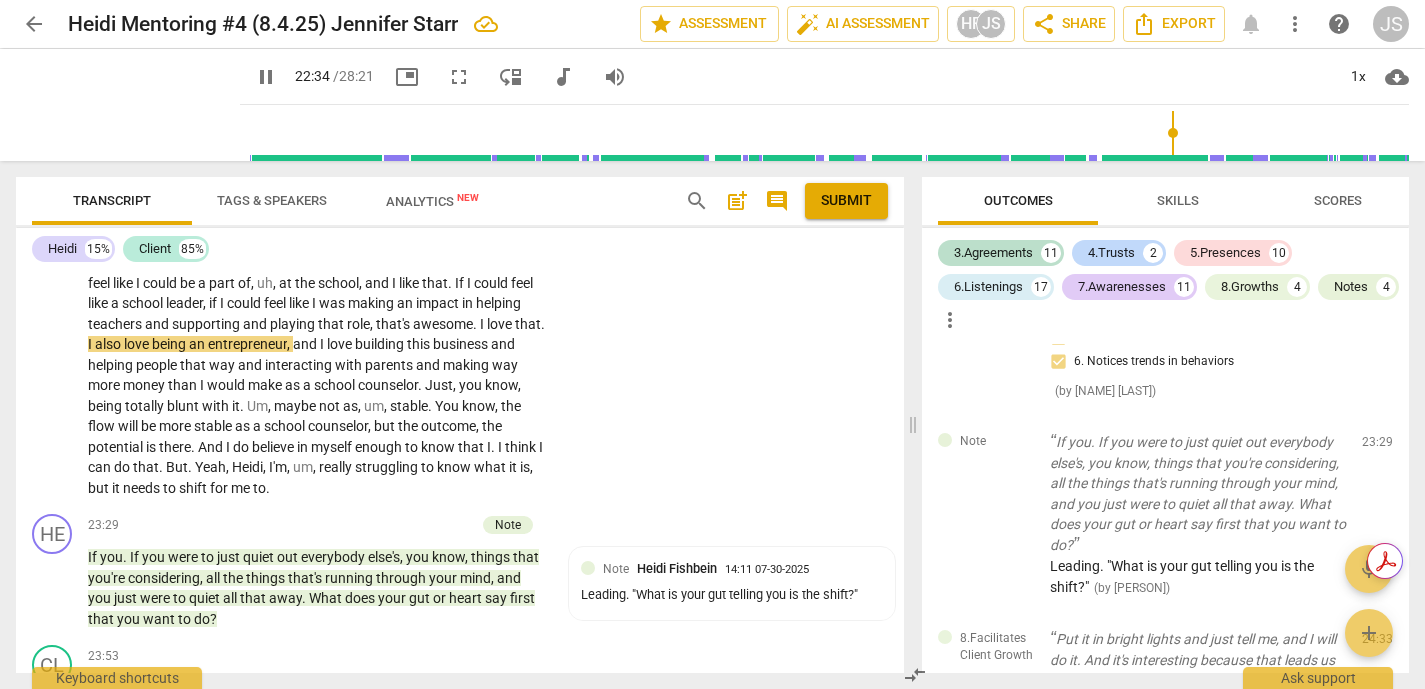 click on "." at bounding box center [451, 283] 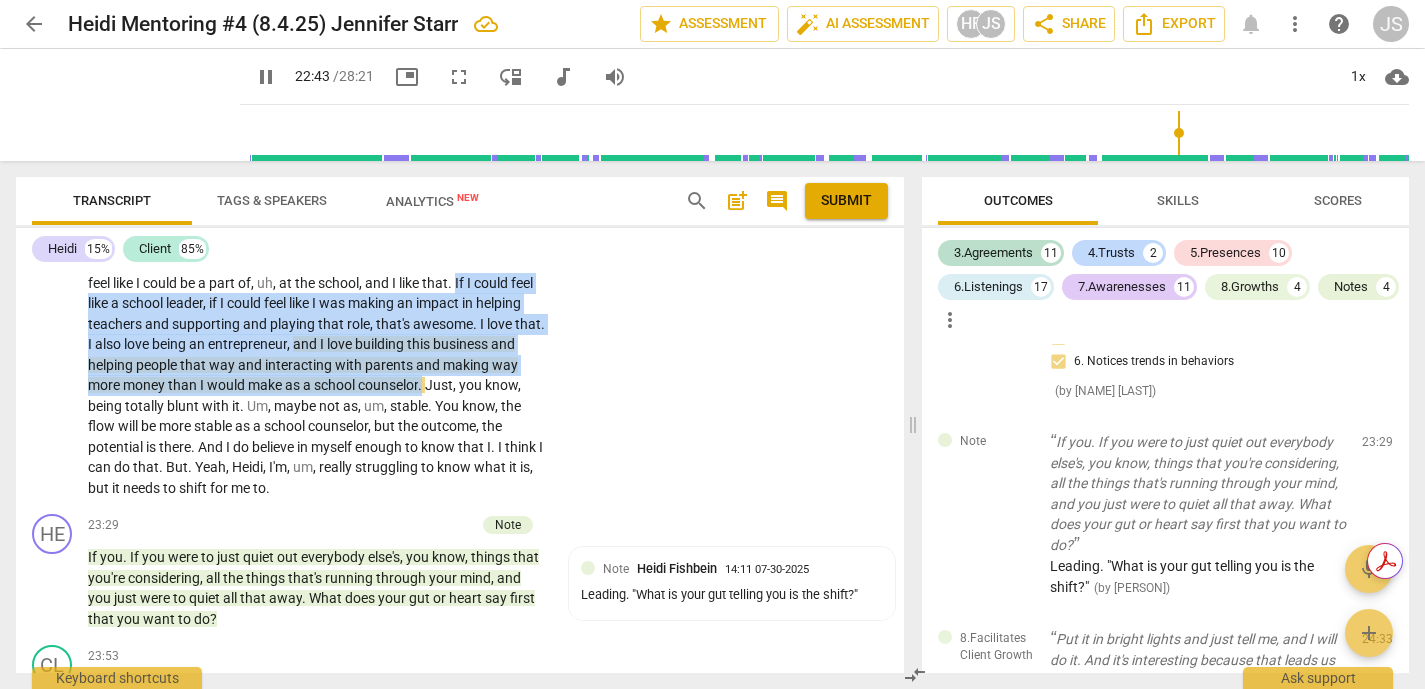 drag, startPoint x: 143, startPoint y: 343, endPoint x: 546, endPoint y: 428, distance: 411.8665 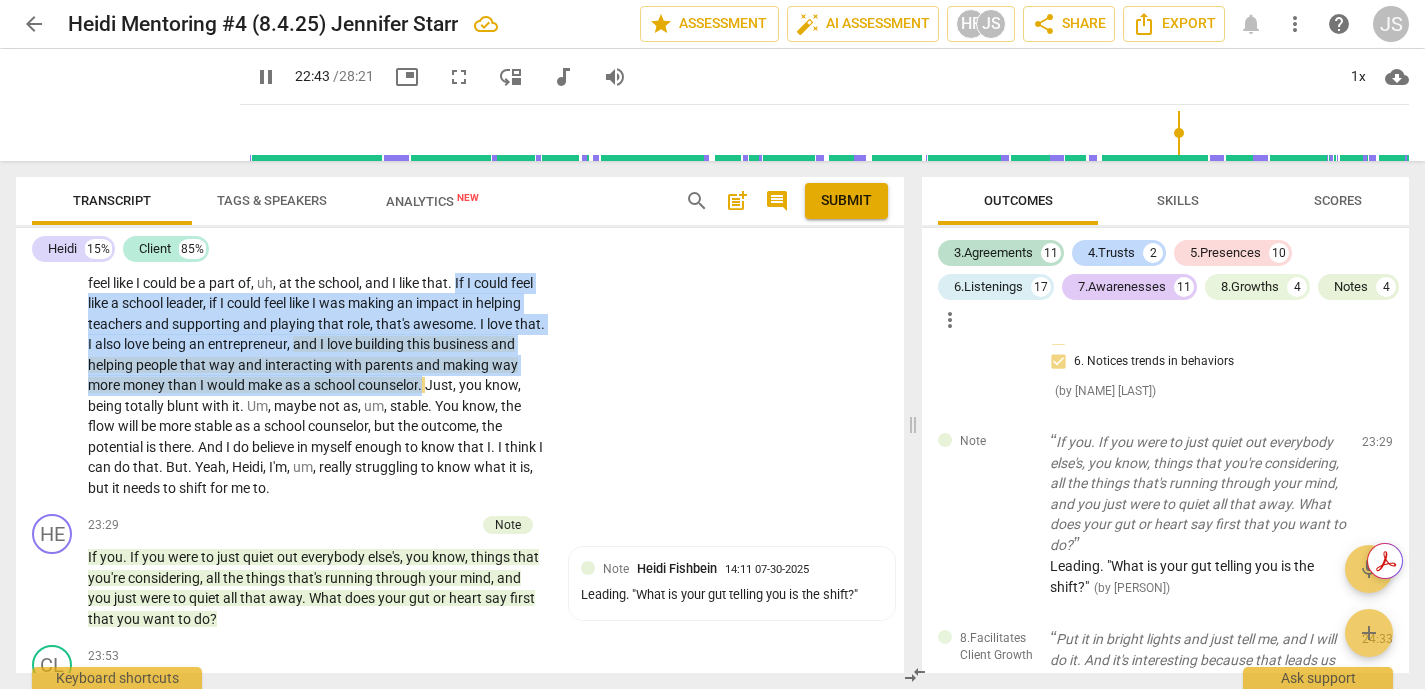 click on "Yeah ,   um ,   uh ,   it's   so   crazy   to   say .   It's   like   I've   always   wanted   to ,   you   know ,   it   was   be   a   school   counselor ,   be   a   therapist .   Right .   So   like ,   that   seemed   like   the   end   goal   and   sometimes ,   you   know ,   it   still   pops   up   and   it   does ,   but .   But   then   when   I   think   about ,   like ,   everything   I   felt   and   how   excited   I   am   about   this   coaching ,   I   felt   like ,   um ,   I   don't .   I   don't   want   to   give   that   up .   Like ,   I   want   that .   And   how .   Yeah ,   how   does   this   coexist ?   Like ,   how   do   I .   I   want   to   be   the   mom .   I   want   to   be .   I .   I   know .   I've   told   you   I ,   like ,   struggle   with   the   traditional   school   system   and   how   to   wrap   my   head   around   that .   So   part   of   me   is   like ,   well ,   if   I'm   there ,   like ,   I   know   what's   going   on .   Um ,   uh ,   you   know" at bounding box center (323, 242) 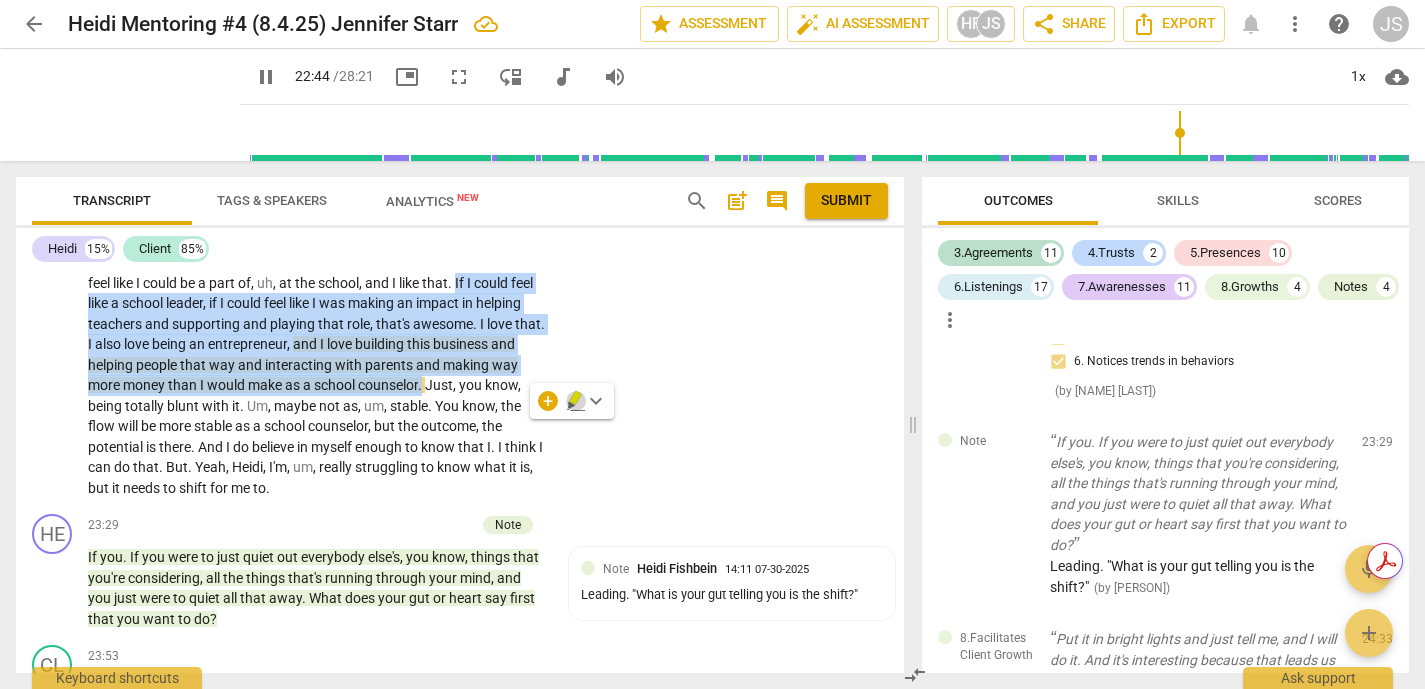 click 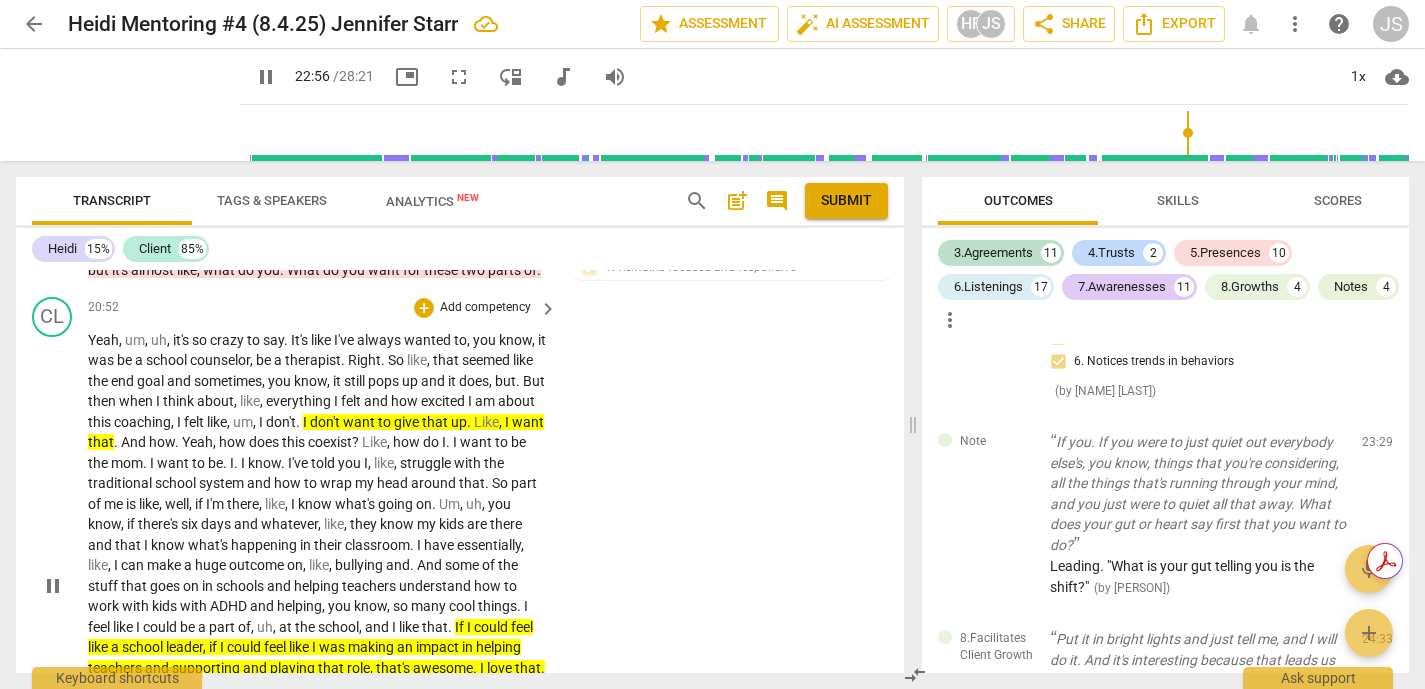 scroll, scrollTop: 5583, scrollLeft: 0, axis: vertical 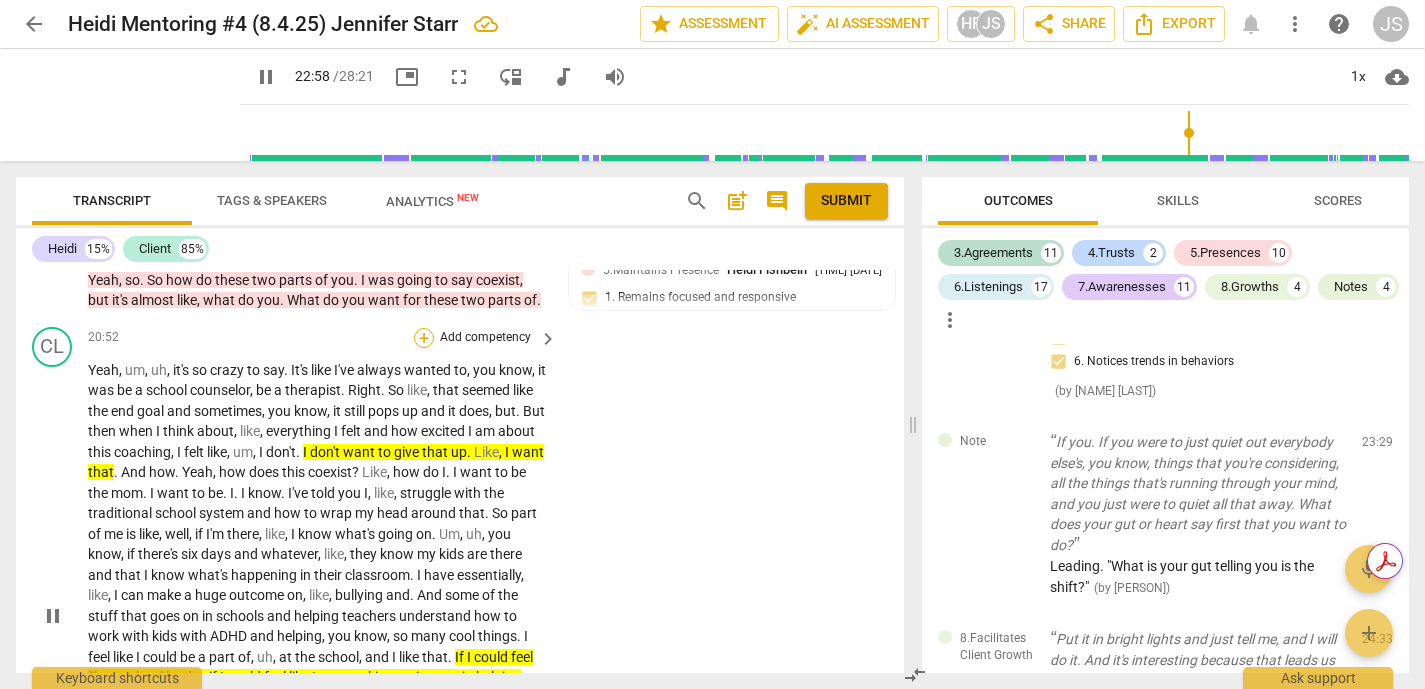 click on "+" at bounding box center (424, 338) 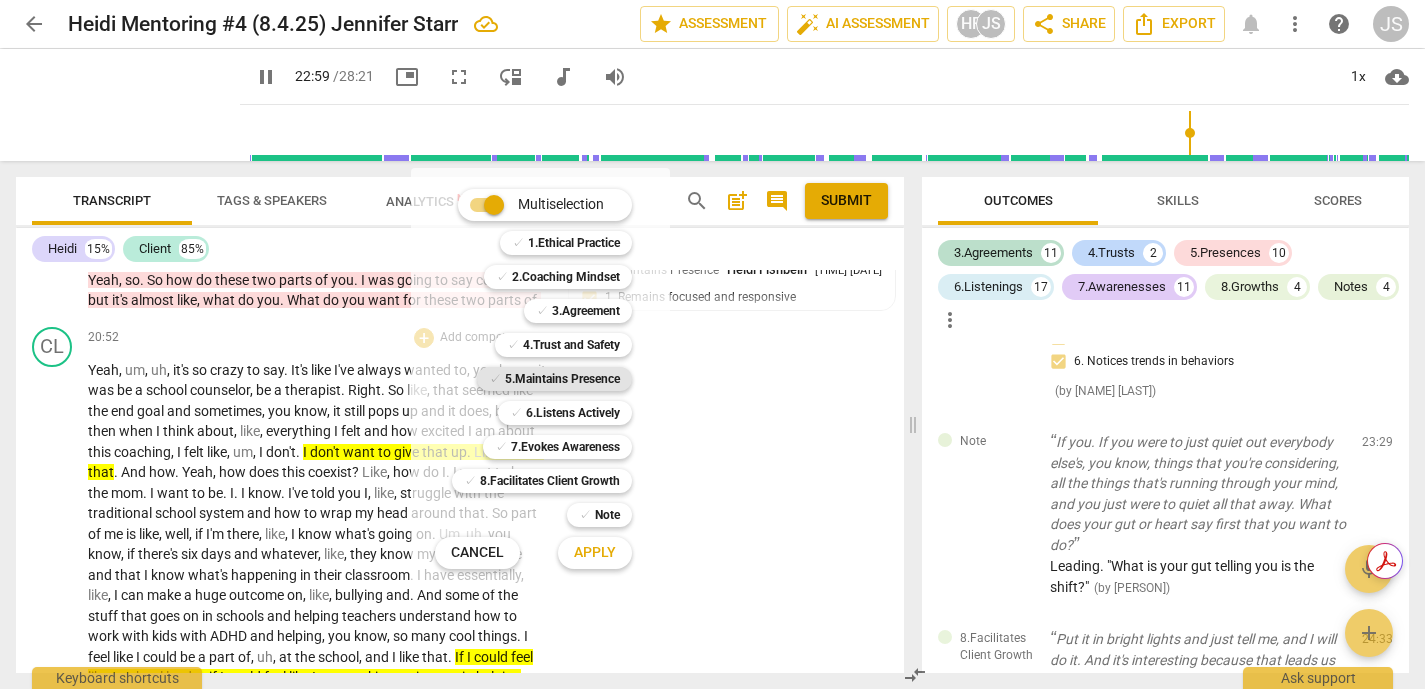click on "5.Maintains Presence" at bounding box center (562, 379) 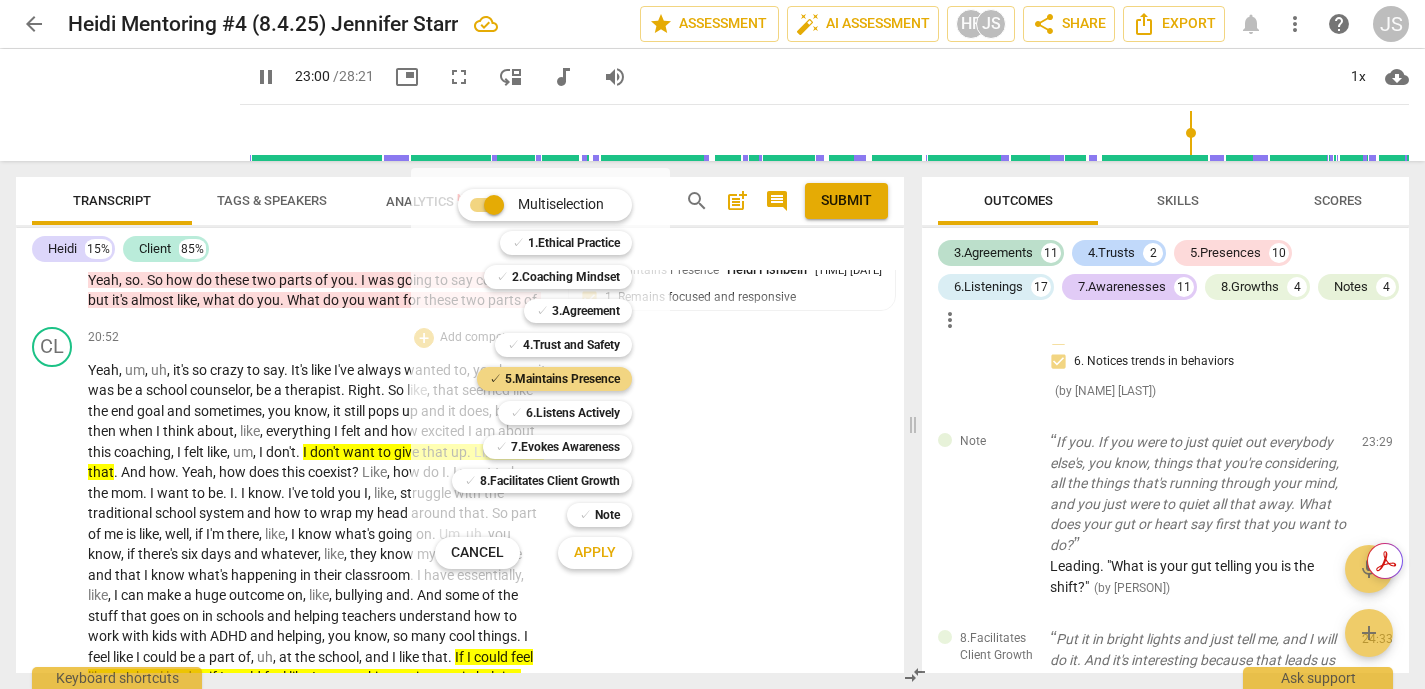 click on "Apply" at bounding box center (595, 553) 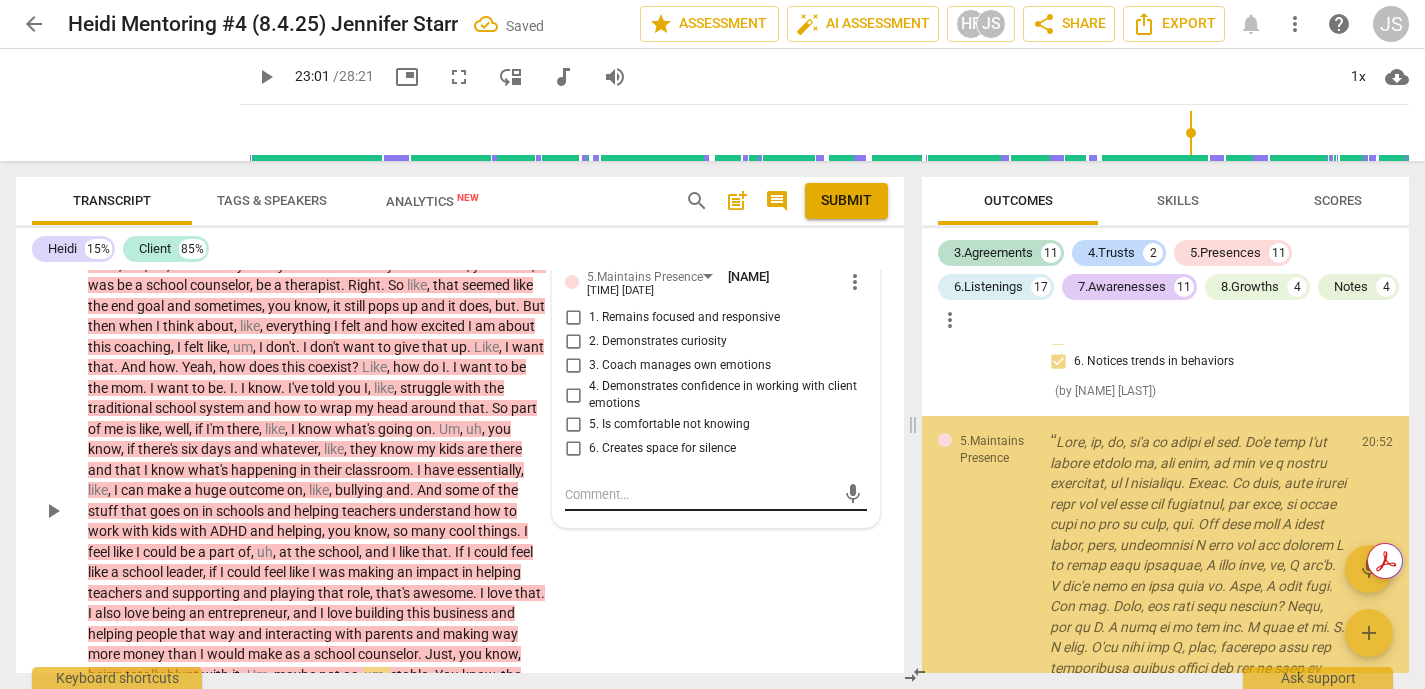scroll, scrollTop: 5752, scrollLeft: 0, axis: vertical 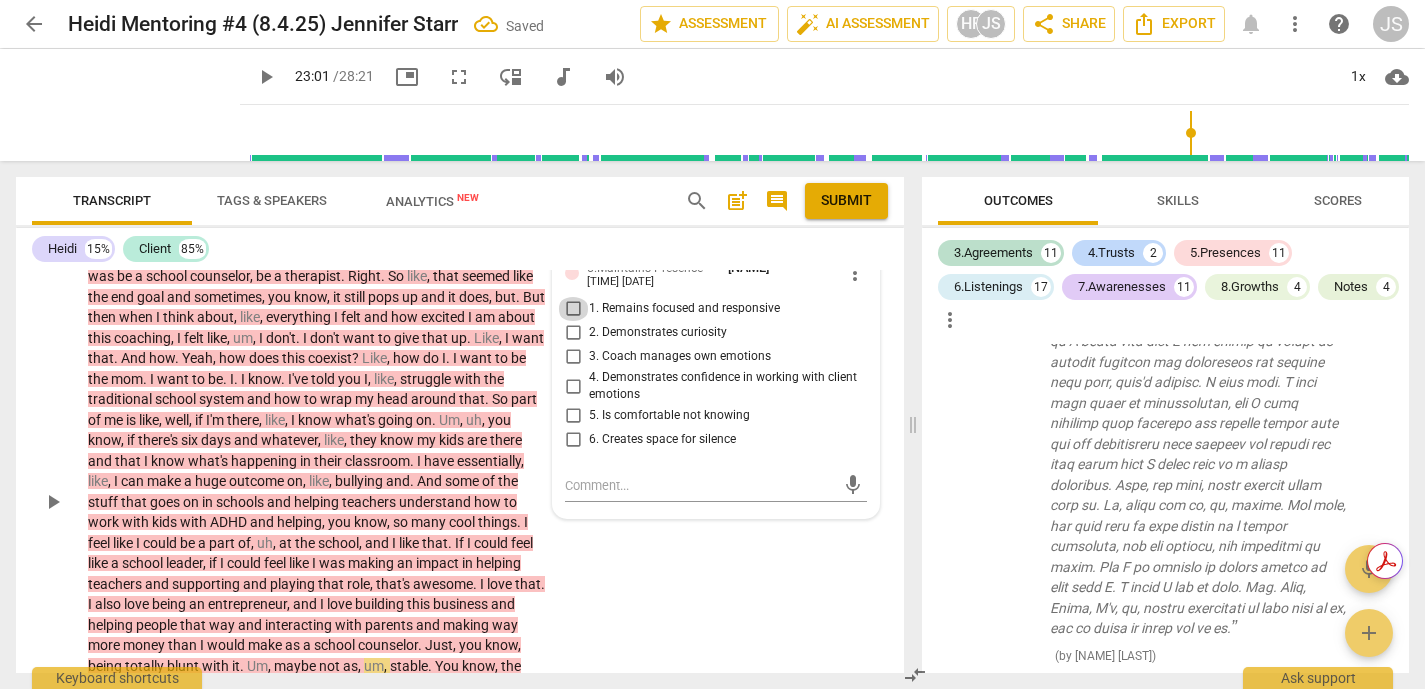 click on "1. Remains focused and responsive" at bounding box center [573, 309] 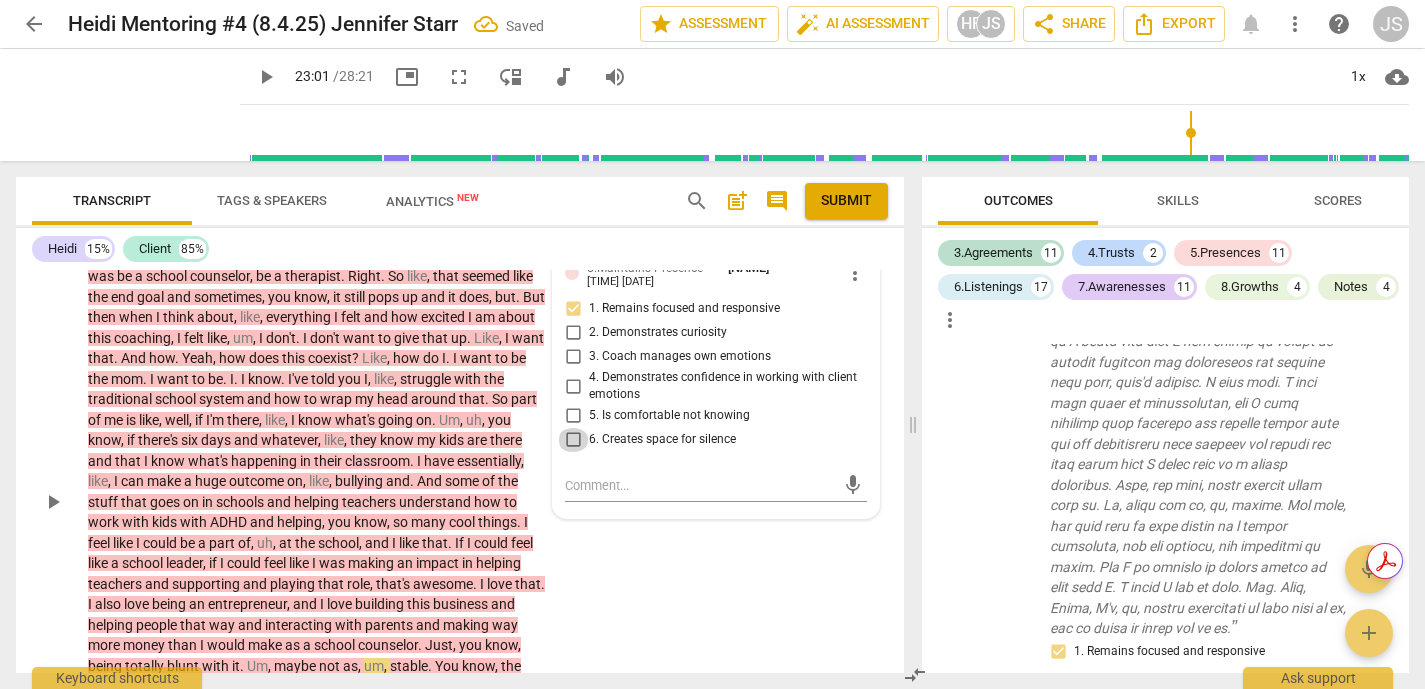 click on "6. Creates space for silence" at bounding box center [573, 440] 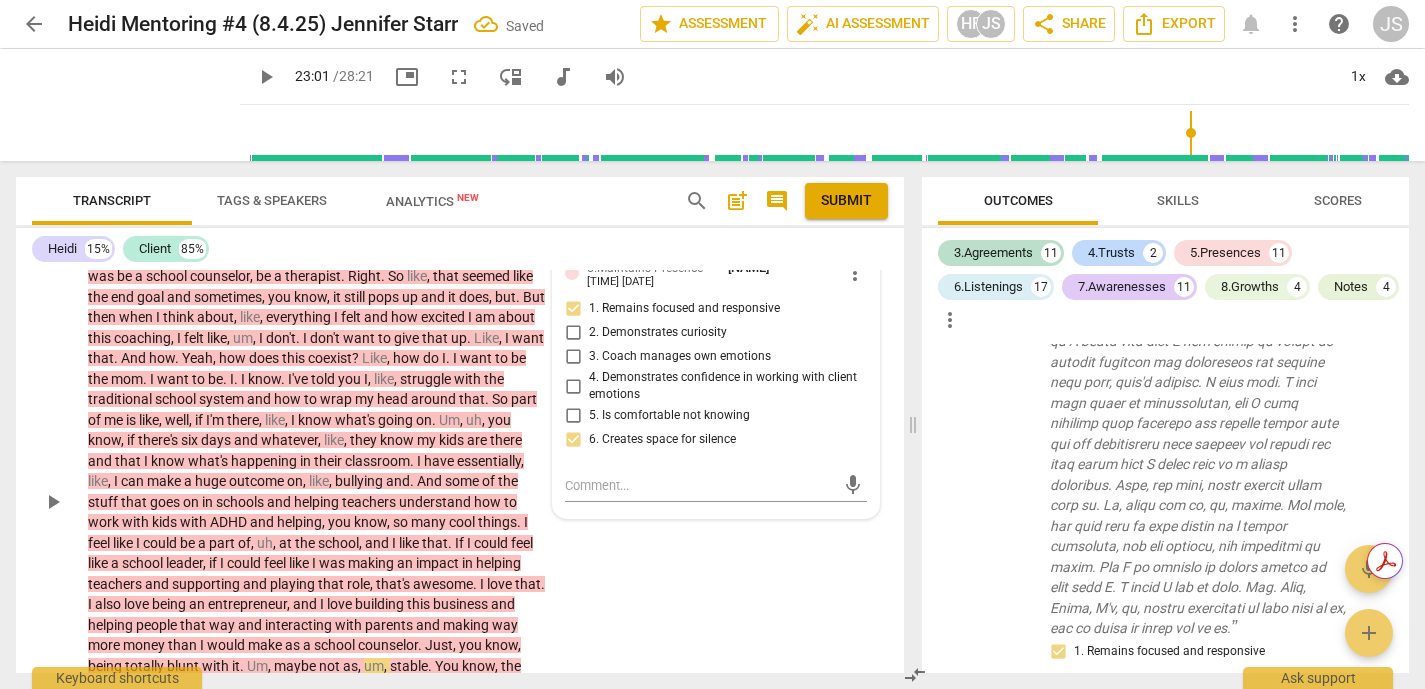 click on "play_arrow" at bounding box center [53, 502] 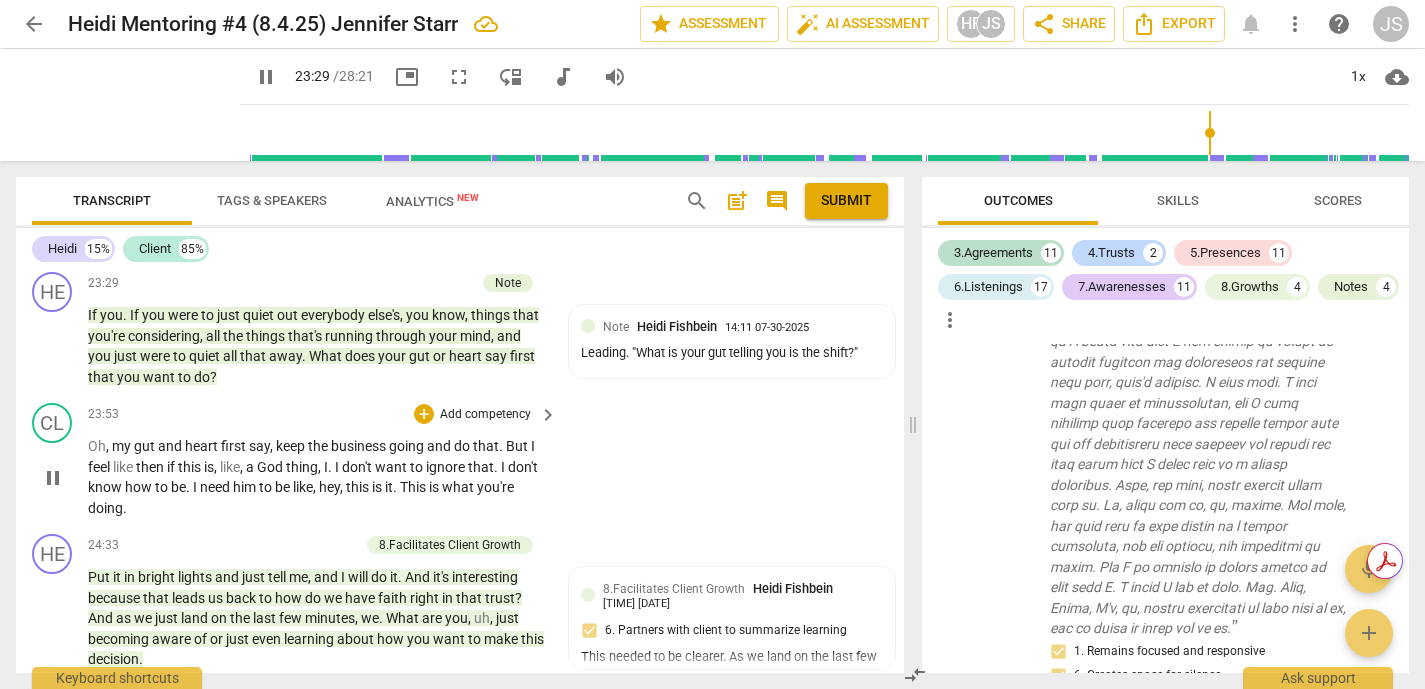 scroll, scrollTop: 6224, scrollLeft: 0, axis: vertical 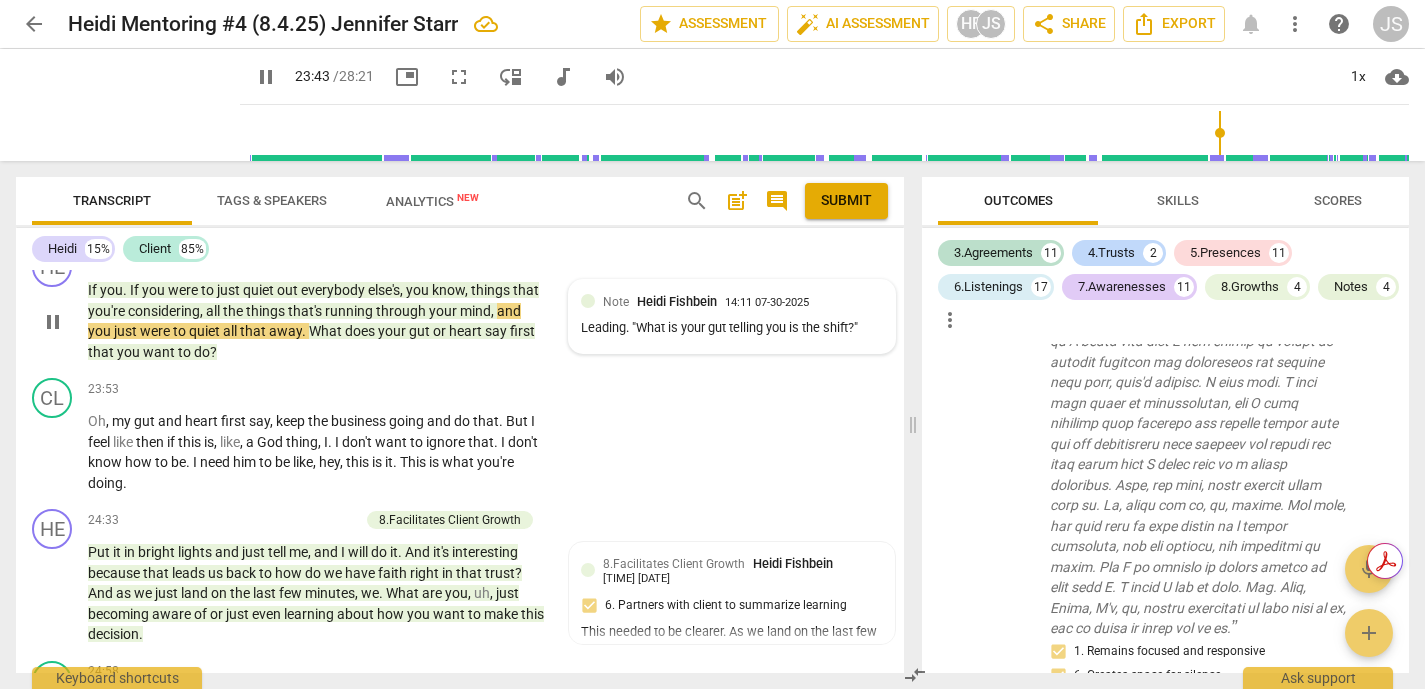 click on "Leading. "What is your gut telling you is the shift?"" at bounding box center [732, 328] 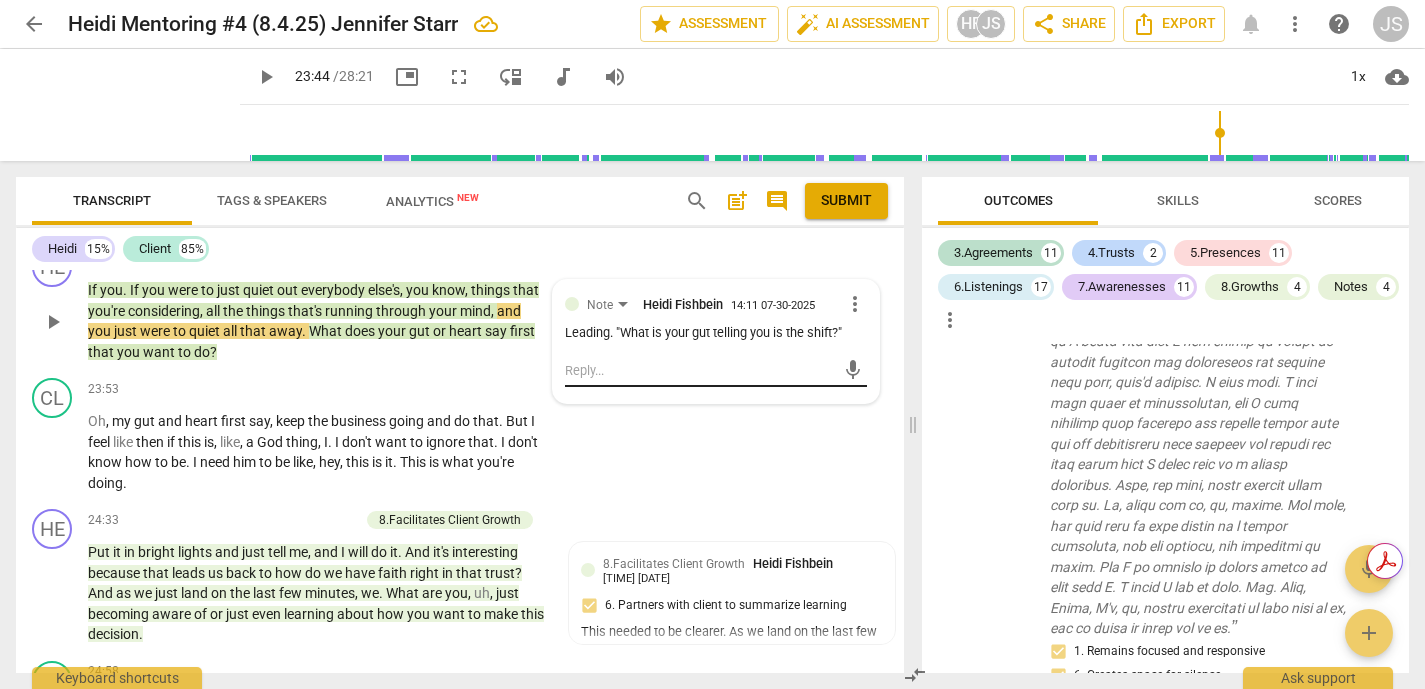 click at bounding box center (700, 370) 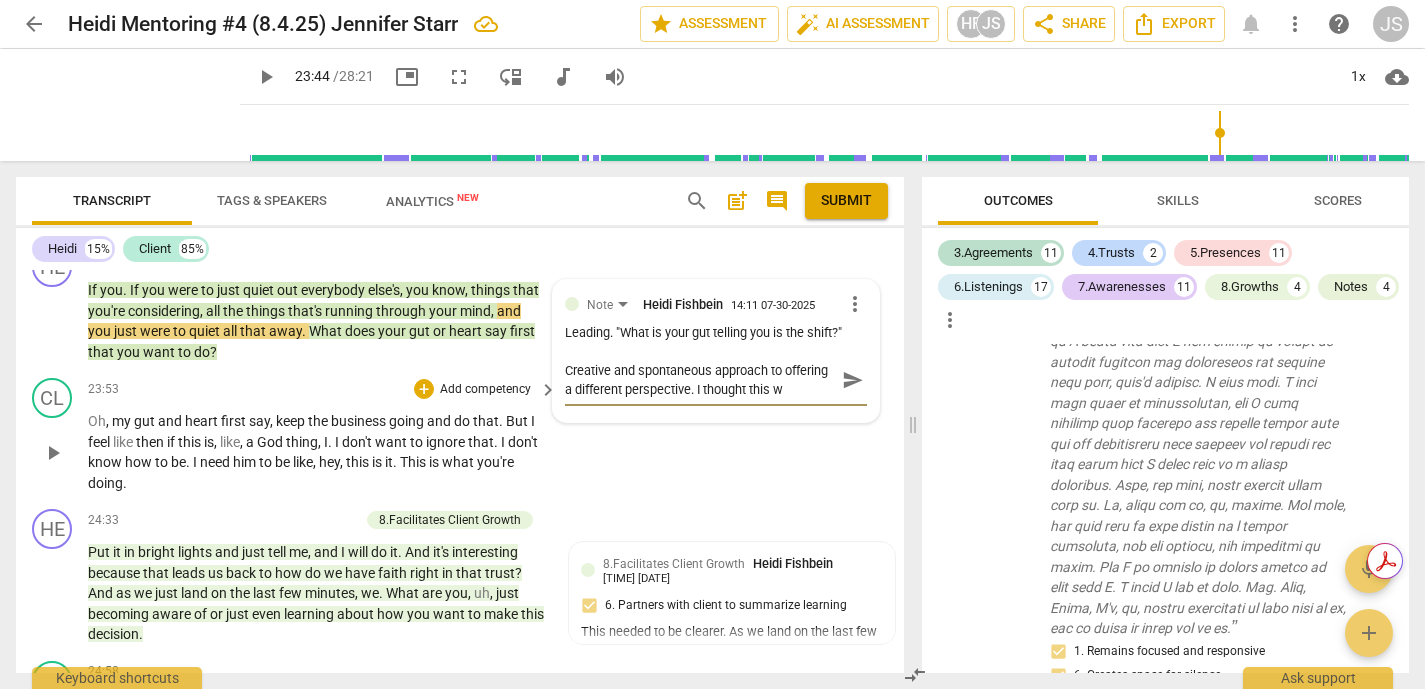 scroll, scrollTop: 17, scrollLeft: 0, axis: vertical 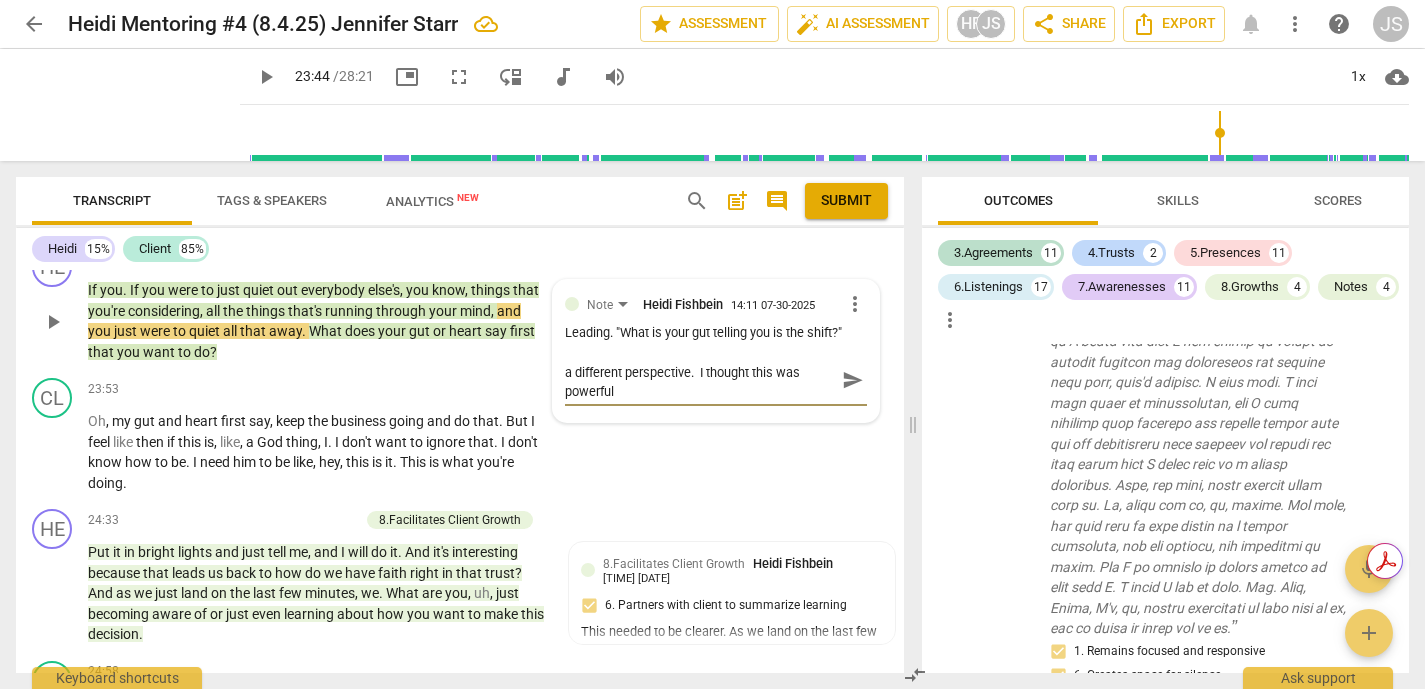 click on "send" at bounding box center (853, 380) 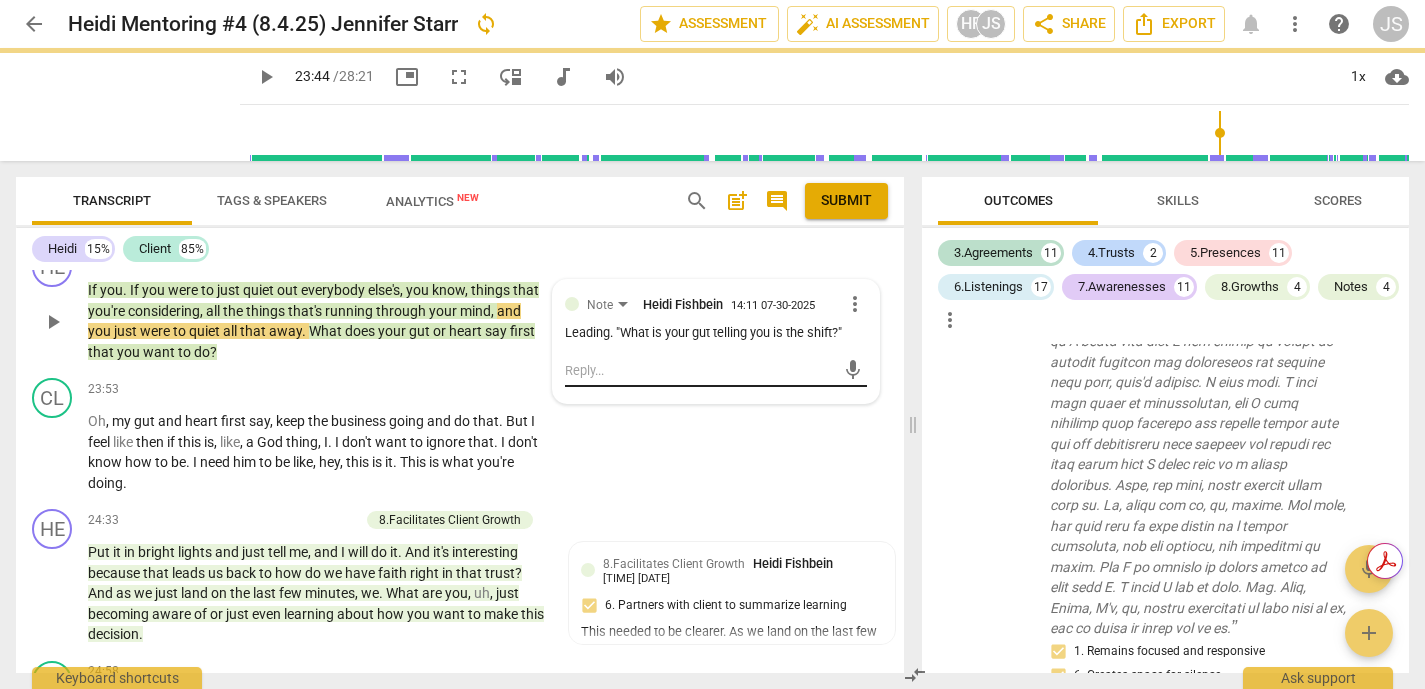 scroll, scrollTop: 0, scrollLeft: 0, axis: both 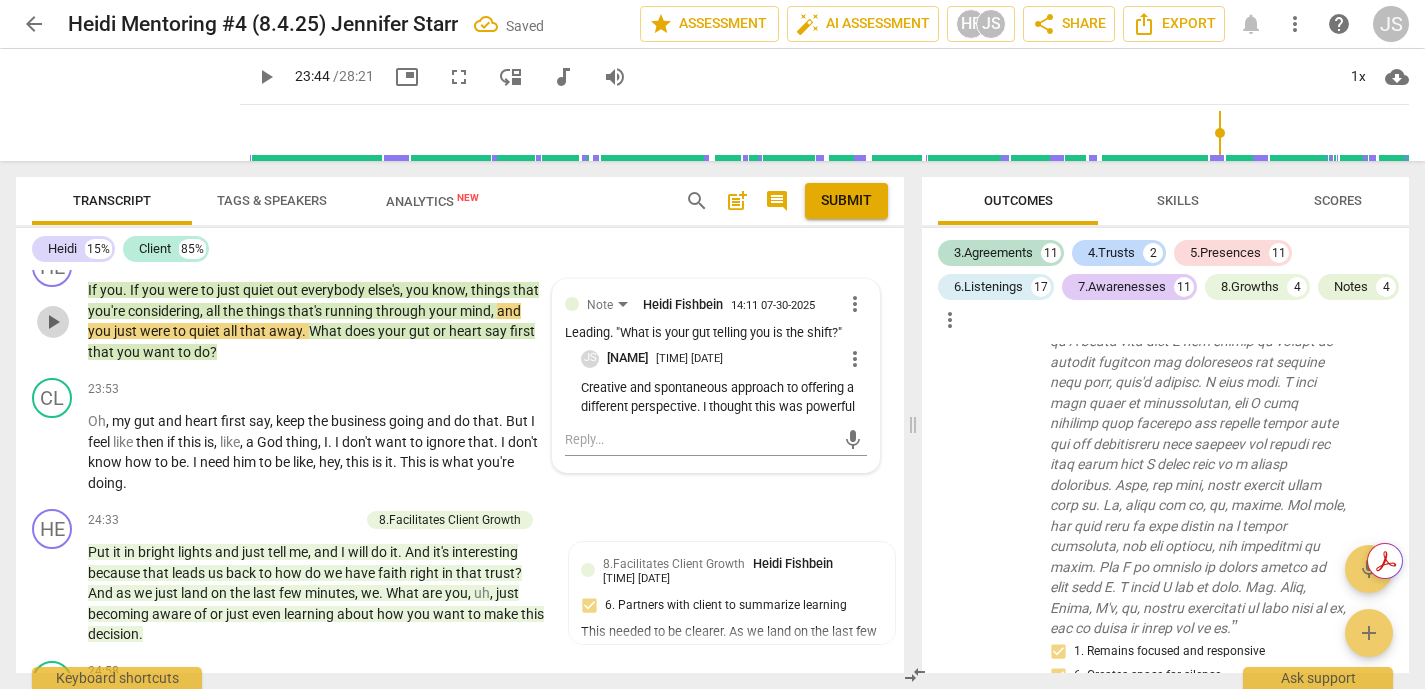 click on "play_arrow" at bounding box center [53, 322] 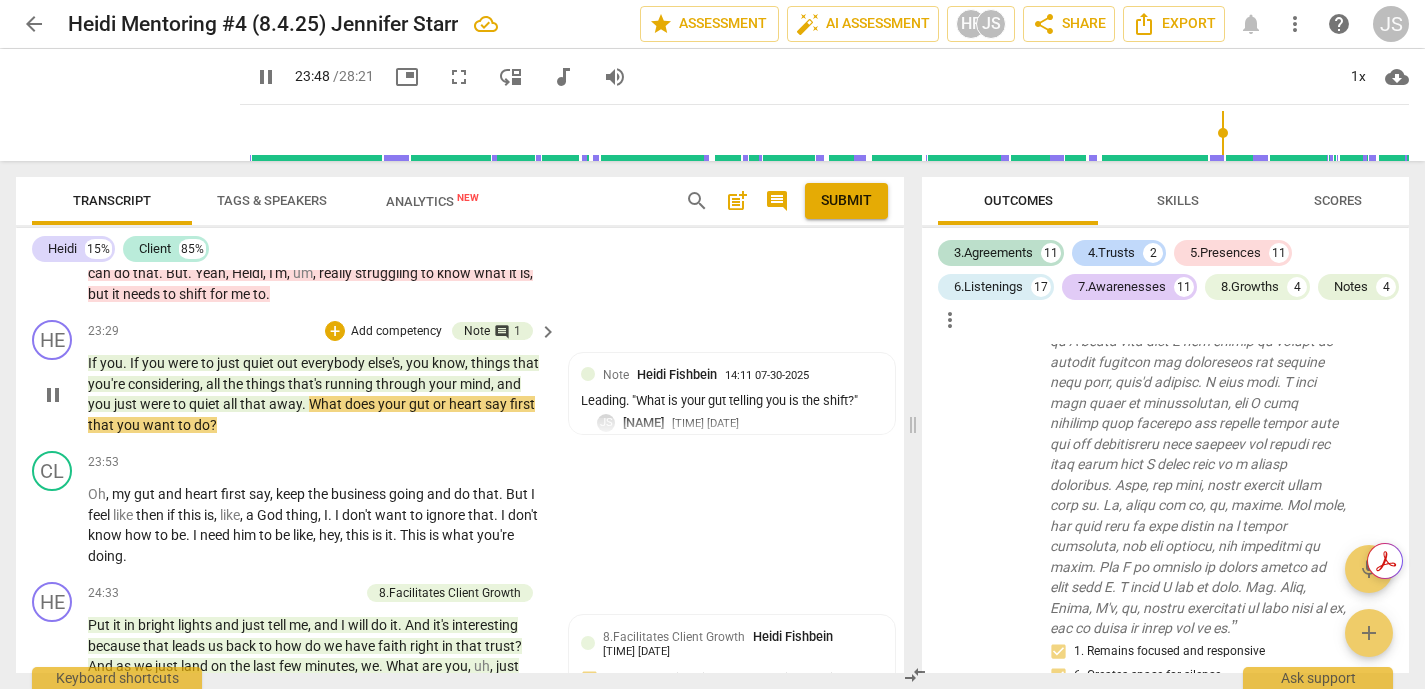 scroll, scrollTop: 6155, scrollLeft: 0, axis: vertical 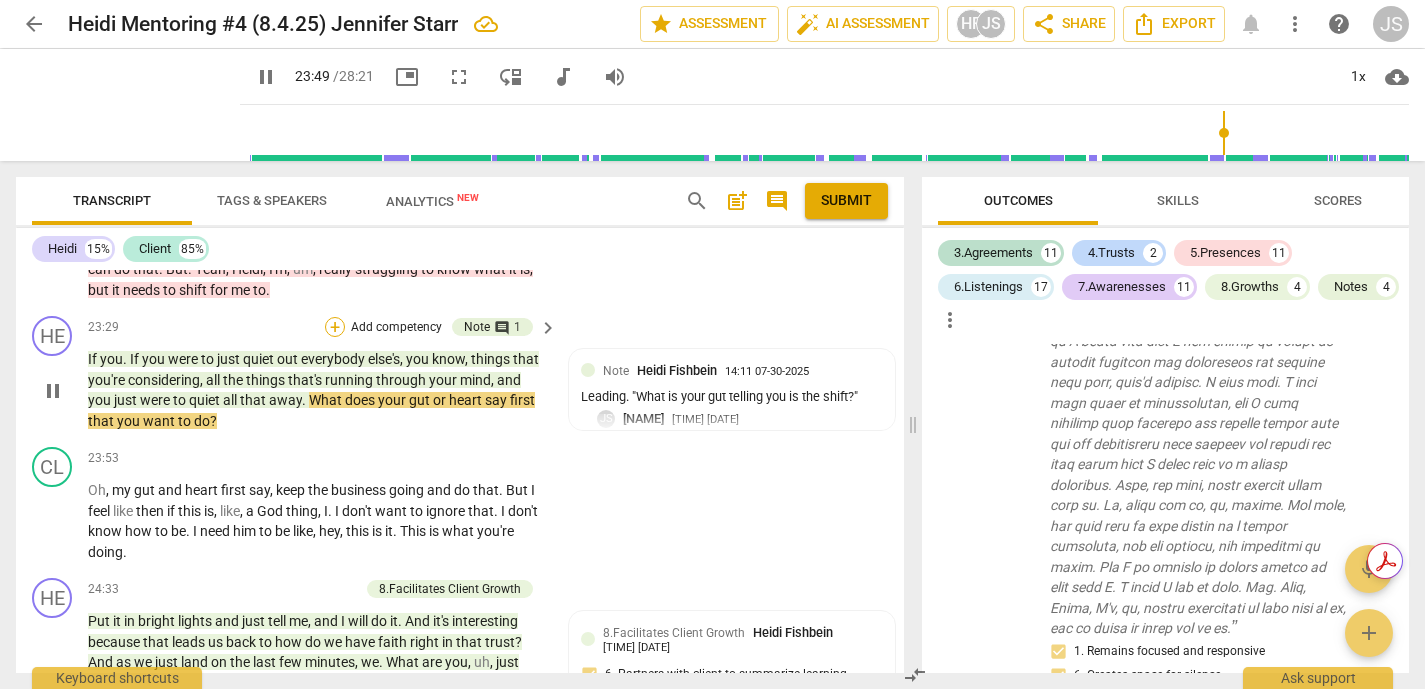 click on "+" at bounding box center (335, 327) 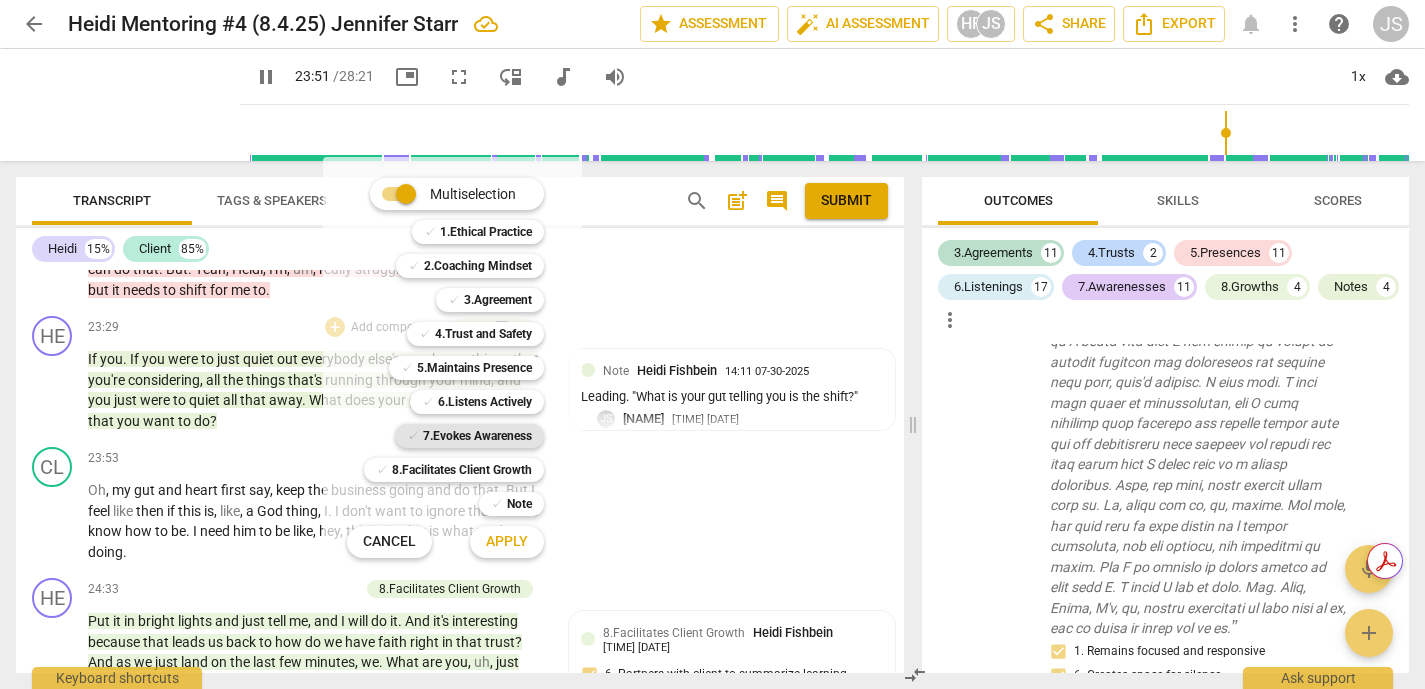 click on "7.Evokes Awareness" at bounding box center [477, 436] 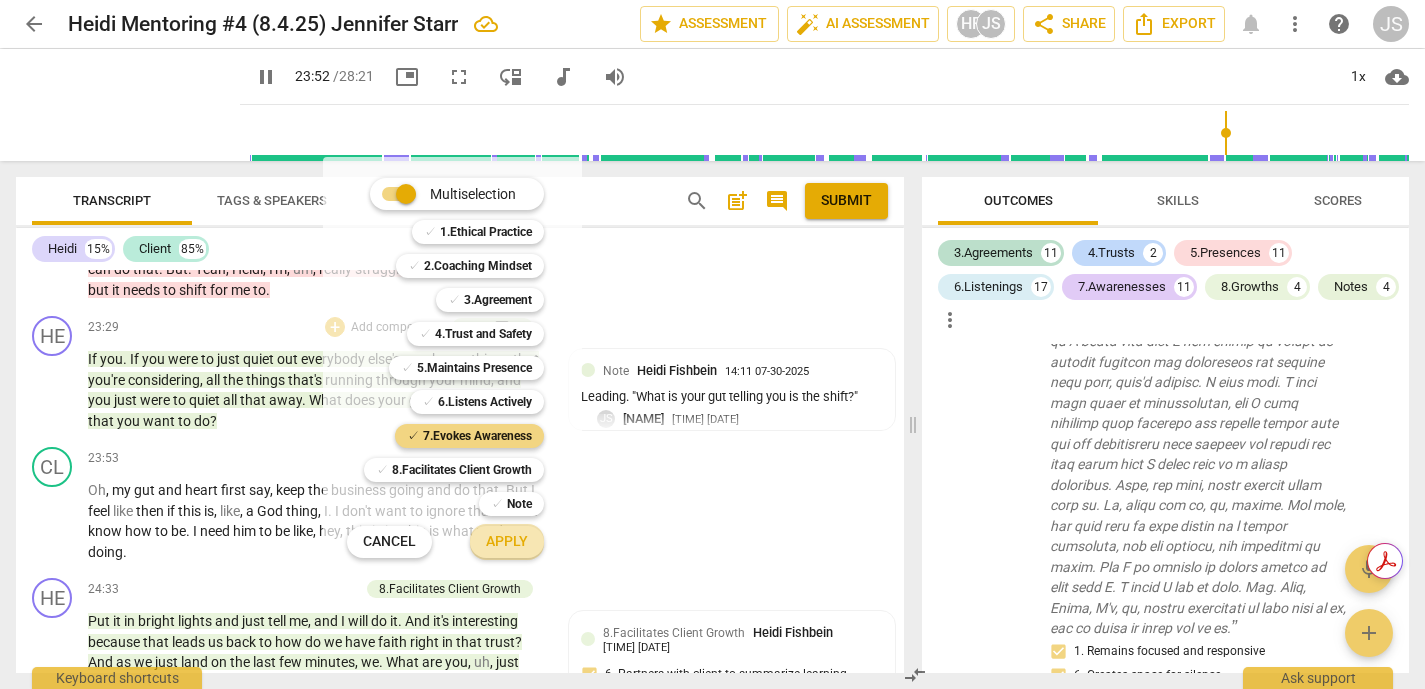 click on "Apply" at bounding box center (507, 542) 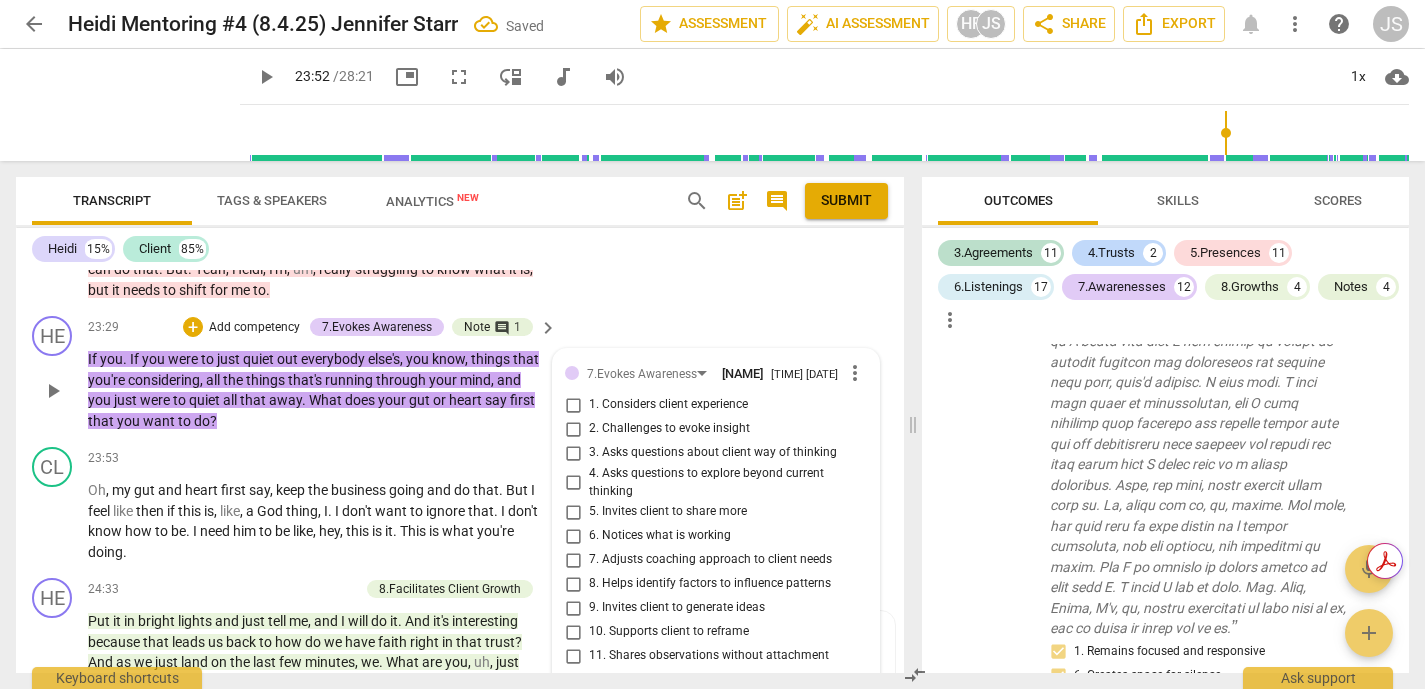 scroll, scrollTop: 6433, scrollLeft: 0, axis: vertical 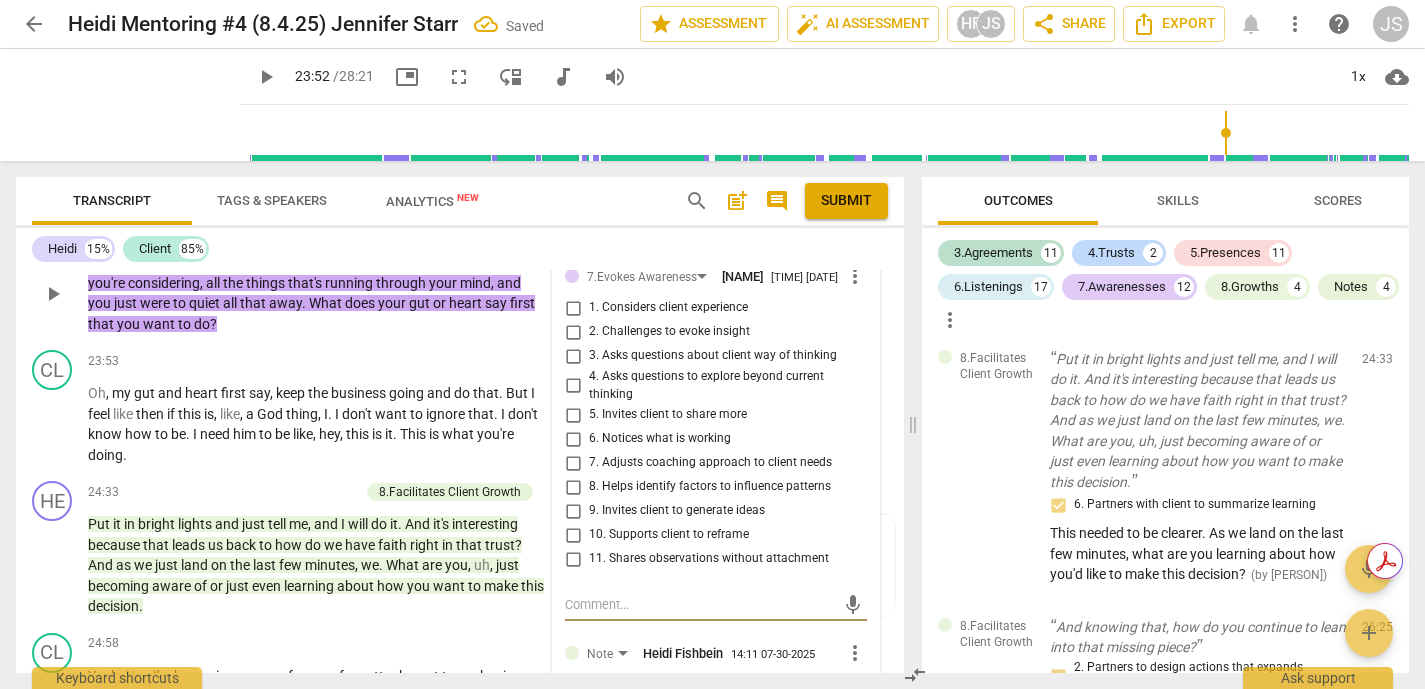 click on "2. Challenges to evoke insight" at bounding box center [573, 332] 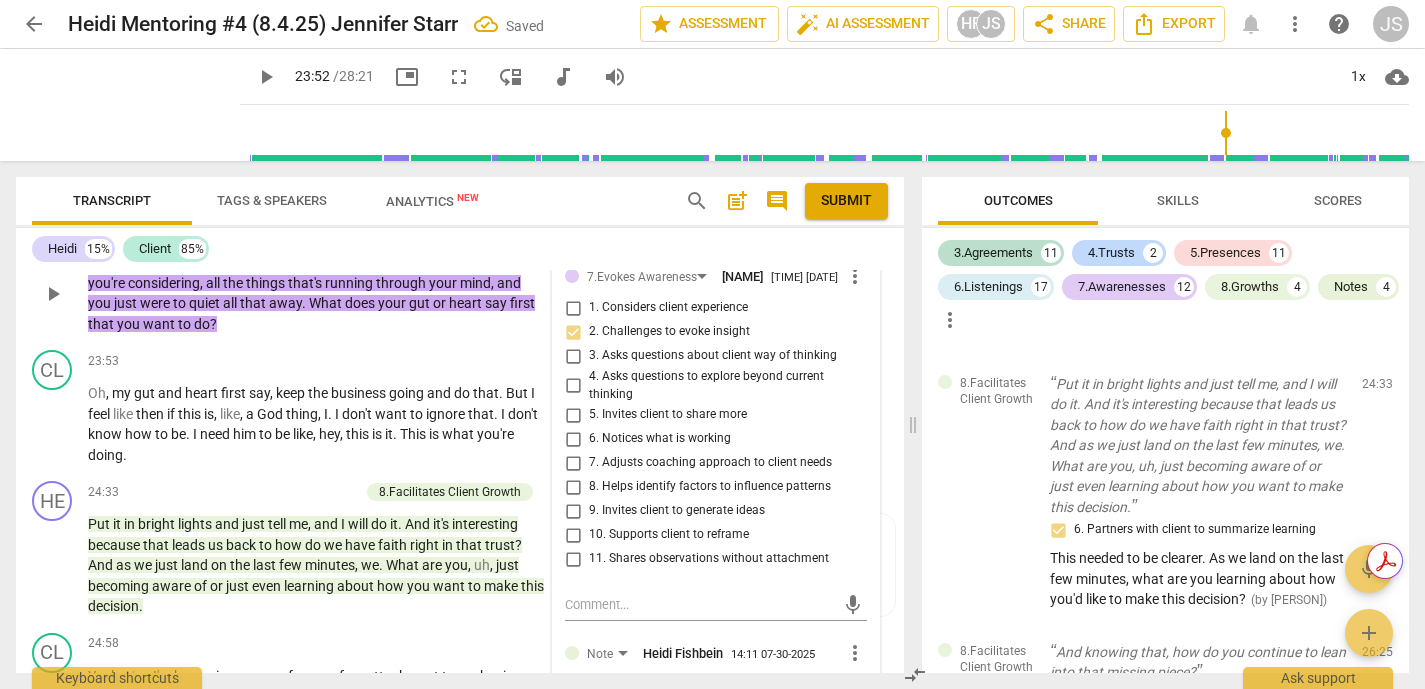 click on "4. Asks questions to explore beyond current thinking" at bounding box center (573, 386) 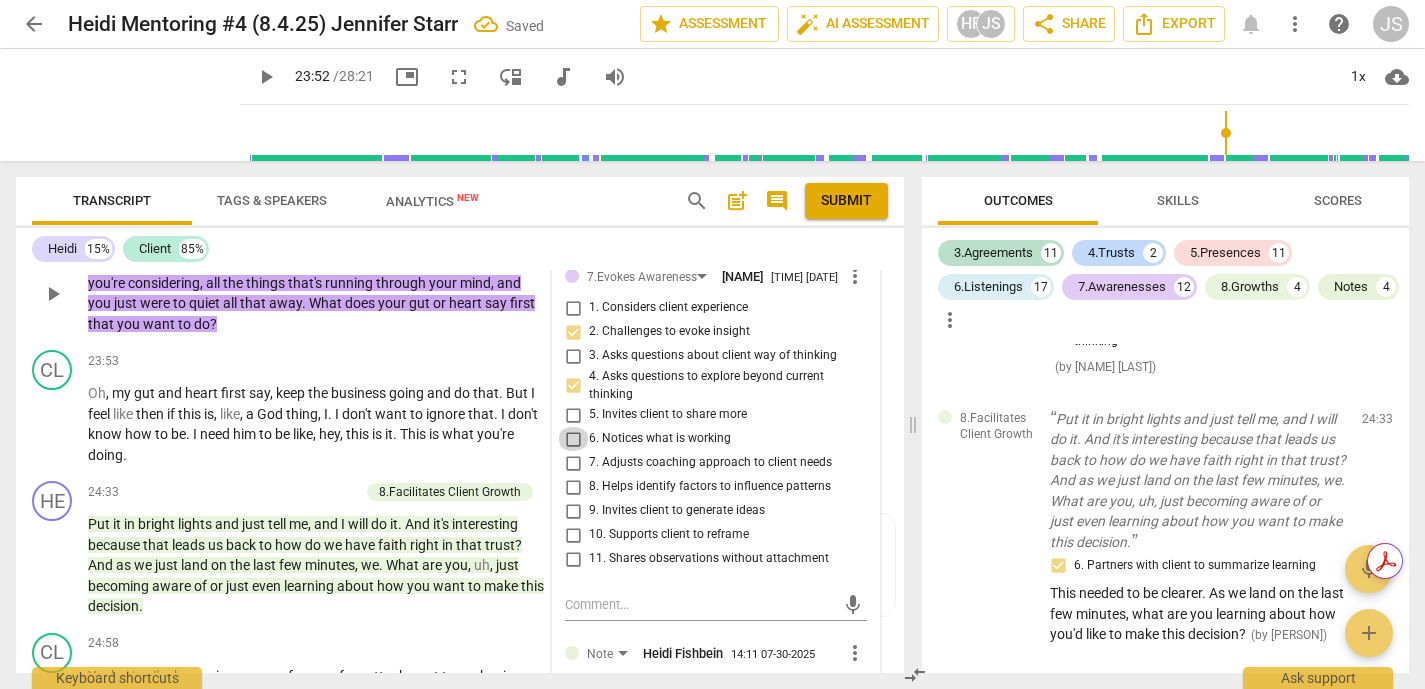 click on "6. Notices what is working" at bounding box center [573, 439] 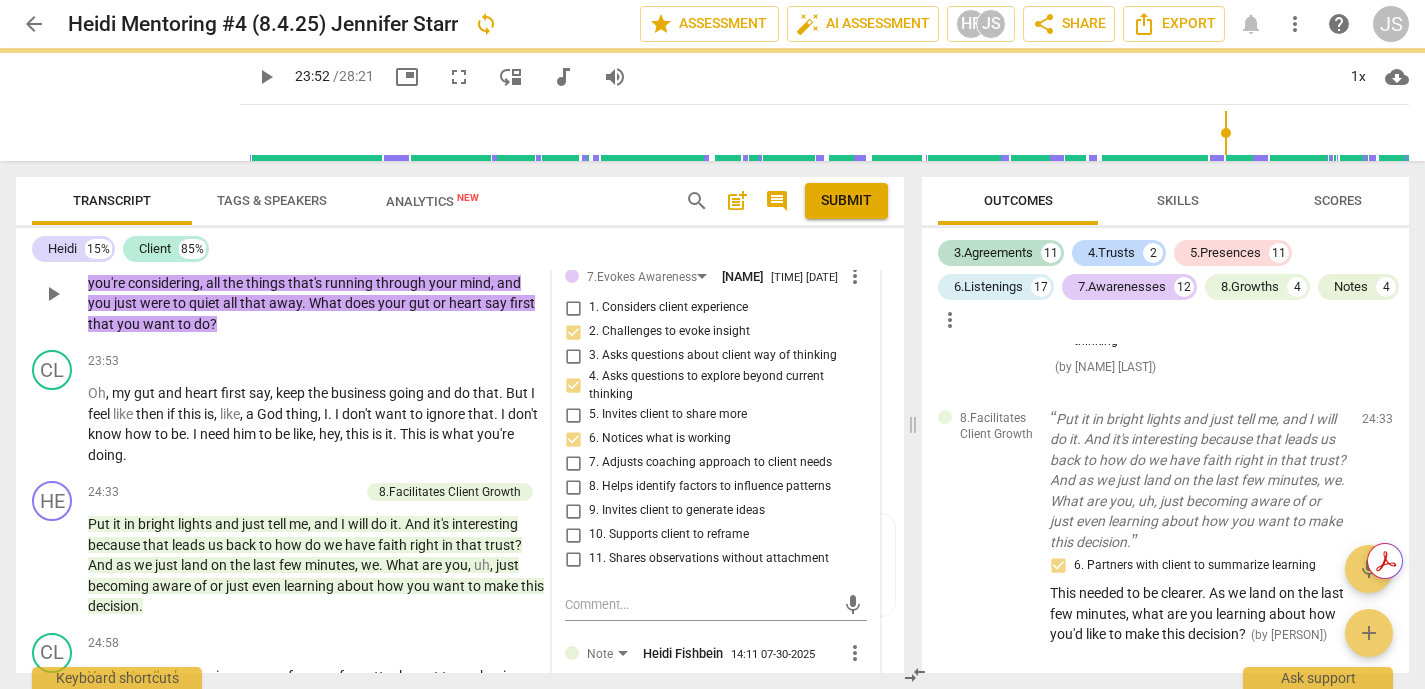 click on "7. Adjusts coaching approach to client needs" at bounding box center [573, 463] 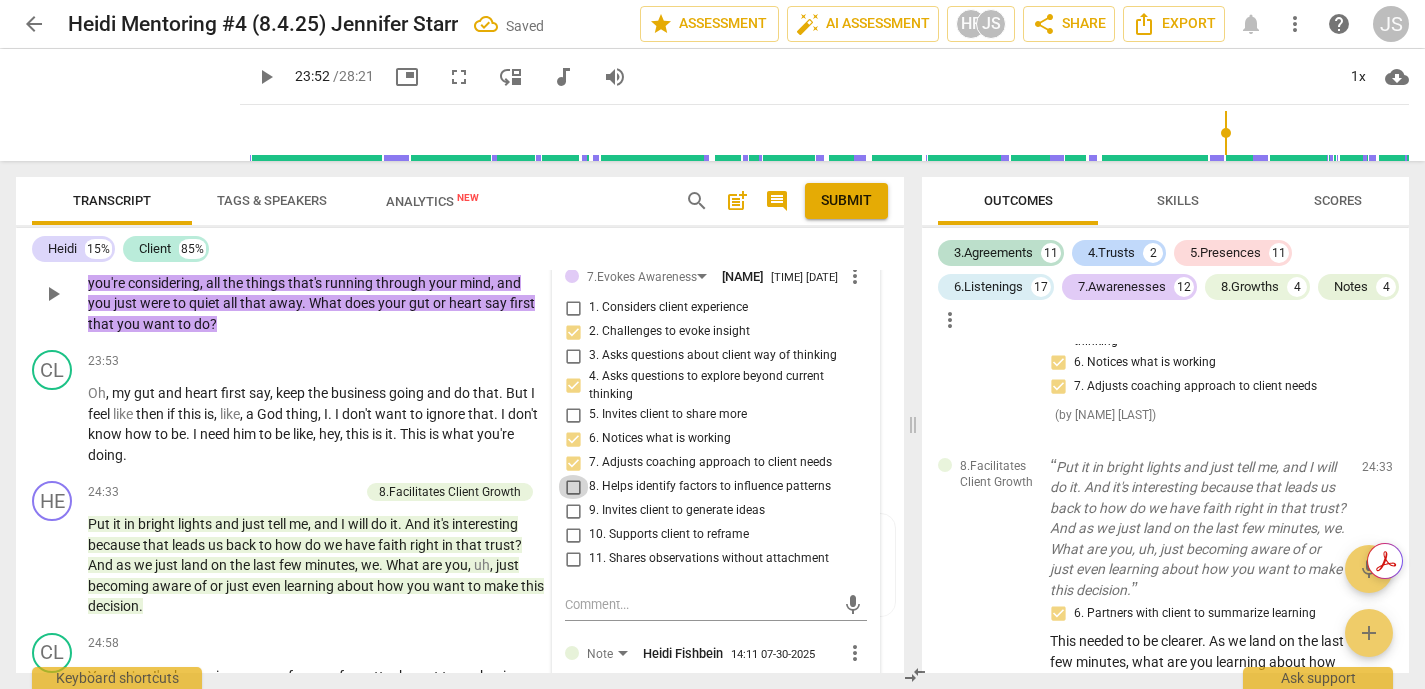 click on "8. Helps identify factors to influence patterns" at bounding box center (573, 487) 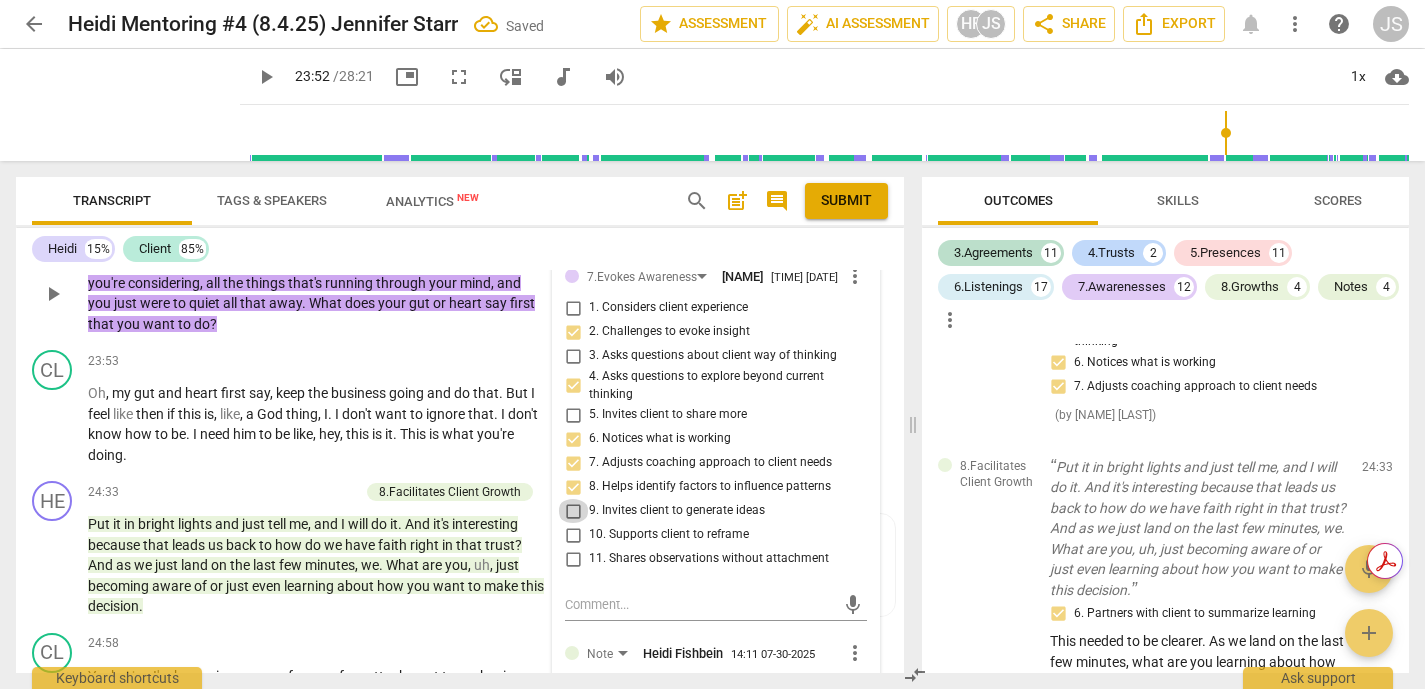click on "9. Invites client to generate ideas" at bounding box center [573, 511] 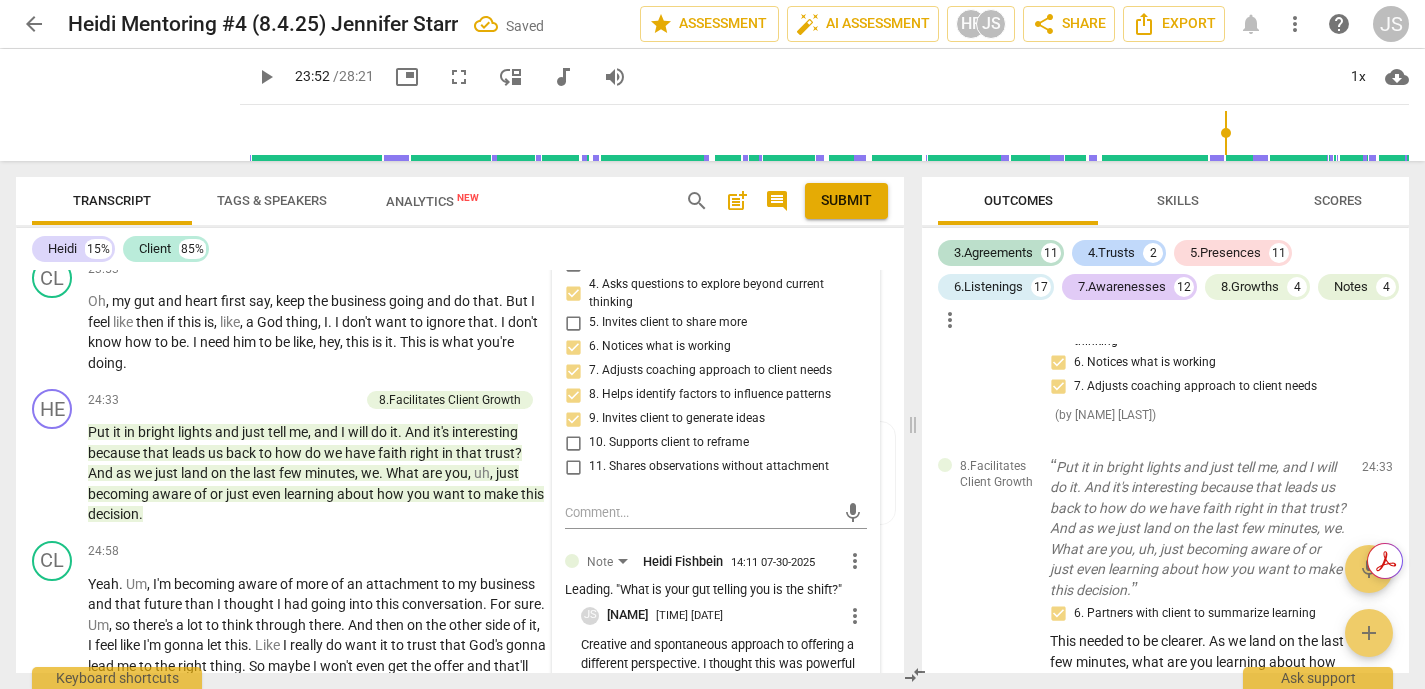 scroll, scrollTop: 6345, scrollLeft: 0, axis: vertical 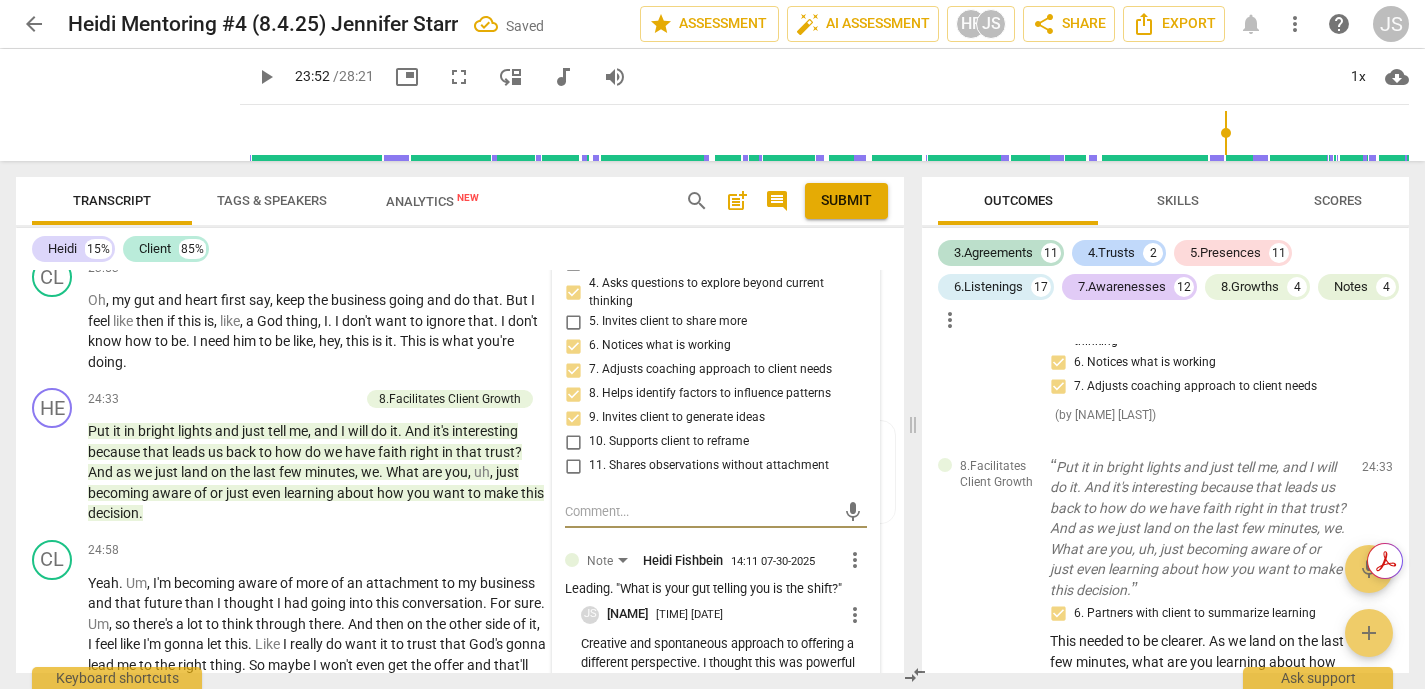 click at bounding box center (700, 511) 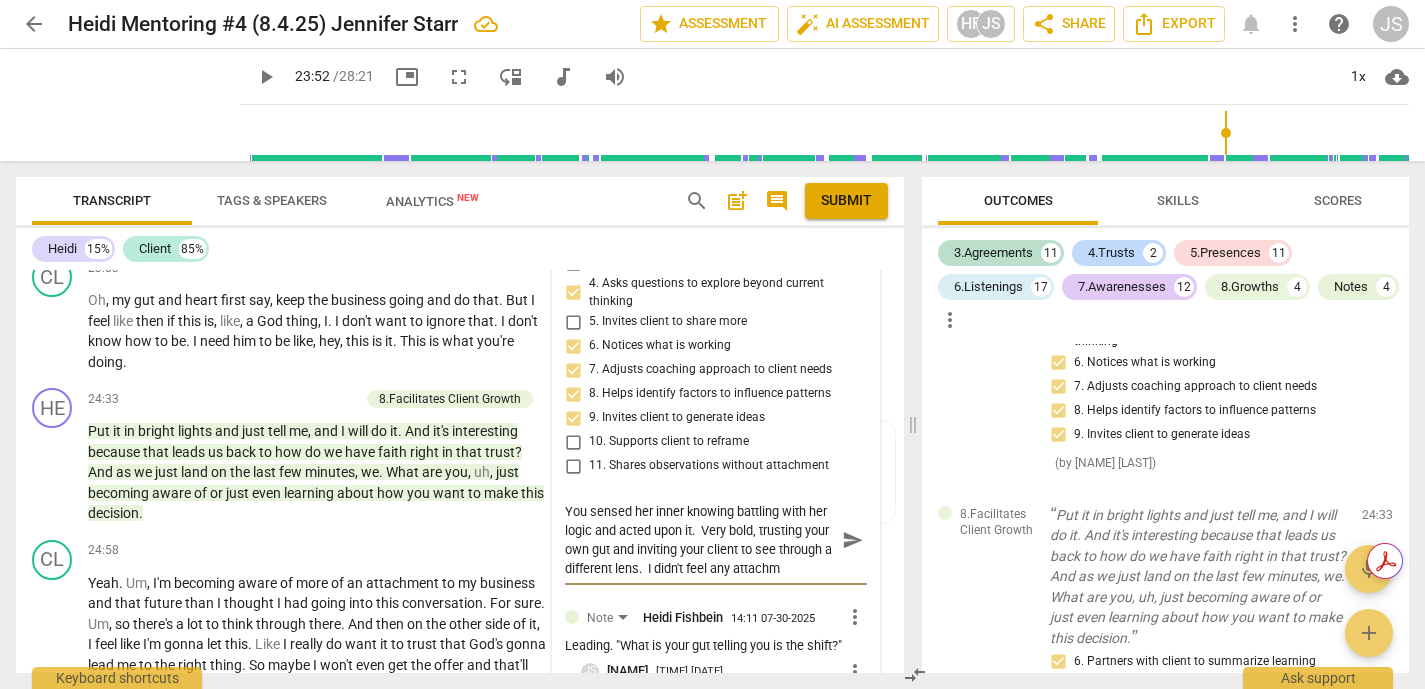 scroll, scrollTop: 17, scrollLeft: 0, axis: vertical 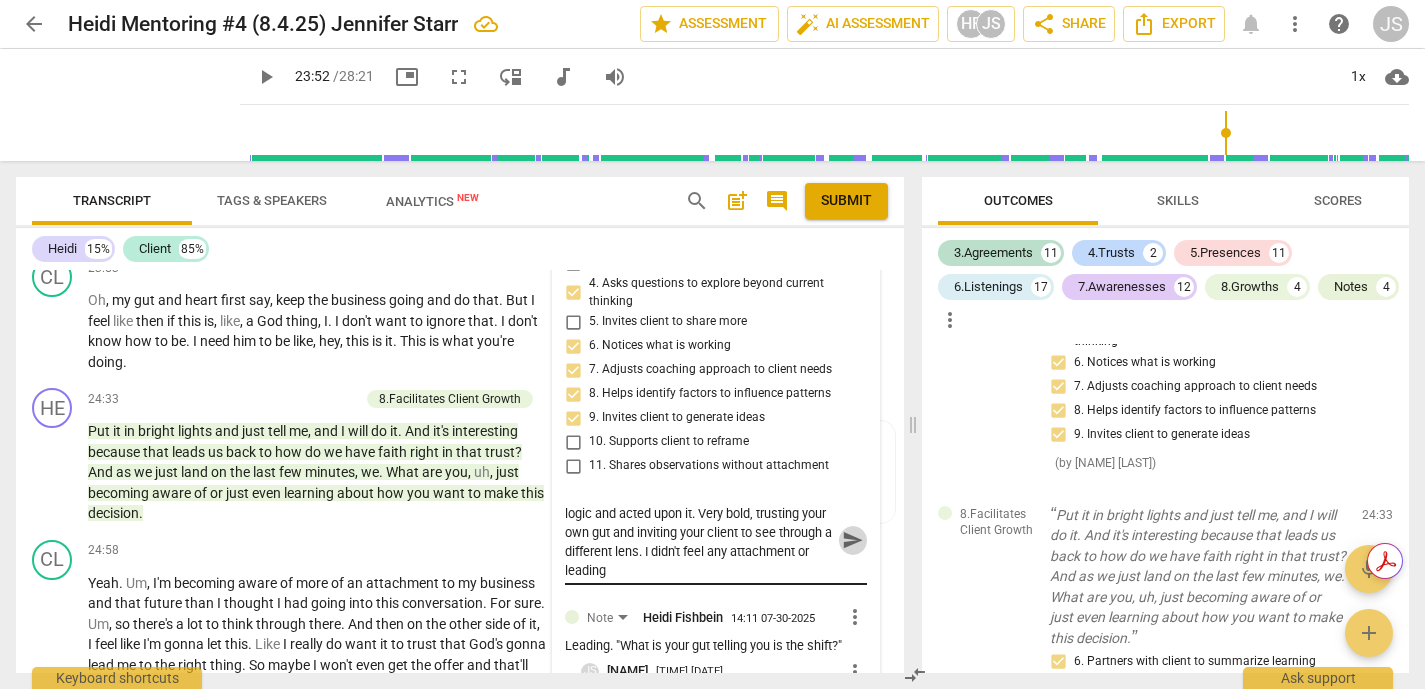 click on "send" at bounding box center [853, 540] 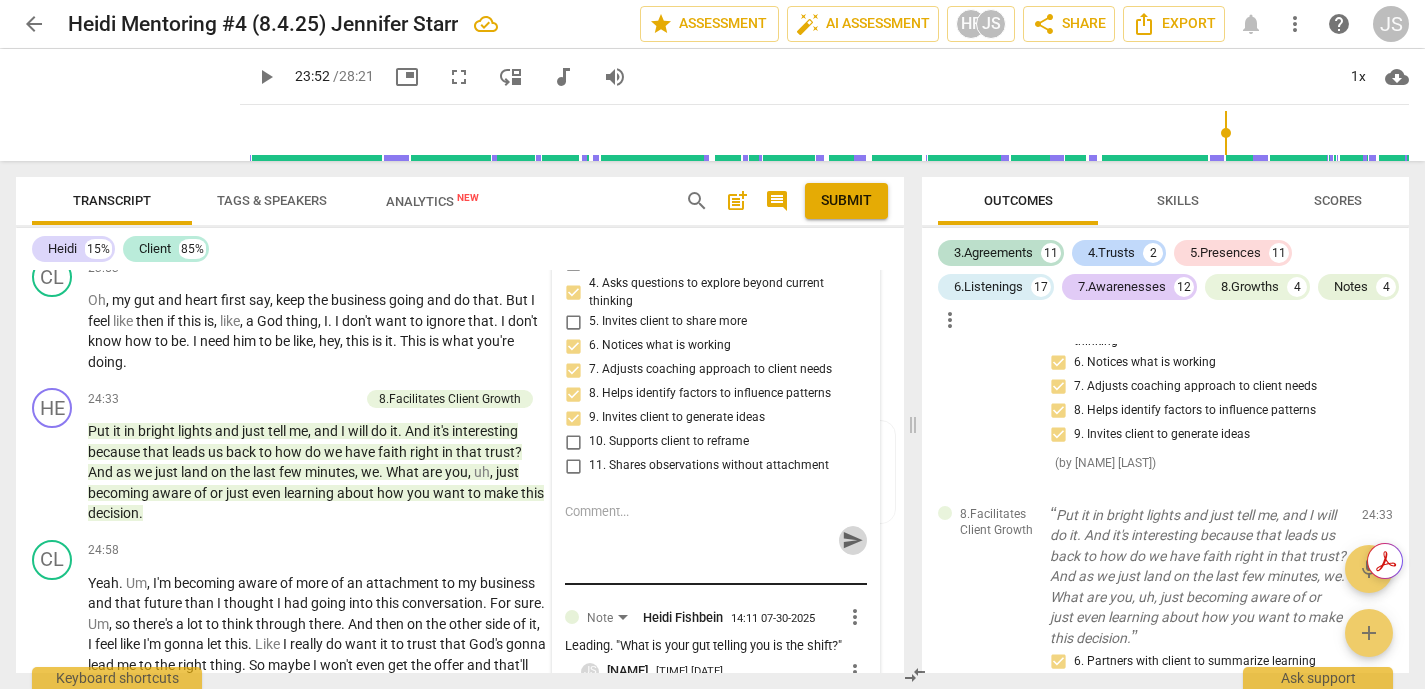 scroll, scrollTop: 0, scrollLeft: 0, axis: both 